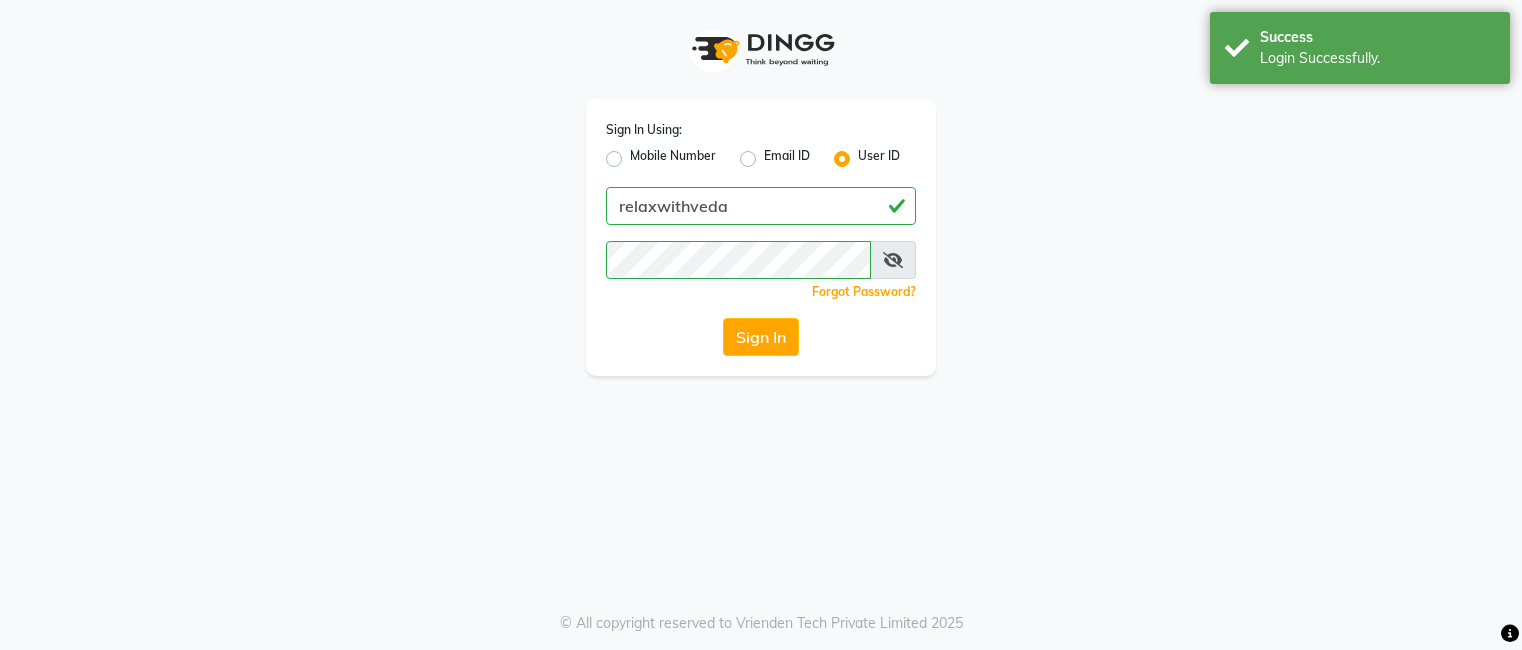 scroll, scrollTop: 0, scrollLeft: 0, axis: both 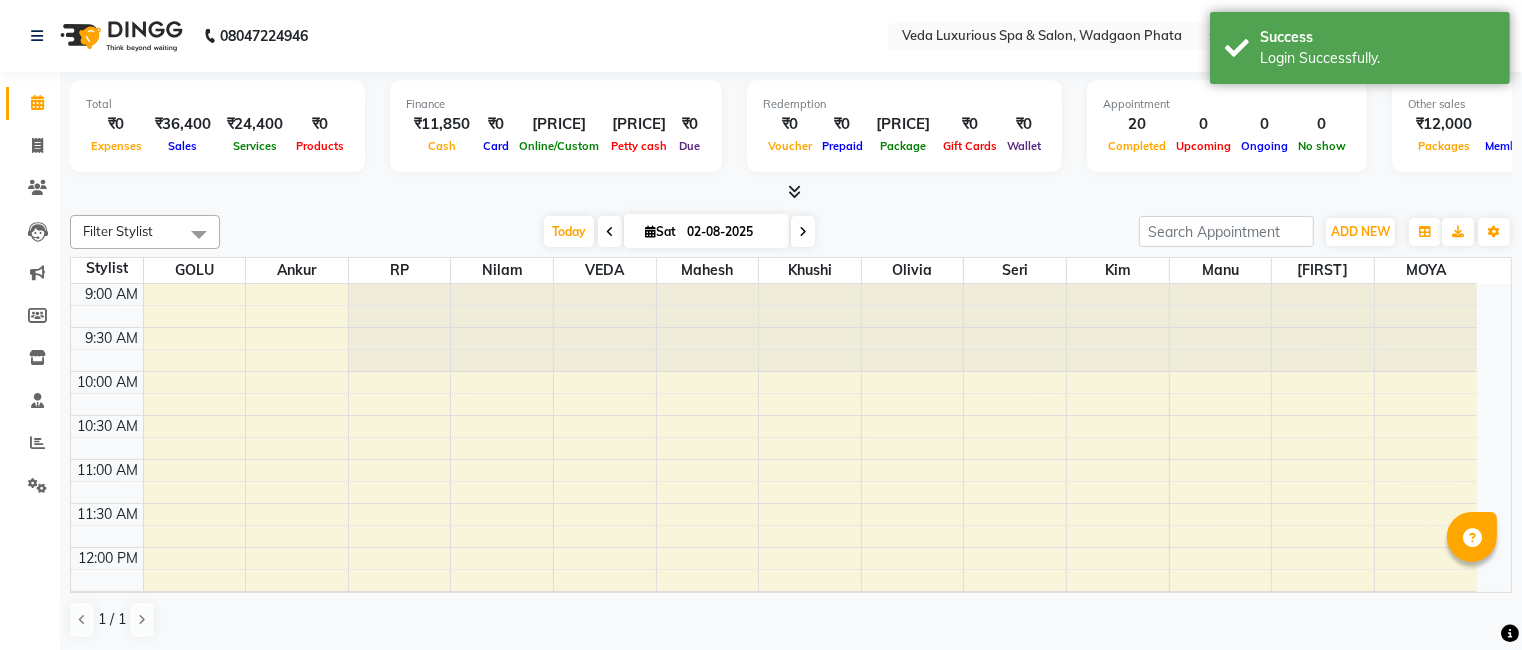 select on "en" 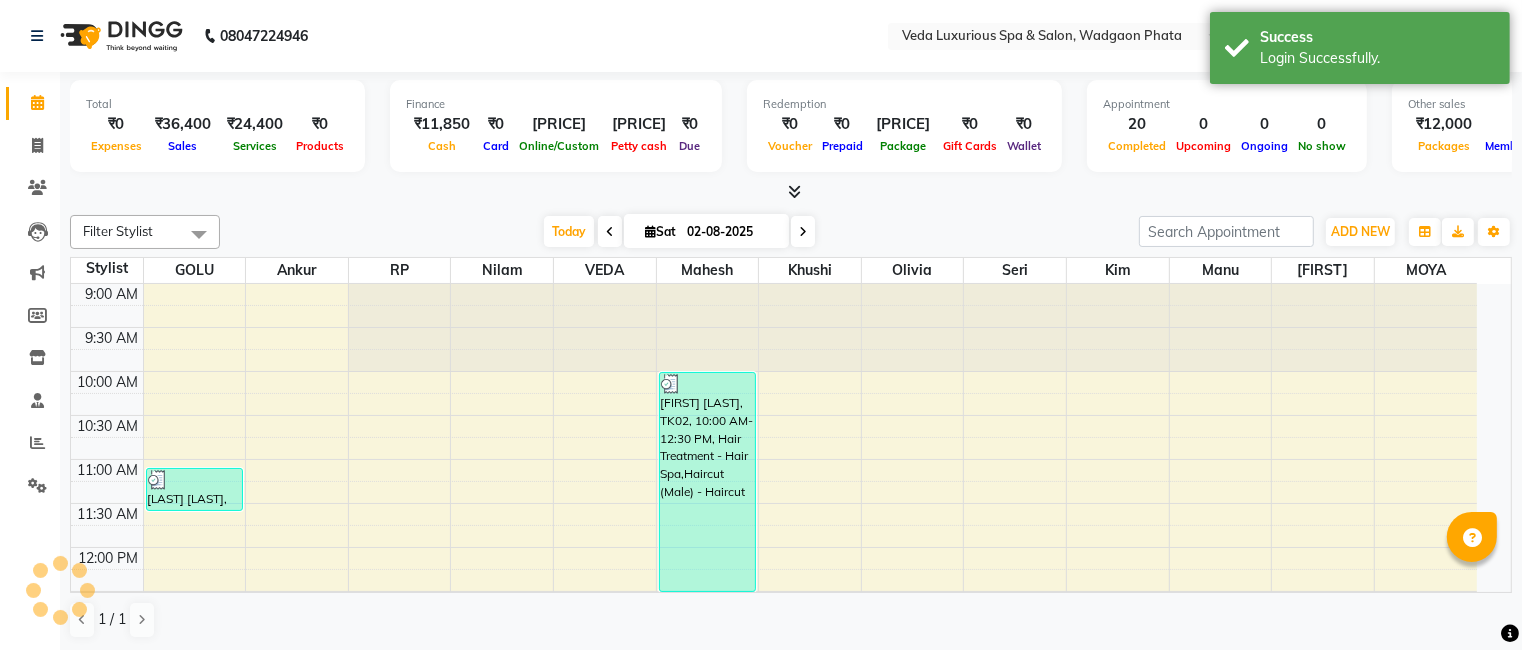 scroll, scrollTop: 0, scrollLeft: 0, axis: both 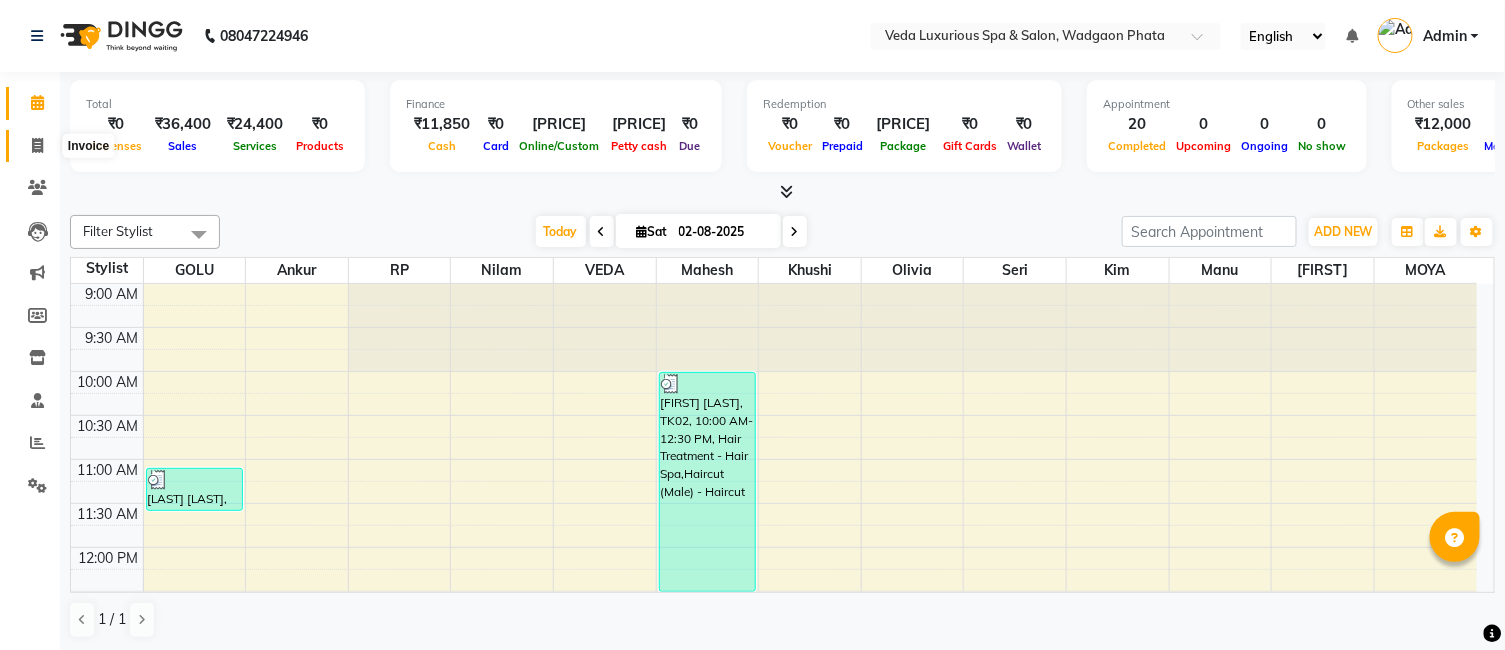 click 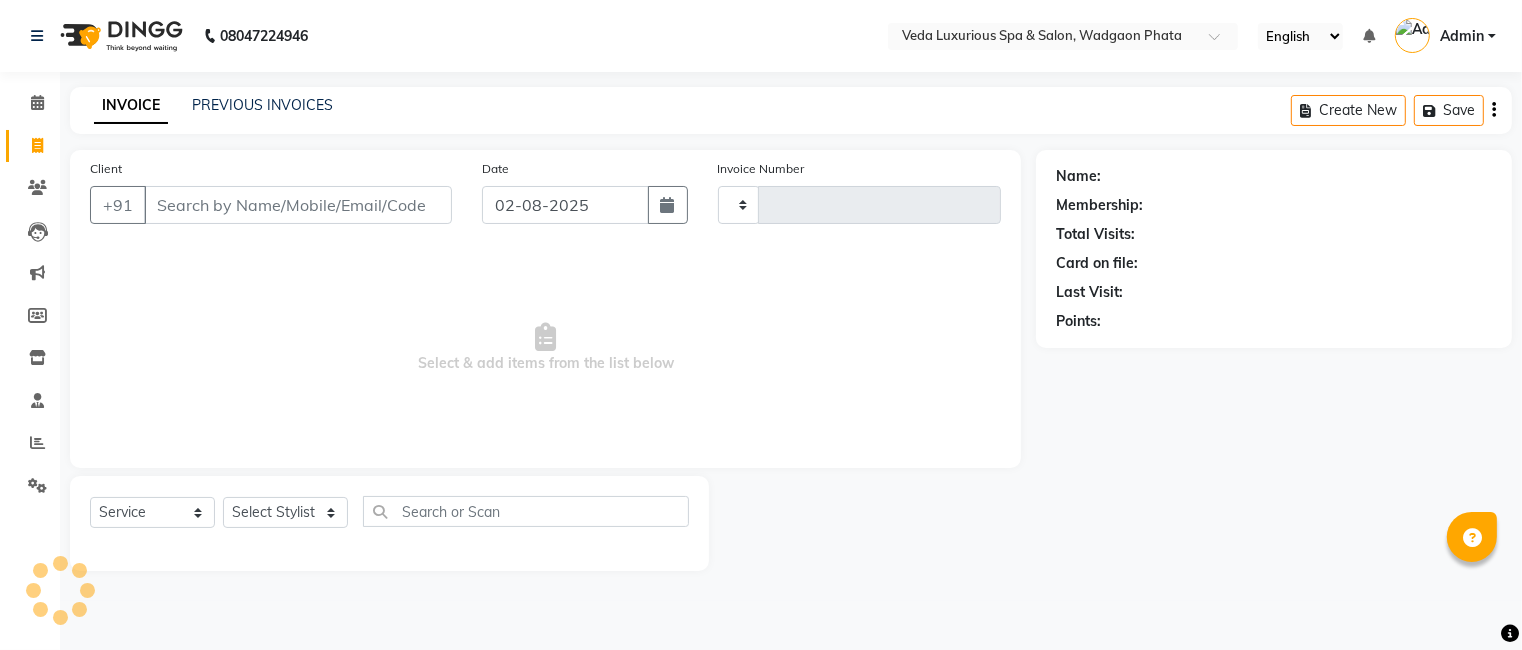 type on "1851" 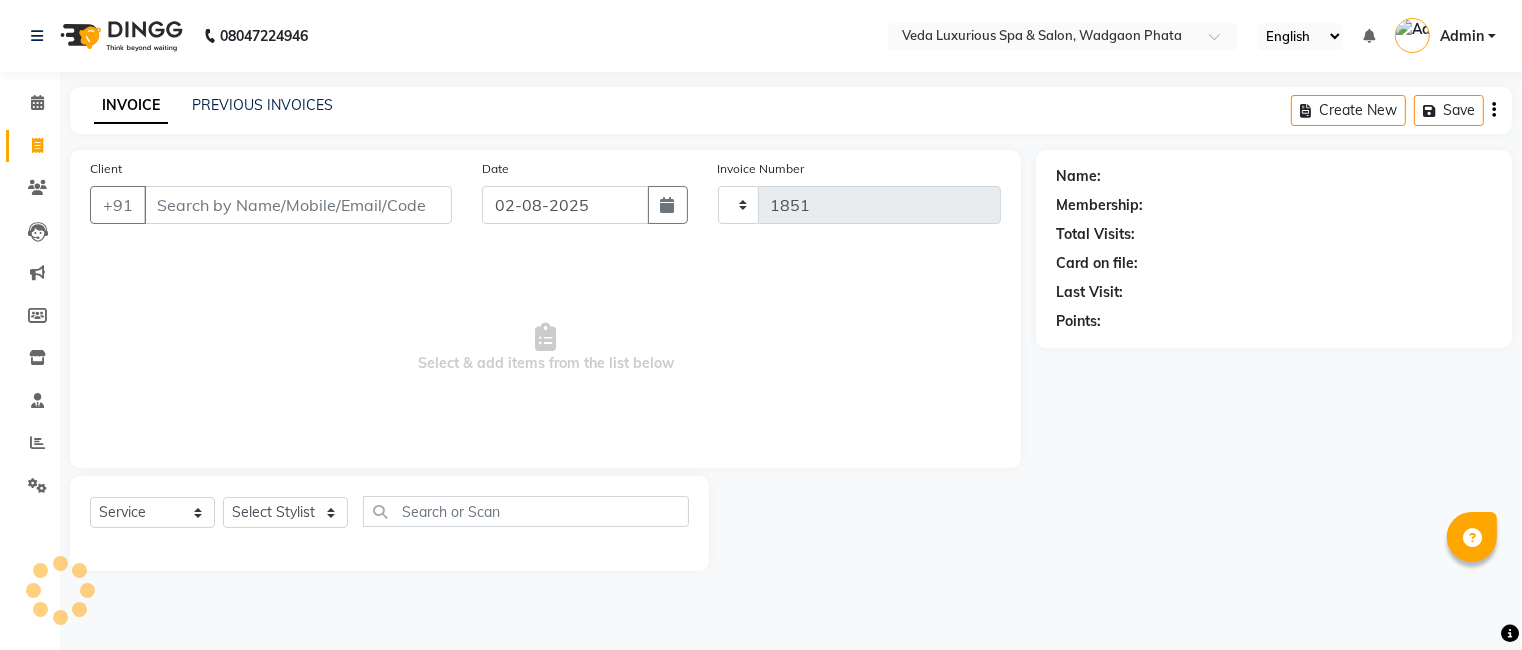 select on "4666" 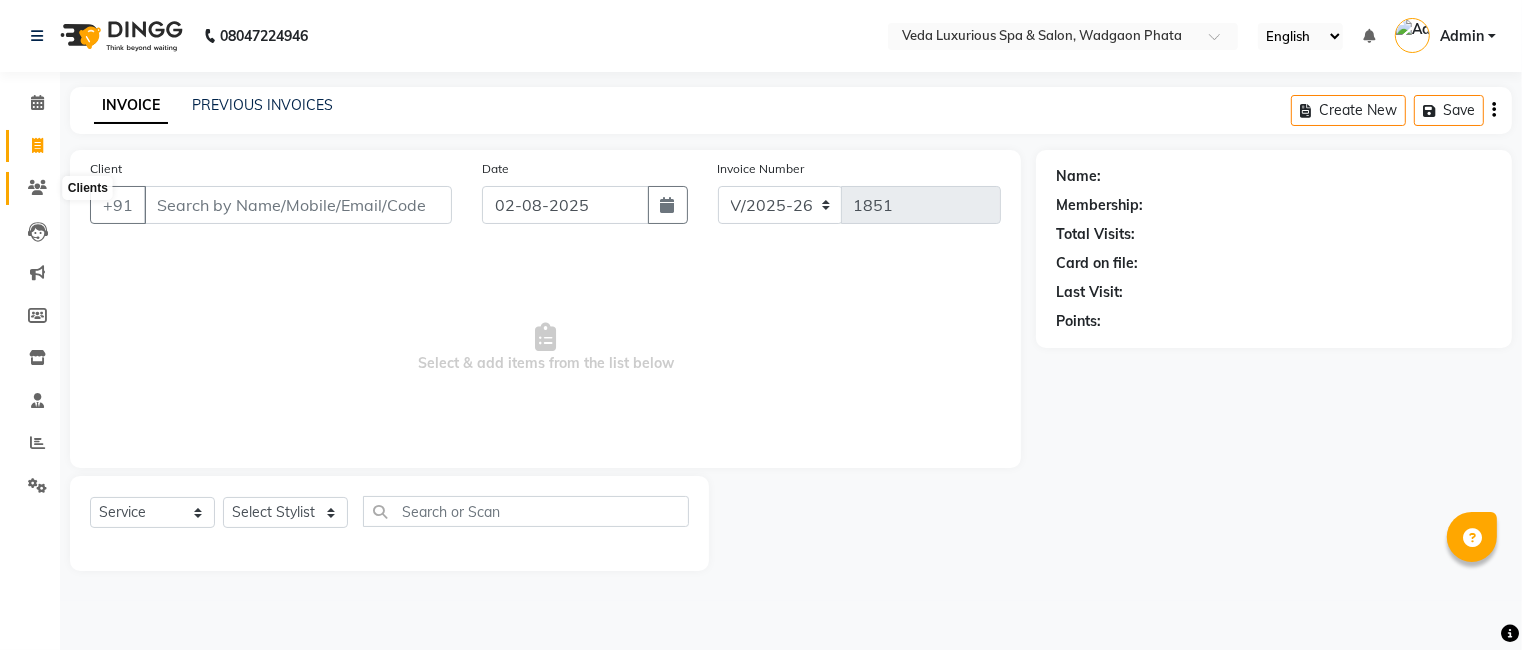 click 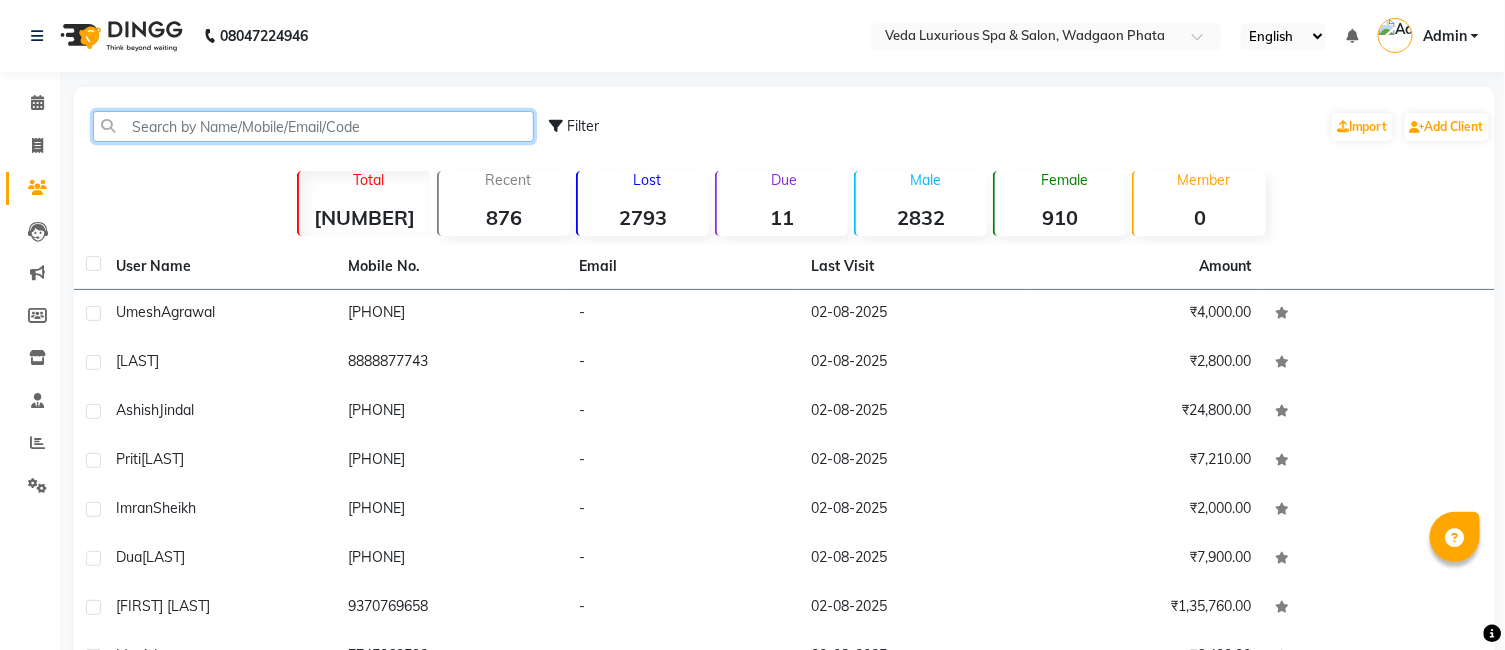 click 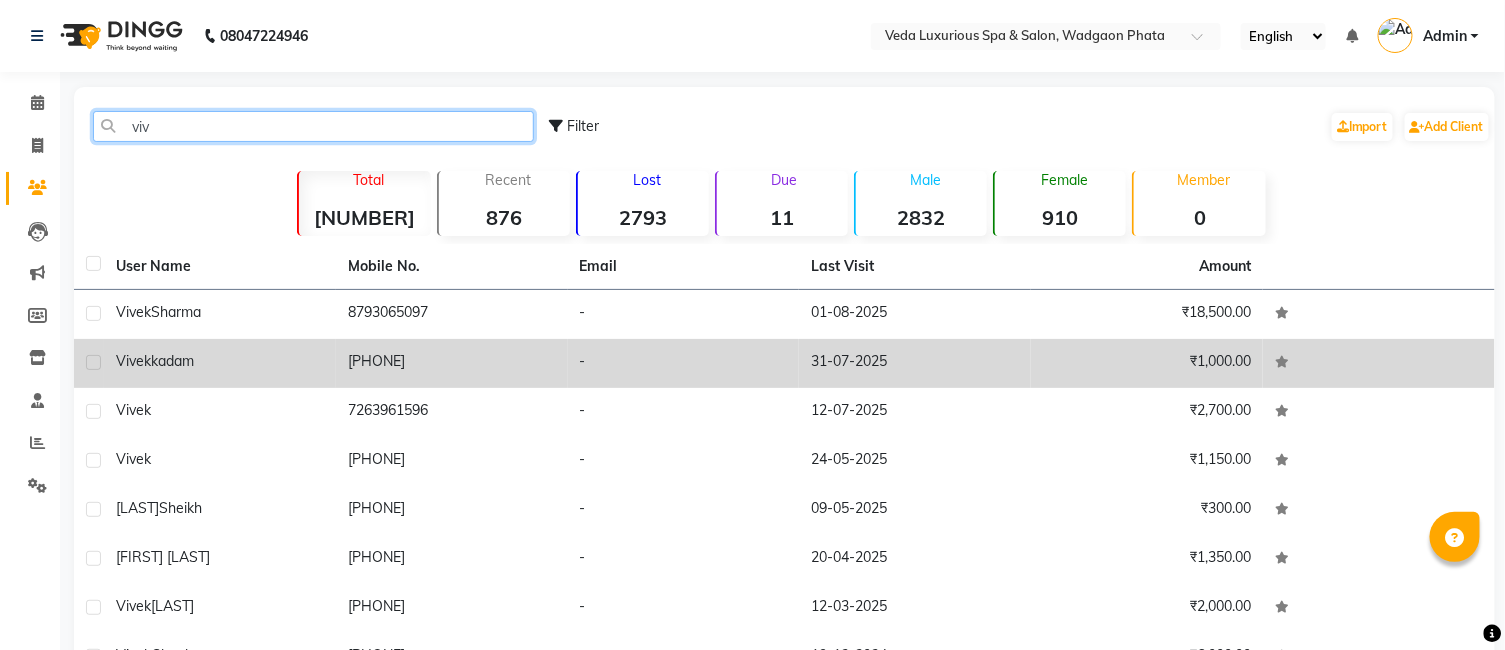 type on "viv" 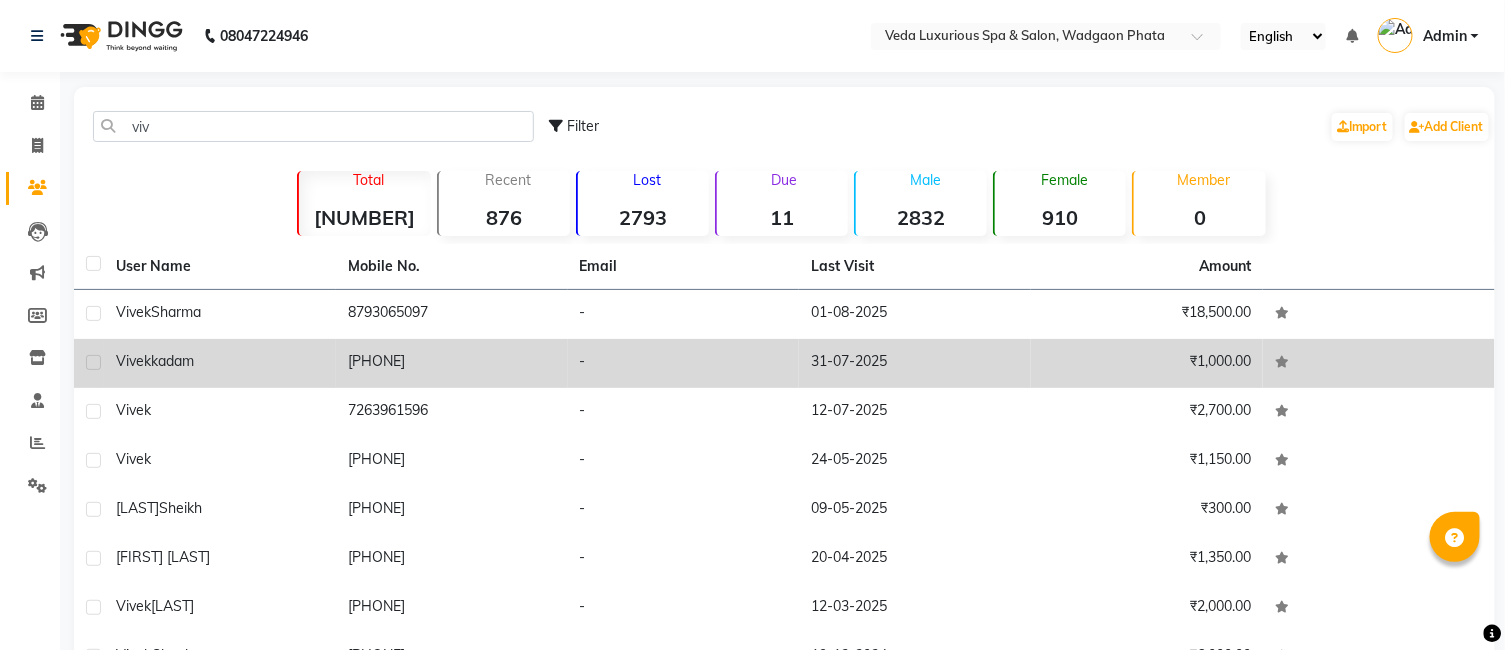 click on "8793065097" 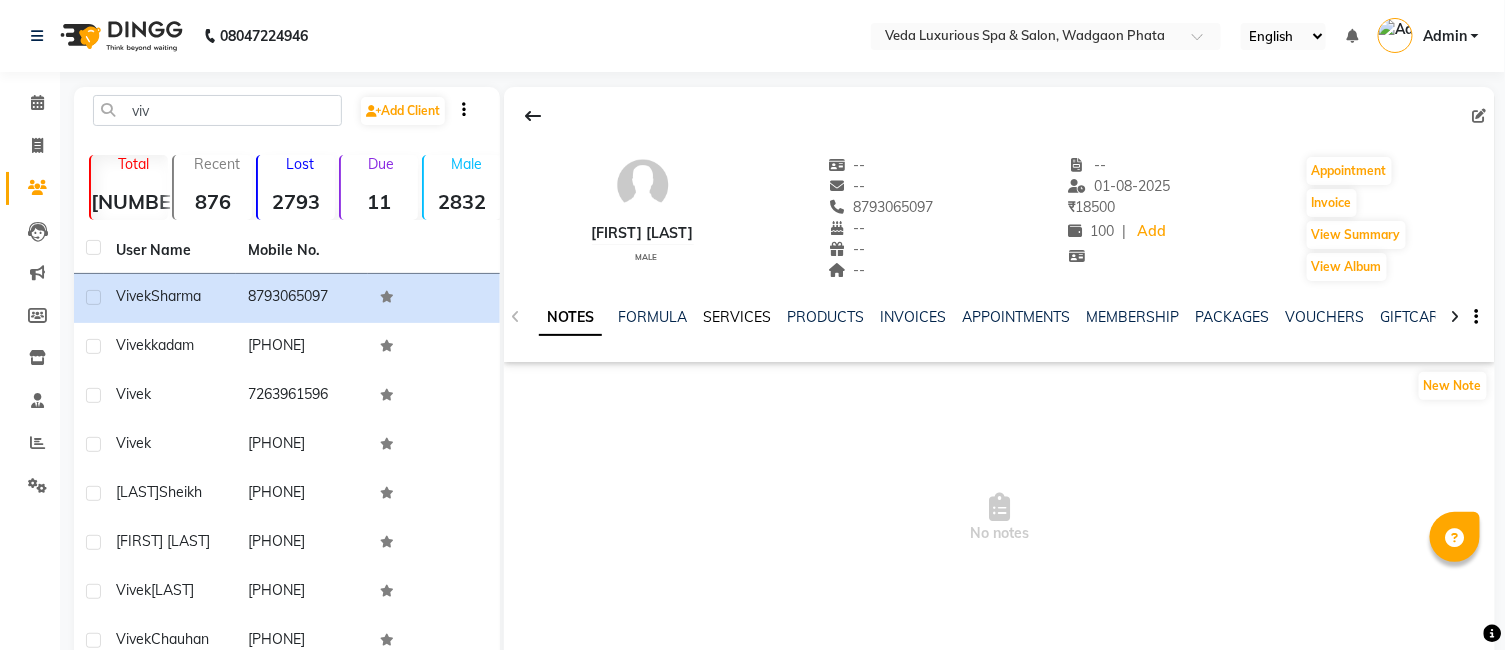 click on "SERVICES" 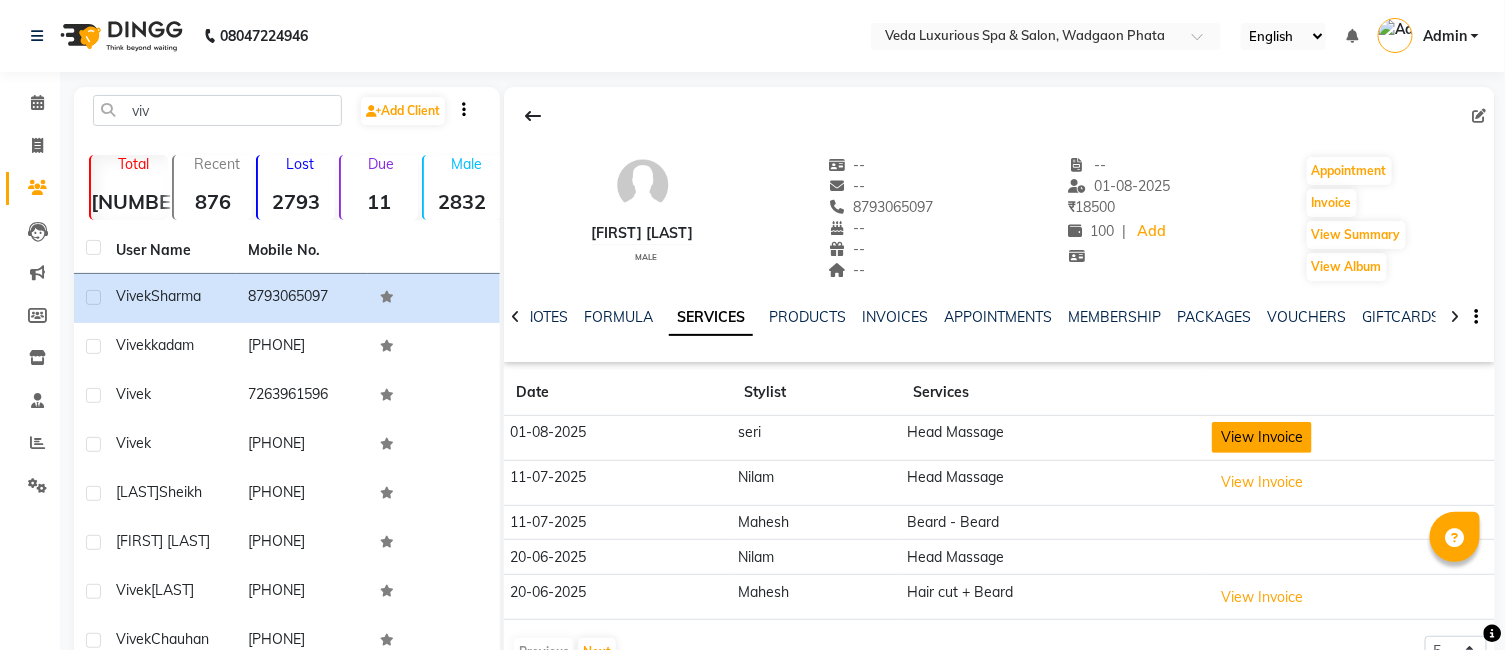 click on "View Invoice" 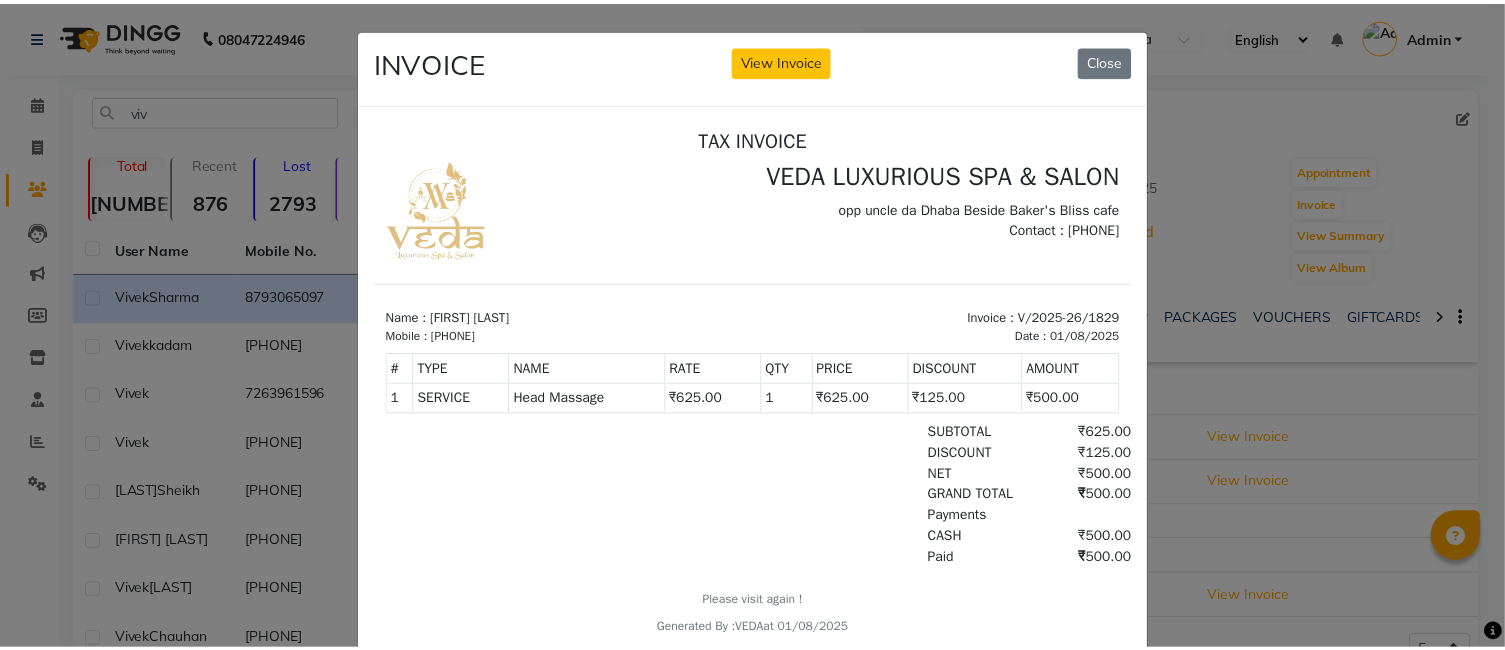 scroll, scrollTop: 0, scrollLeft: 0, axis: both 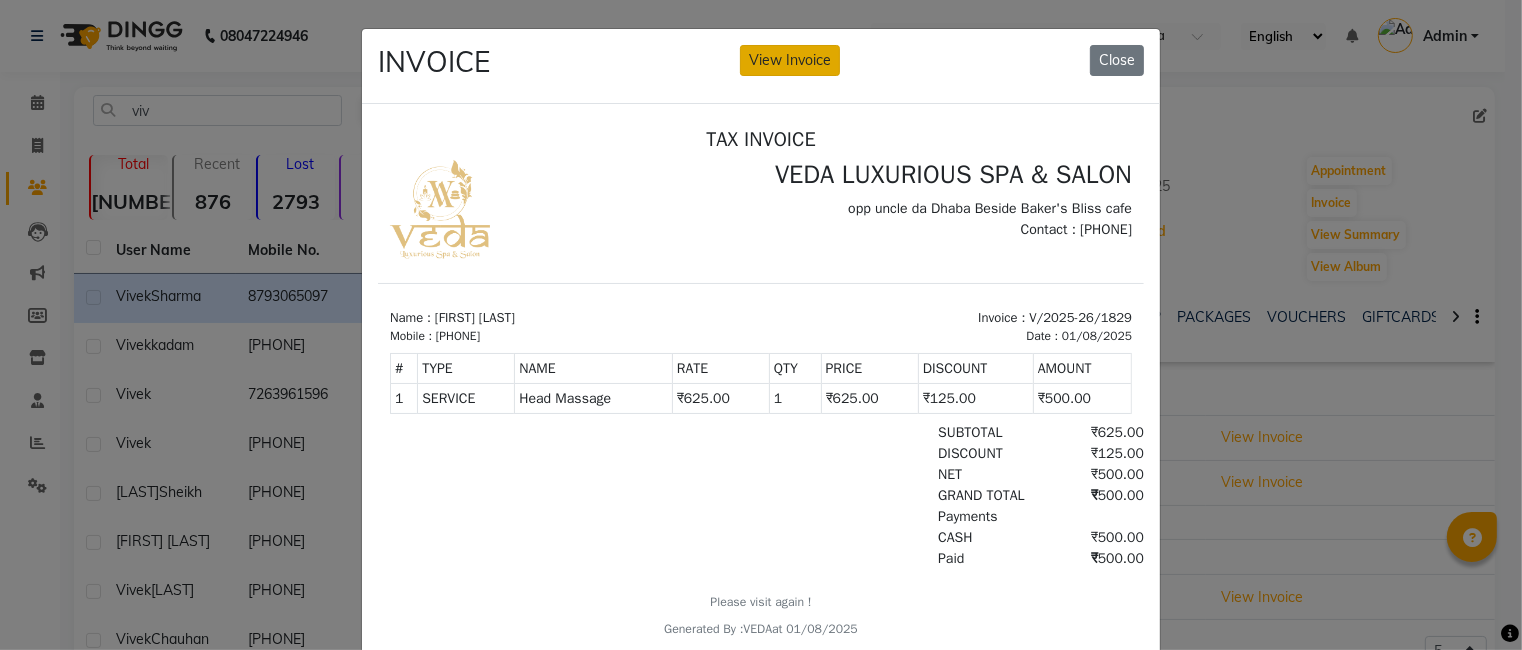 click on "View Invoice" 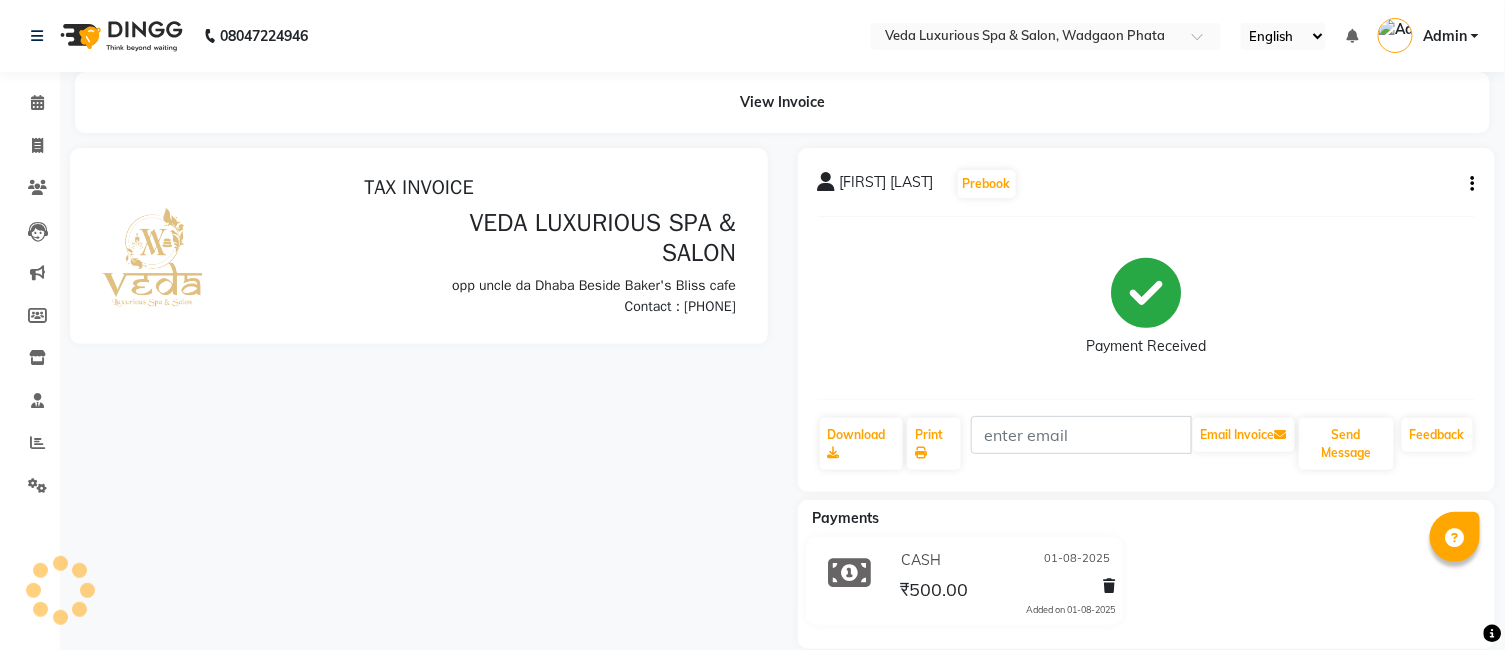 scroll, scrollTop: 0, scrollLeft: 0, axis: both 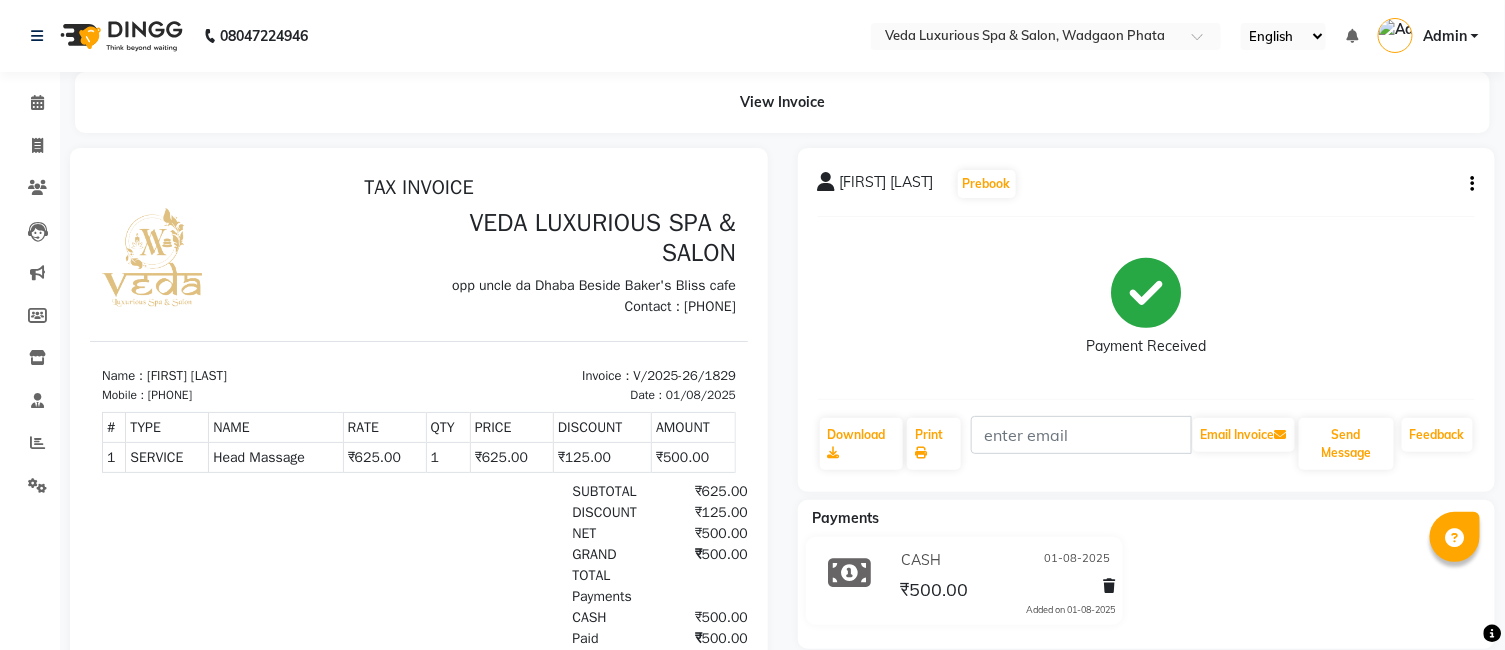 click 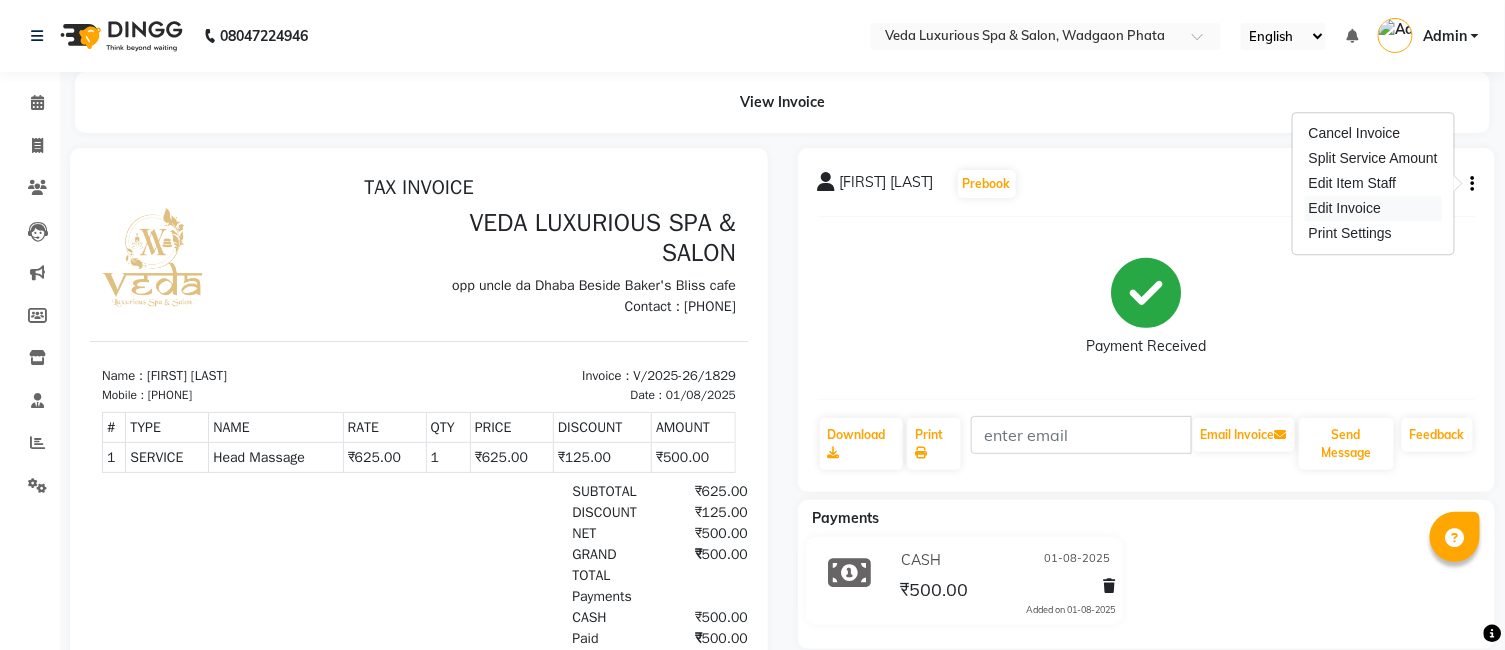 click on "Edit Invoice" at bounding box center (1373, 208) 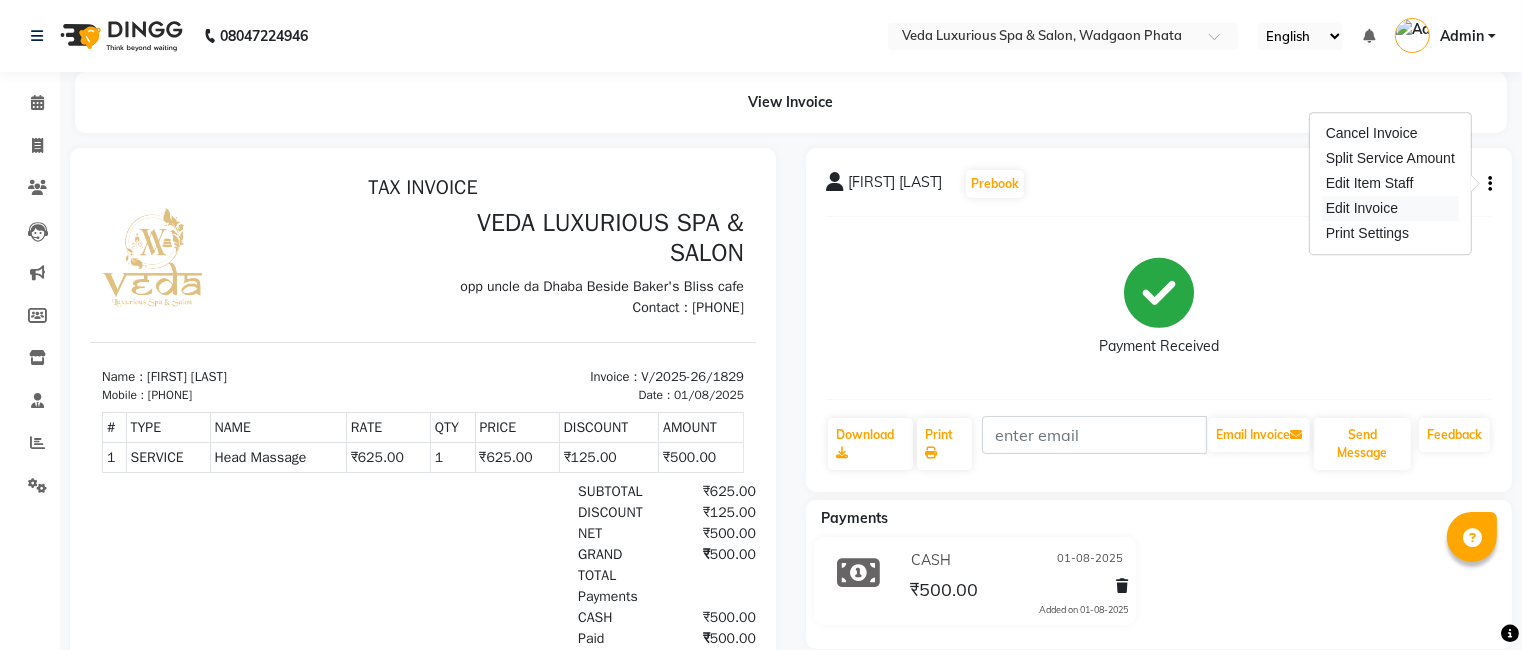 select on "service" 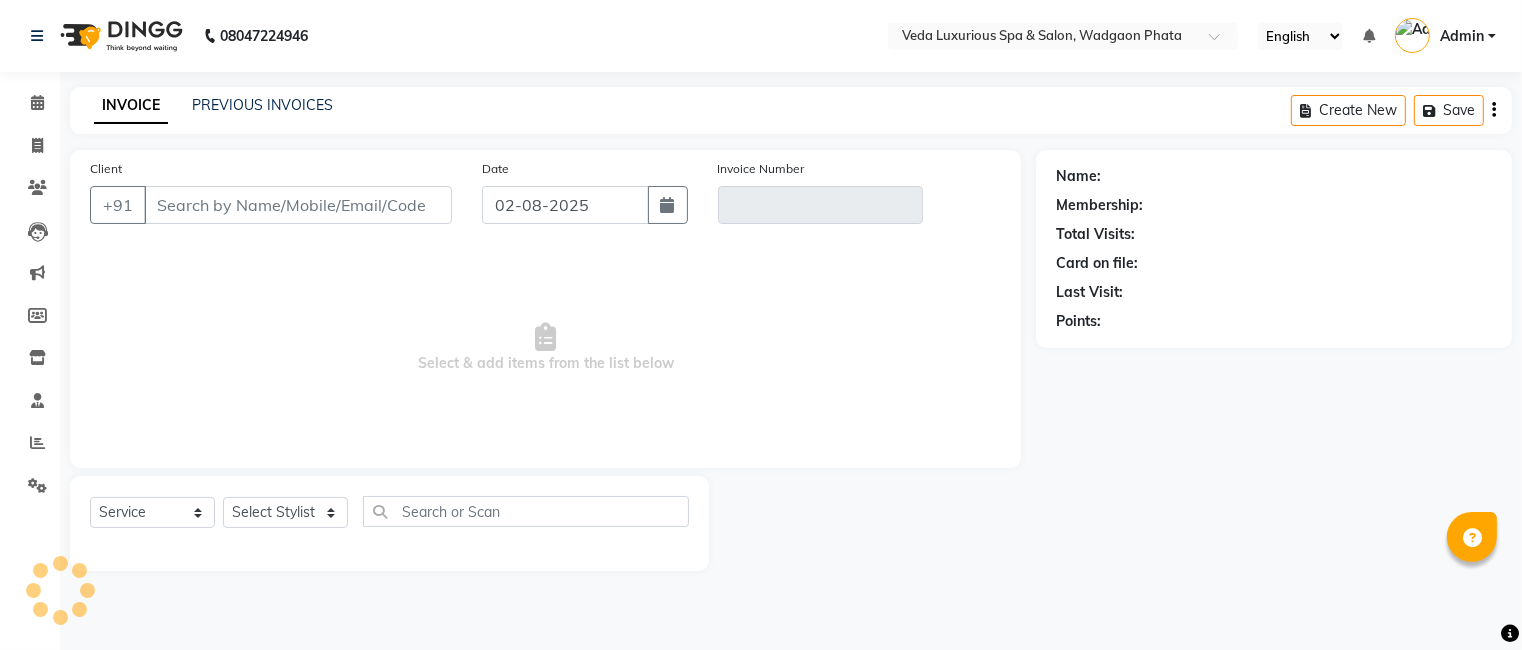 type on "8793065097" 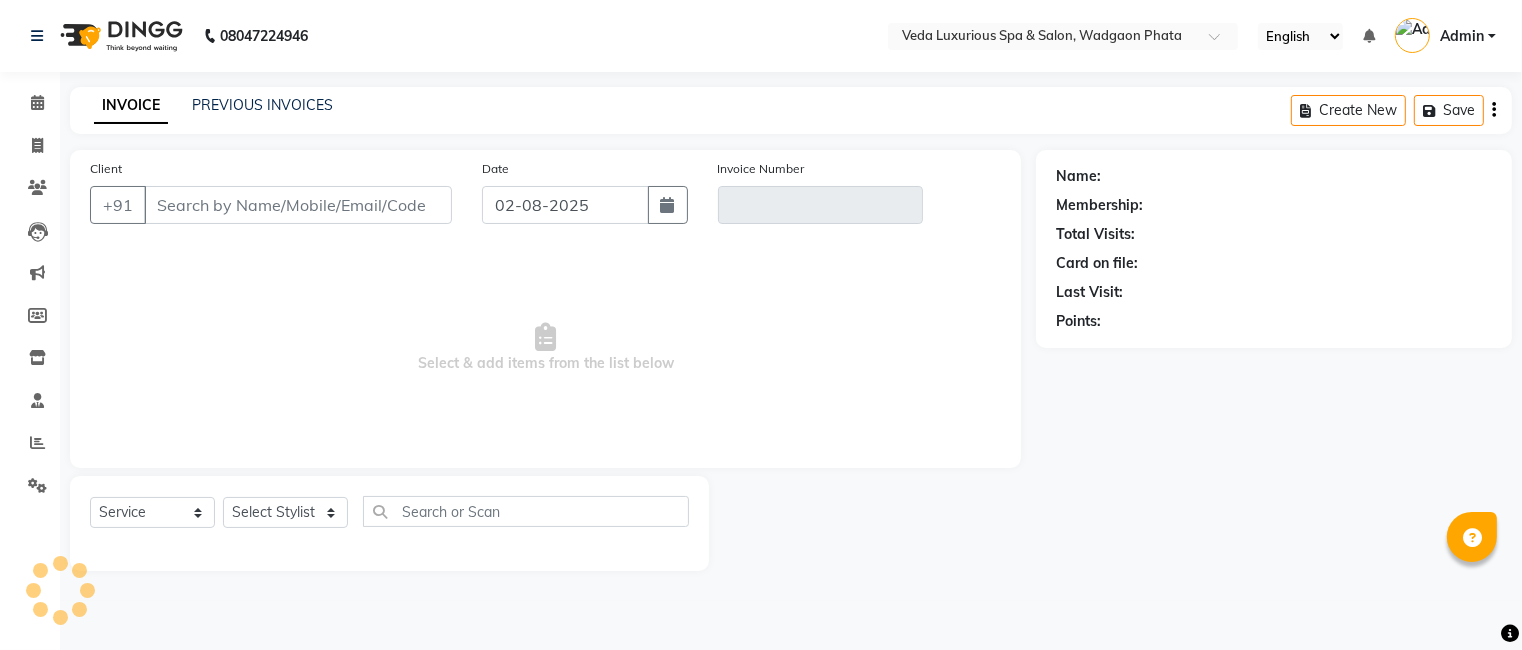 type on "V/2025-26/1829" 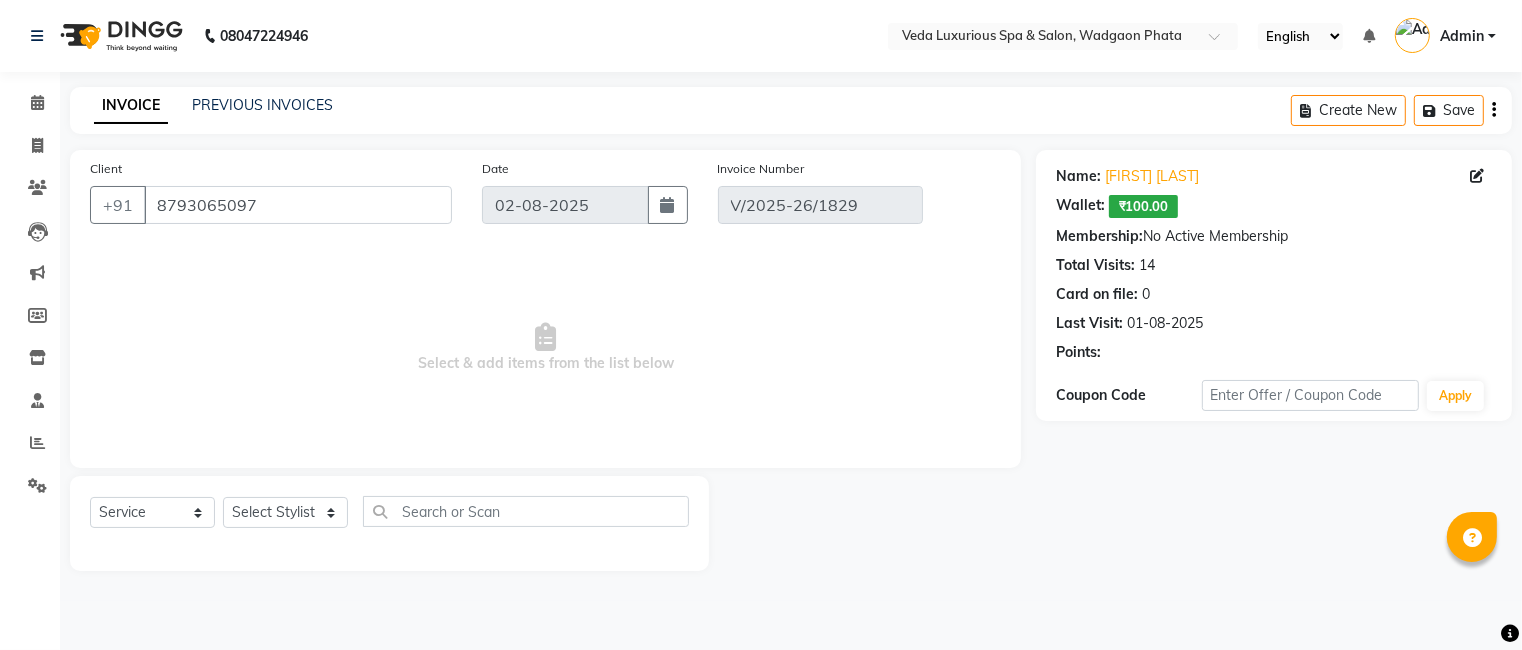 type on "01-08-2025" 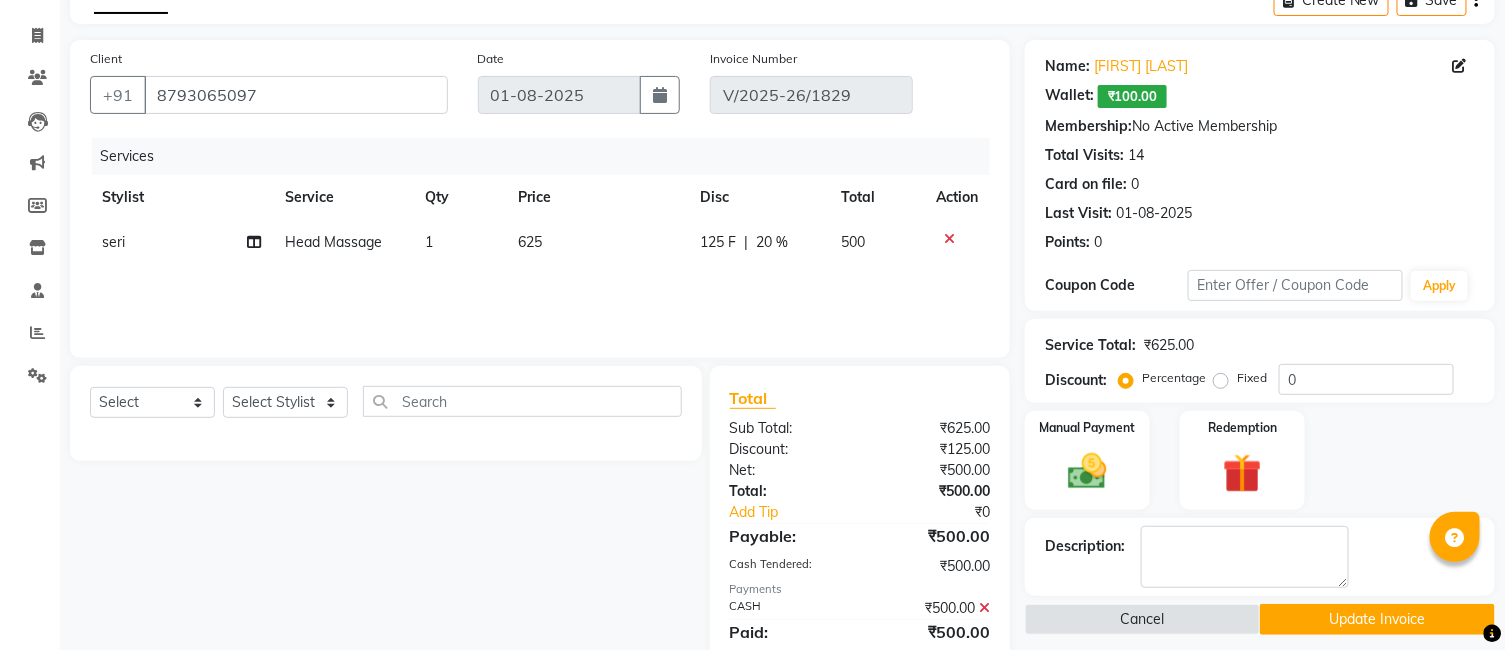 scroll, scrollTop: 111, scrollLeft: 0, axis: vertical 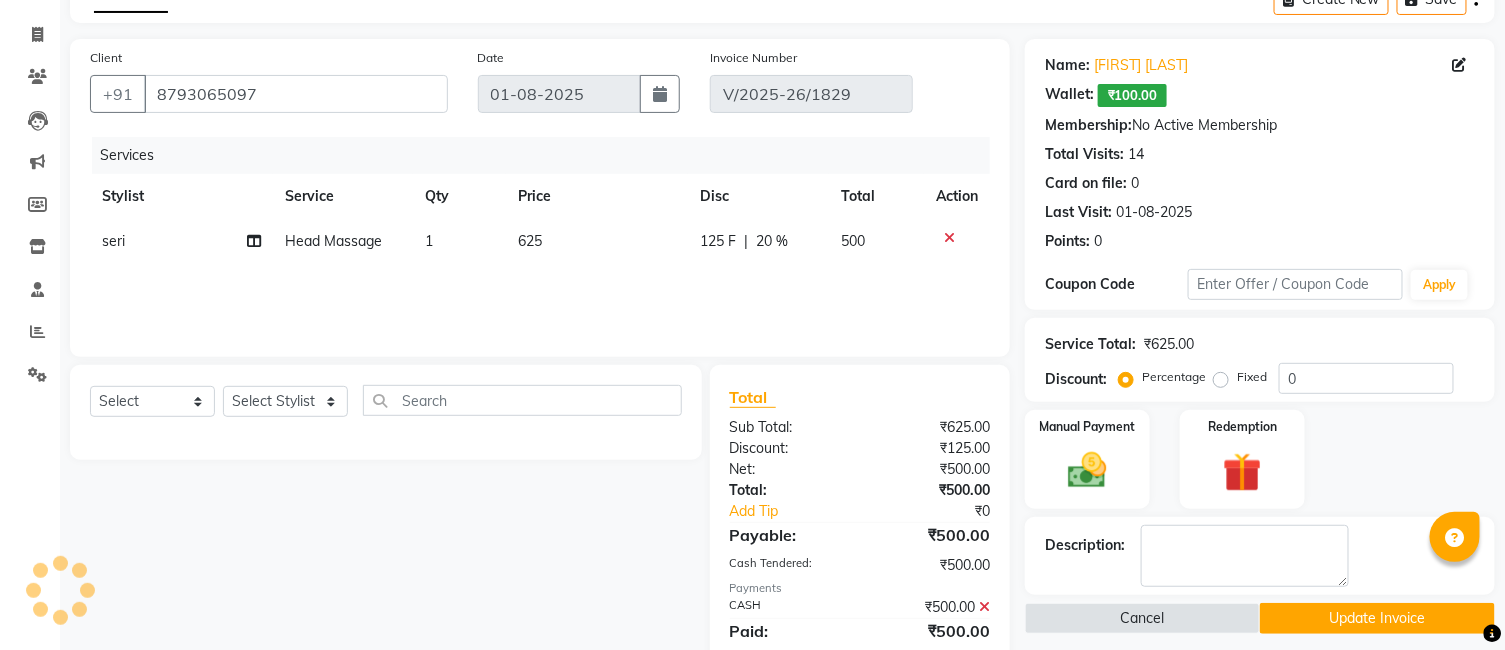 click on "₹100.00" 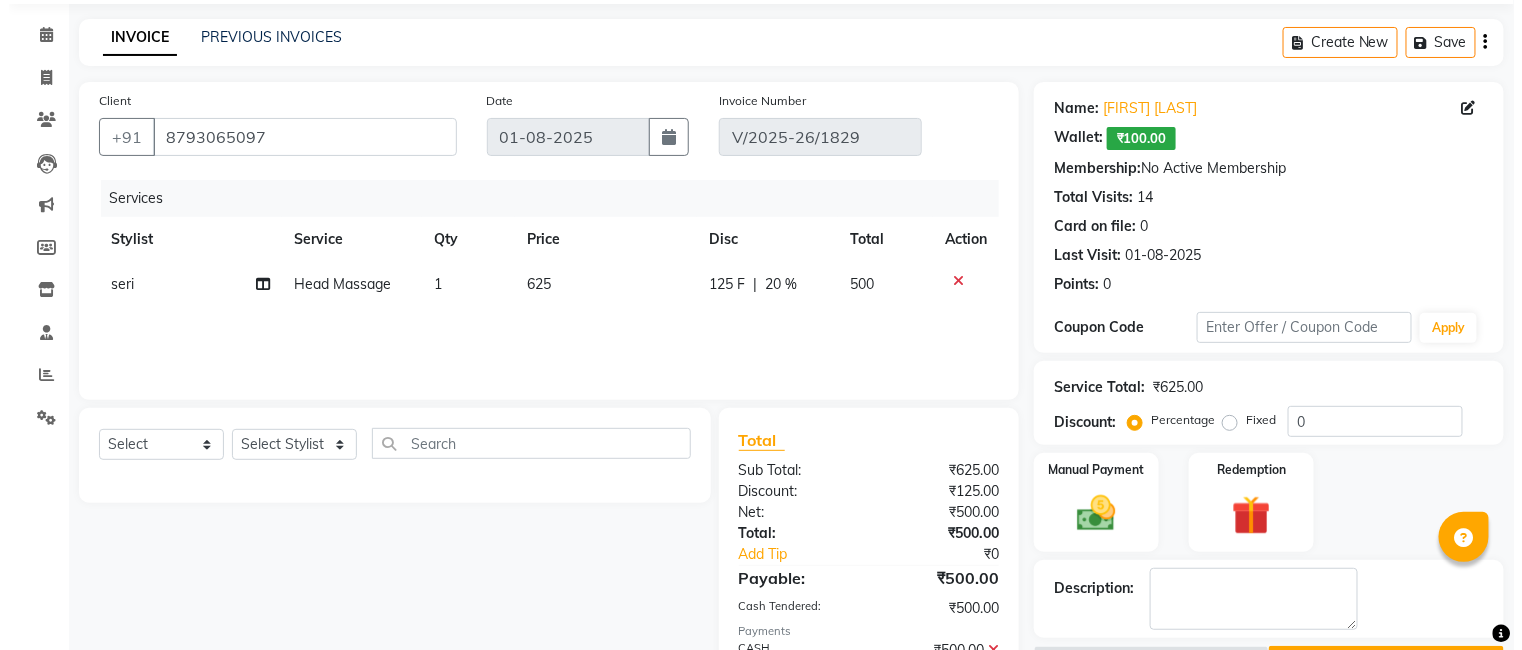 scroll, scrollTop: 0, scrollLeft: 0, axis: both 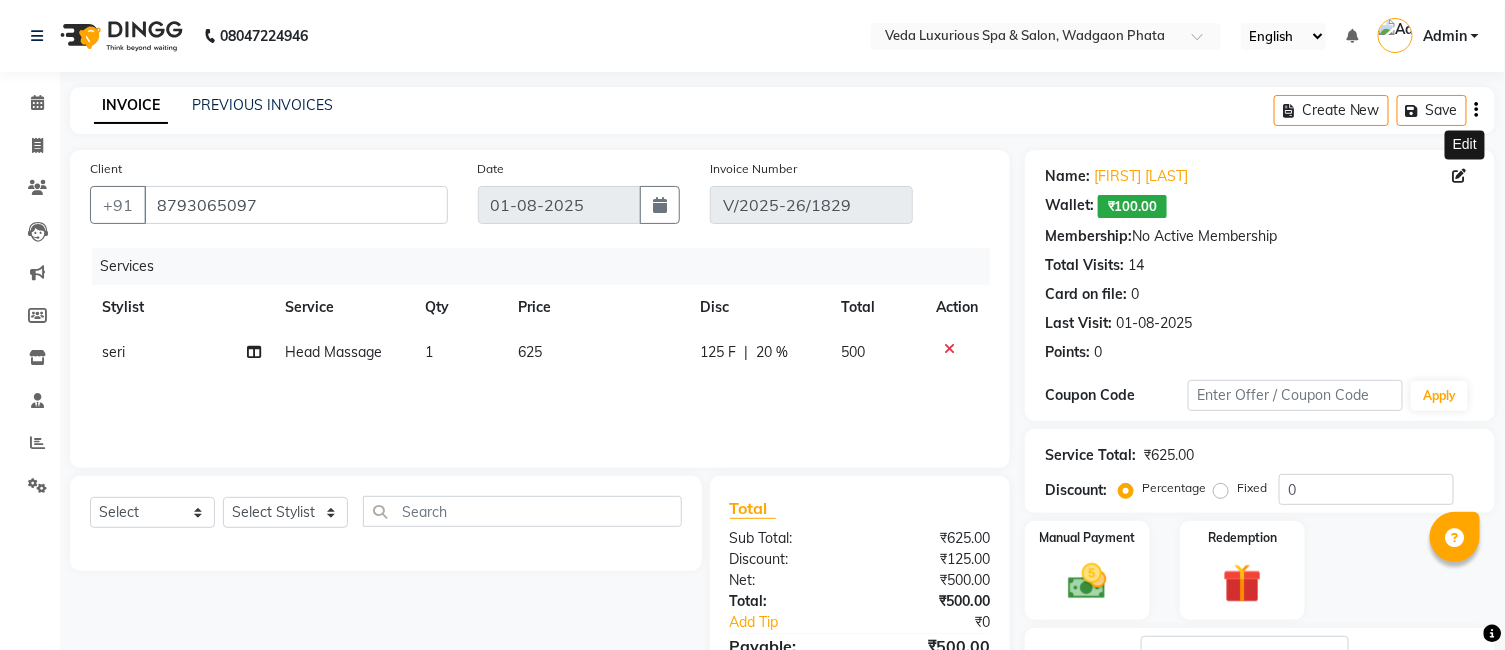 click 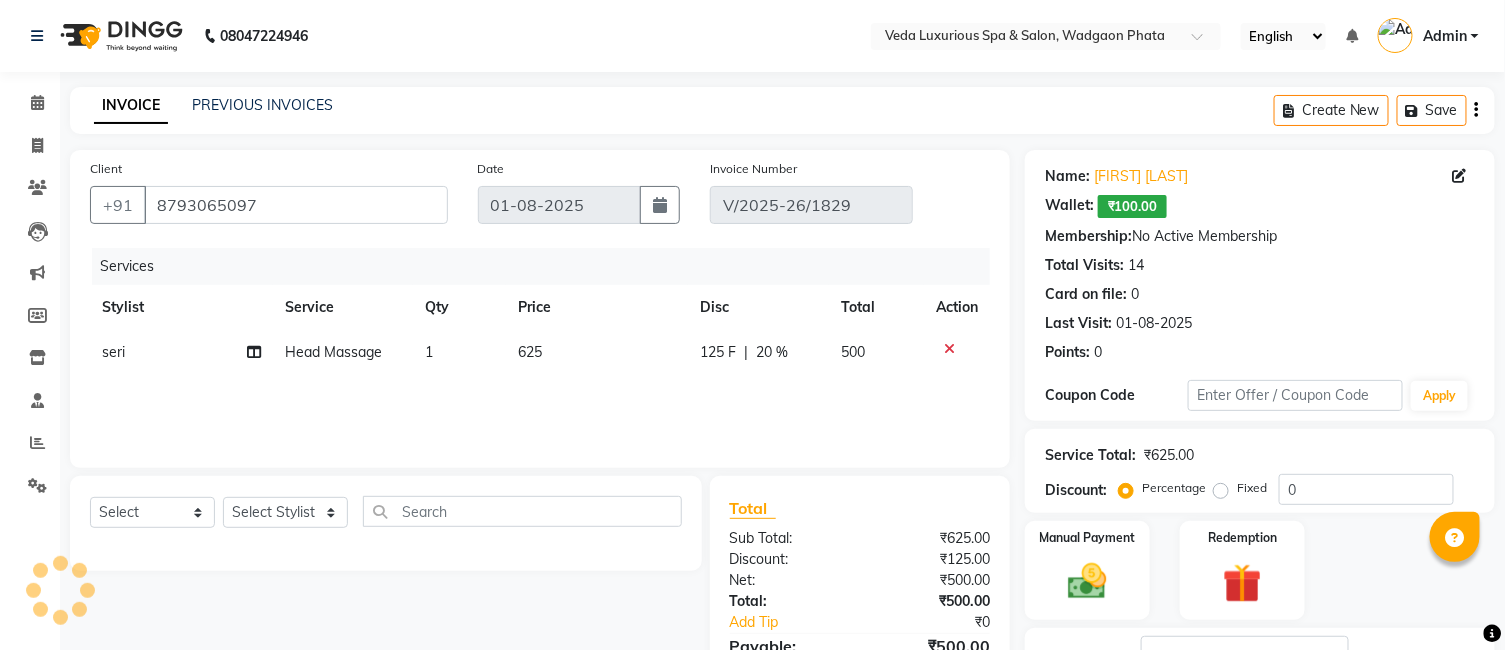 select on "male" 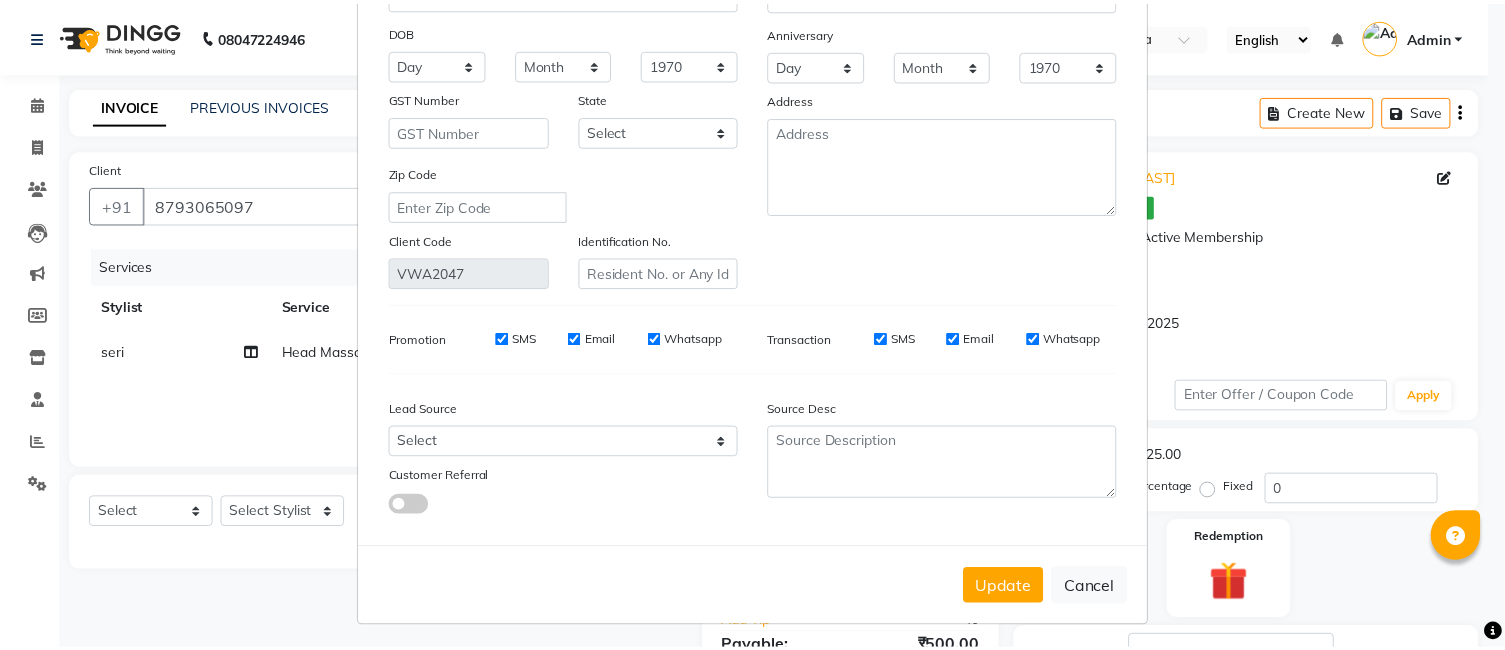 scroll, scrollTop: 240, scrollLeft: 0, axis: vertical 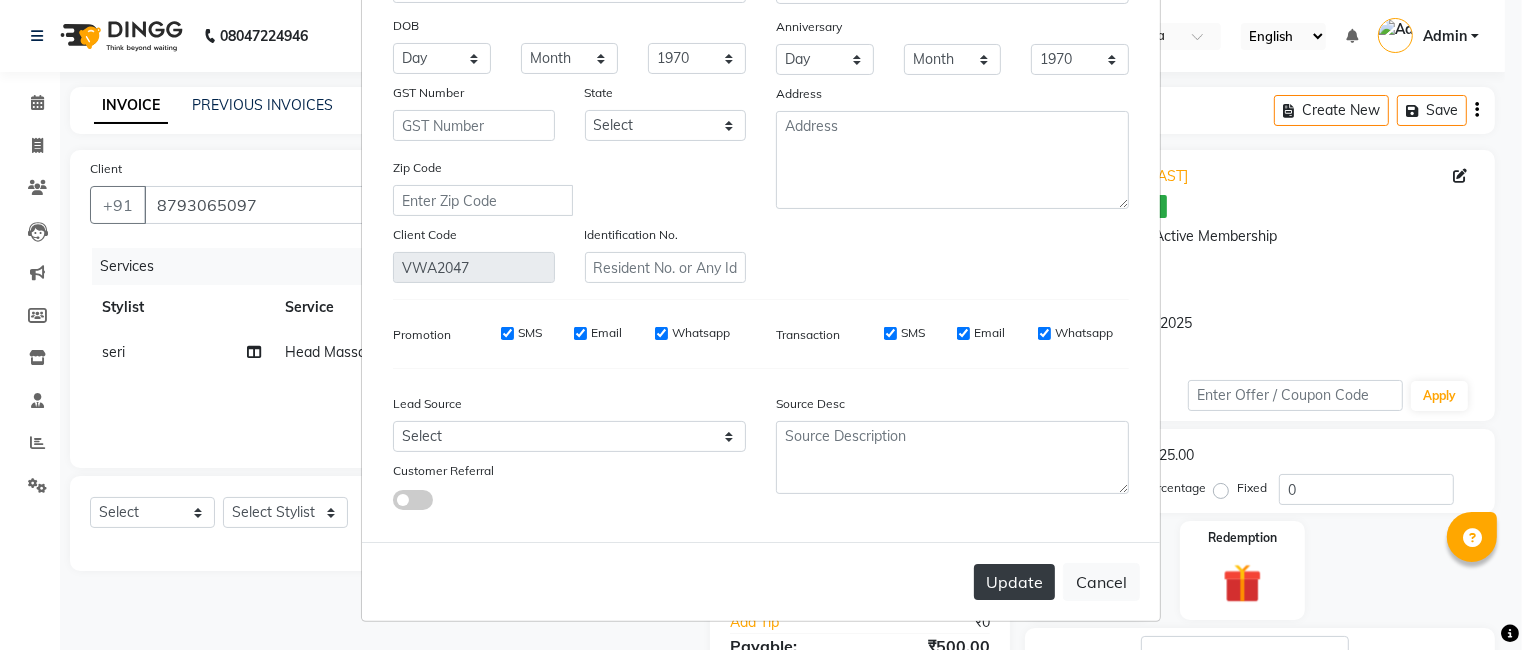 click on "Update" at bounding box center [1014, 582] 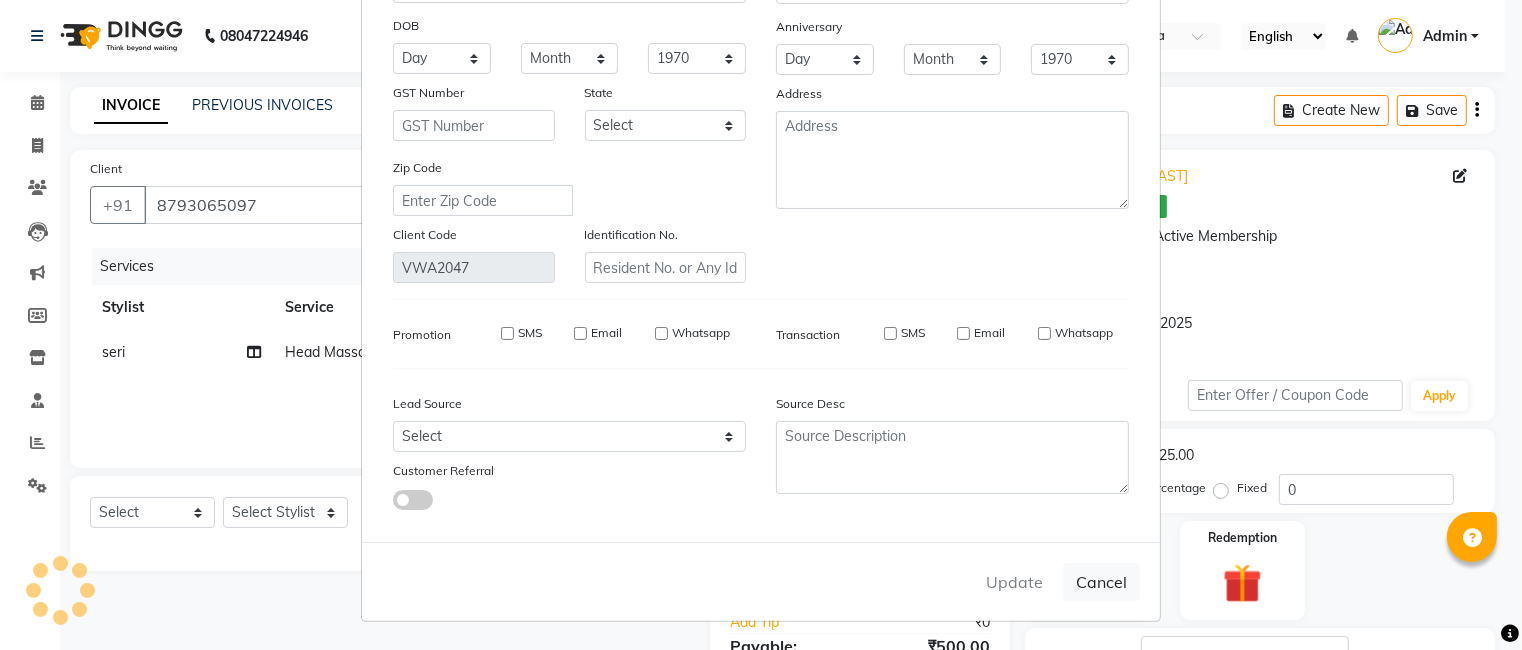 type 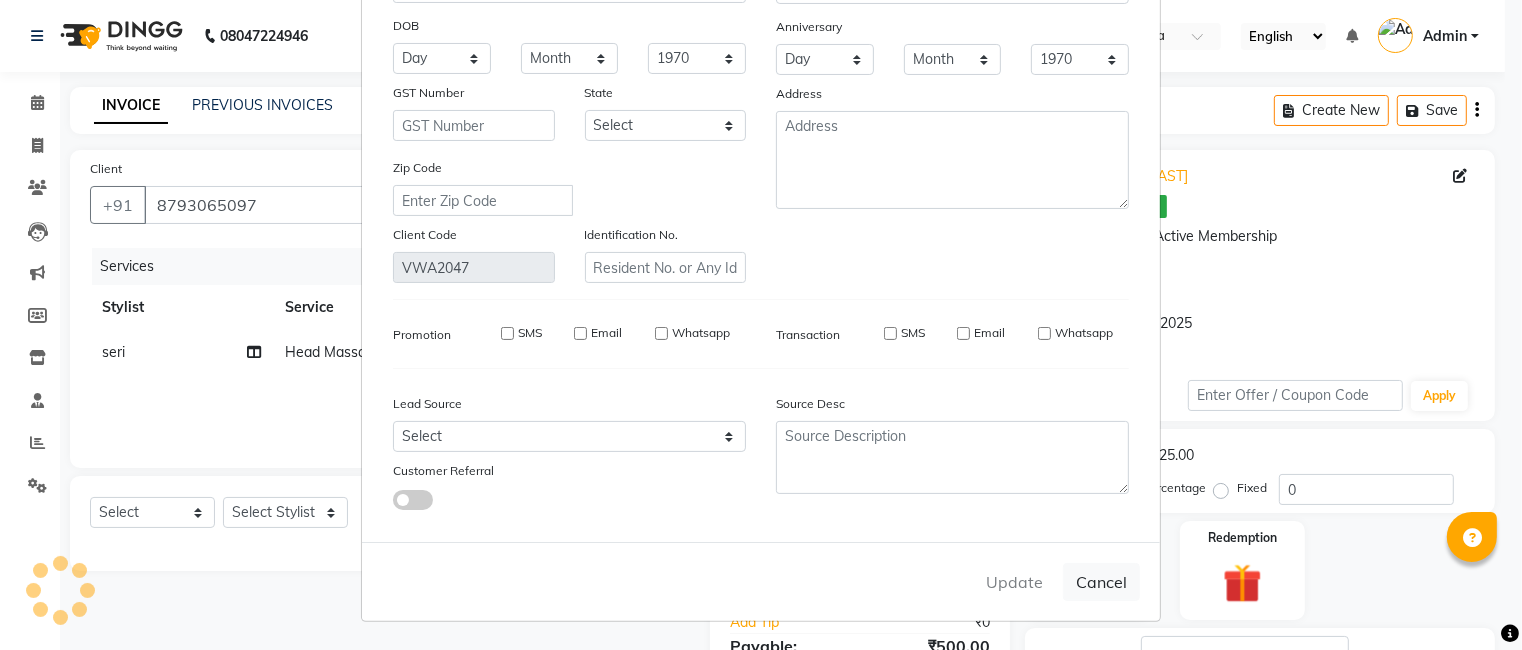 type 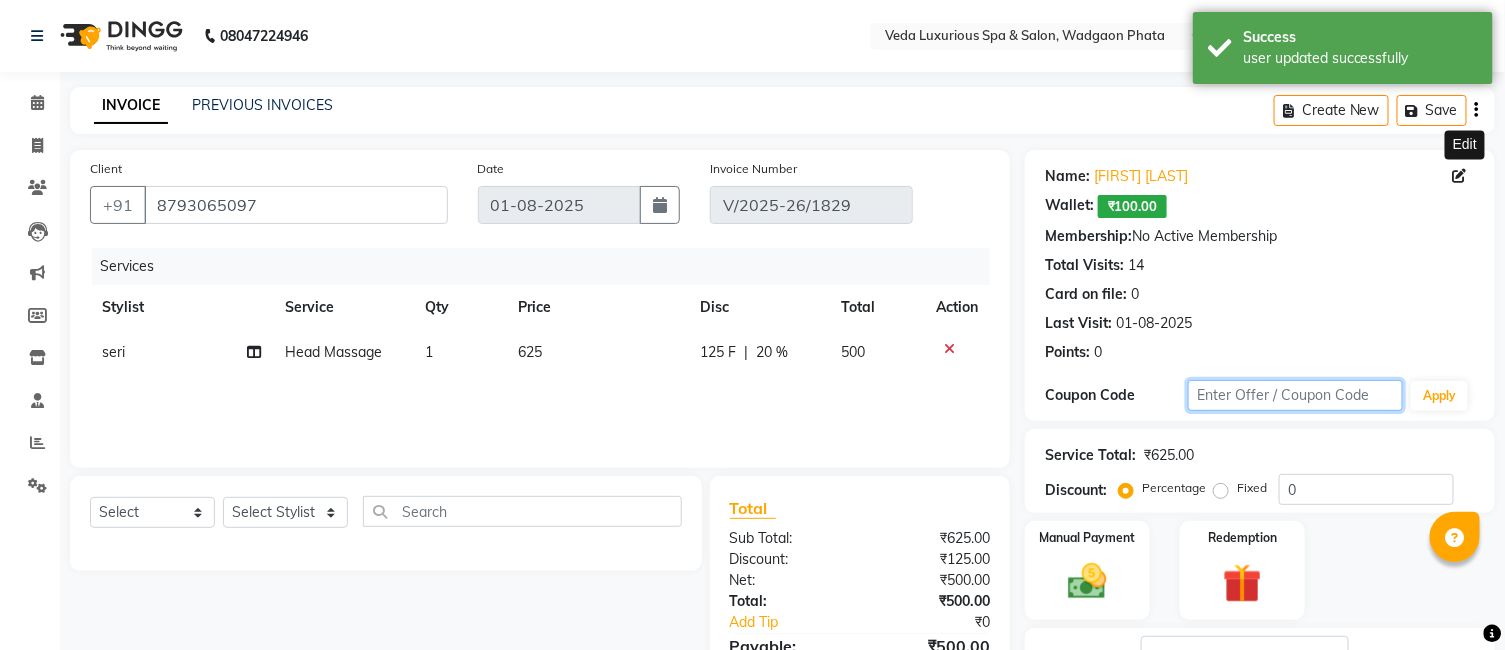 click 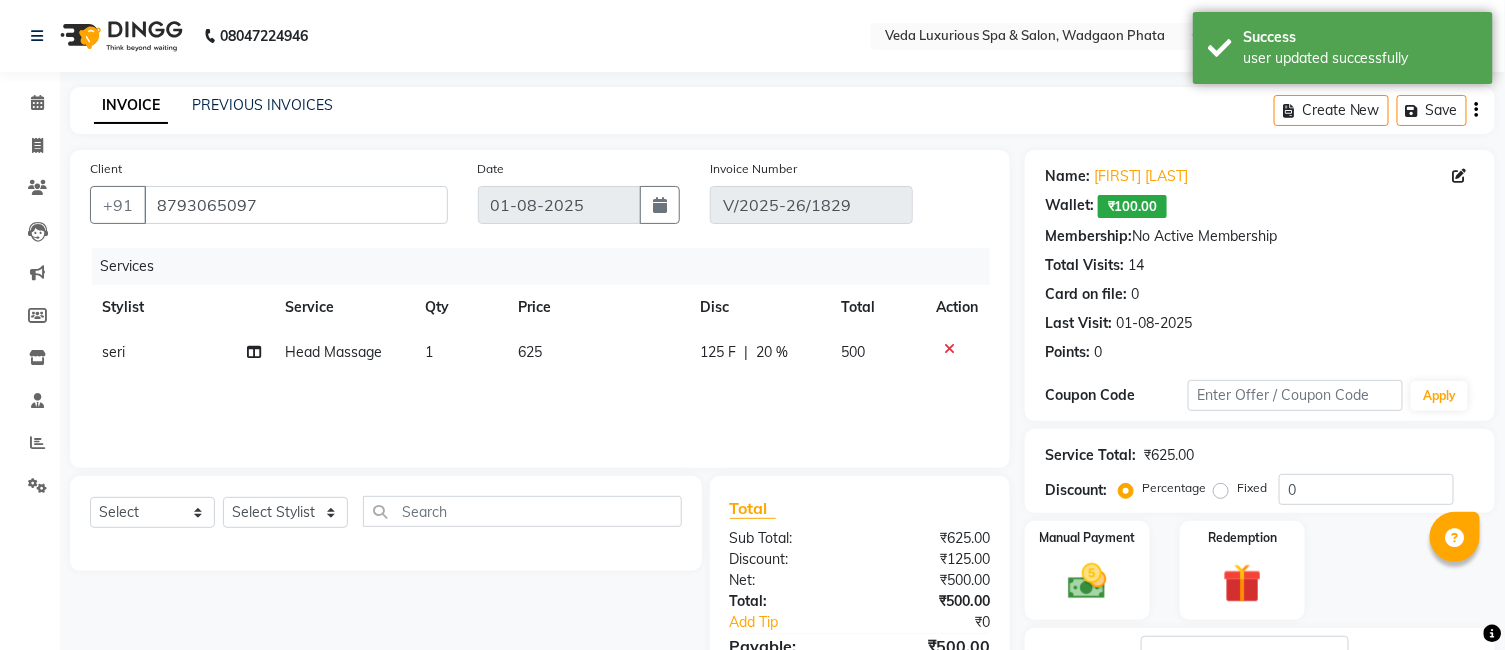 click 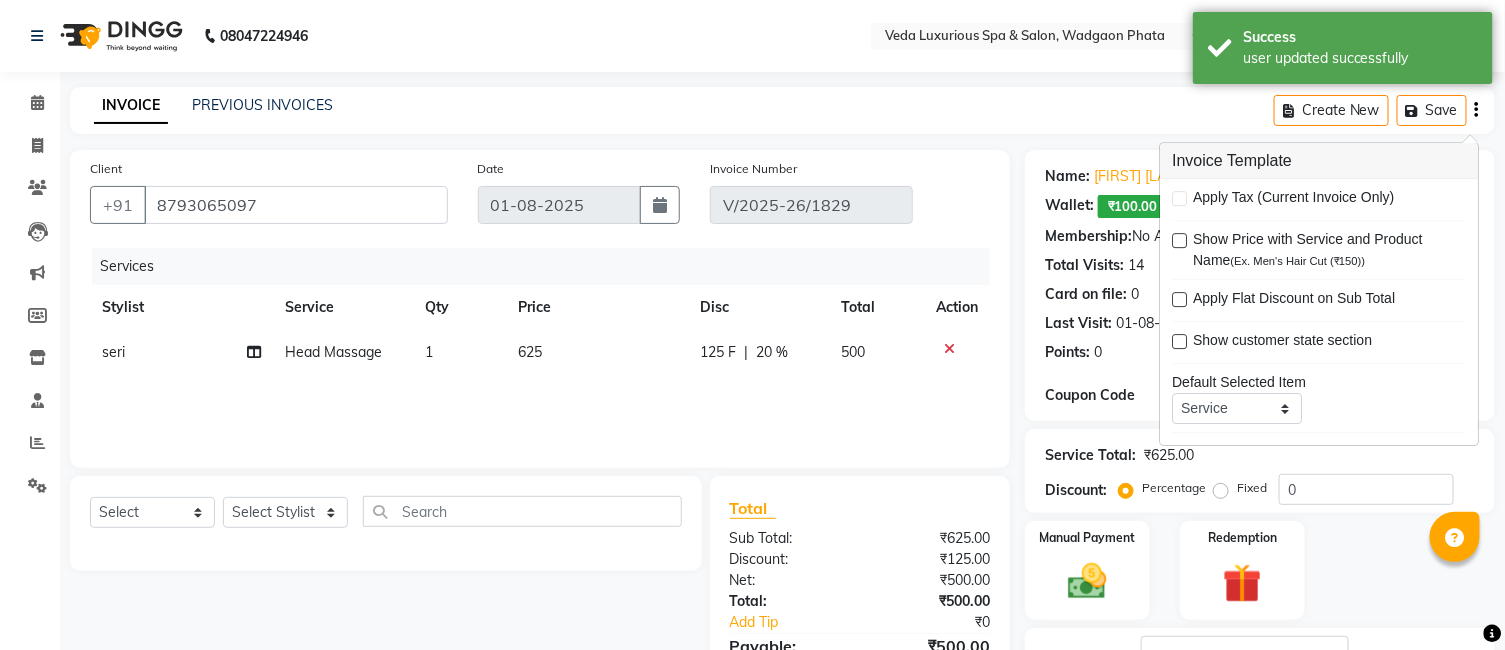 click 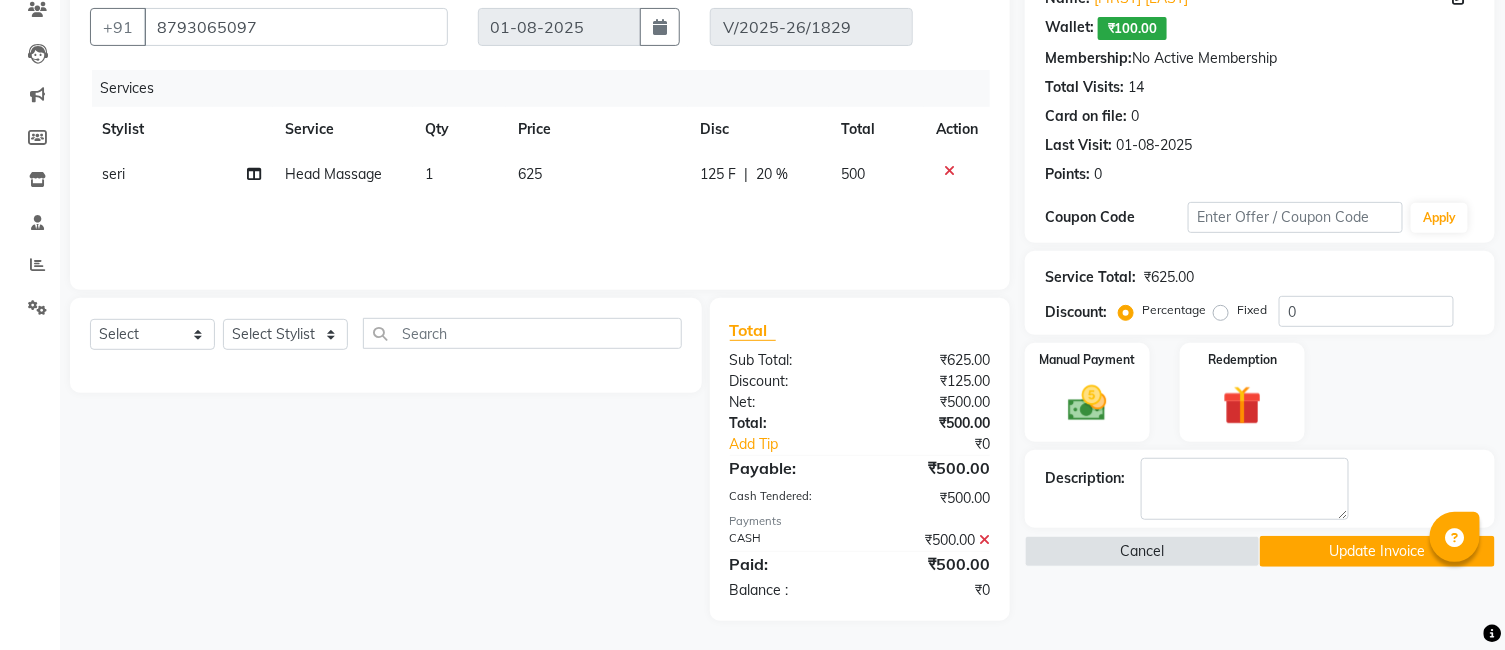 scroll, scrollTop: 67, scrollLeft: 0, axis: vertical 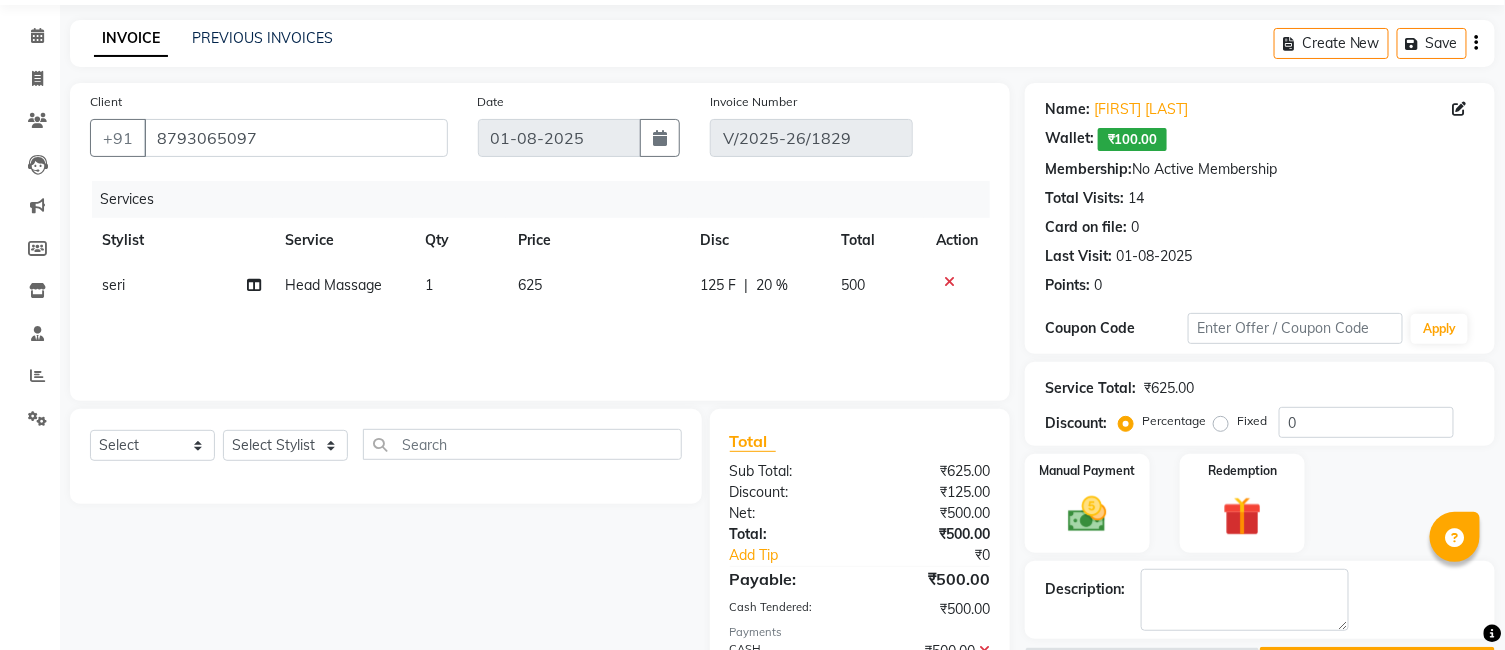click on "₹100.00" 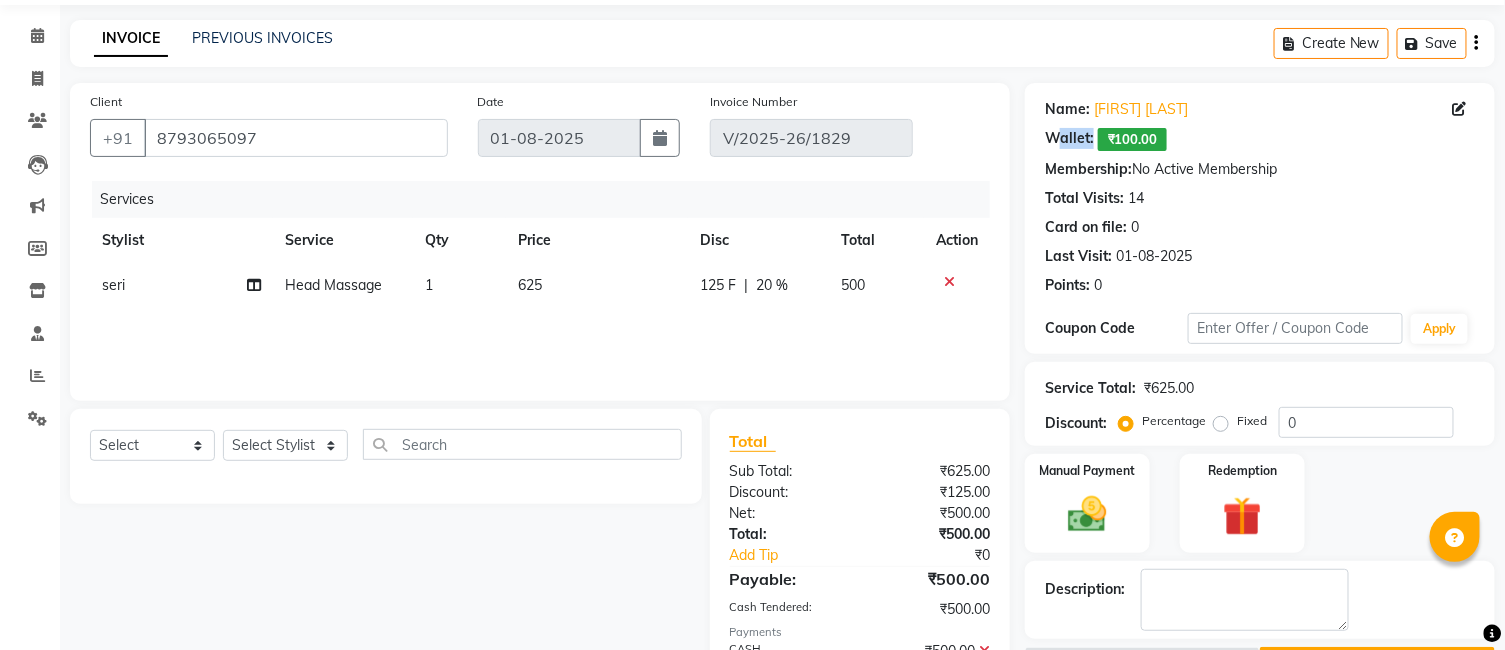 click on "Wallet:" 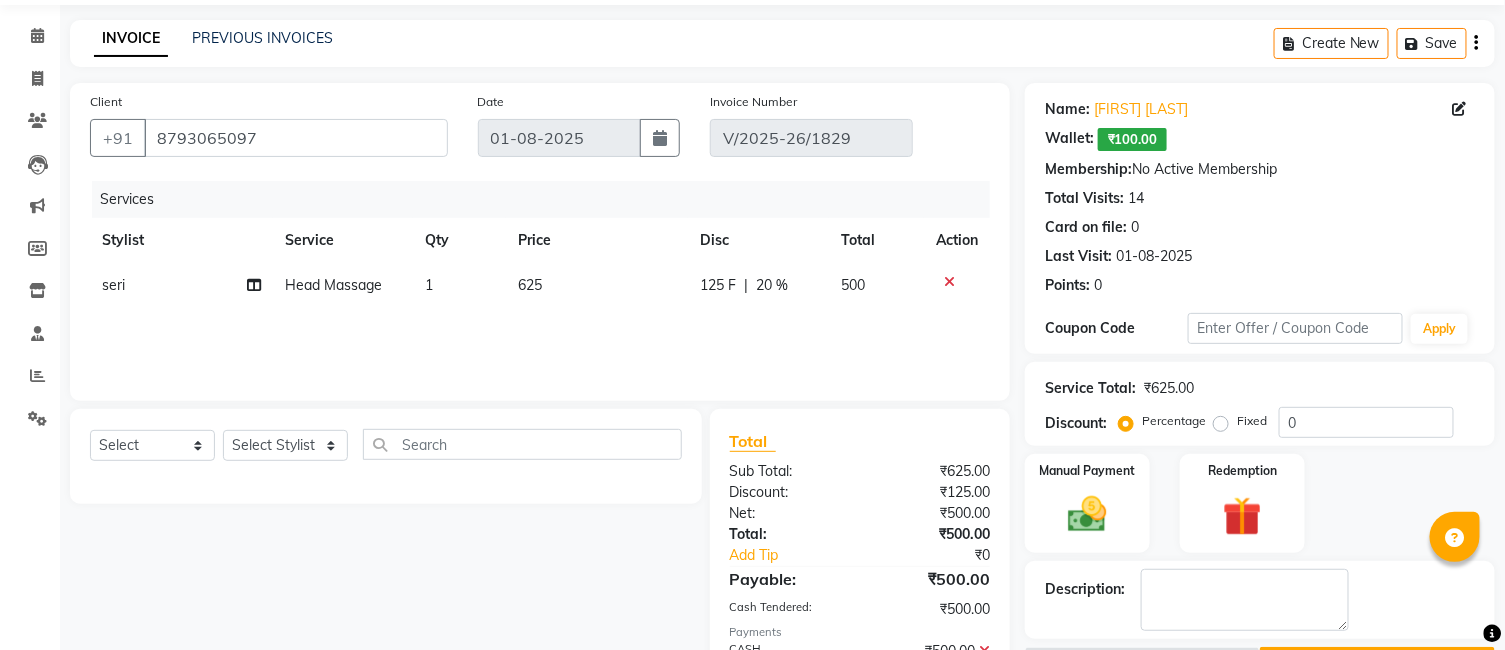 click on "₹100.00" 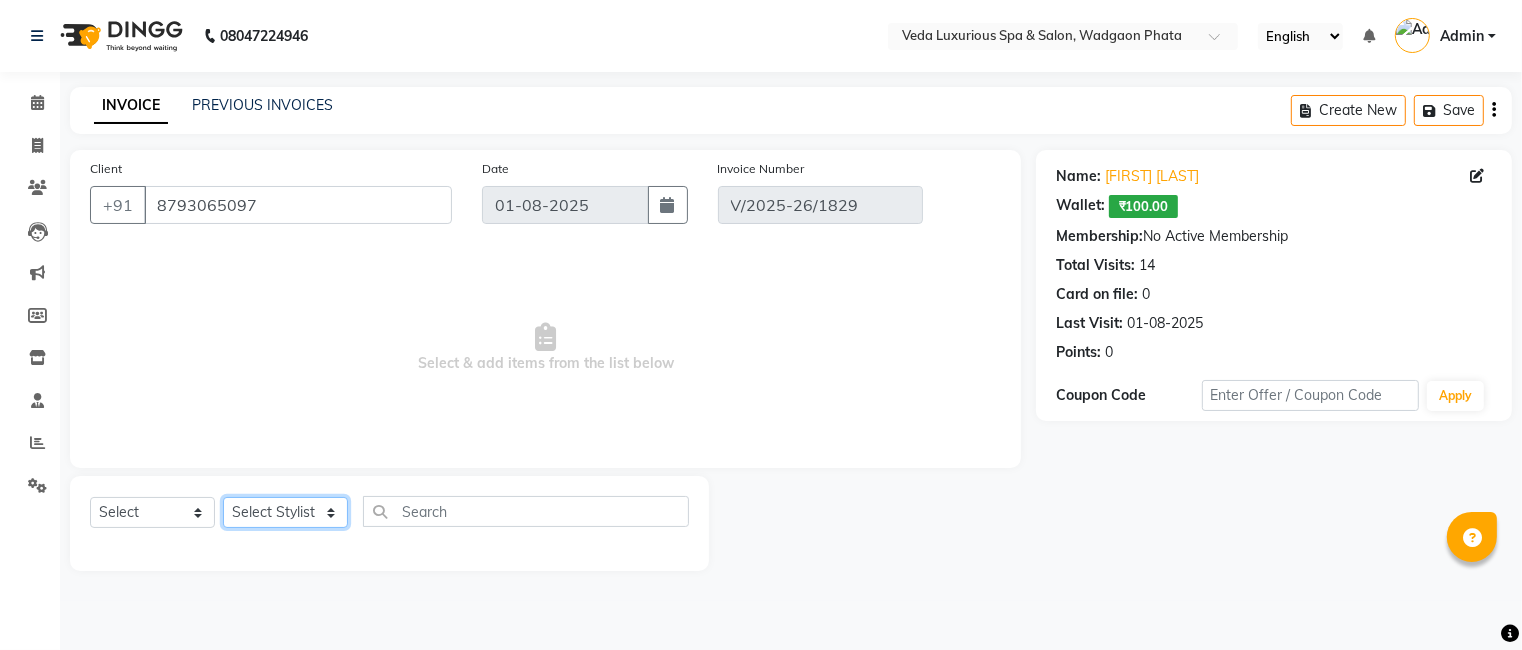 click on "Select Stylist Ankur GOLU Khushi kim lily Mahesh manu MOYA Nilam olivia RP seri VEDA" 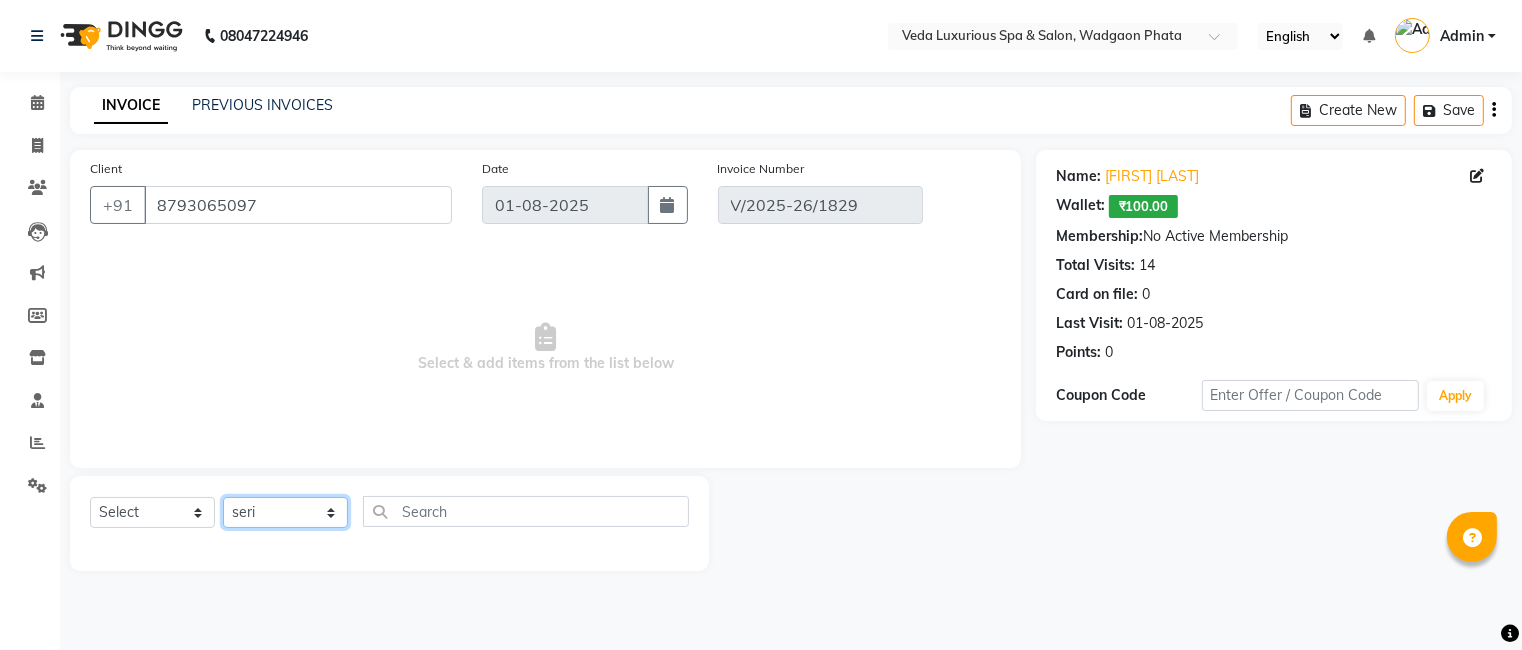 click on "Select Stylist Ankur GOLU Khushi kim lily Mahesh manu MOYA Nilam olivia RP seri VEDA" 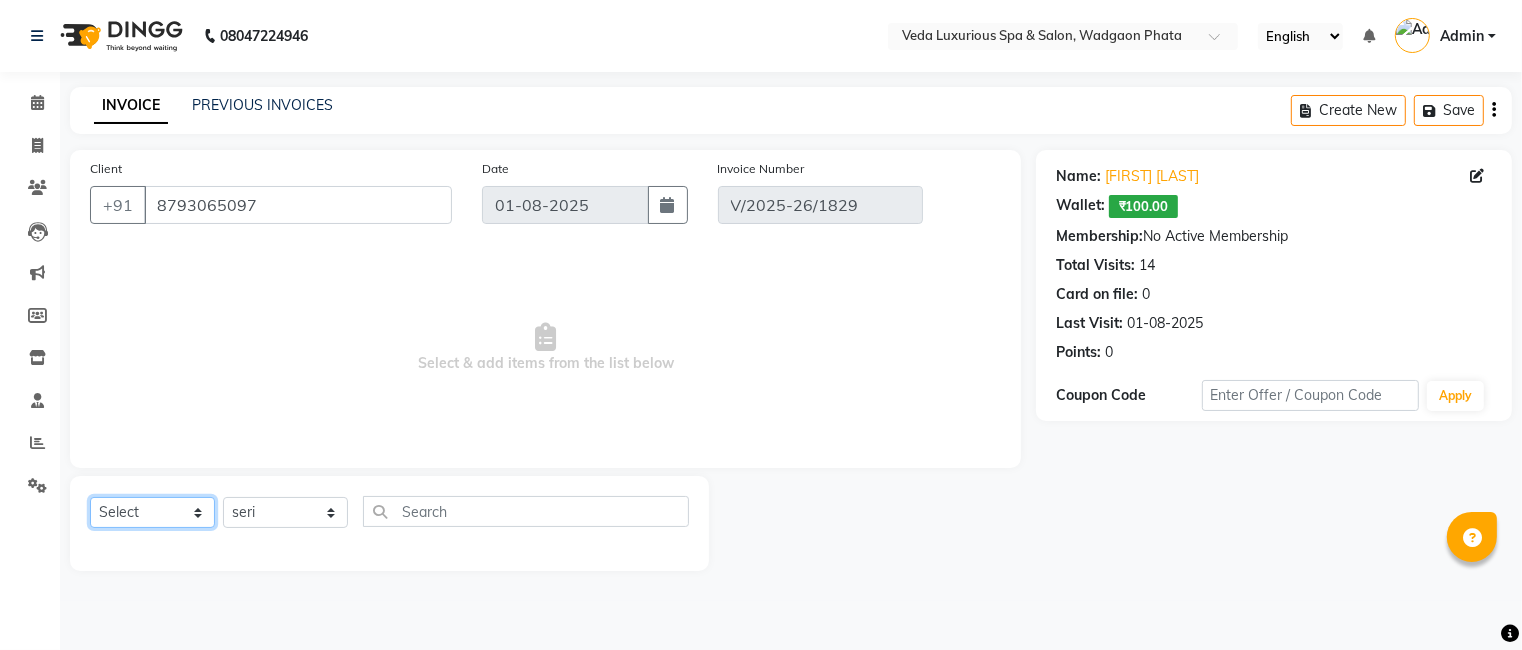 click on "Select  Service  Product  Membership  Package Voucher Prepaid Gift Card" 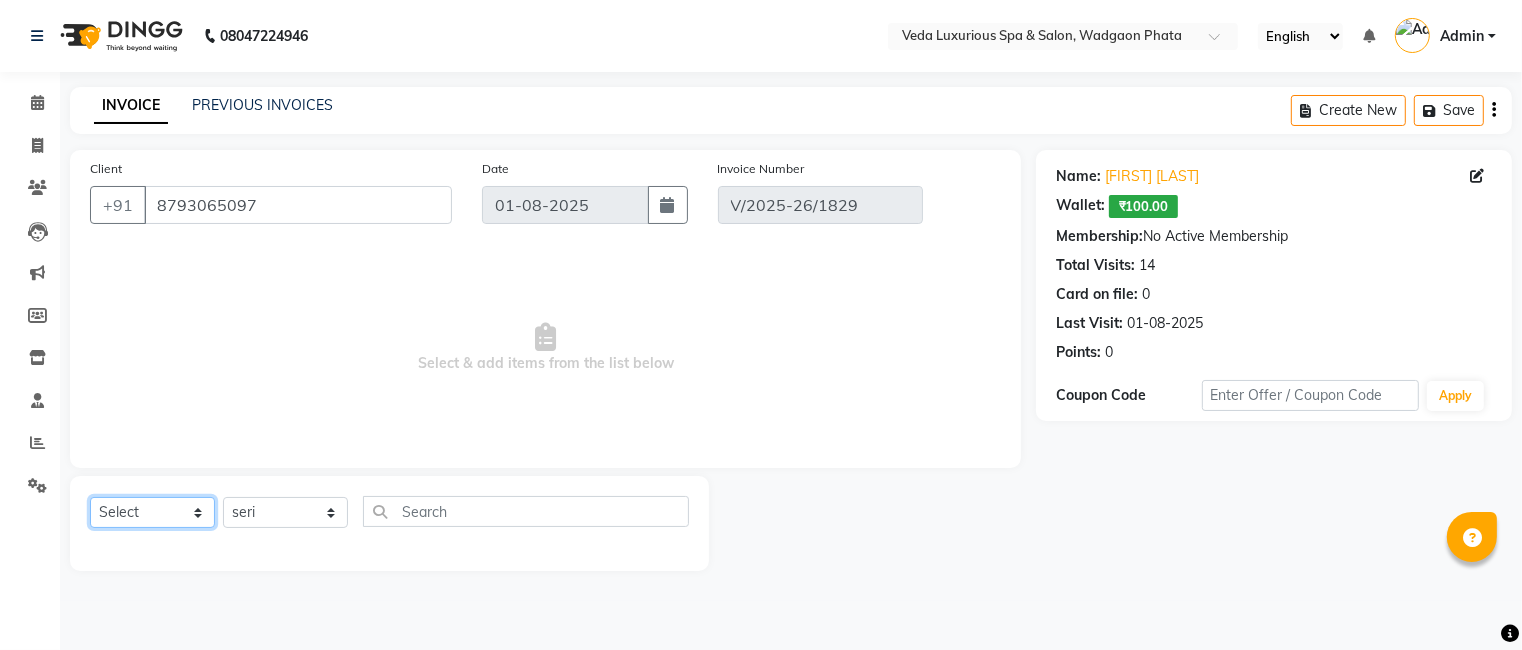 select on "service" 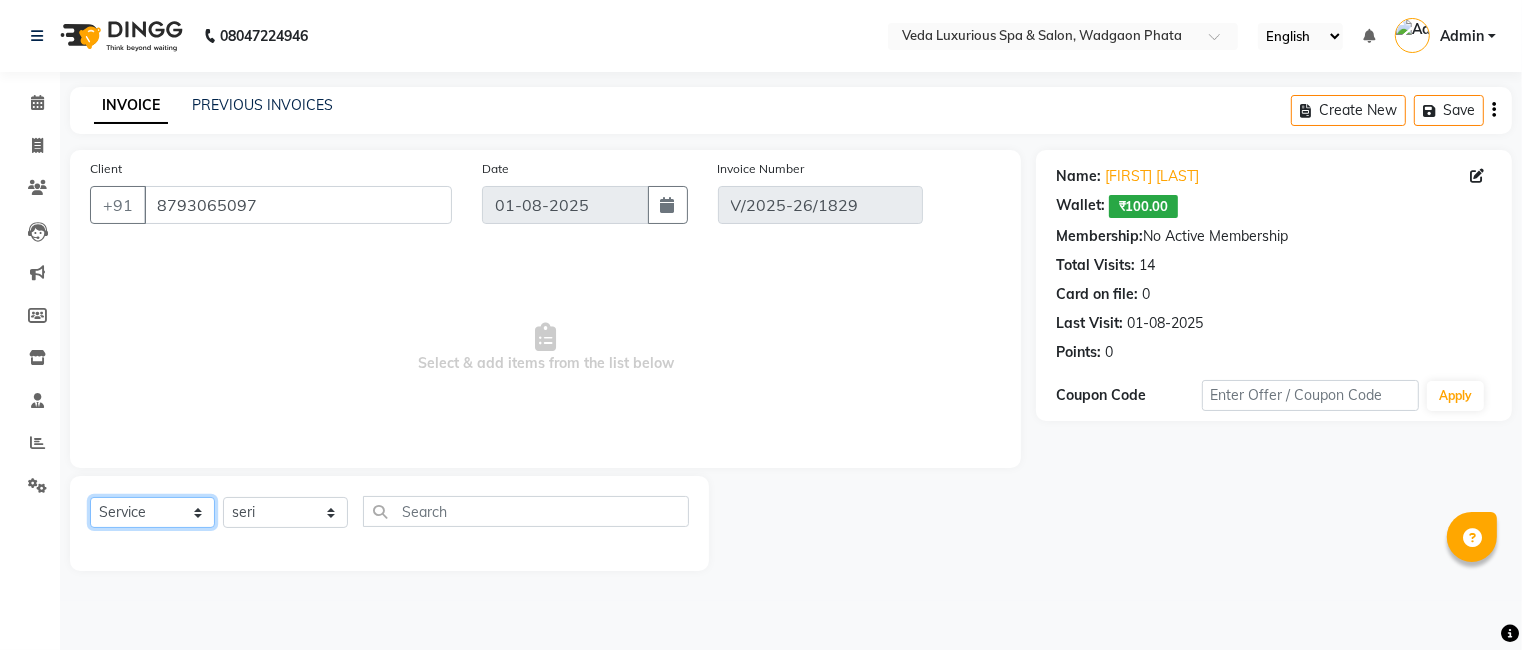 click on "Select  Service  Product  Membership  Package Voucher Prepaid Gift Card" 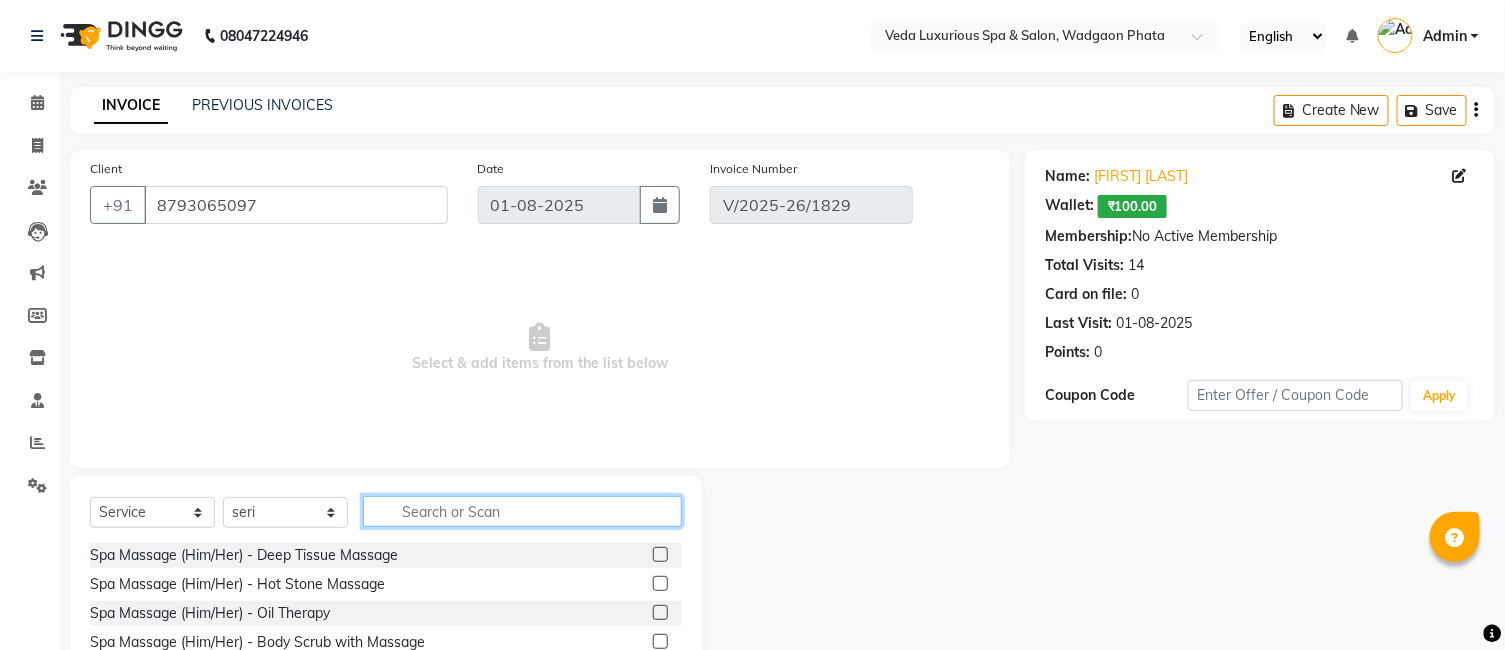 click 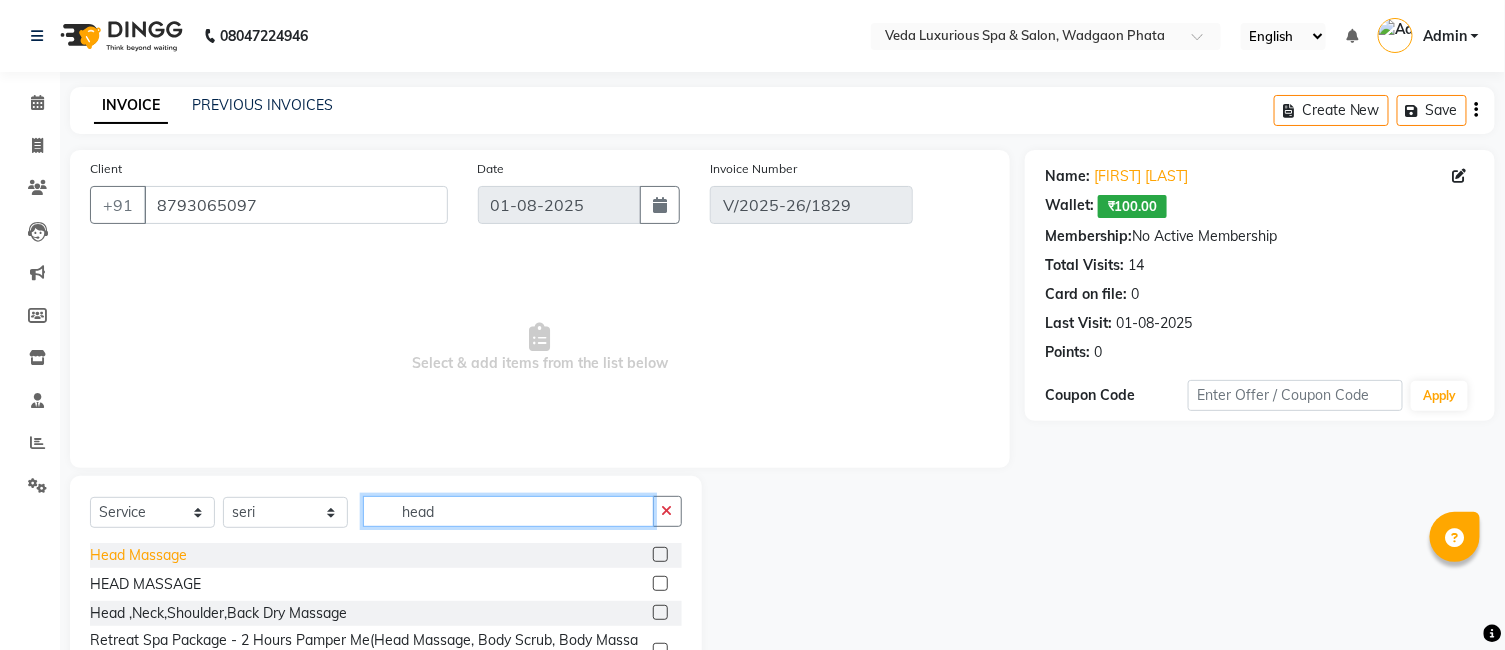type on "head" 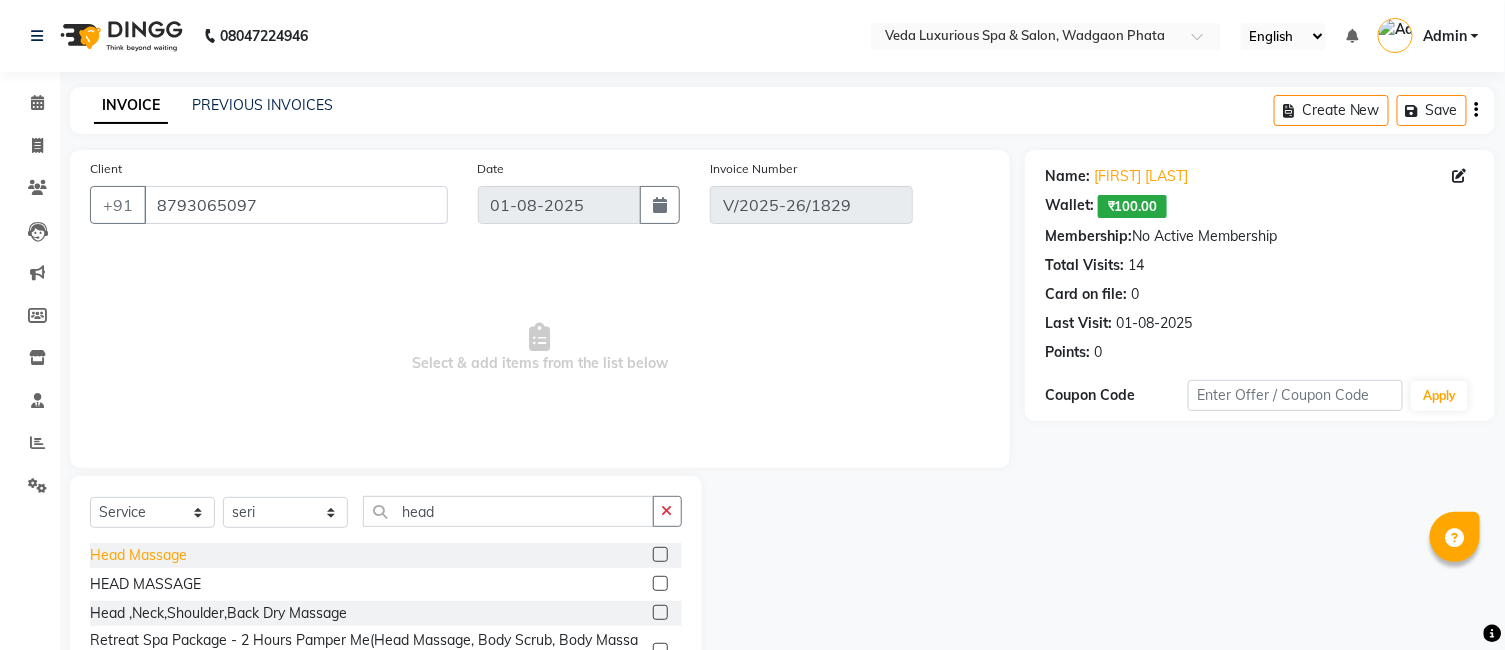 click on "Head Massage" 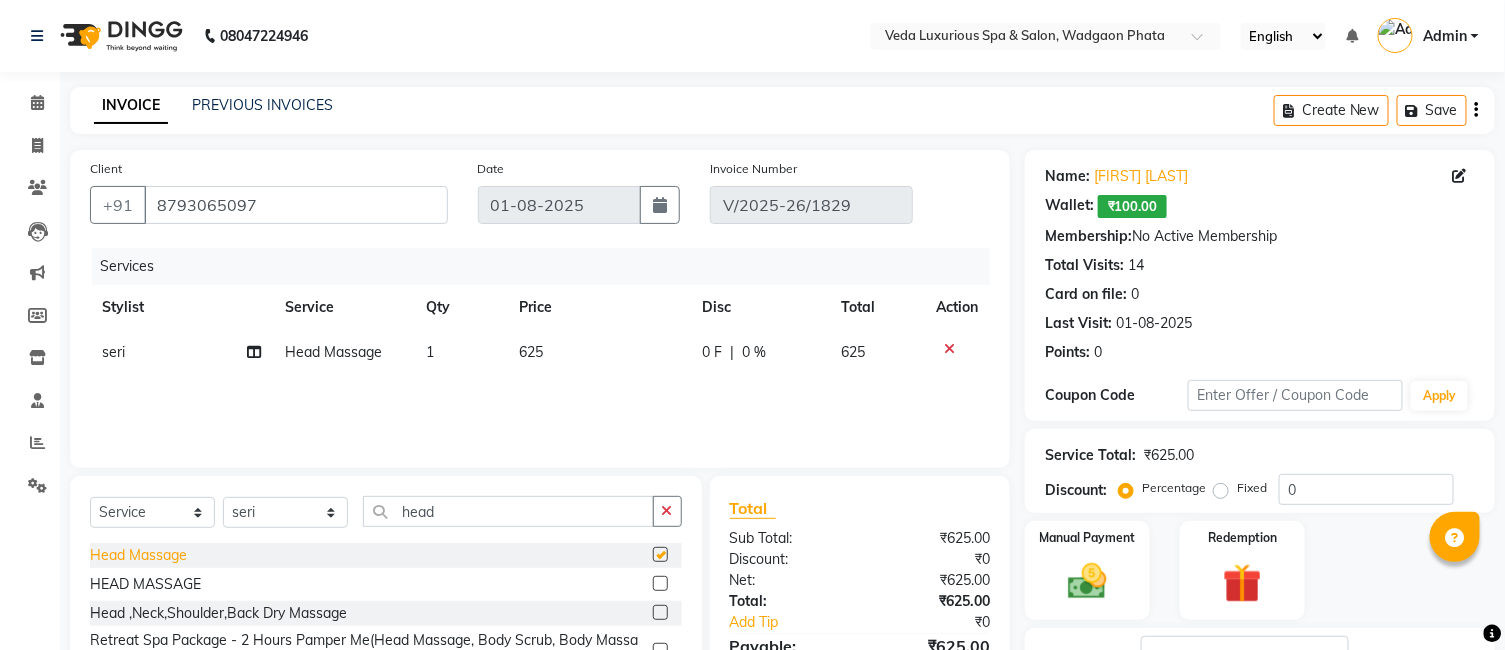 checkbox on "false" 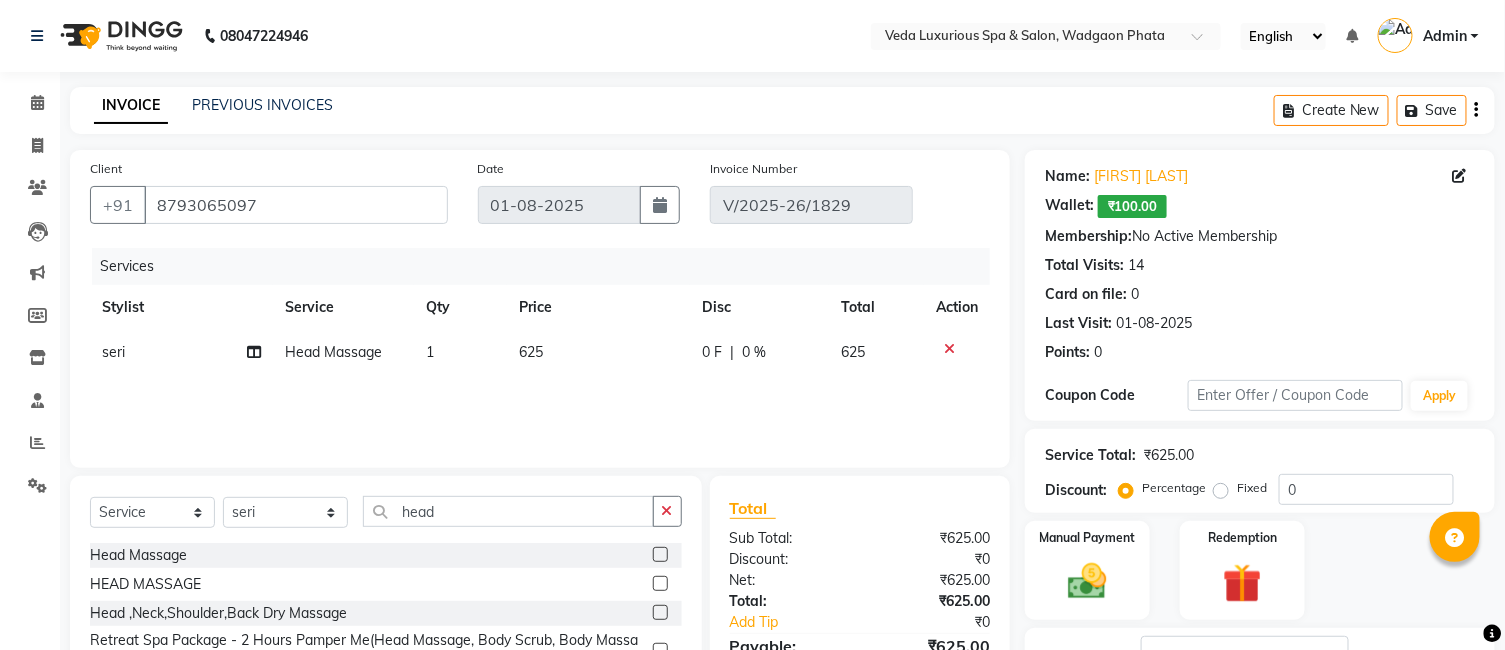 click on "0 F" 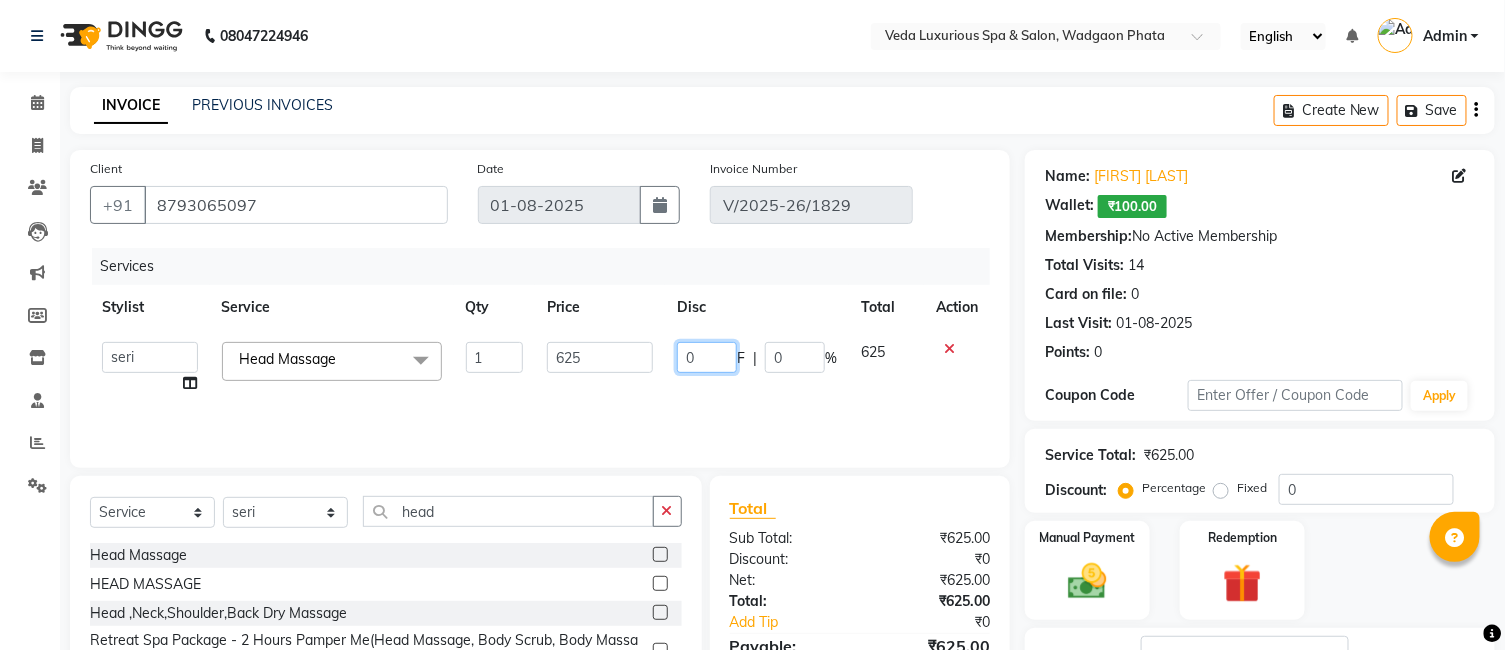 click on "0" 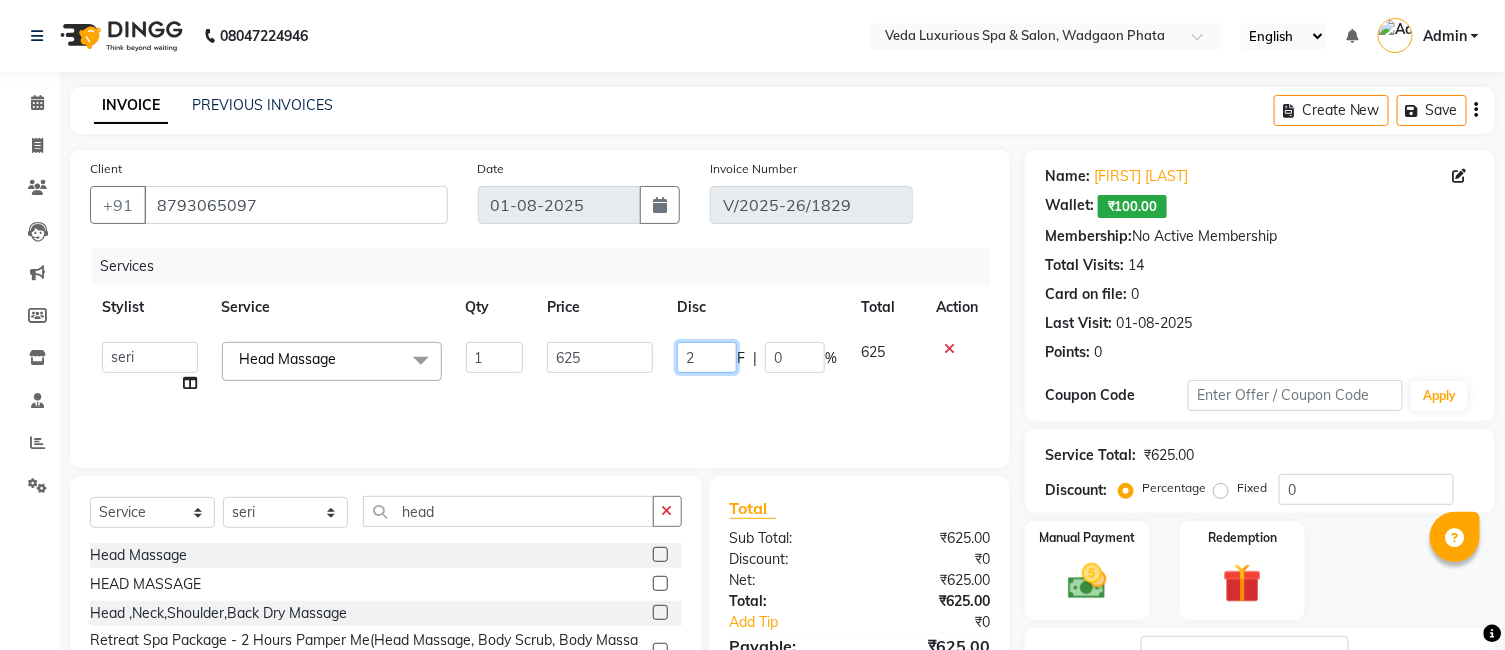 type on "25" 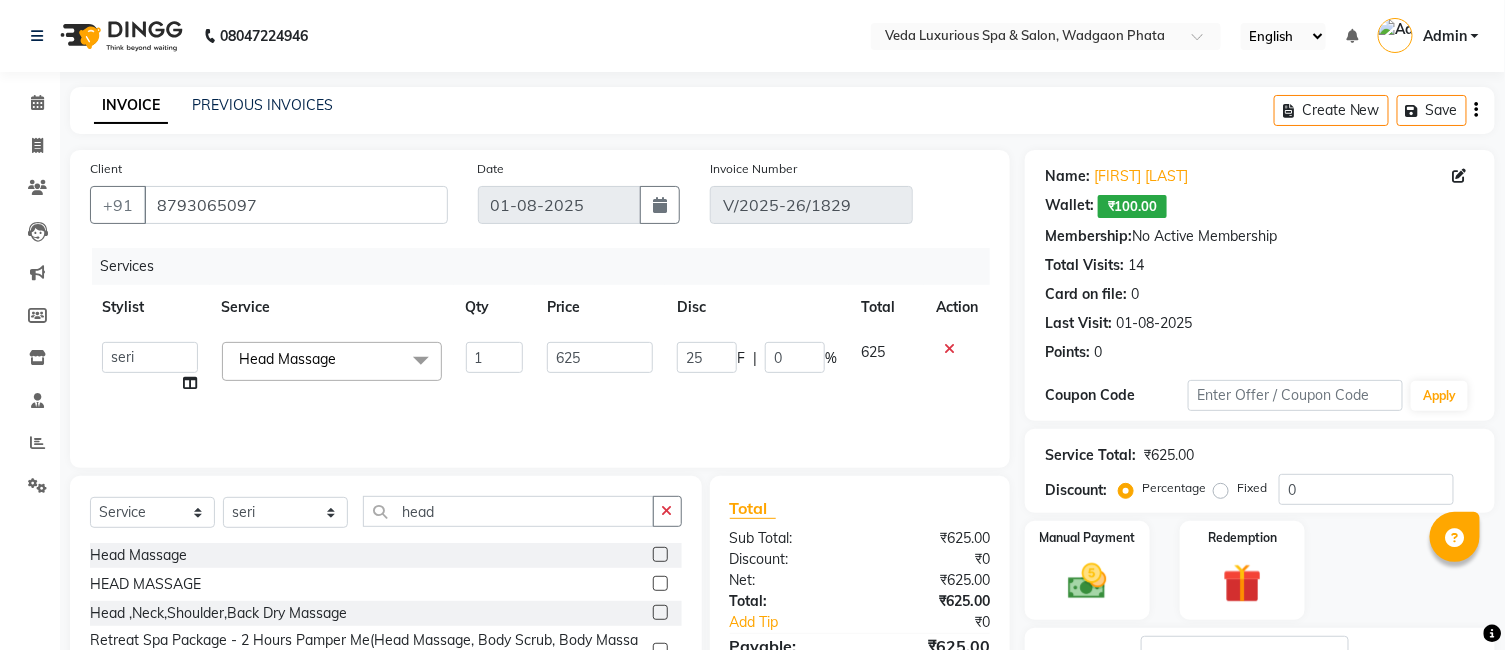 click on "Services Stylist Service Qty Price Disc Total Action [LAST] [LAST] [LAST] [LAST] [LAST] [LAST] [LAST] [LAST] [LAST] [LAST] [LAST] [LAST] Head Massage  x Spa Massage (Him/Her) - Deep Tissue Massage Spa Massage (Him/Her) - Hot Stone Massage Spa Massage (Him/Her) - Oil Therapy Spa Massage (Him/Her) - Body Scrub with Massage Spa Massage (Him/Her) - Foot Massage Spa Massage (Him/Her) - Body Scrub Spa Massage (Him/Her) - Aromatheraphy Massage Balinese Massage Head Massage Deep Tissue Massage 90 min Spa Massage Foot Massage Balinese Massage 90min Hot Oil Massage Four Hand Massage Swedish Massage Aromatheraphy (90 min) Body Scrub With Massage 4 Hand Traditional Thai Massage Steam Bath HEAD MASSAGE Face Clean Up Other Couple Massage (60 M) (Married only) Couple Massage (90 M) (Married only) Deep Tissue Massage Deep Tissue Massage (90 min) Body Scrub With Massage Head ,Neck,Shoulder,Back Dry Massage Retreate Spa Package - 2 Hours (up) Haircut (Female) - Haircut (Female) - Hair Ironing Blow Dry 1" 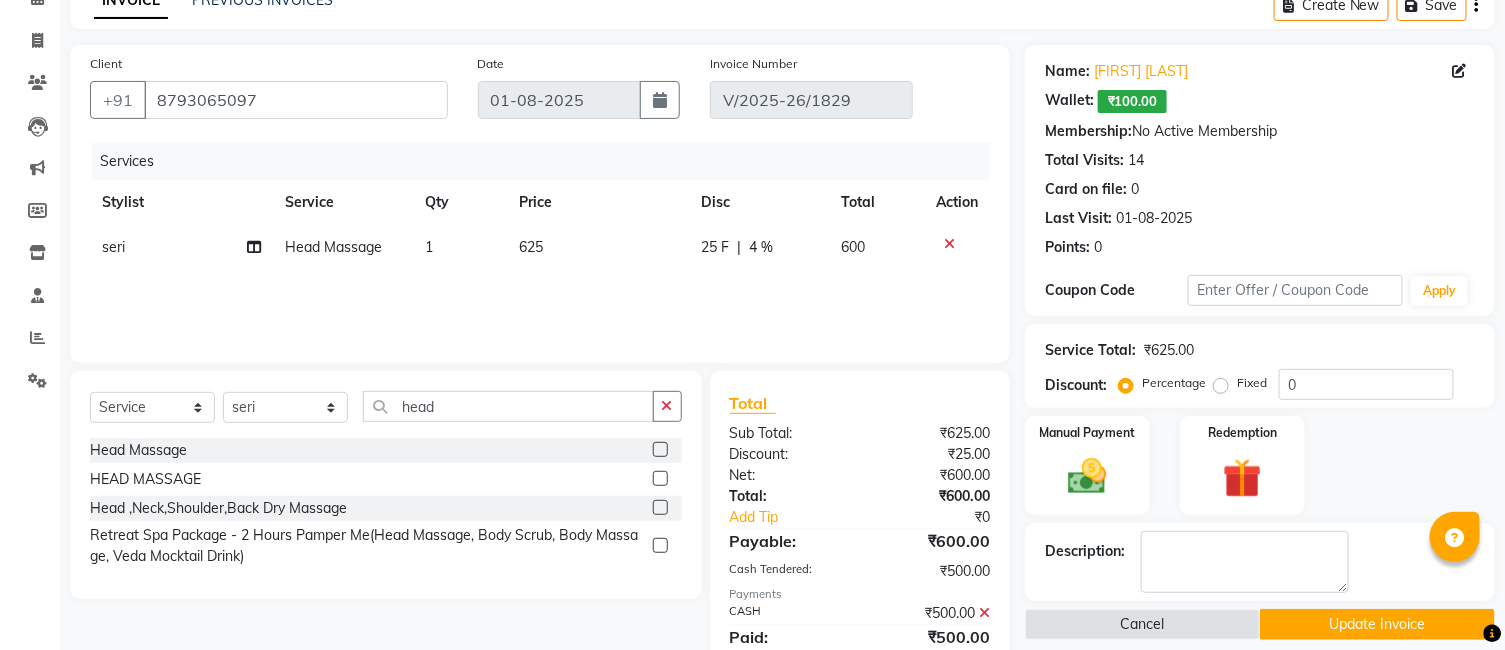 scroll, scrollTop: 111, scrollLeft: 0, axis: vertical 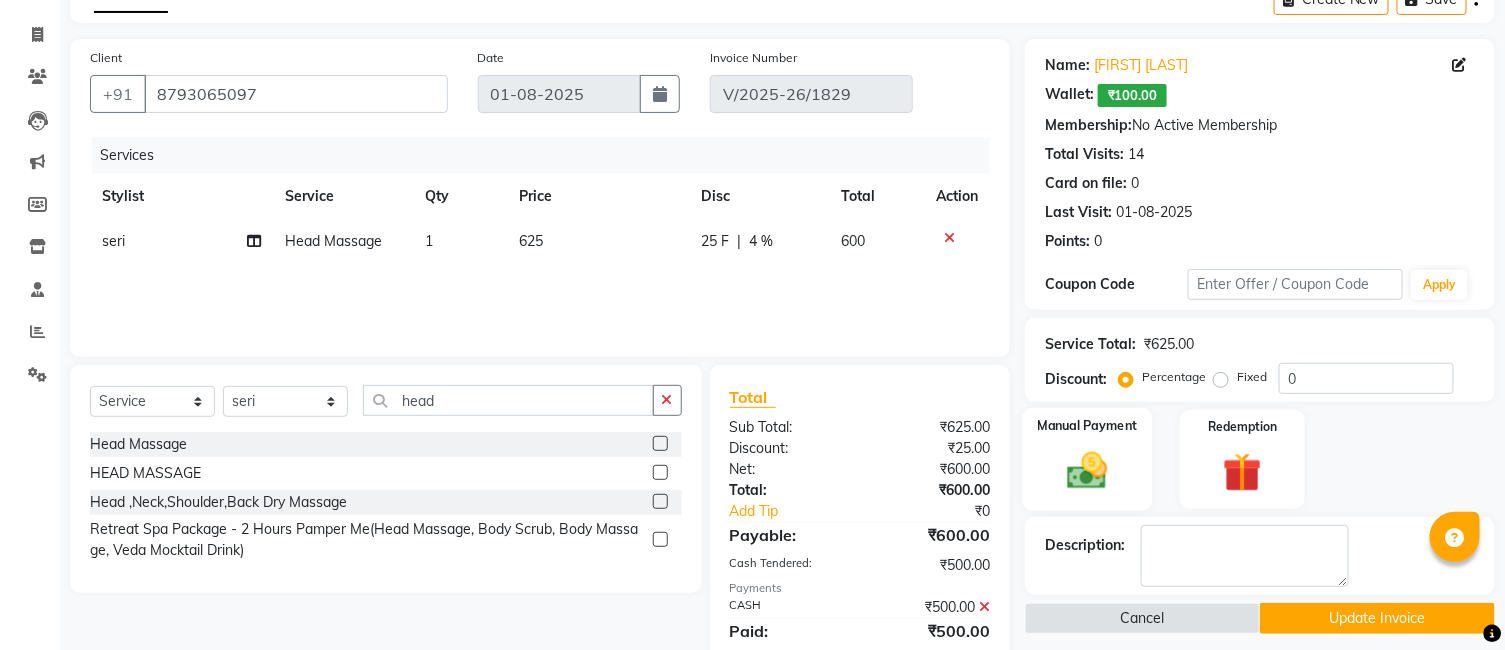 click 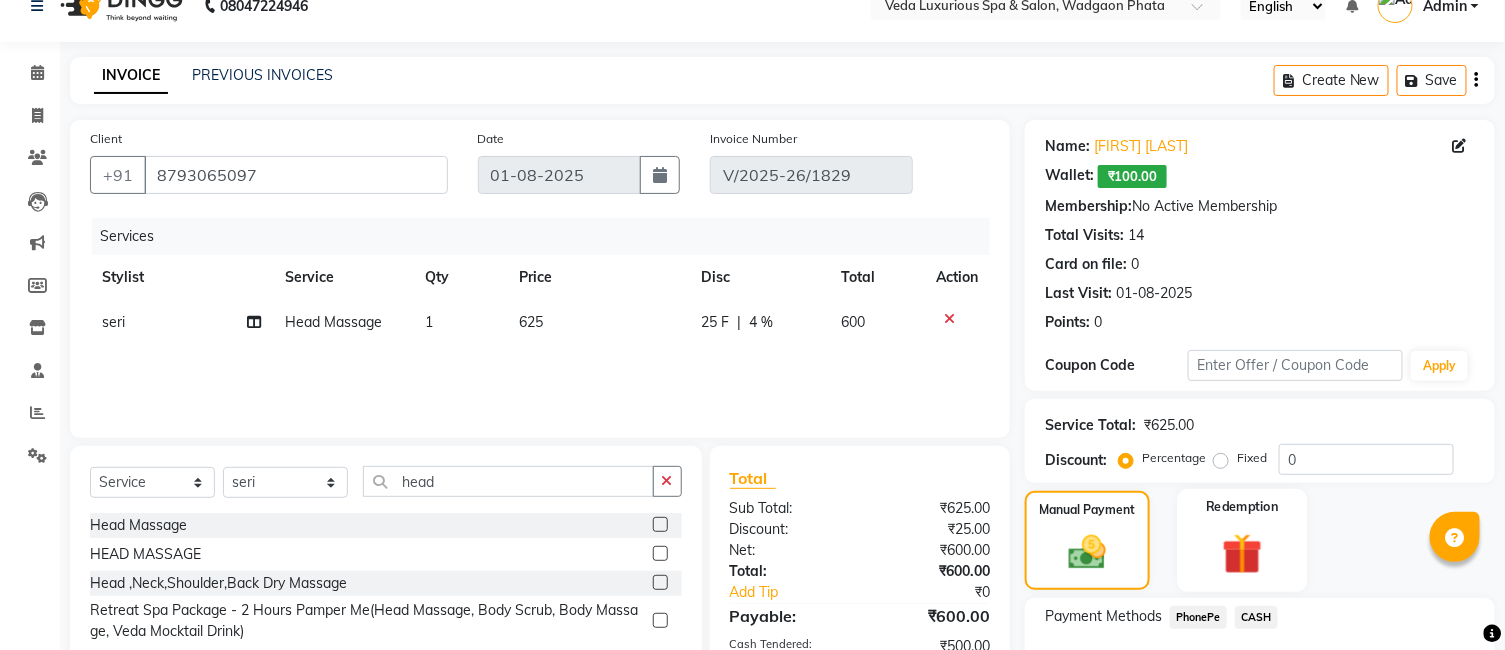 scroll, scrollTop: 141, scrollLeft: 0, axis: vertical 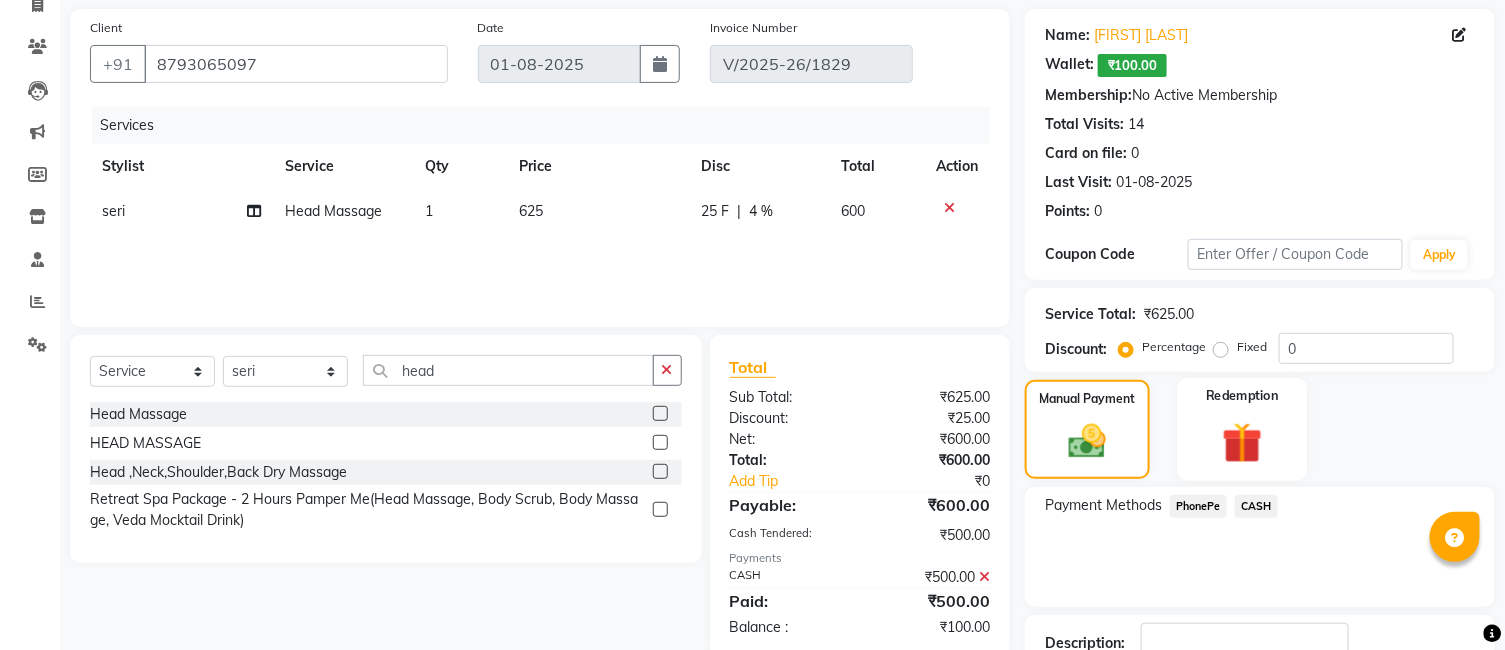 click 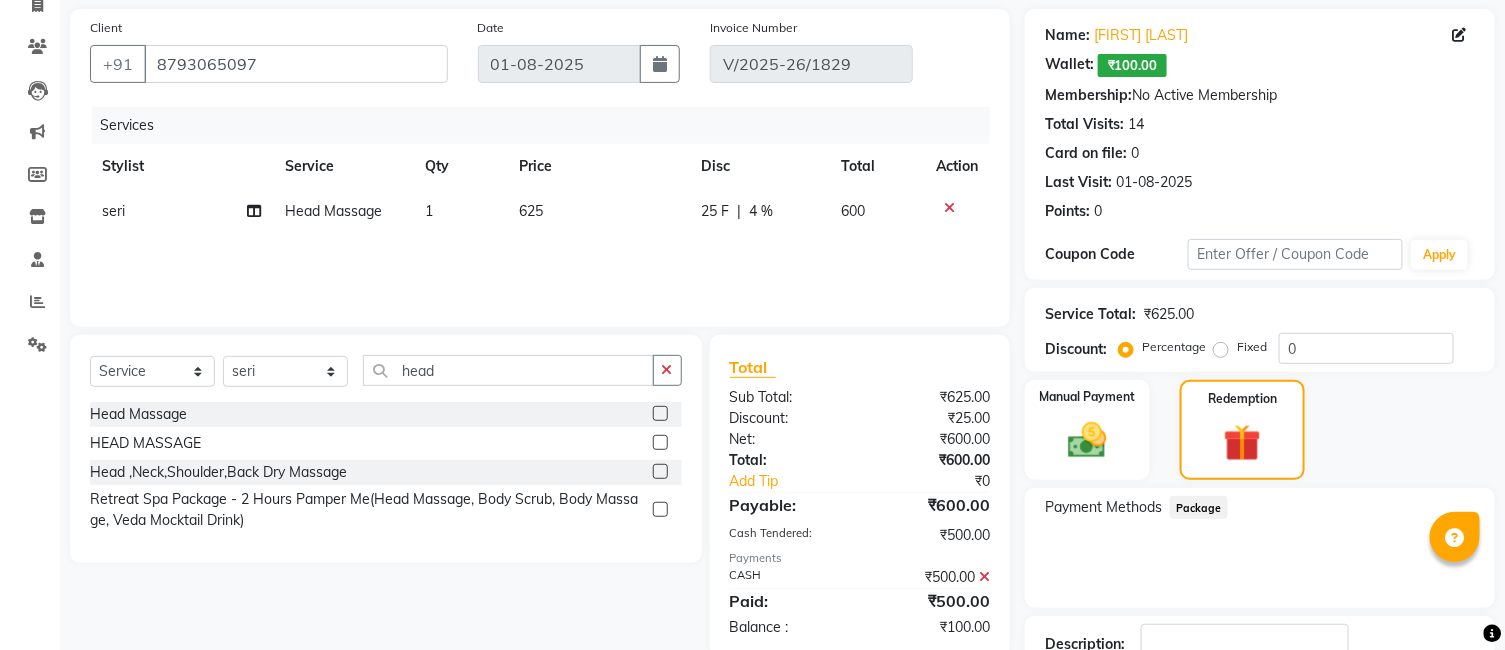 click on "Package" 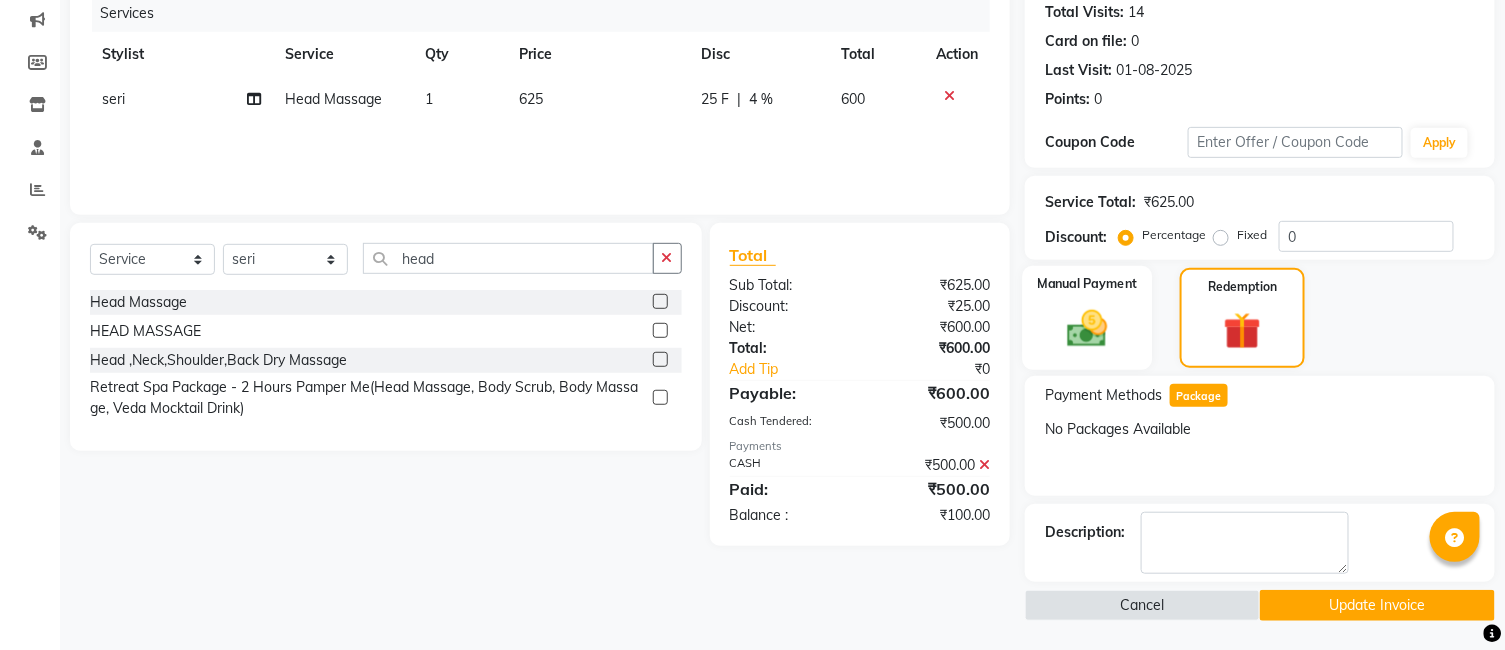 click 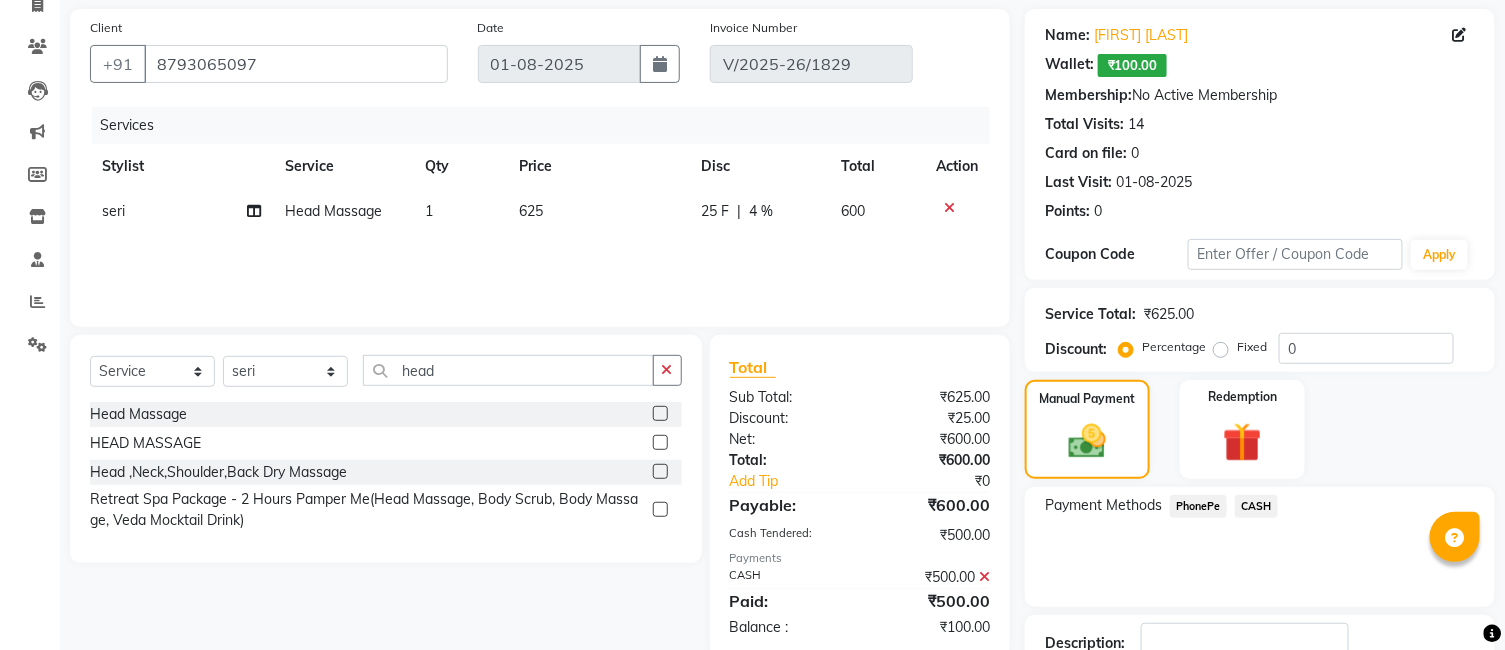 scroll, scrollTop: 0, scrollLeft: 0, axis: both 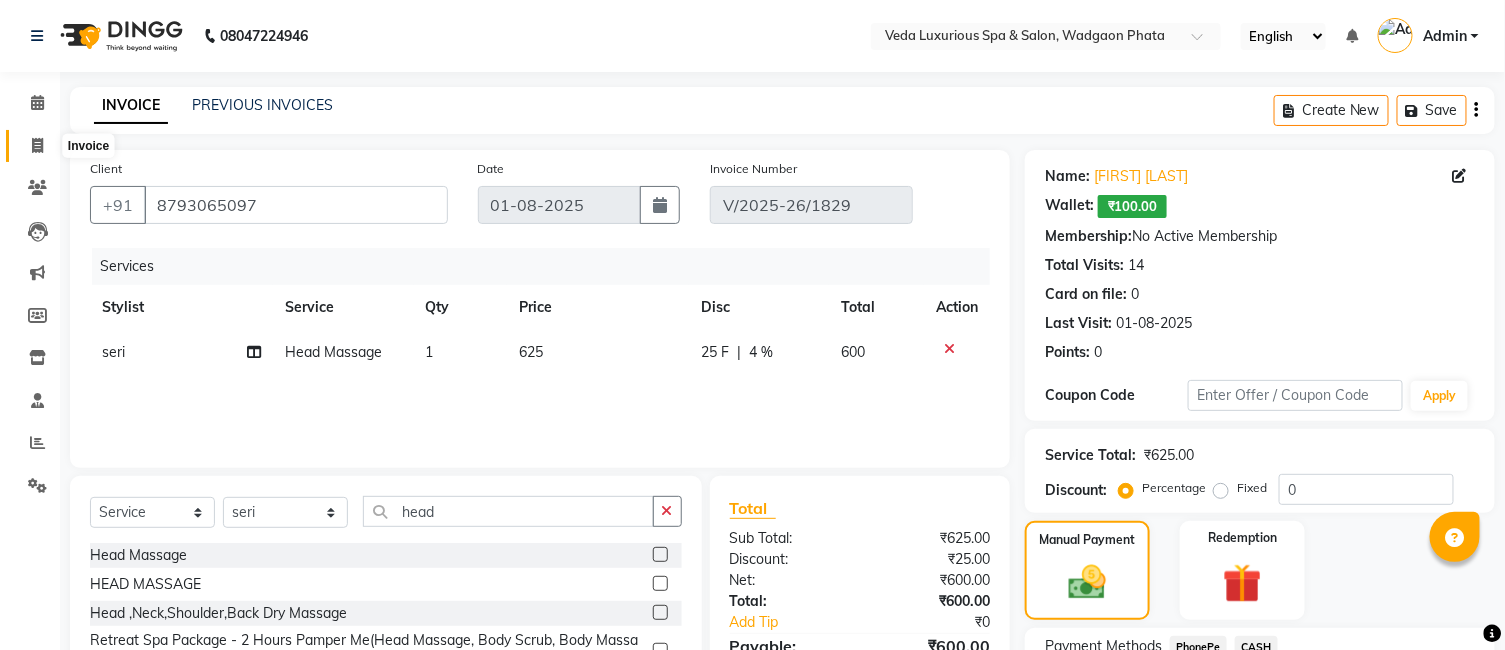 click 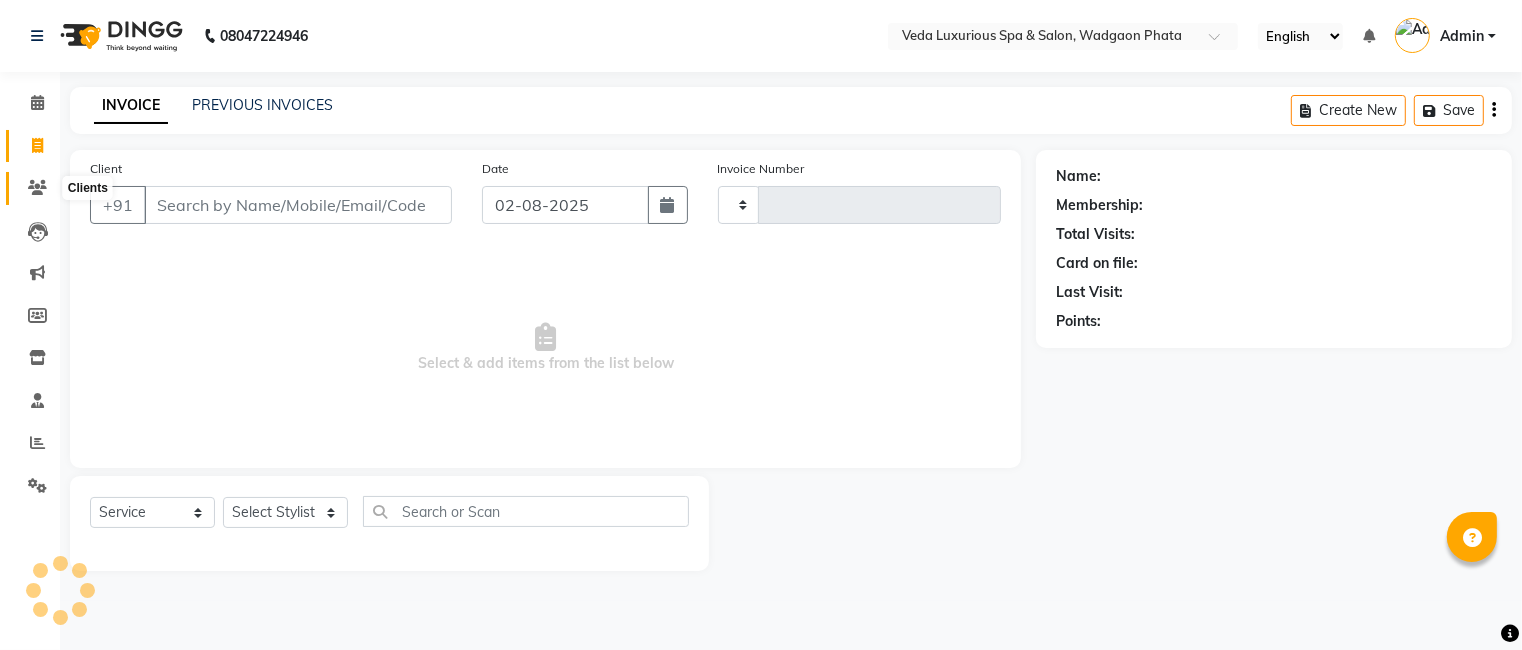 click 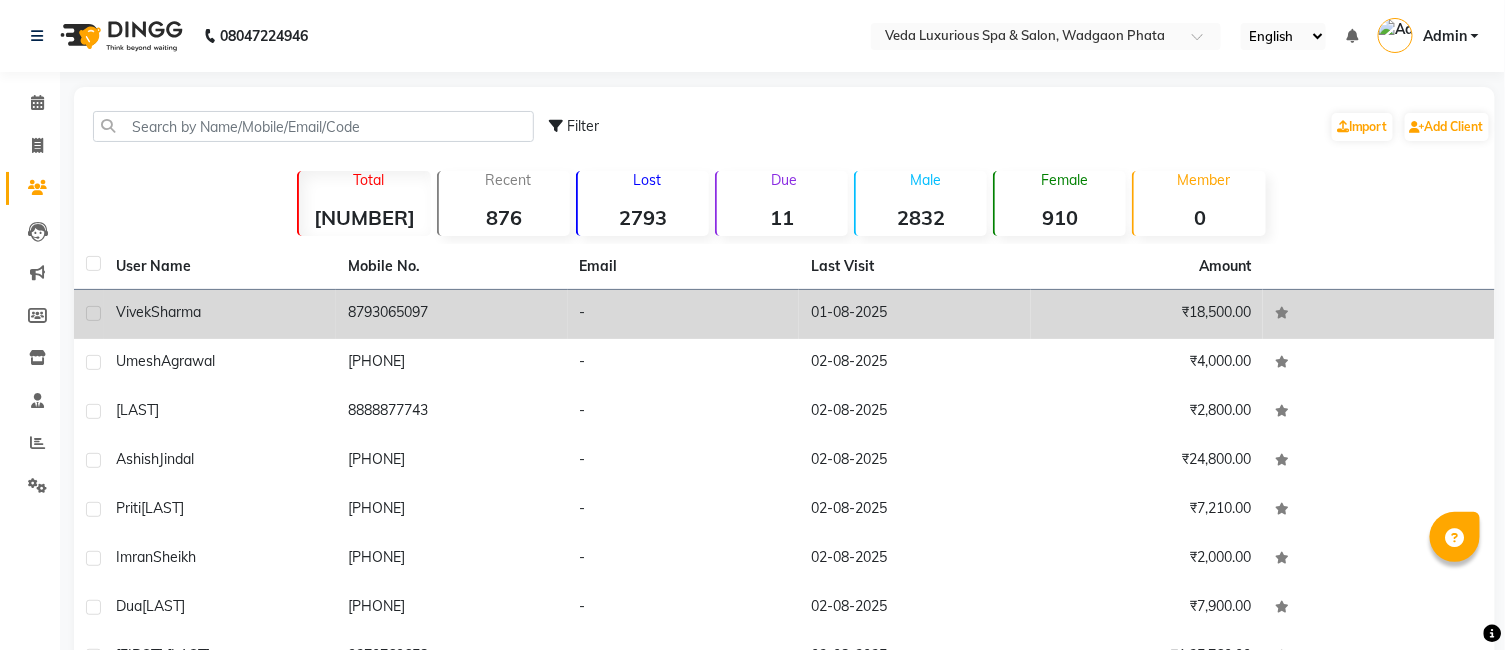 drag, startPoint x: 211, startPoint y: 317, endPoint x: 220, endPoint y: 312, distance: 10.29563 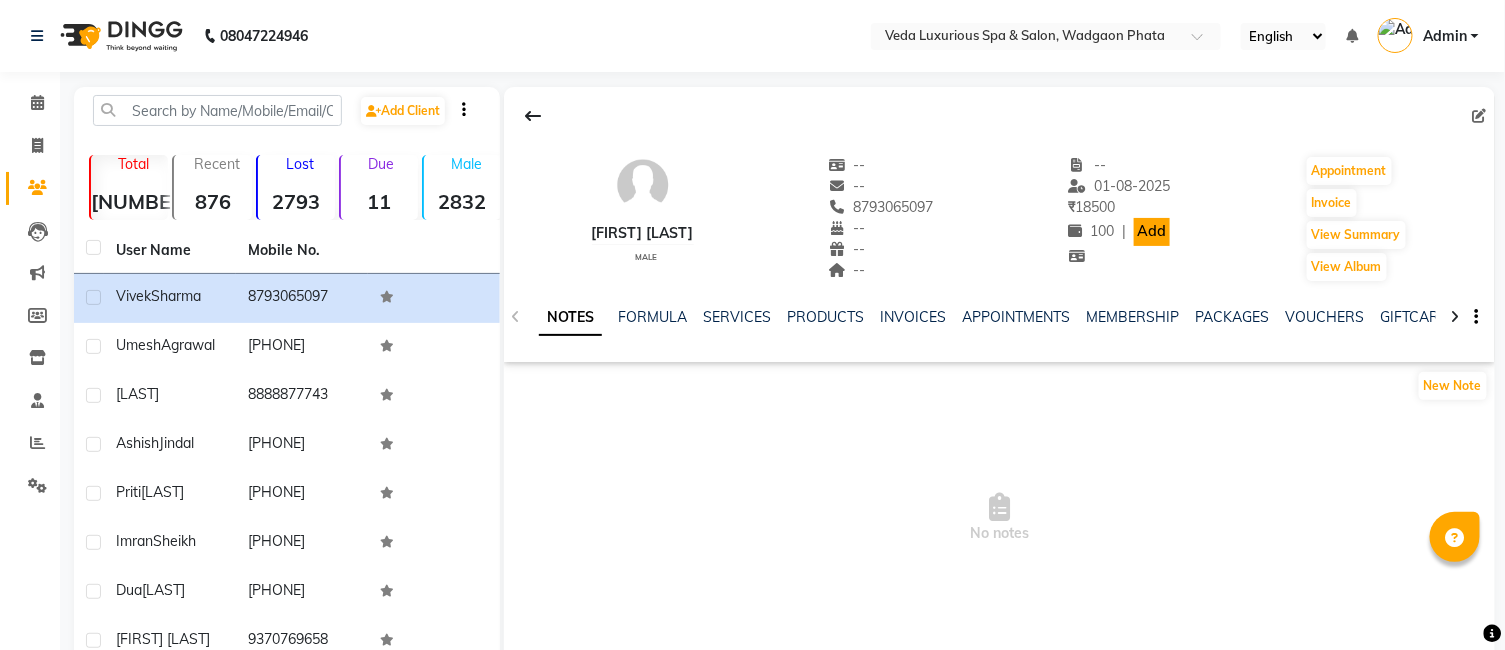 click on "Add" 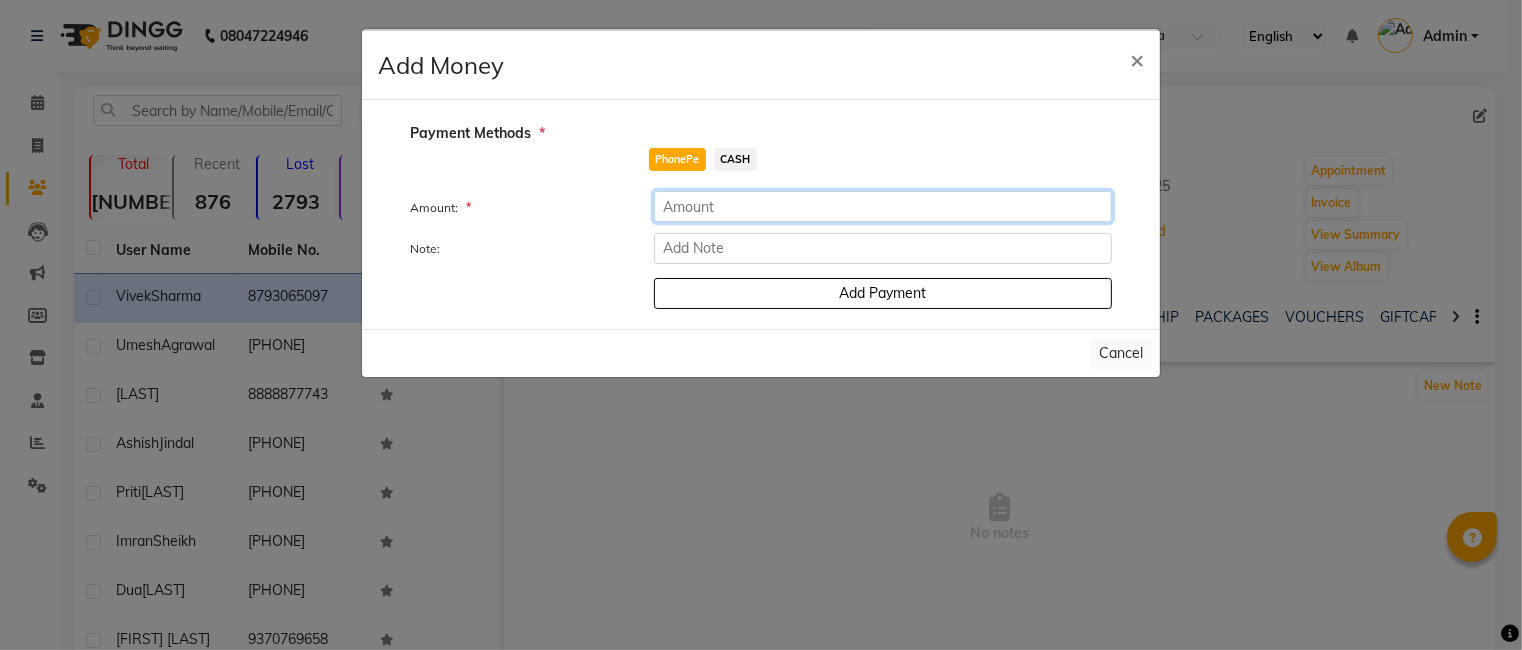 click 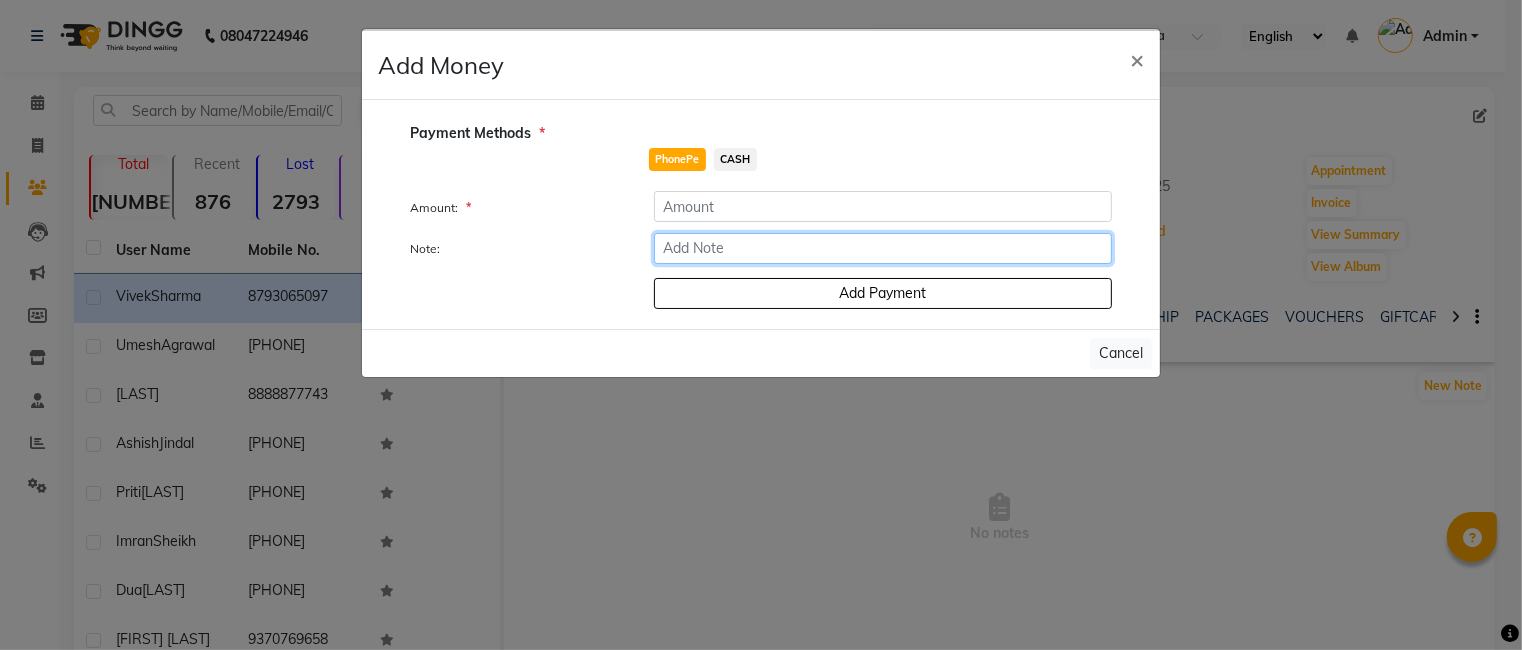 click on "Note:" at bounding box center [883, 248] 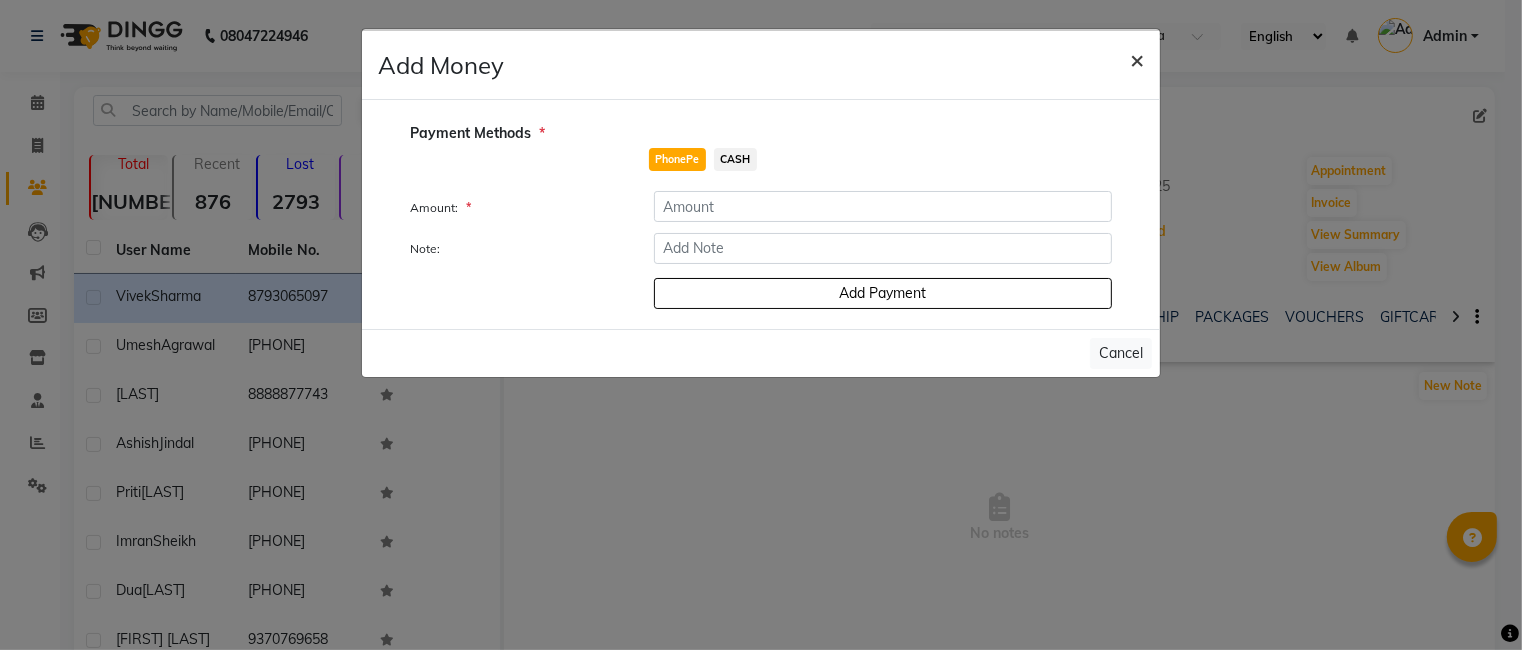 click on "×" 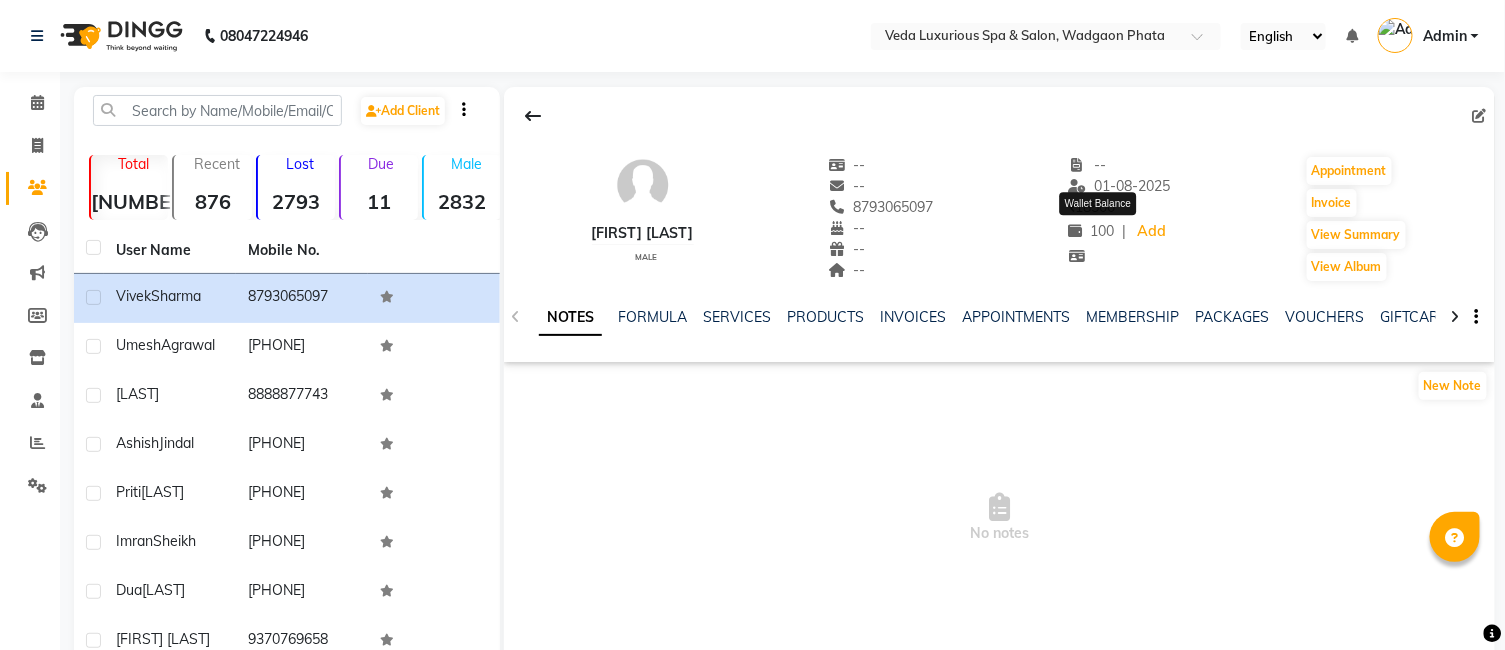 click on "100" 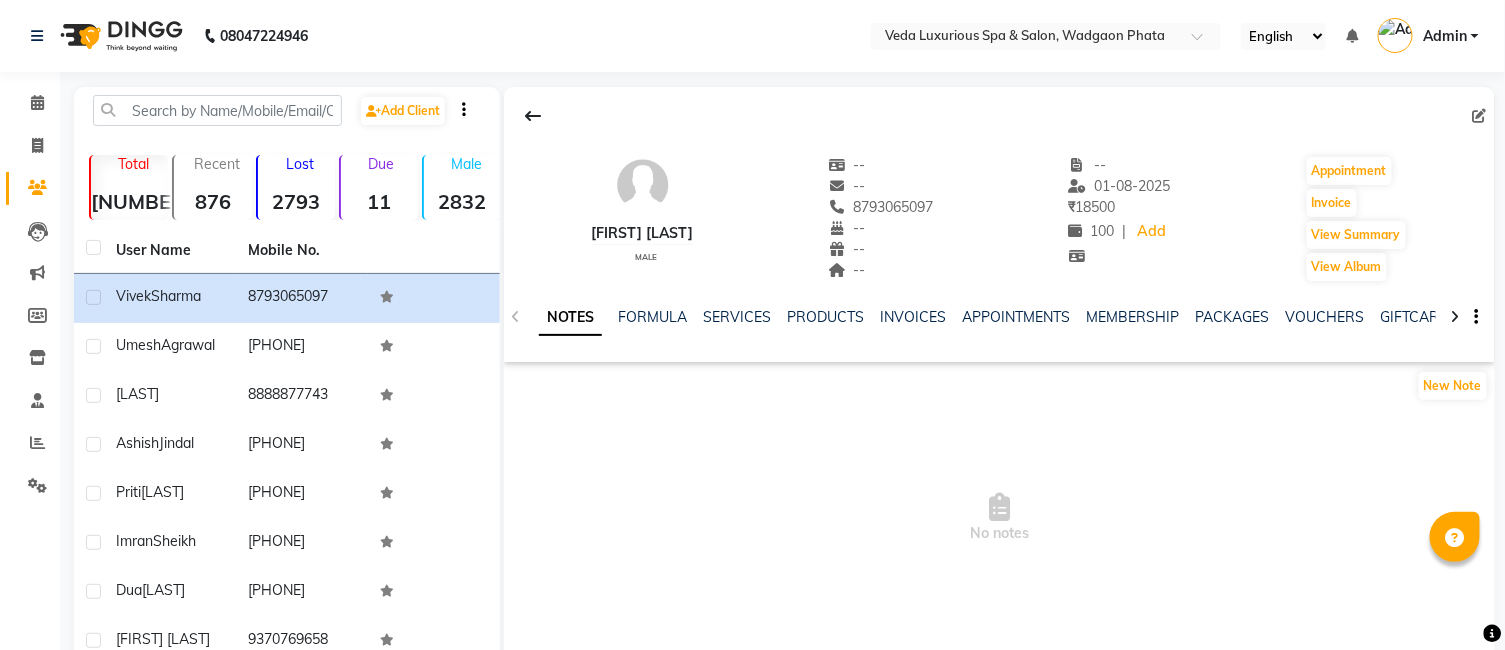 click on "100" 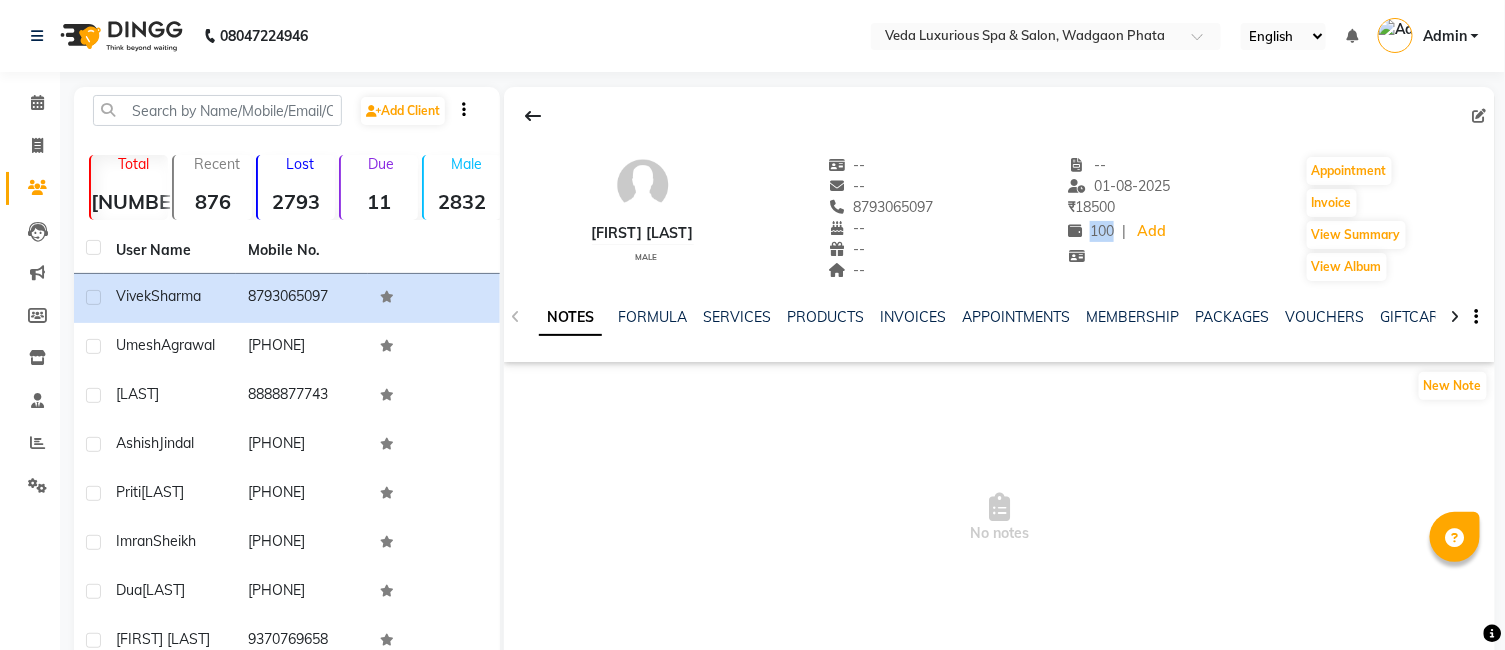 click on "100" 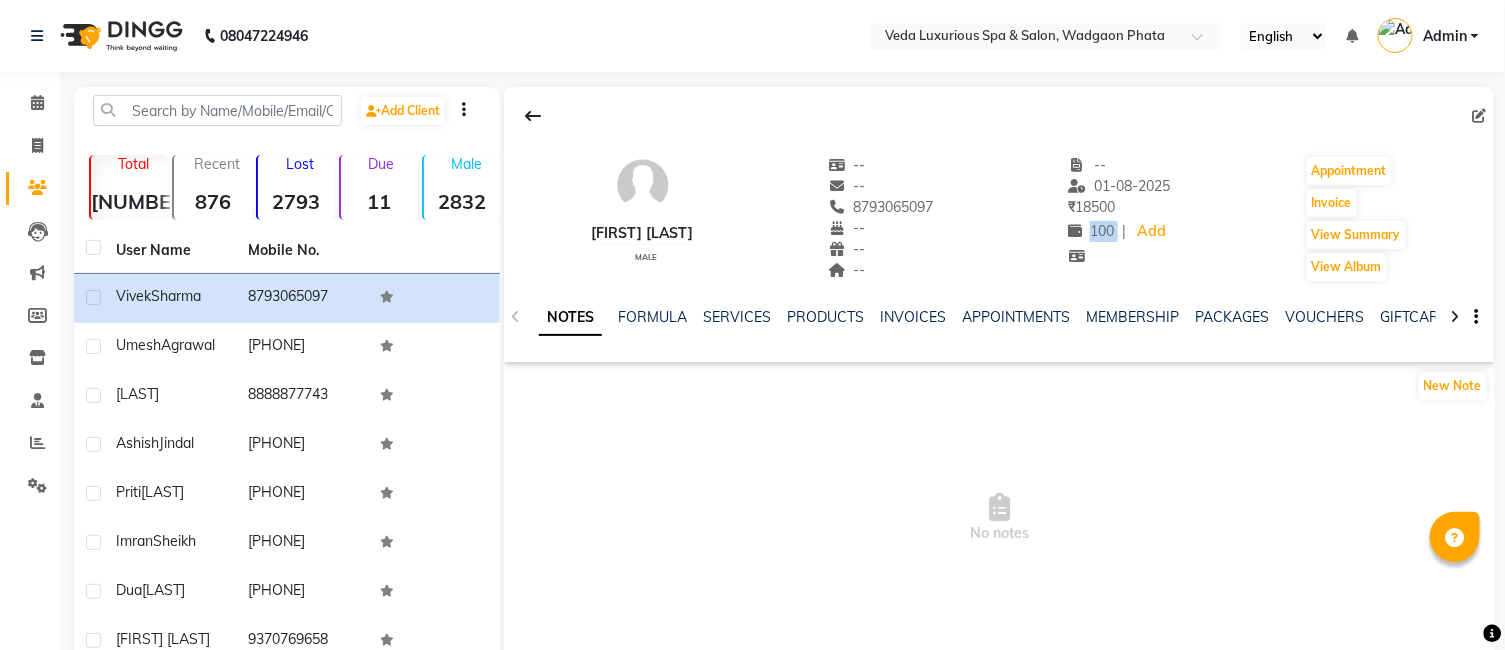 click on "100" 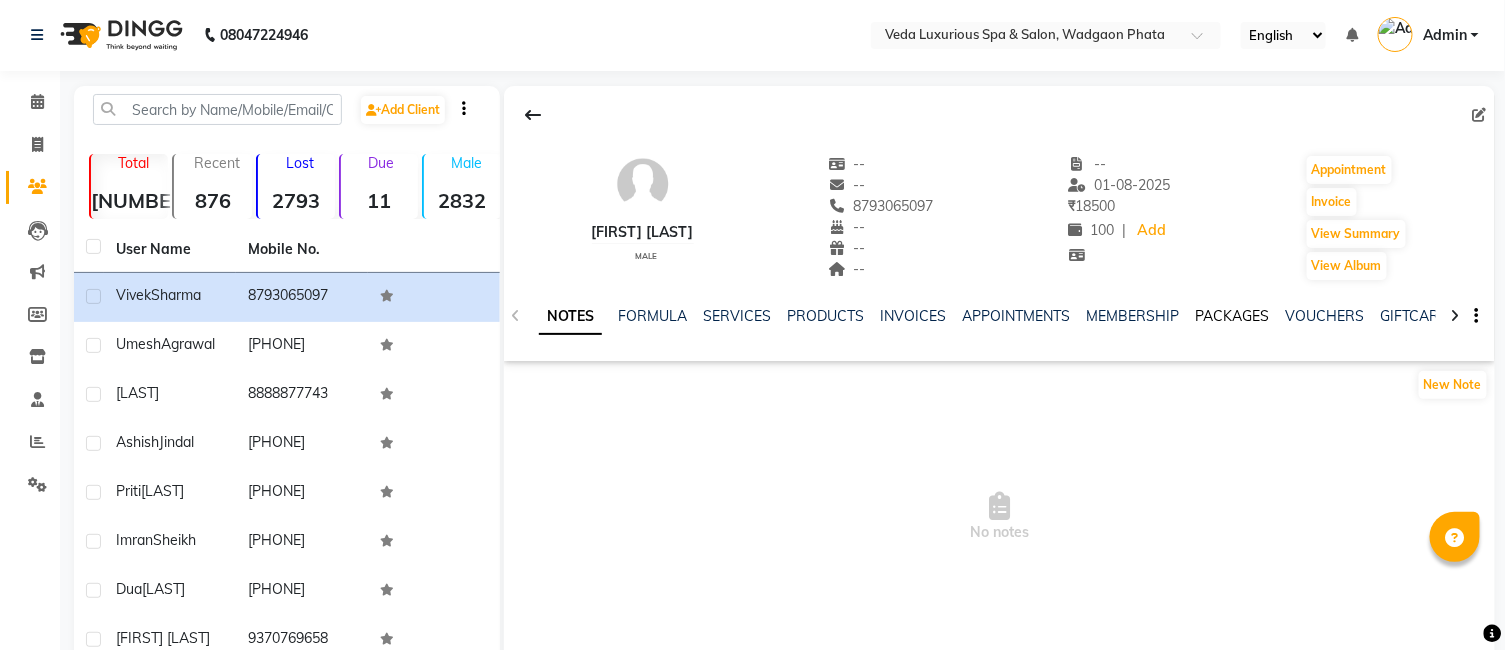 scroll, scrollTop: 0, scrollLeft: 0, axis: both 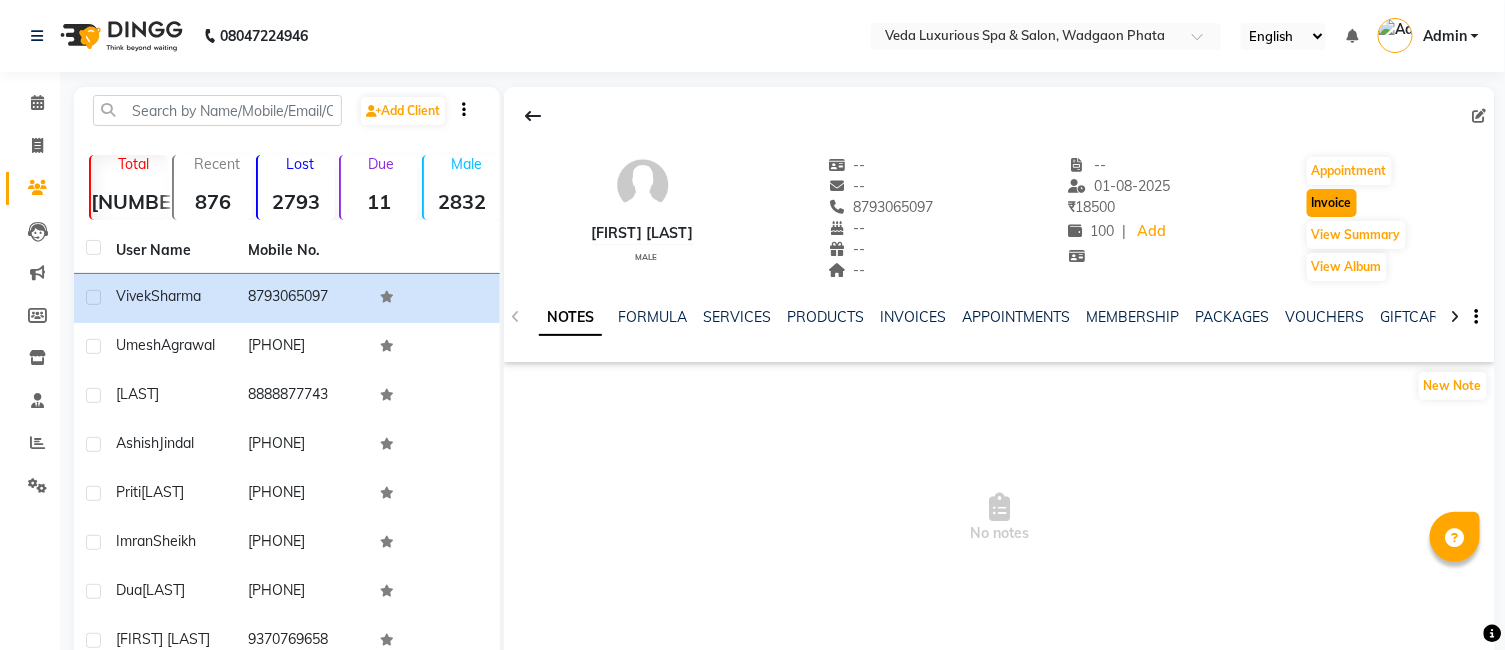 click on "Invoice" 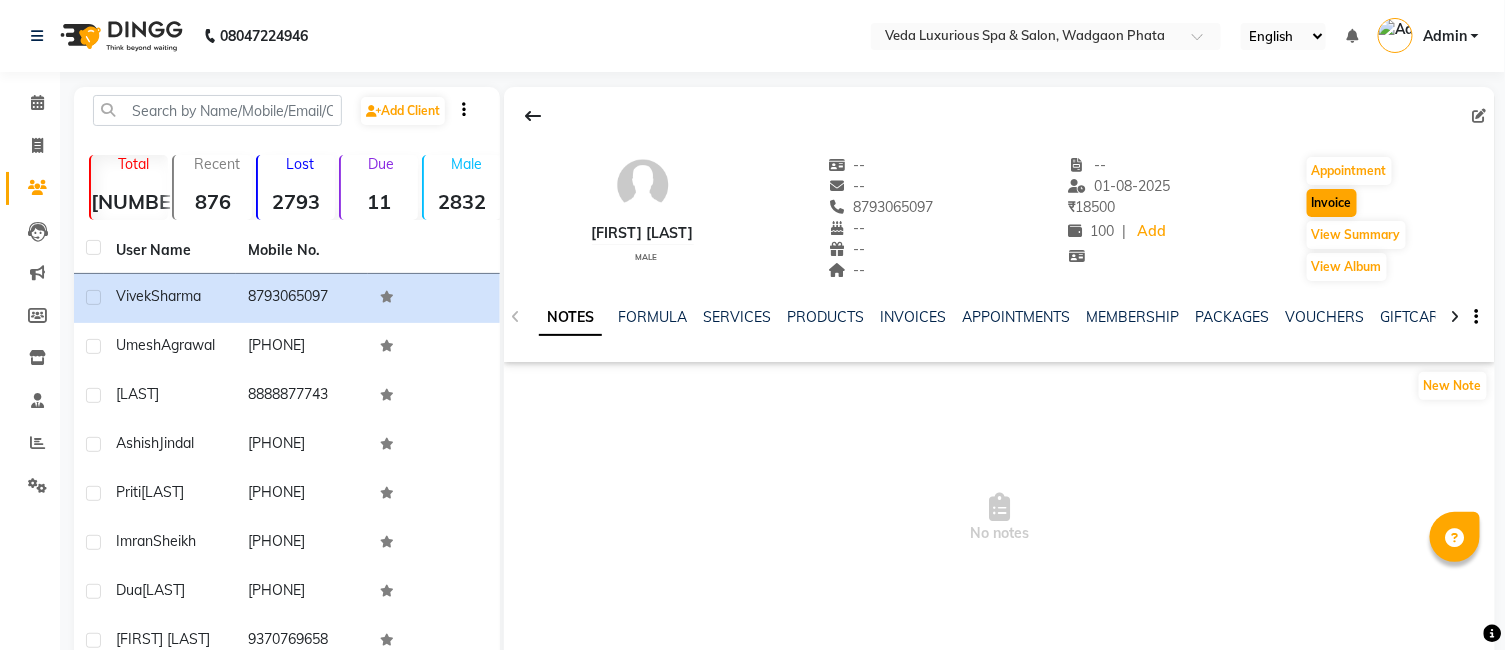 select on "service" 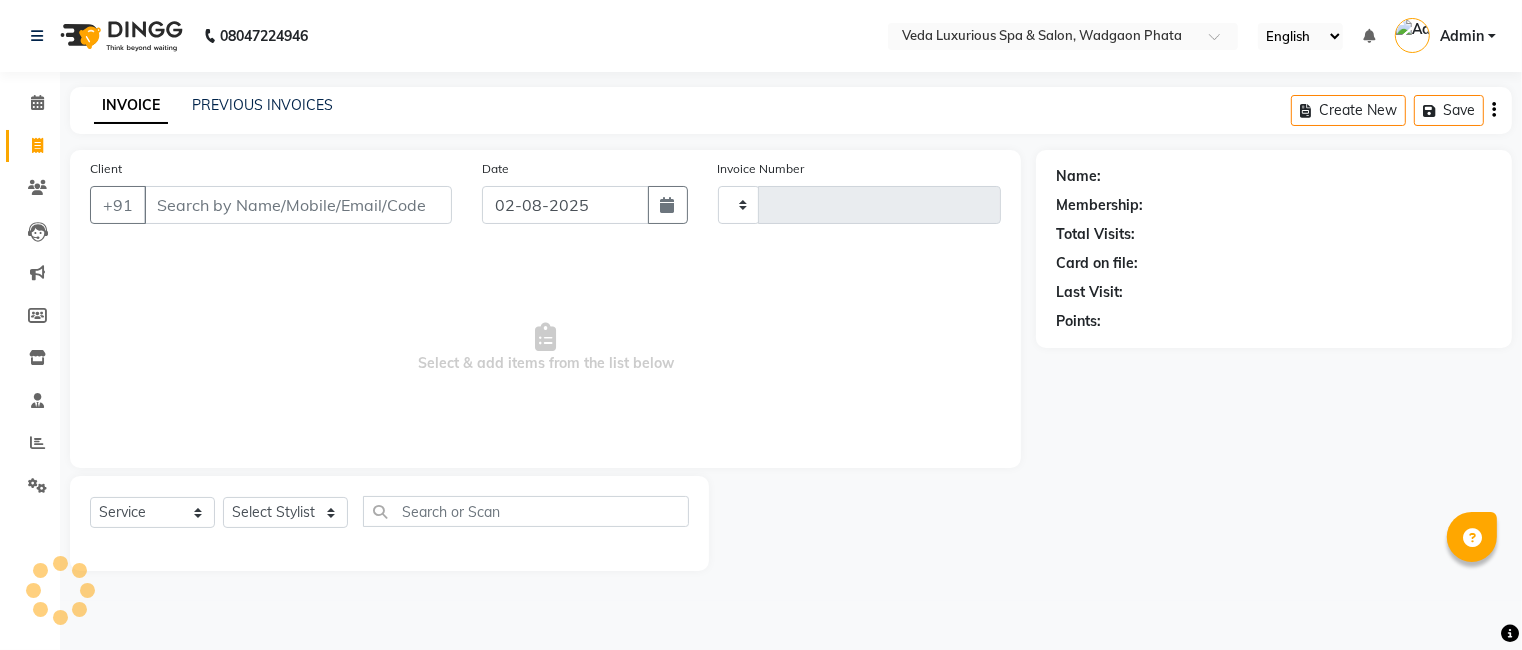 type on "1851" 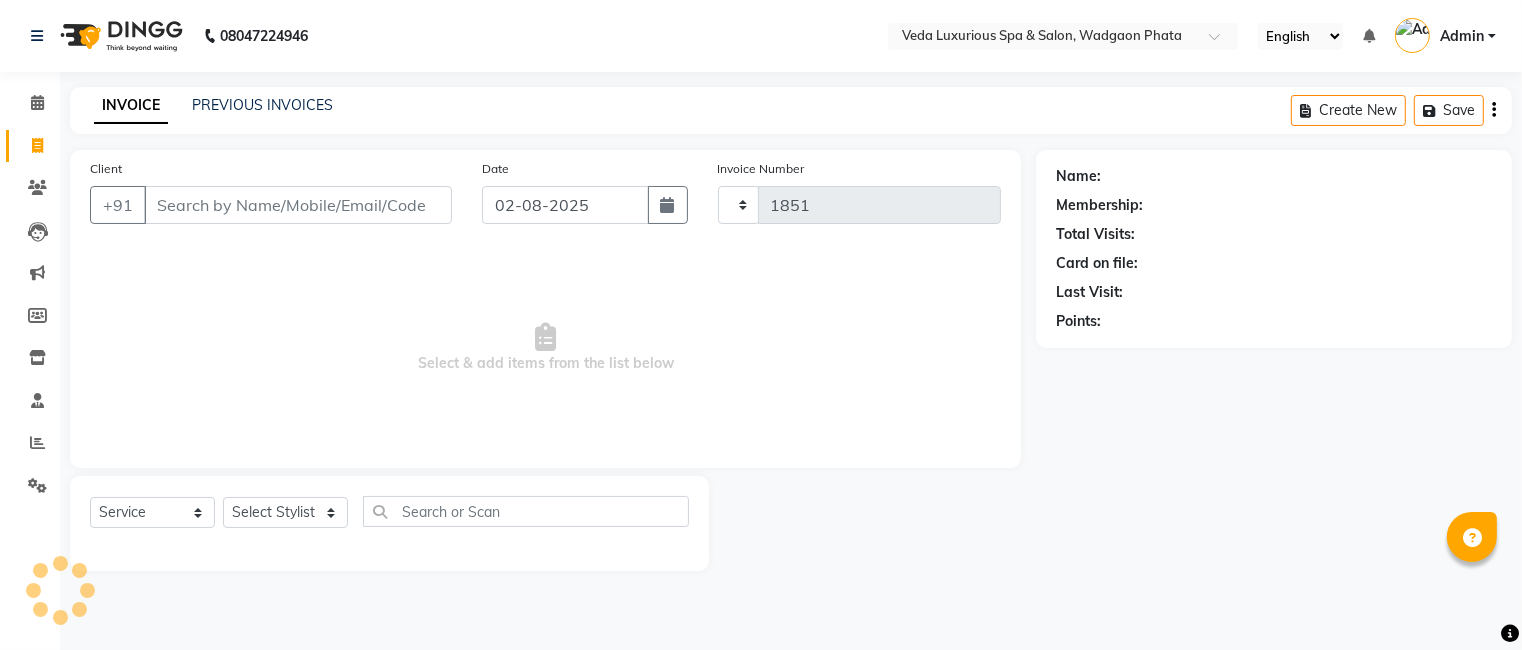 select on "4666" 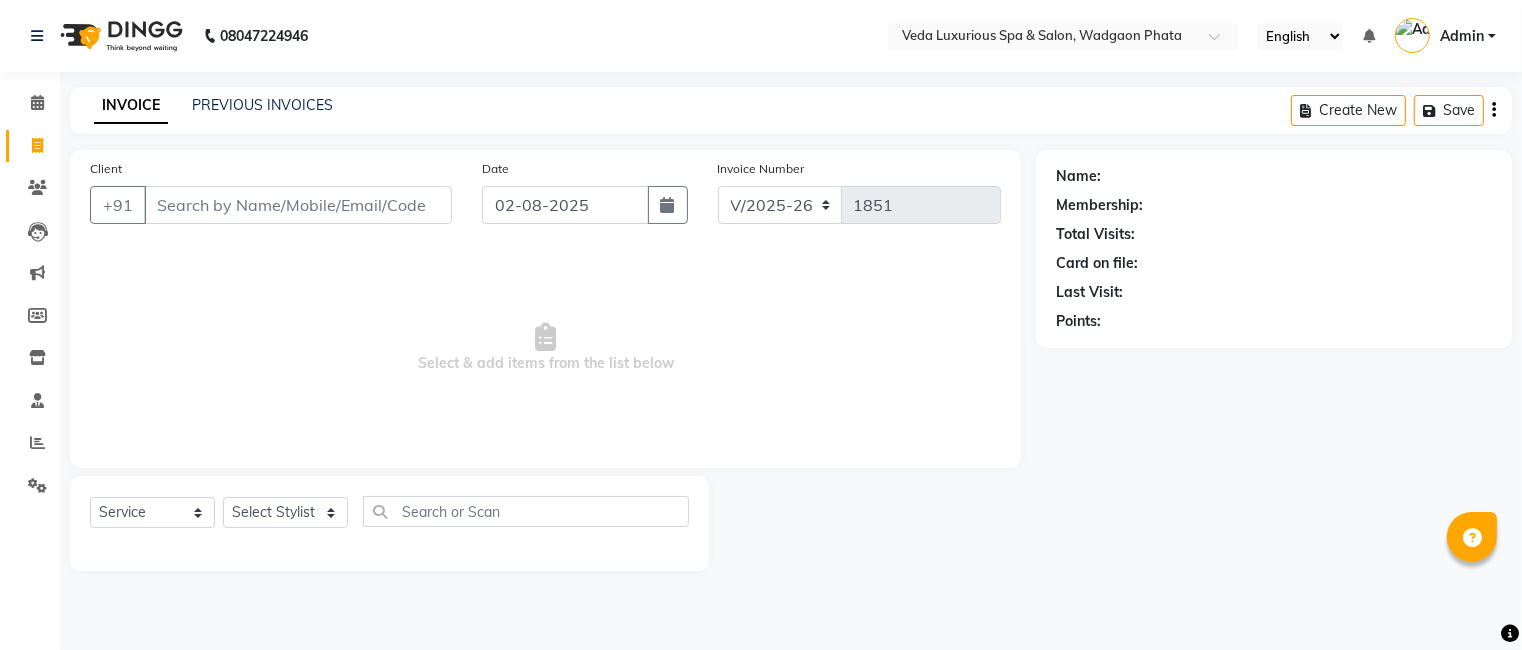 type on "8793065097" 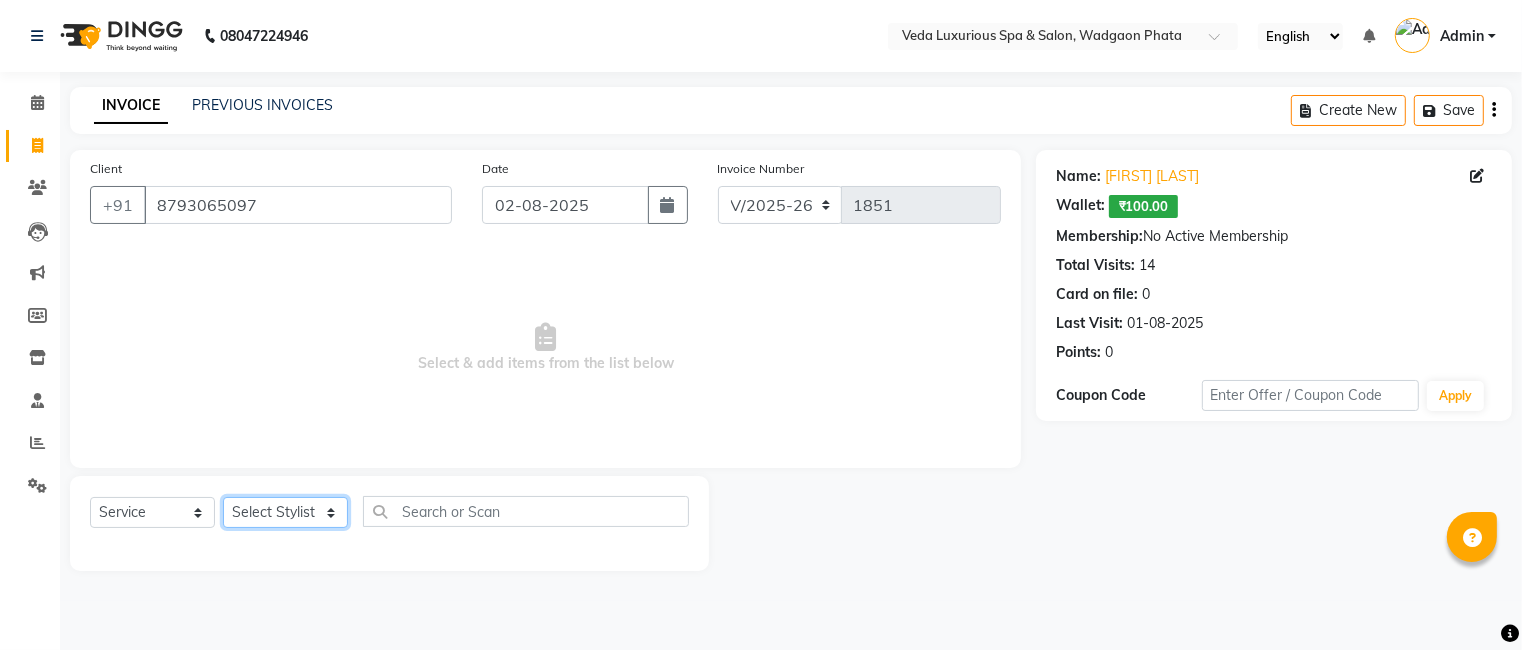 drag, startPoint x: 287, startPoint y: 516, endPoint x: 300, endPoint y: 516, distance: 13 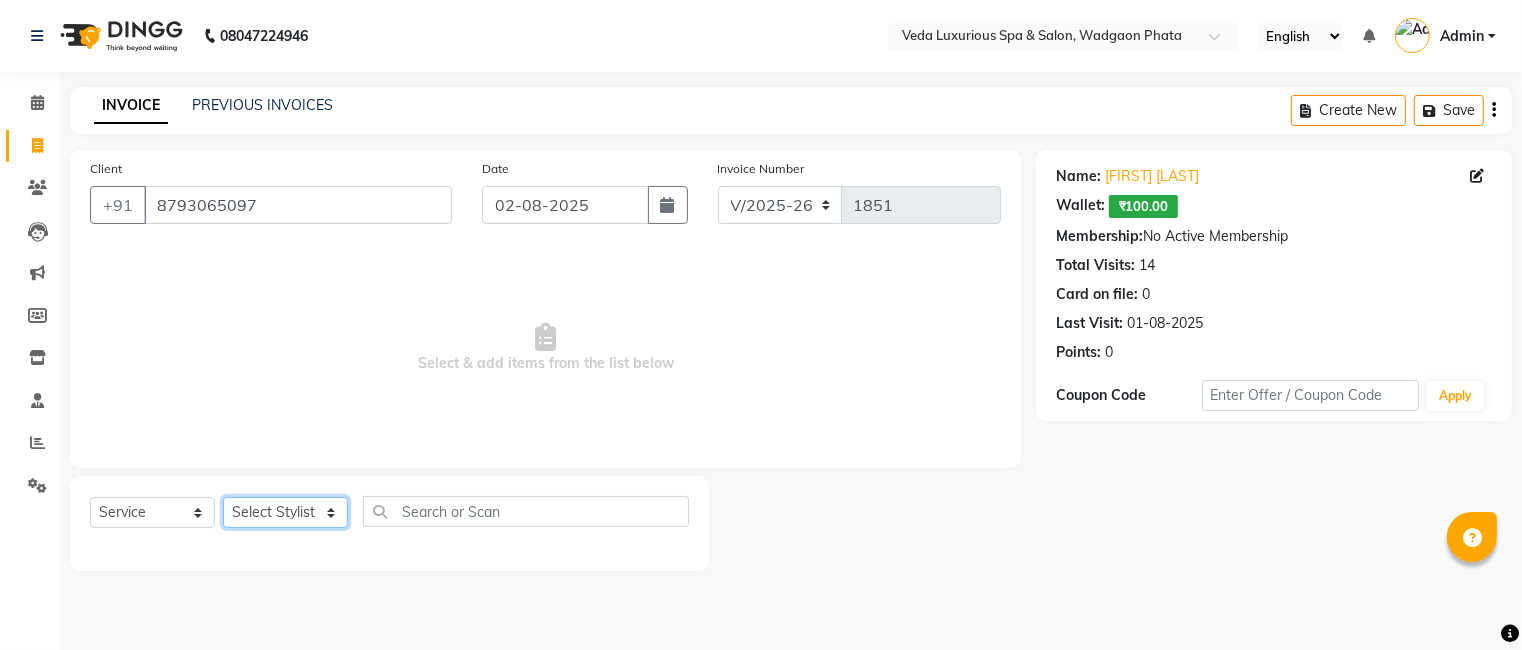 select on "70836" 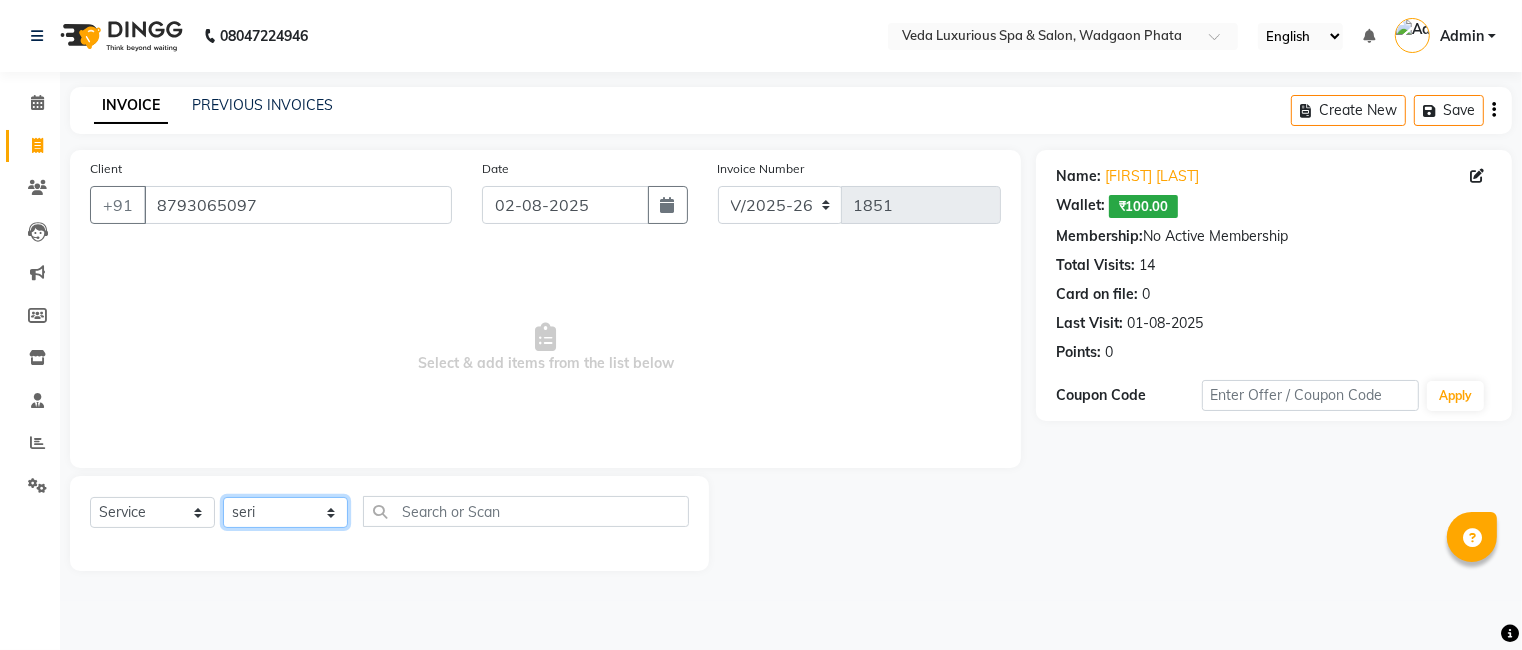 click on "Select Stylist Ankur GOLU Khushi kim lily Mahesh manu MOYA Nilam olivia RP seri VEDA" 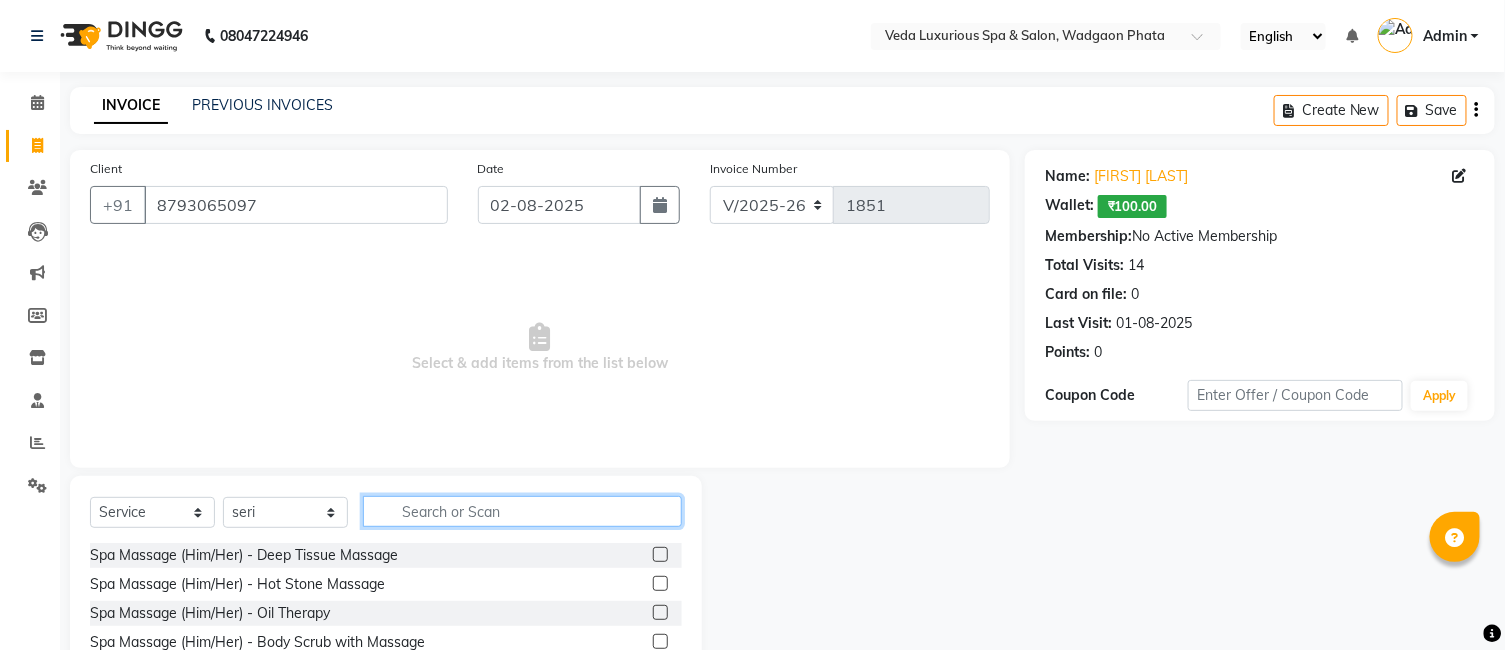click 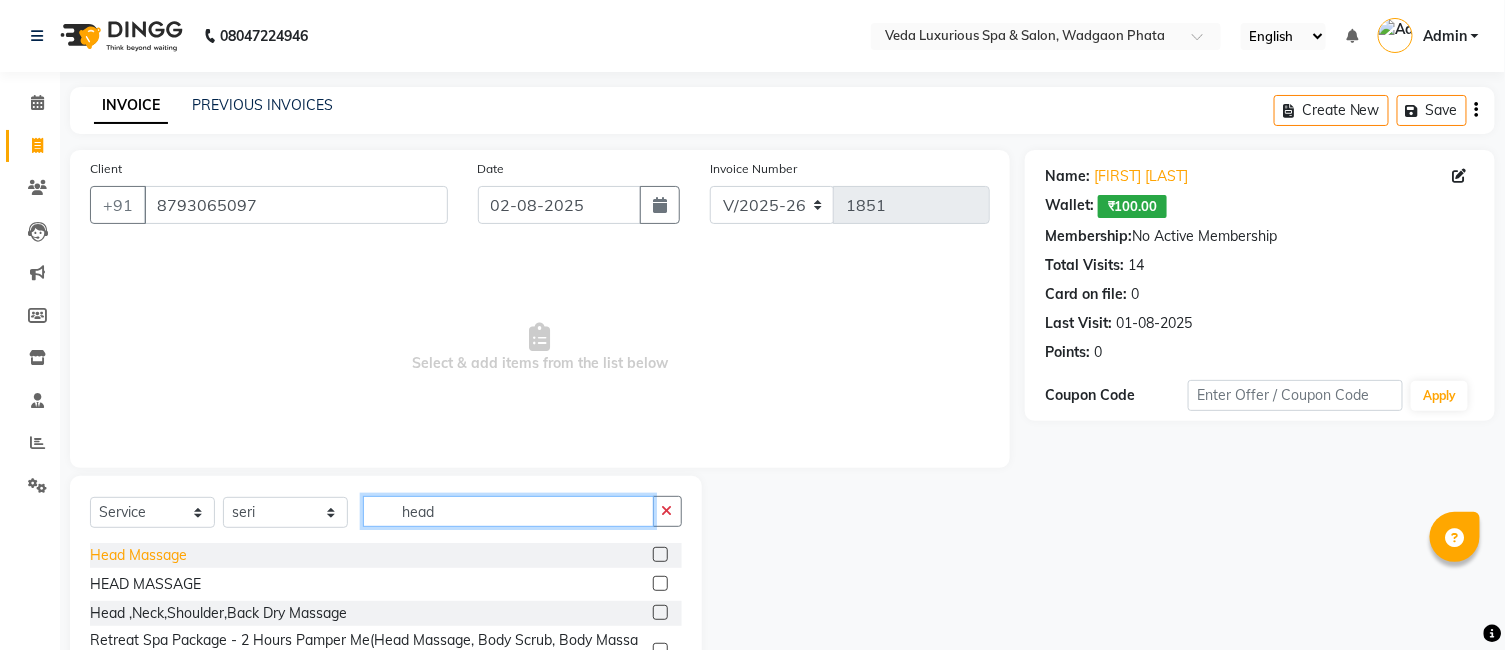 type on "head" 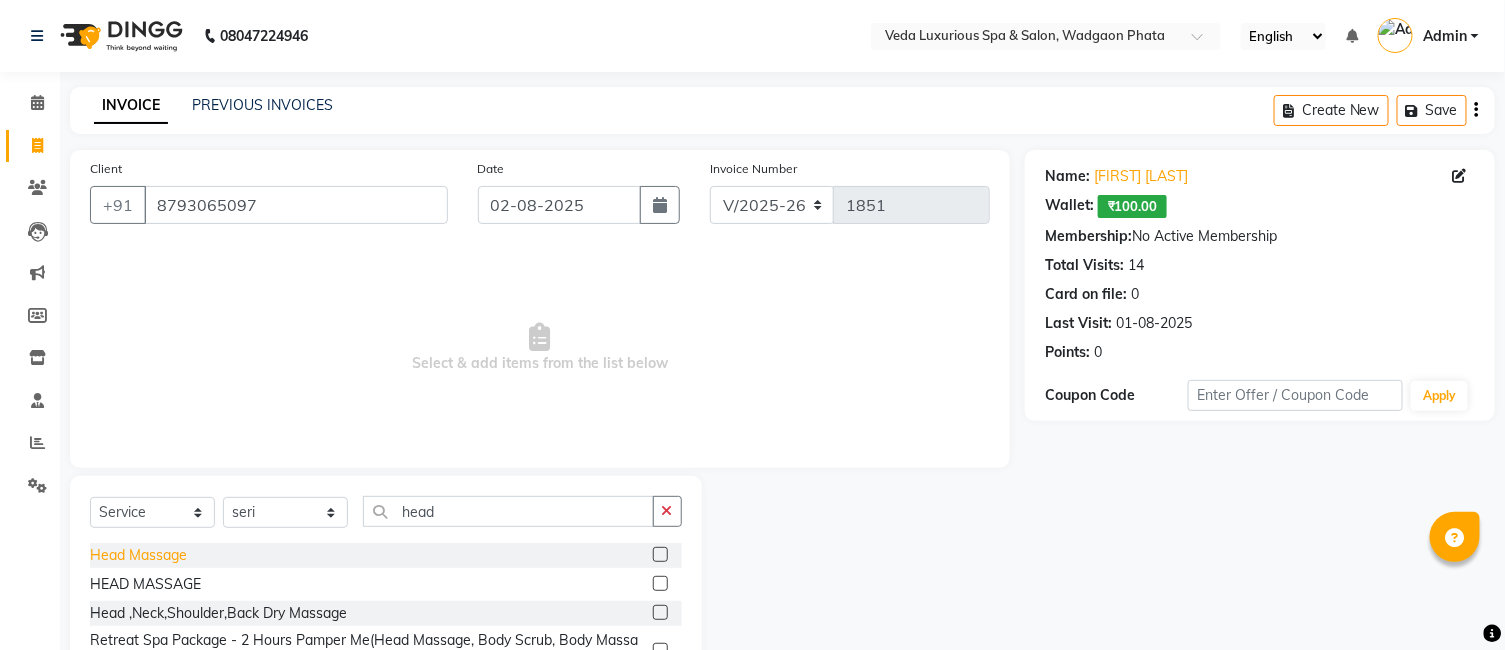 click on "Head Massage" 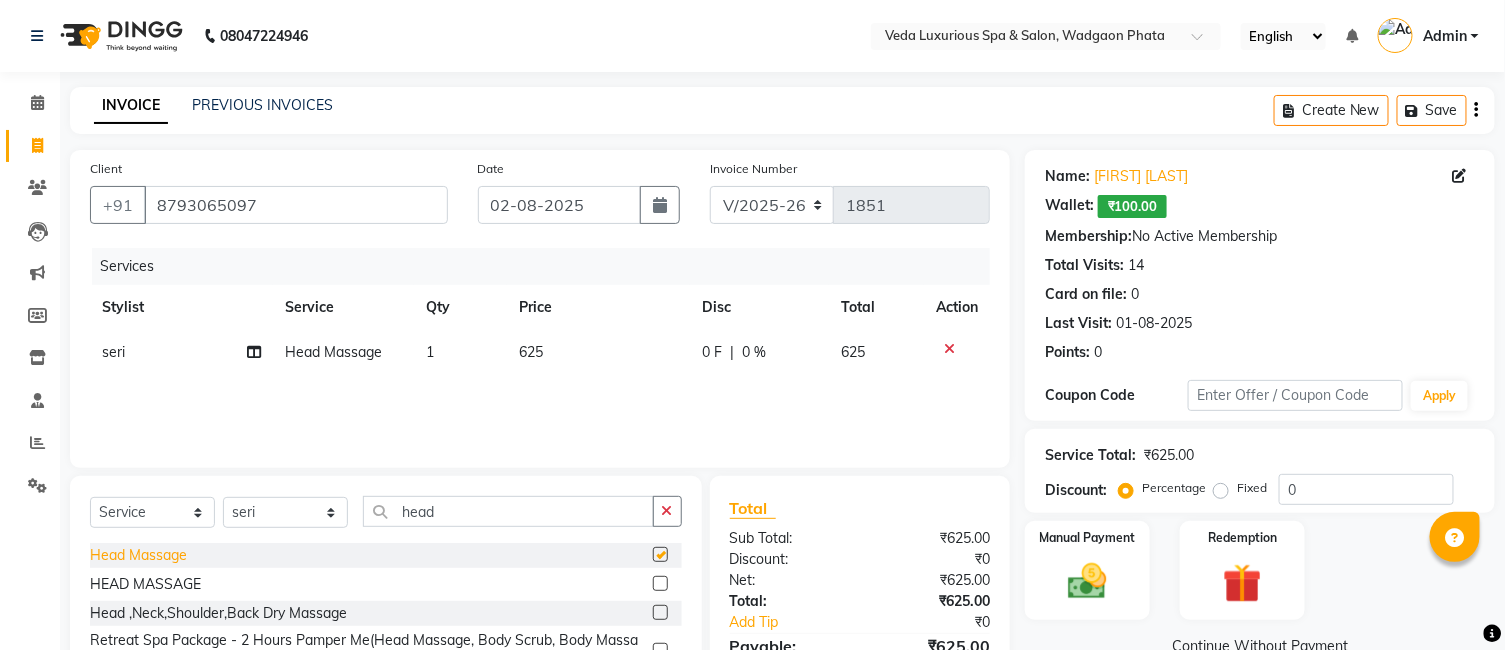 checkbox on "false" 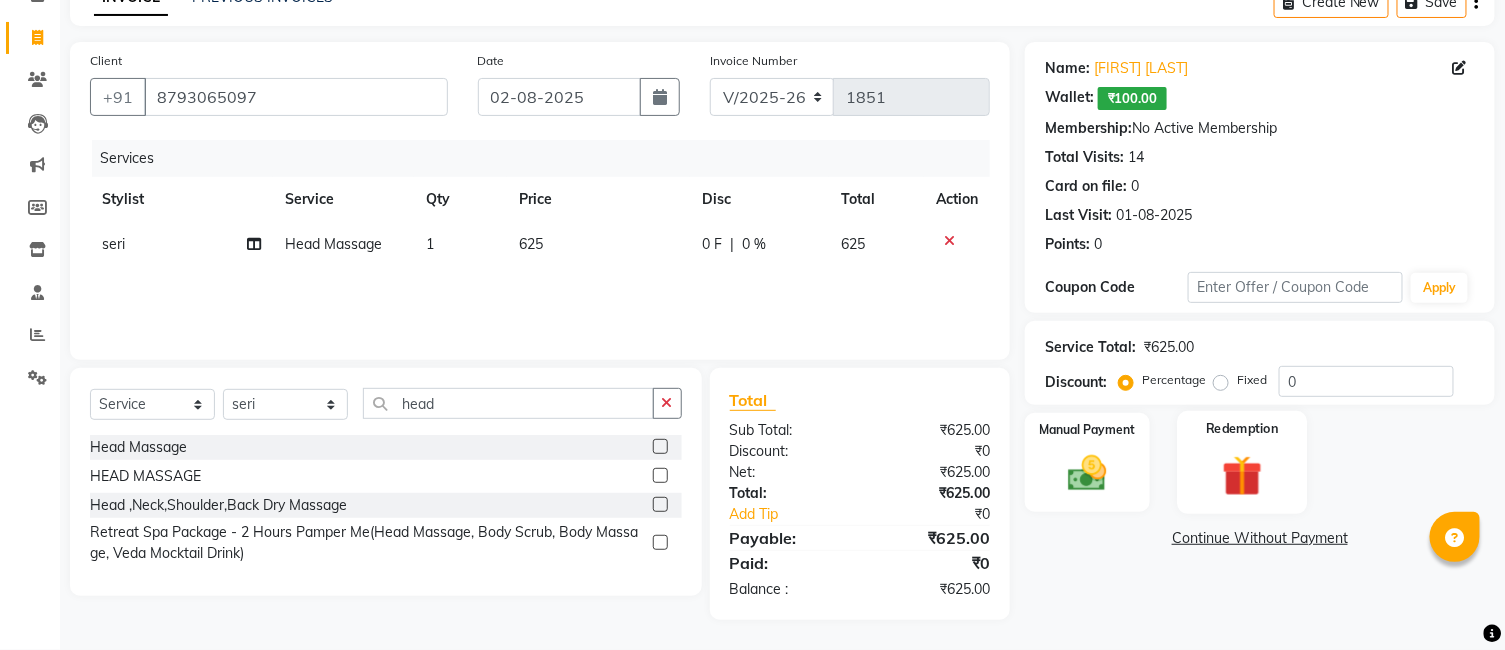 scroll, scrollTop: 0, scrollLeft: 0, axis: both 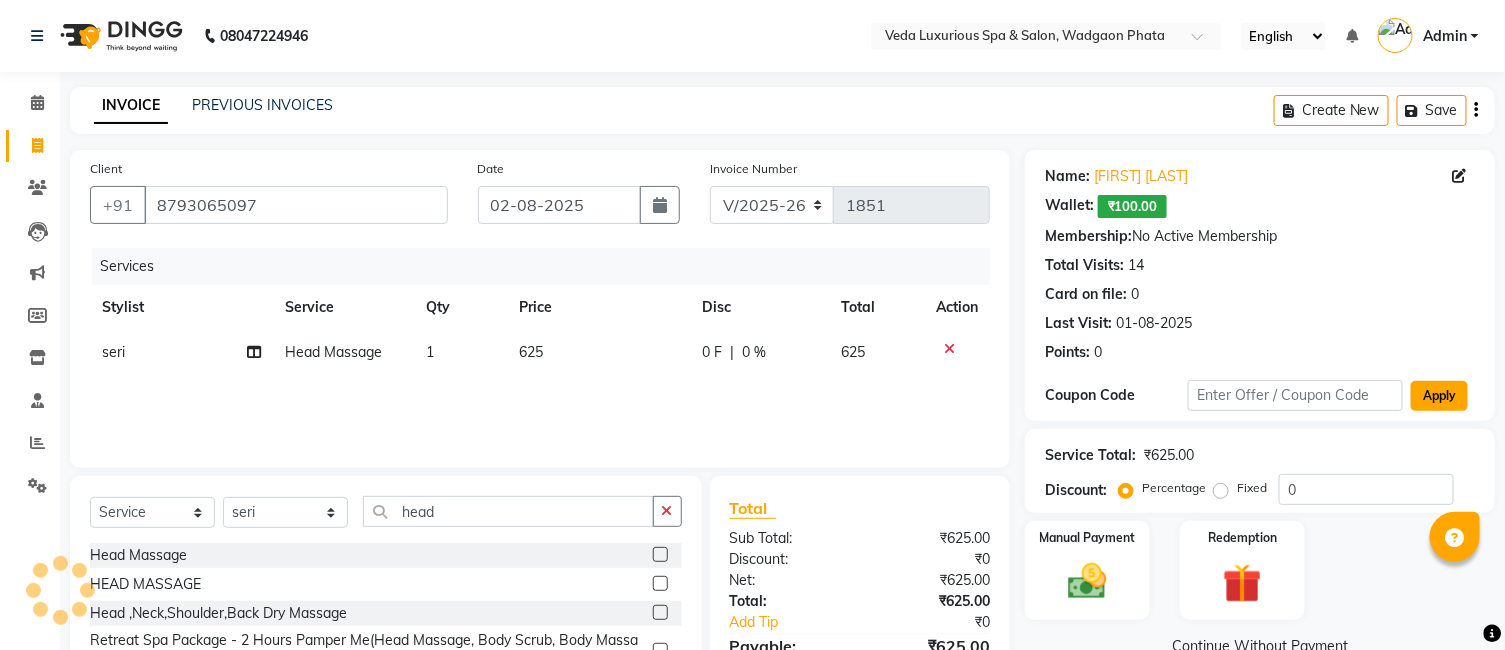 click on "Apply" 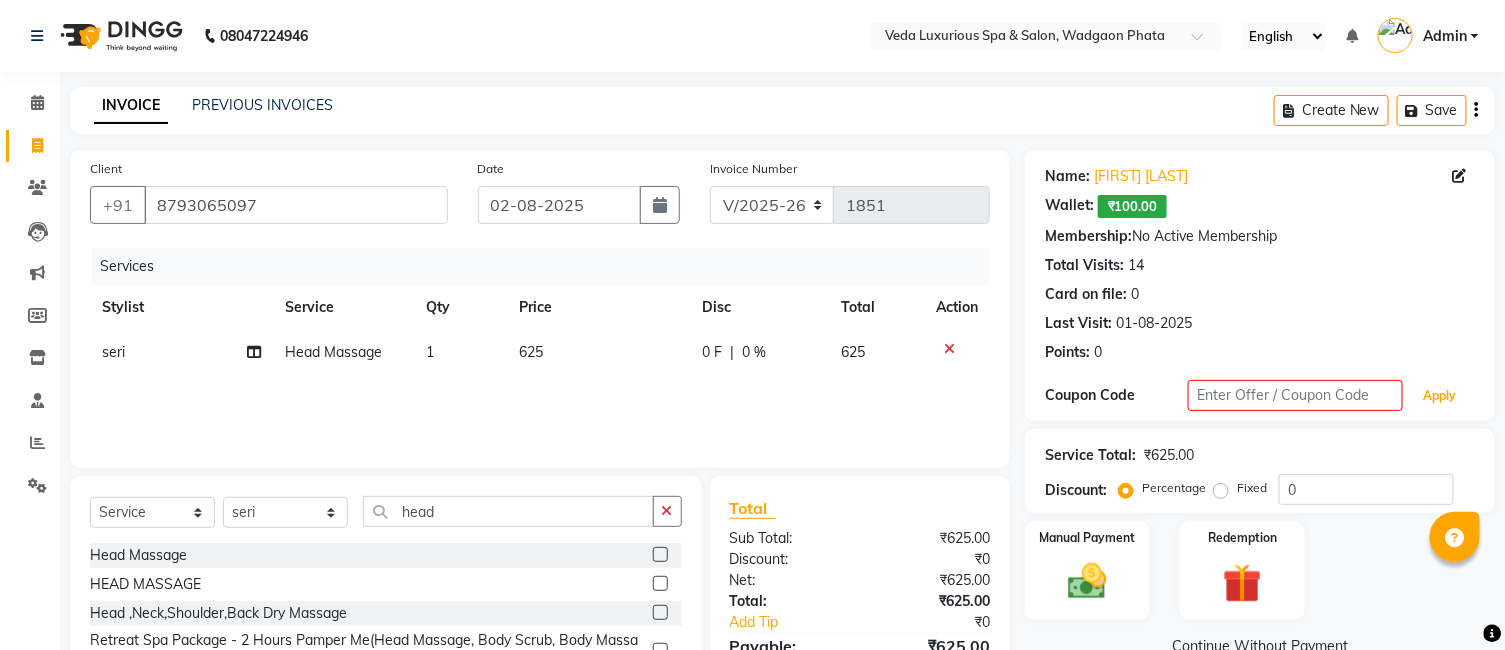 scroll, scrollTop: 108, scrollLeft: 0, axis: vertical 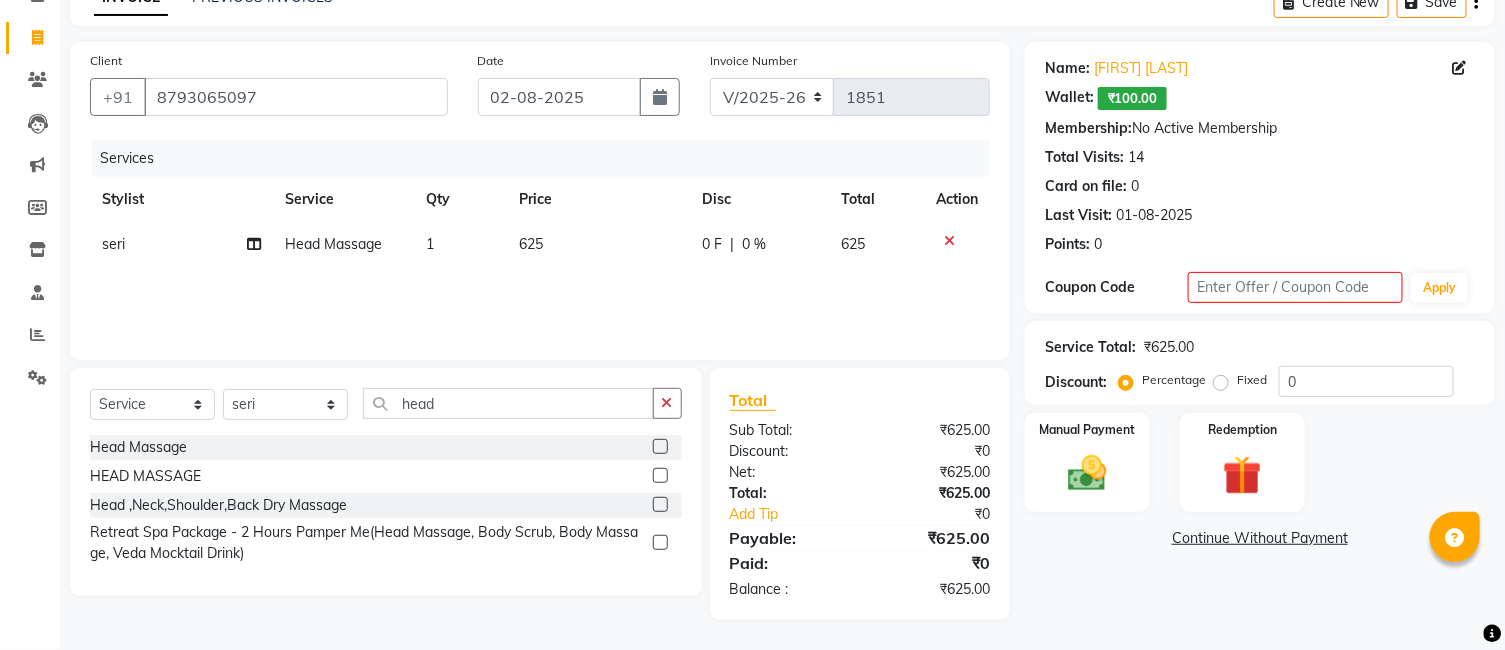 click on "0 F" 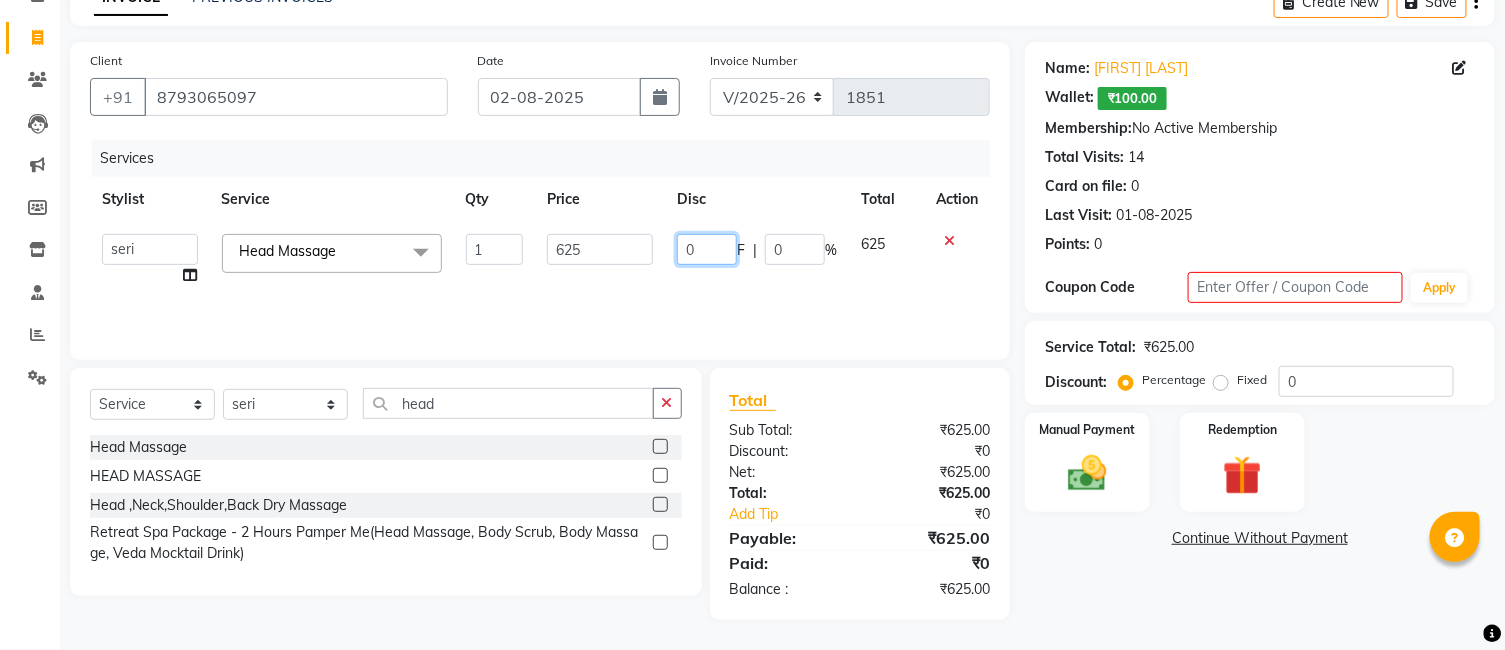 click on "0" 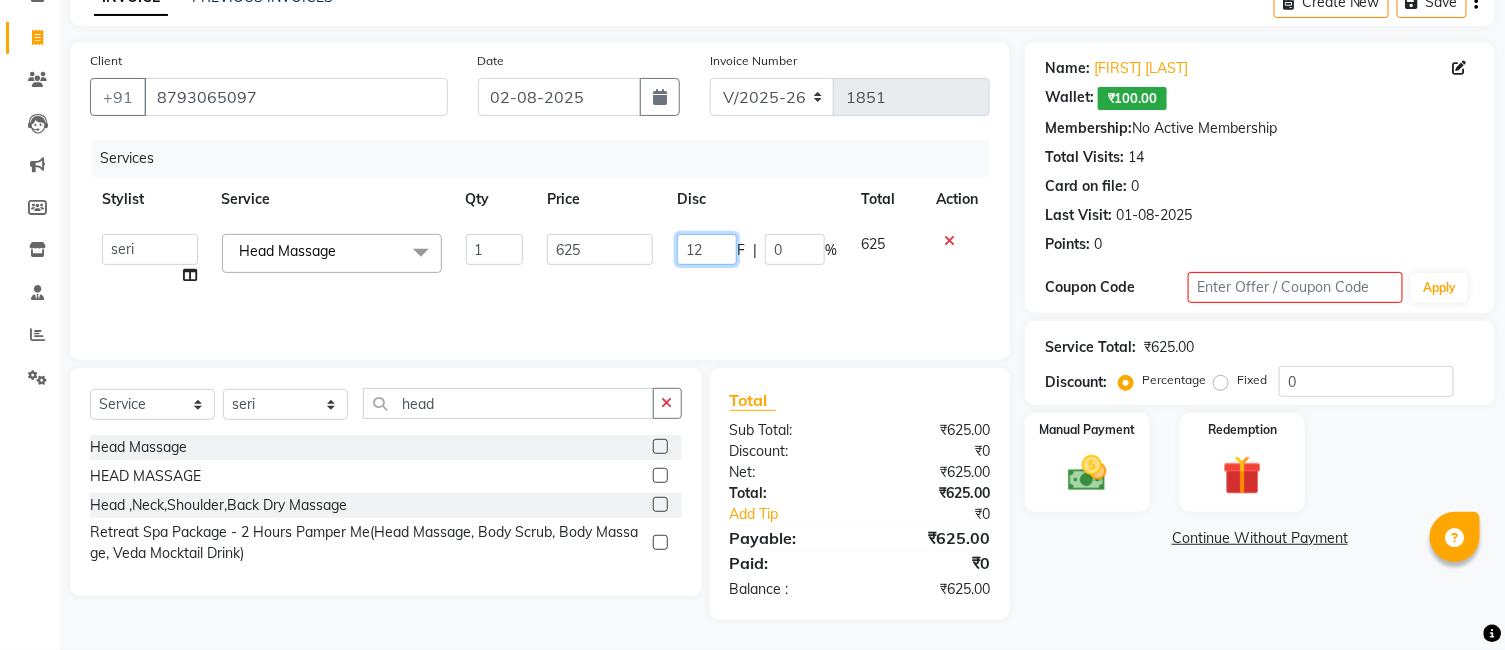 type on "125" 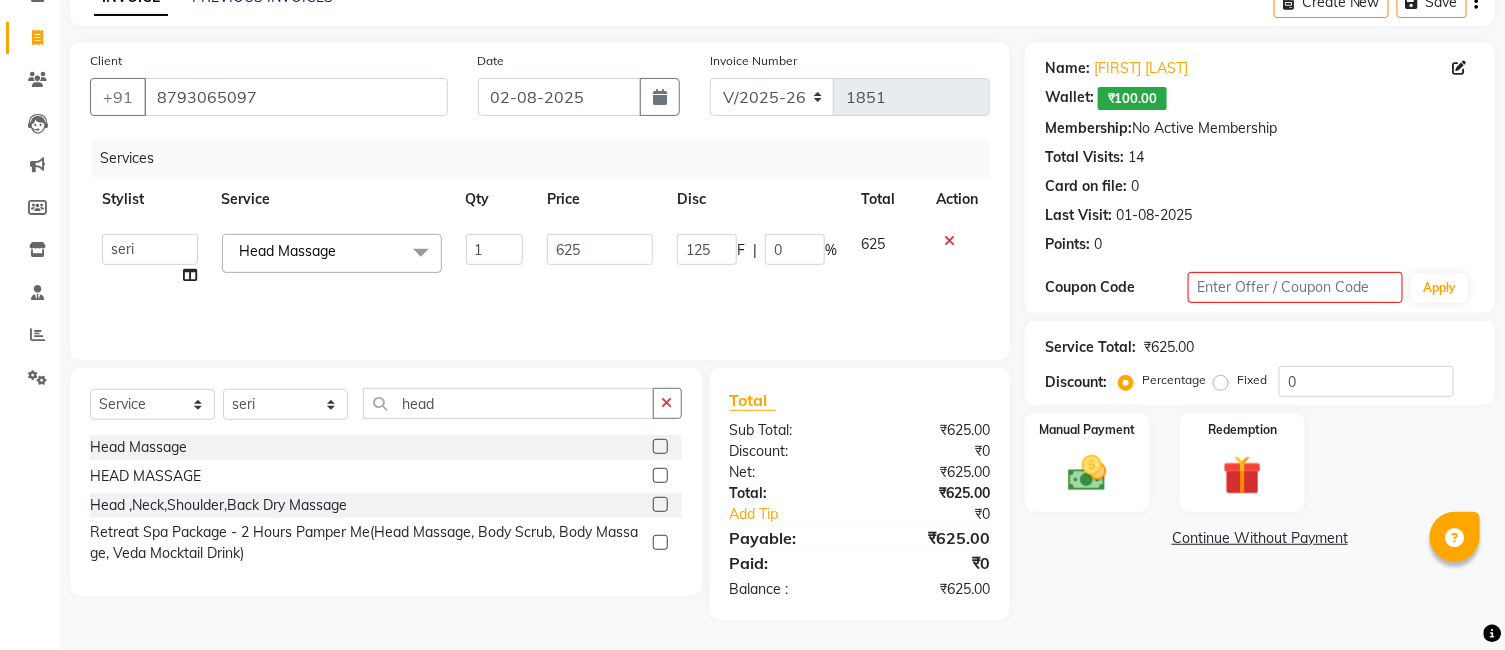 click 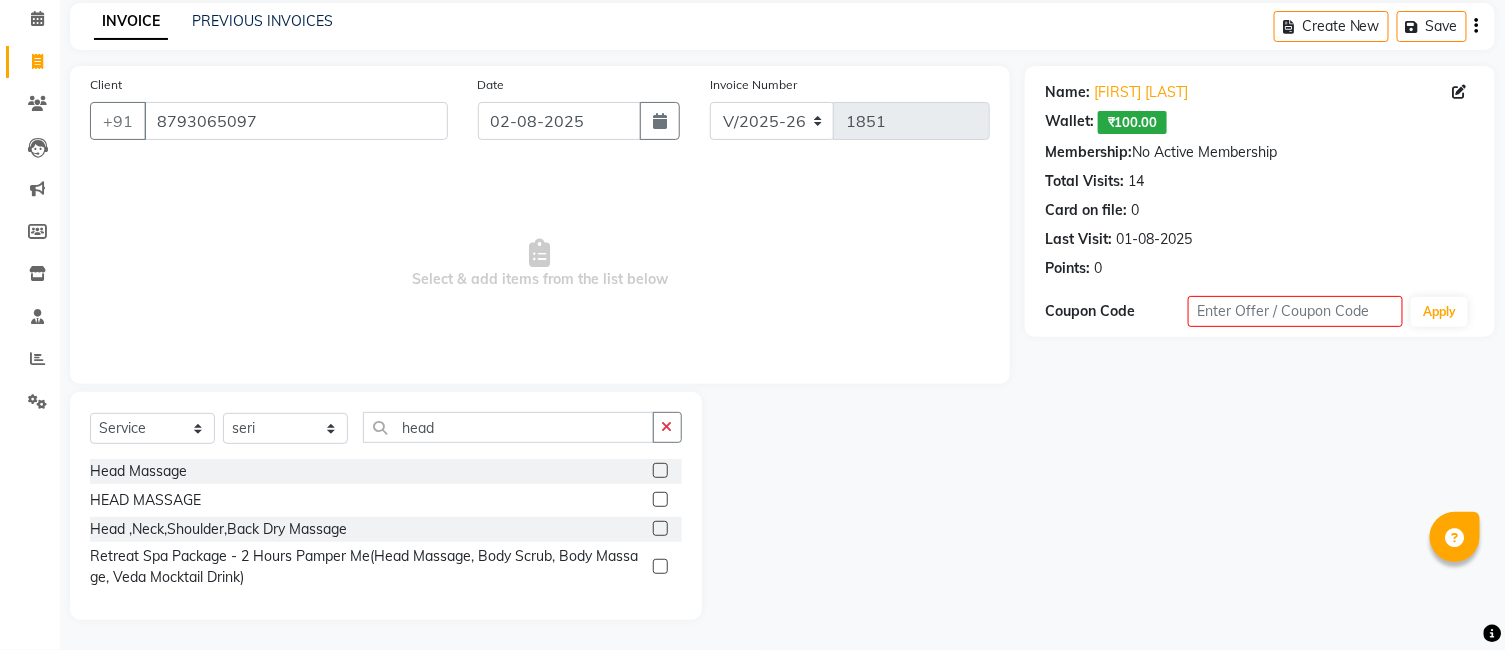 scroll, scrollTop: 84, scrollLeft: 0, axis: vertical 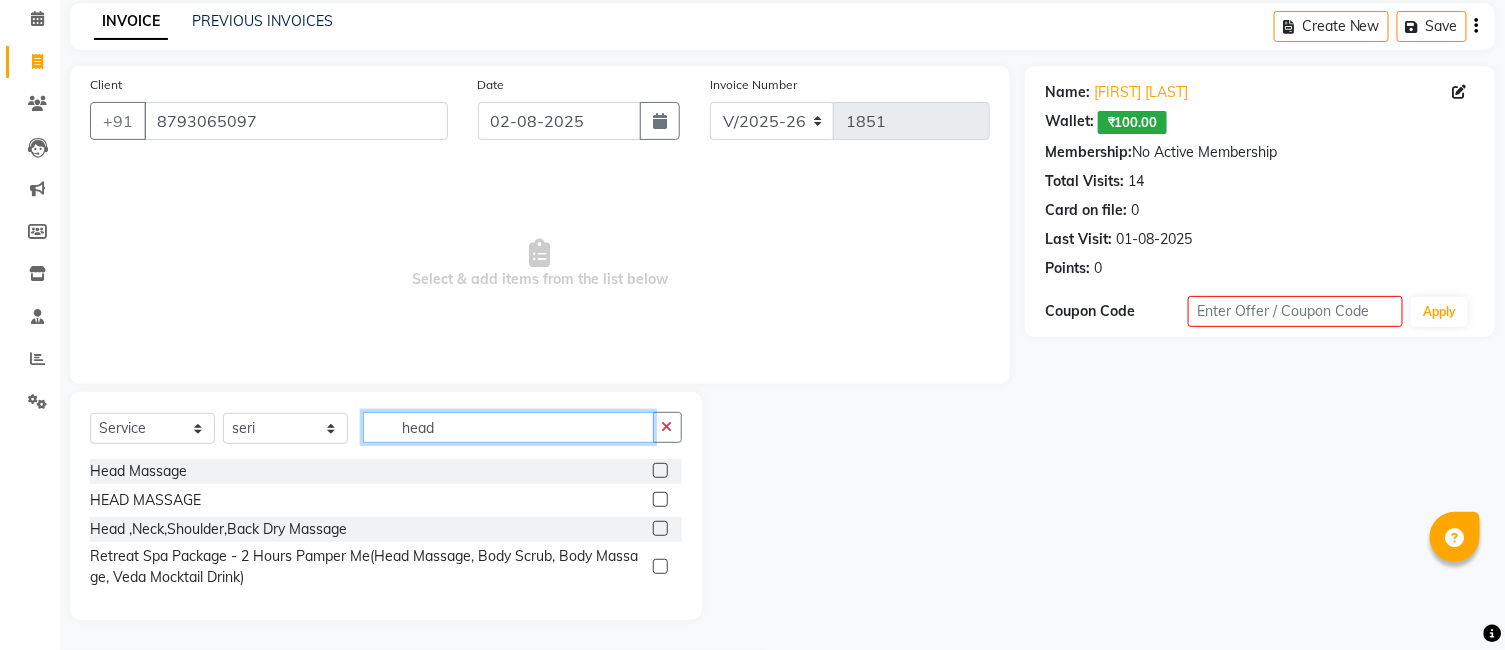 drag, startPoint x: 520, startPoint y: 435, endPoint x: 692, endPoint y: 453, distance: 172.9393 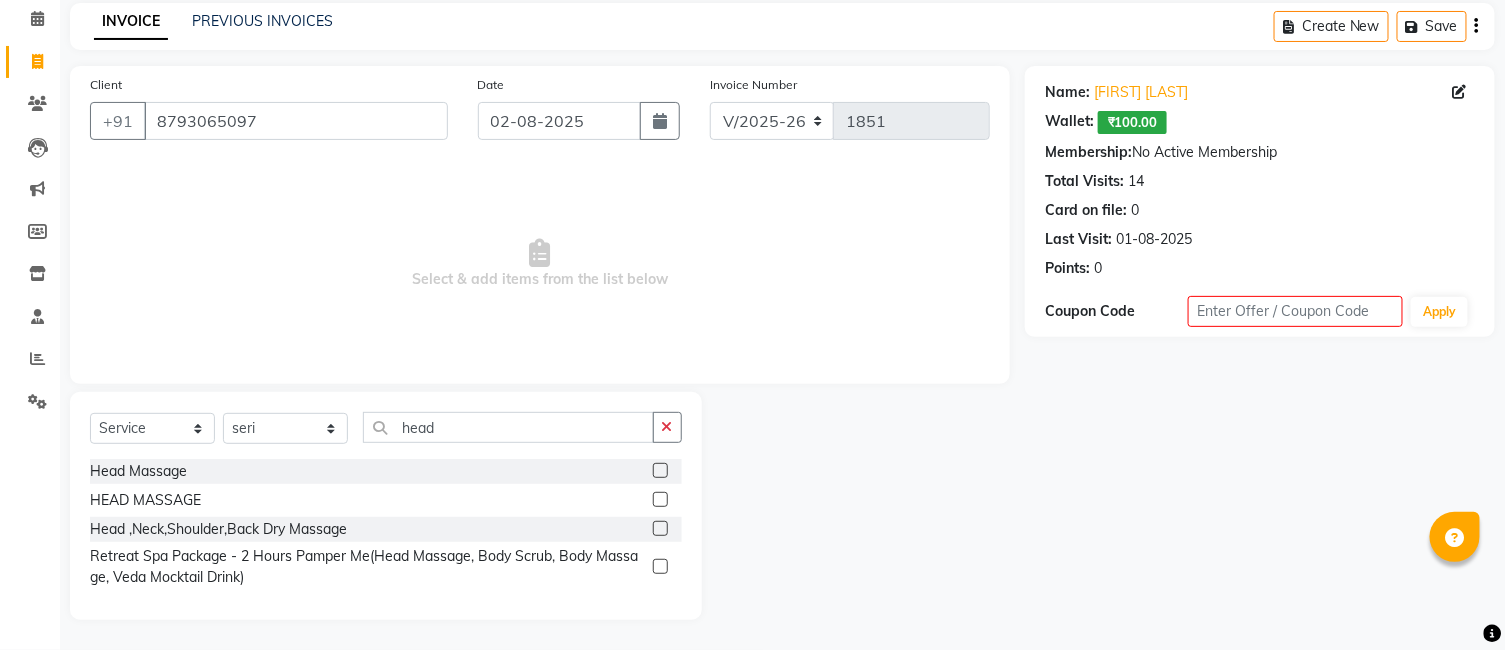 click 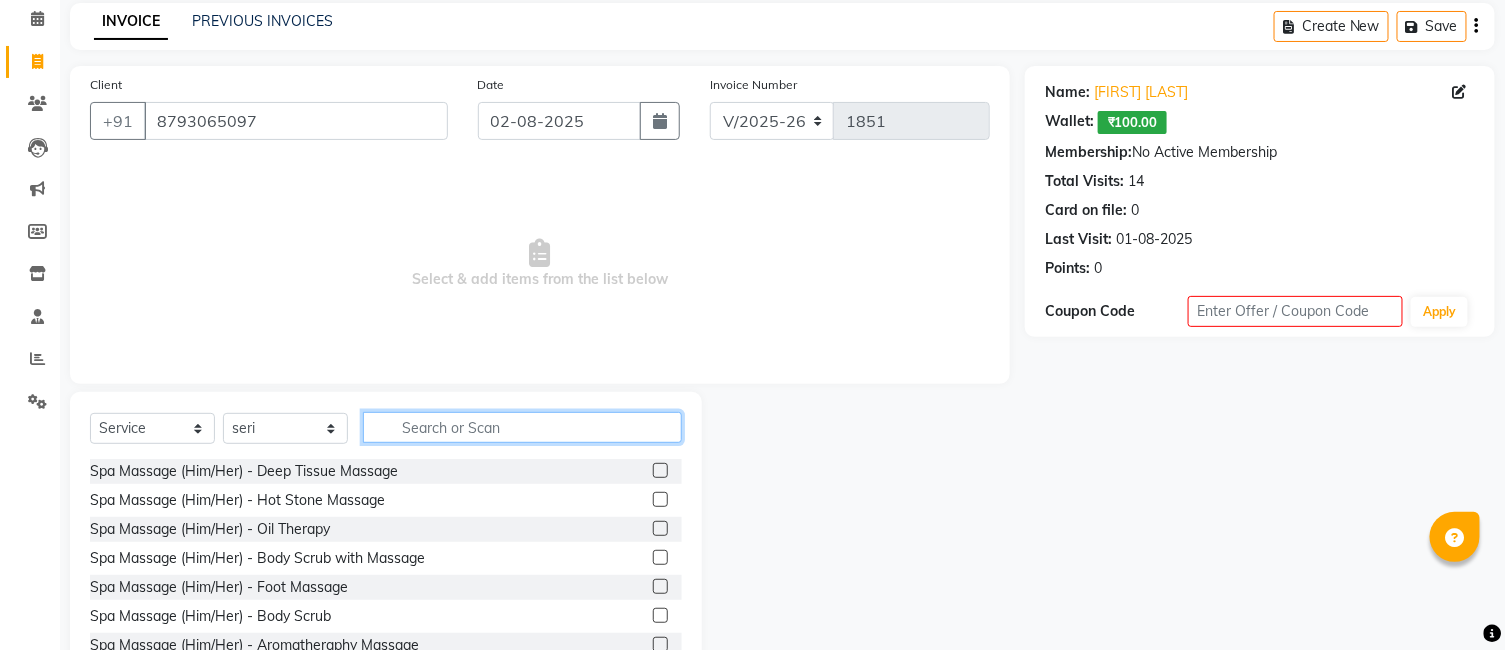 click 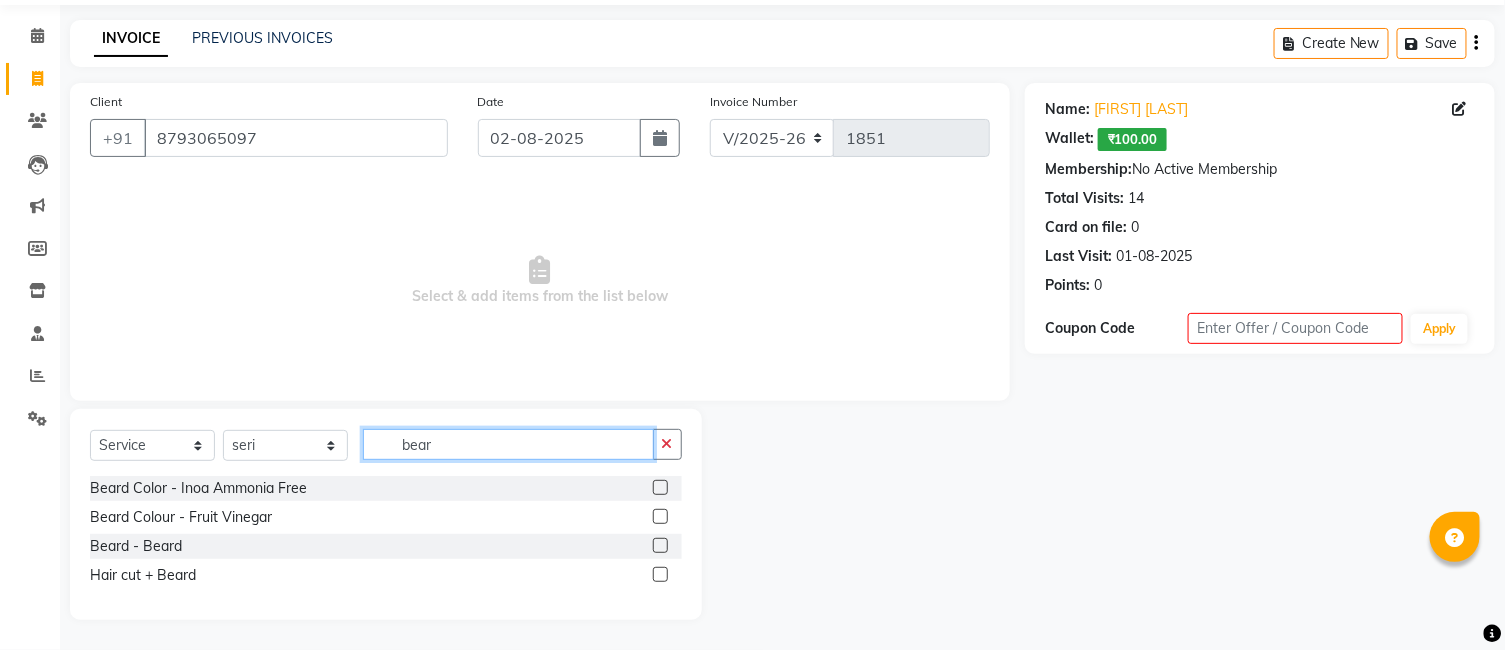 scroll, scrollTop: 67, scrollLeft: 0, axis: vertical 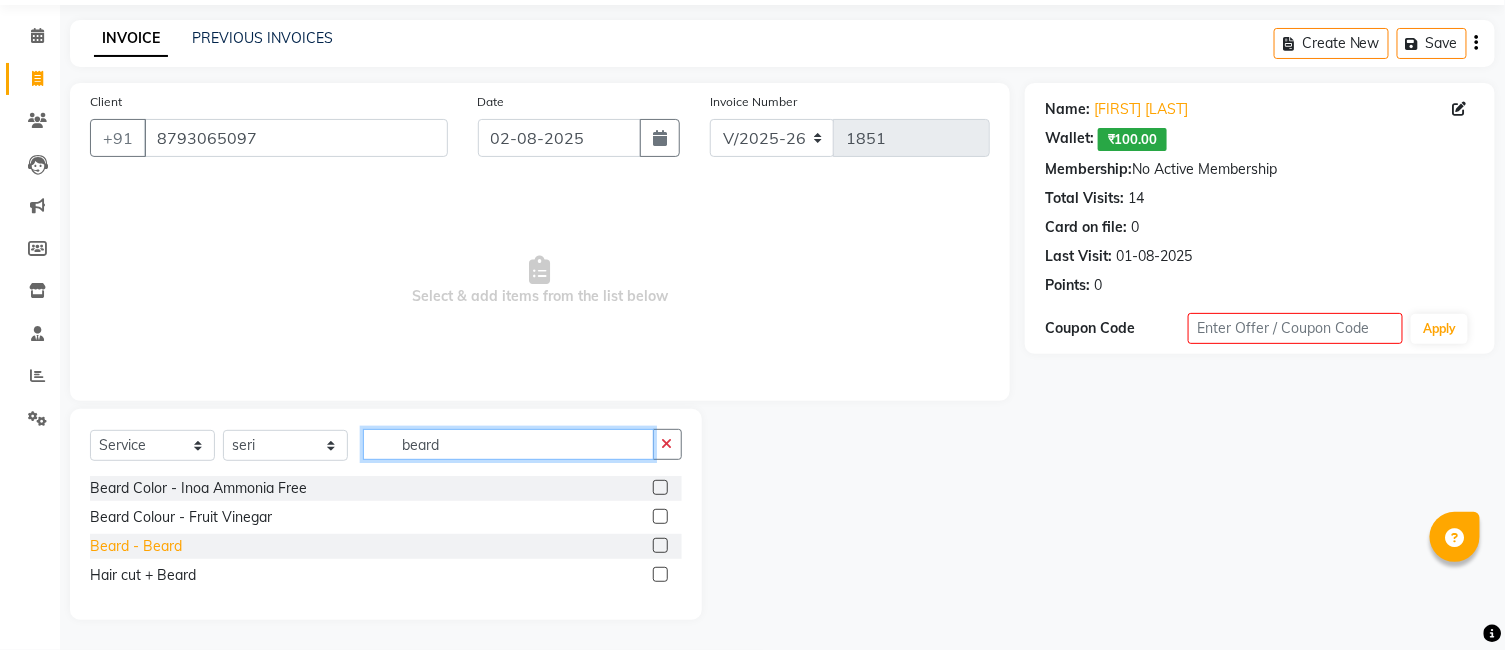 type on "beard" 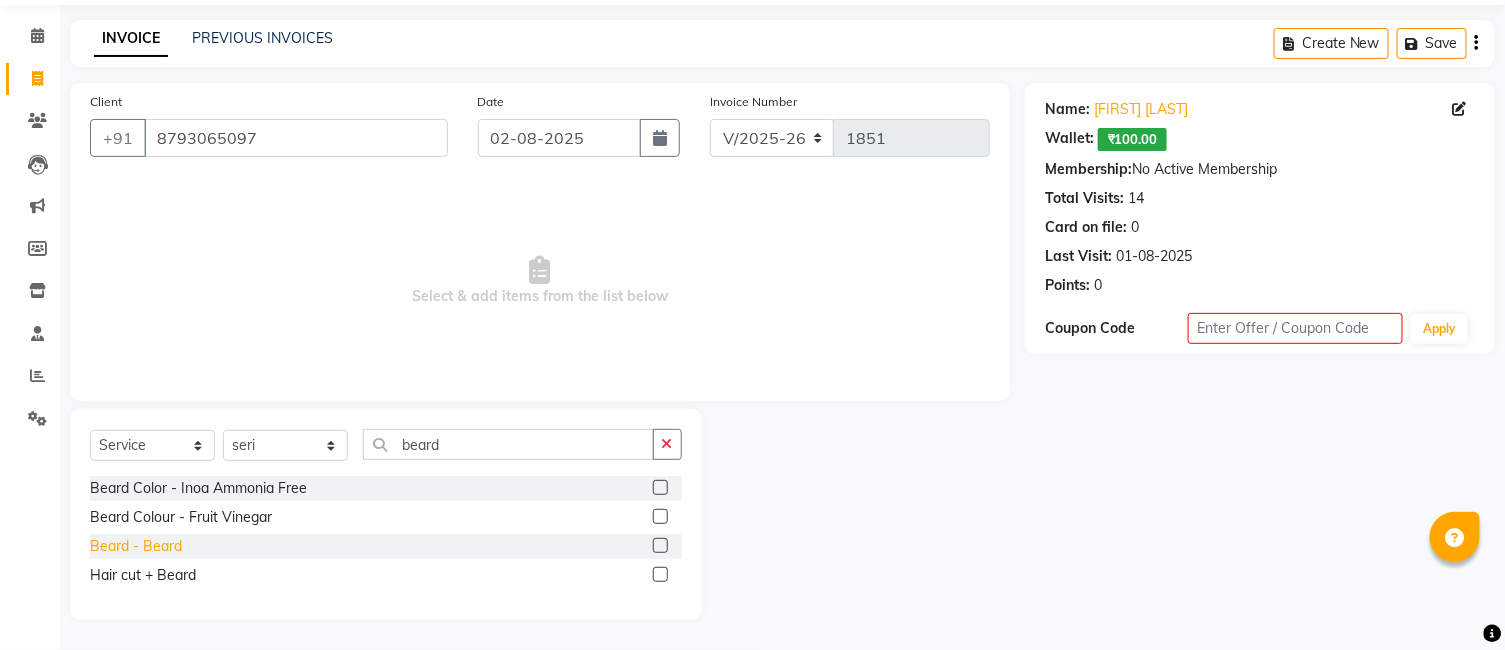click on "Beard  - Beard" 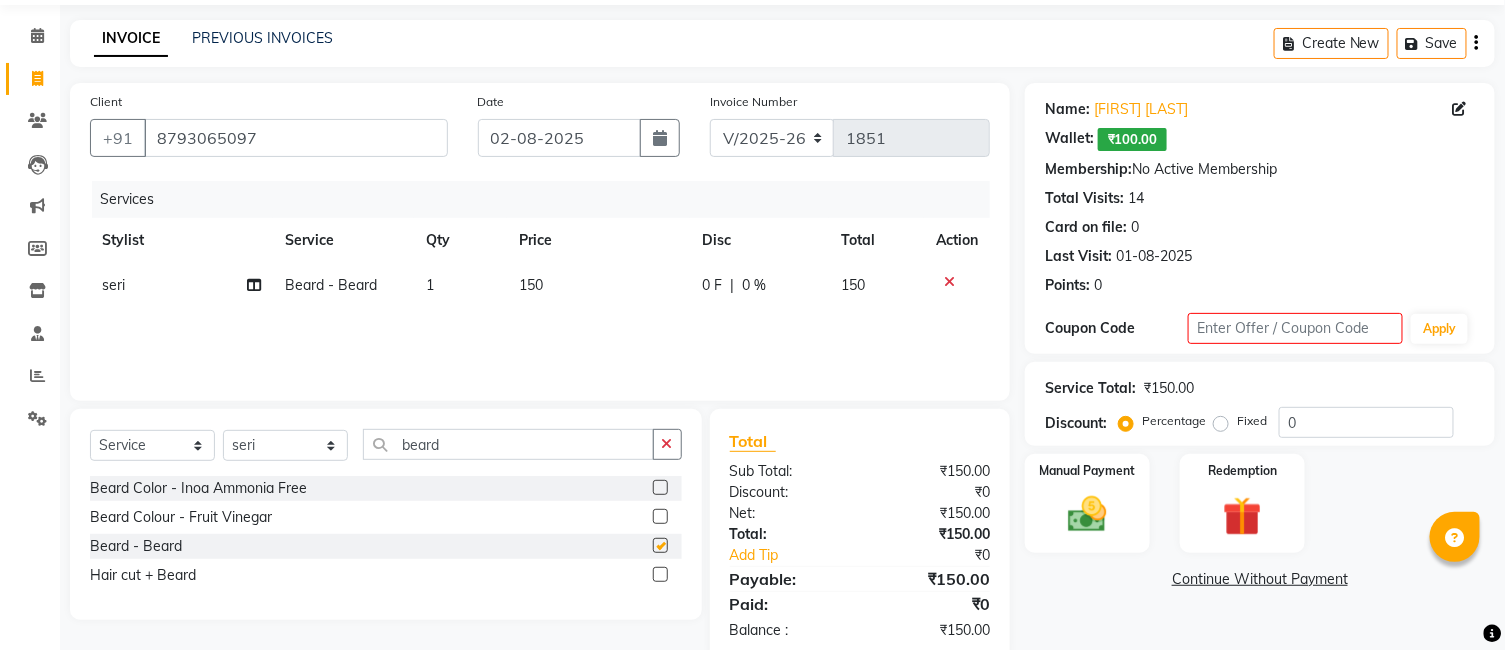 checkbox on "false" 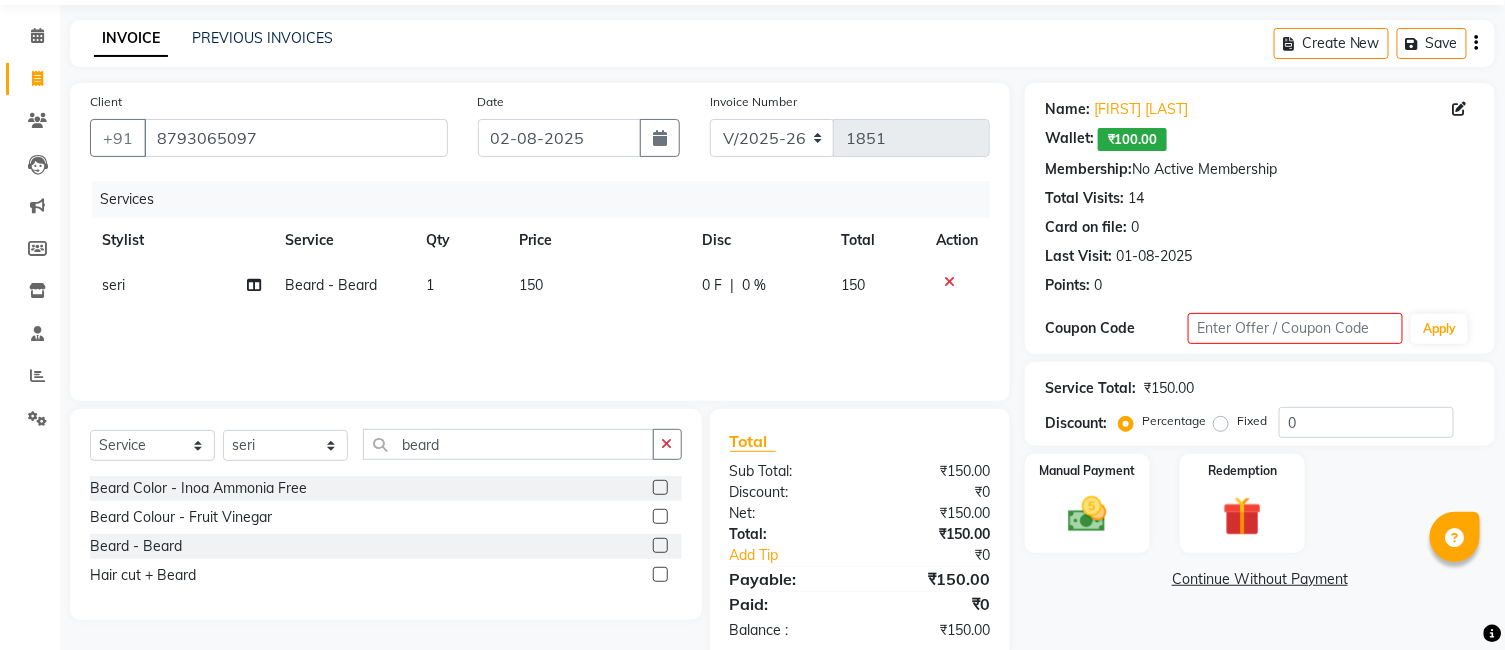 click on "0 F" 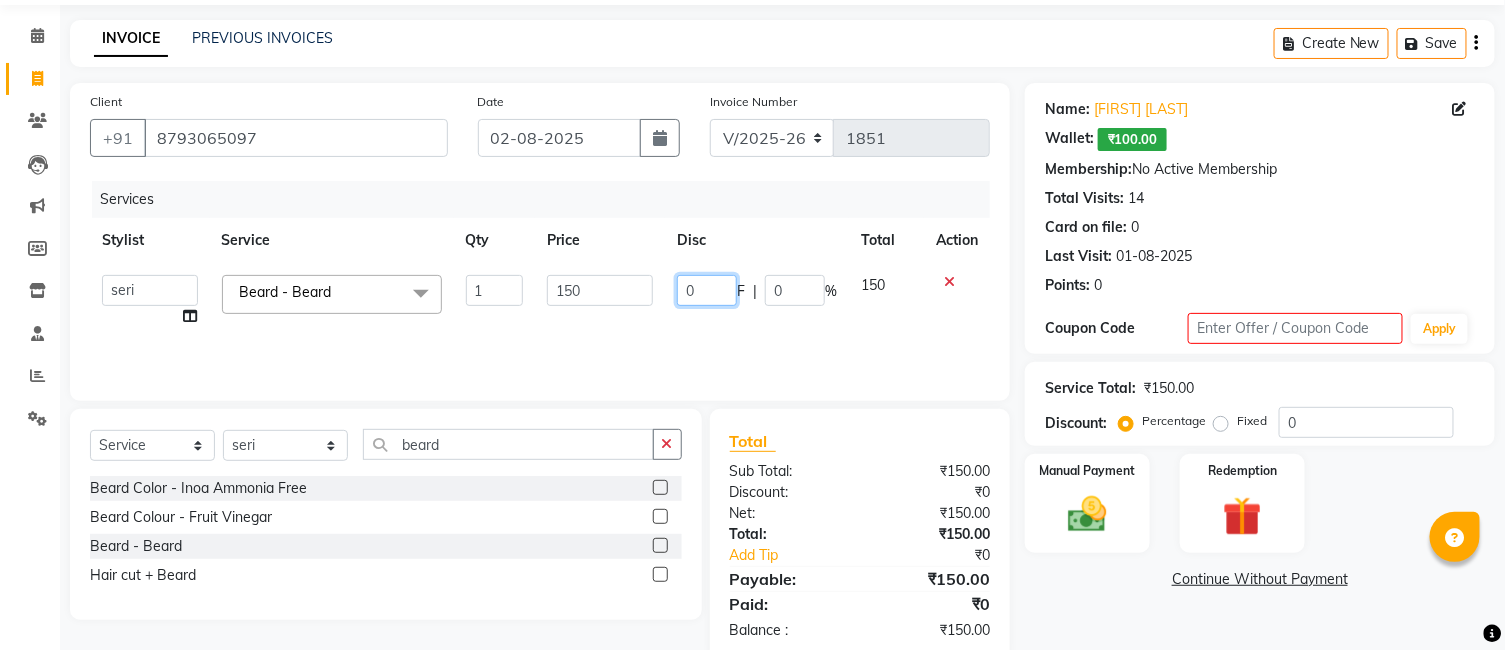 click on "0" 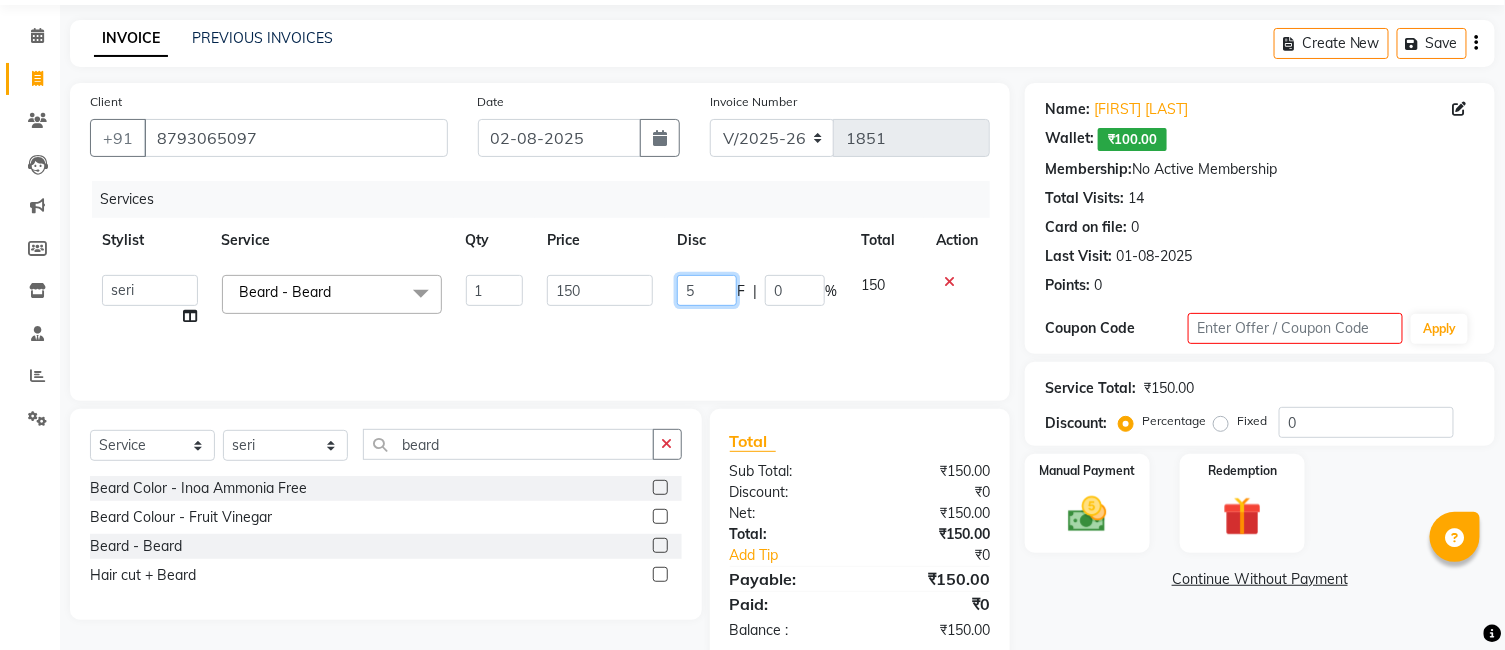 type on "50" 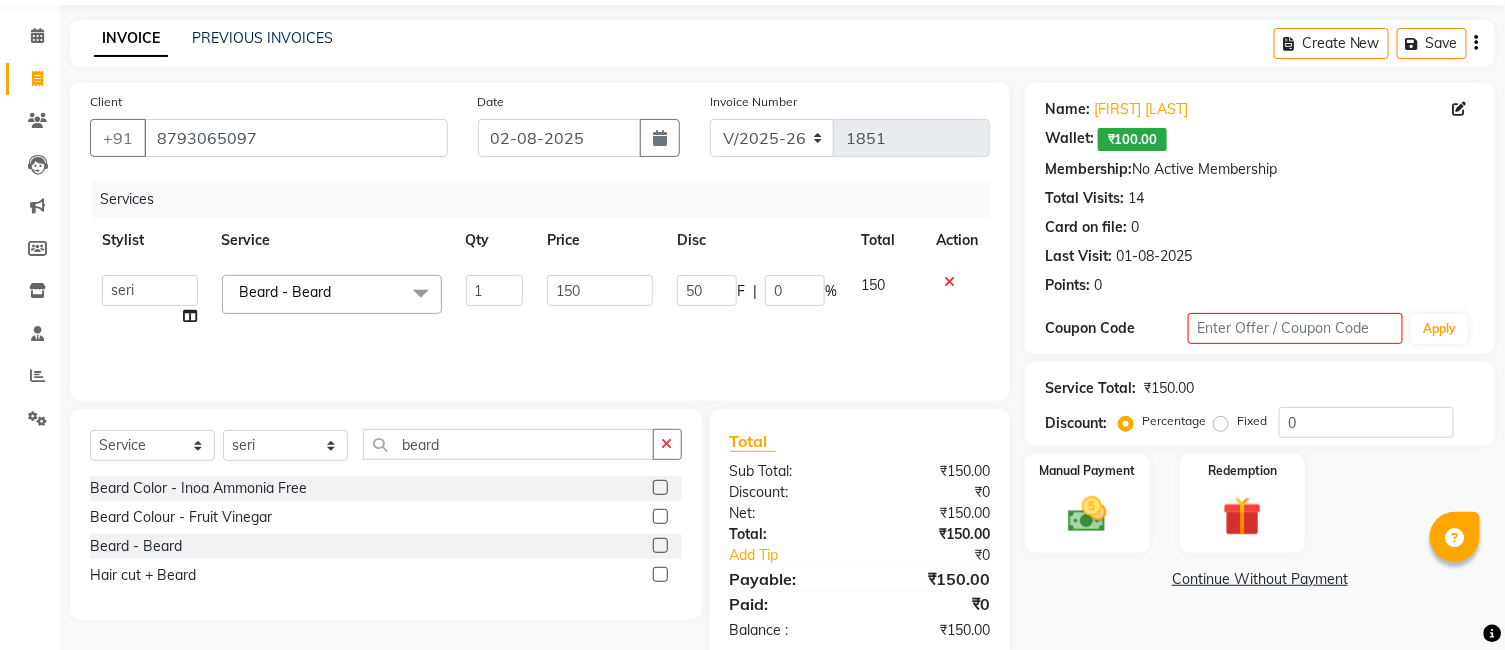 click on "Services Stylist Service Qty Price Disc Total Action [LAST] [LAST] [LAST] [LAST] [LAST] [LAST] [LAST] [LAST] [LAST] [LAST] [LAST] [LAST] Beard - Beard  x Spa Massage (Him/Her) - Deep Tissue Massage Spa Massage (Him/Her) - Hot Stone Massage Spa Massage (Him/Her) - Oil Therapy Spa Massage (Him/Her) - Body Scrub with Massage Spa Massage (Him/Her) - Foot Massage Spa Massage (Him/Her) - Body Scrub Spa Massage (Him/Her) - Aromatheraphy Massage Balinese Massage Head Massage Deep Tissue Massage 90 min Spa Massage Foot Massage Balinese Massage 90min Hot Oil Massage Four Hand Massage Swedish Massage Aromatheraphy (90 min) Body Scrub With Massage 4 Hand Traditional Thai Massage Steam Bath HEAD MASSAGE Face Clean Up Other Couple Massage (60 M) (Married only) Couple Massage (90 M) (Married only) Deep Tissue Massage Deep Tissue Massage (90 min) Body Scrub With Massage Head ,Neck,Shoulder,Back Dry Massage Retreate Spa Package - 2 Hours (up) Haircut (Female) - Haircut (Female) - Hair Ironing Blow Dry" 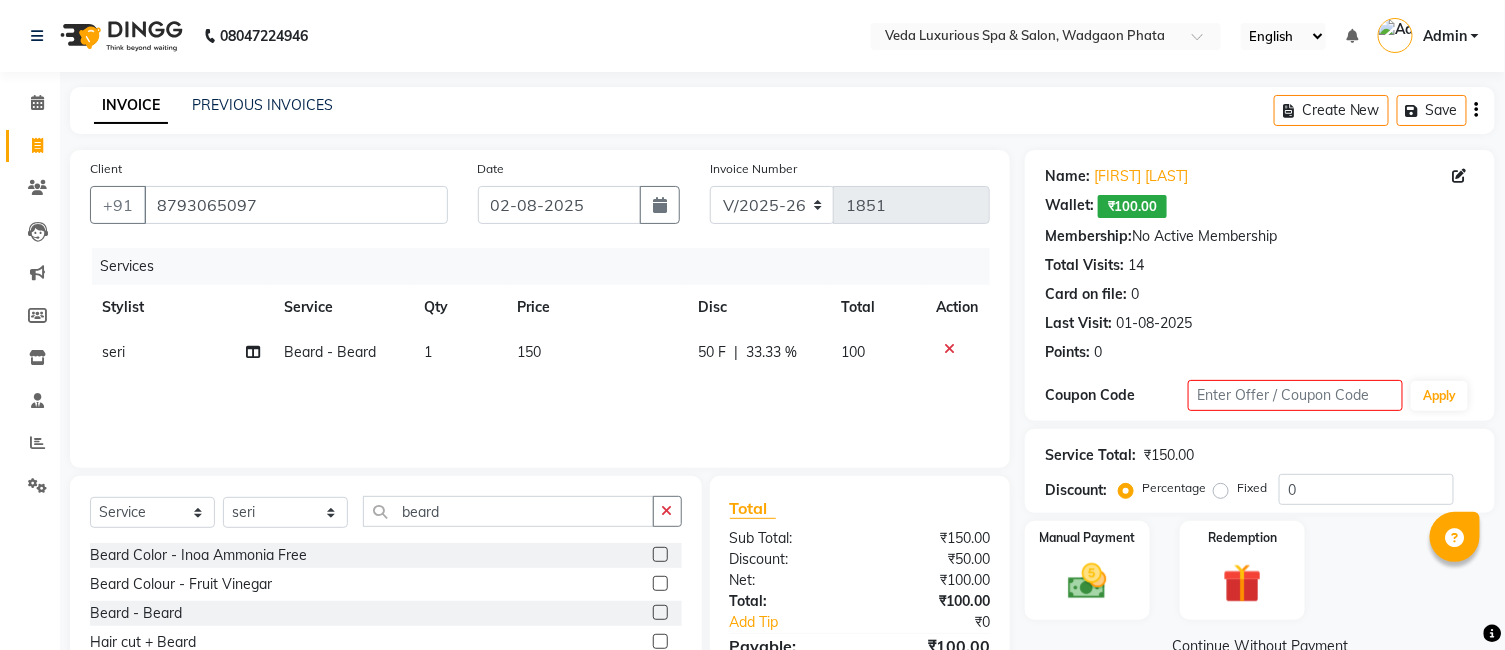 scroll, scrollTop: 108, scrollLeft: 0, axis: vertical 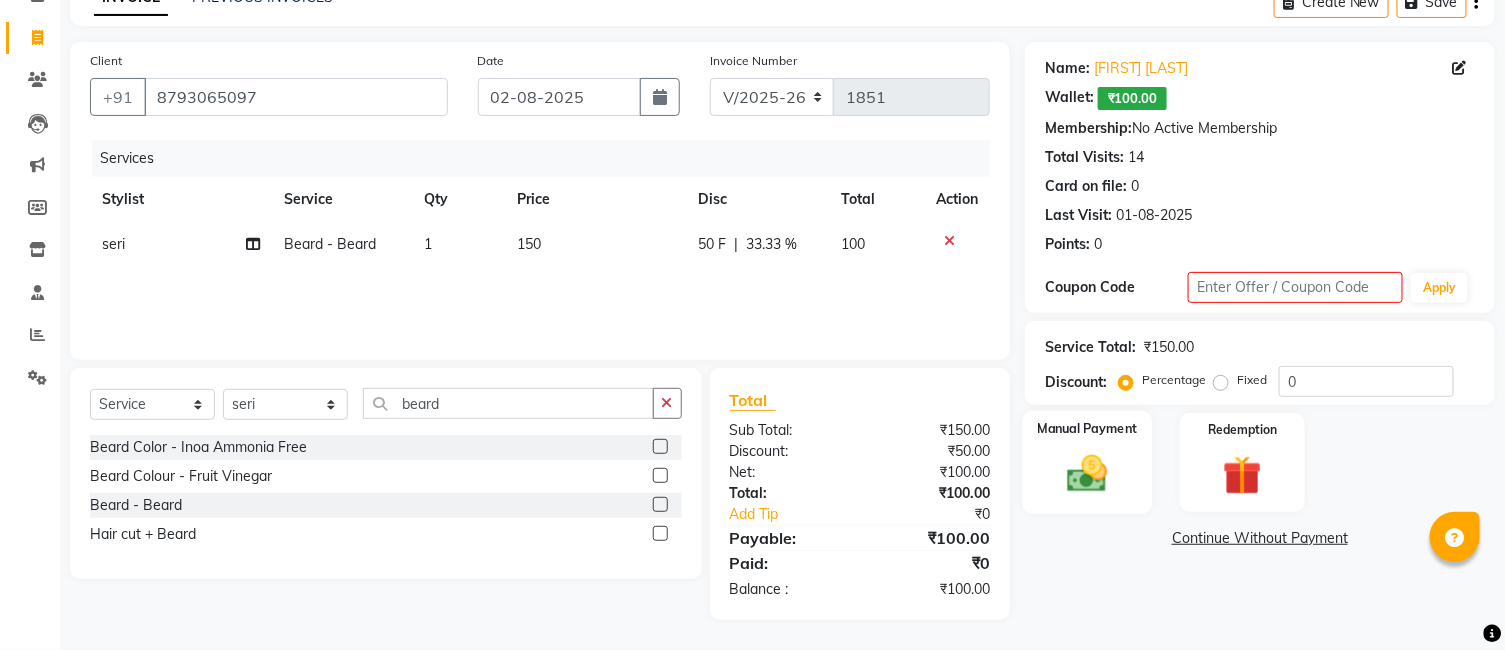 click 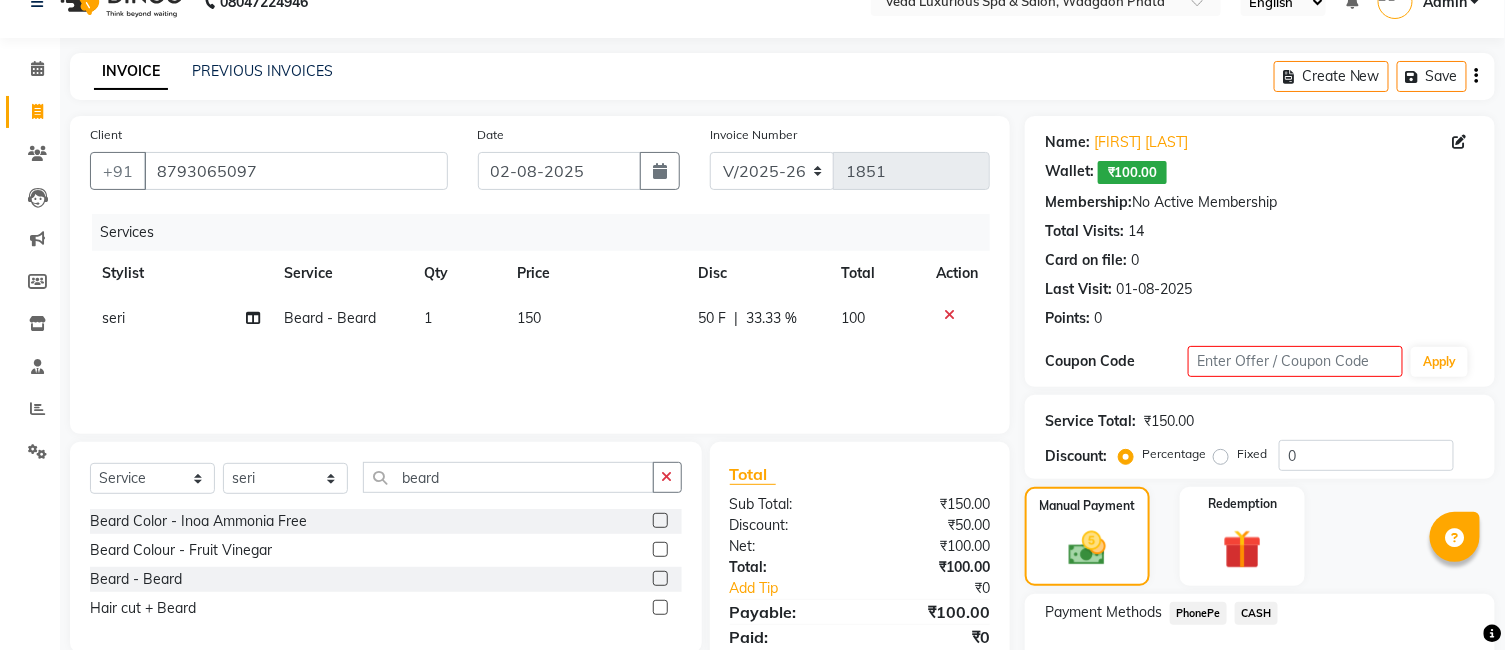 scroll, scrollTop: 0, scrollLeft: 0, axis: both 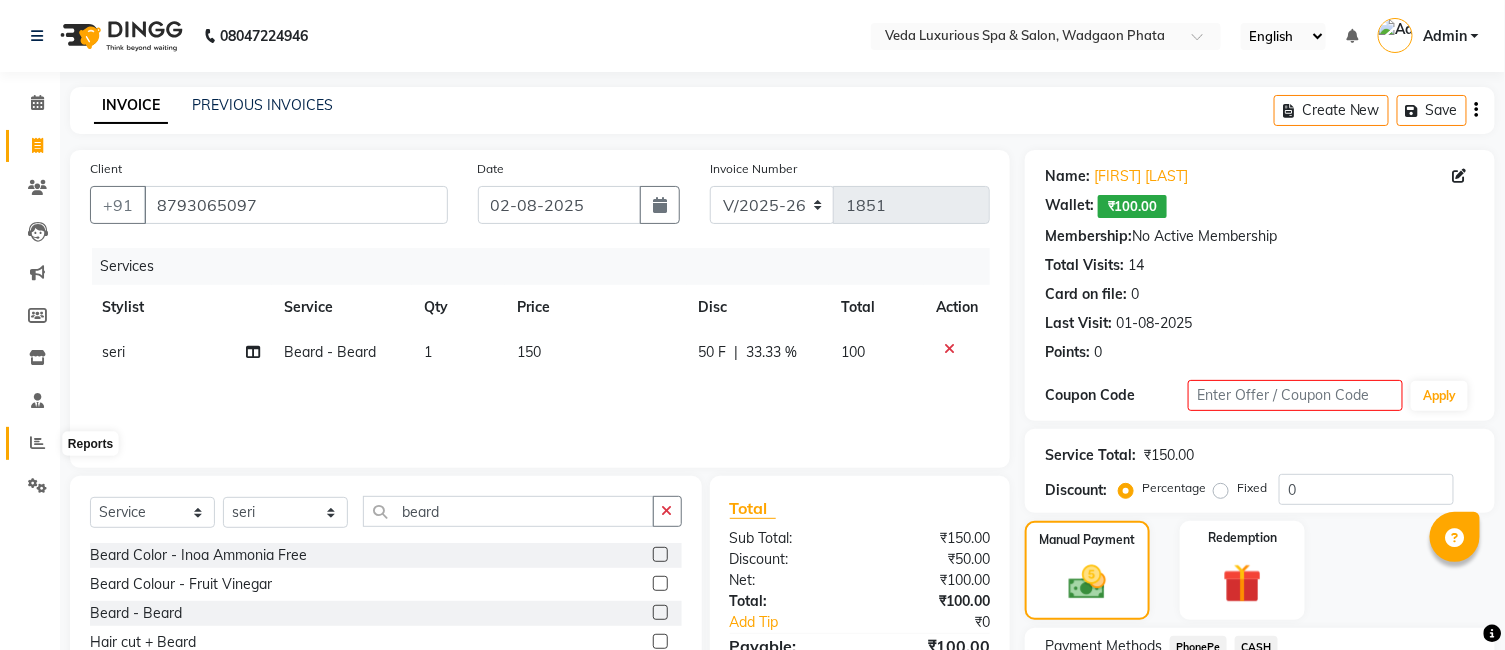 click 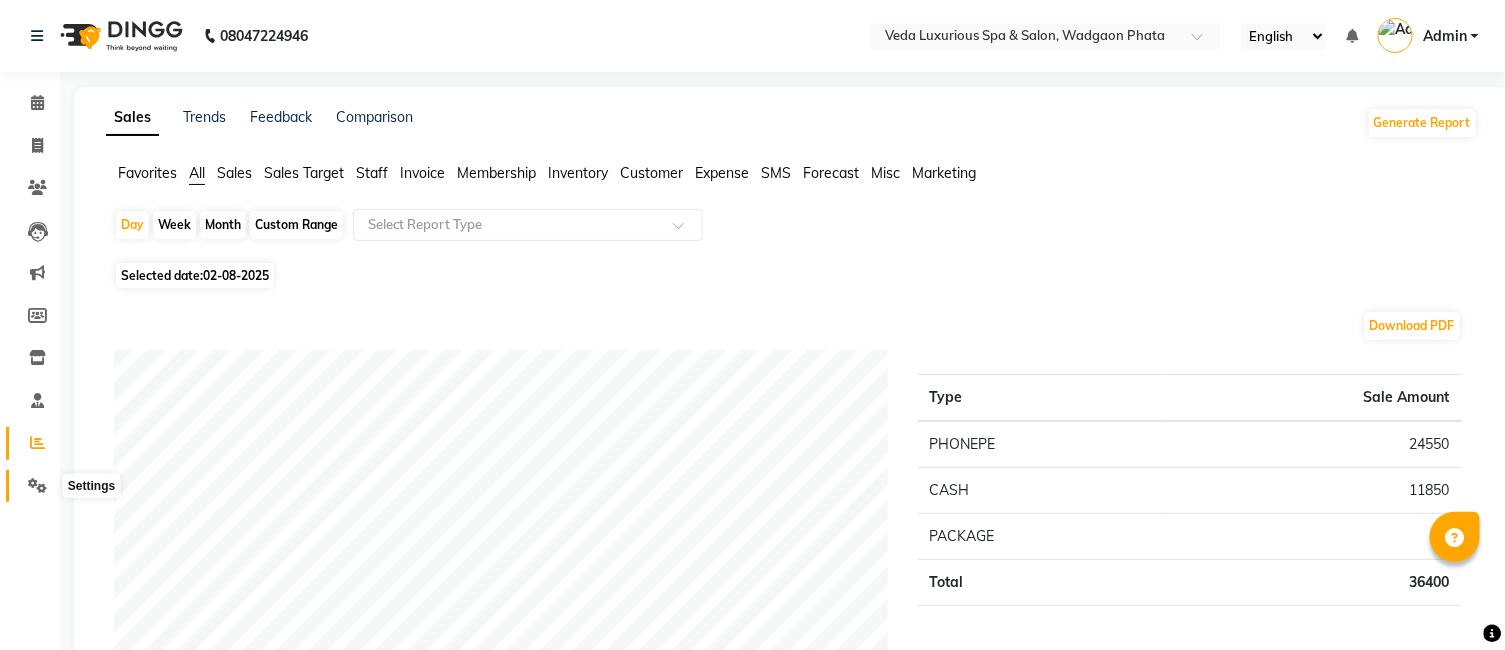 click 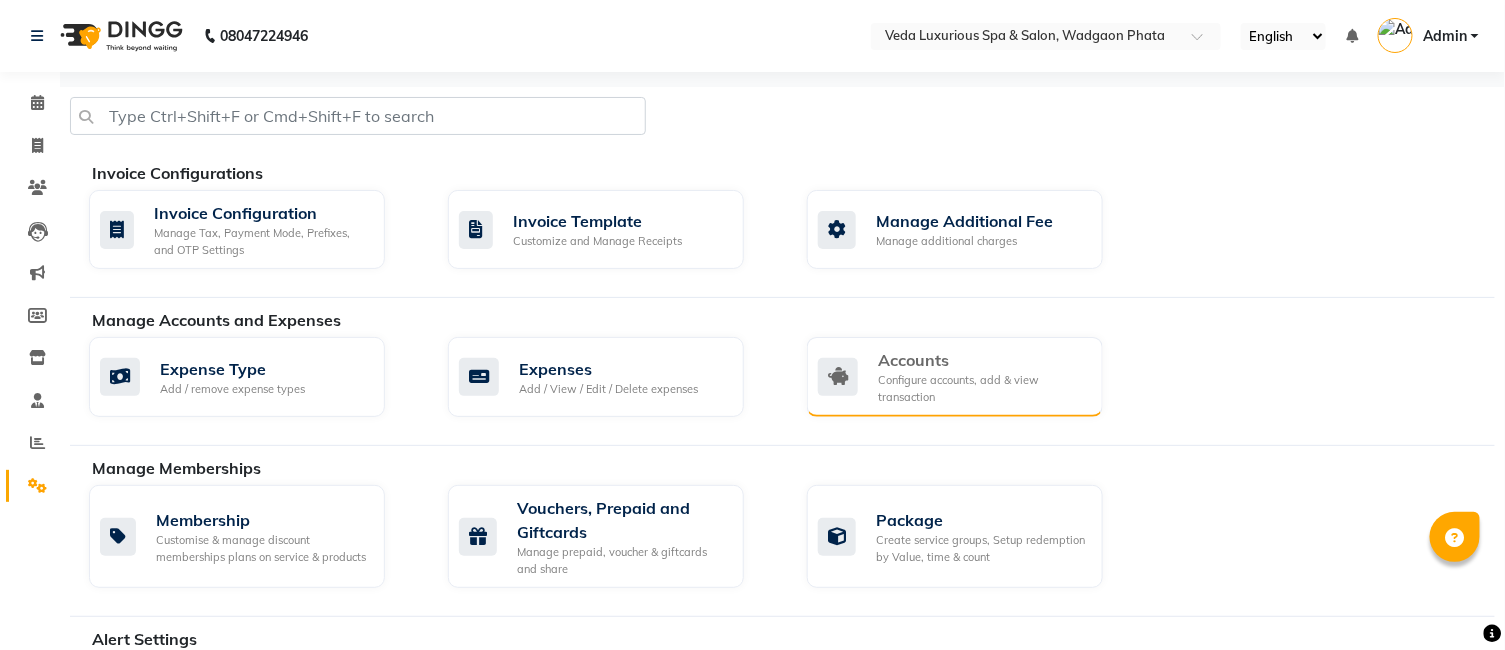 click on "Accounts" 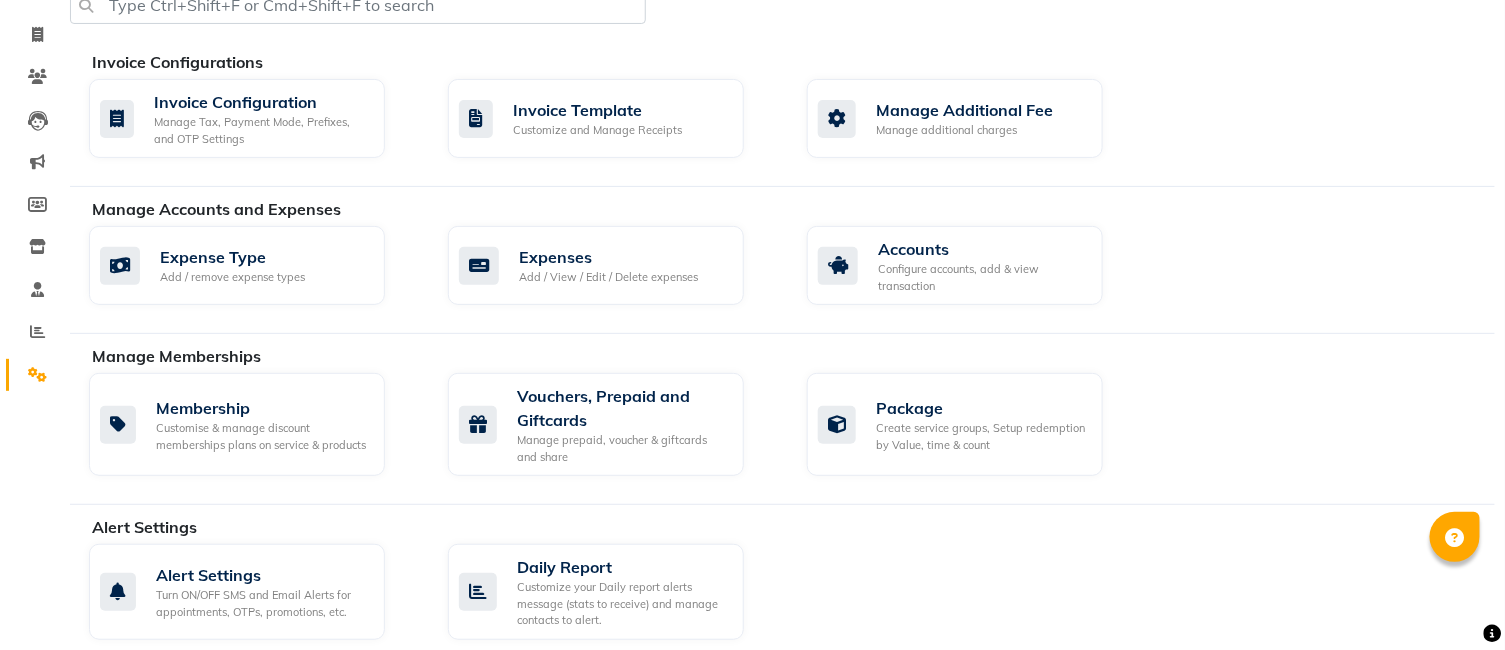 scroll, scrollTop: 0, scrollLeft: 0, axis: both 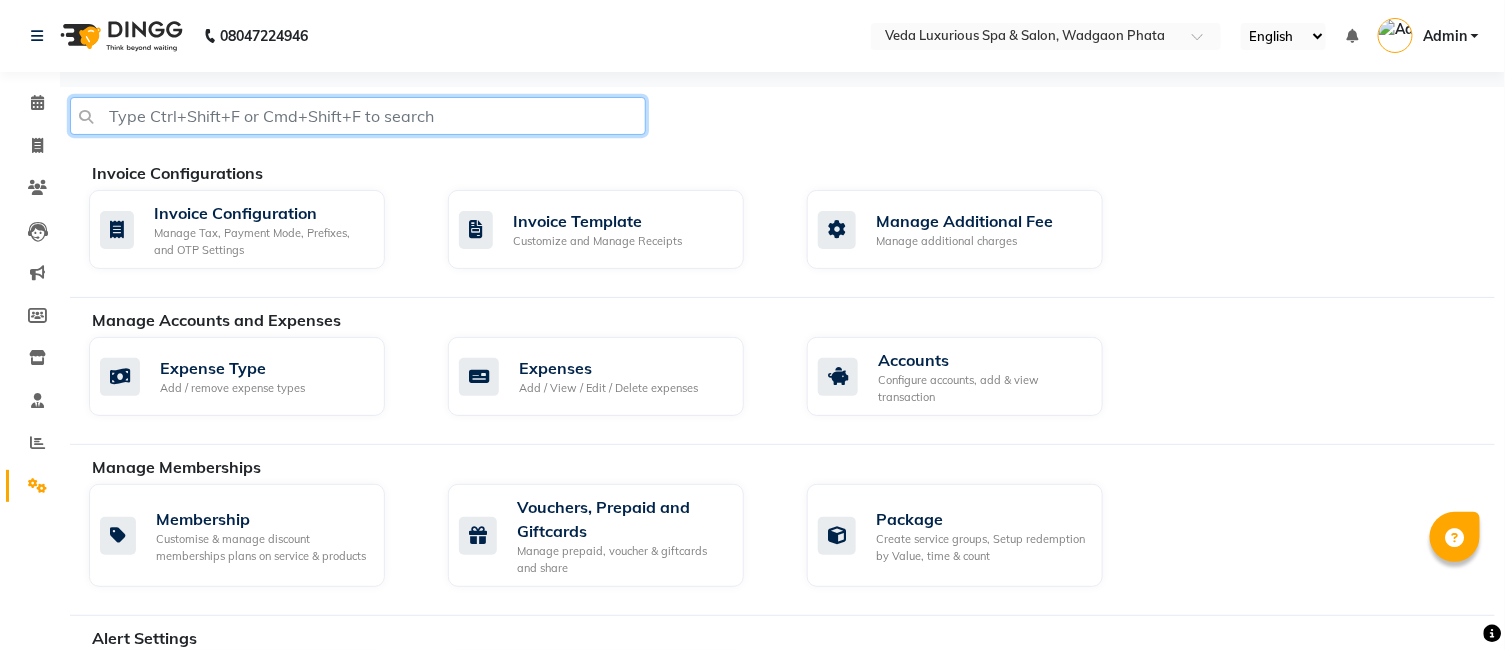 click 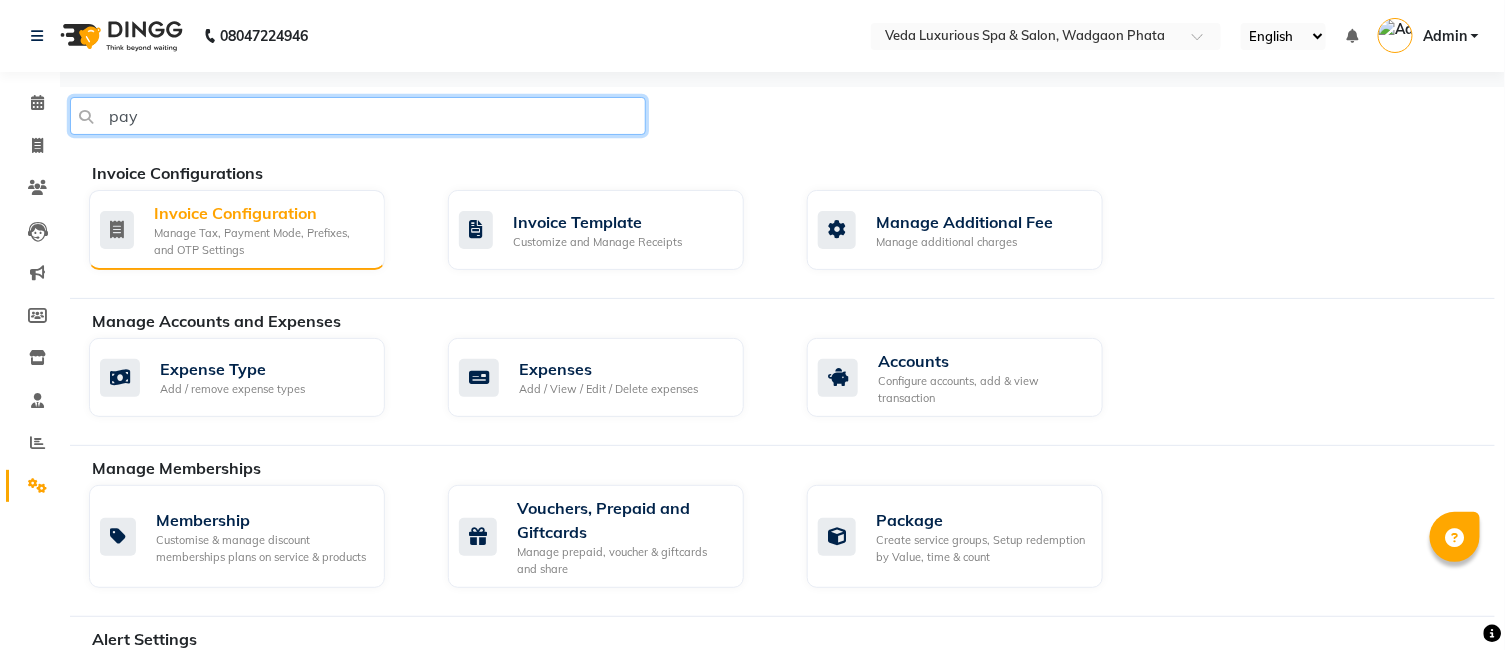 type on "pay" 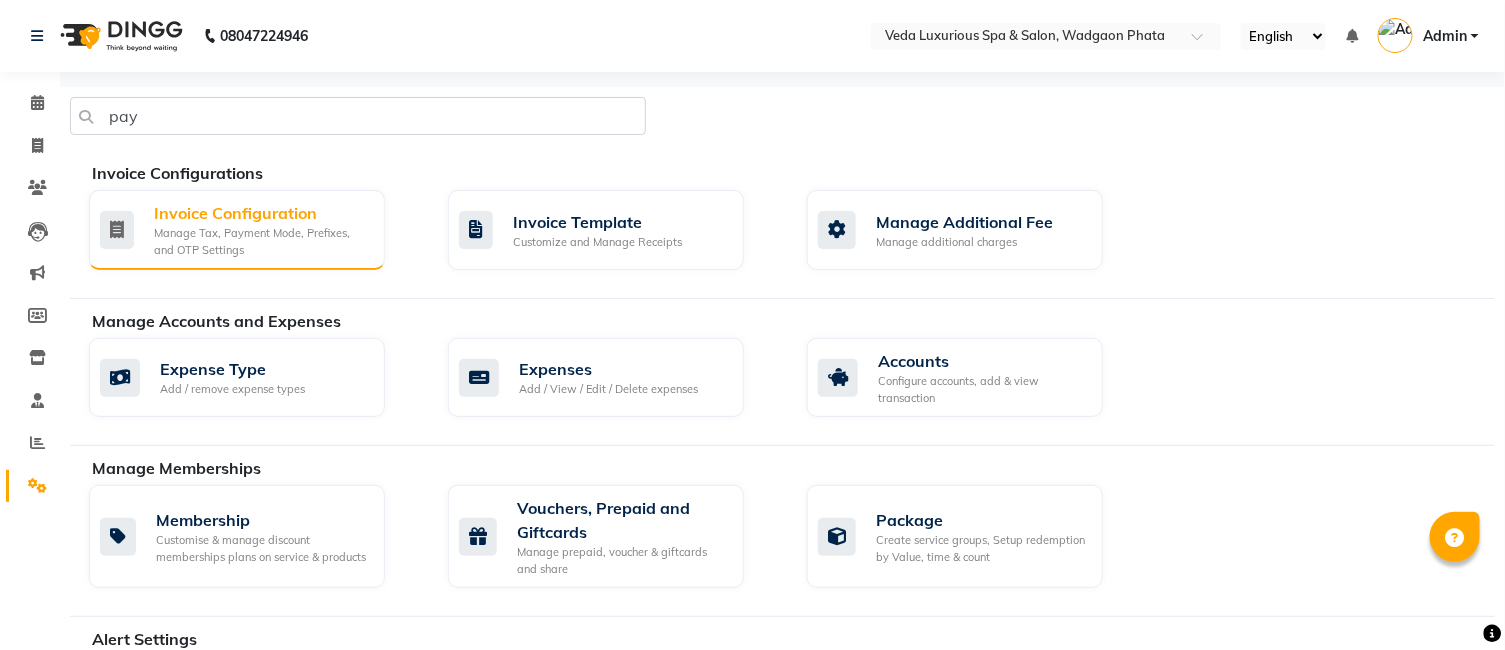 click on "Manage Tax, Payment Mode, Prefixes, and OTP Settings" 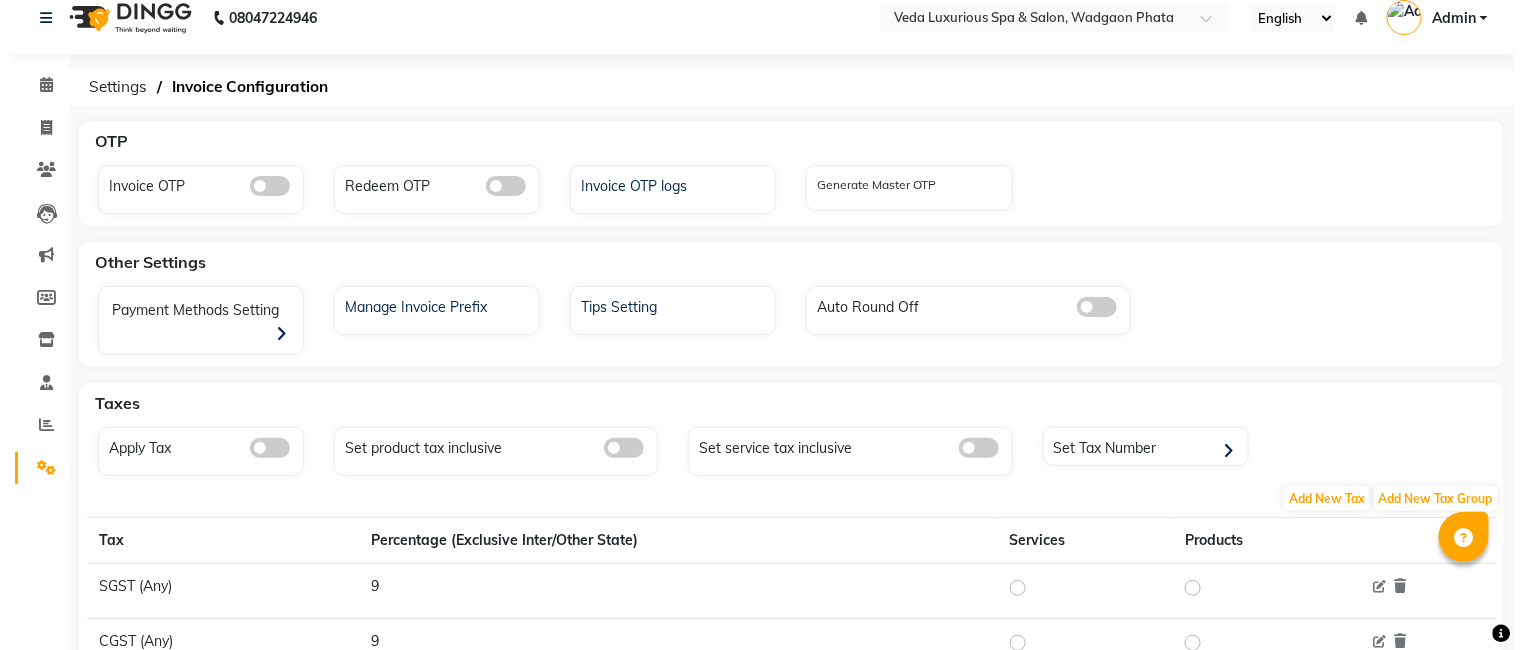scroll, scrollTop: 0, scrollLeft: 0, axis: both 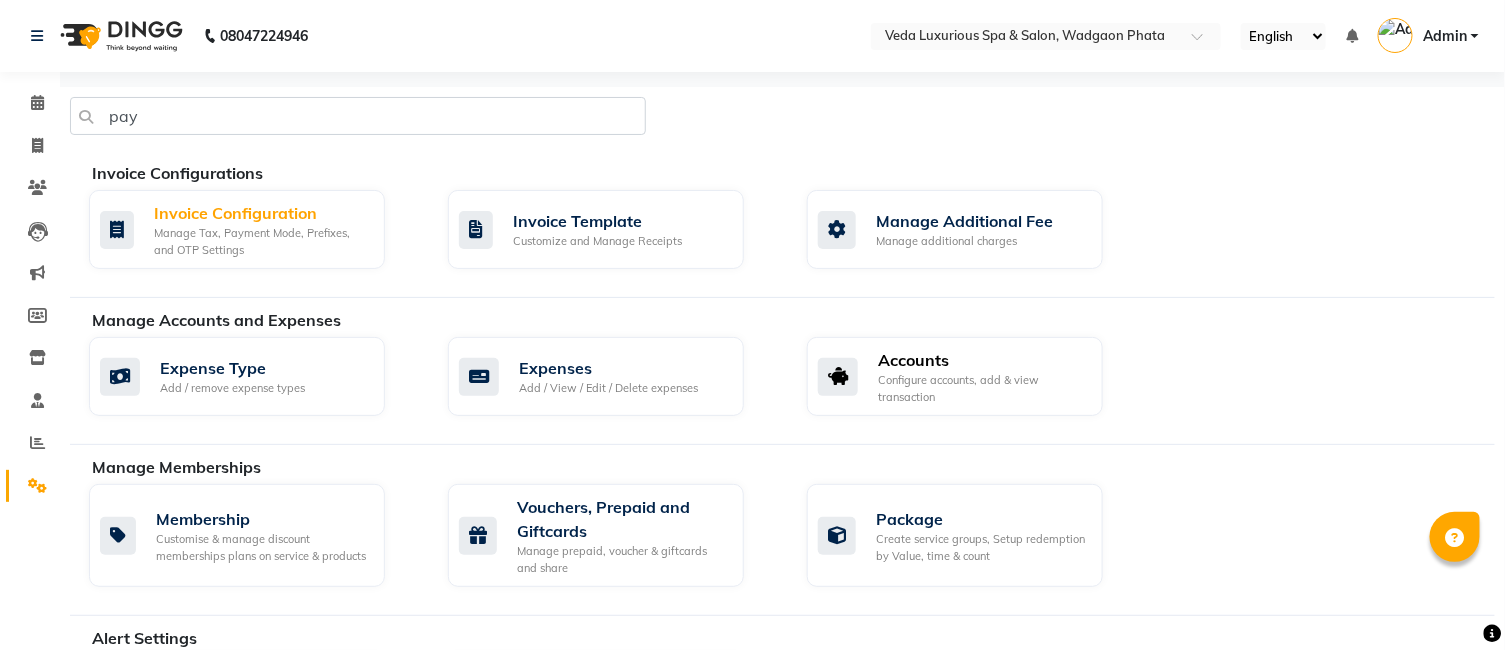 click on "Configure accounts, add & view transaction" 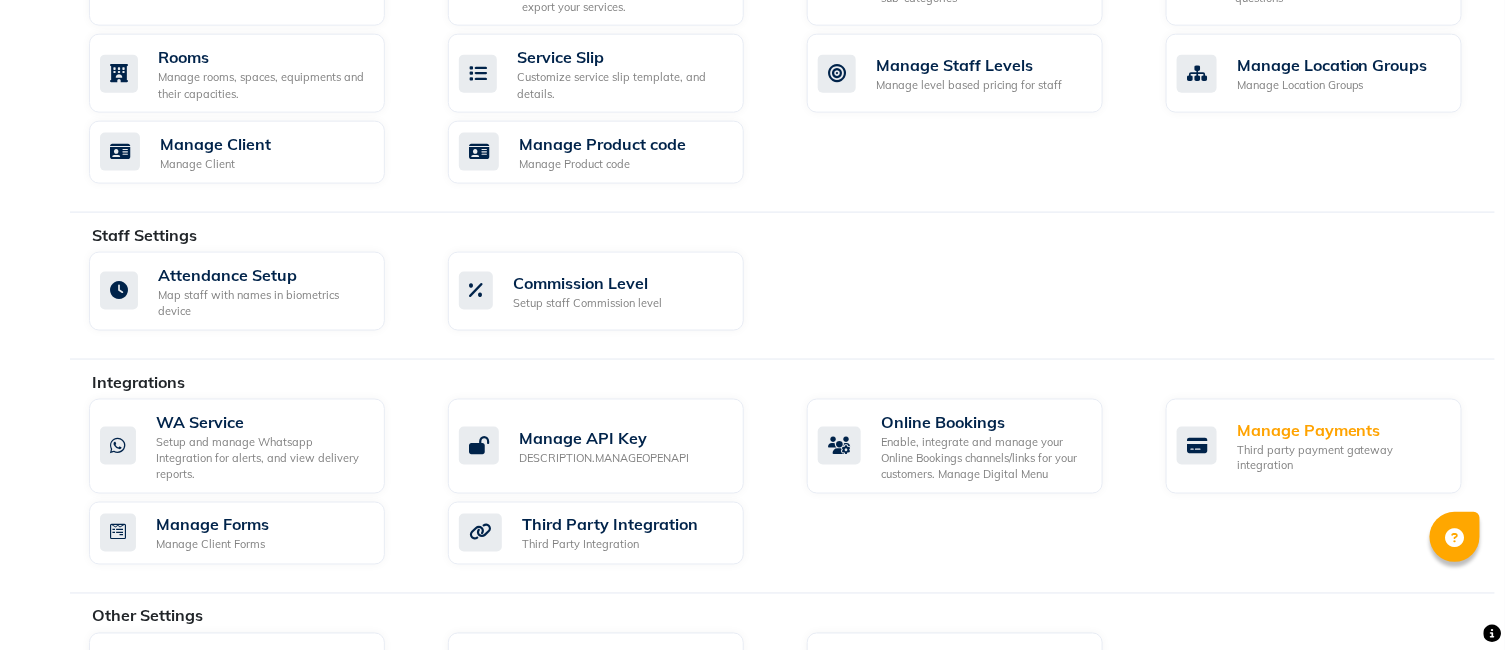 scroll, scrollTop: 997, scrollLeft: 0, axis: vertical 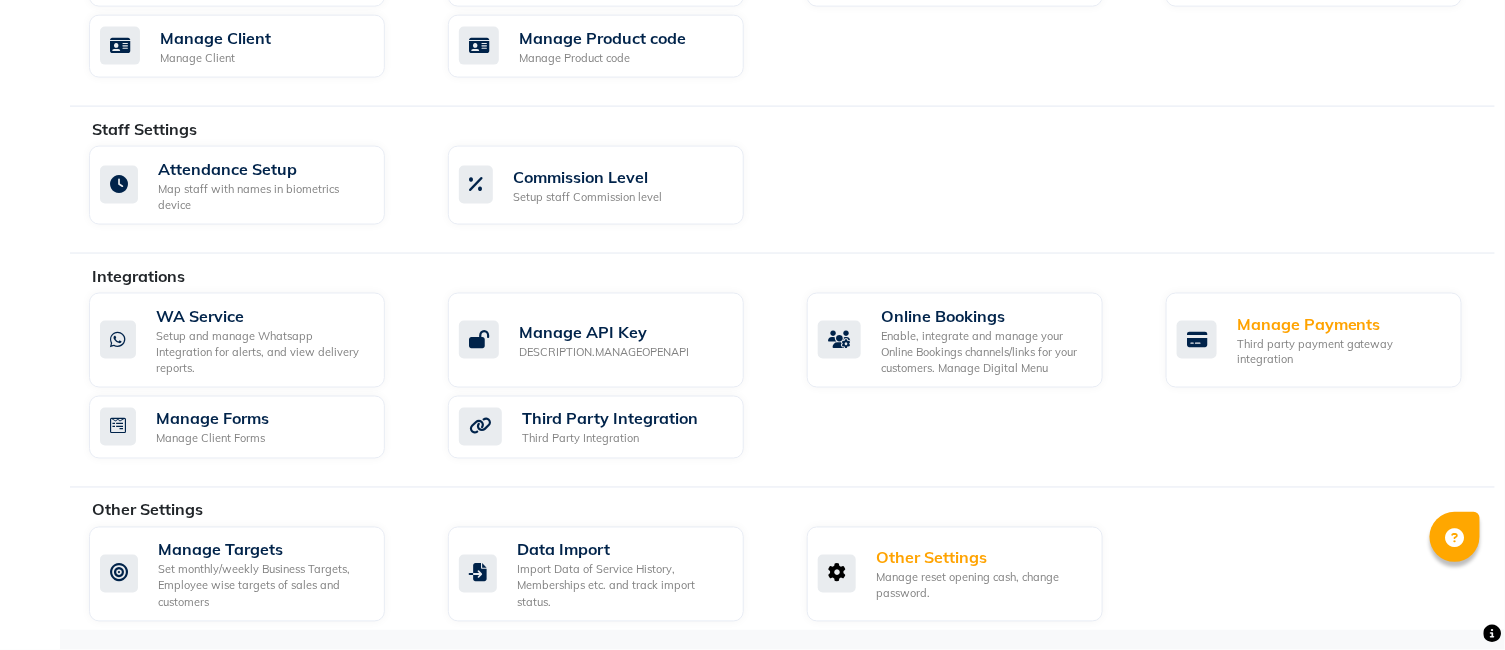 click on "Manage reset opening cash, change password." 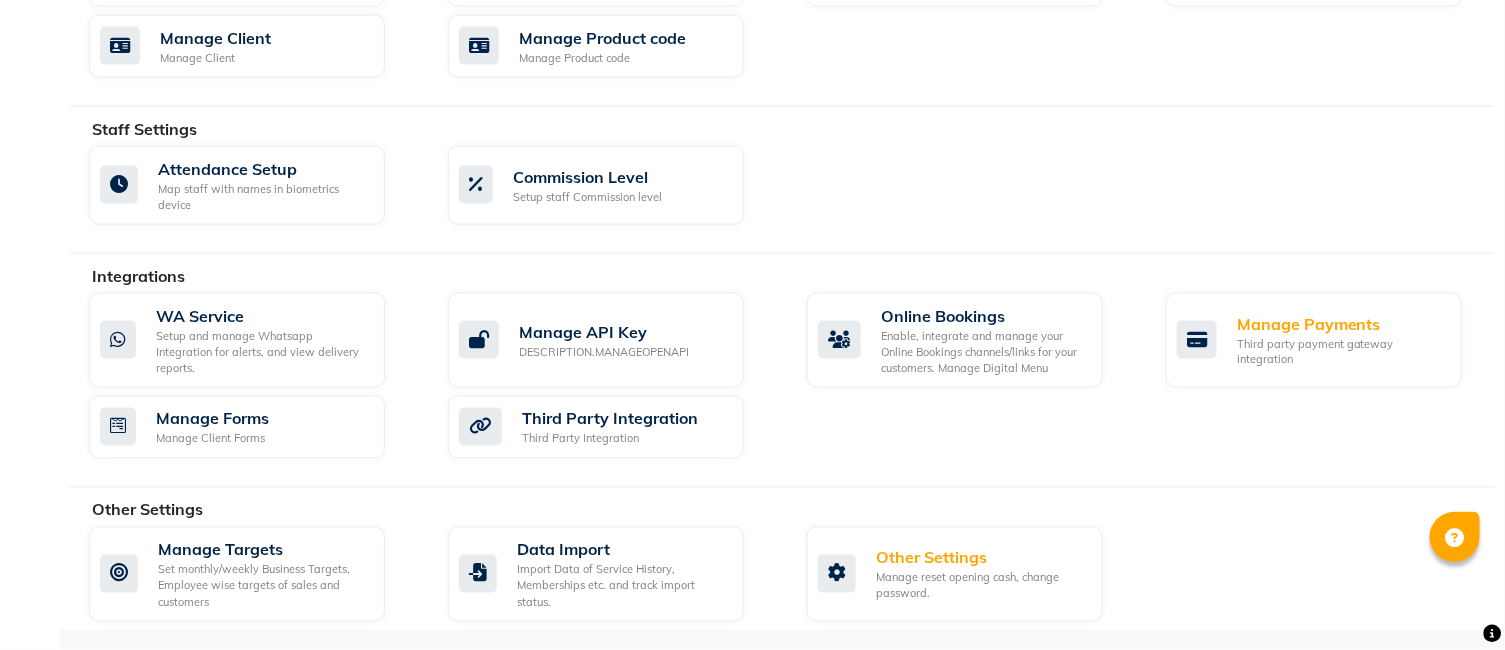 select on "2: 15" 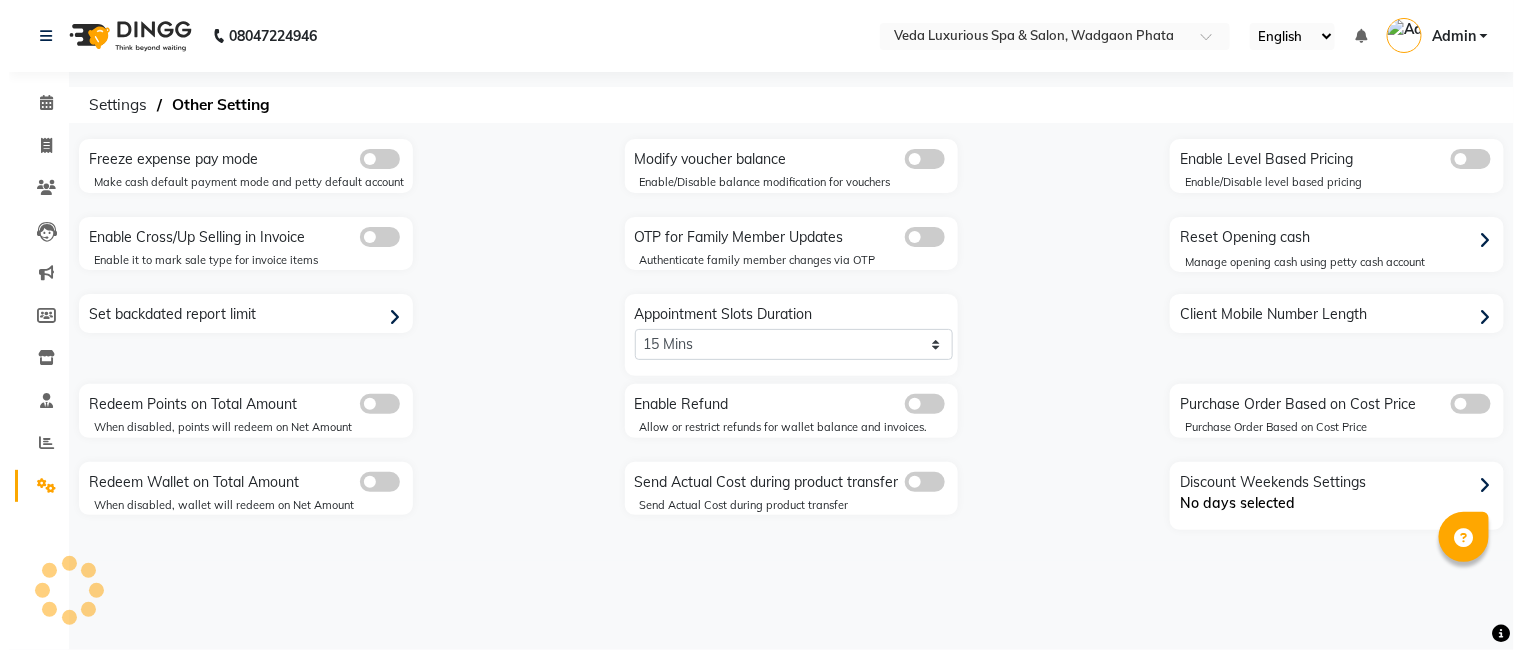scroll, scrollTop: 0, scrollLeft: 0, axis: both 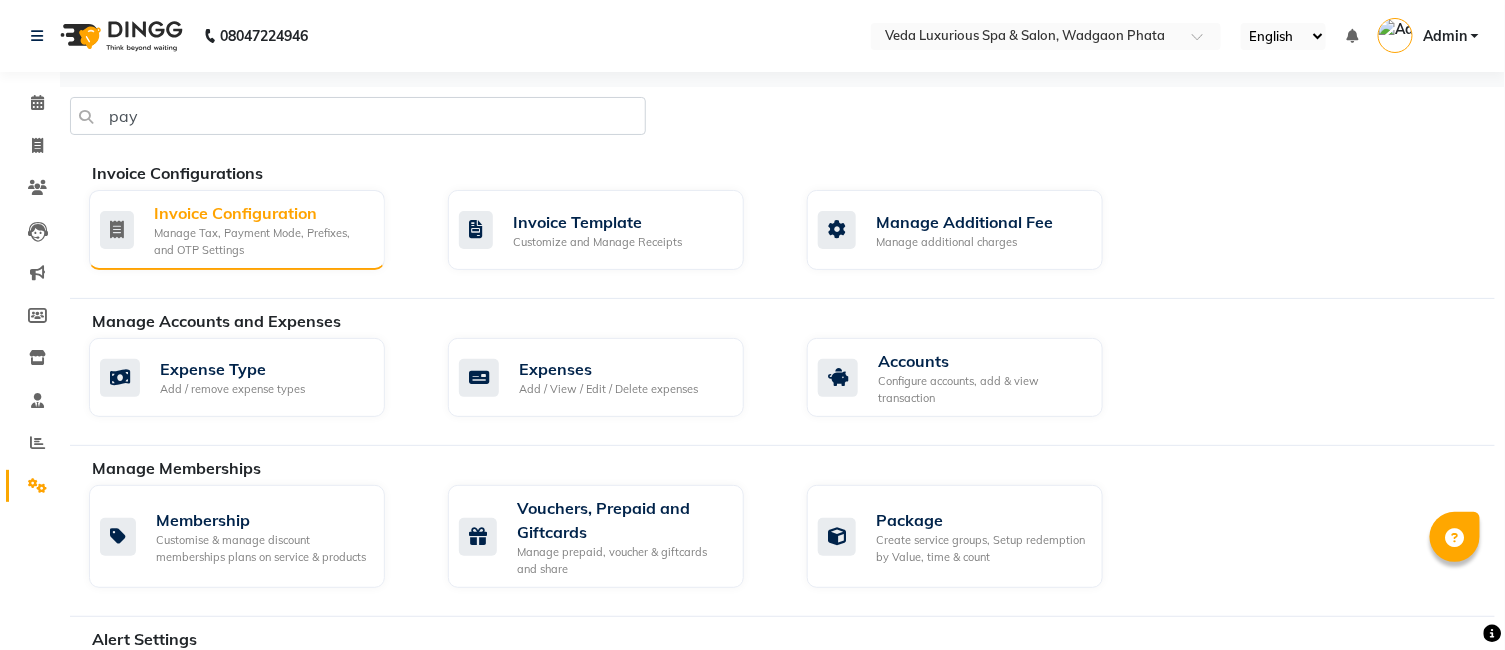 click on "Invoice Configuration" 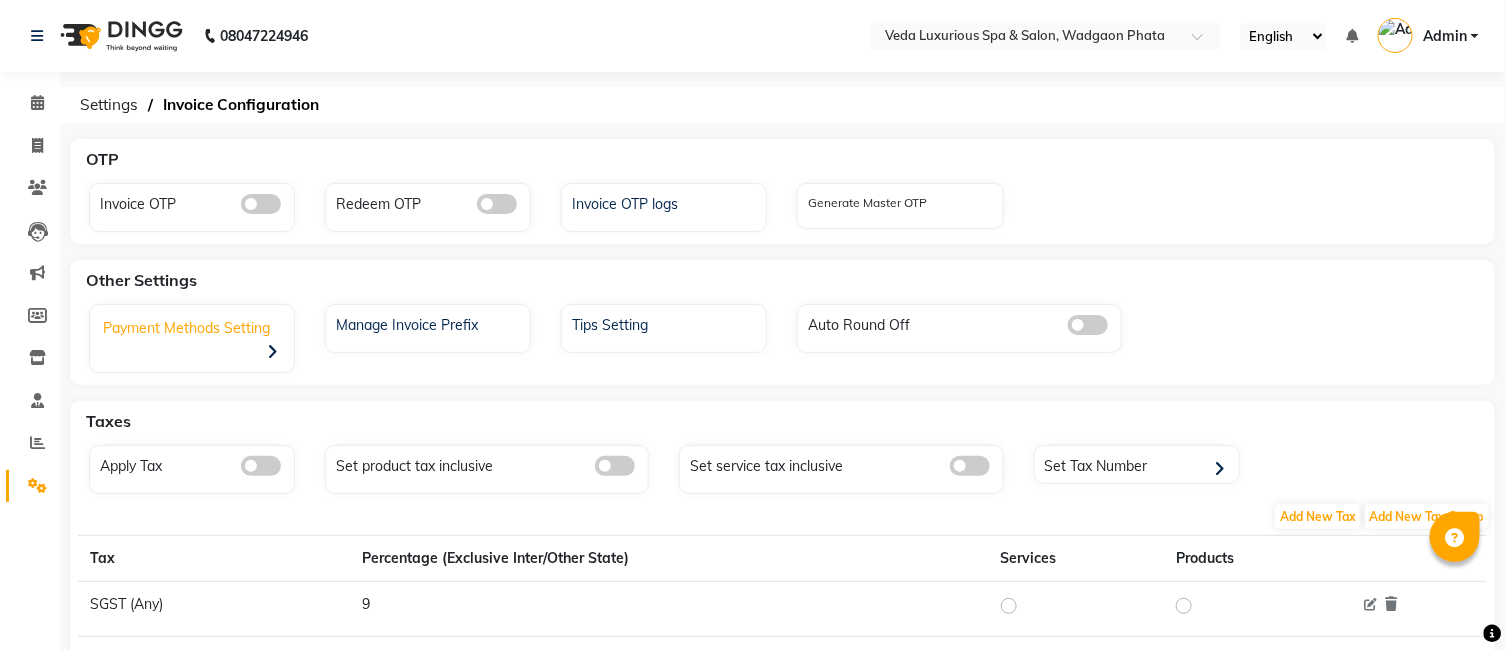 click on "Payment Methods Setting" 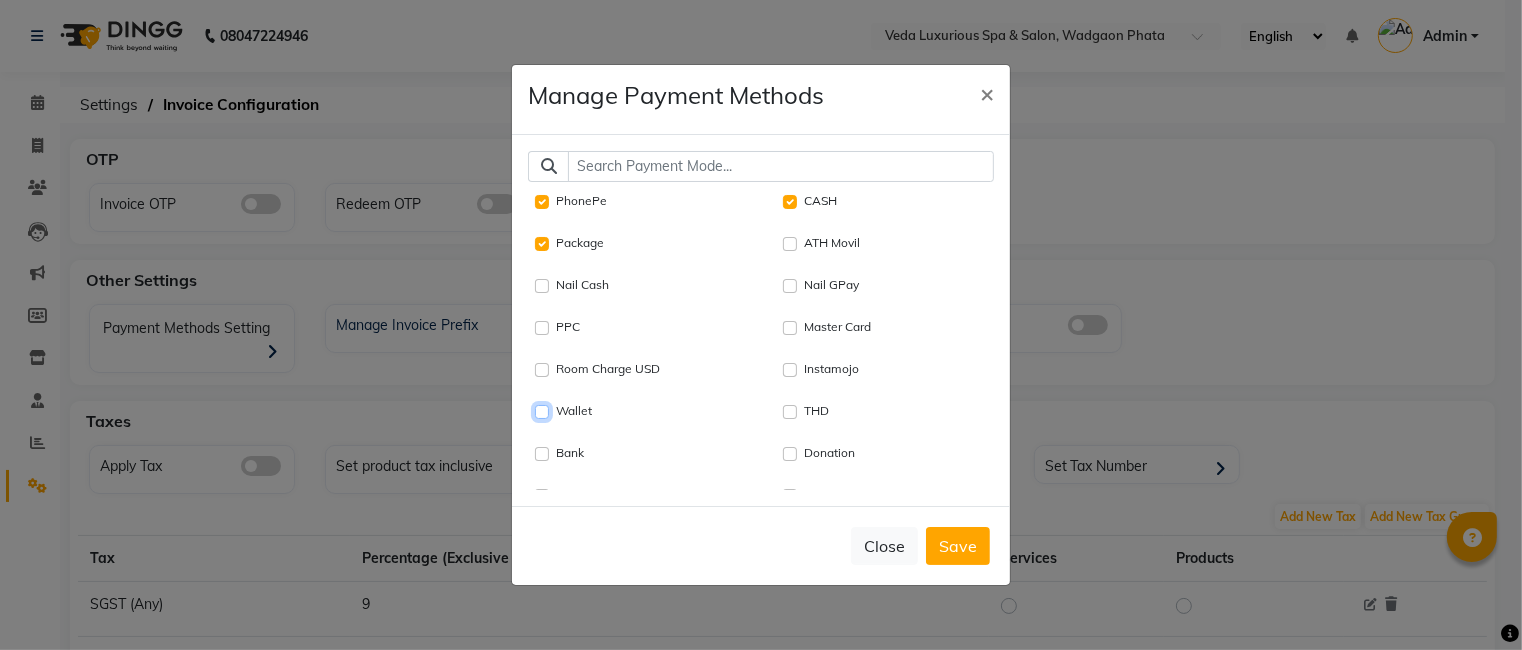 click on "Wallet" at bounding box center [542, 412] 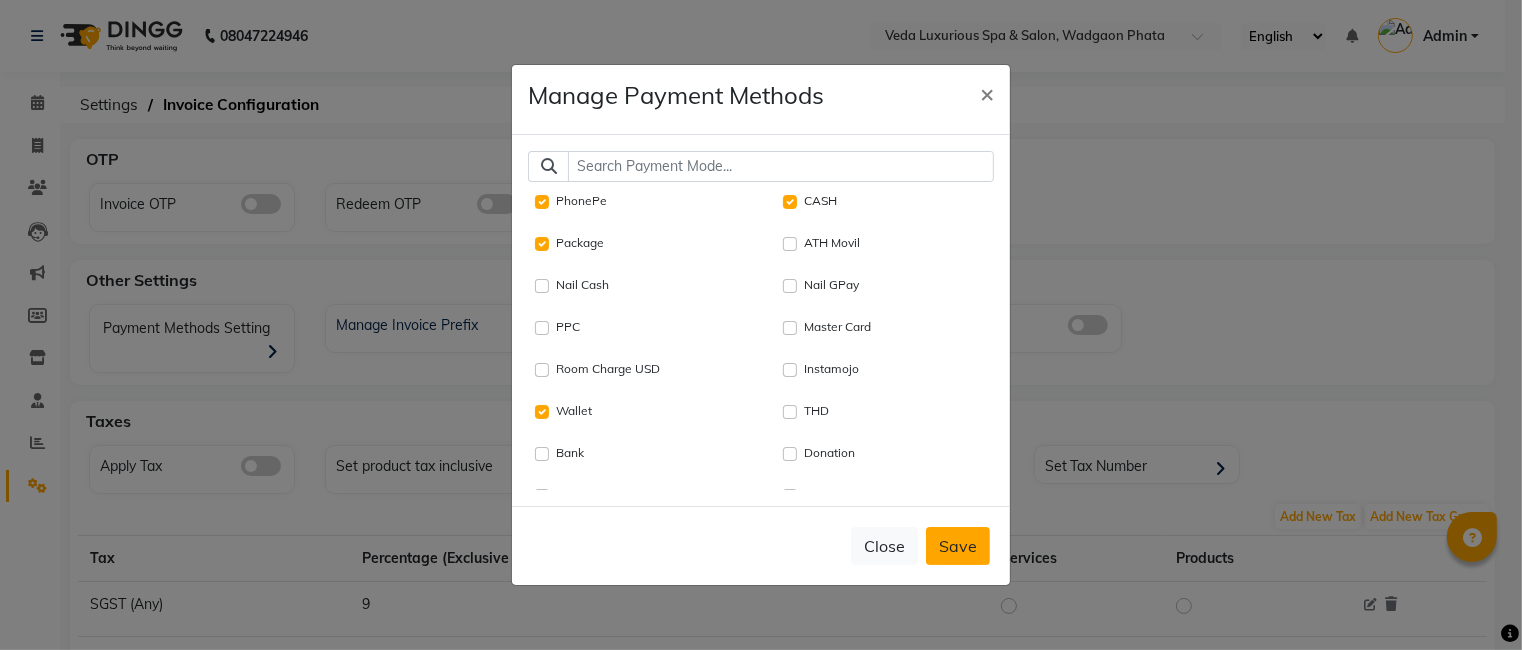 click on "Save" 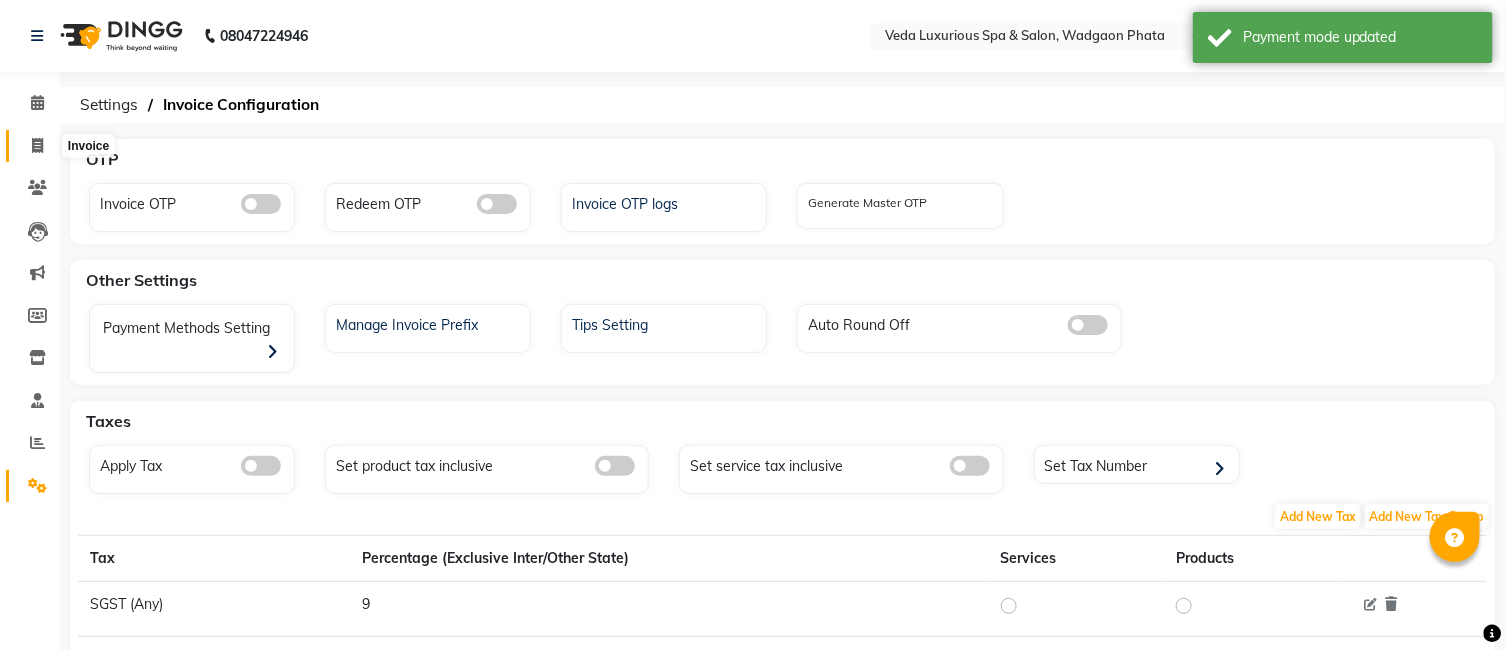 click 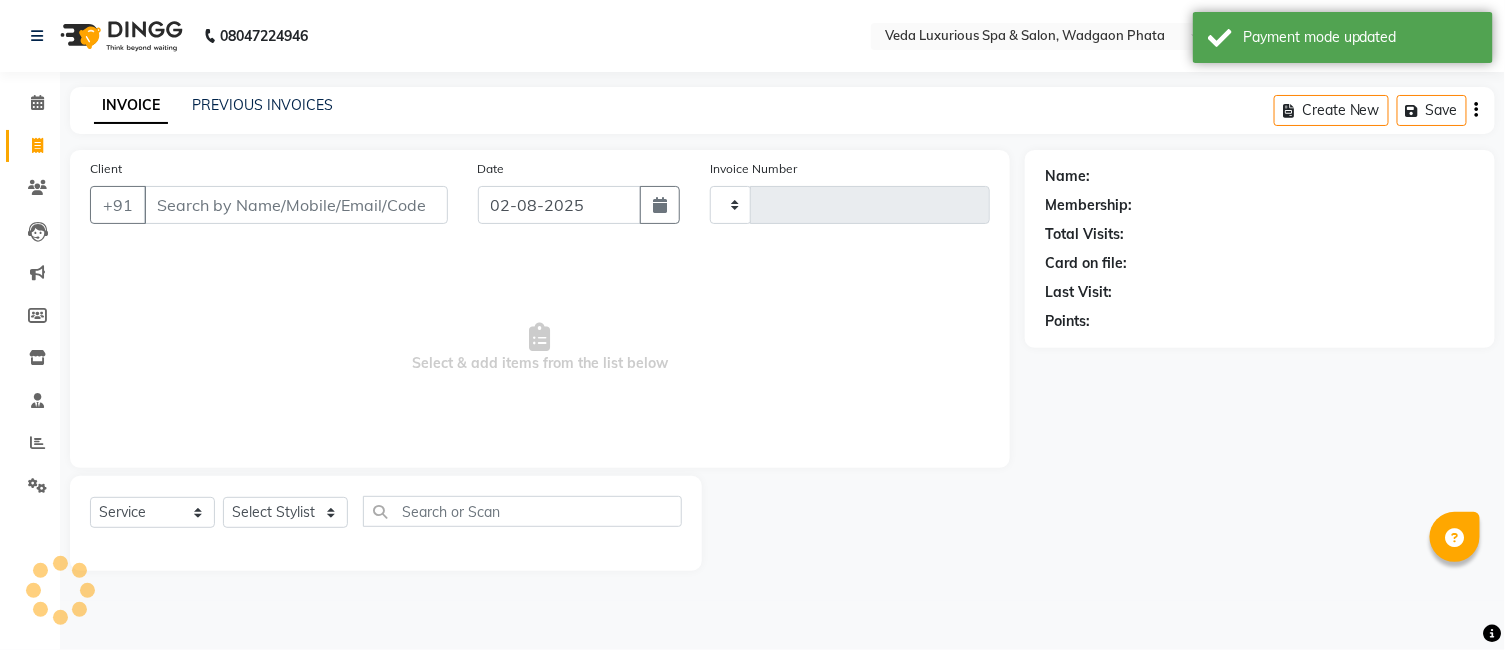 type on "1851" 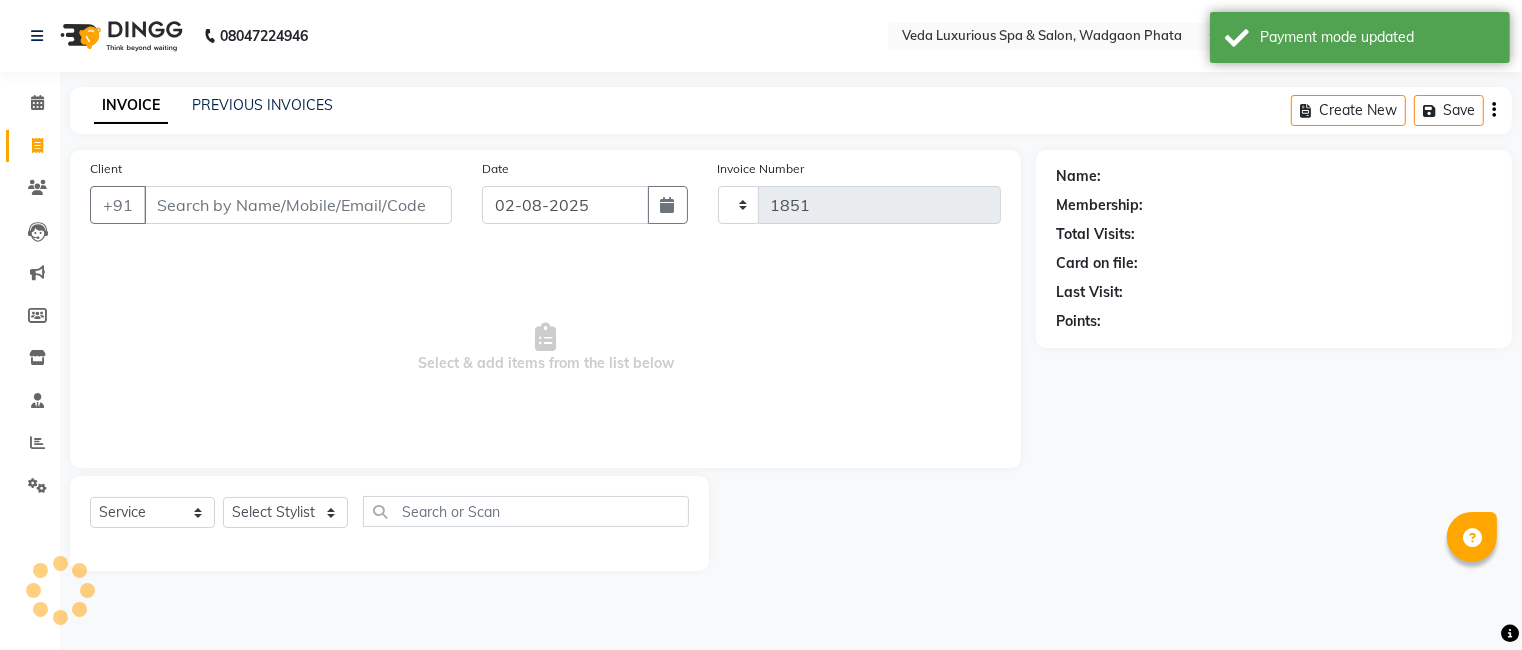 select on "4666" 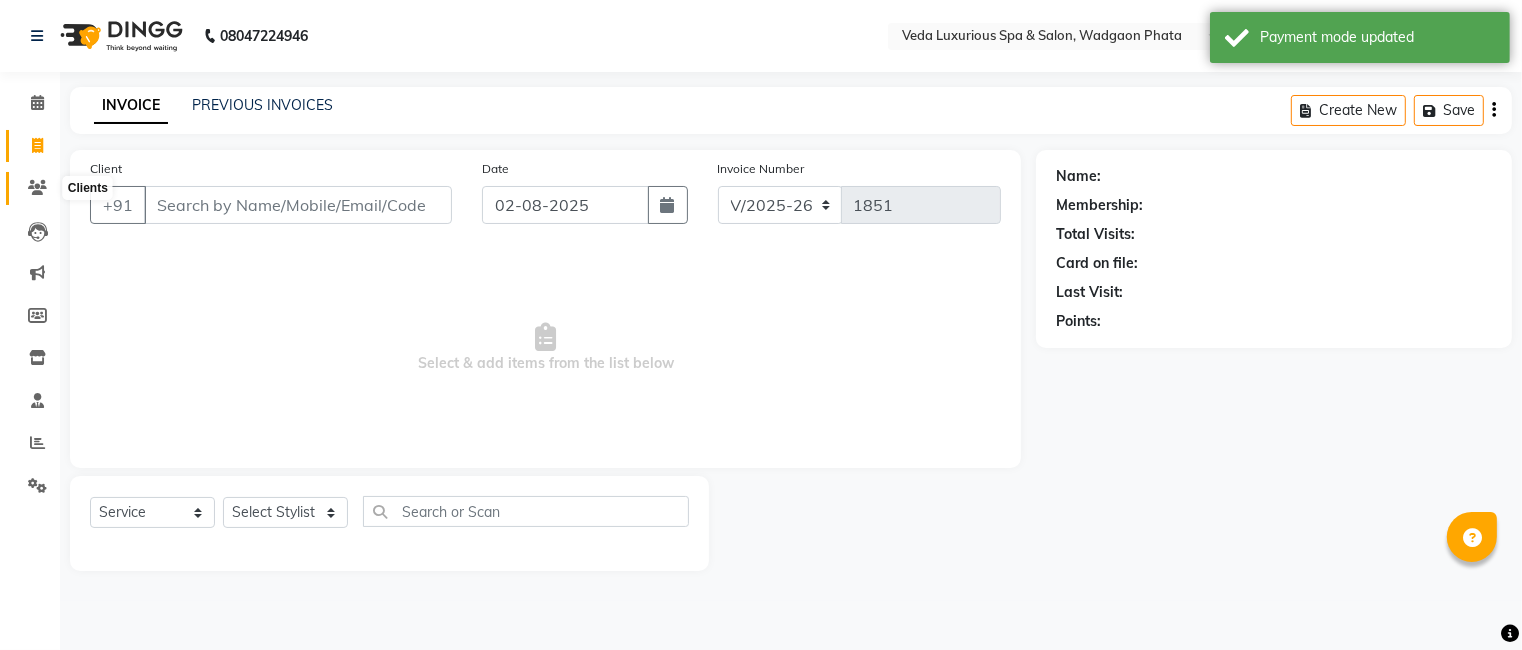 click 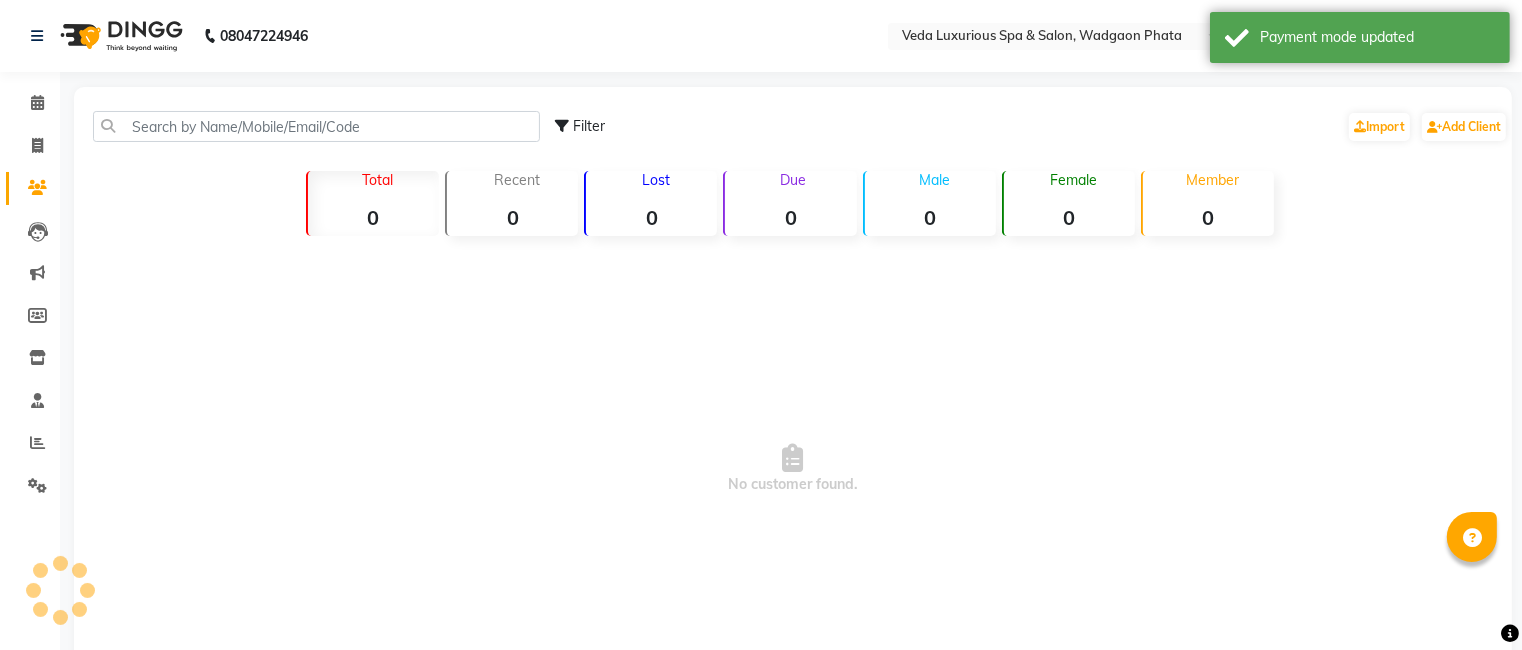 click 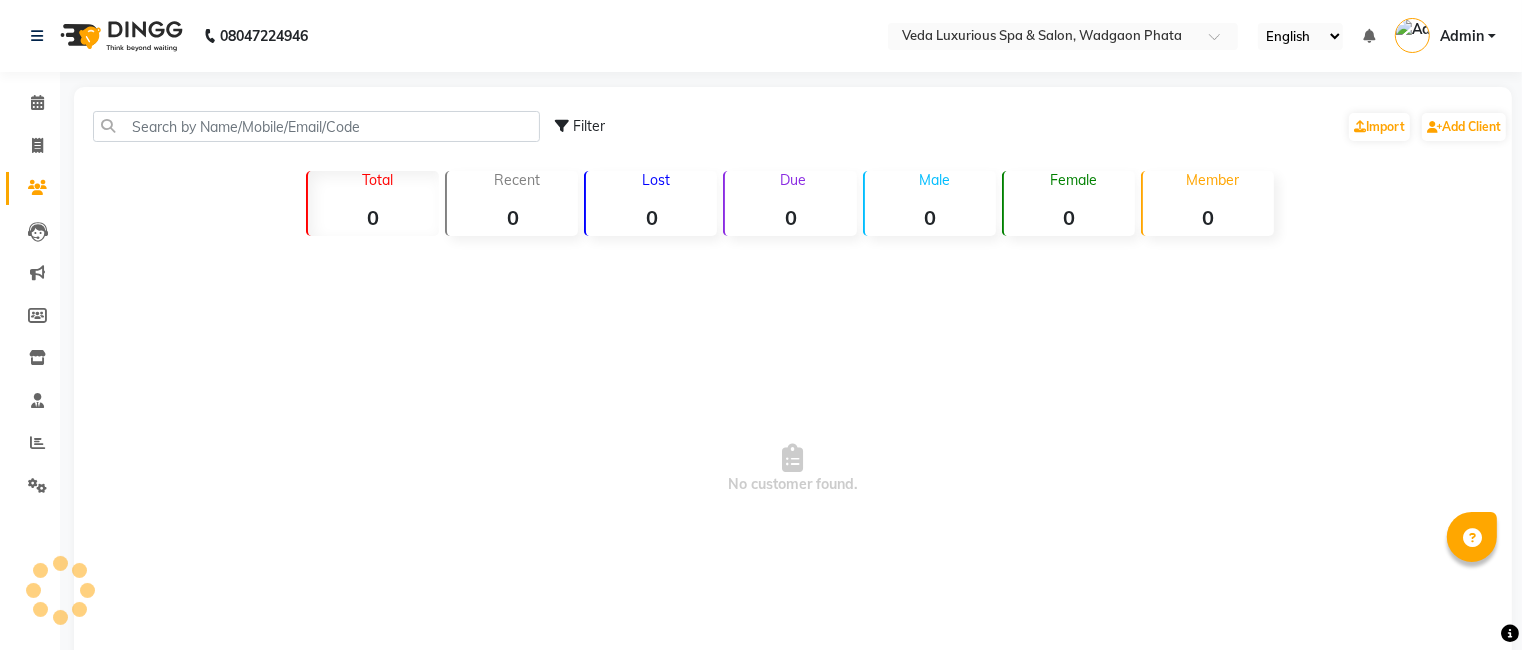 click 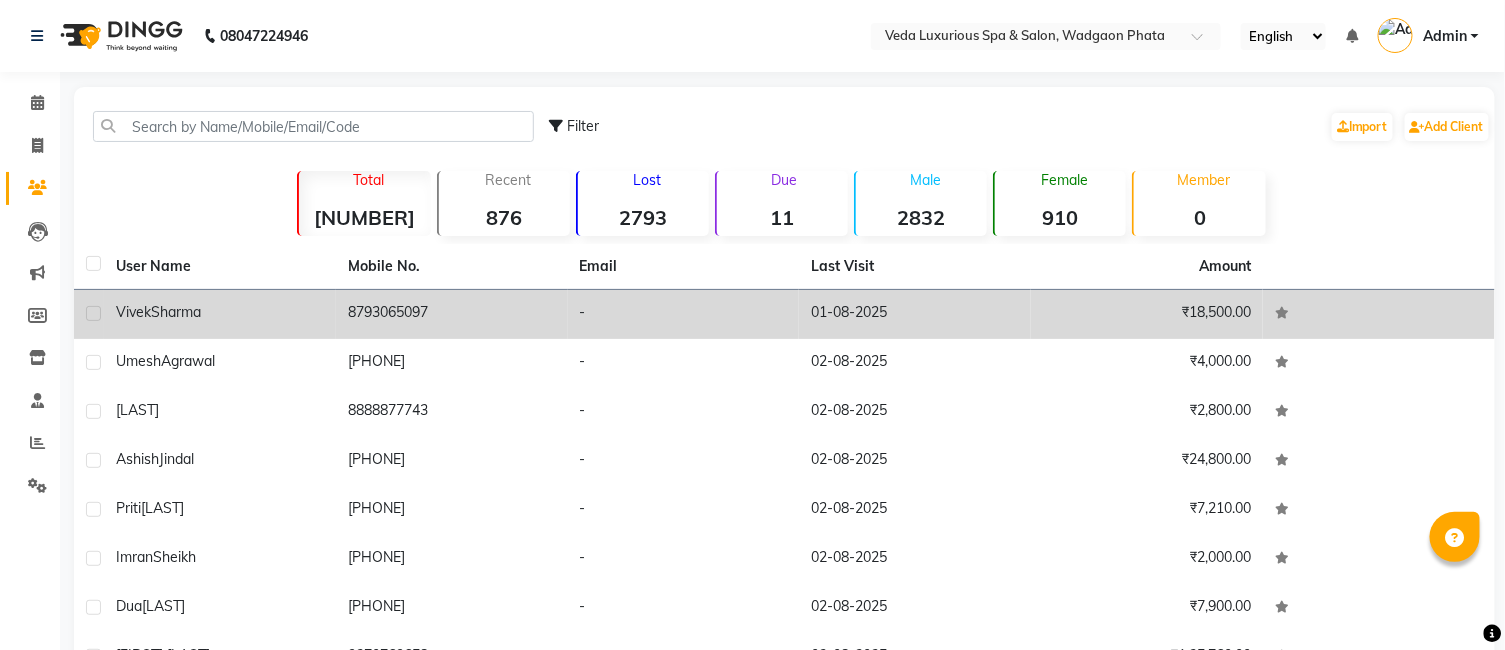 click on "Sharma" 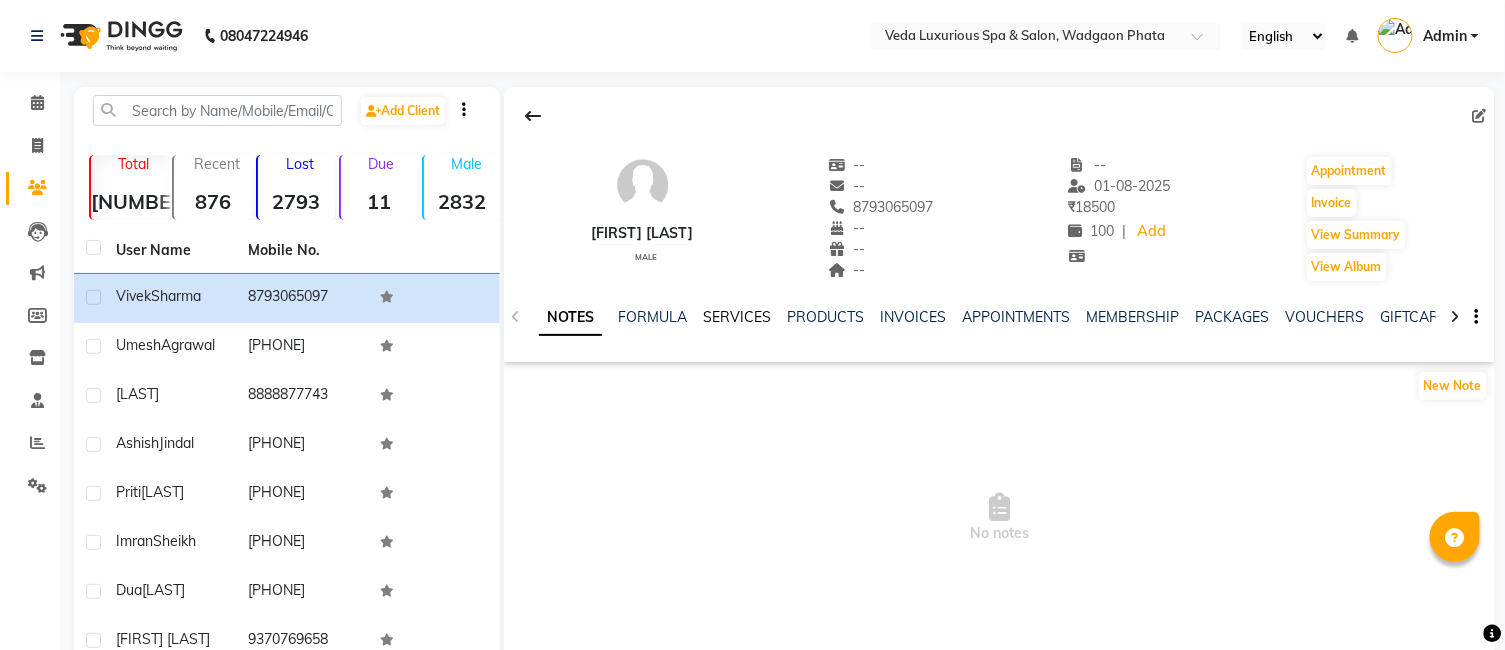 click on "SERVICES" 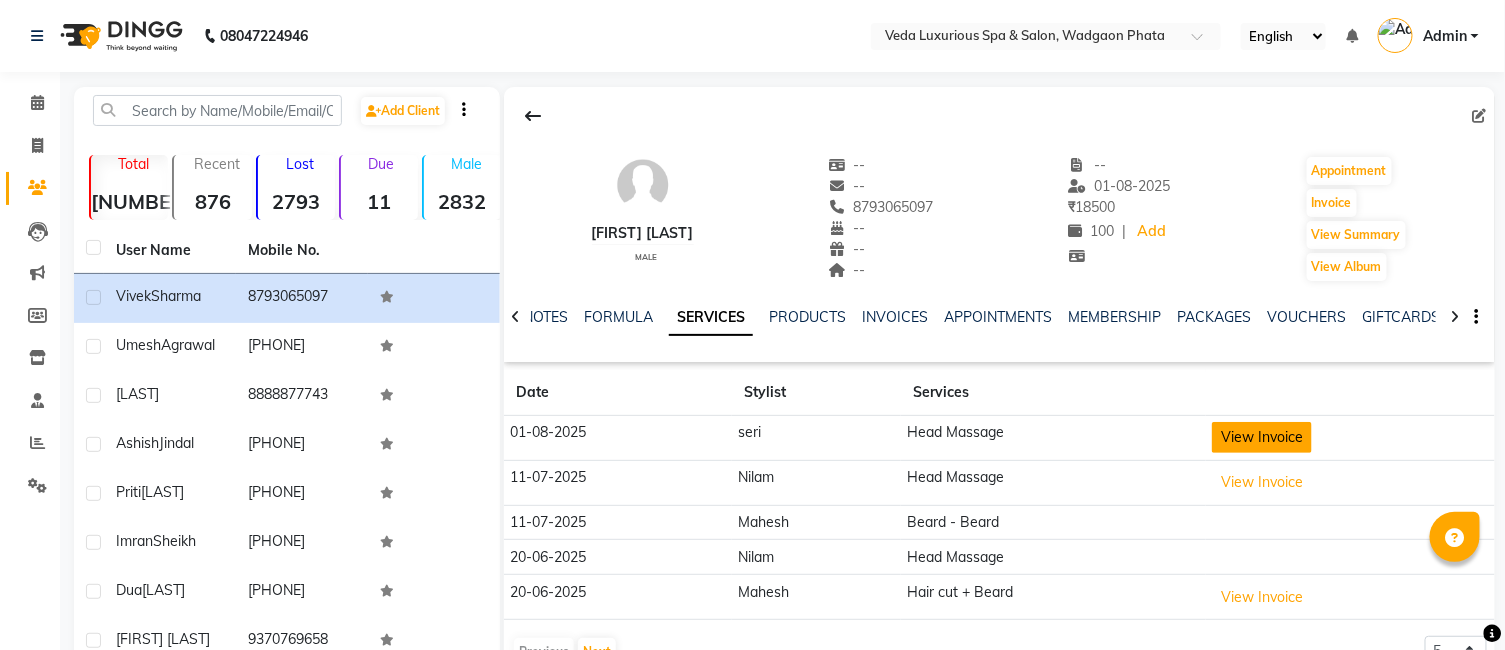 click on "View Invoice" 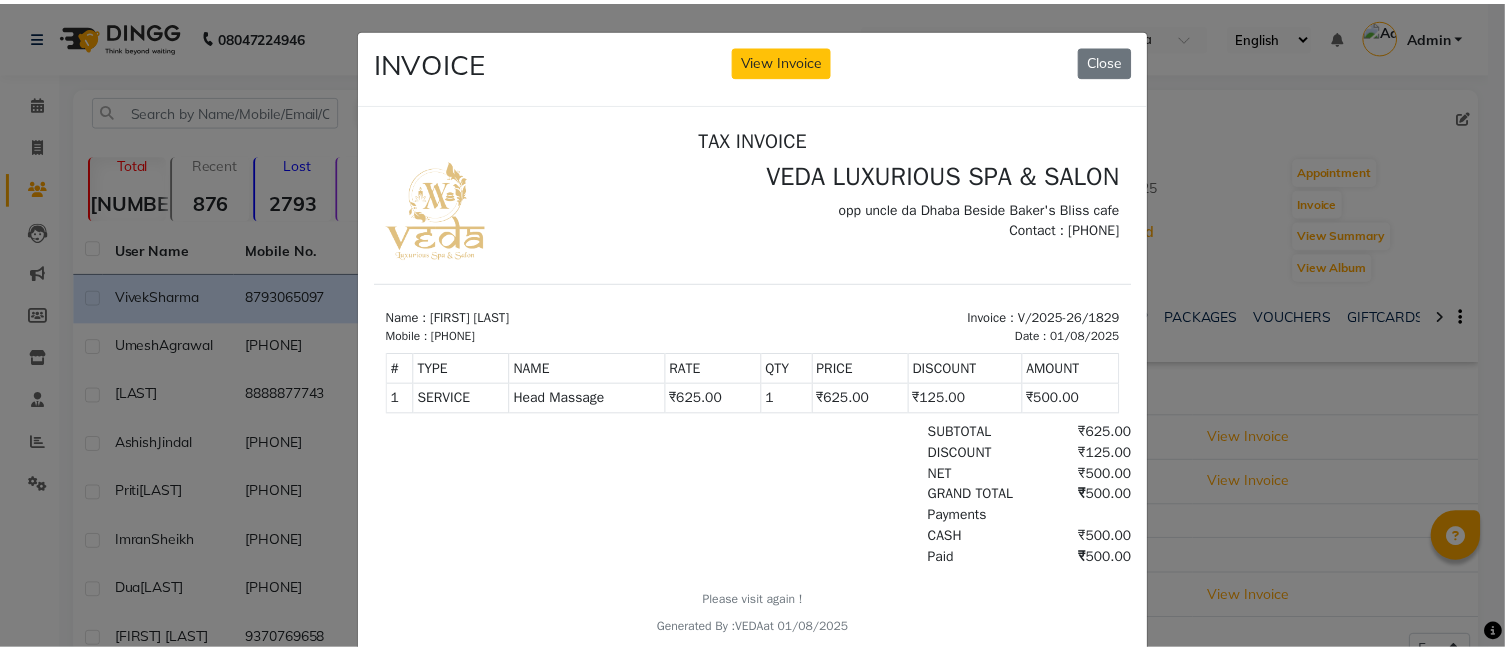 scroll, scrollTop: 0, scrollLeft: 0, axis: both 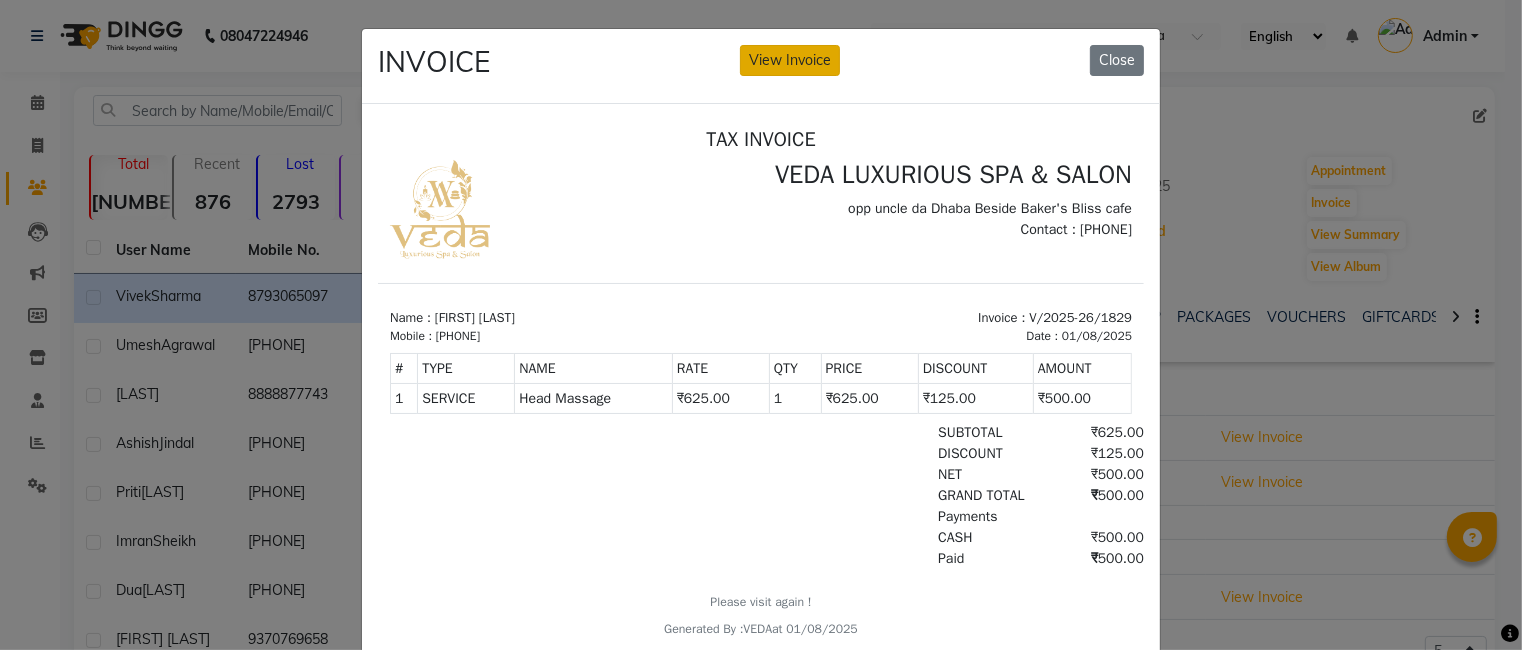 click on "View Invoice" 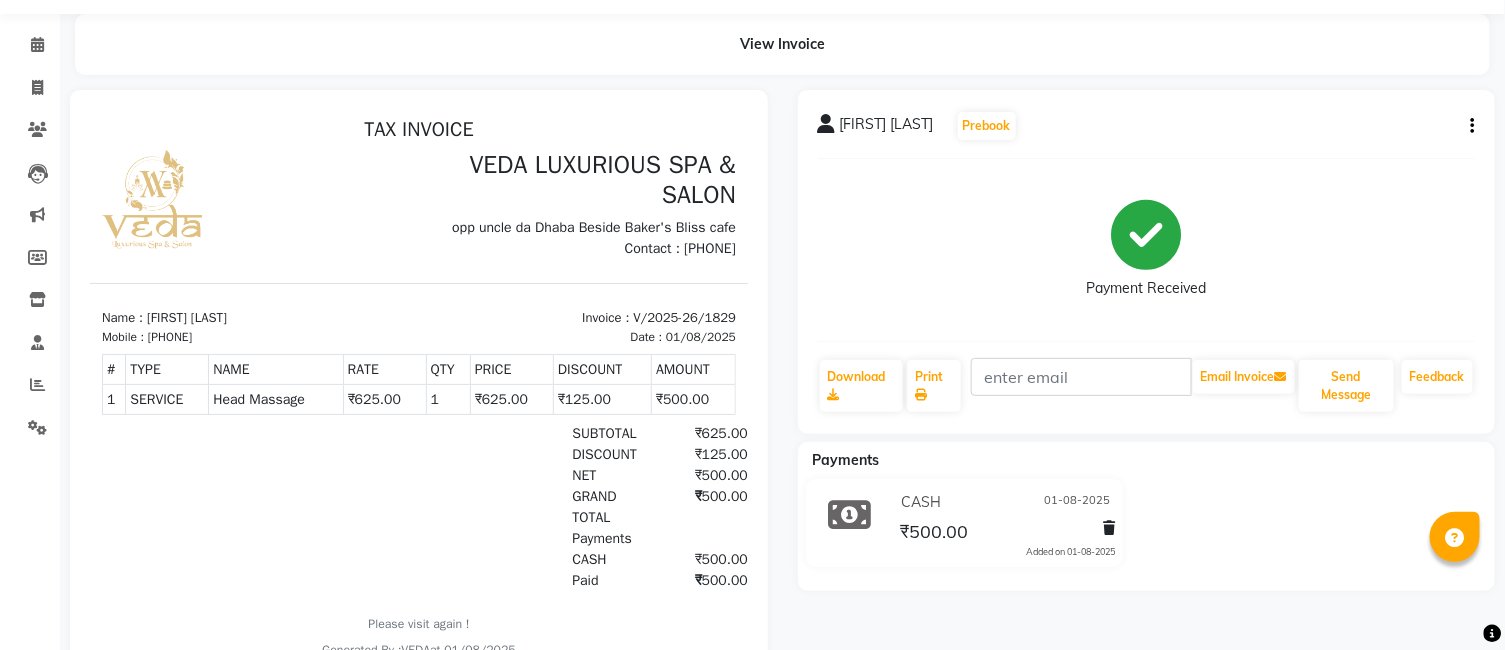 scroll, scrollTop: 132, scrollLeft: 0, axis: vertical 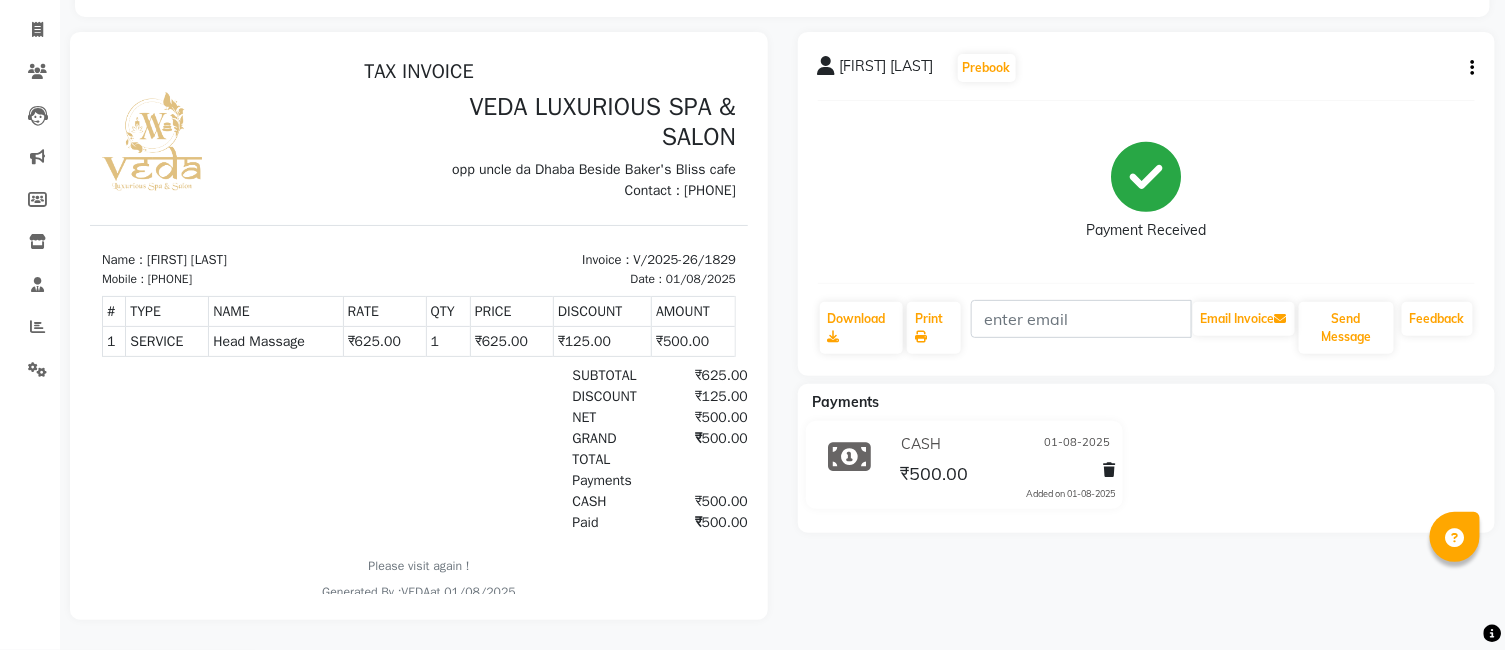 click 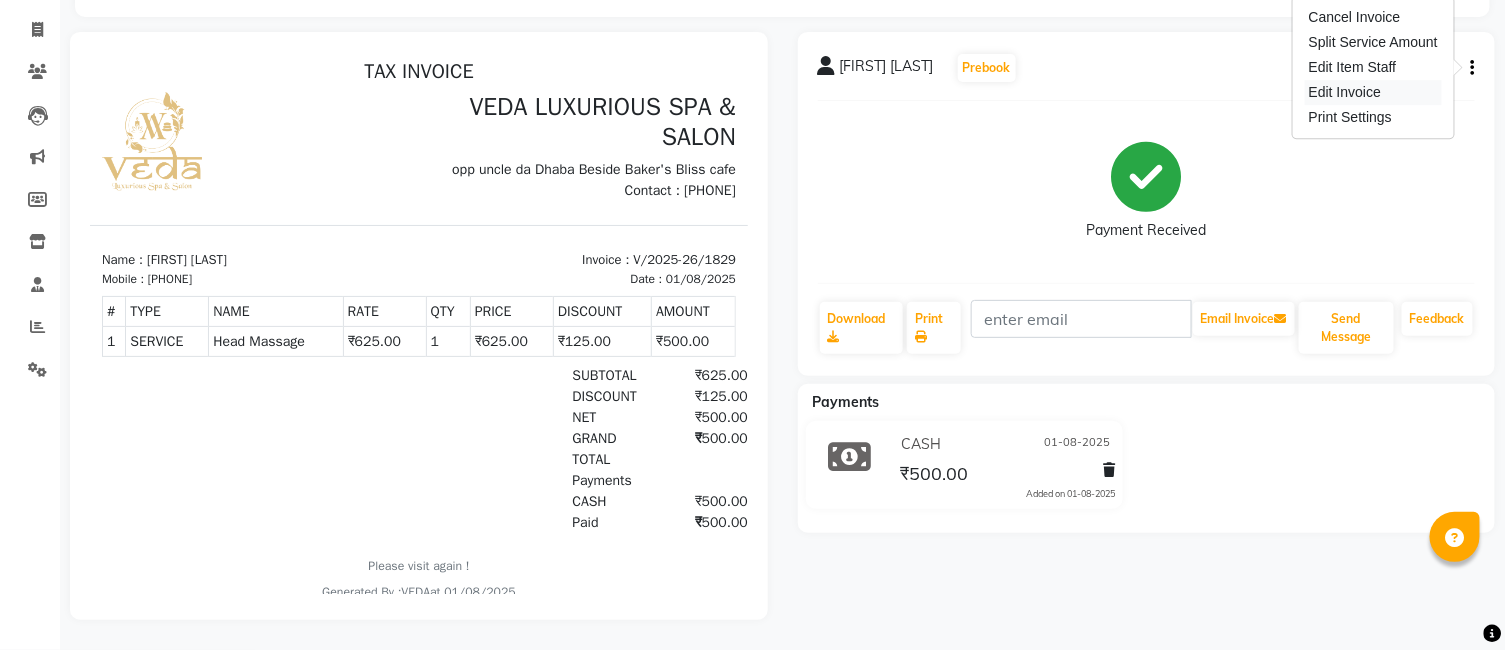 click on "Edit Invoice" at bounding box center [1373, 92] 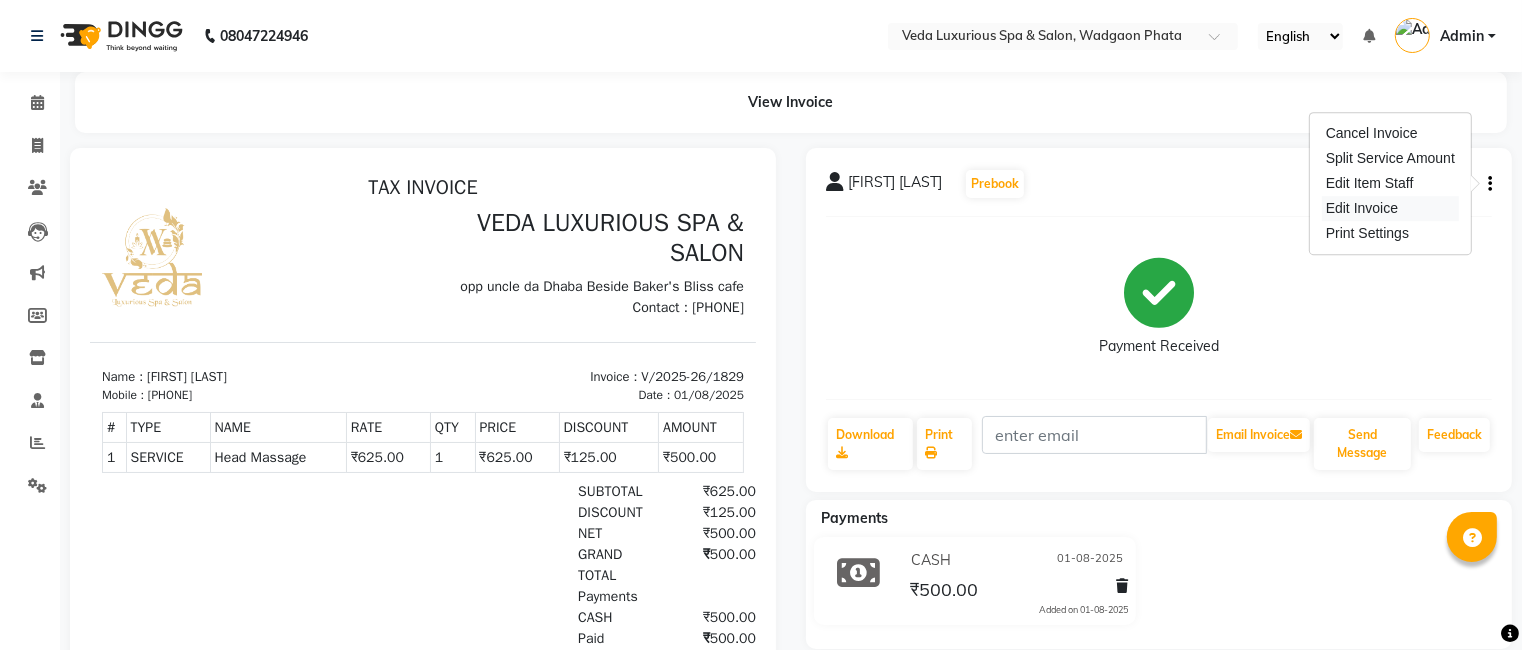 select on "service" 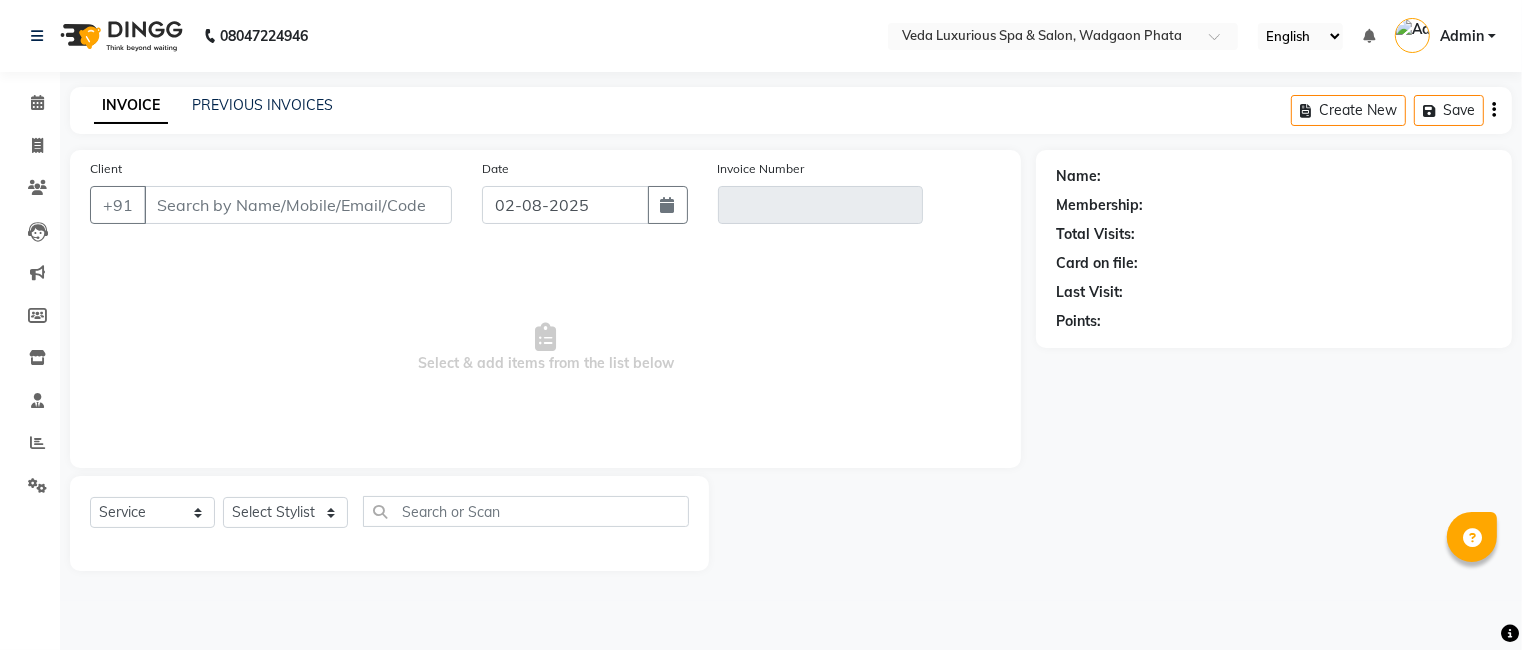type on "8793065097" 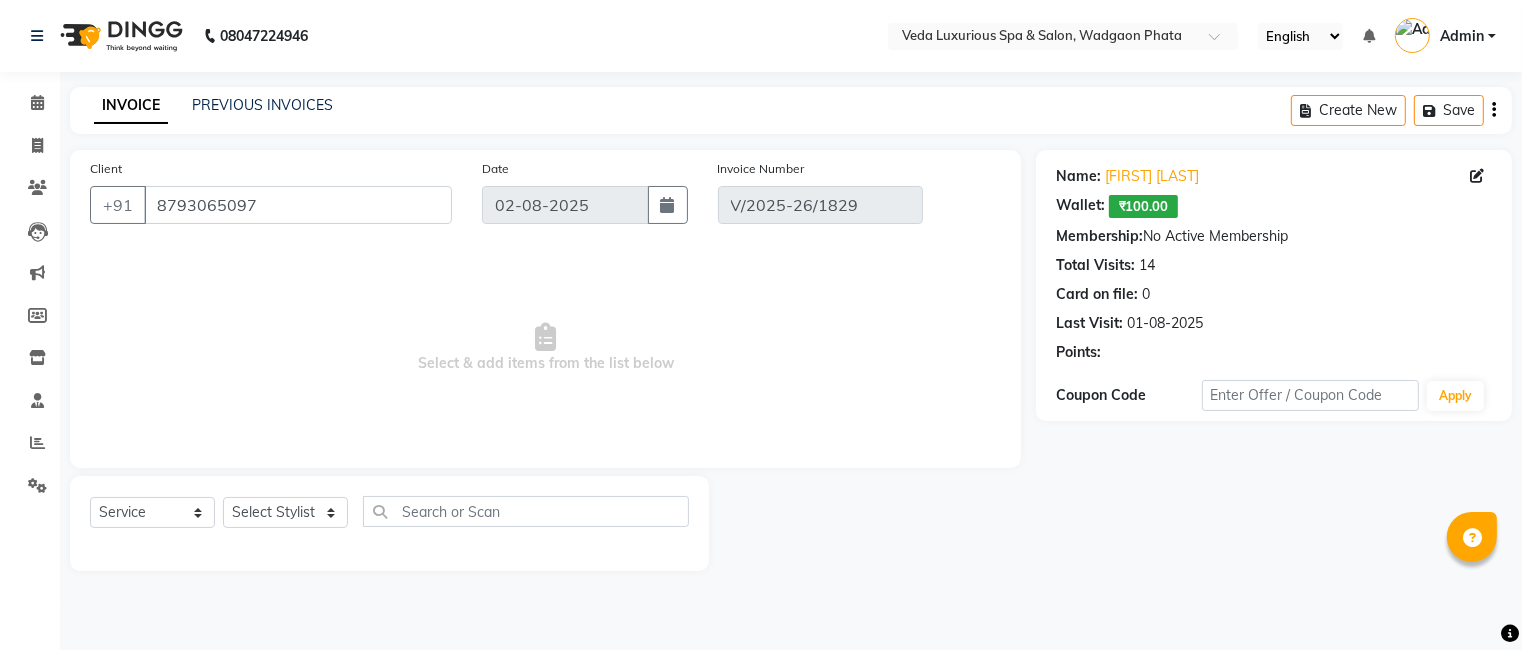 type on "01-08-2025" 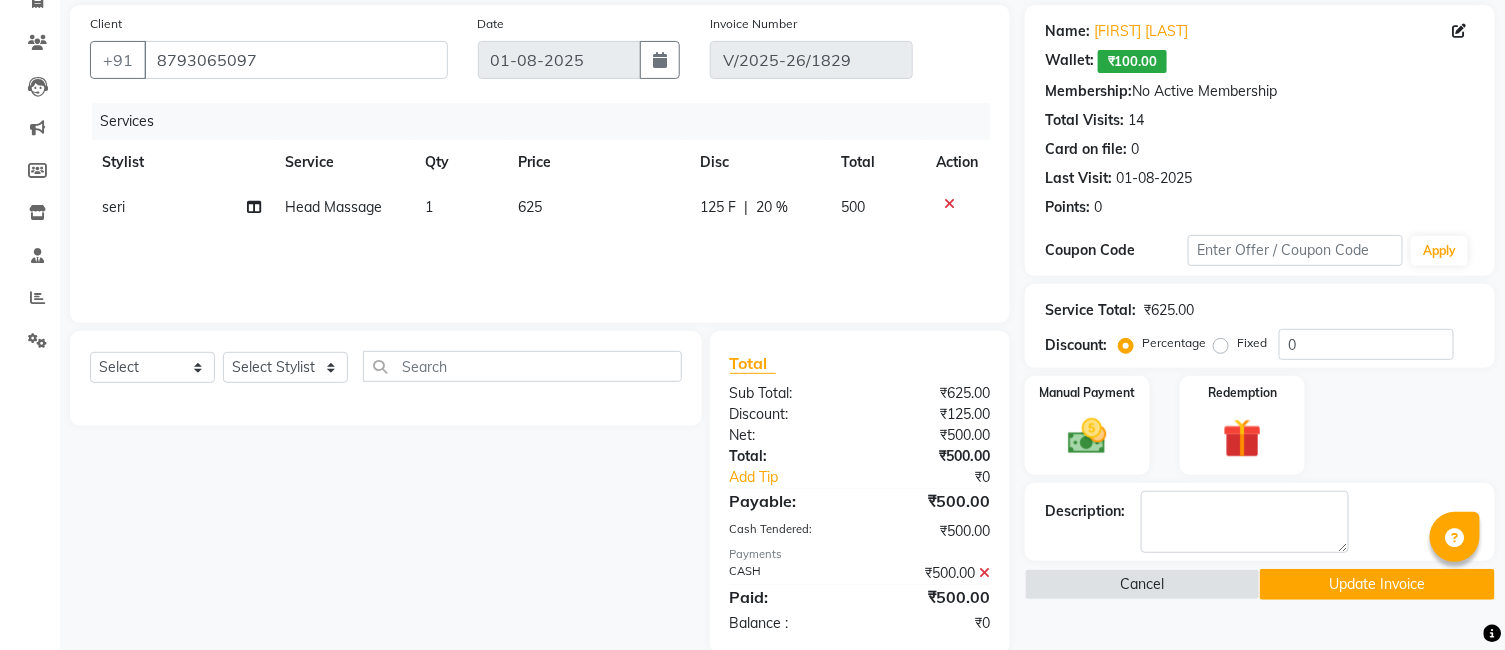 scroll, scrollTop: 178, scrollLeft: 0, axis: vertical 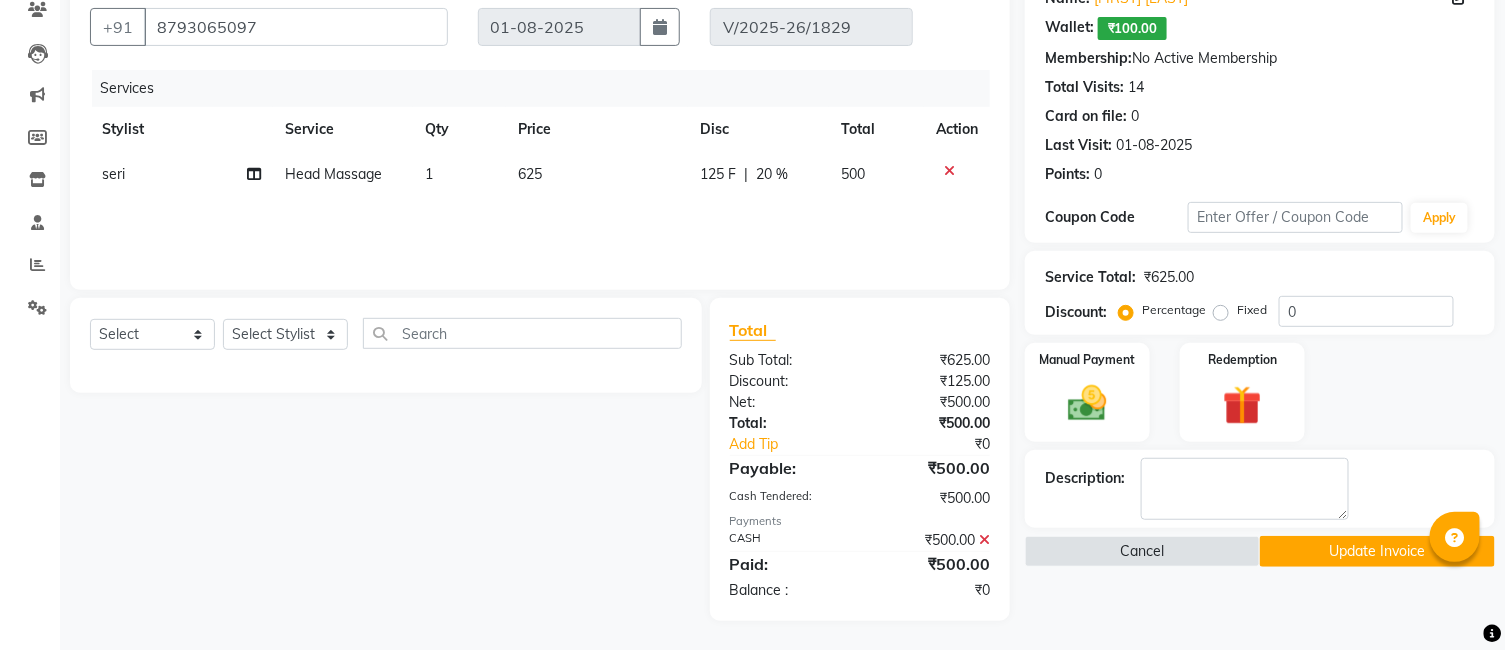 click 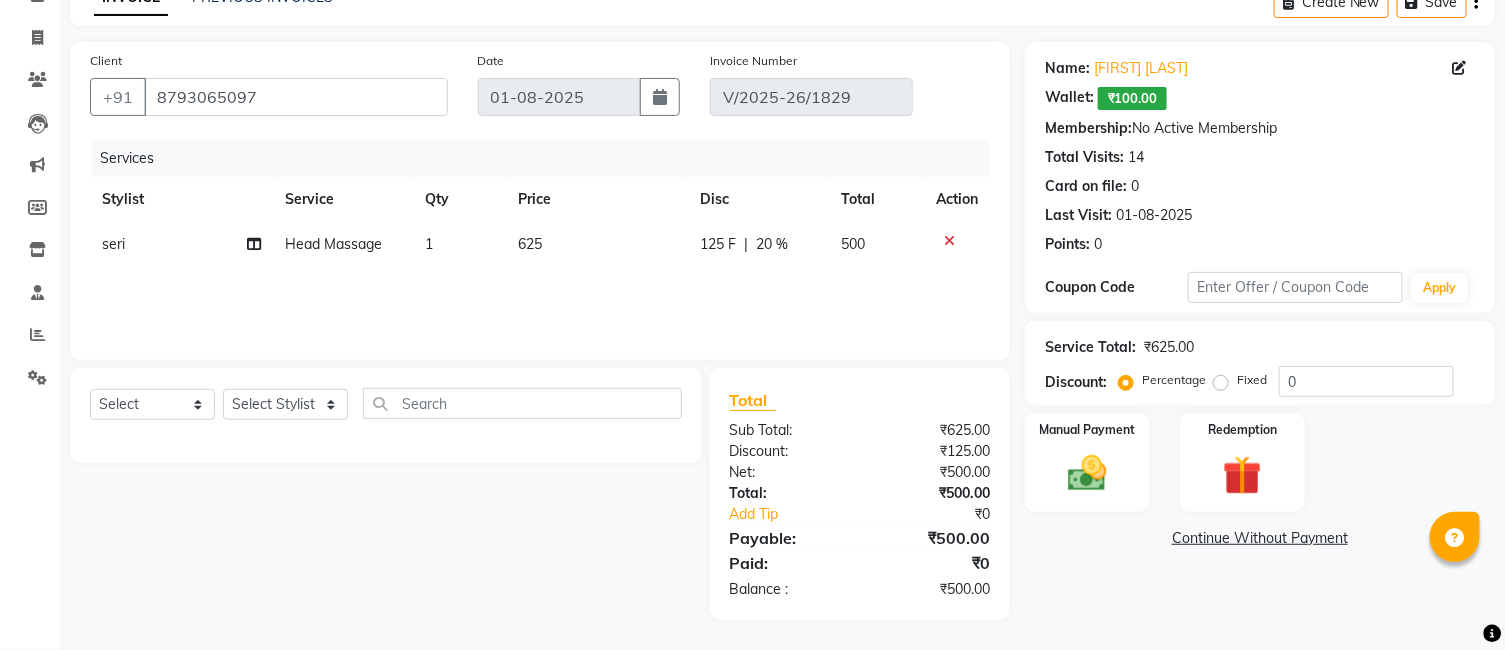 scroll, scrollTop: 108, scrollLeft: 0, axis: vertical 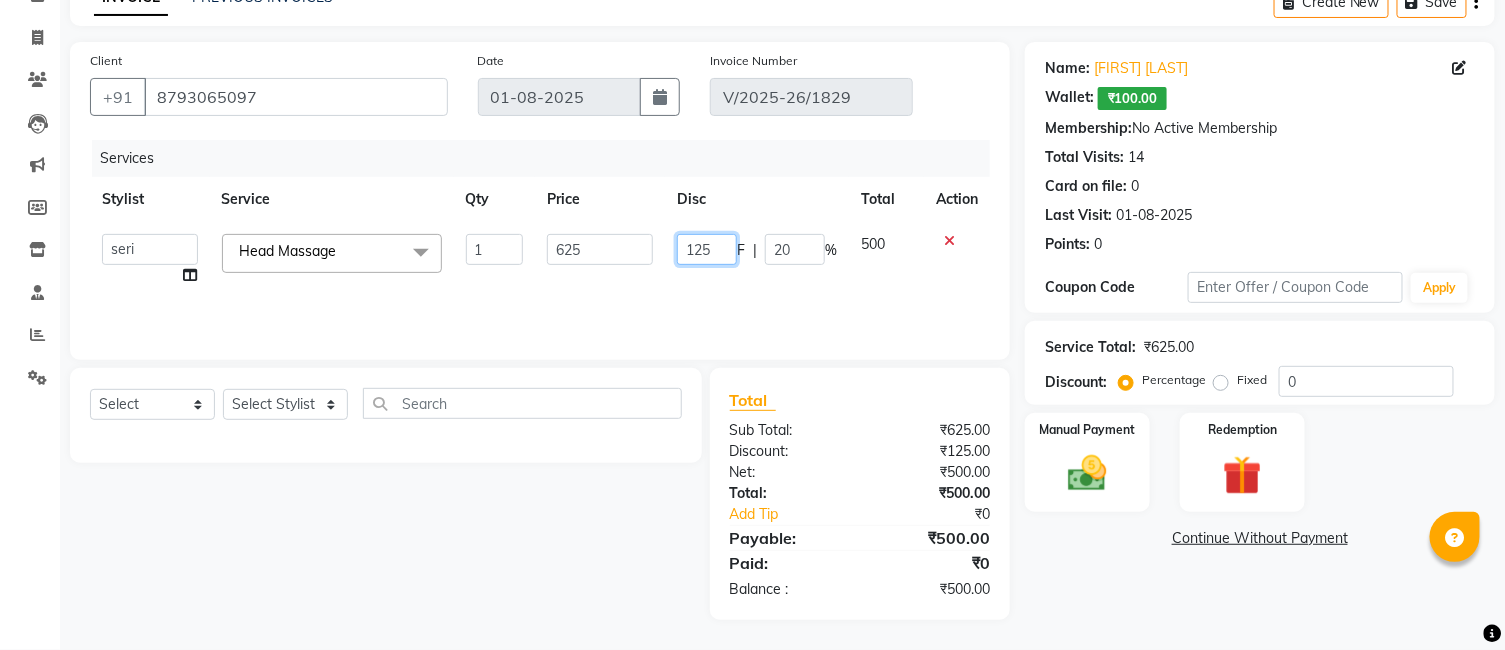 click on "125" 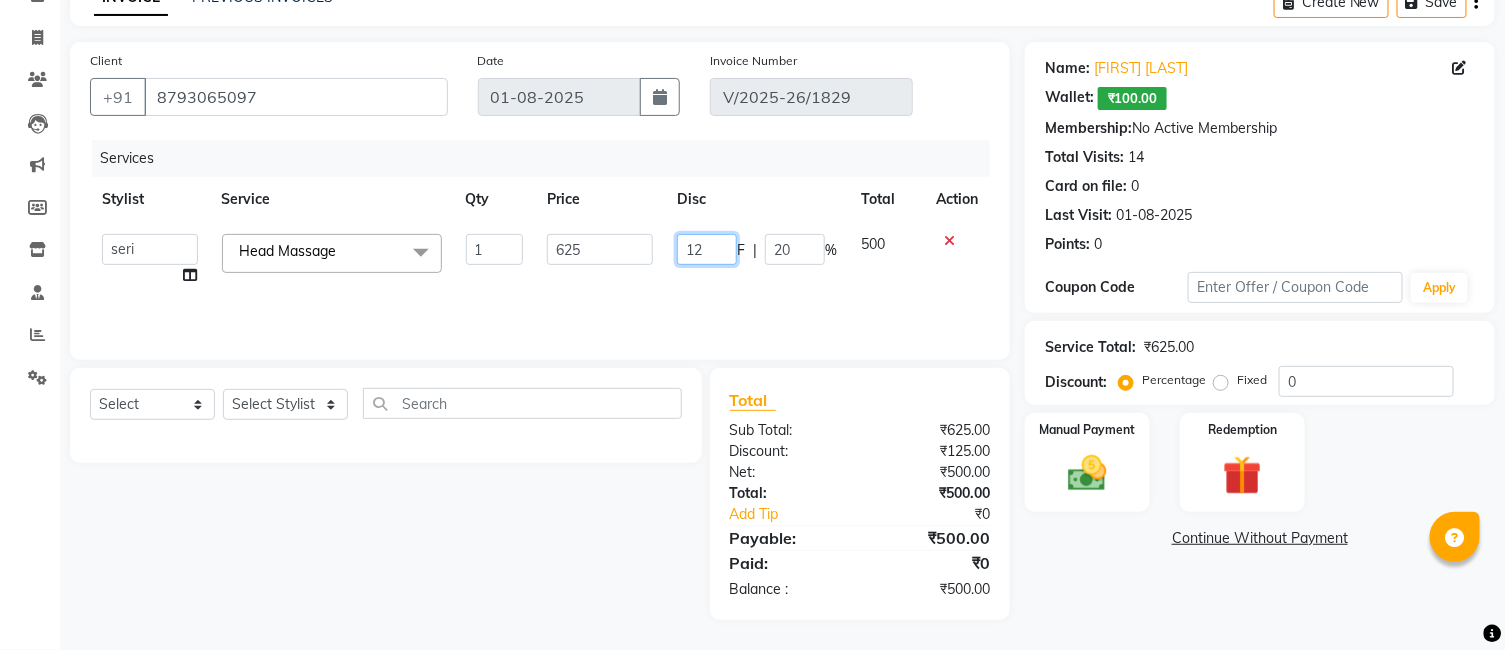 type on "1" 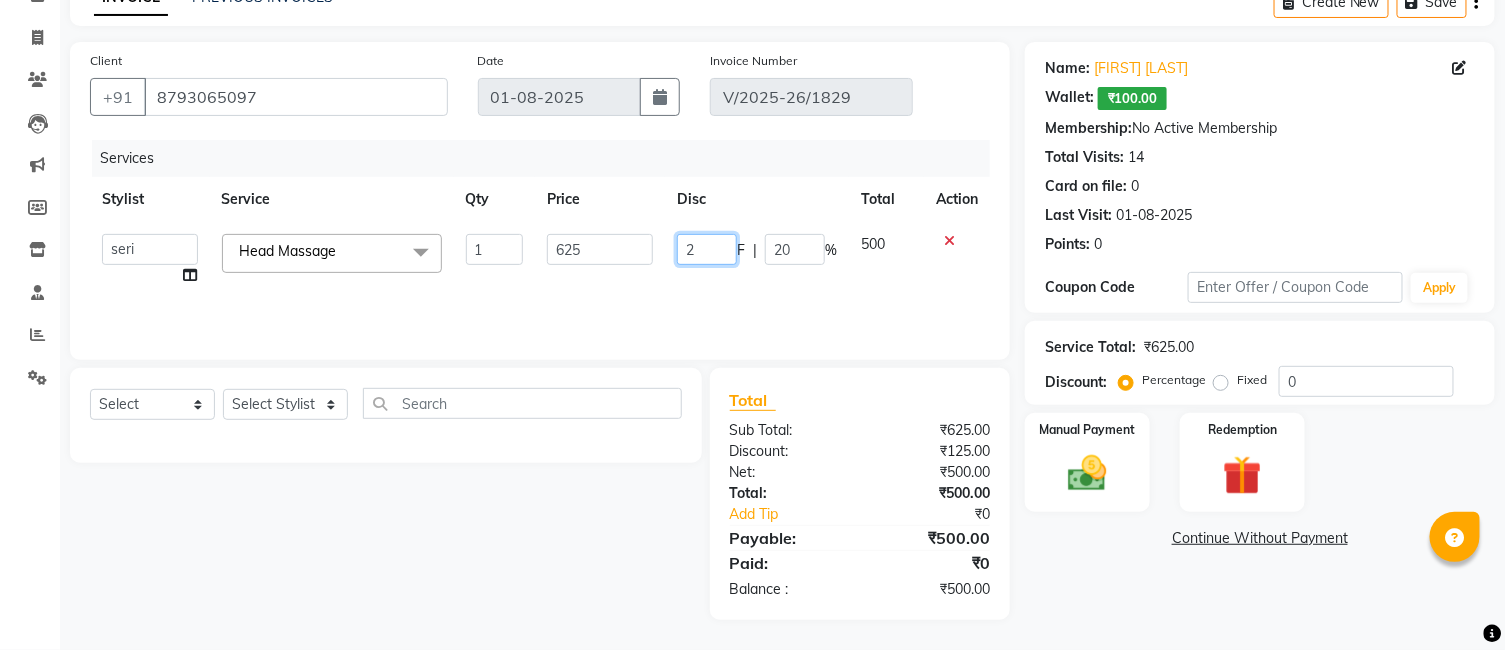 type on "25" 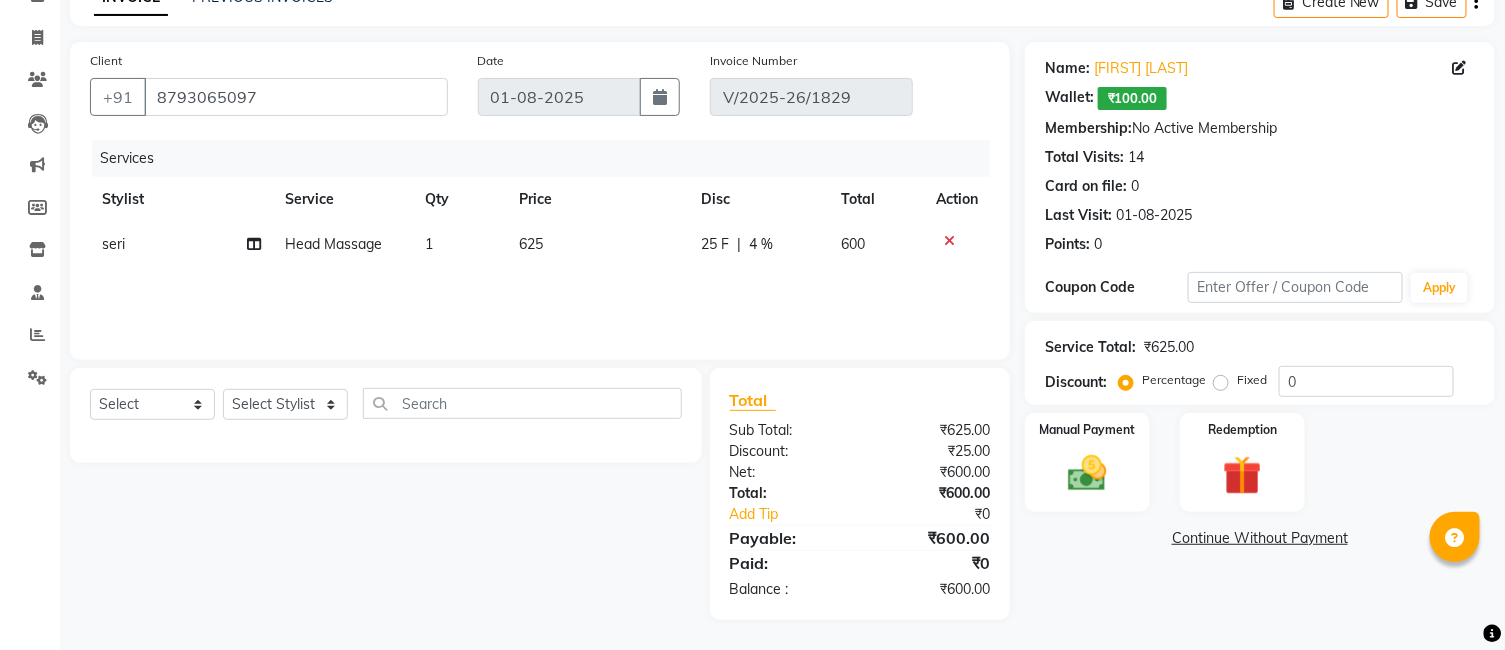 click on "Services Stylist Service Qty Price Disc Total Action seri Head Massage 1 625 25 F | 4 % 600" 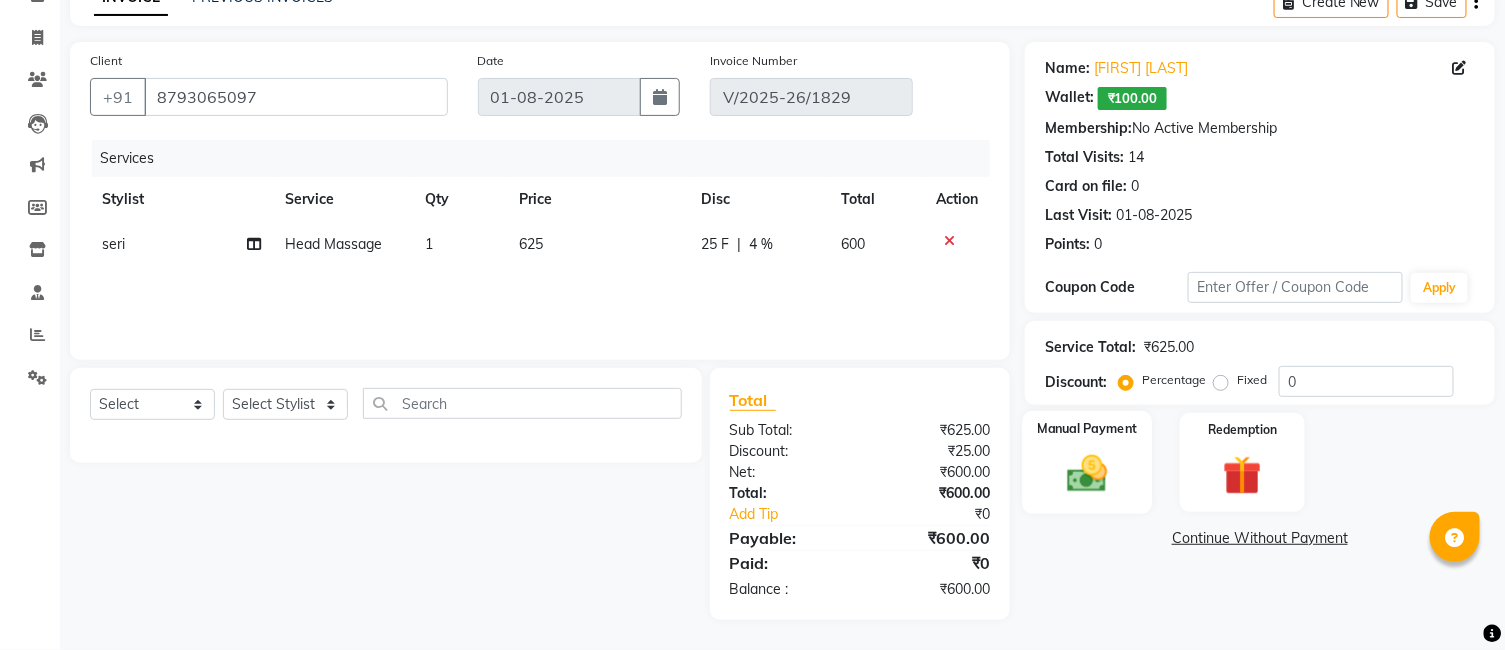click 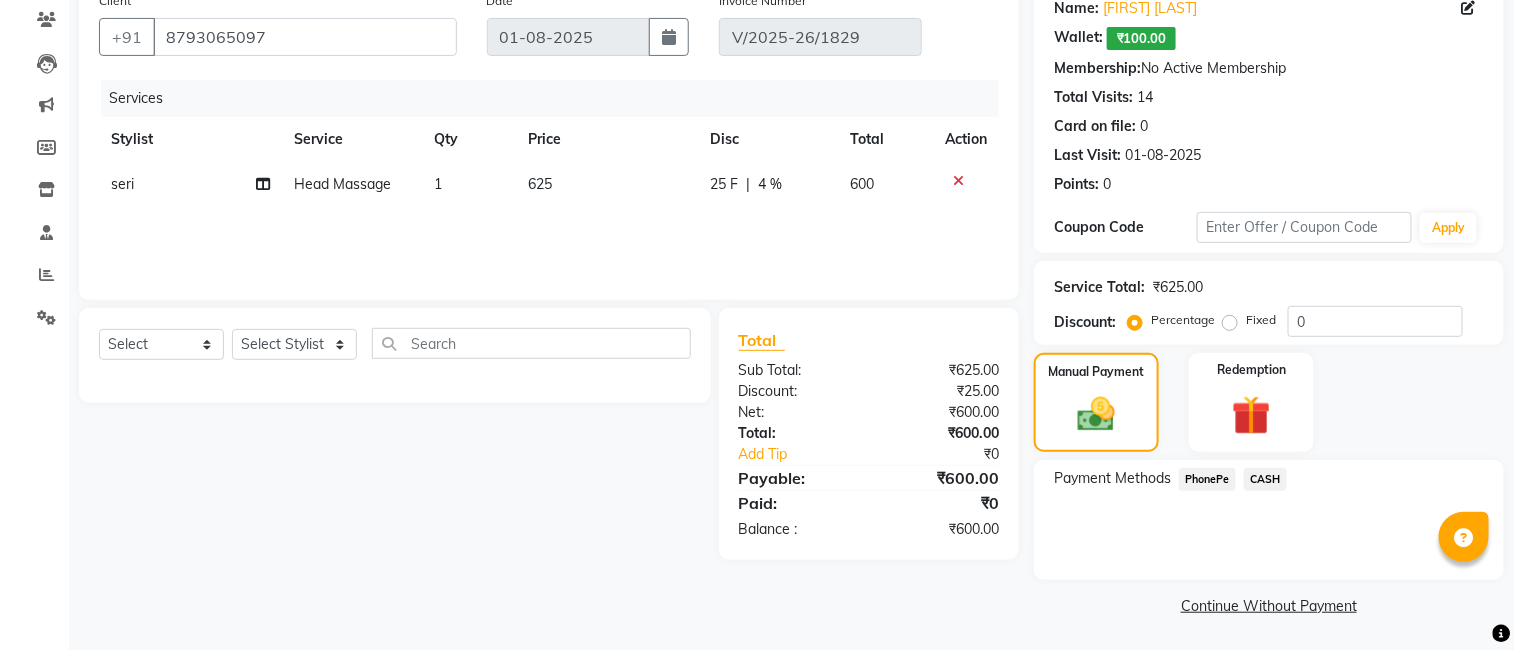 scroll, scrollTop: 0, scrollLeft: 0, axis: both 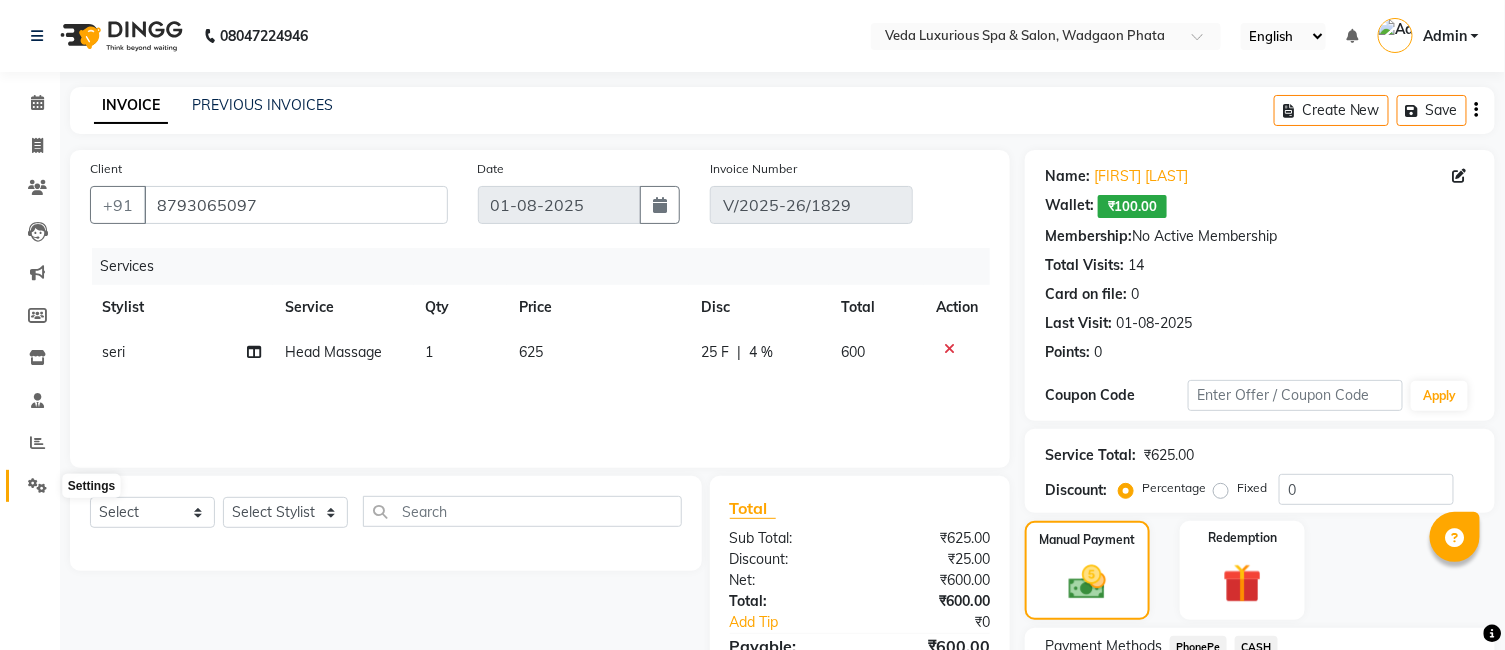 click 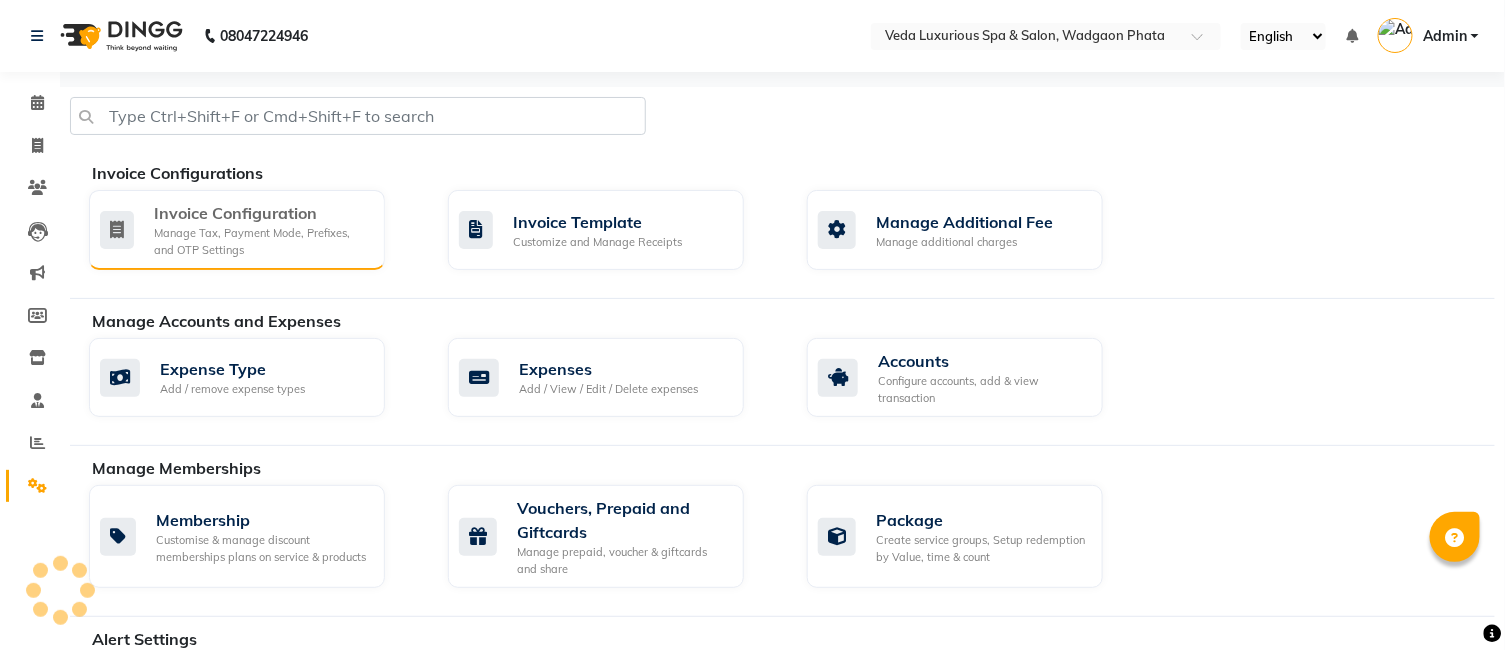 click on "Invoice Configuration" 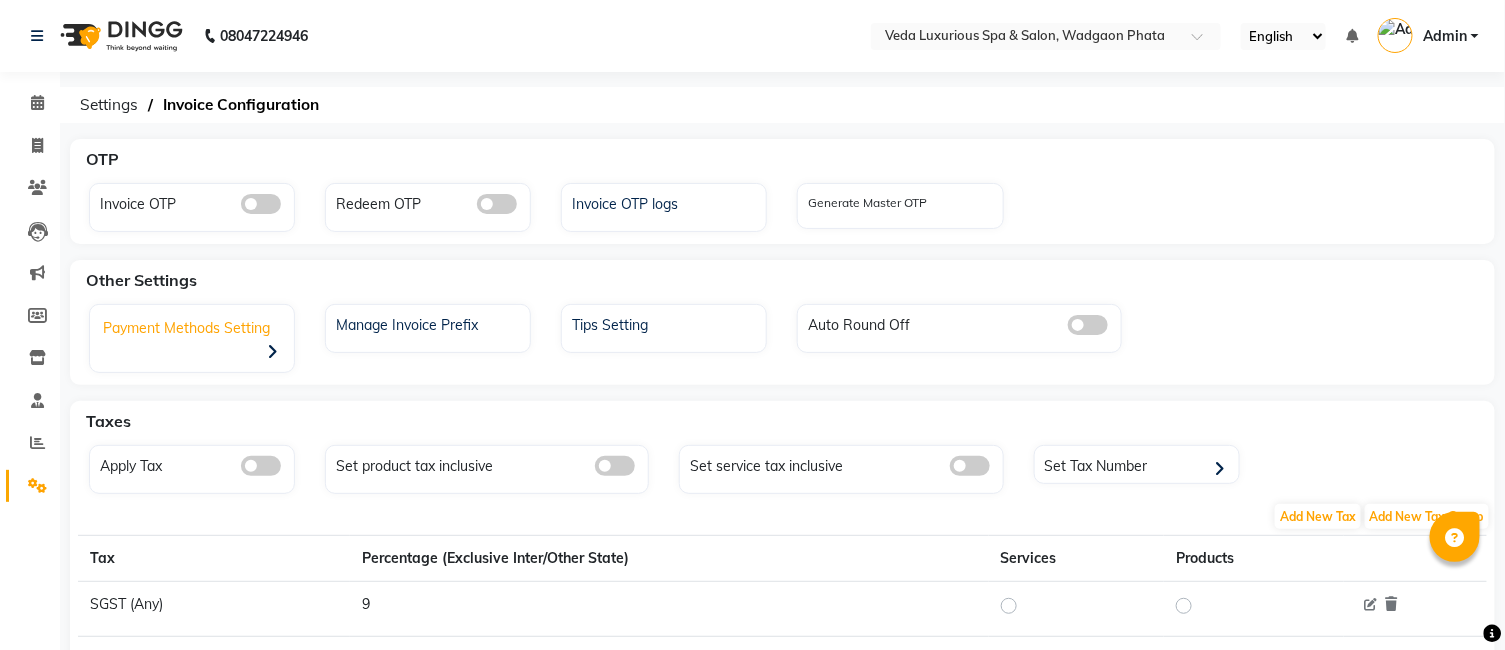 click on "Payment Methods Setting" 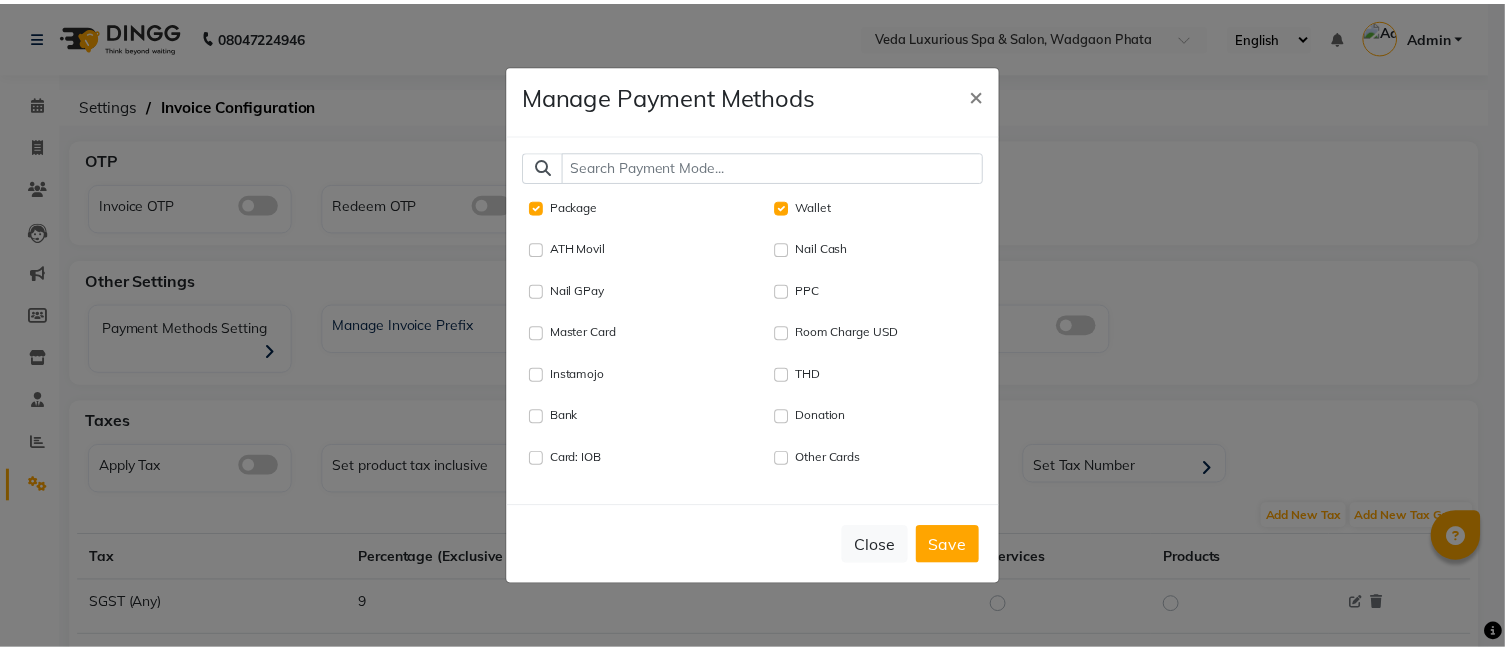 scroll, scrollTop: 0, scrollLeft: 0, axis: both 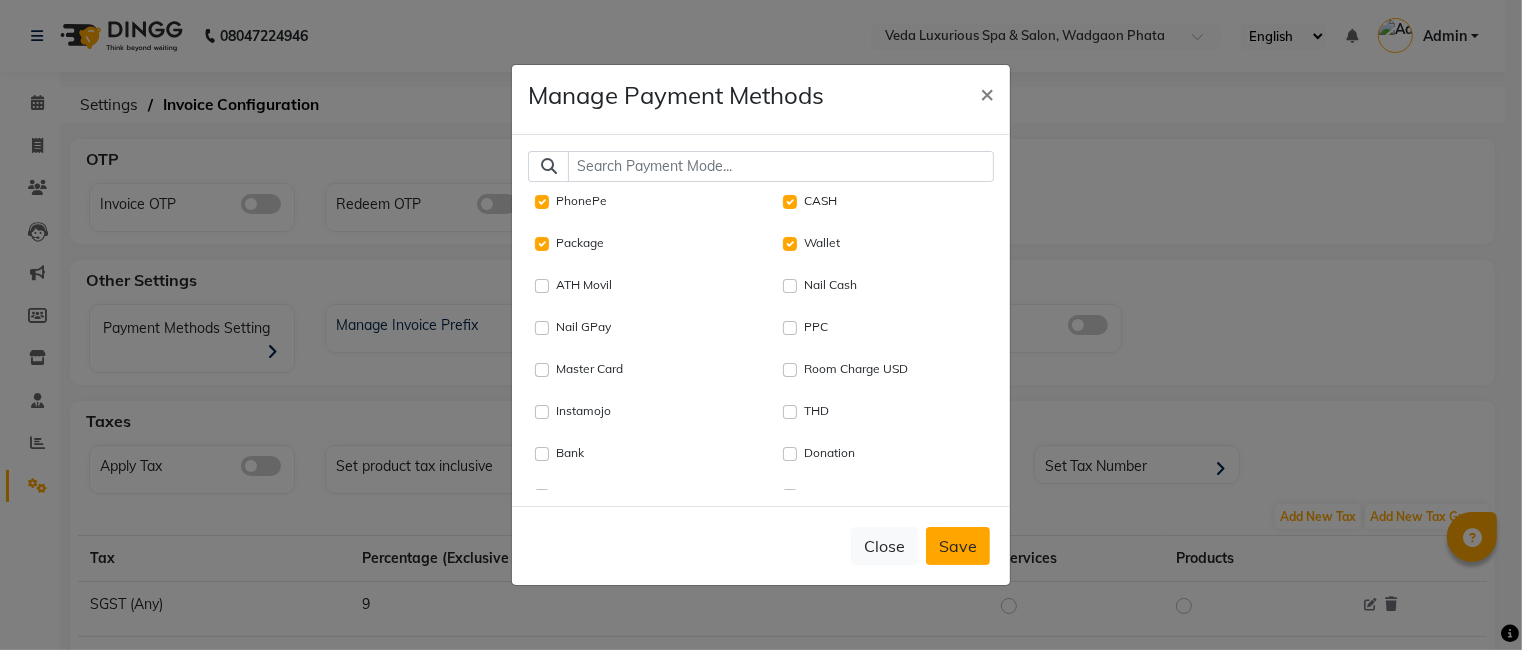 click on "Save" 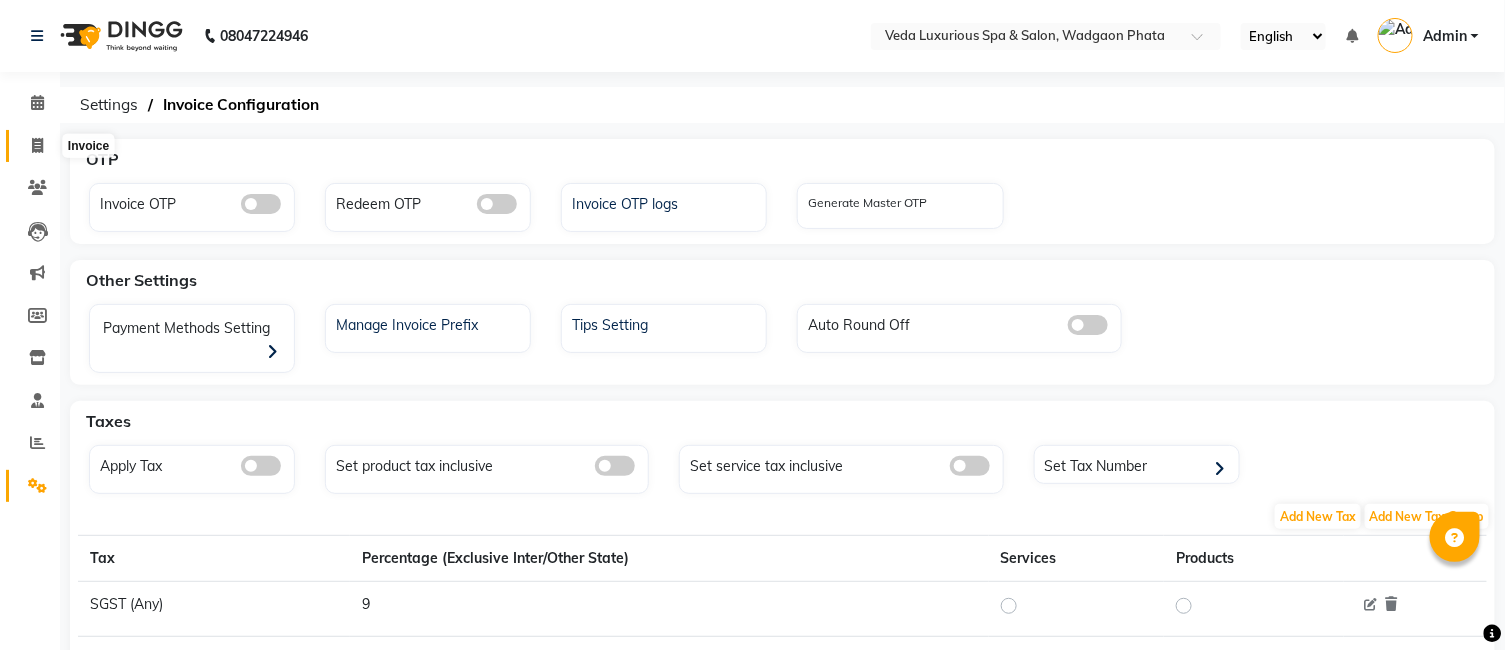 click 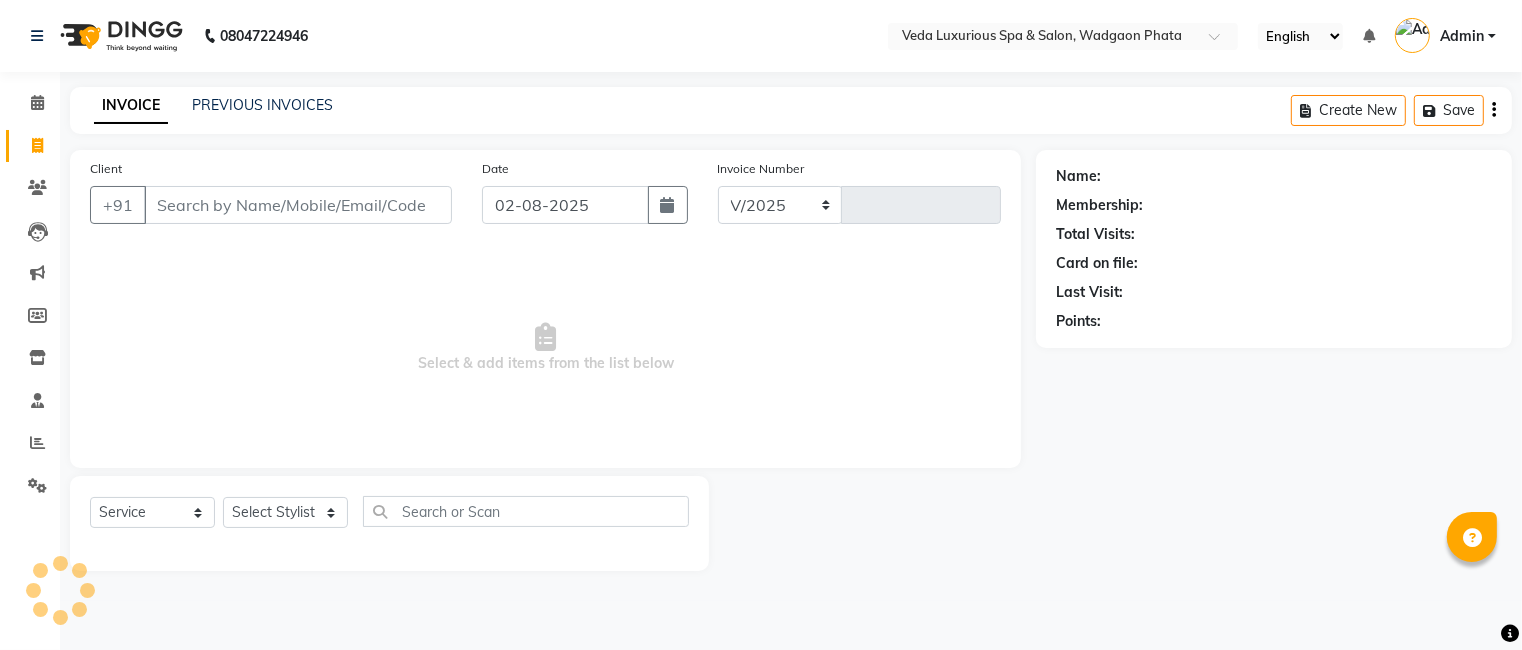select on "4666" 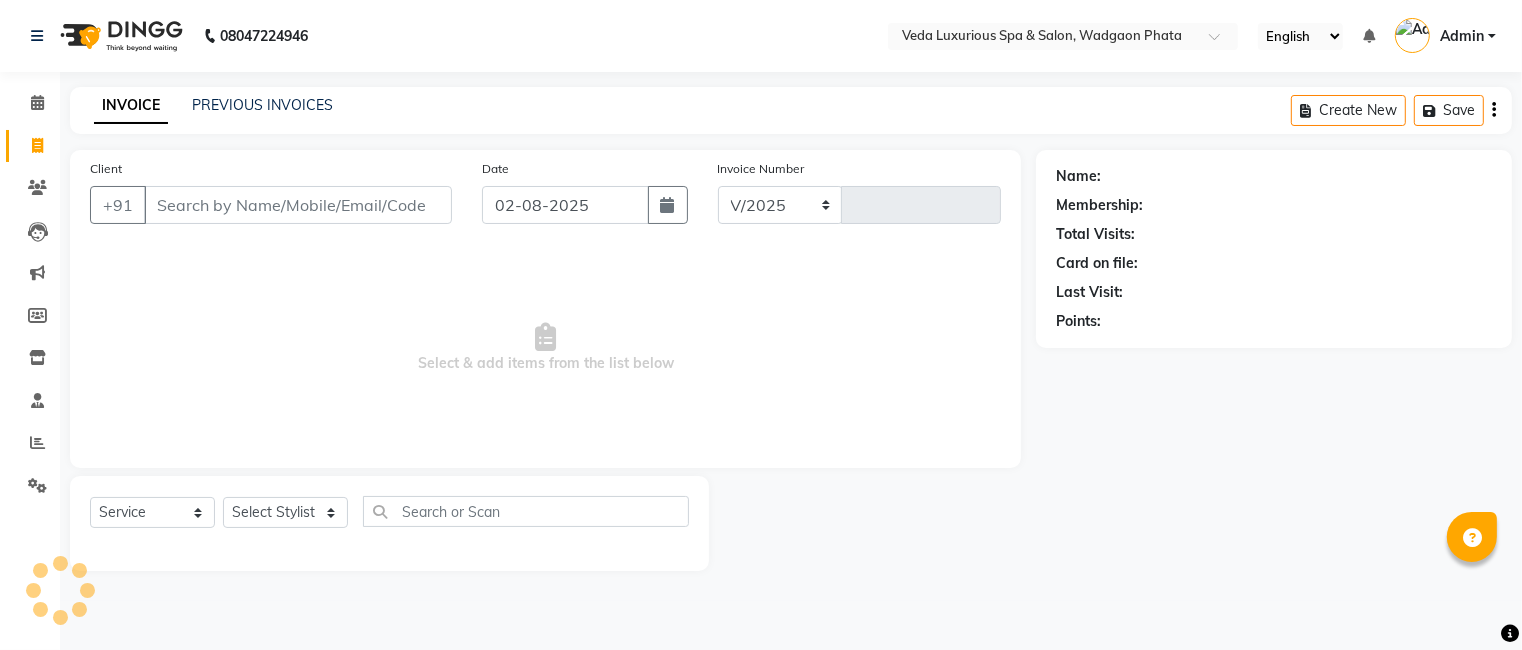 type on "1851" 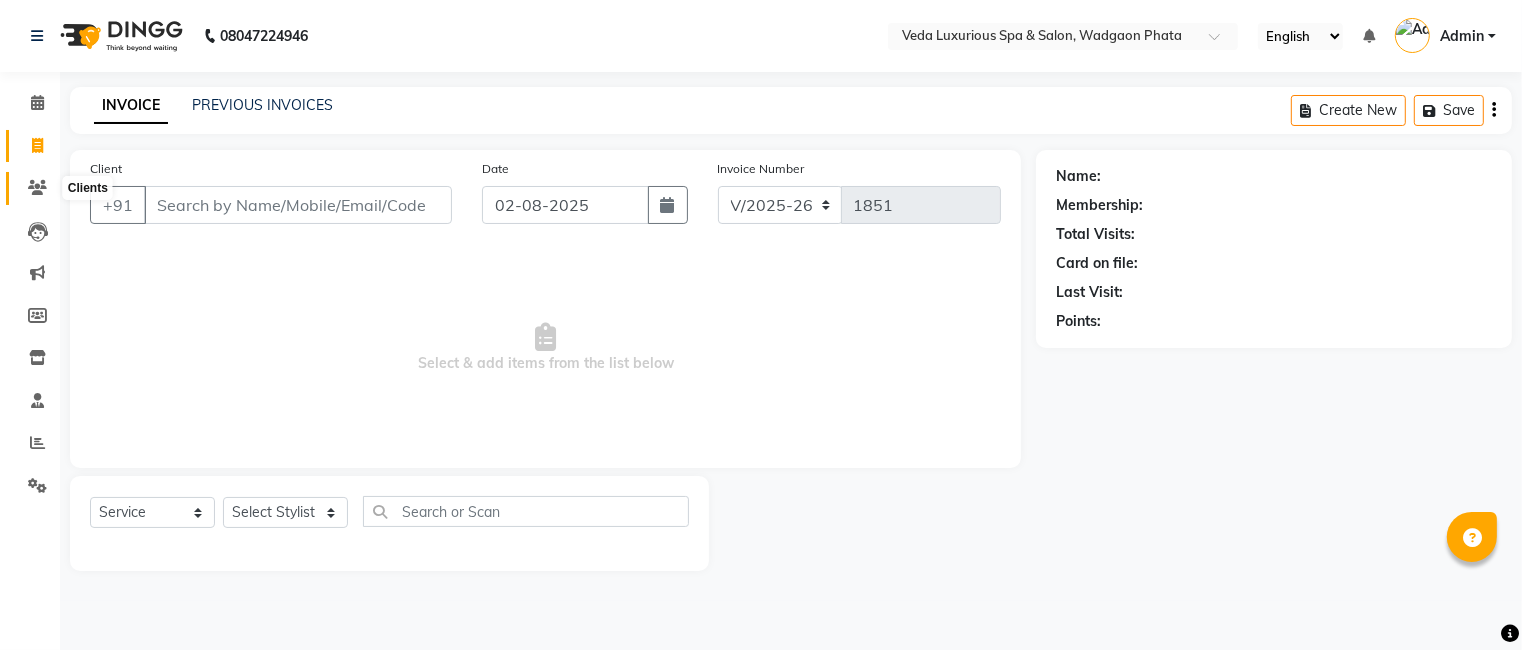click 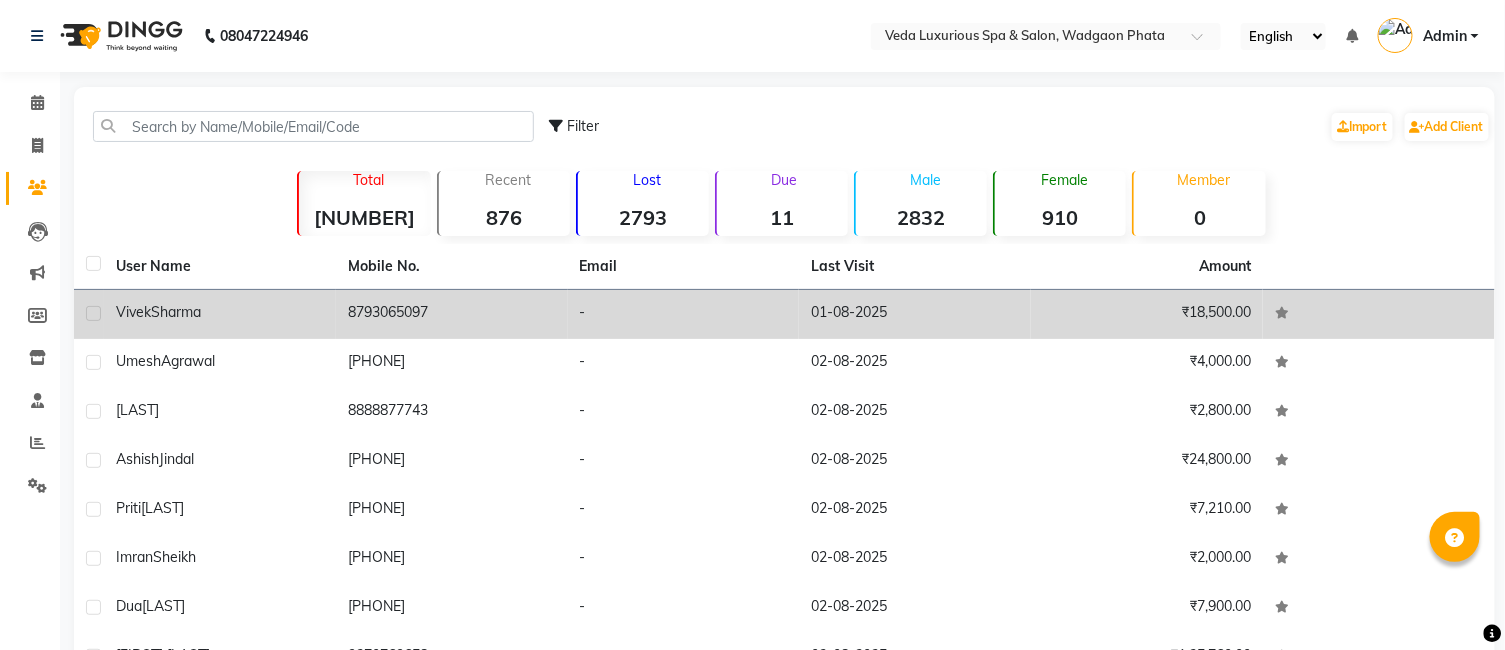 click on "[FIRST] [LAST]" 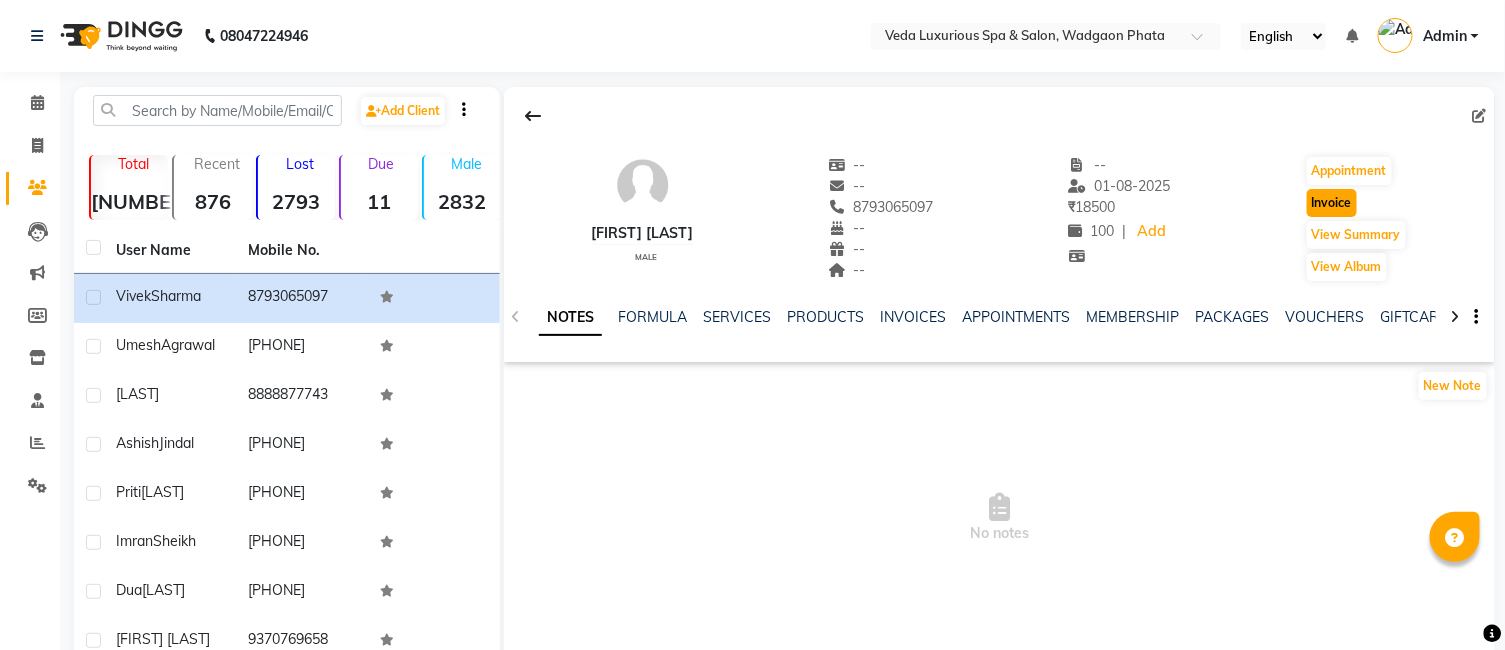 click on "Invoice" 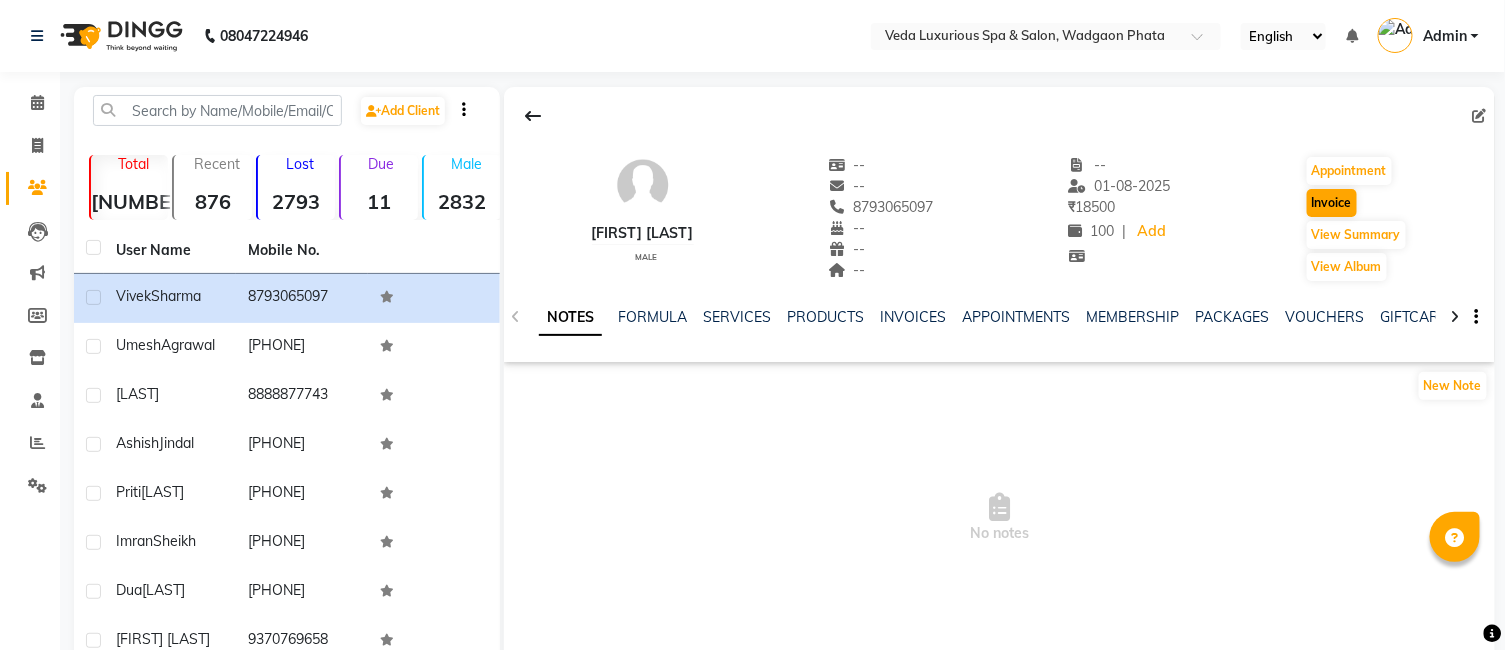 select on "service" 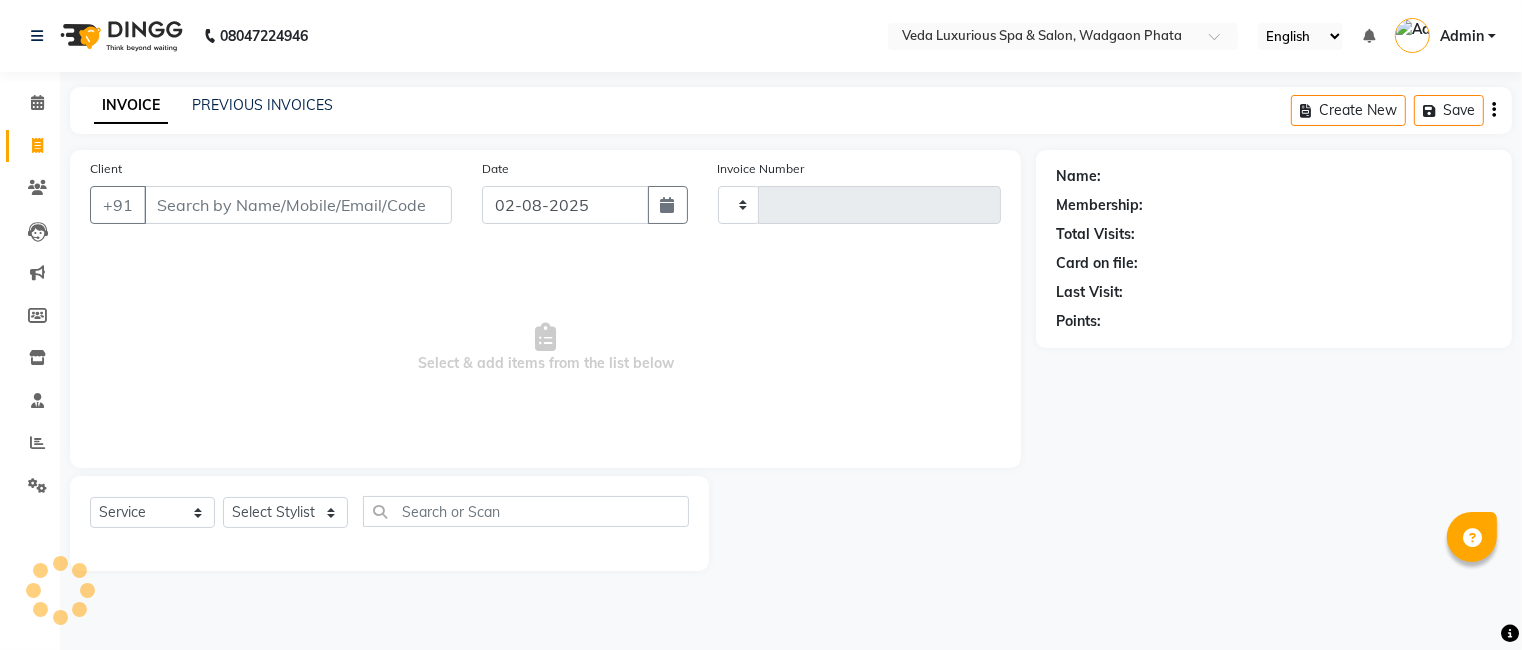 type on "1851" 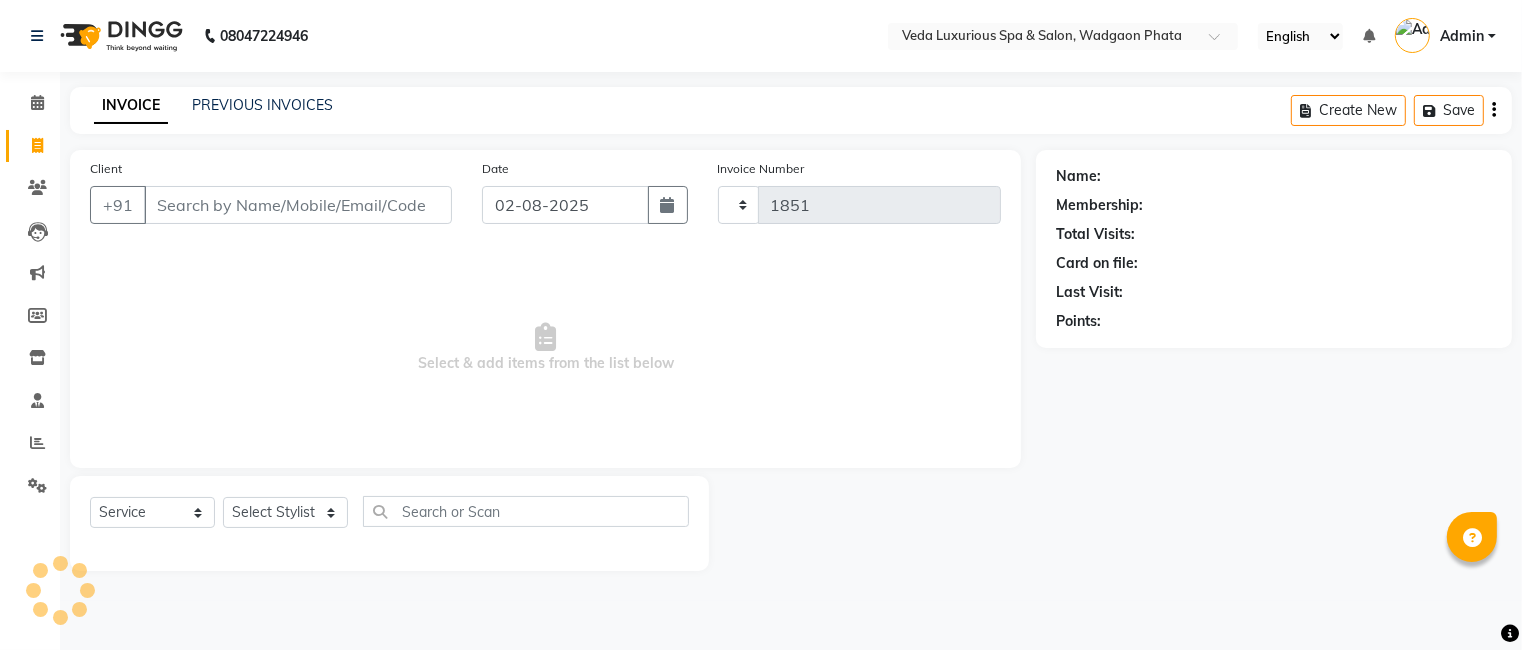 select on "4666" 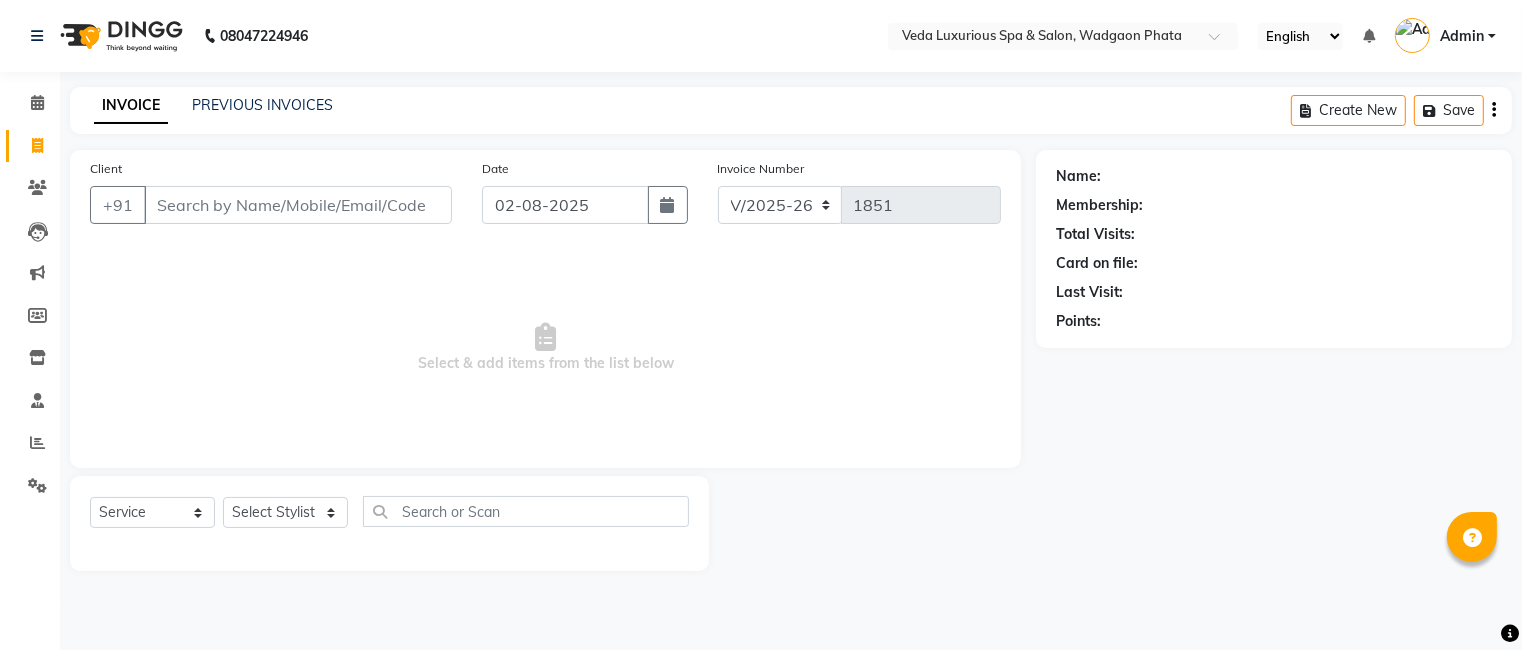 type on "8793065097" 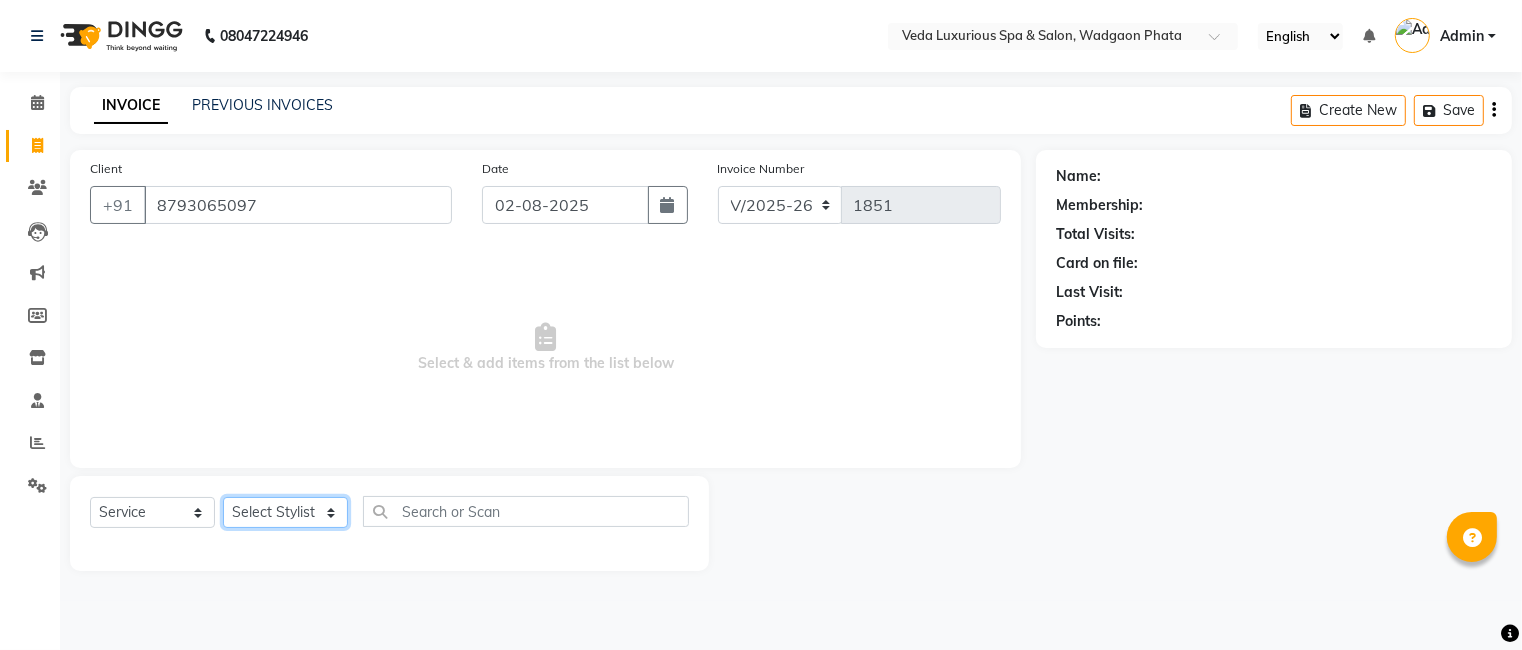 click on "Select Stylist Ankur GOLU Khushi kim lily Mahesh manu MOYA Nilam olivia RP seri VEDA" 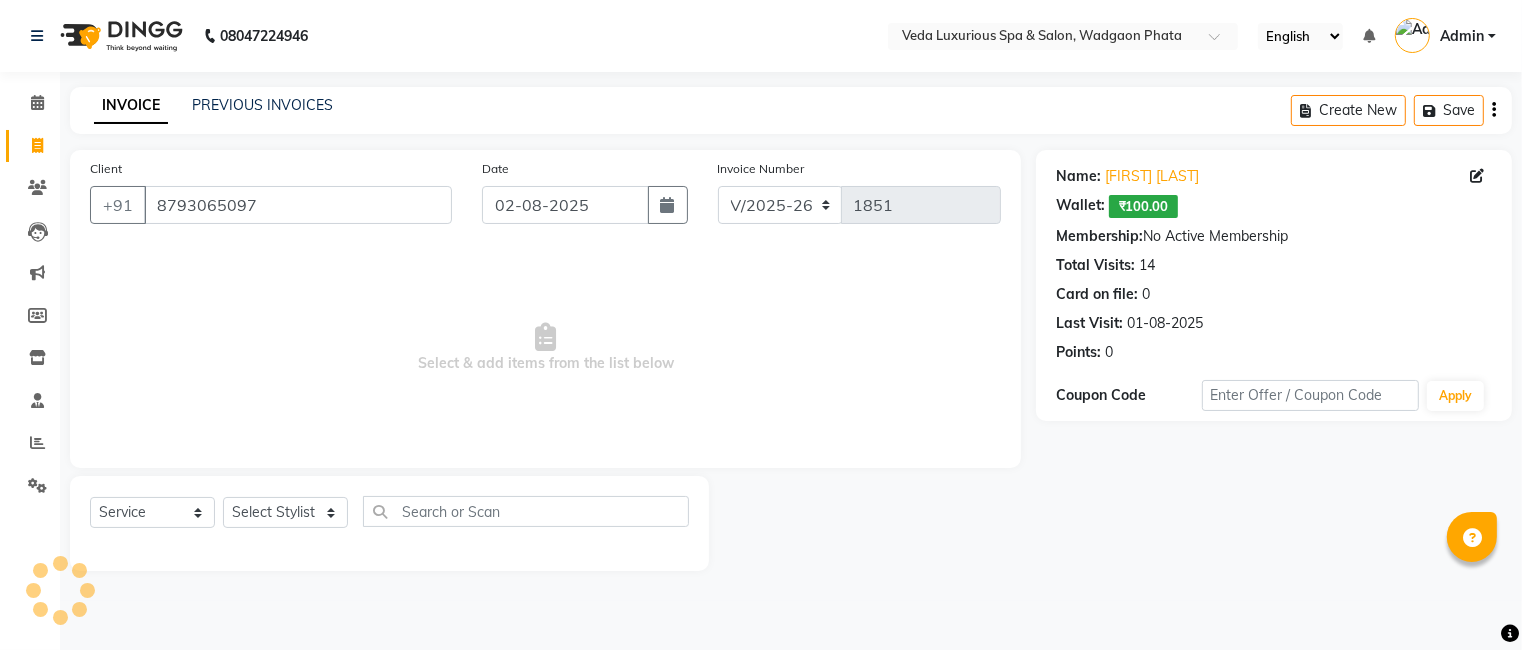 click on "Select & add items from the list below" at bounding box center [545, 348] 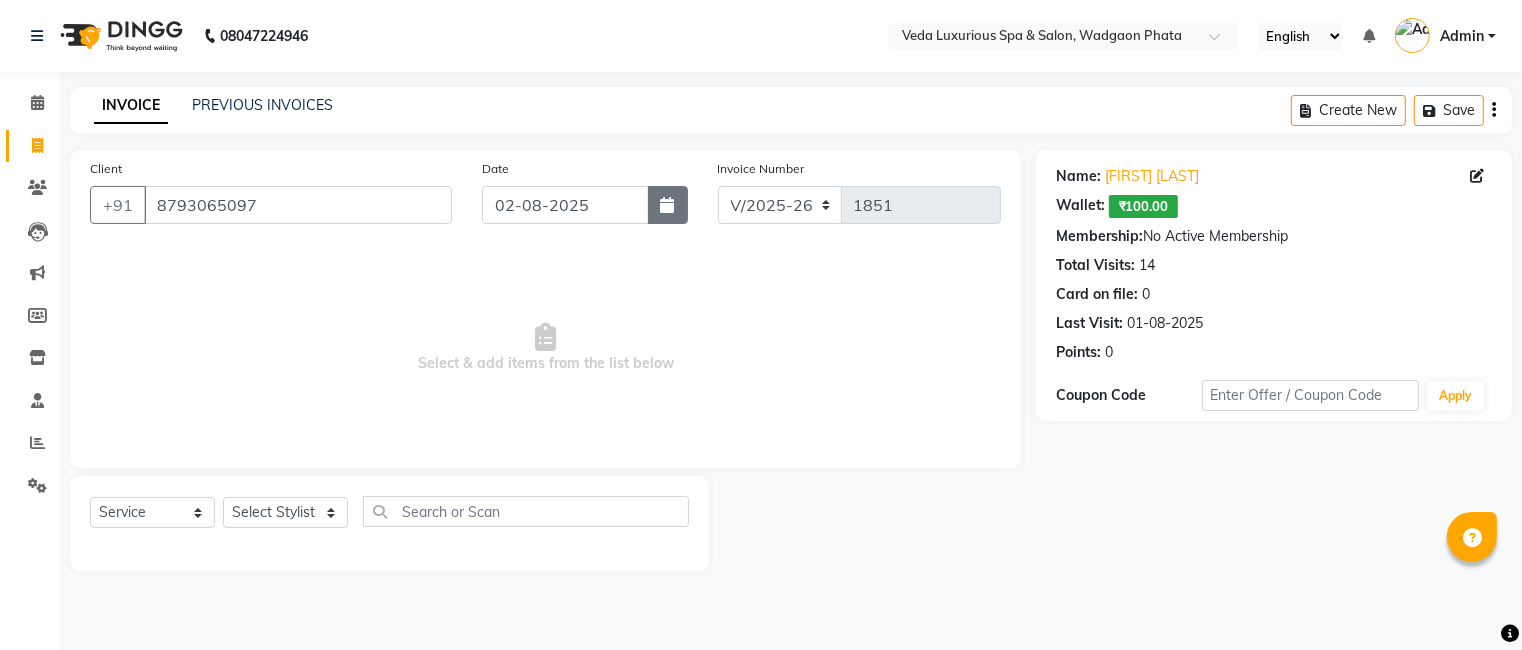 click 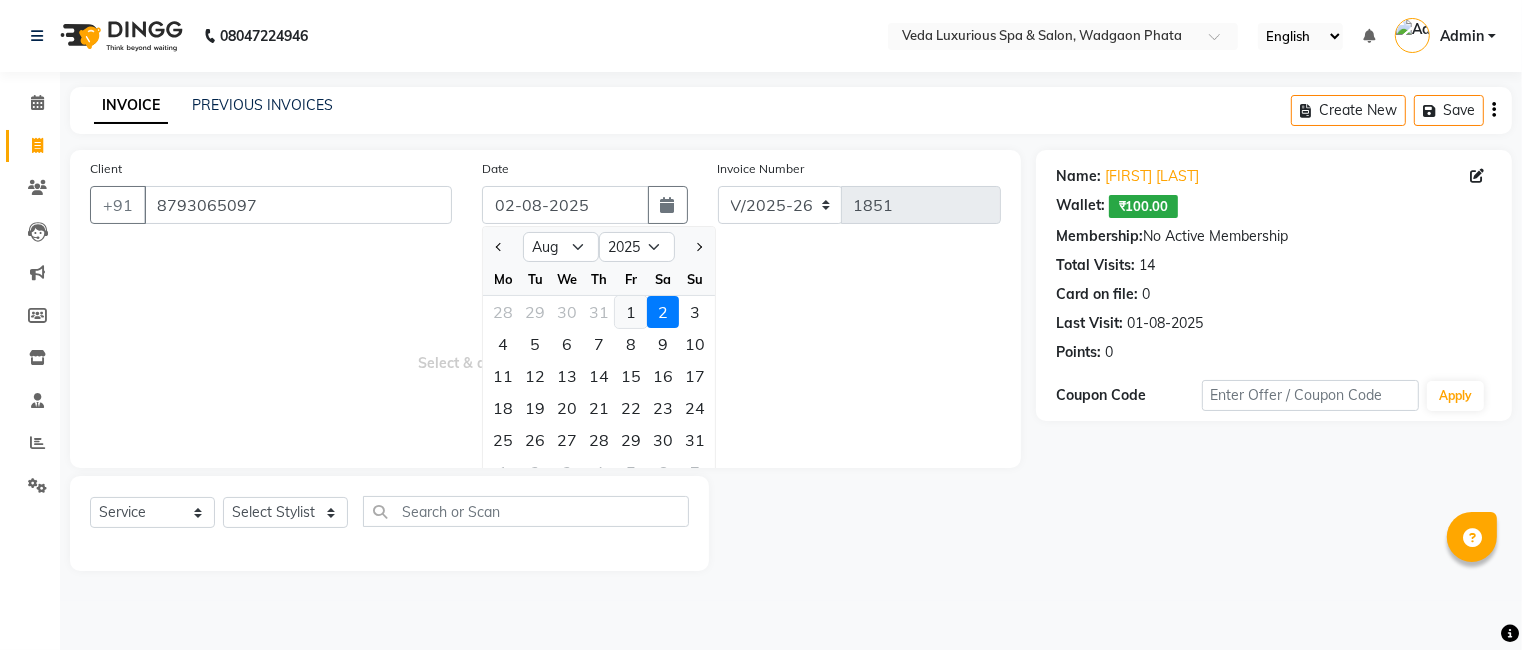 click on "1" 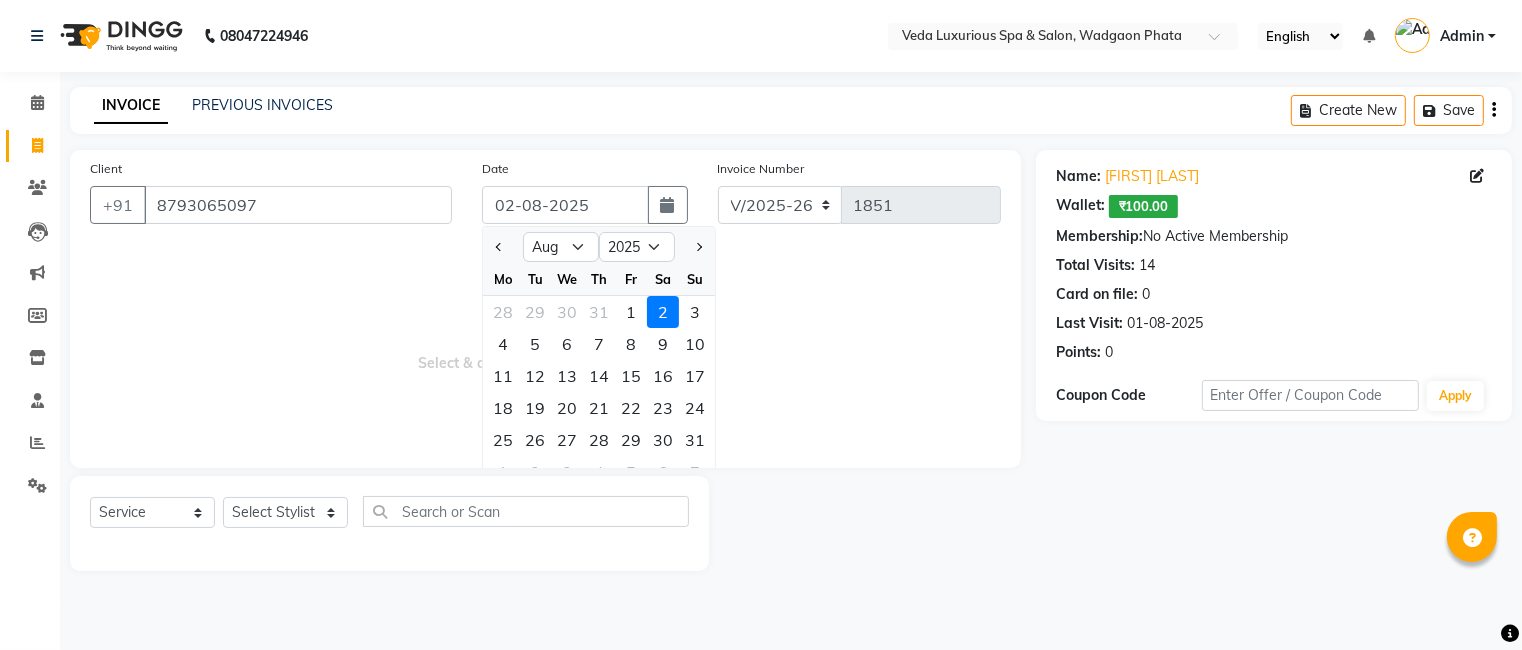 type on "01-08-2025" 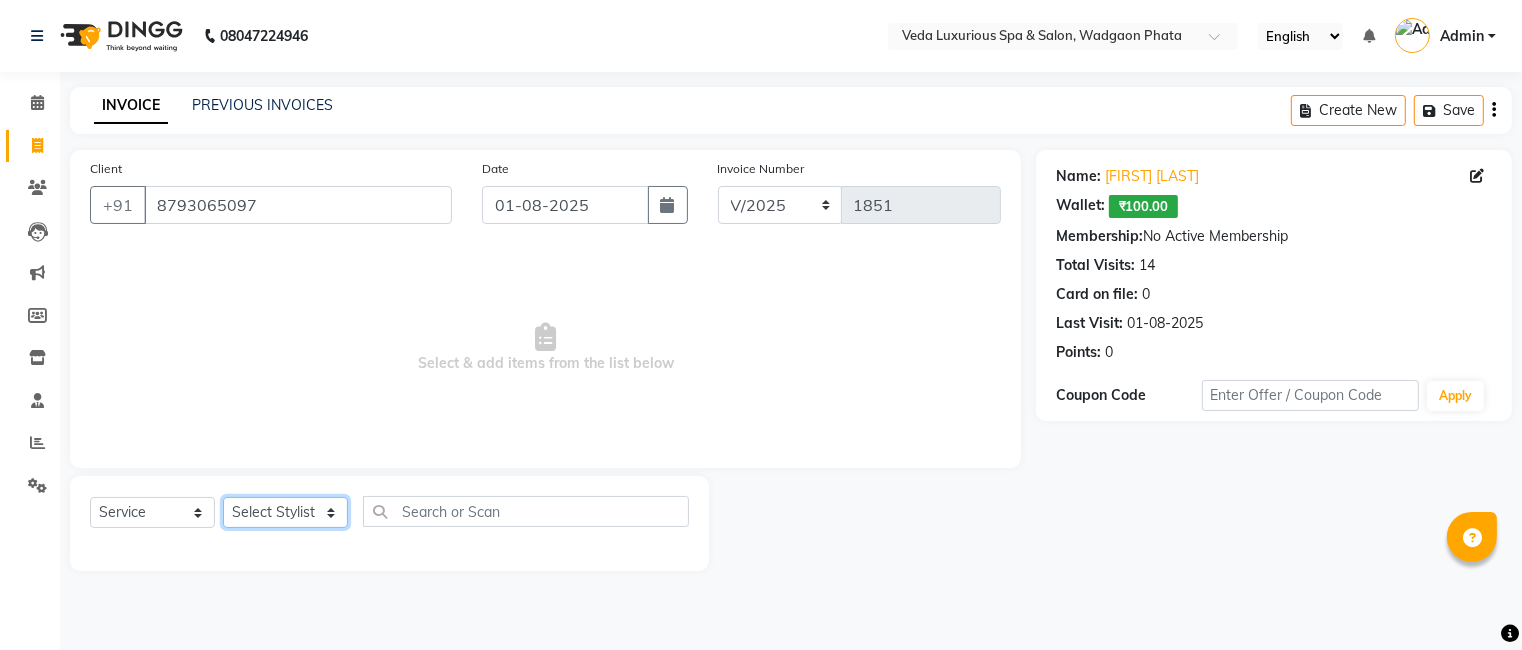 click on "Select Stylist Ankur GOLU Khushi kim lily Mahesh manu MOYA Nilam olivia RP seri VEDA" 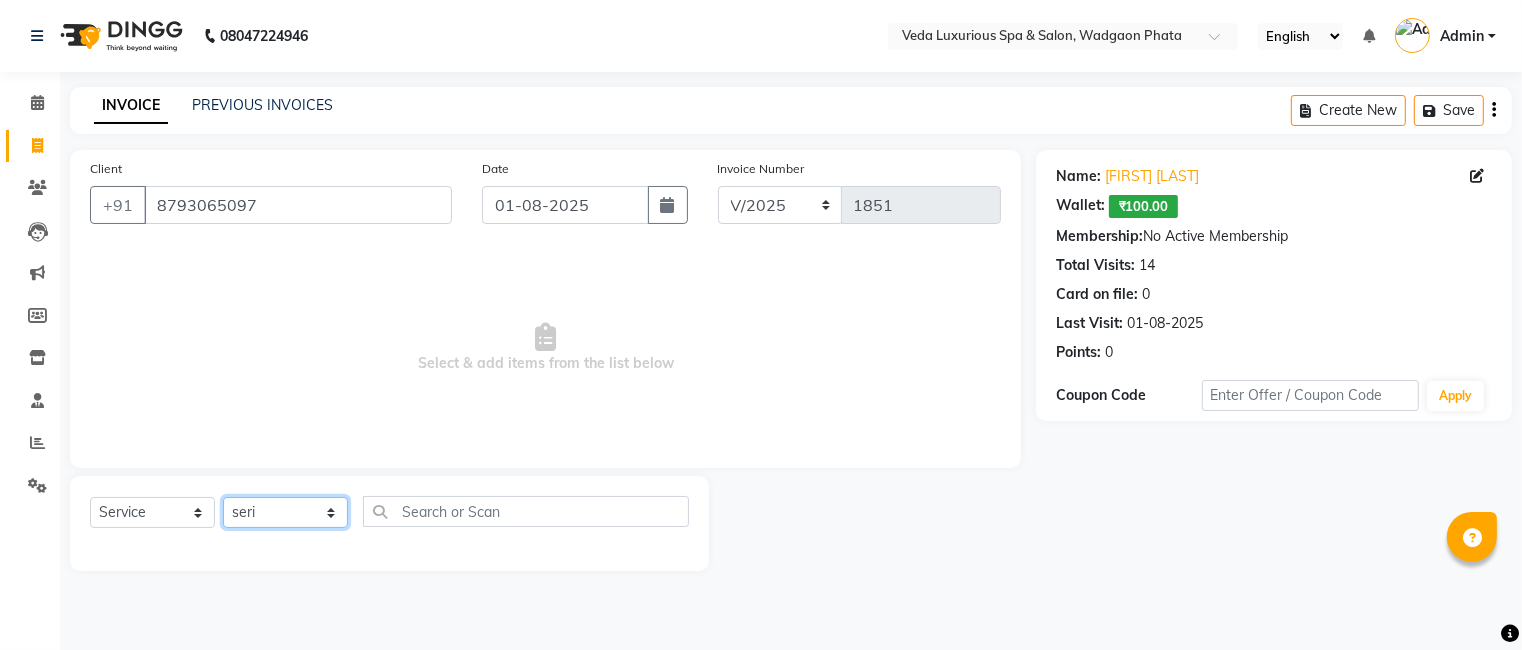 click on "Select Stylist Ankur GOLU Khushi kim lily Mahesh manu MOYA Nilam olivia RP seri VEDA" 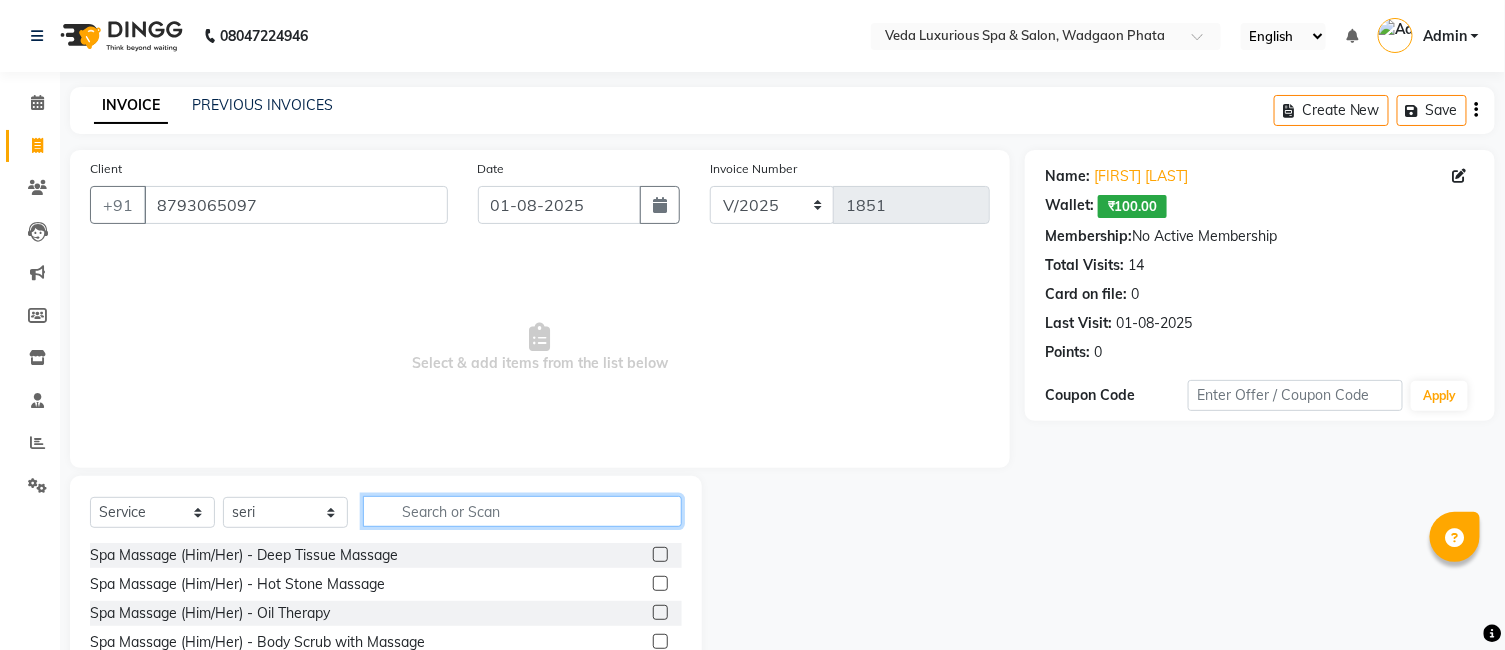 click 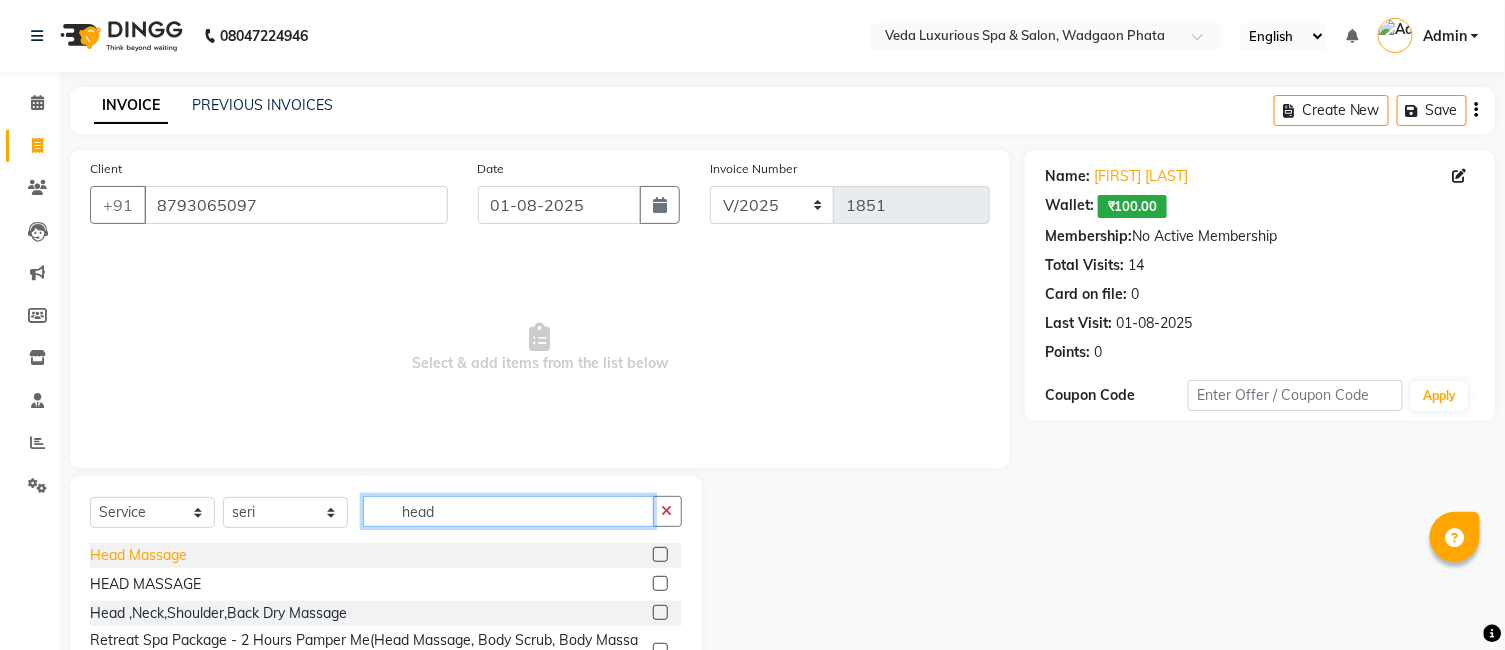 type on "head" 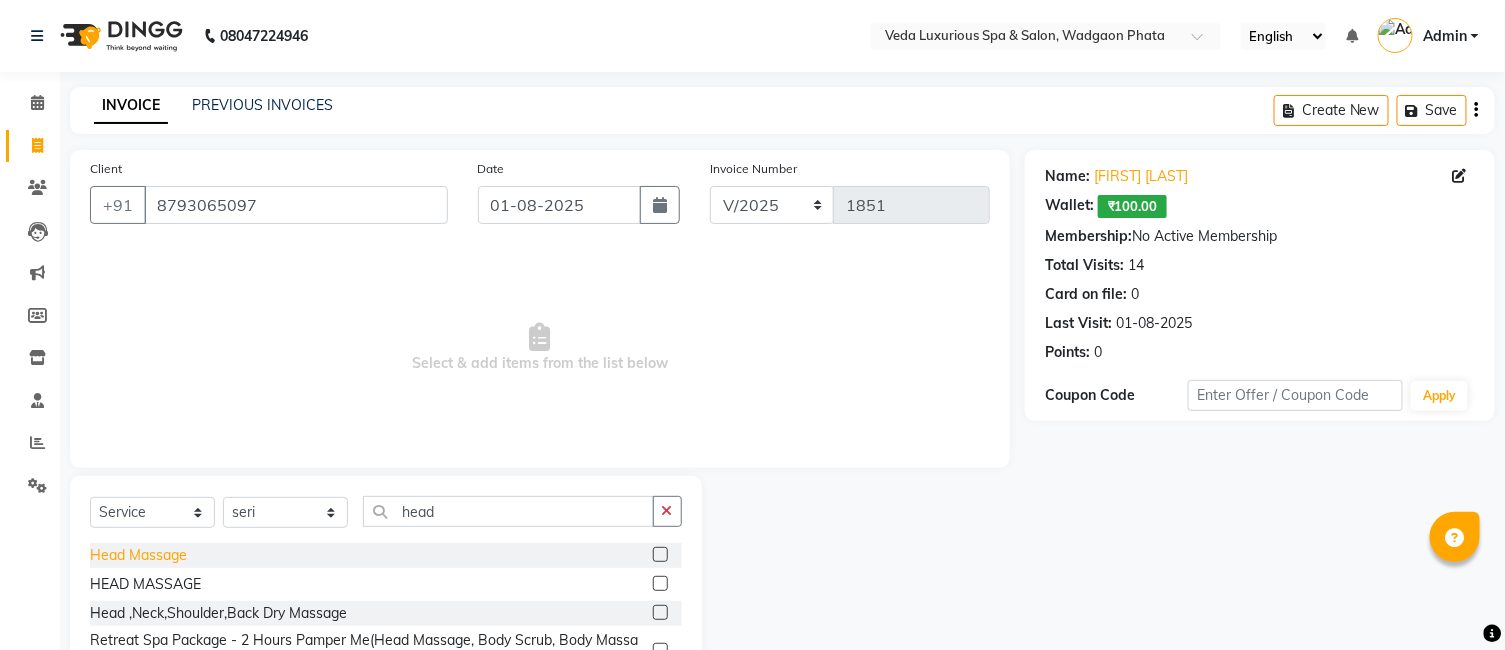 click on "Head Massage" 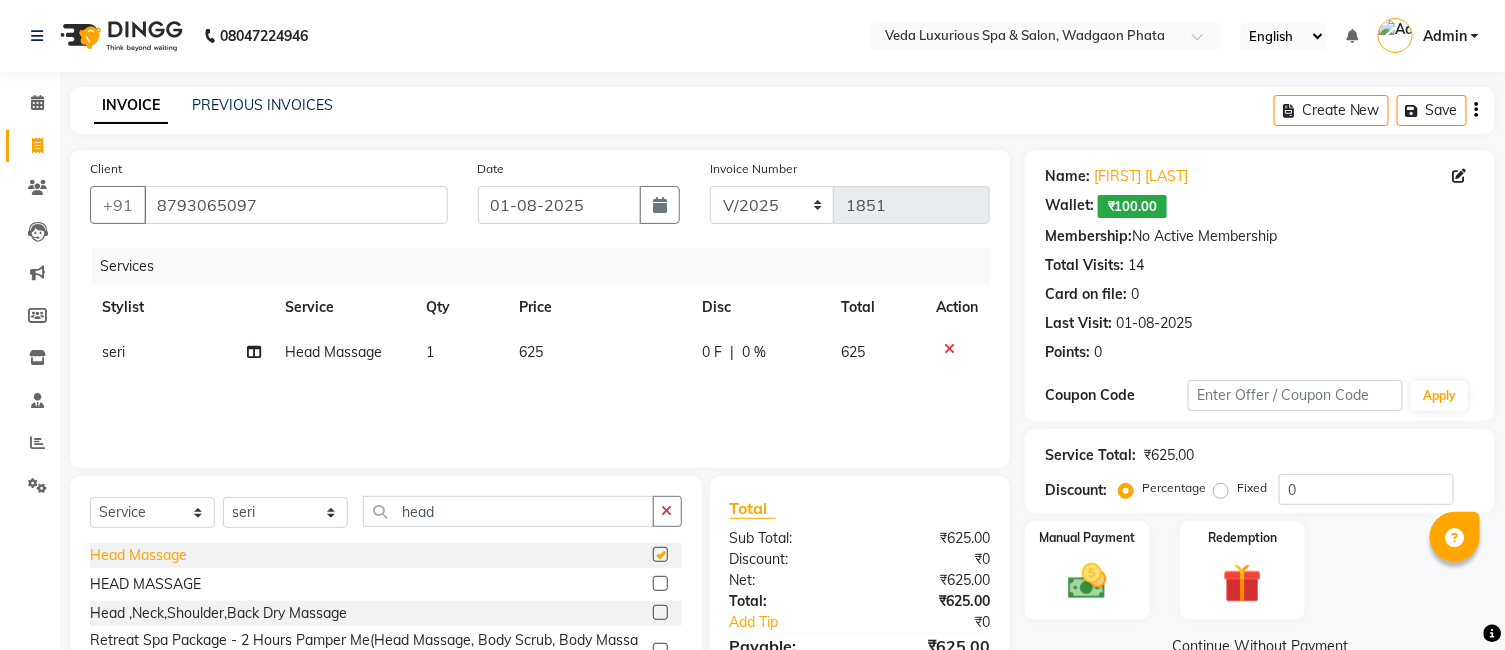 checkbox on "false" 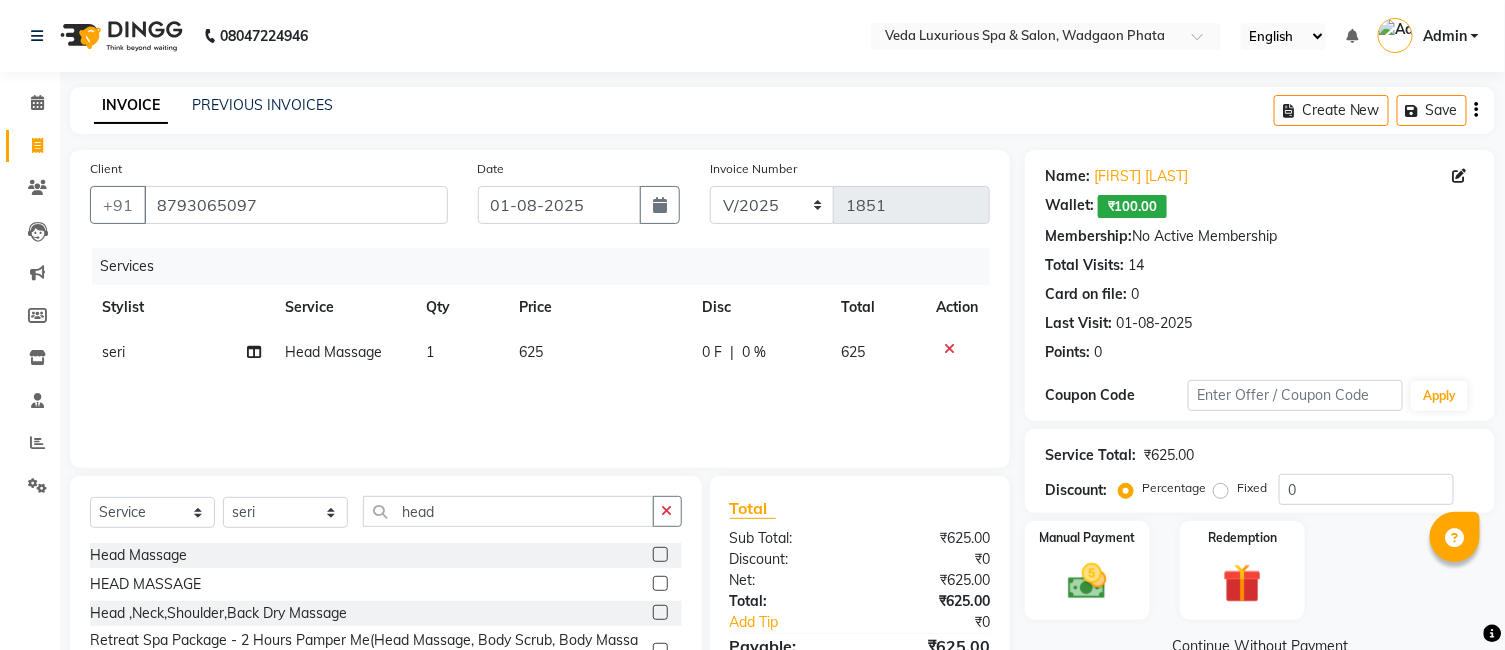 scroll, scrollTop: 108, scrollLeft: 0, axis: vertical 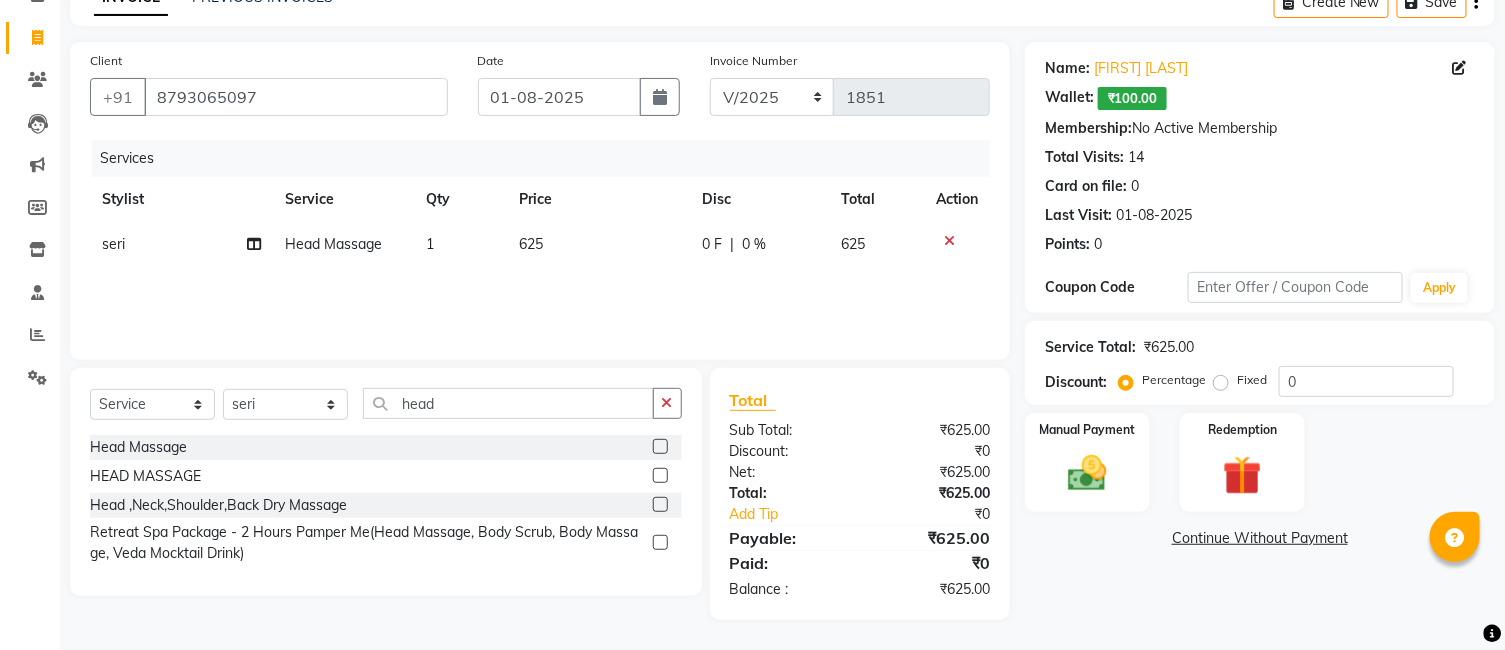 click on "0 F" 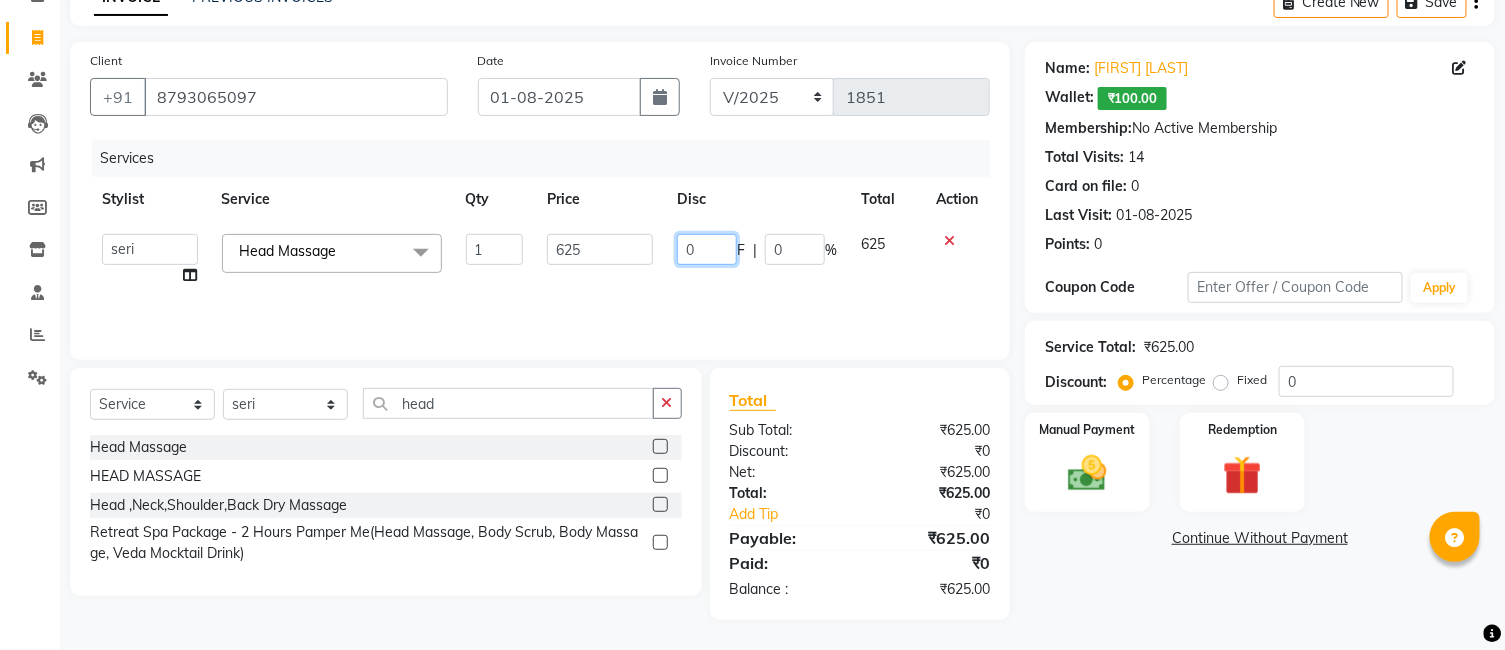 click on "0" 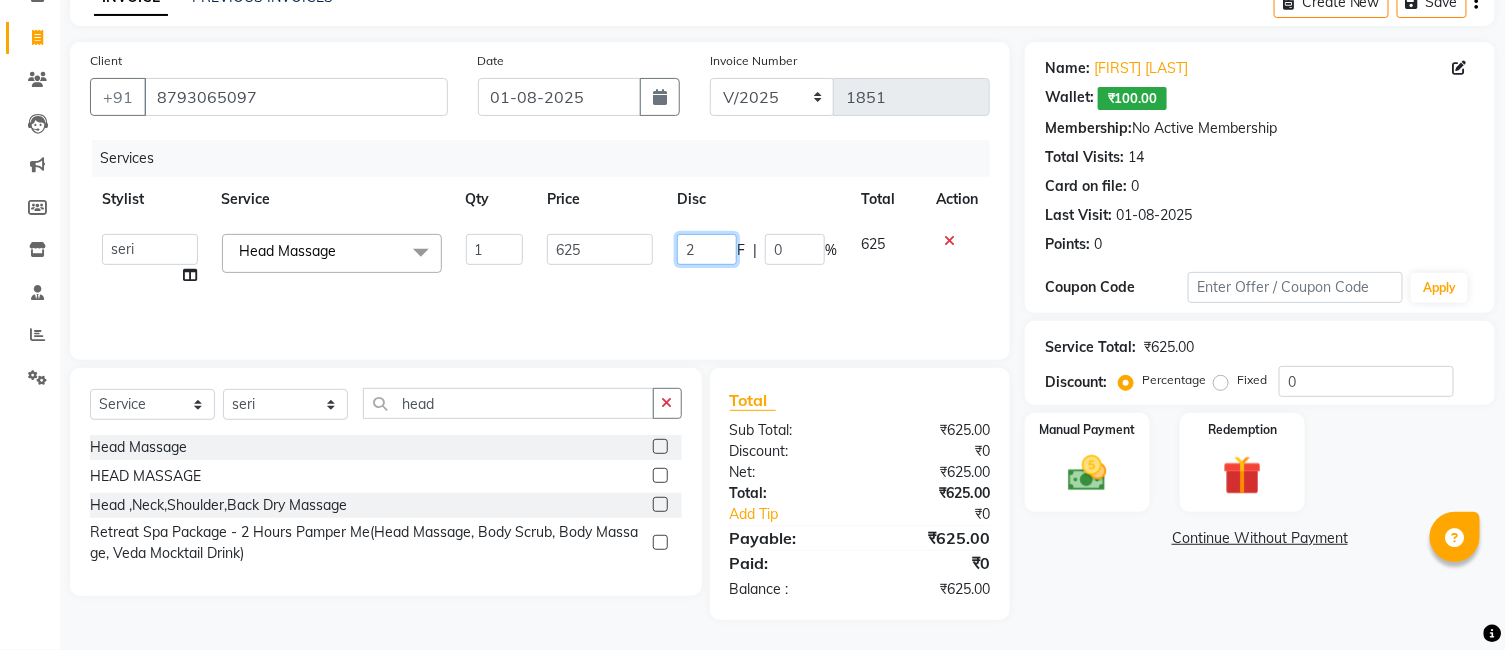 type on "25" 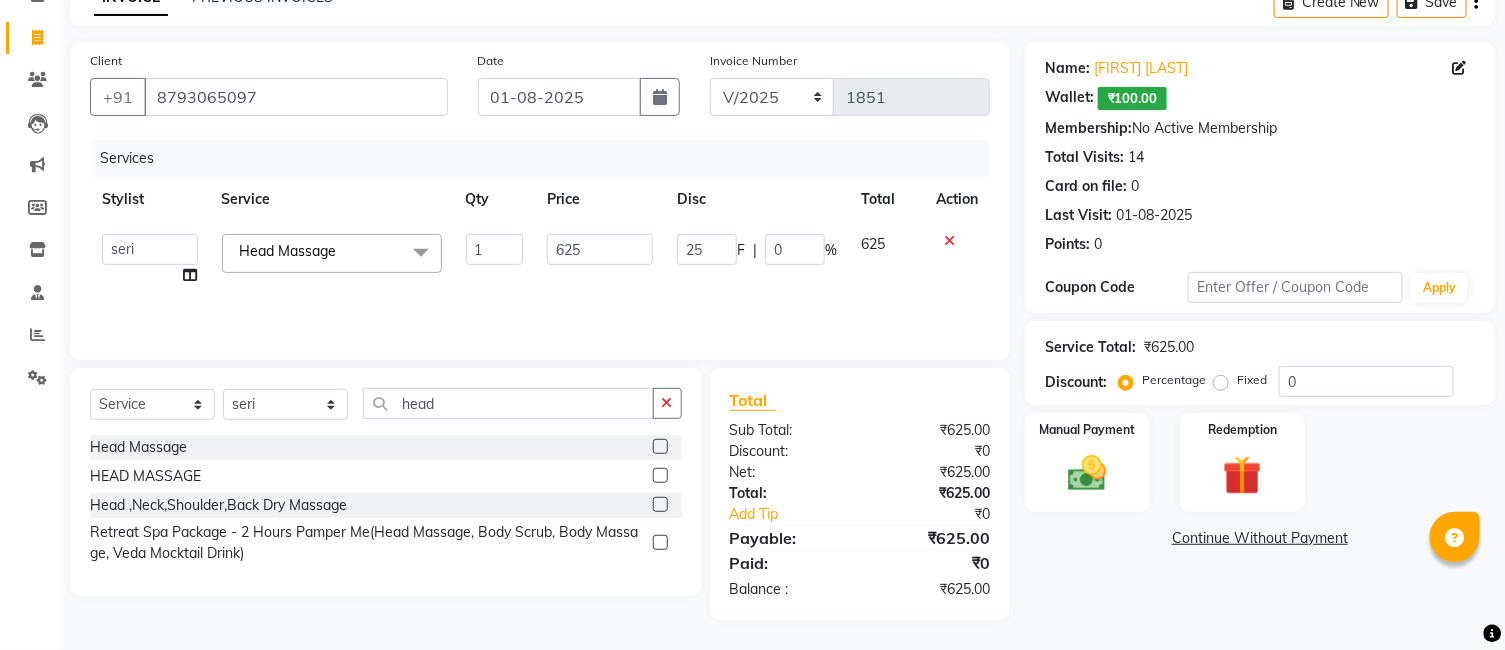 click on "Services Stylist Service Qty Price Disc Total Action [LAST] [LAST] [LAST] [LAST] [LAST] [LAST] [LAST] [LAST] [LAST] [LAST] [LAST] [LAST] Head Massage  x Spa Massage (Him/Her) - Deep Tissue Massage Spa Massage (Him/Her) - Hot Stone Massage Spa Massage (Him/Her) - Oil Therapy Spa Massage (Him/Her) - Body Scrub with Massage Spa Massage (Him/Her) - Foot Massage Spa Massage (Him/Her) - Body Scrub Spa Massage (Him/Her) - Aromatheraphy Massage Balinese Massage Head Massage Deep Tissue Massage 90 min Spa Massage Foot Massage Balinese Massage 90min Hot Oil Massage Four Hand Massage Swedish Massage Aromatheraphy (90 min) Body Scrub With Massage 4 Hand Traditional Thai Massage Steam Bath HEAD MASSAGE Face Clean Up Other Couple Massage (60 M) (Married only) Couple Massage (90 M) (Married only) Deep Tissue Massage Deep Tissue Massage (90 min) Body Scrub With Massage Head ,Neck,Shoulder,Back Dry Massage Retreate Spa Package - 2 Hours (up) Haircut (Female) - Haircut (Female) - Hair Ironing Blow Dry 1" 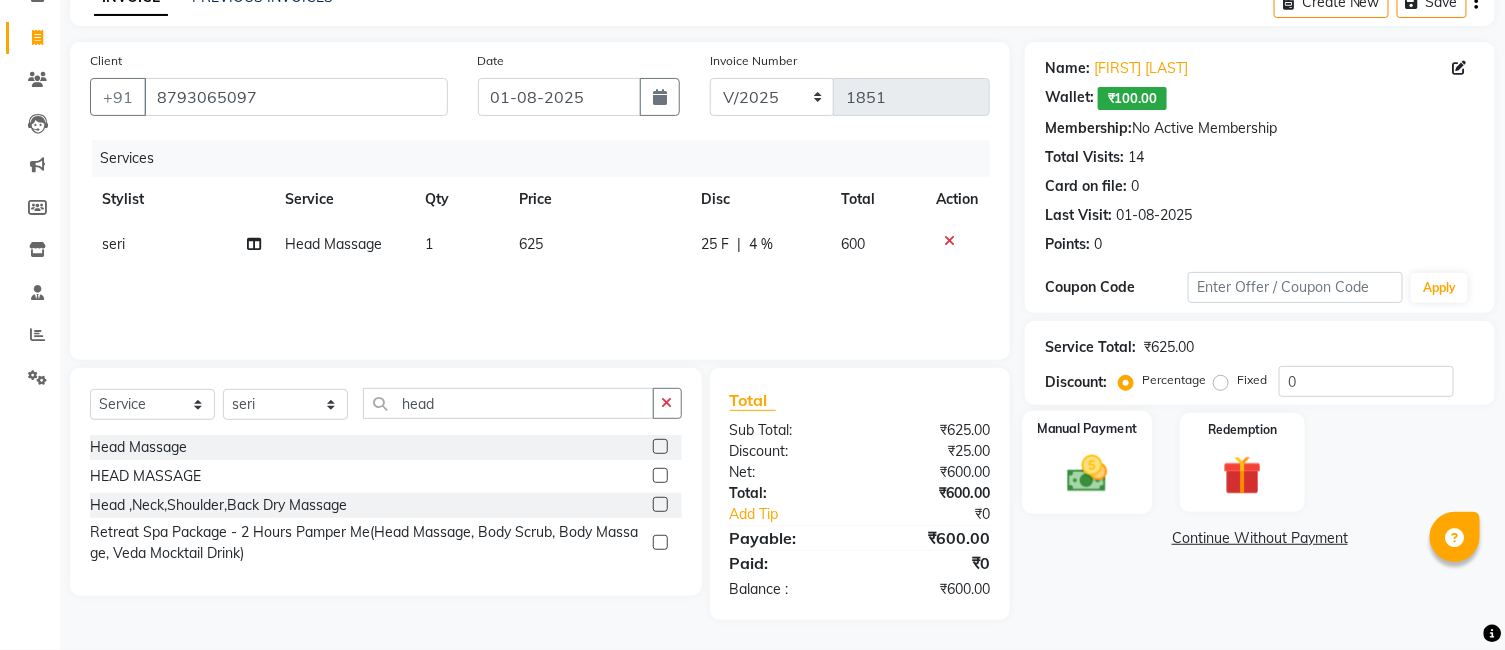 click 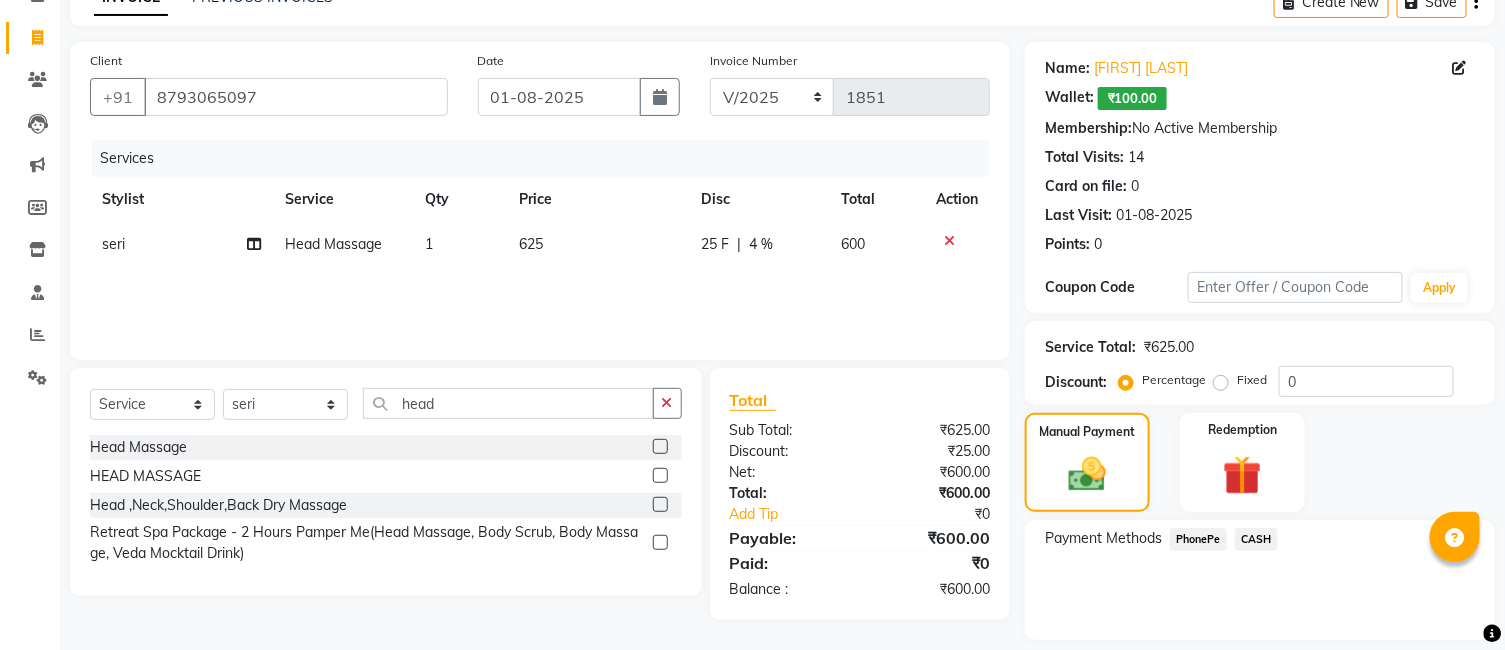 click 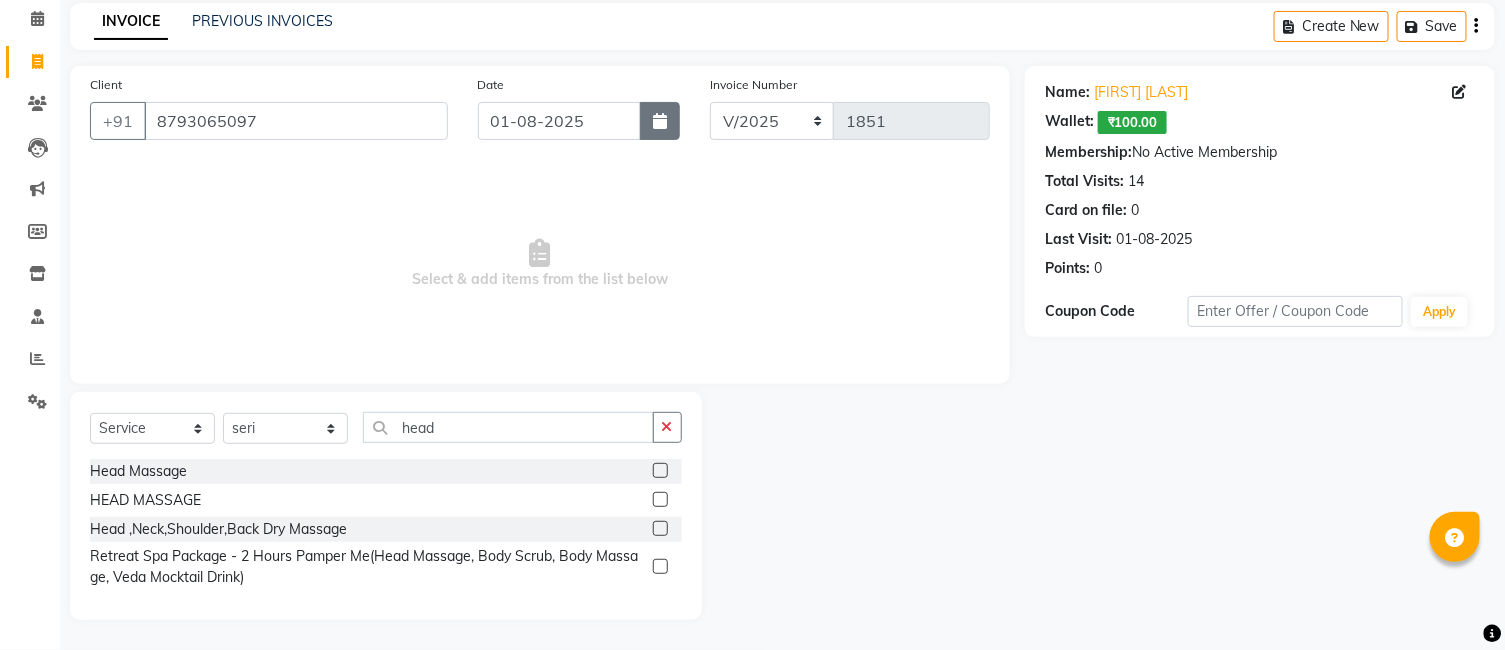 click 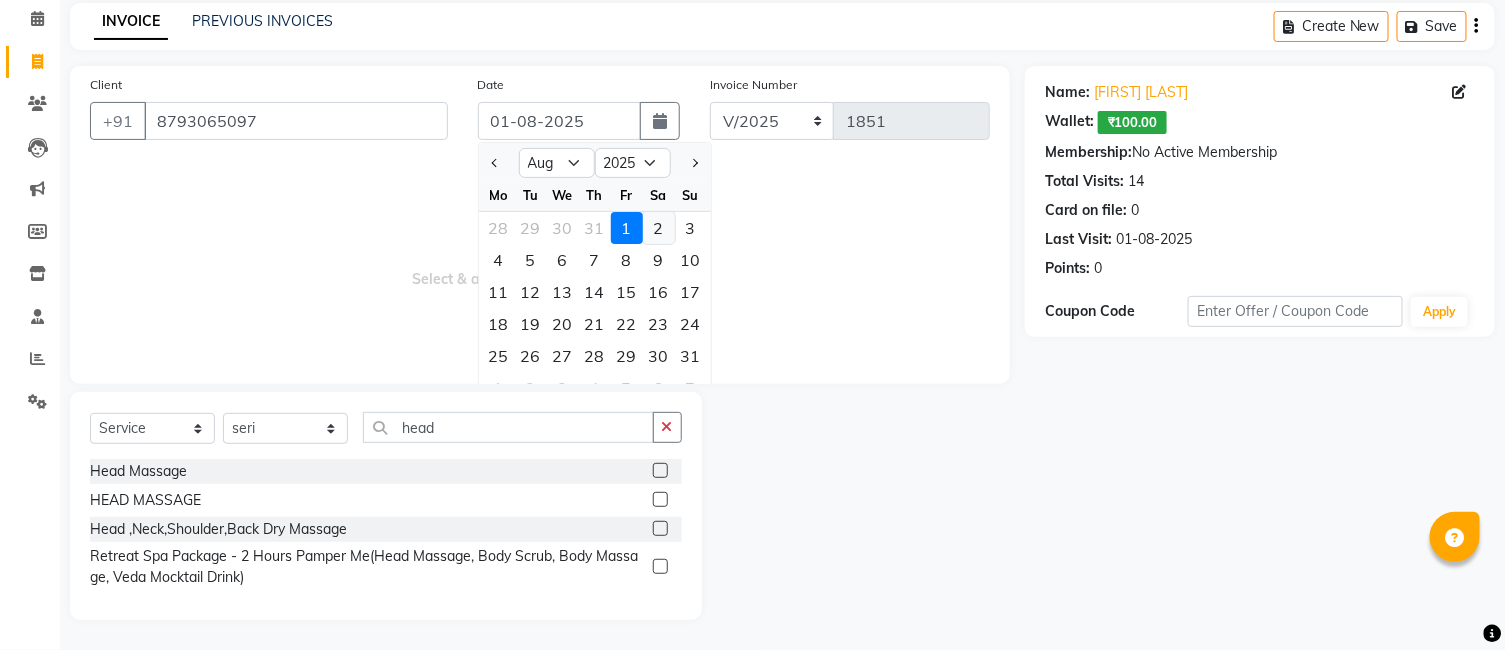 click on "2" 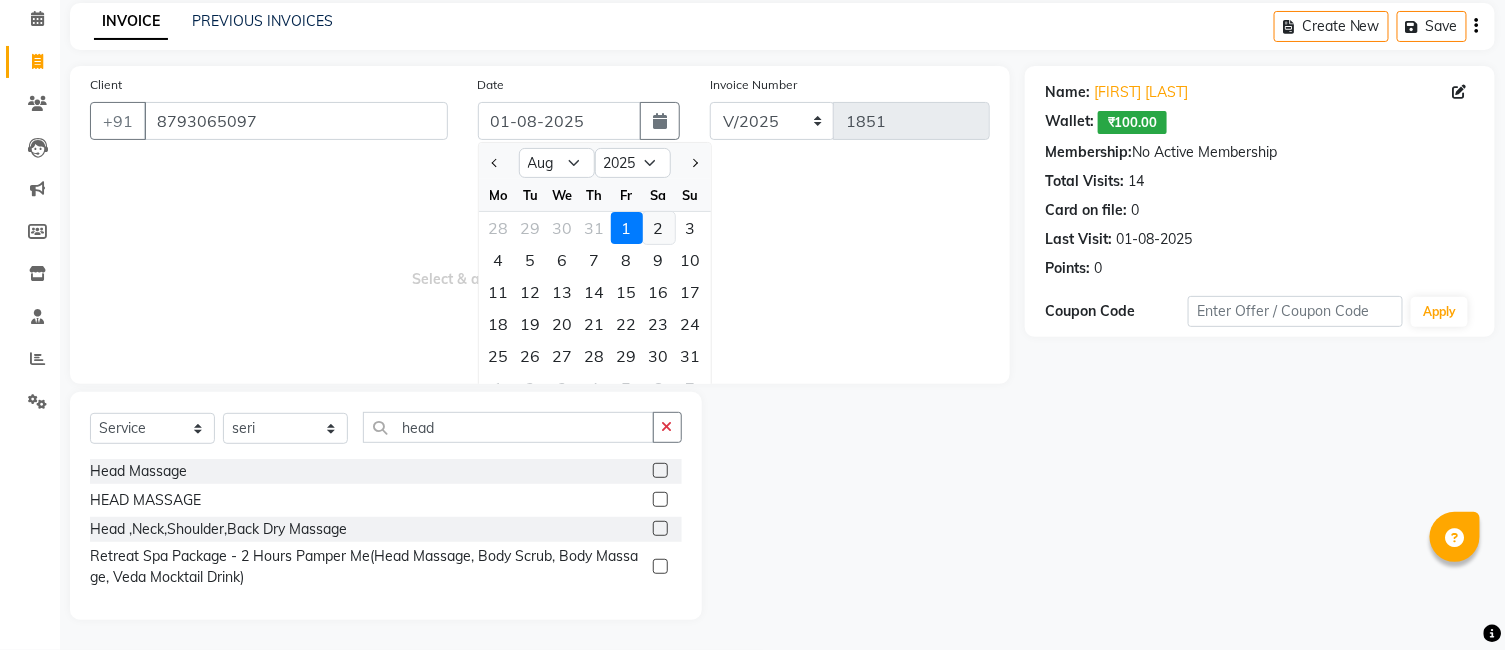 type on "02-08-2025" 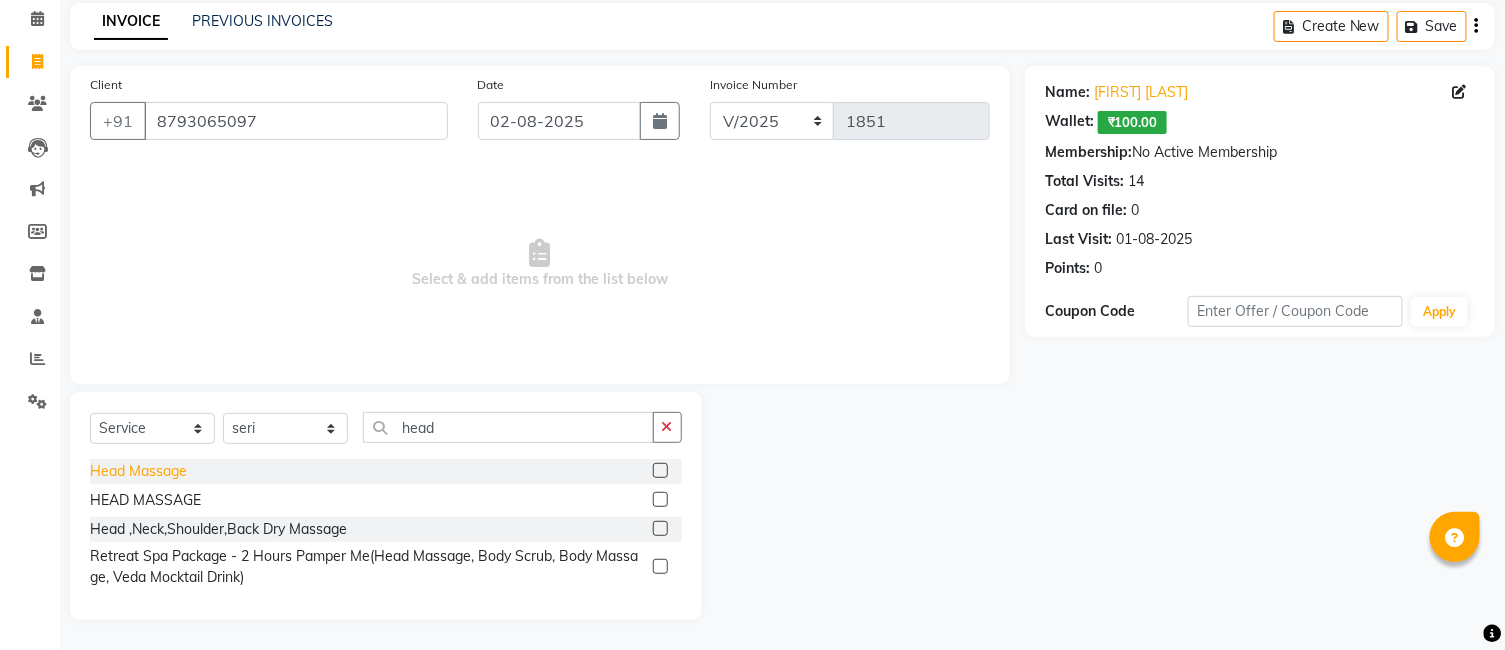 click on "Head Massage" 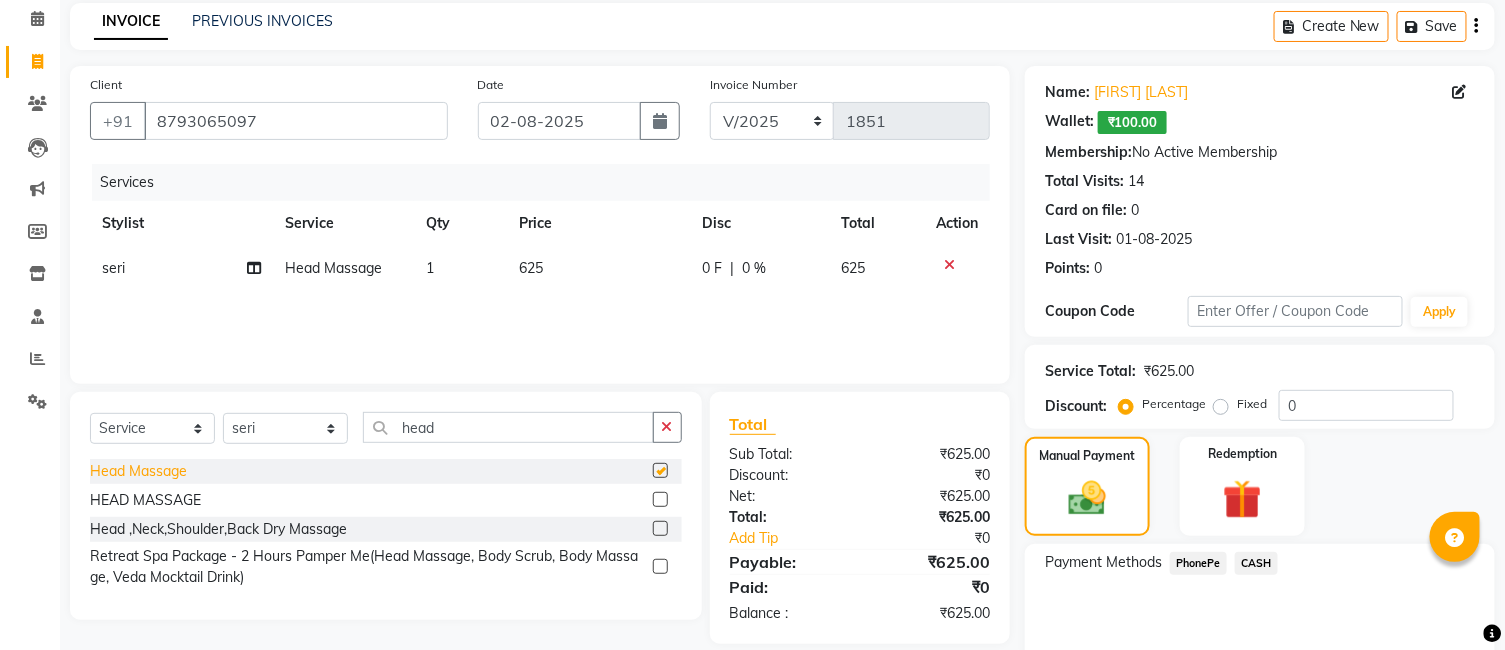 checkbox on "false" 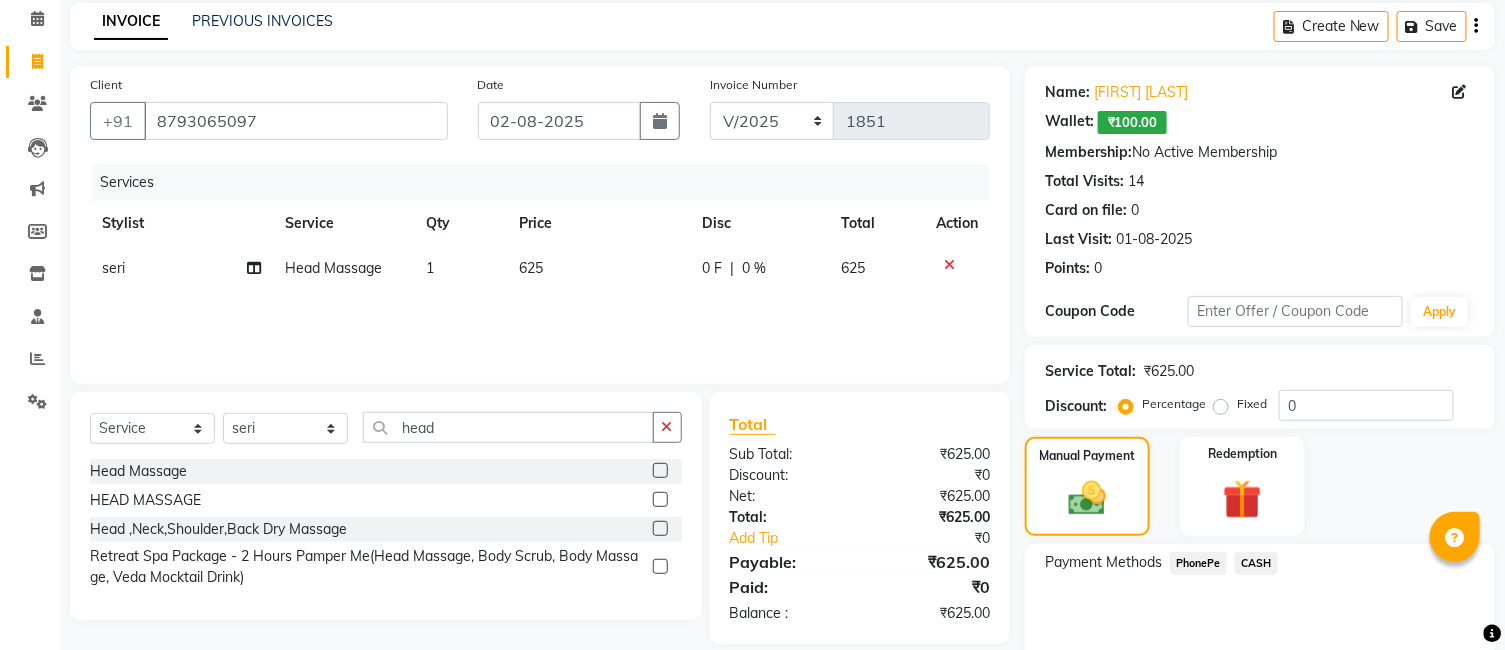 scroll, scrollTop: 168, scrollLeft: 0, axis: vertical 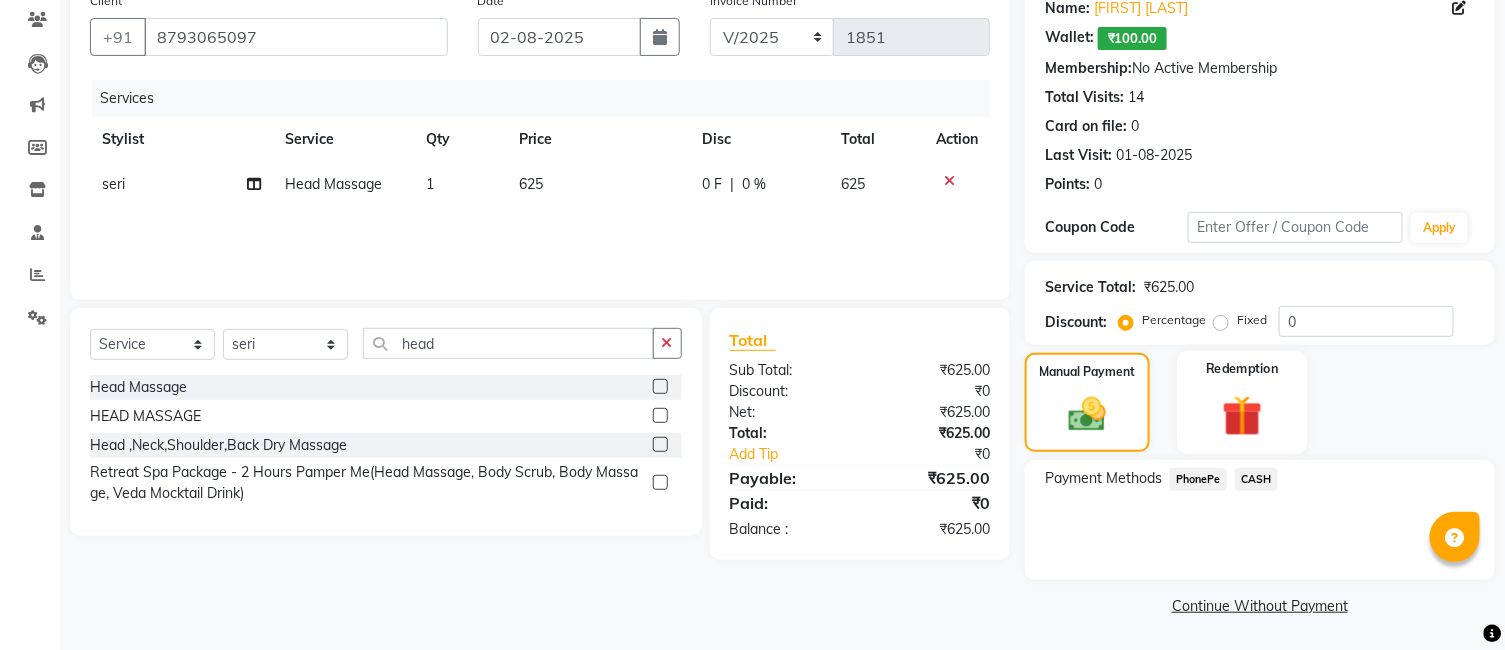 click 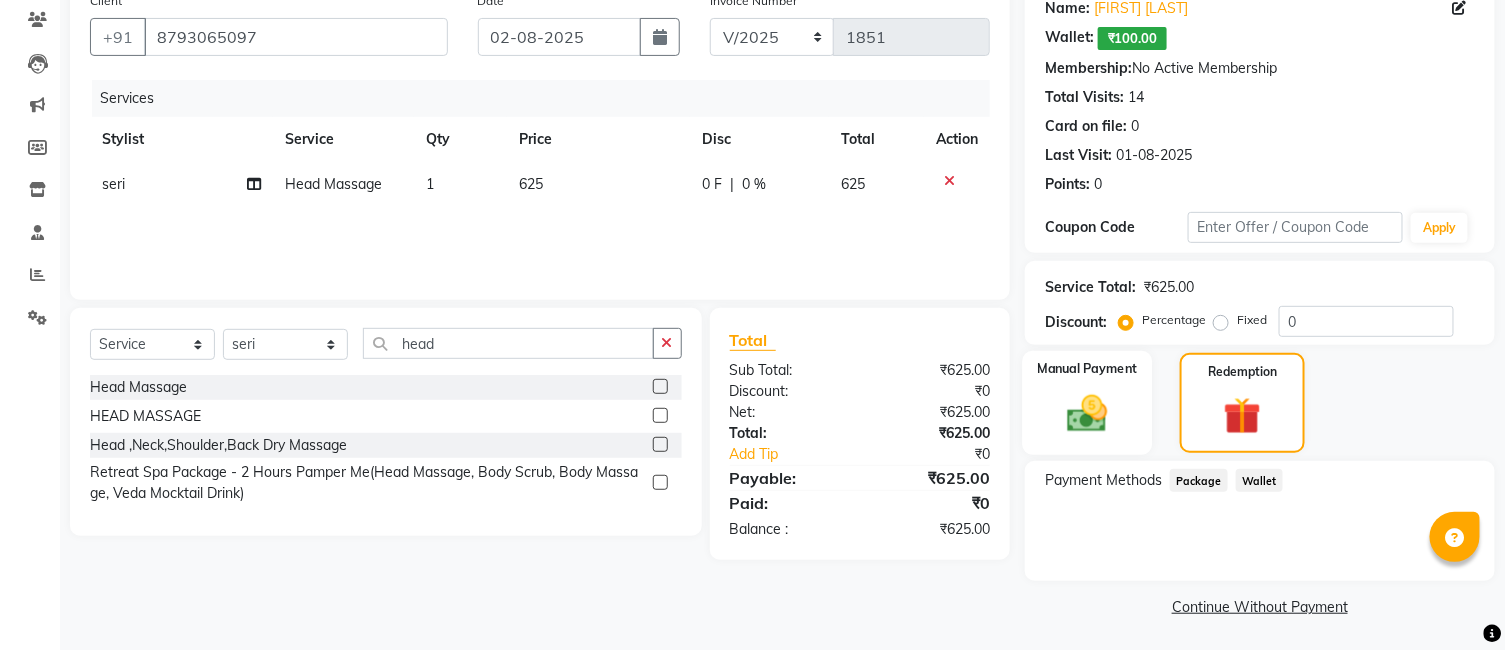 click 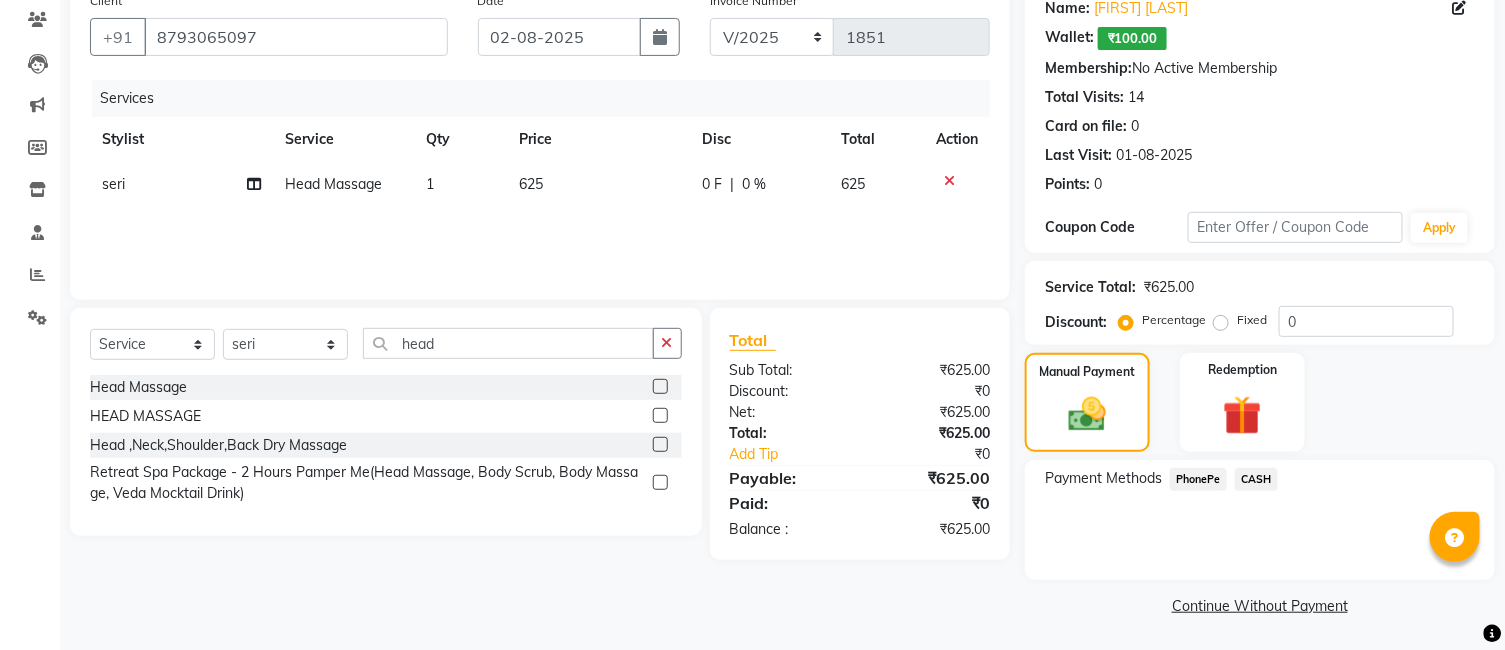 click 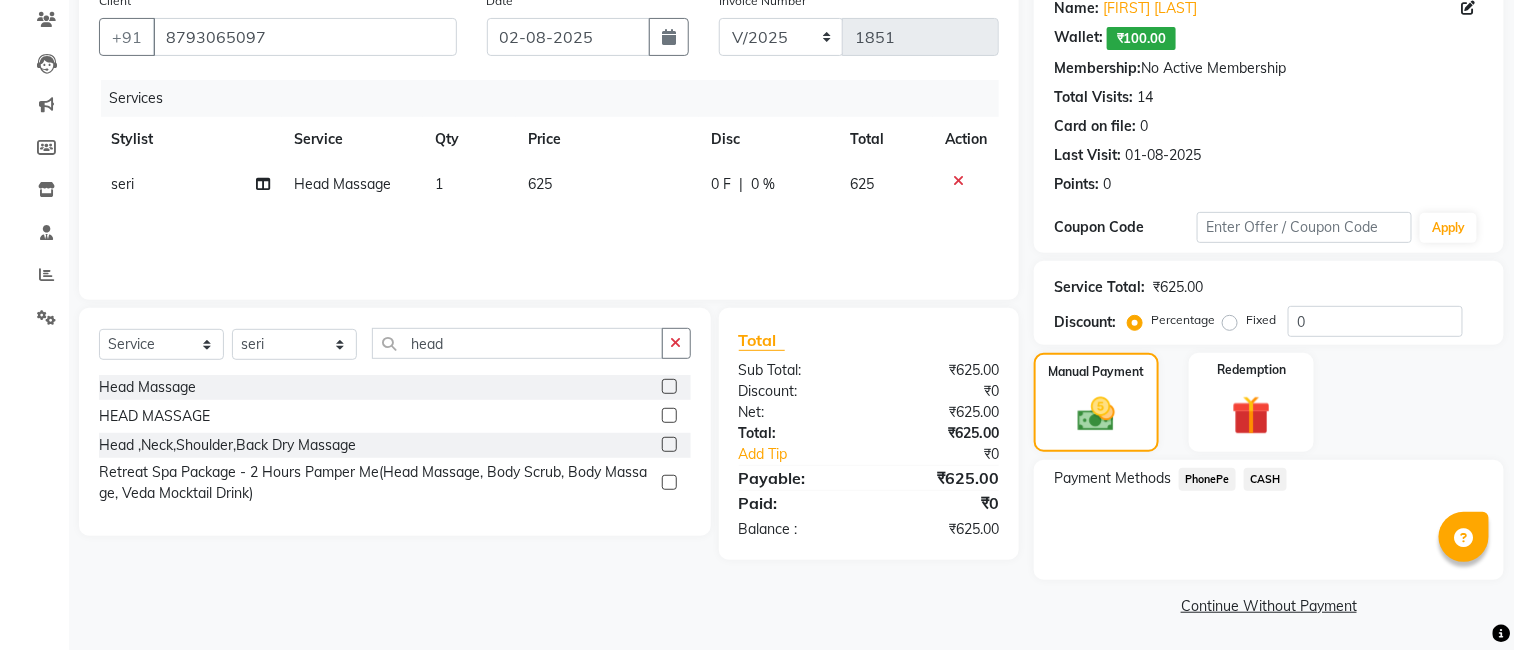 scroll, scrollTop: 84, scrollLeft: 0, axis: vertical 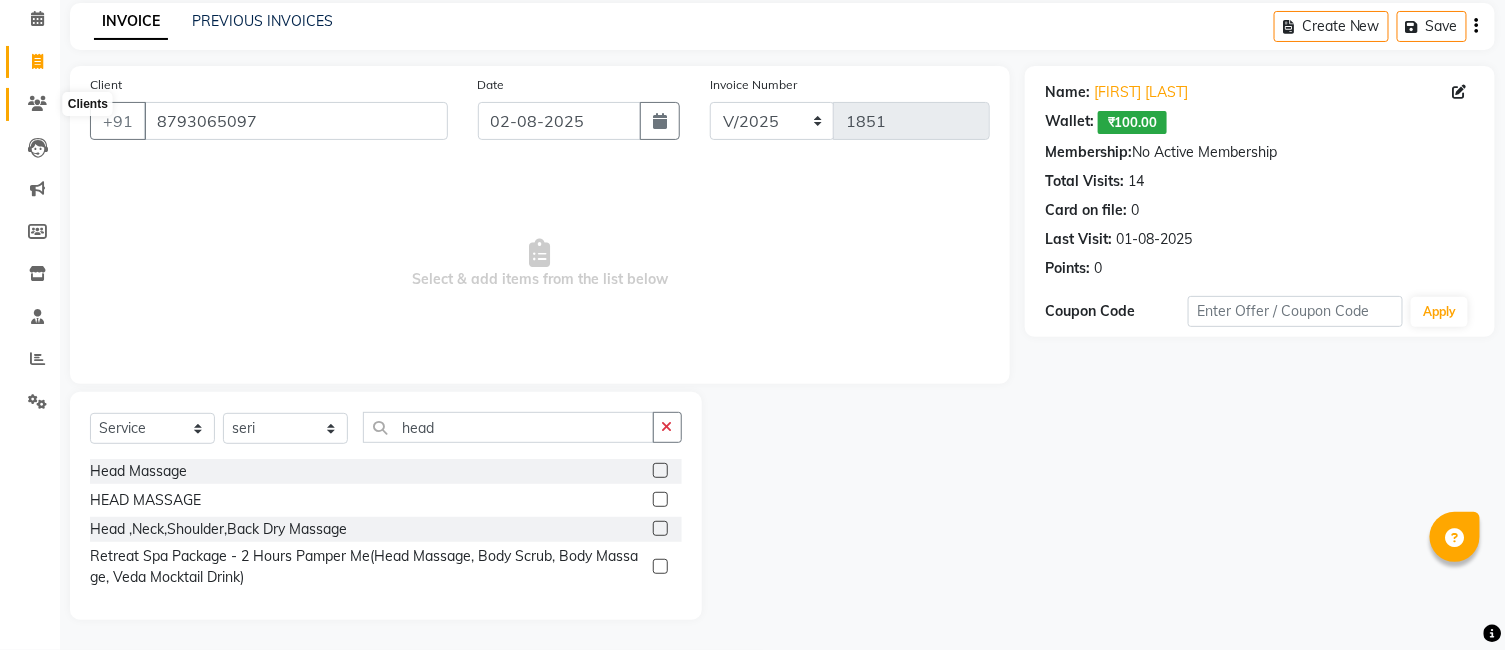 click 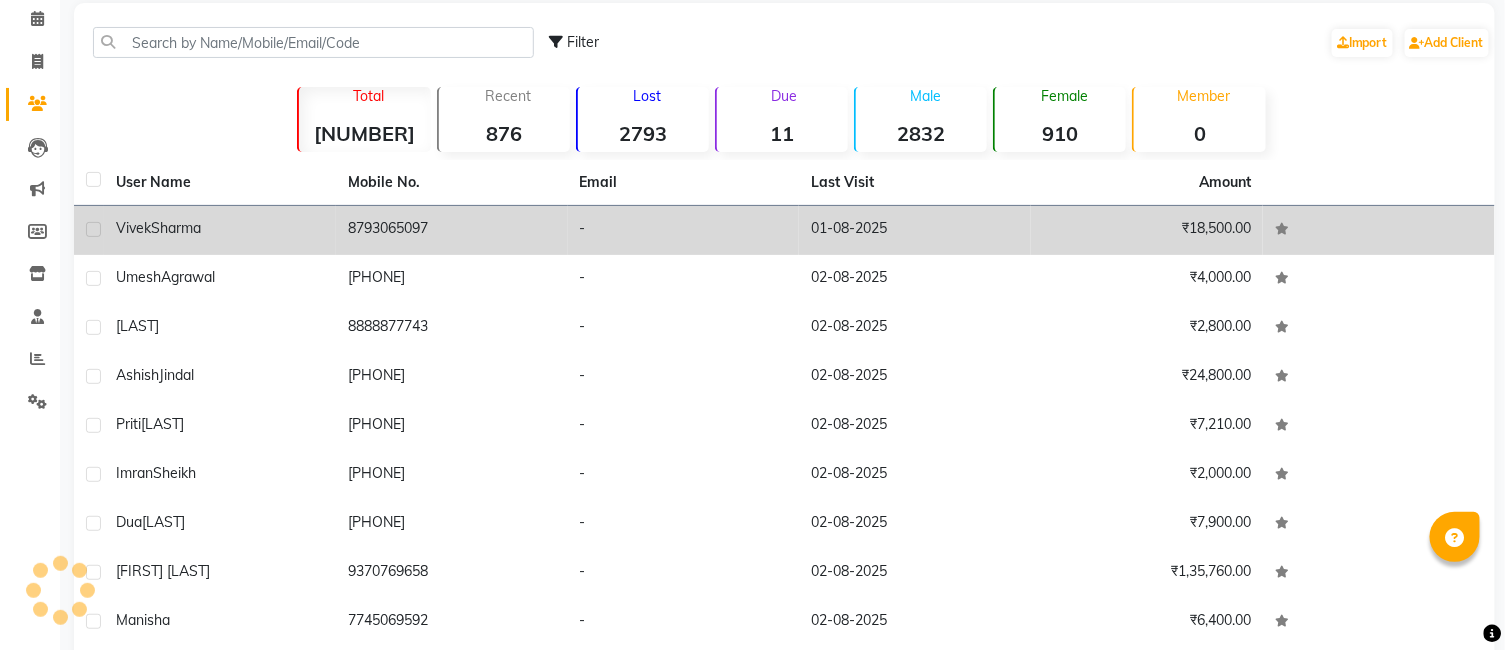click on "Sharma" 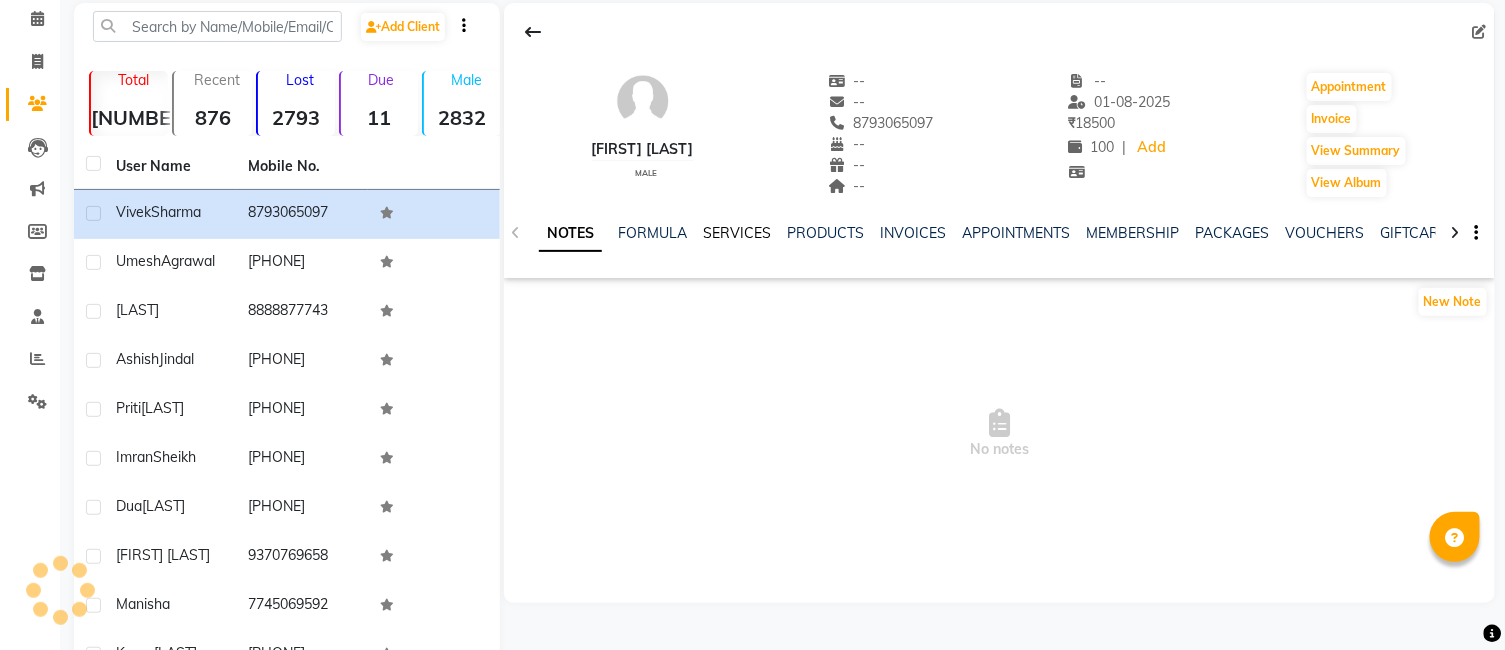 click on "SERVICES" 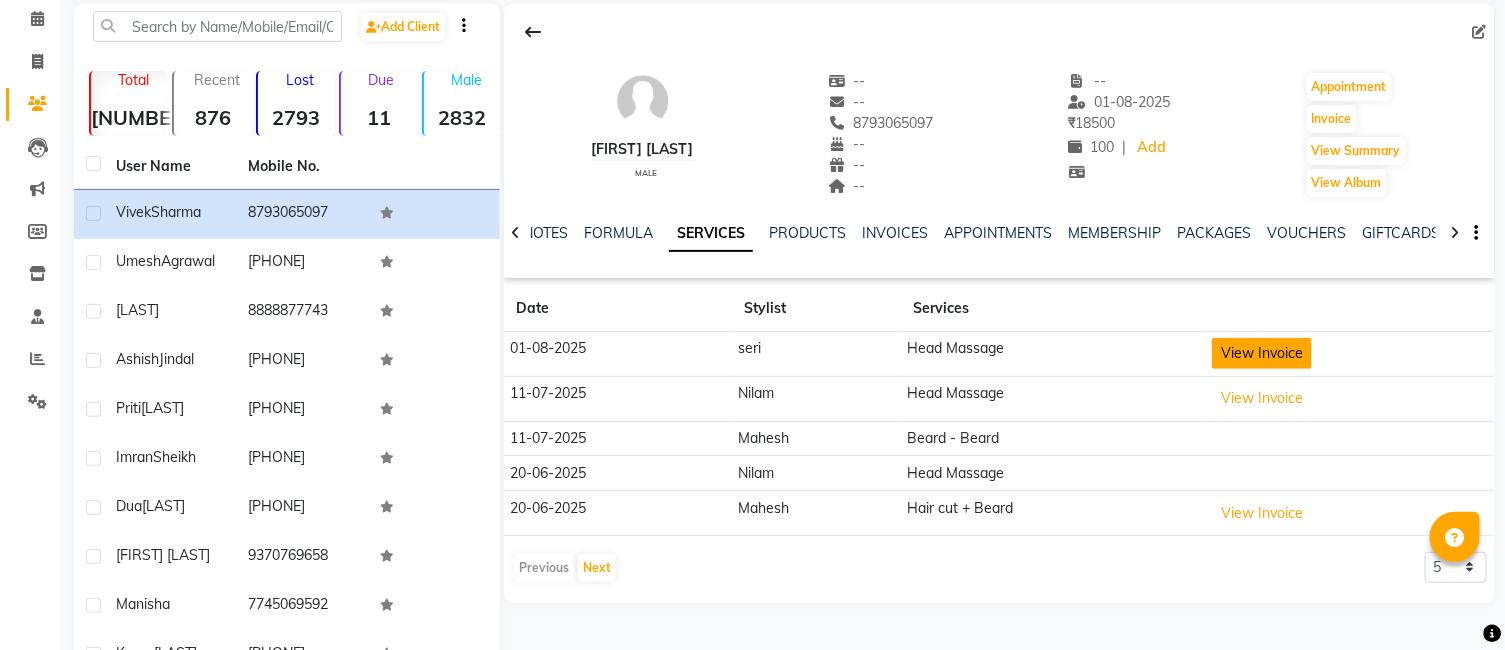 click on "View Invoice" 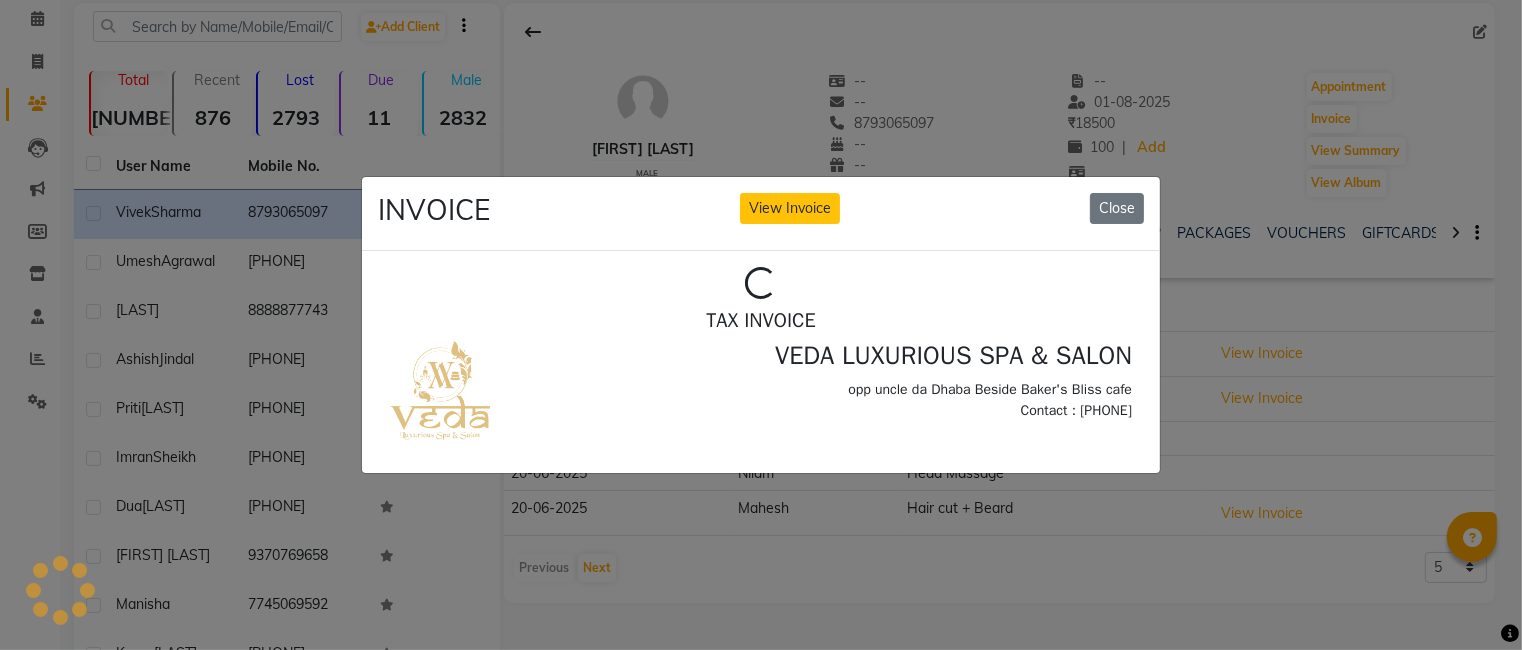 scroll, scrollTop: 0, scrollLeft: 0, axis: both 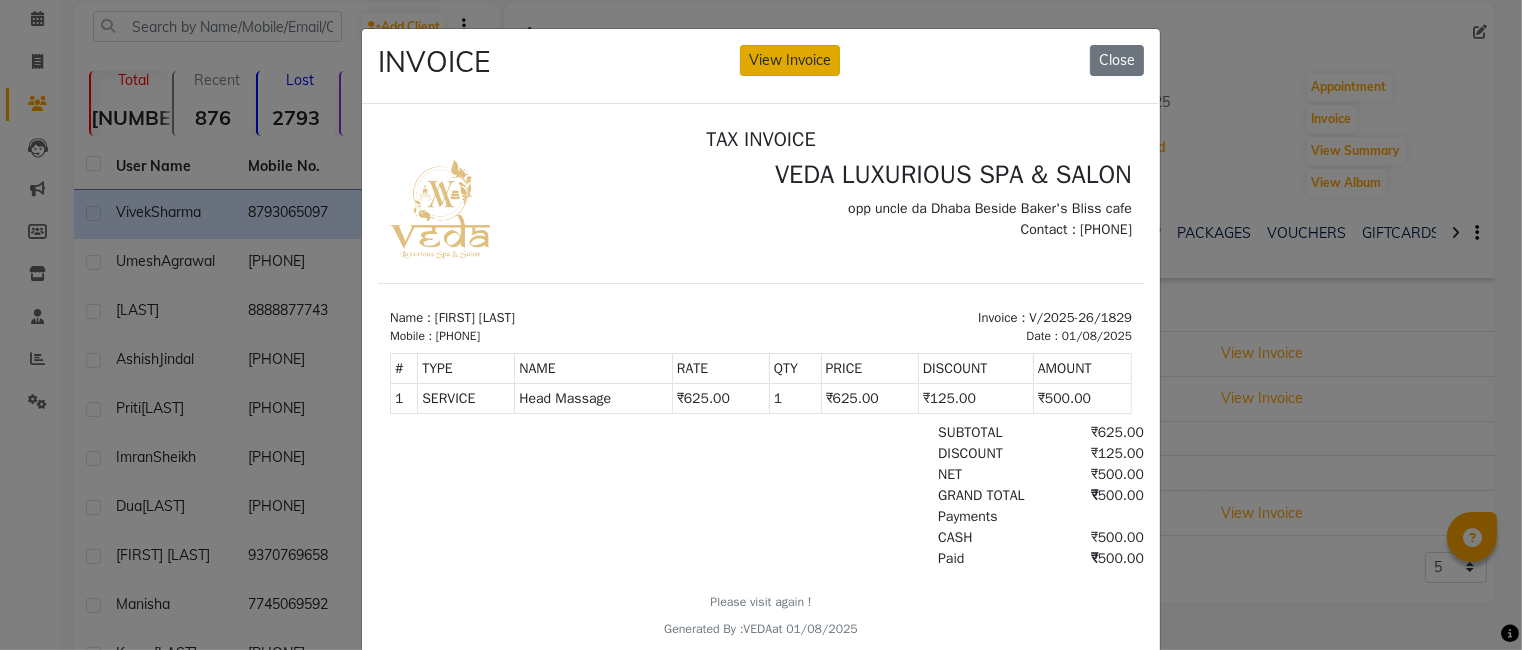 click on "View Invoice" 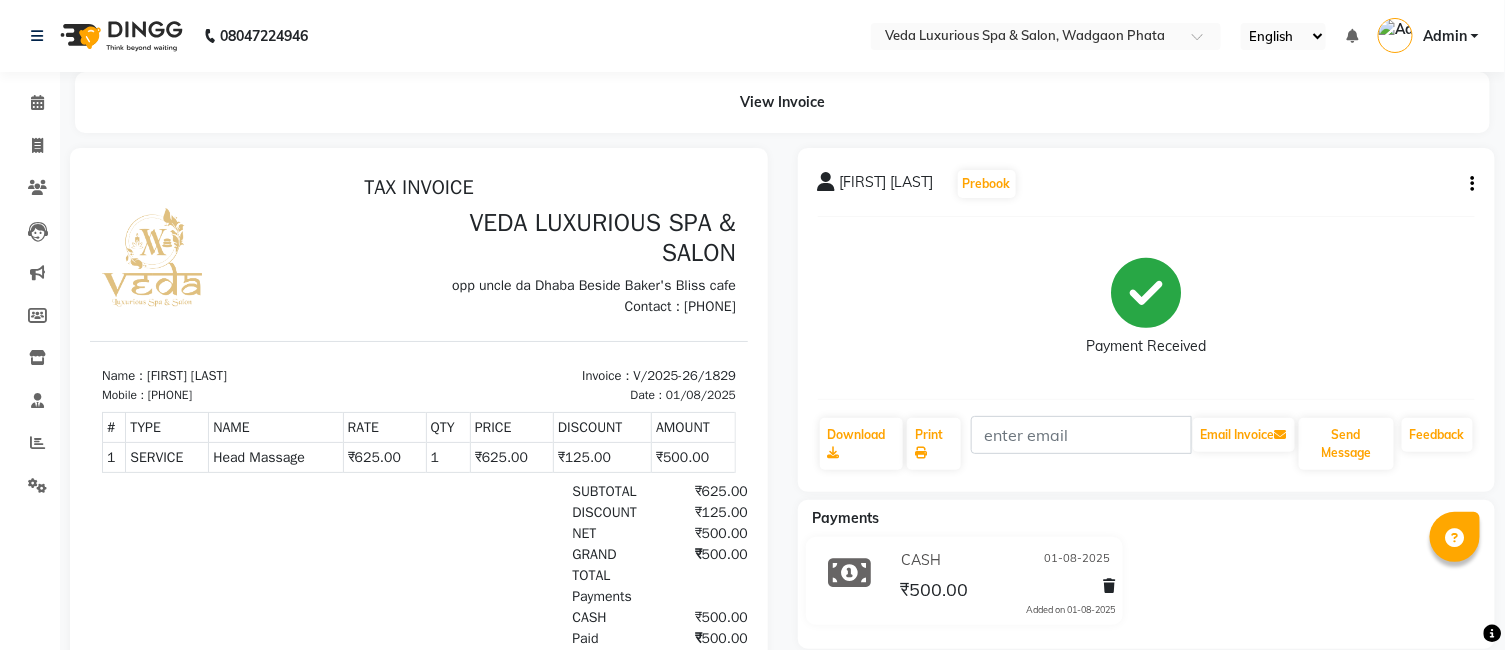 scroll, scrollTop: 0, scrollLeft: 0, axis: both 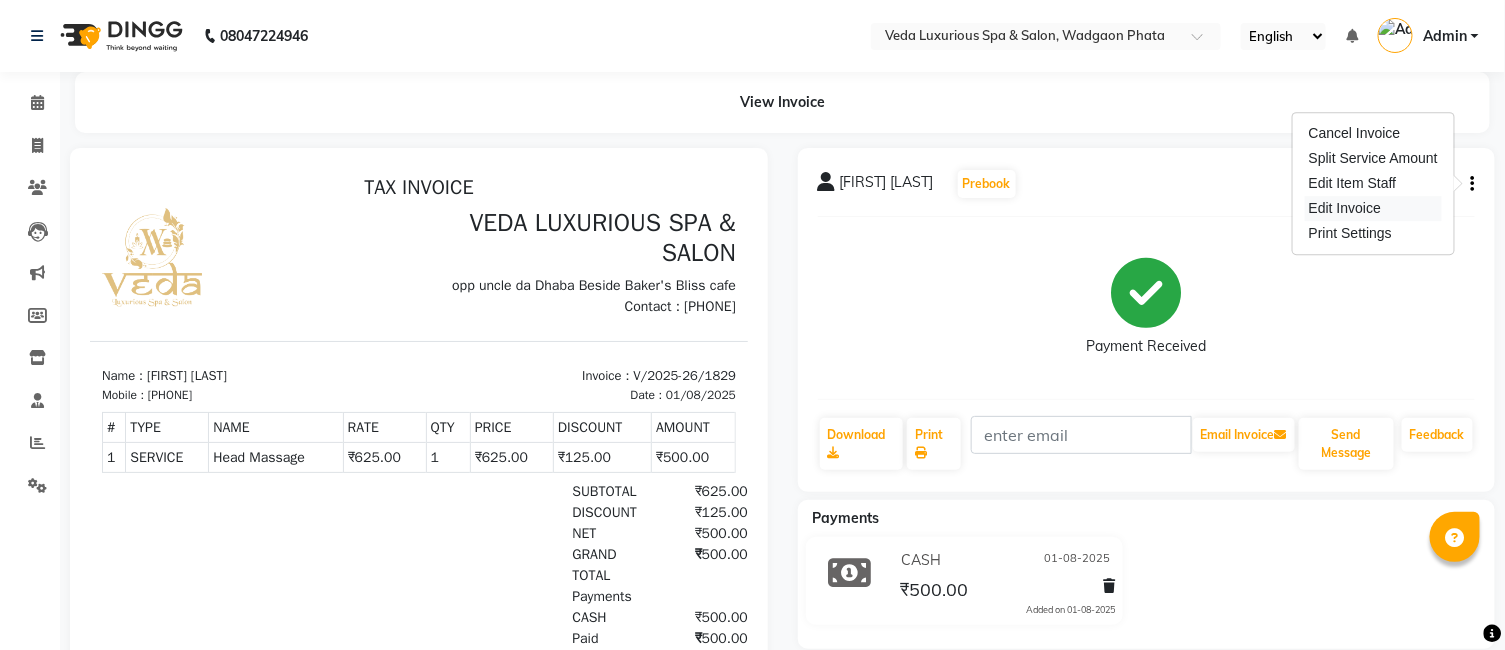 click on "Edit Invoice" at bounding box center (1373, 208) 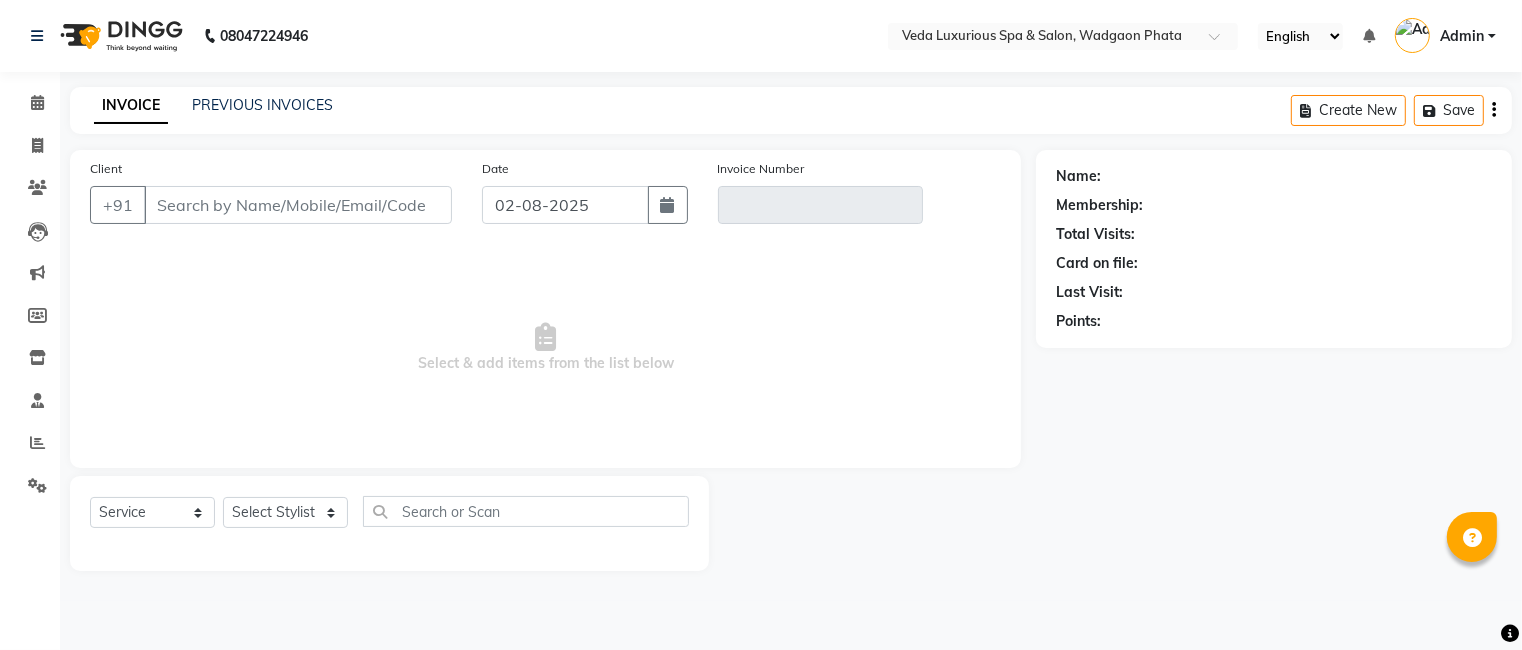 type on "8793065097" 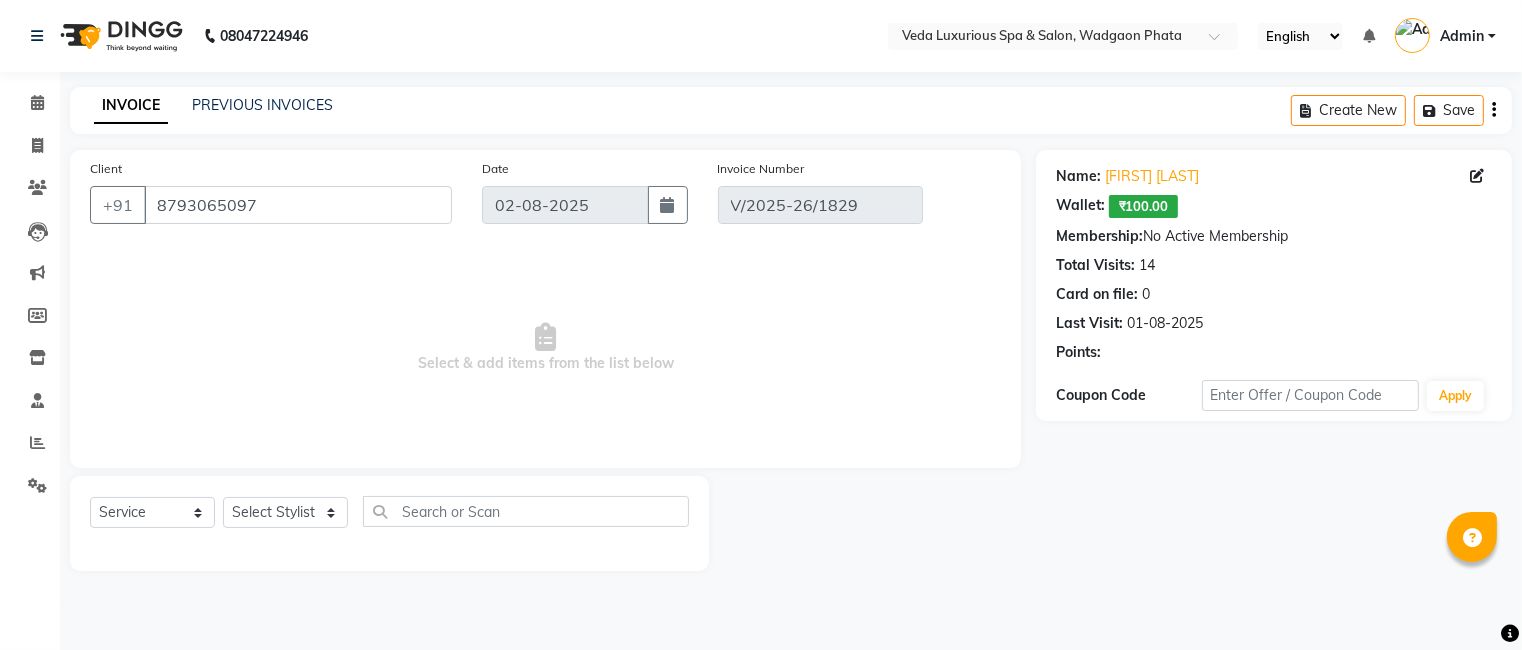 type on "01-08-2025" 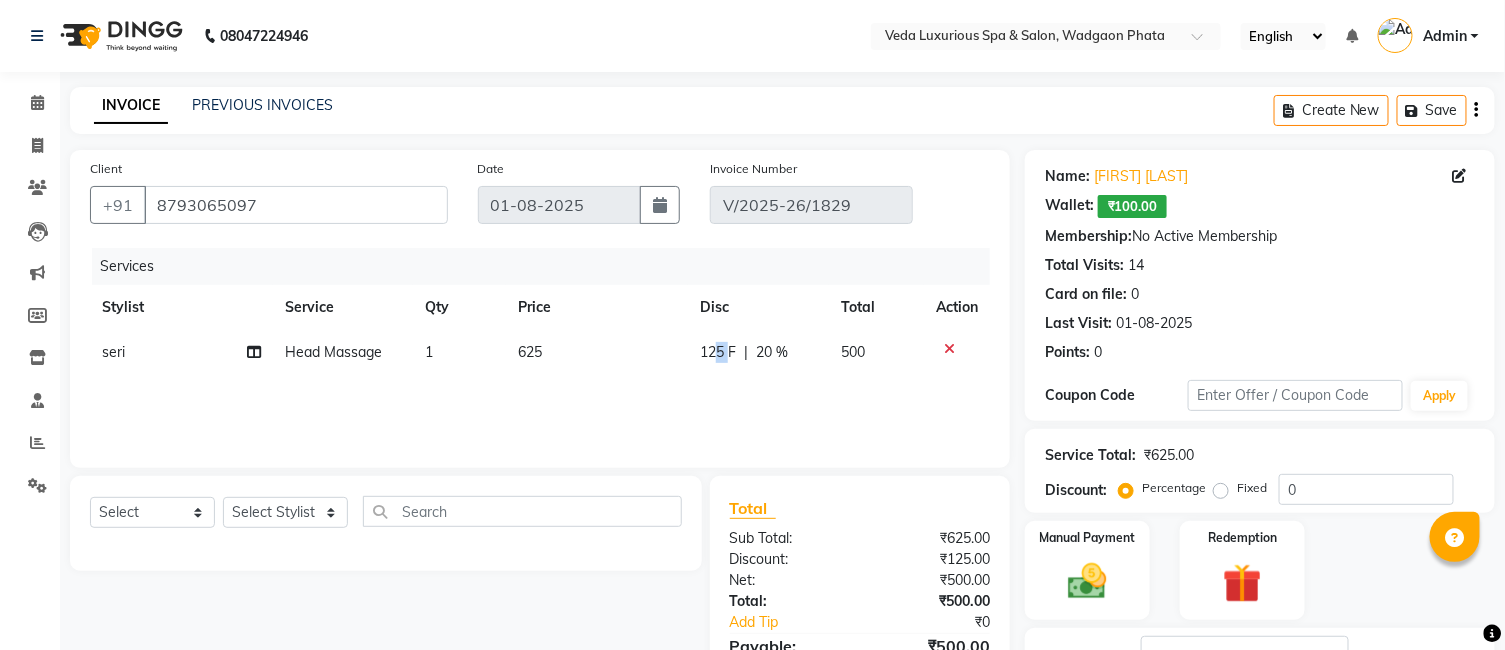 drag, startPoint x: 718, startPoint y: 346, endPoint x: 730, endPoint y: 356, distance: 15.6205 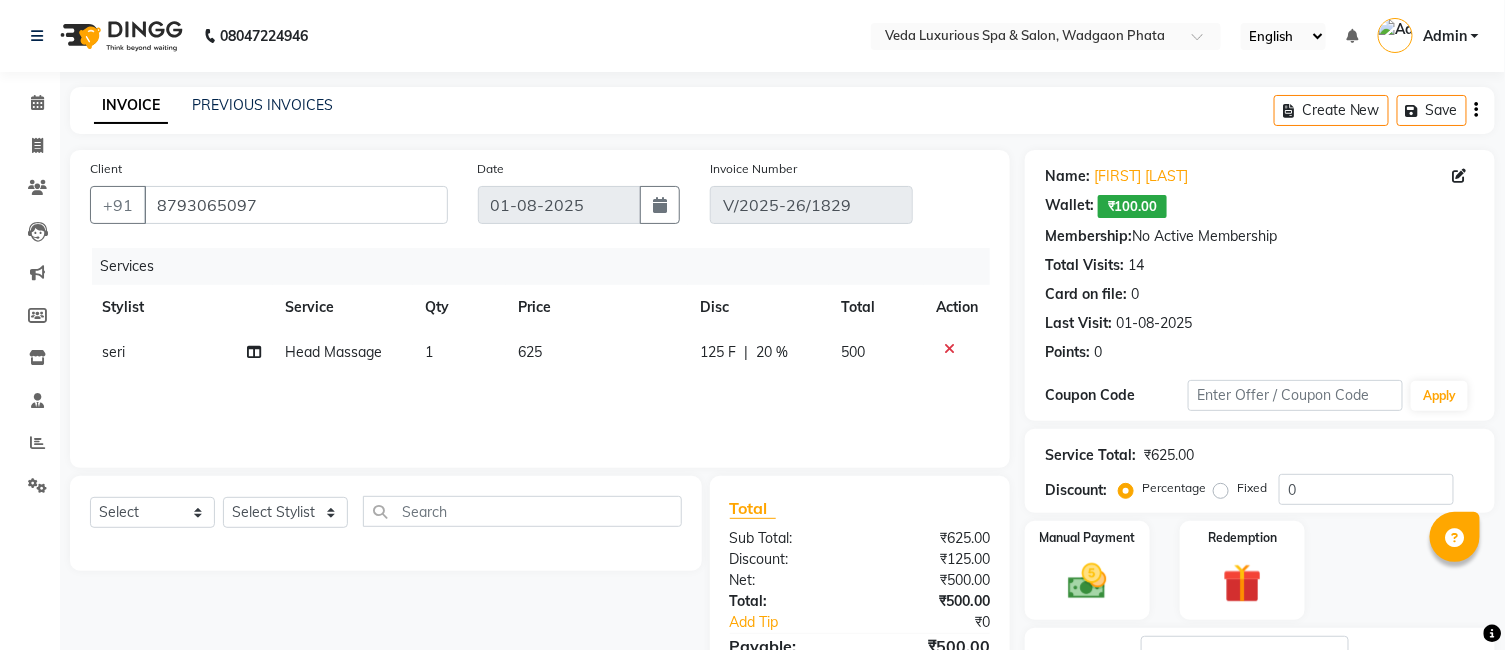 select on "70836" 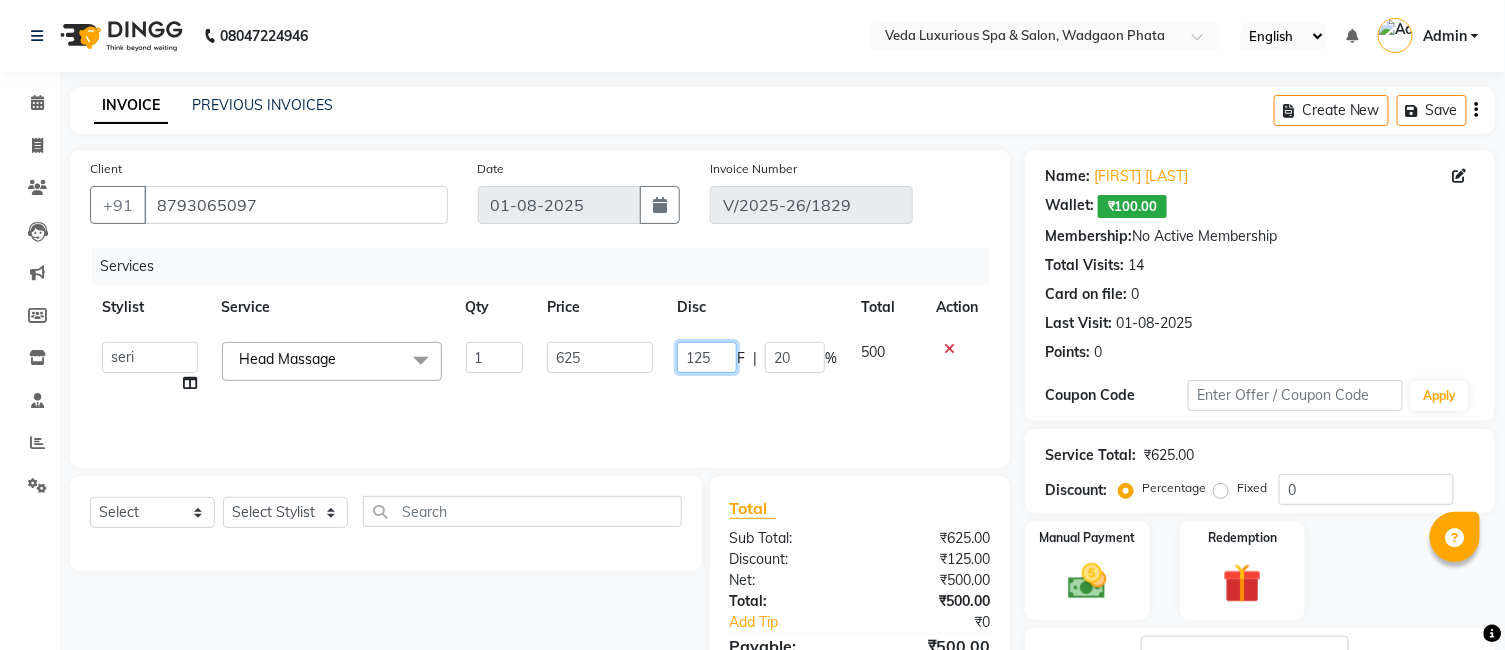 click on "125" 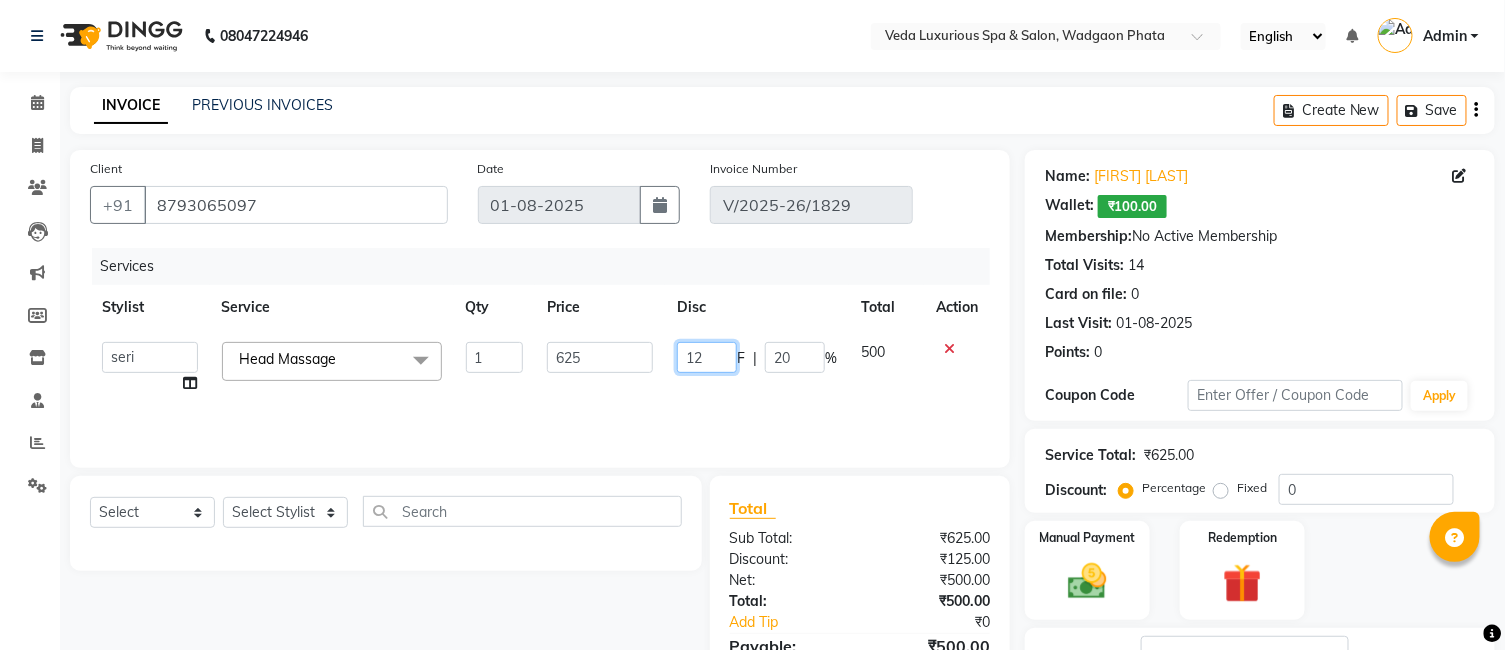 type on "1" 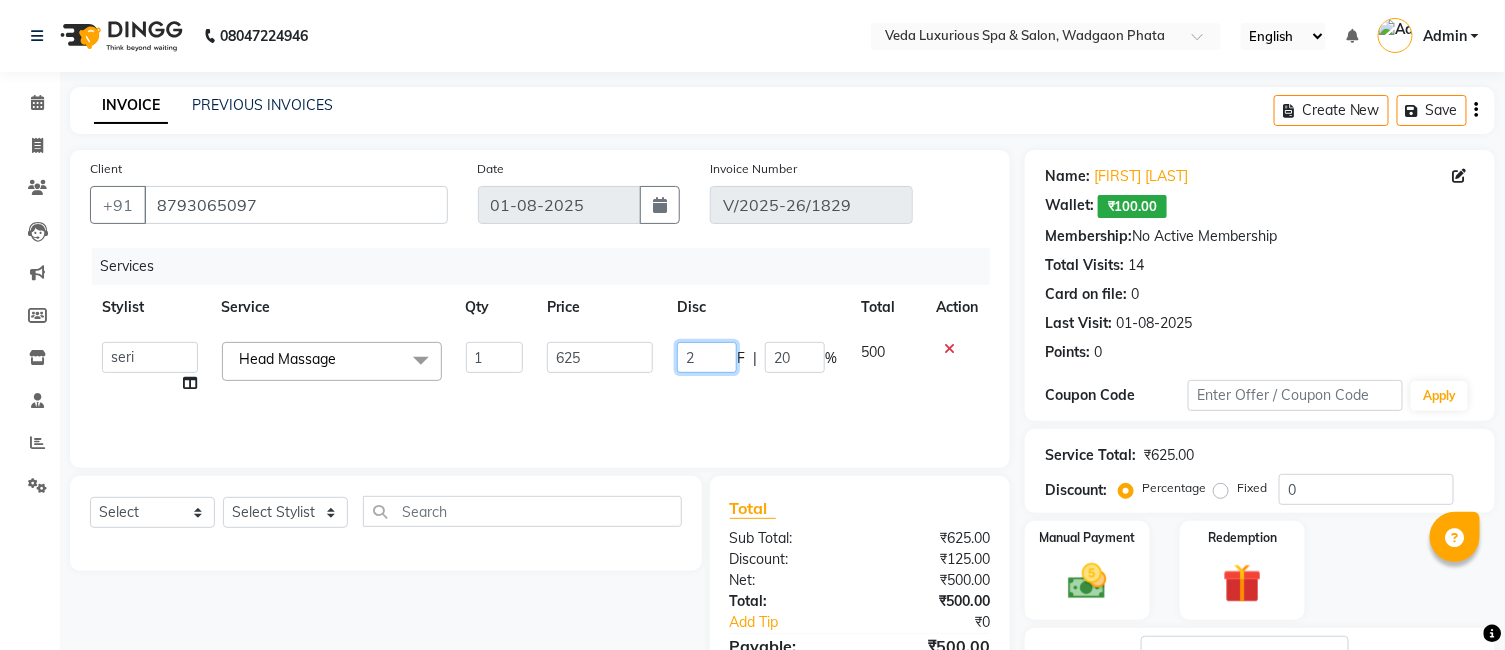 type on "25" 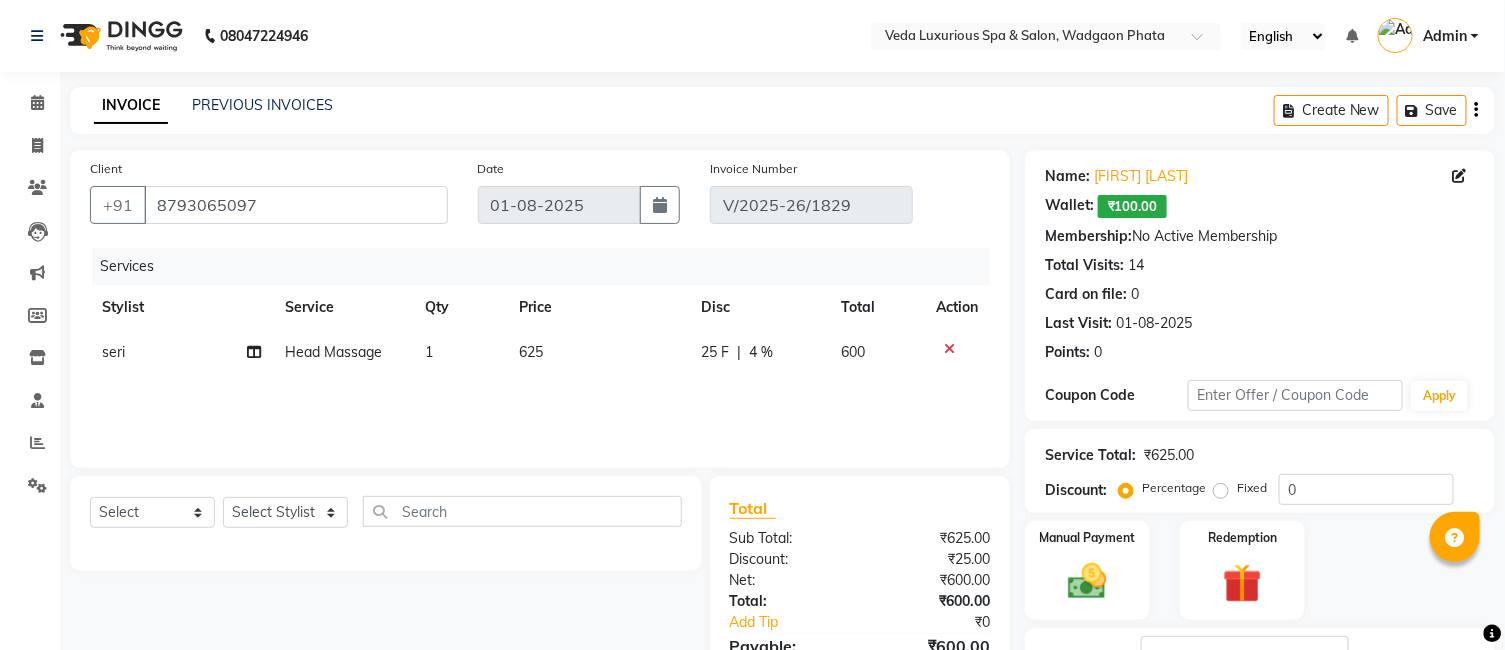 click on "Services Stylist Service Qty Price Disc Total Action seri Head Massage 1 625 25 F | 4 % 600" 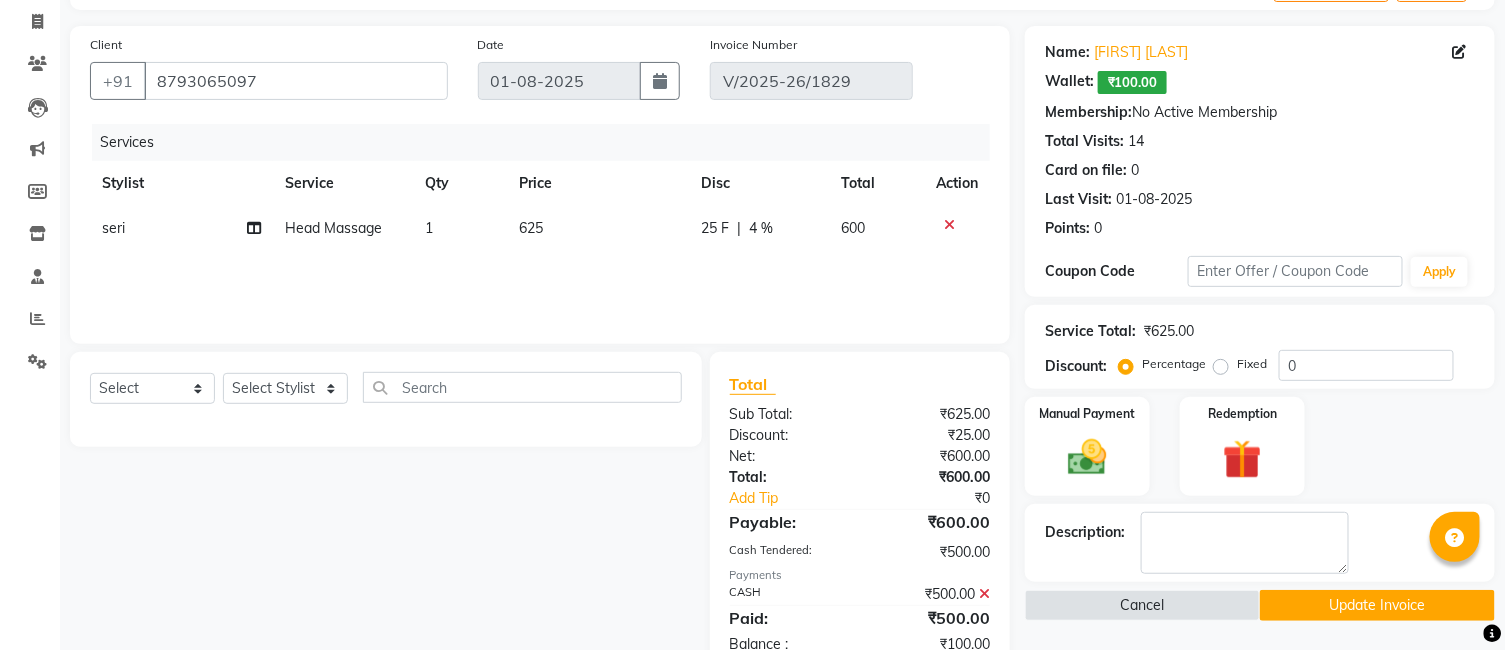 scroll, scrollTop: 178, scrollLeft: 0, axis: vertical 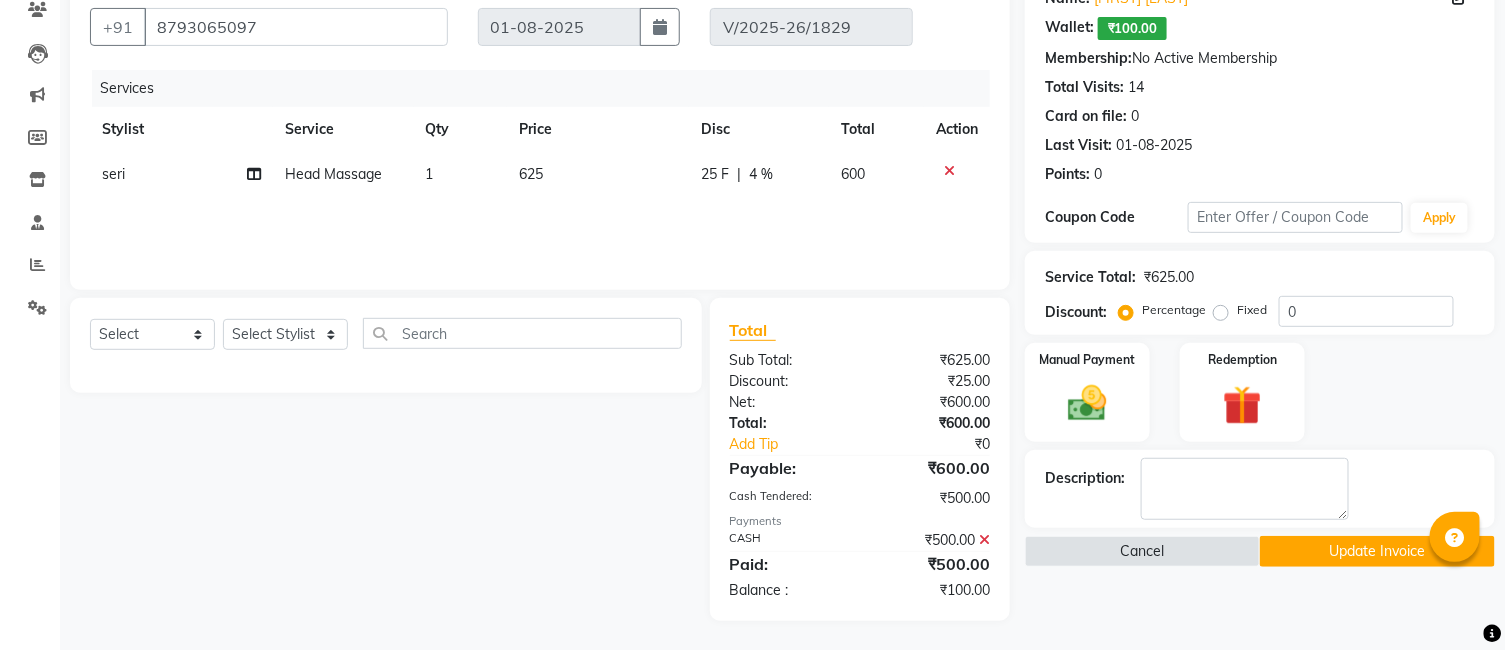 click 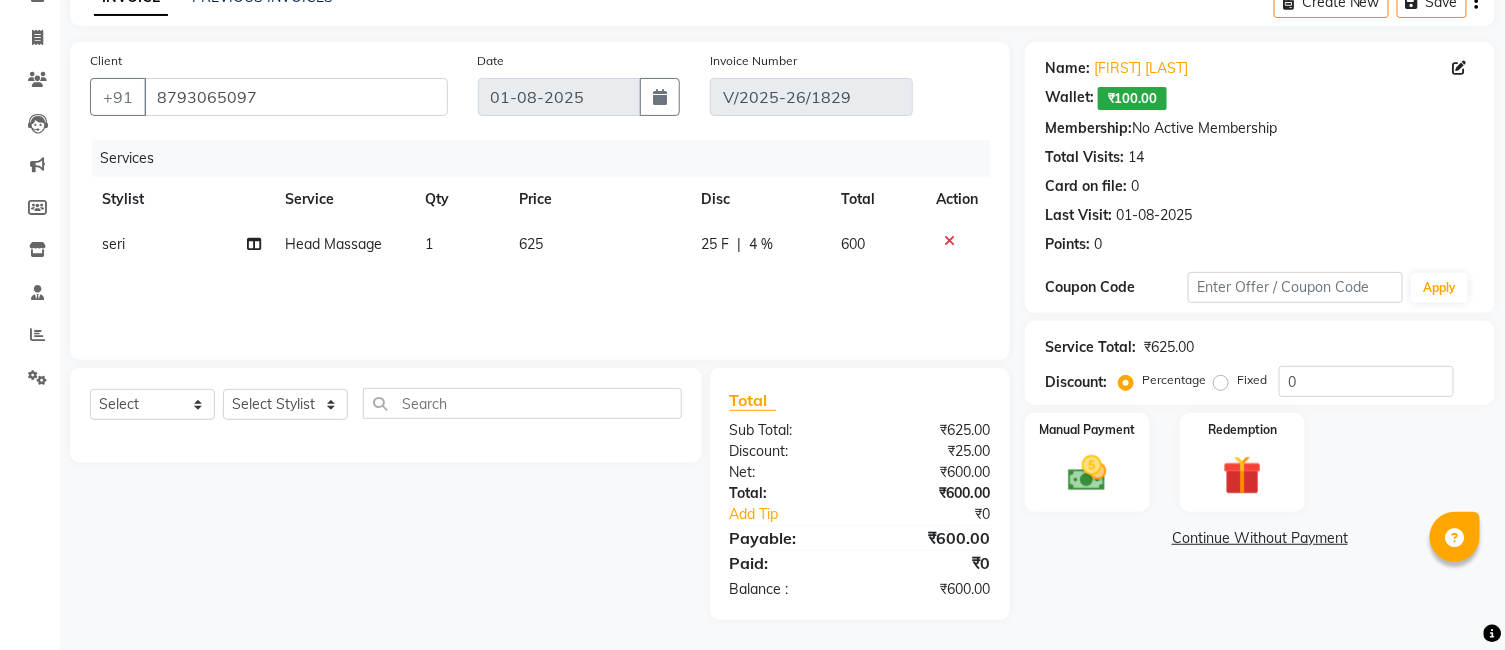 scroll, scrollTop: 108, scrollLeft: 0, axis: vertical 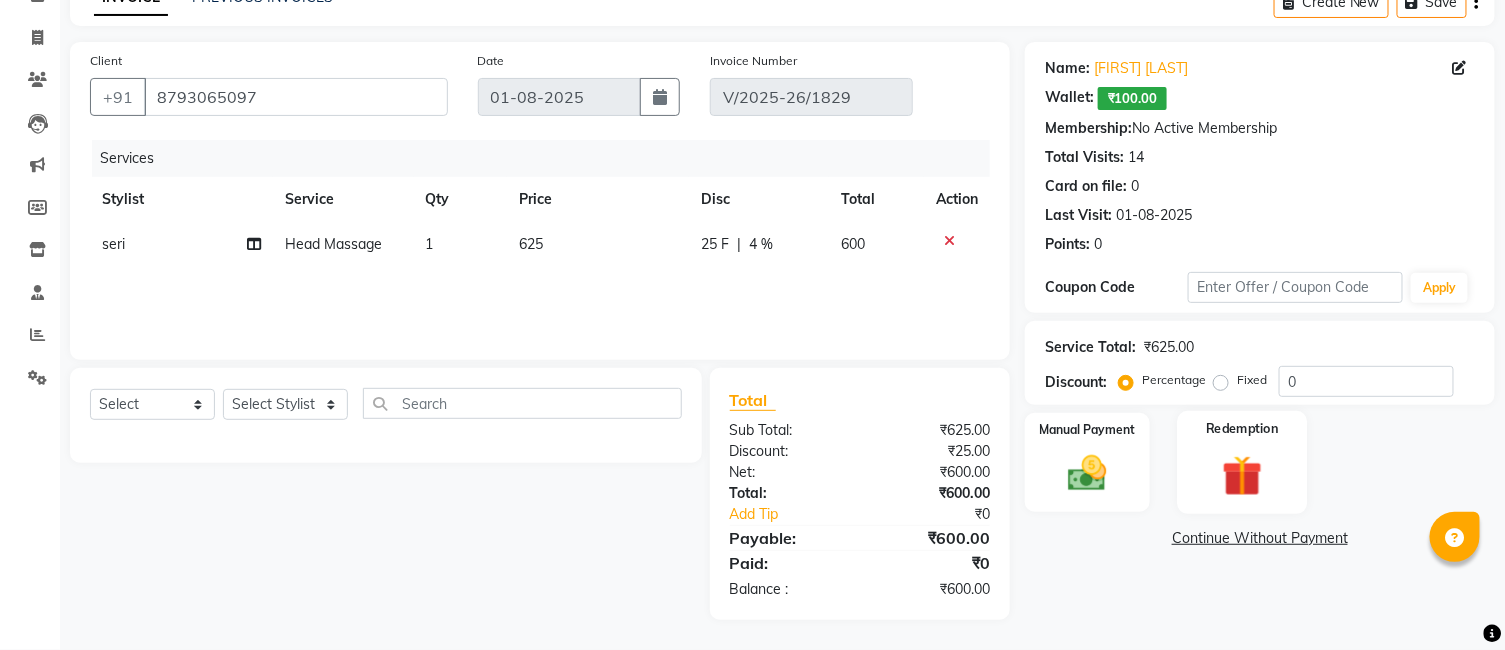 click 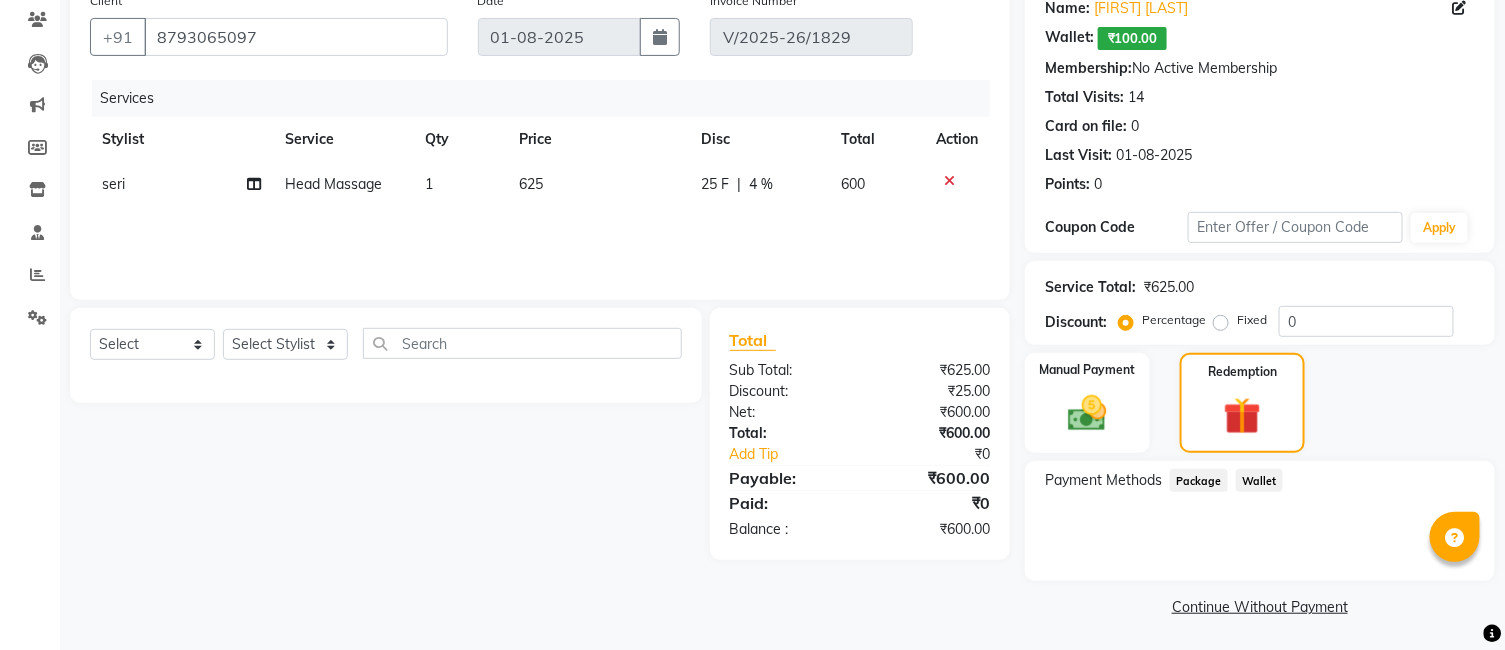 click on "Wallet" 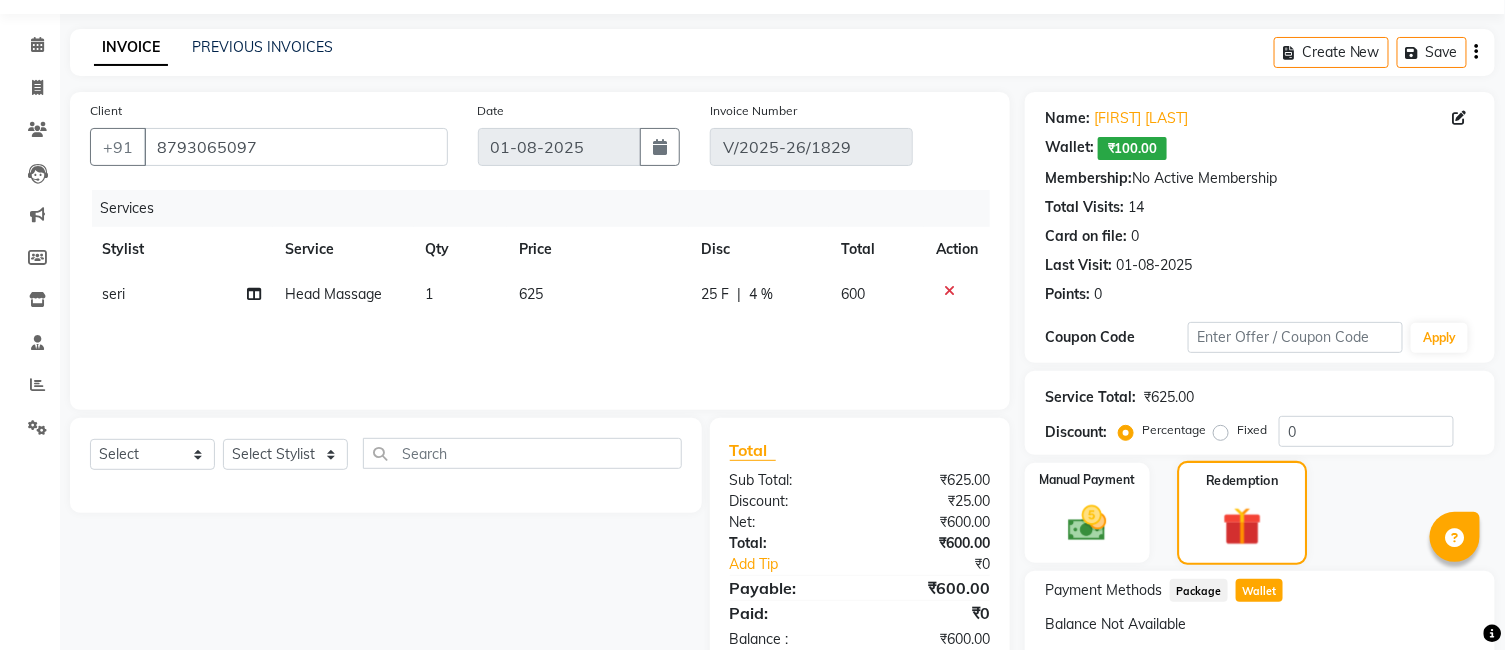 scroll, scrollTop: 57, scrollLeft: 0, axis: vertical 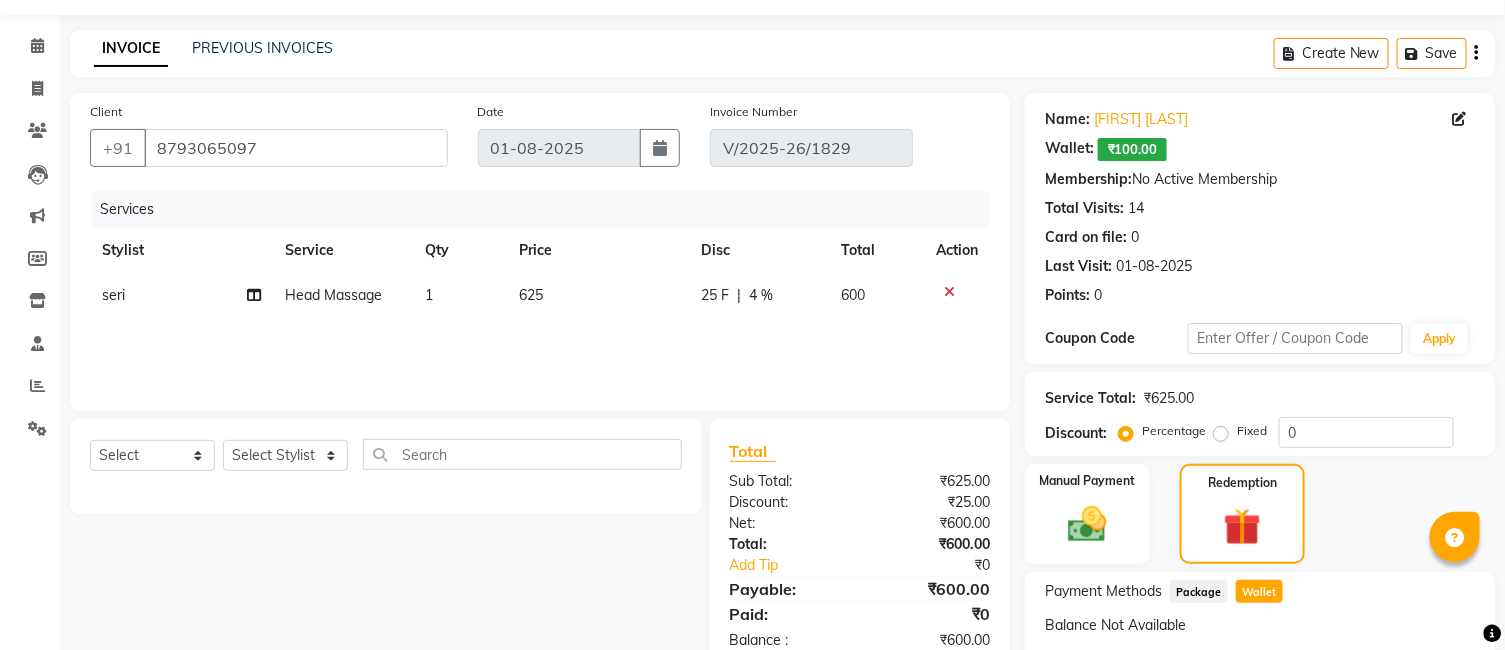 click on "Wallet" 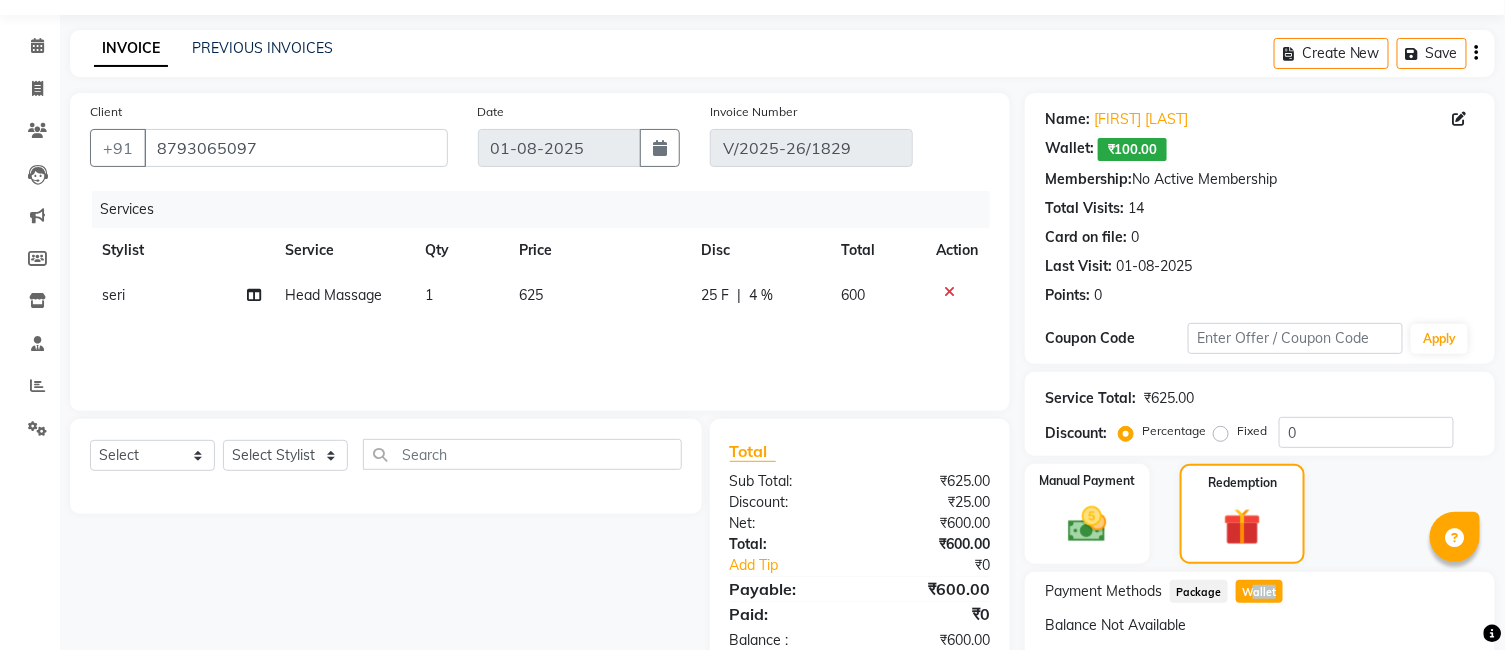 click on "Wallet" 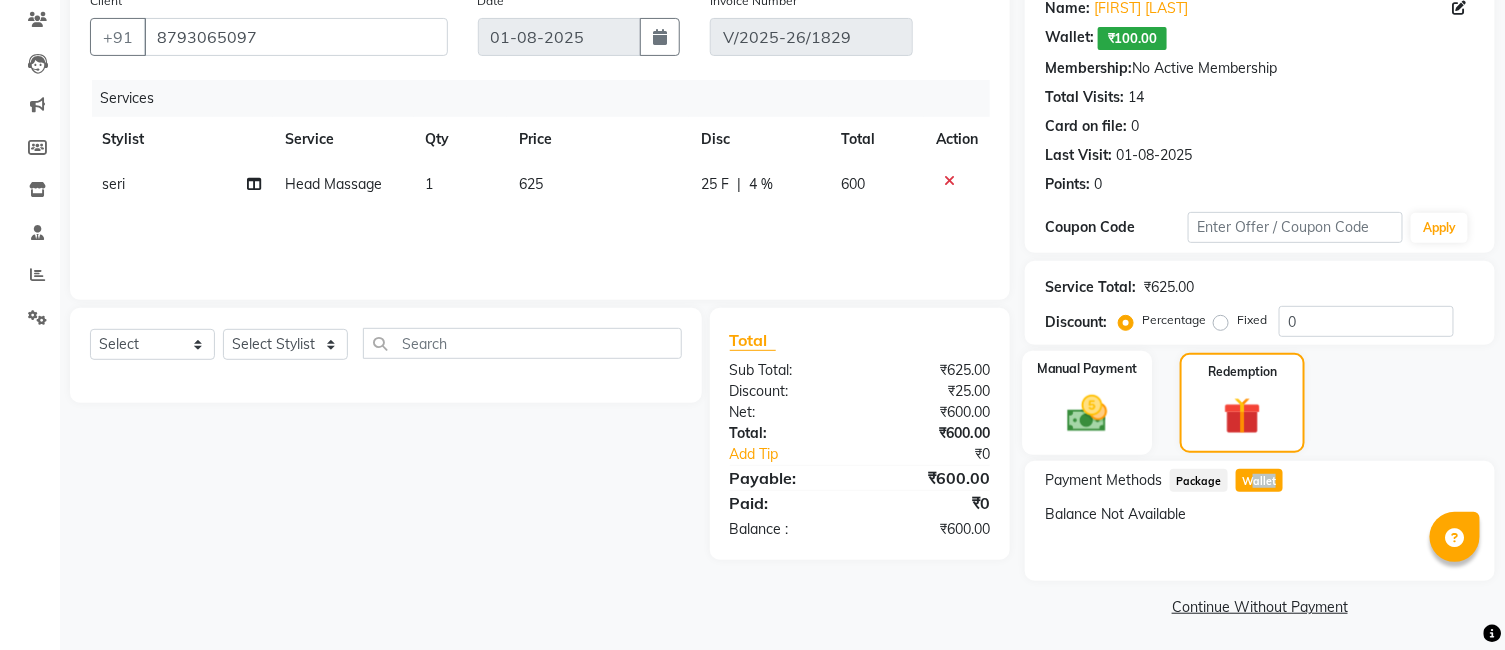 click 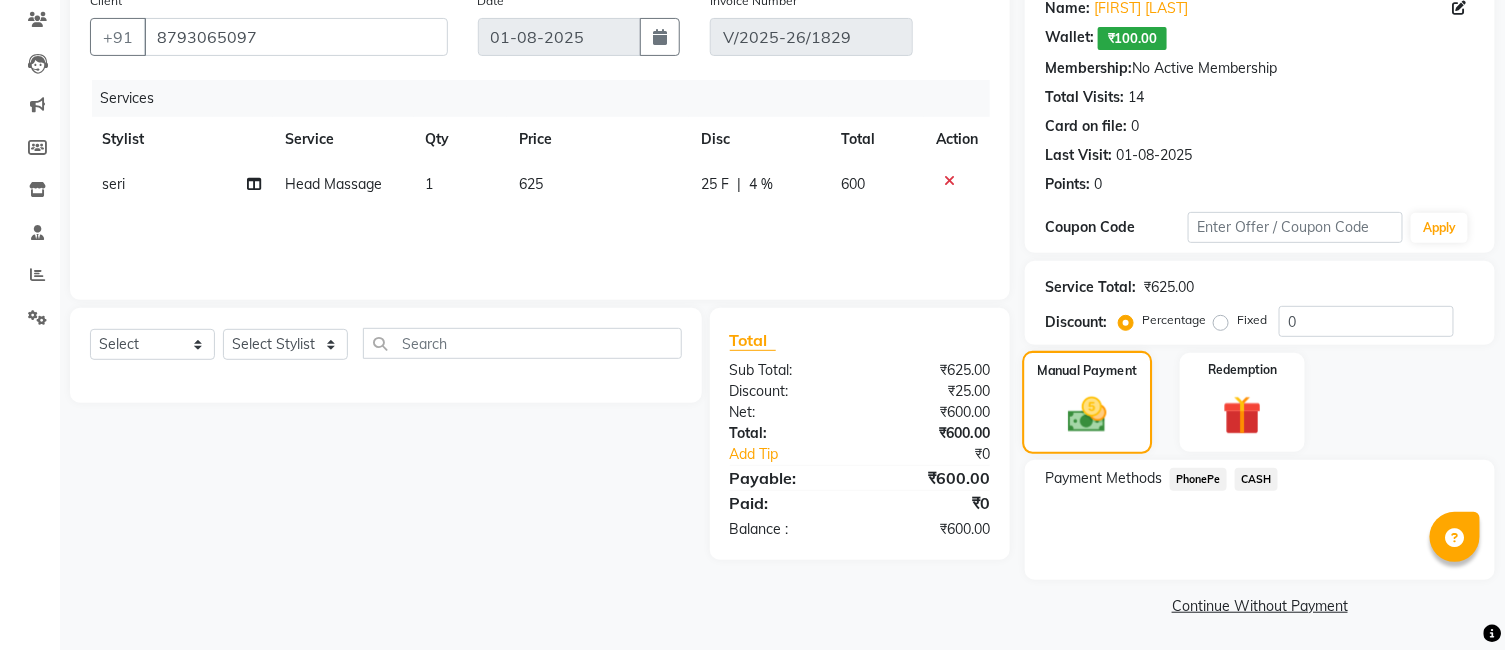click 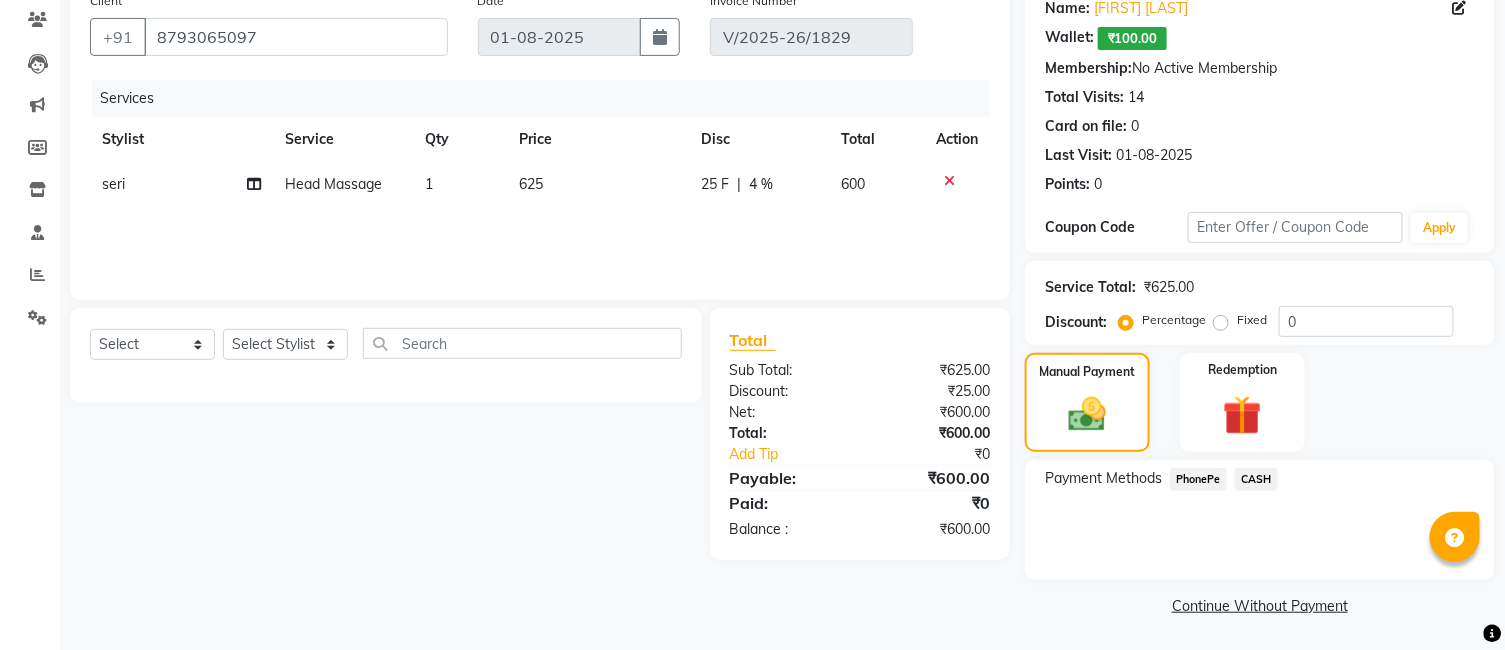 click on "CASH" 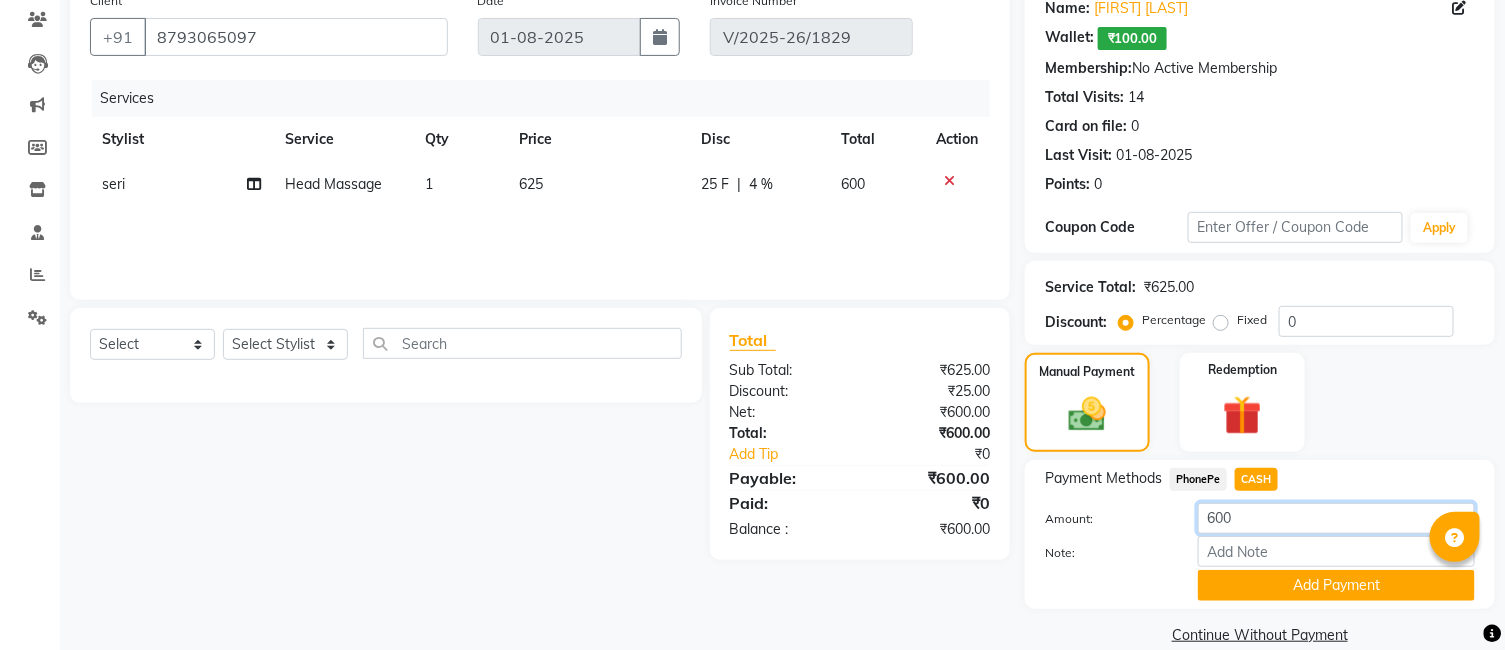 click on "600" 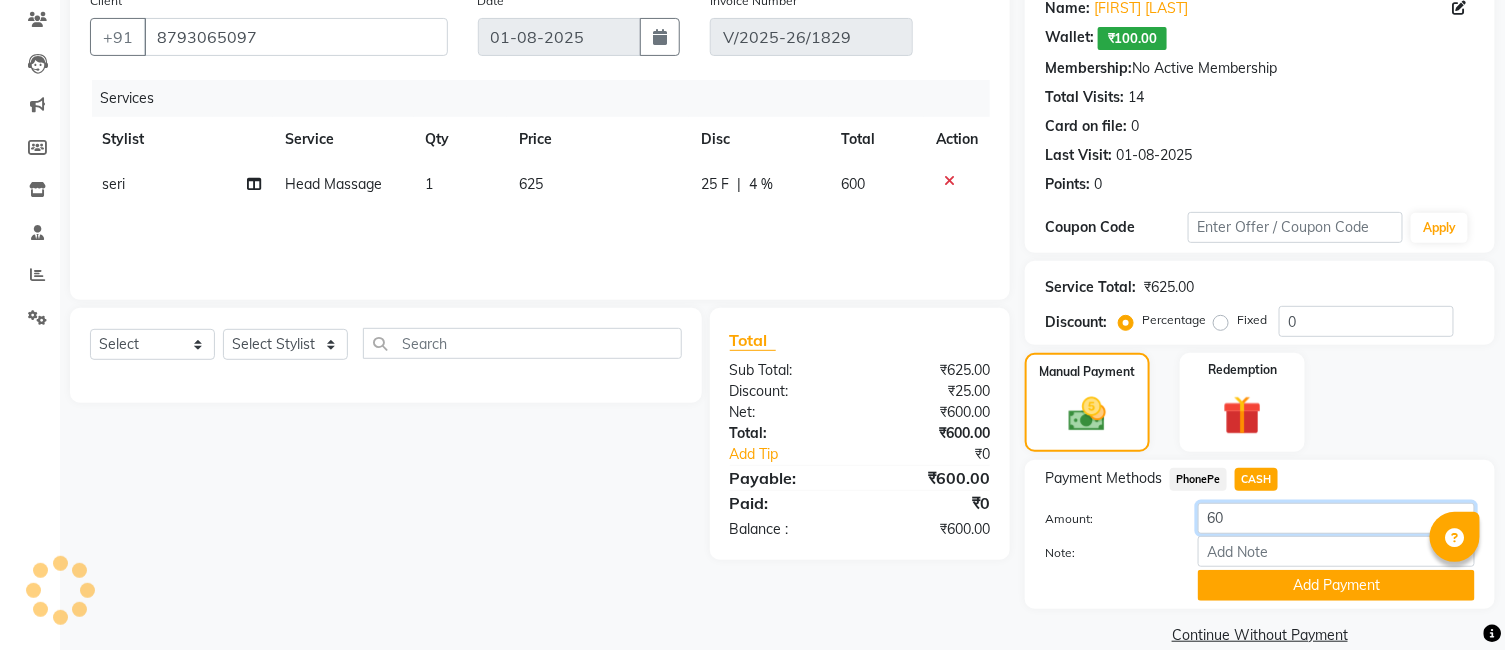 type on "6" 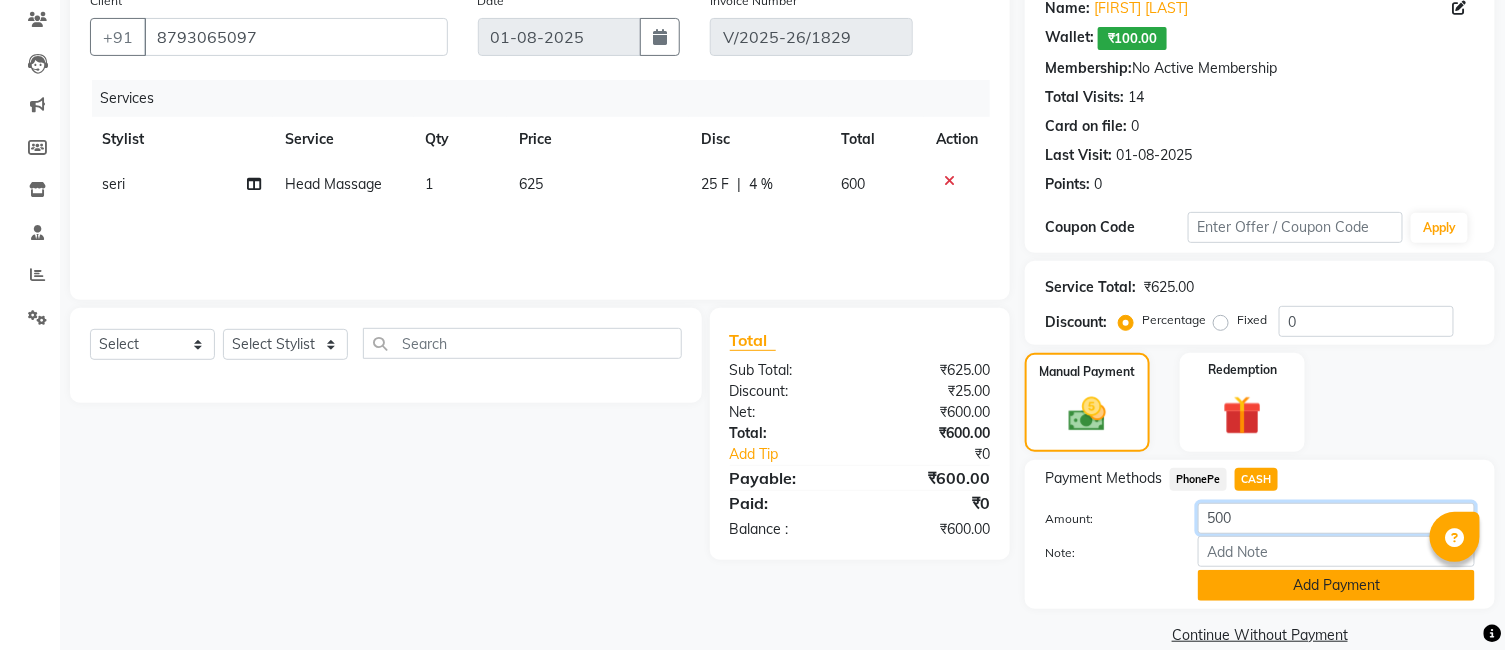 type on "500" 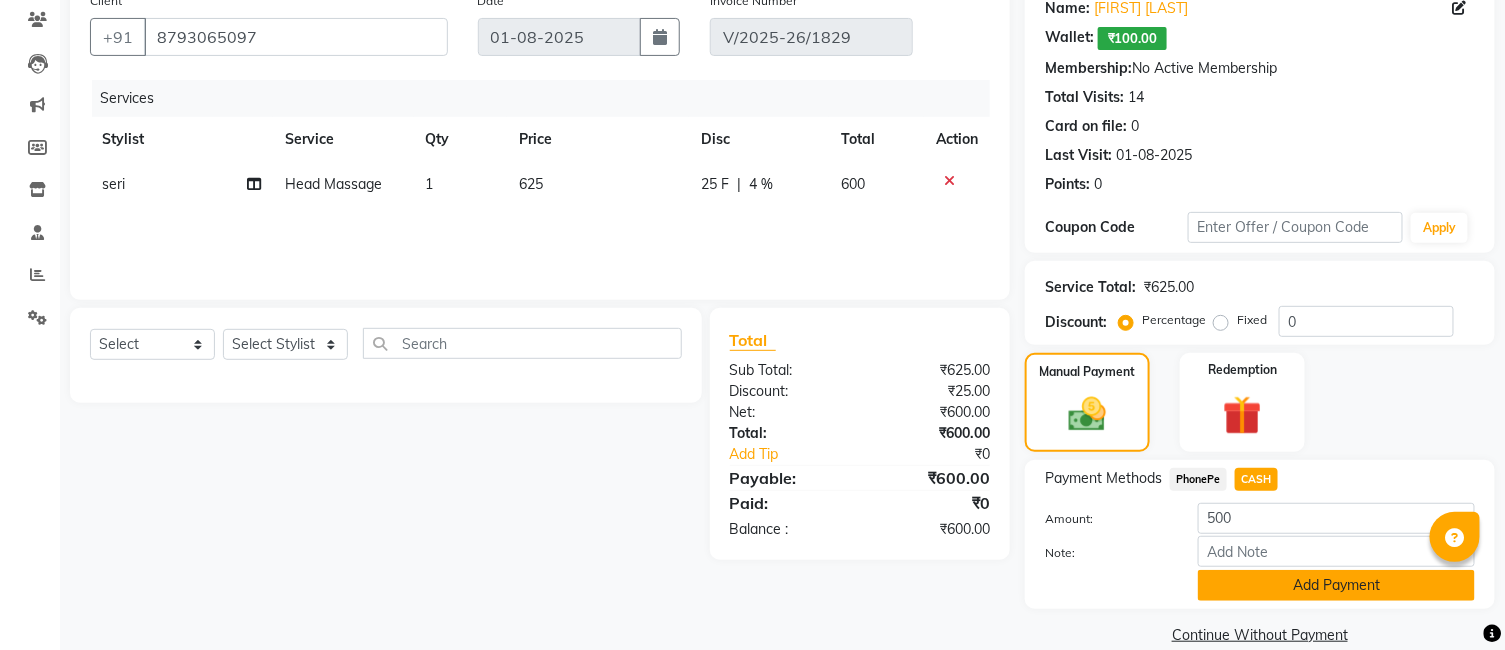 click on "Add Payment" 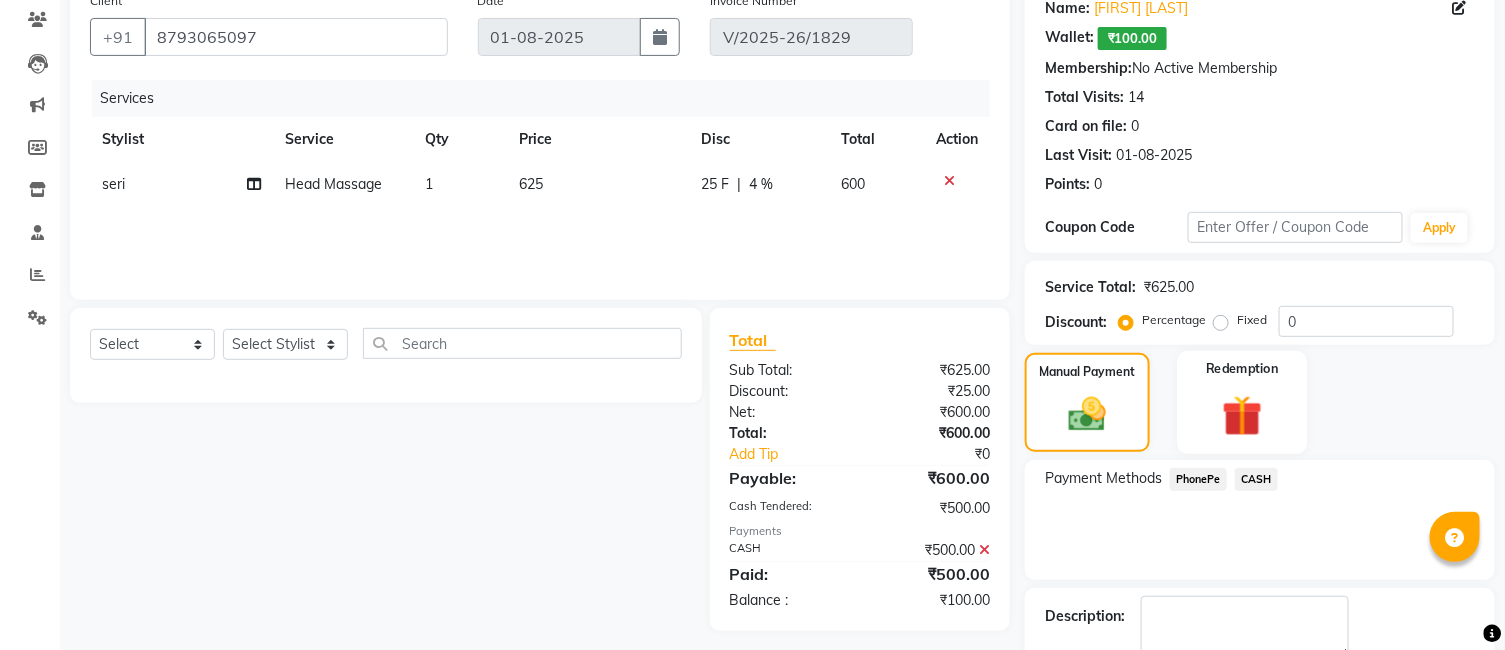 click 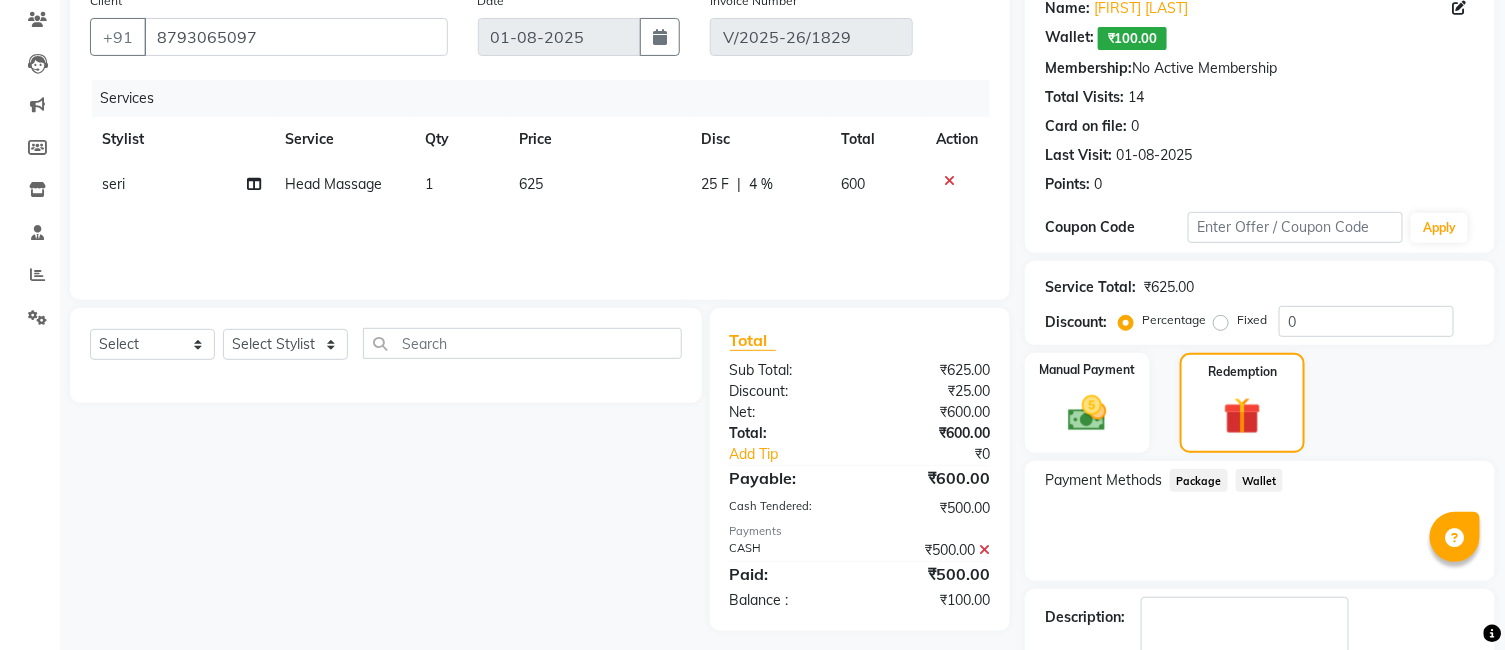 click on "Wallet" 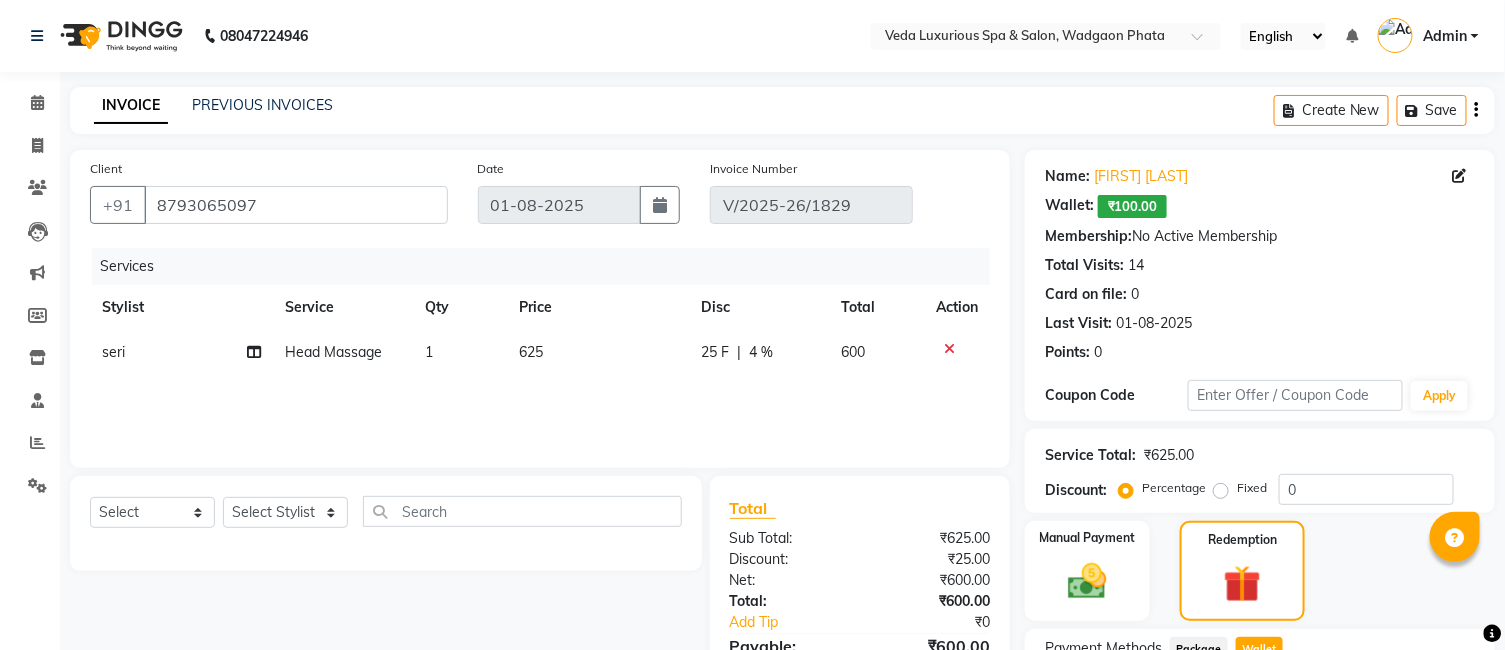 scroll, scrollTop: 253, scrollLeft: 0, axis: vertical 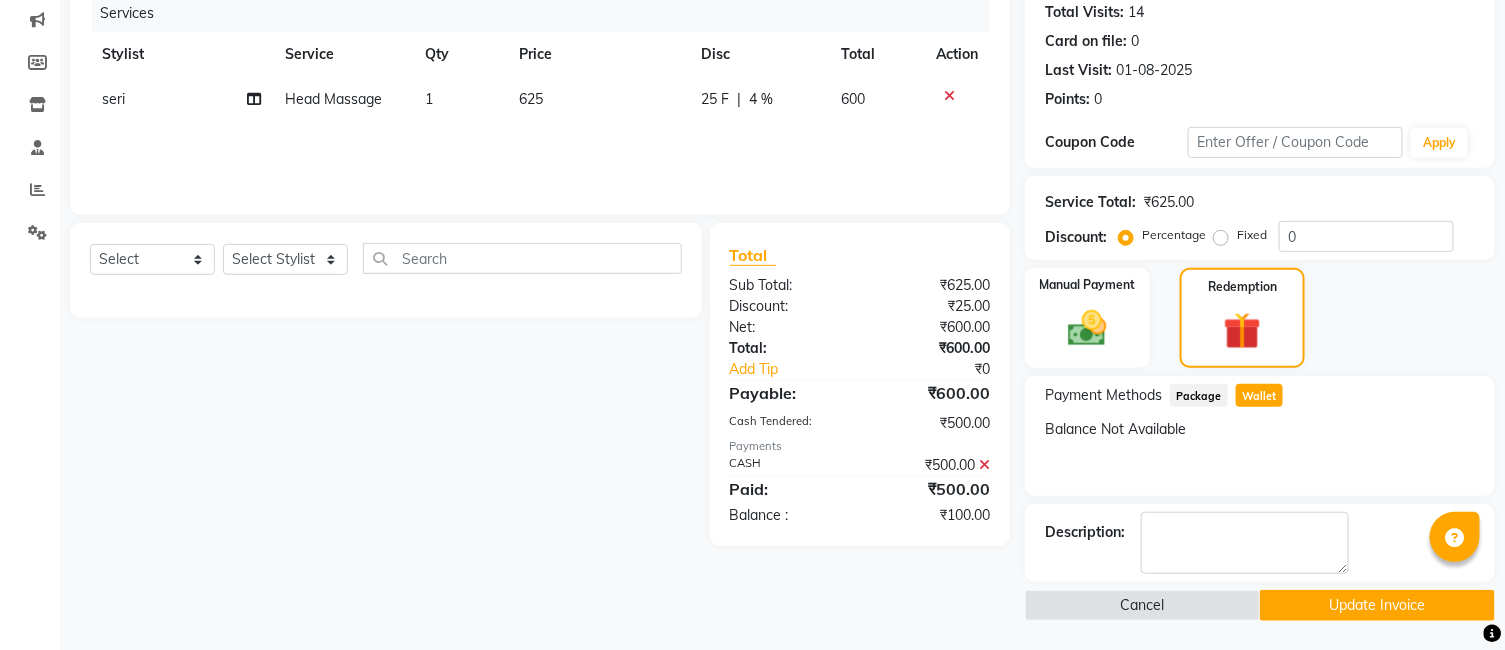 click on "Wallet" 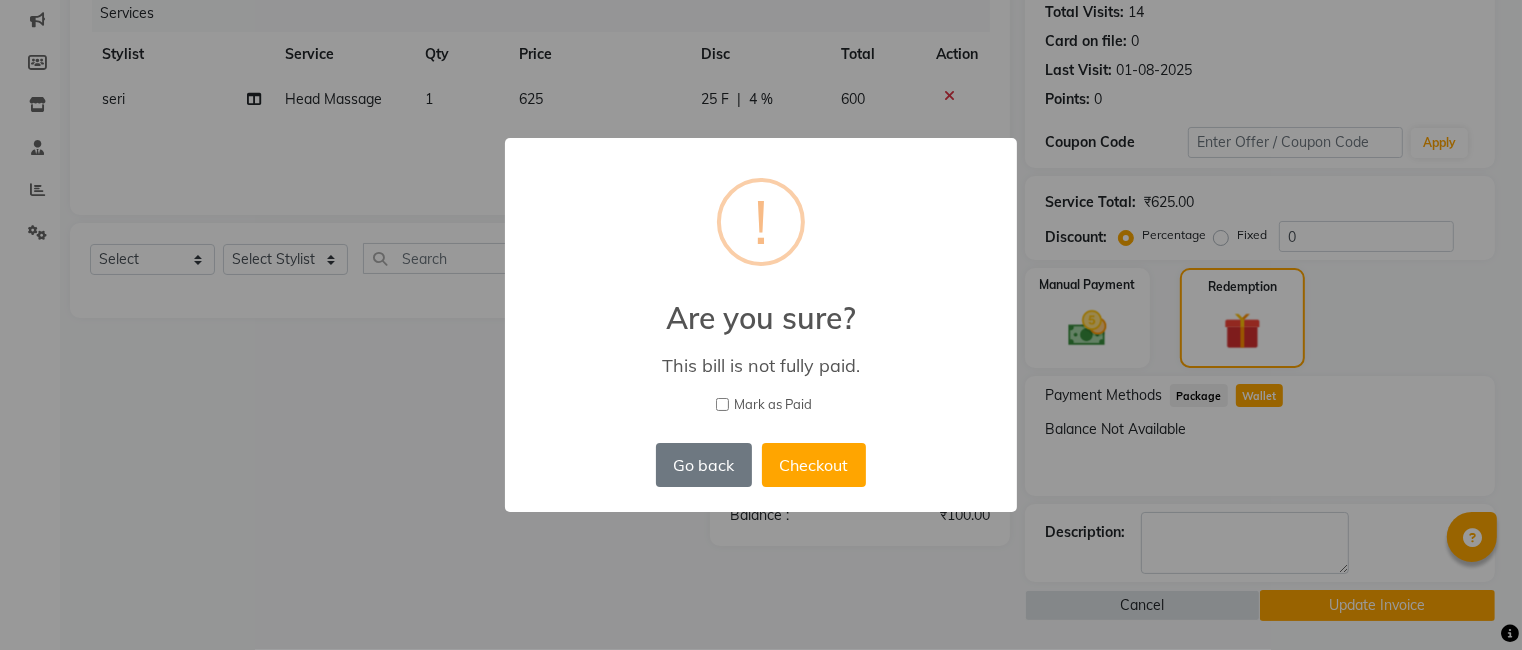 click on "× ! Are you sure? This bill is not fully paid. Mark as Paid Go back No Checkout" at bounding box center (761, 325) 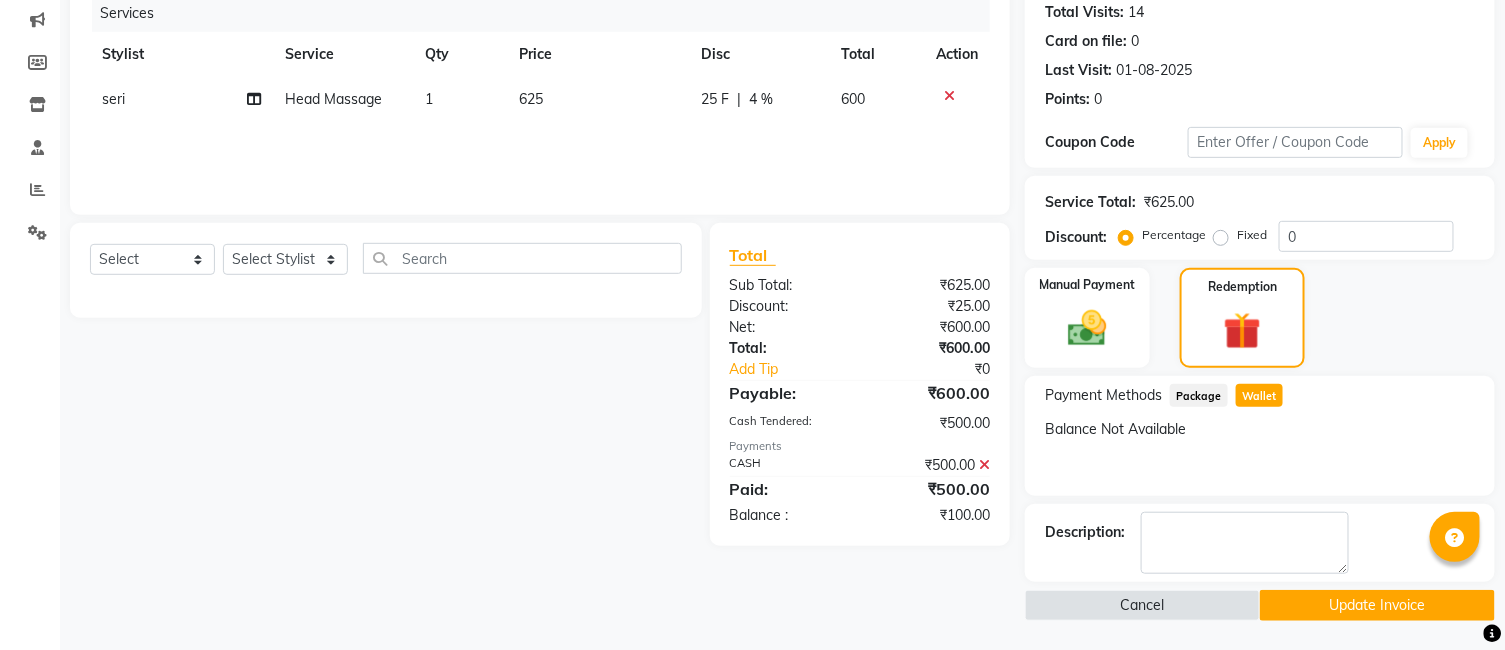 click on "Wallet" 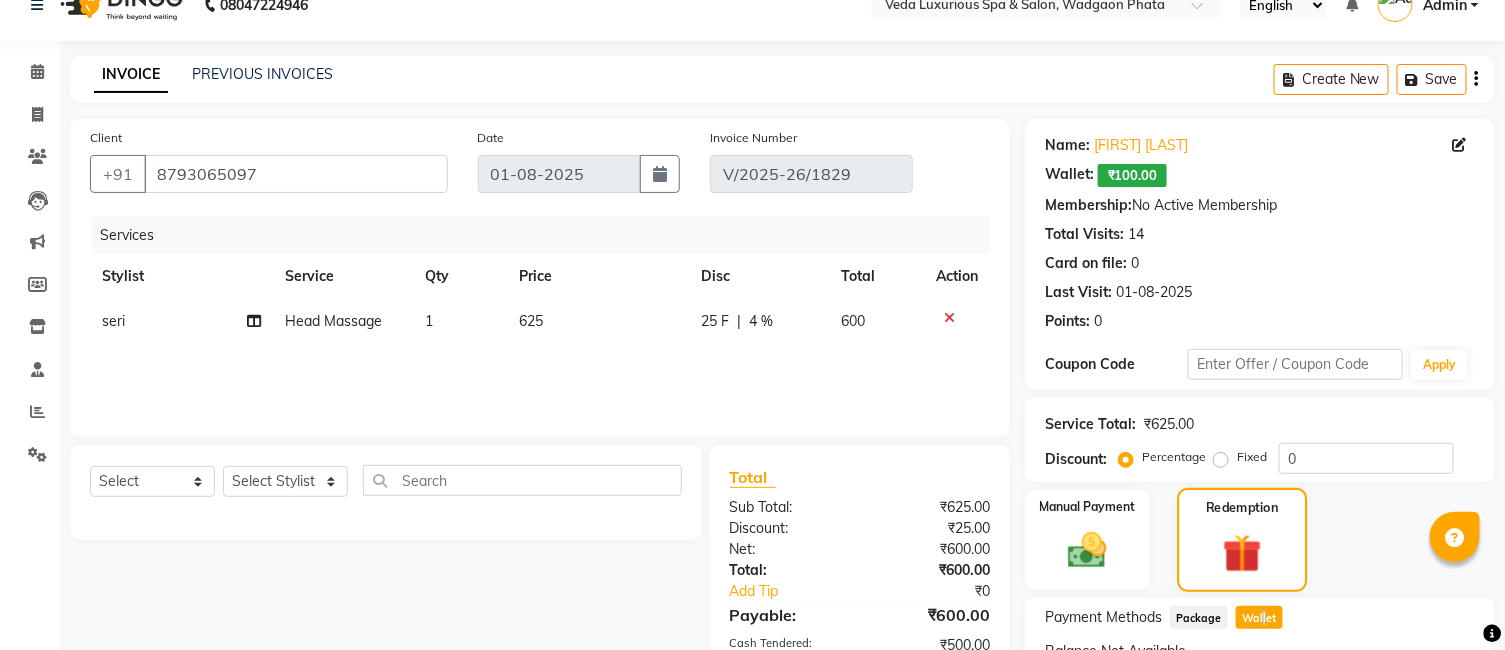 scroll, scrollTop: 0, scrollLeft: 0, axis: both 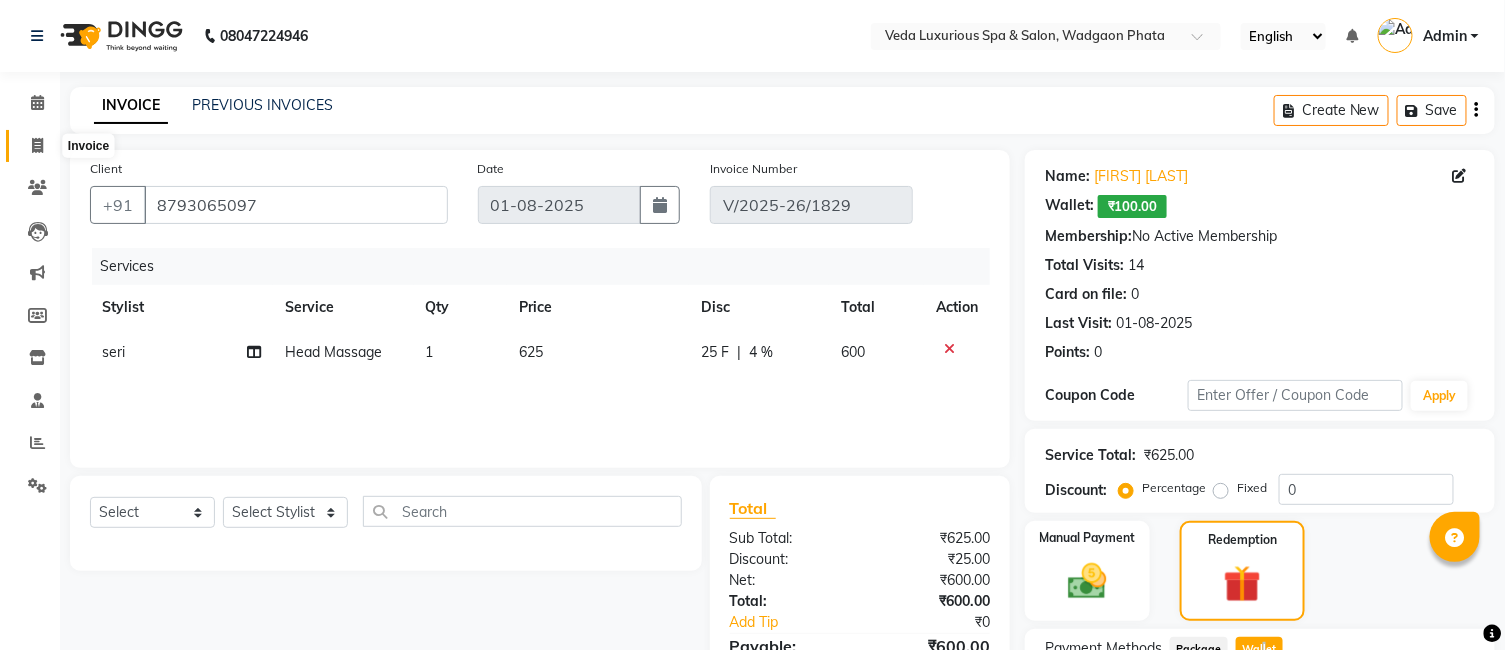 click 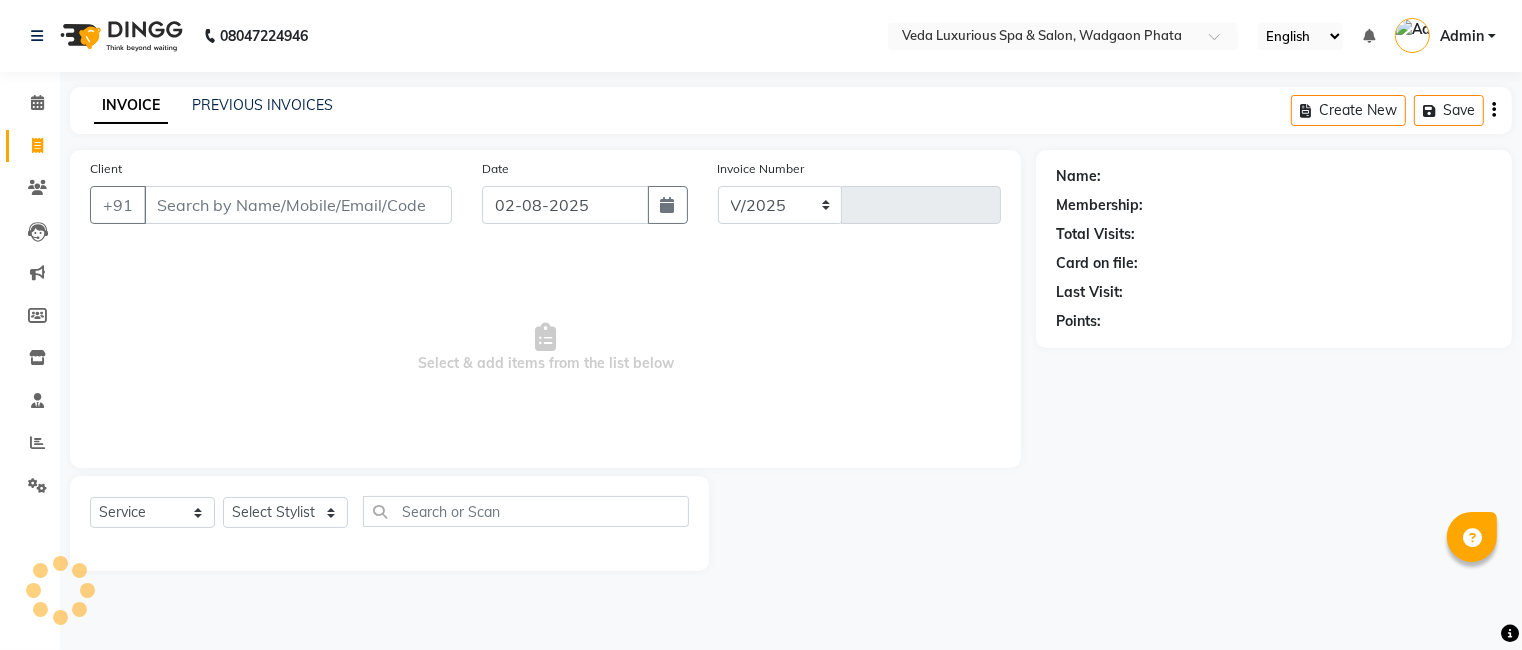 select on "4666" 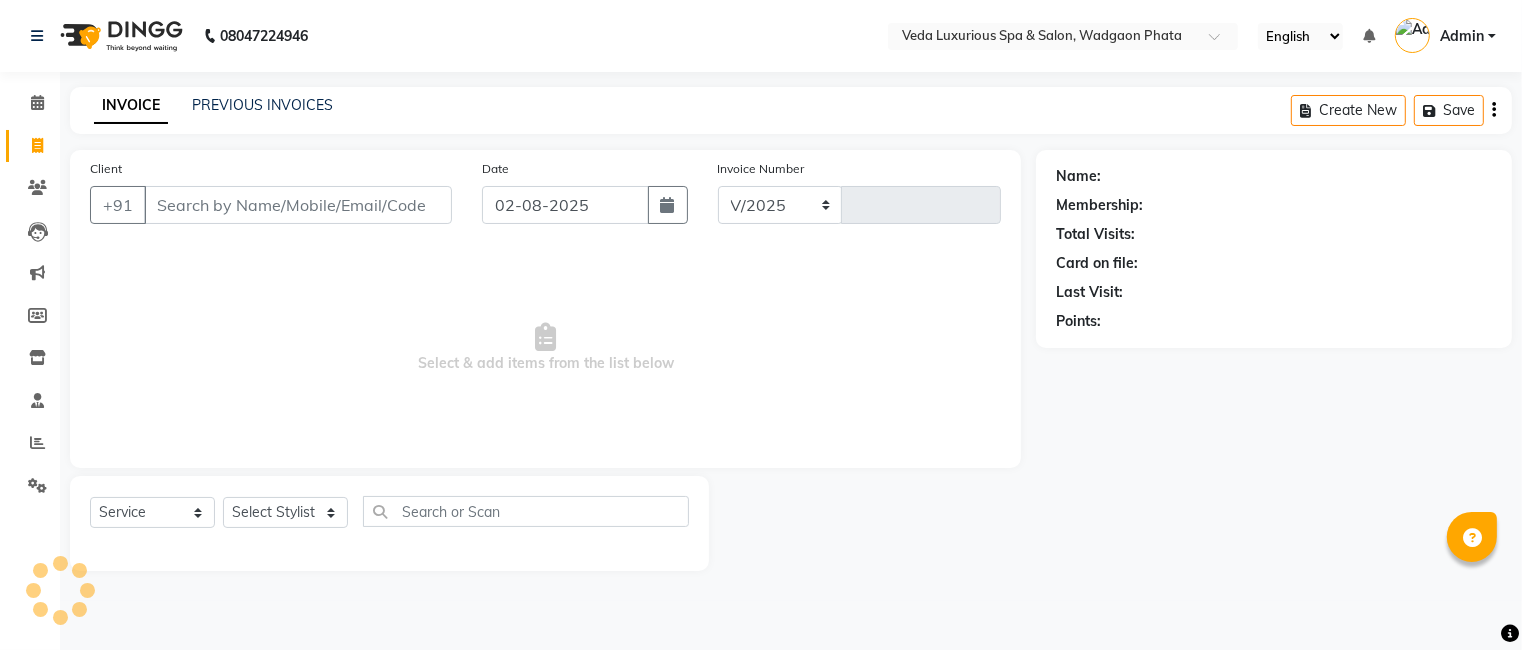 type on "1851" 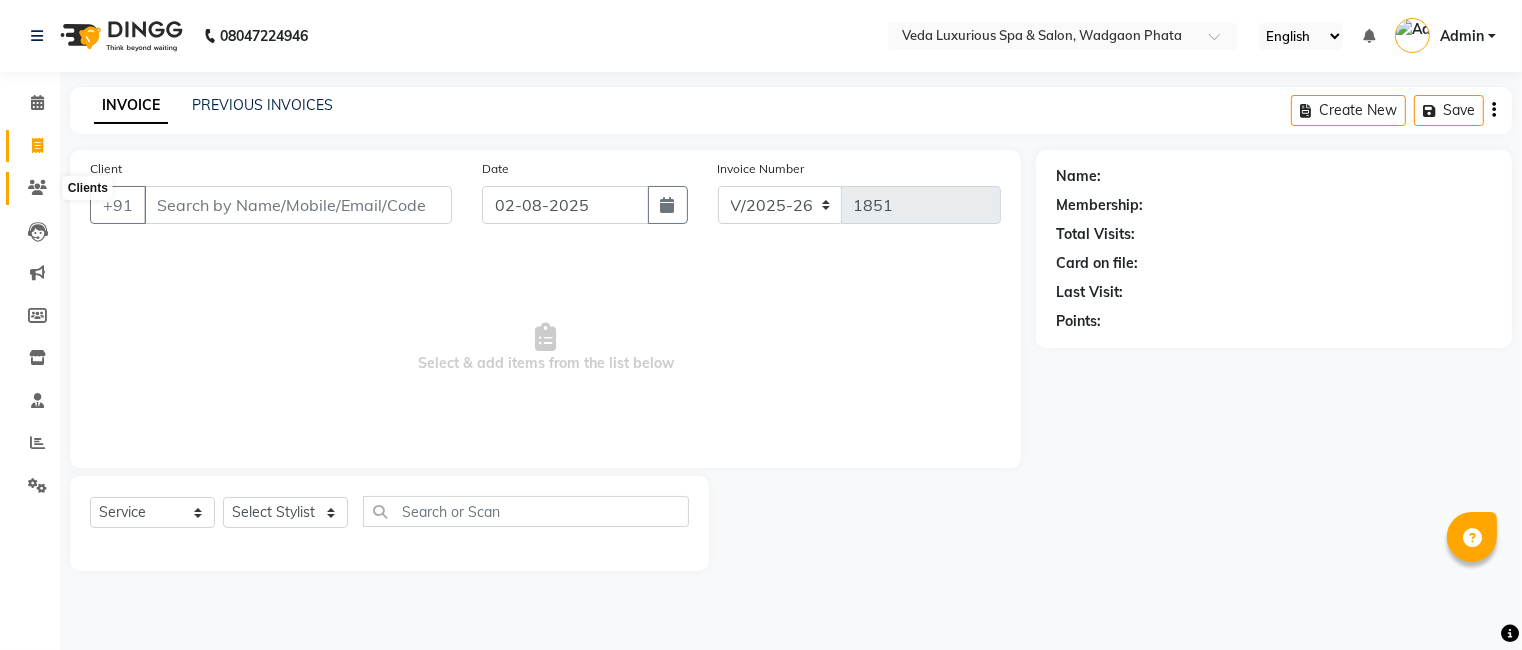 click 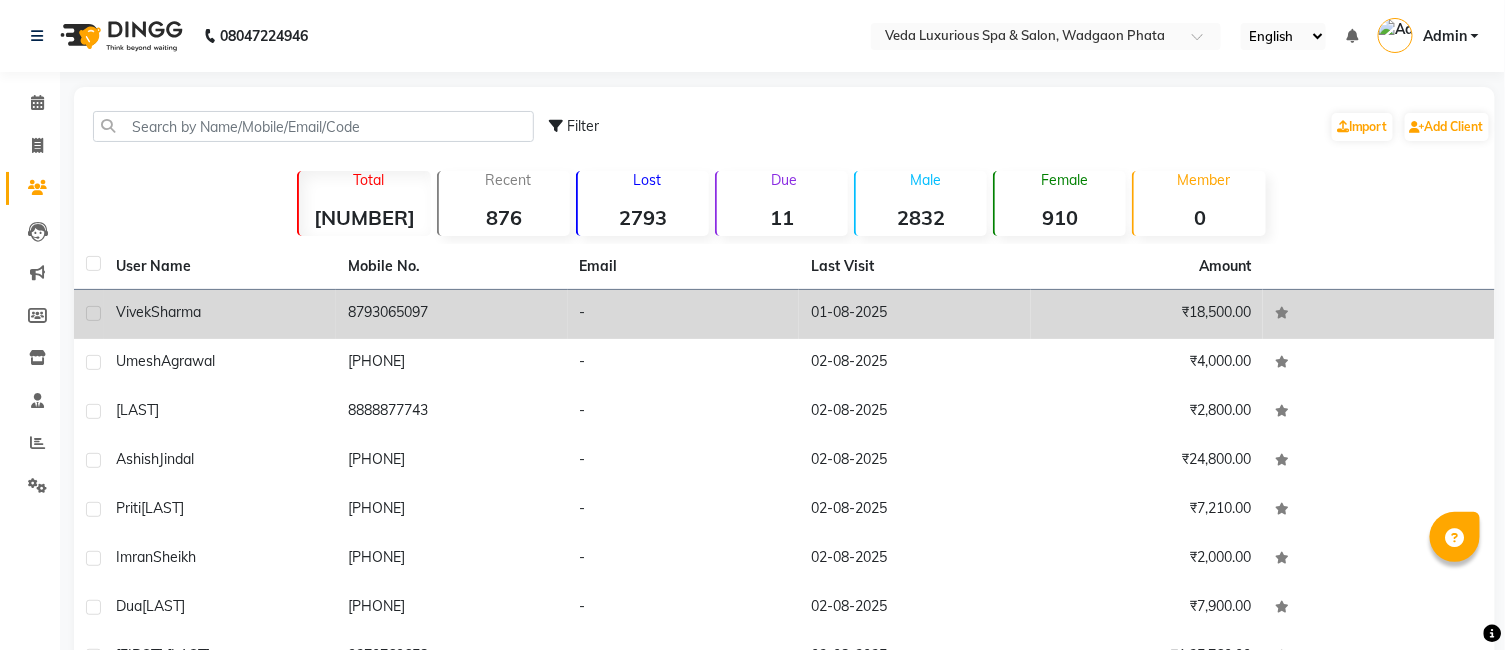 click on "8793065097" 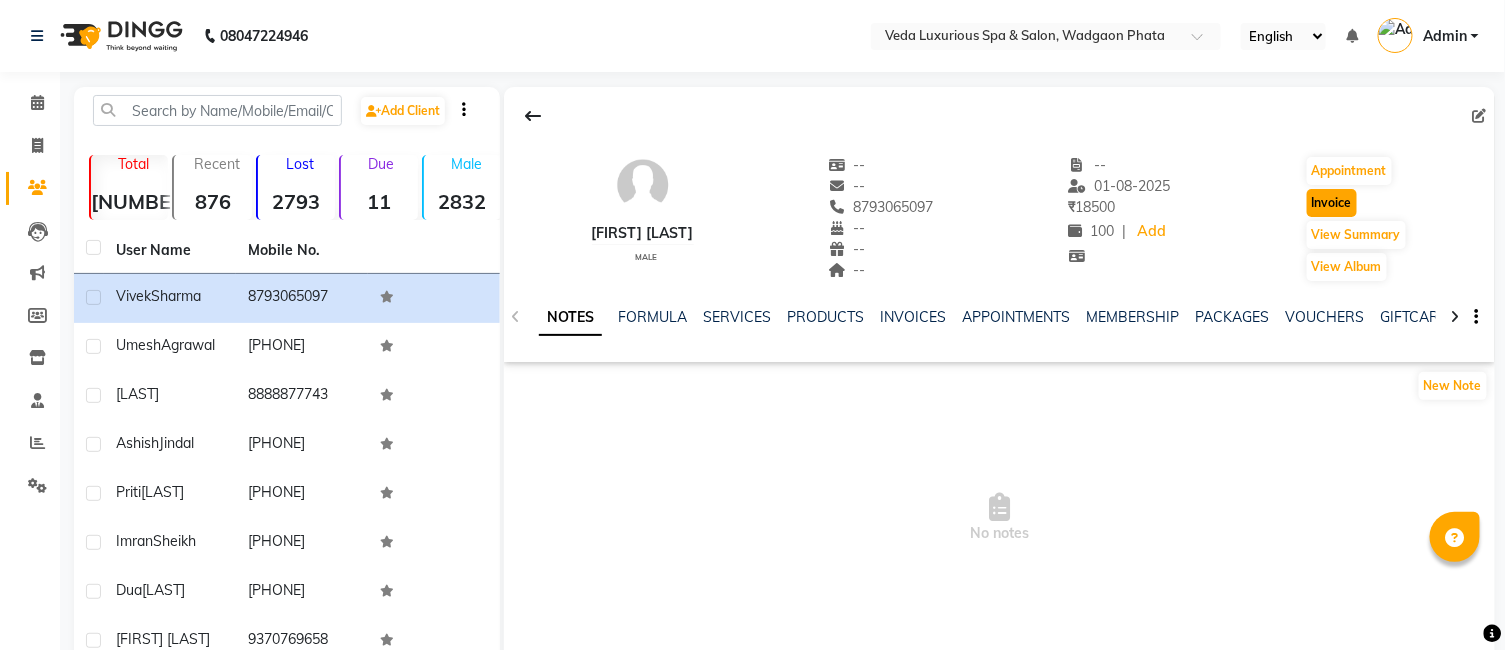 click on "Invoice" 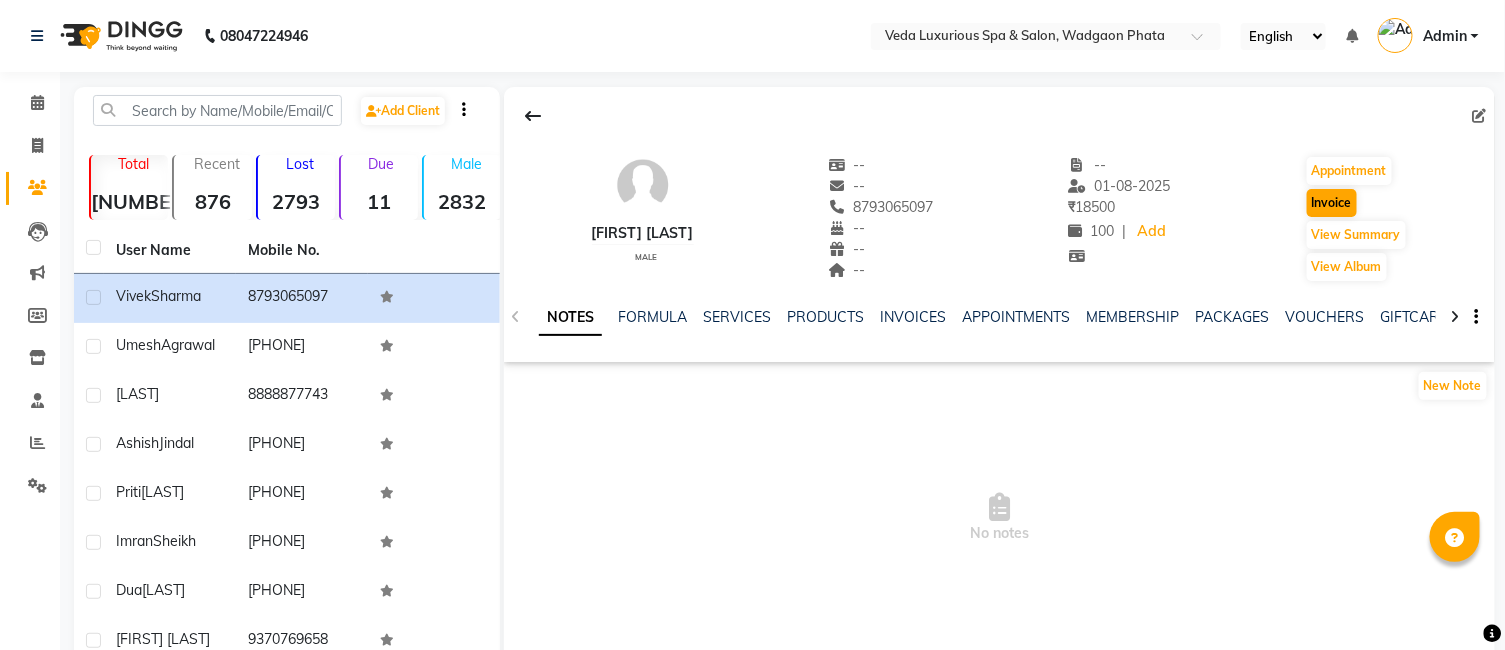 select on "service" 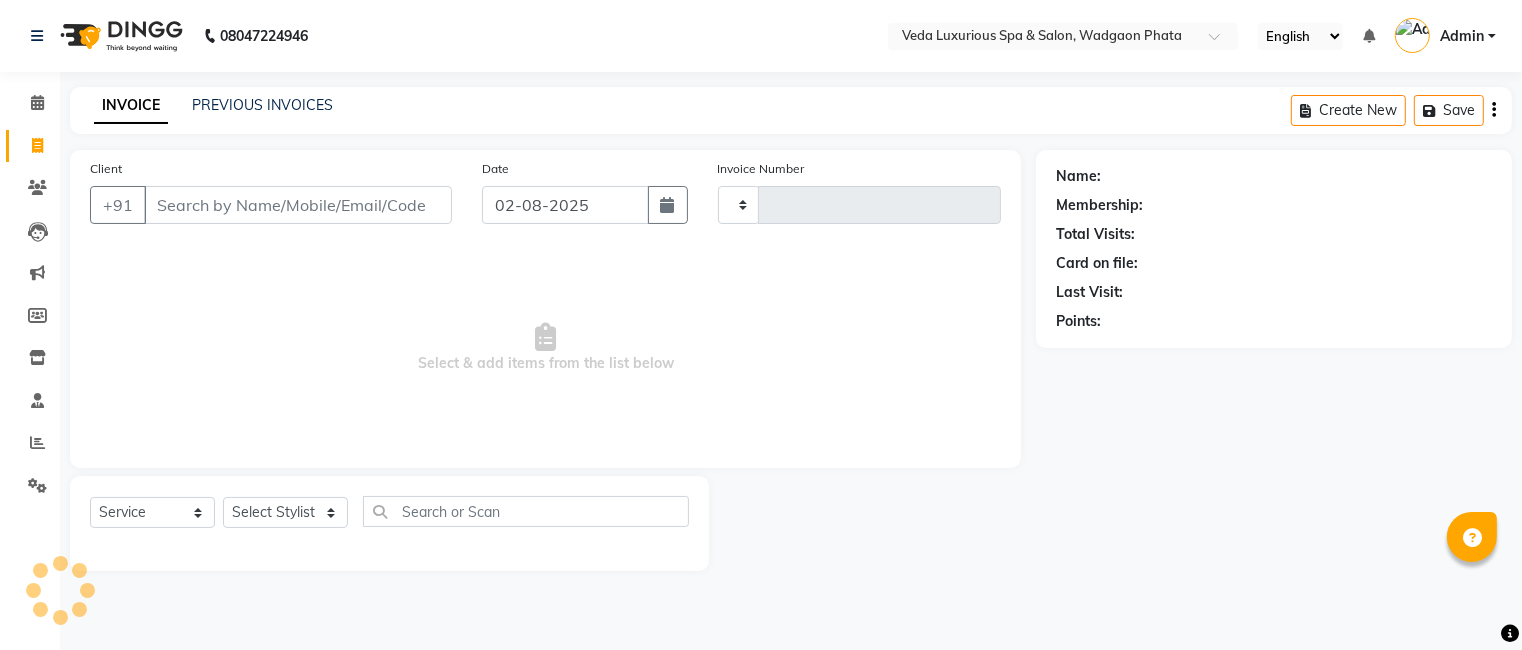 type on "1851" 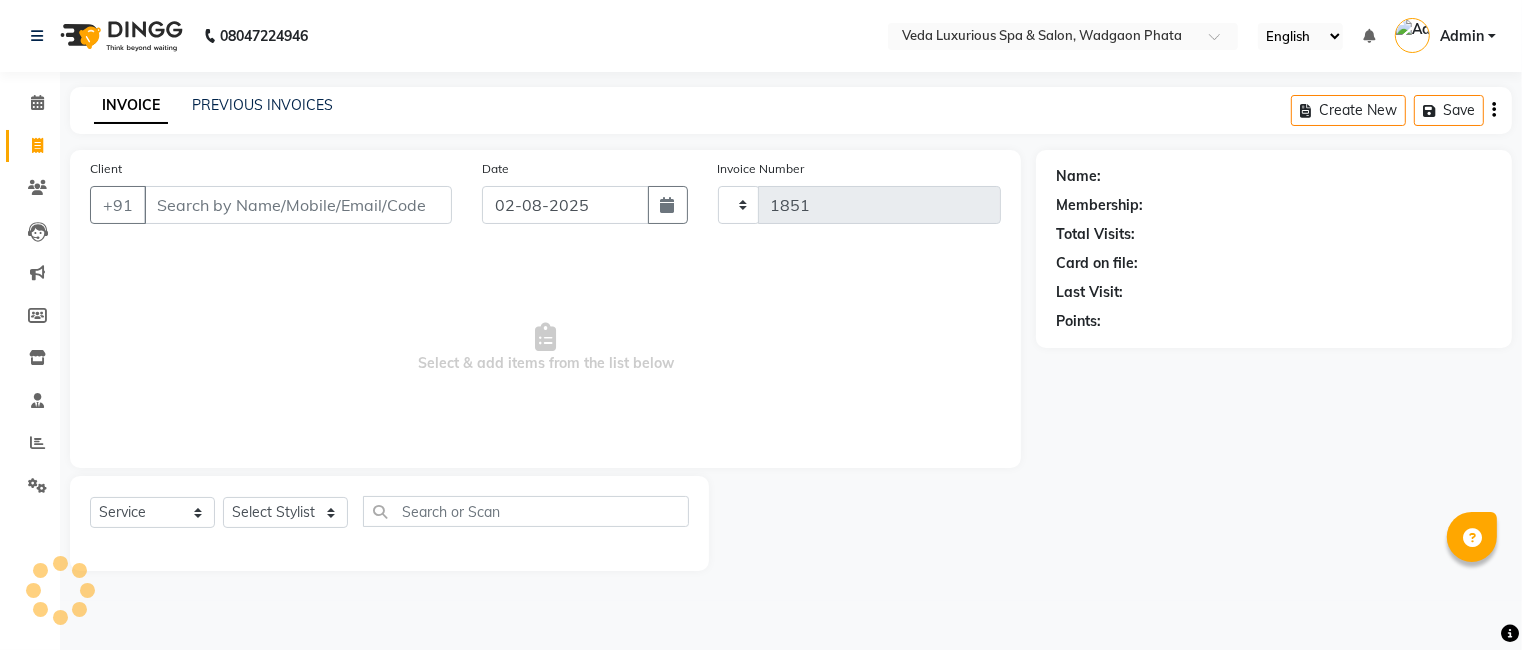 select on "4666" 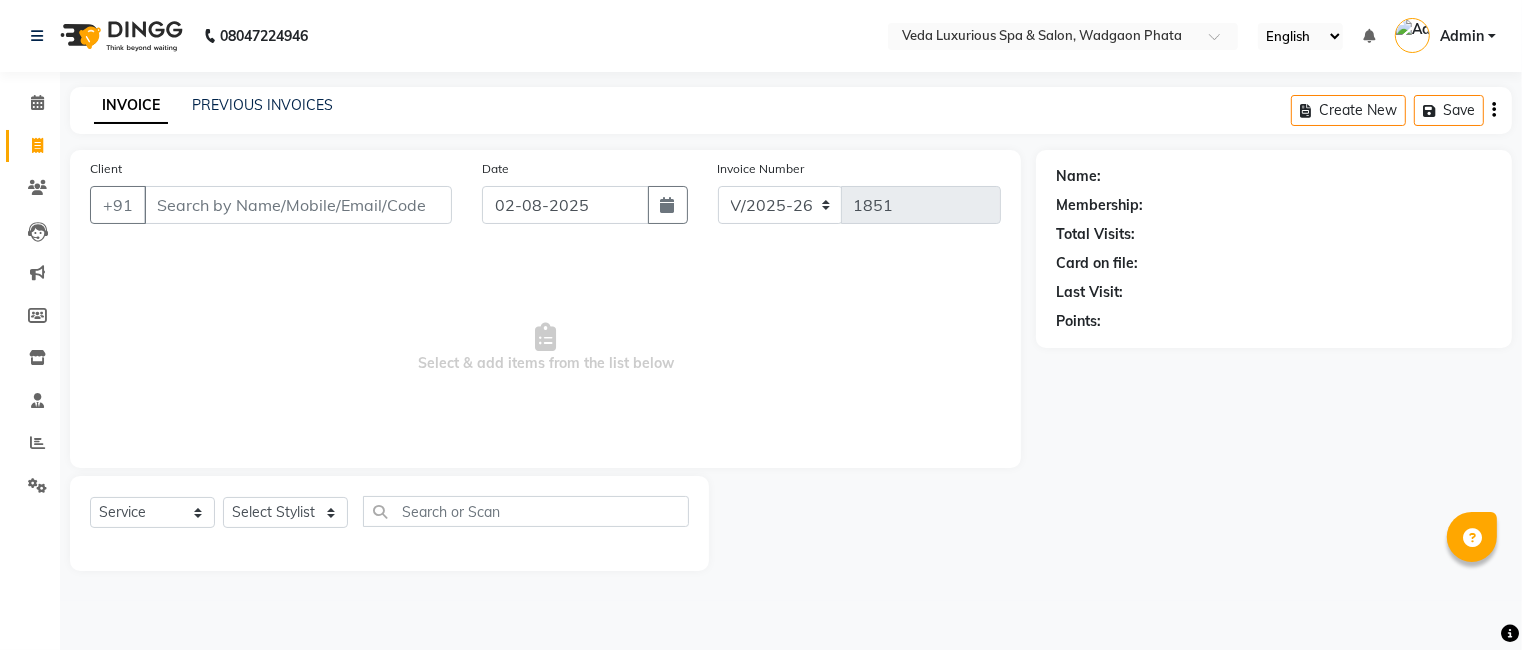 type on "8793065097" 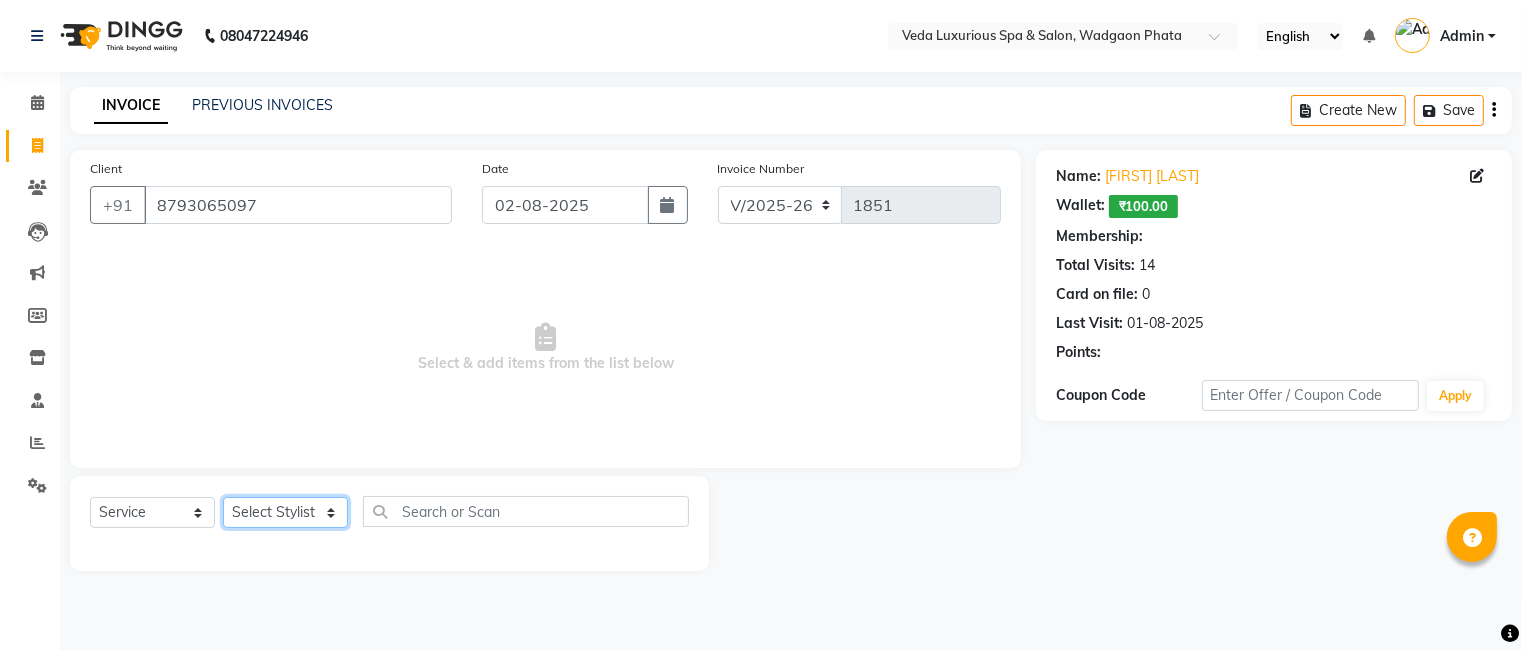 click on "Select Stylist Ankur GOLU Khushi kim lily Mahesh manu MOYA Nilam olivia RP seri VEDA" 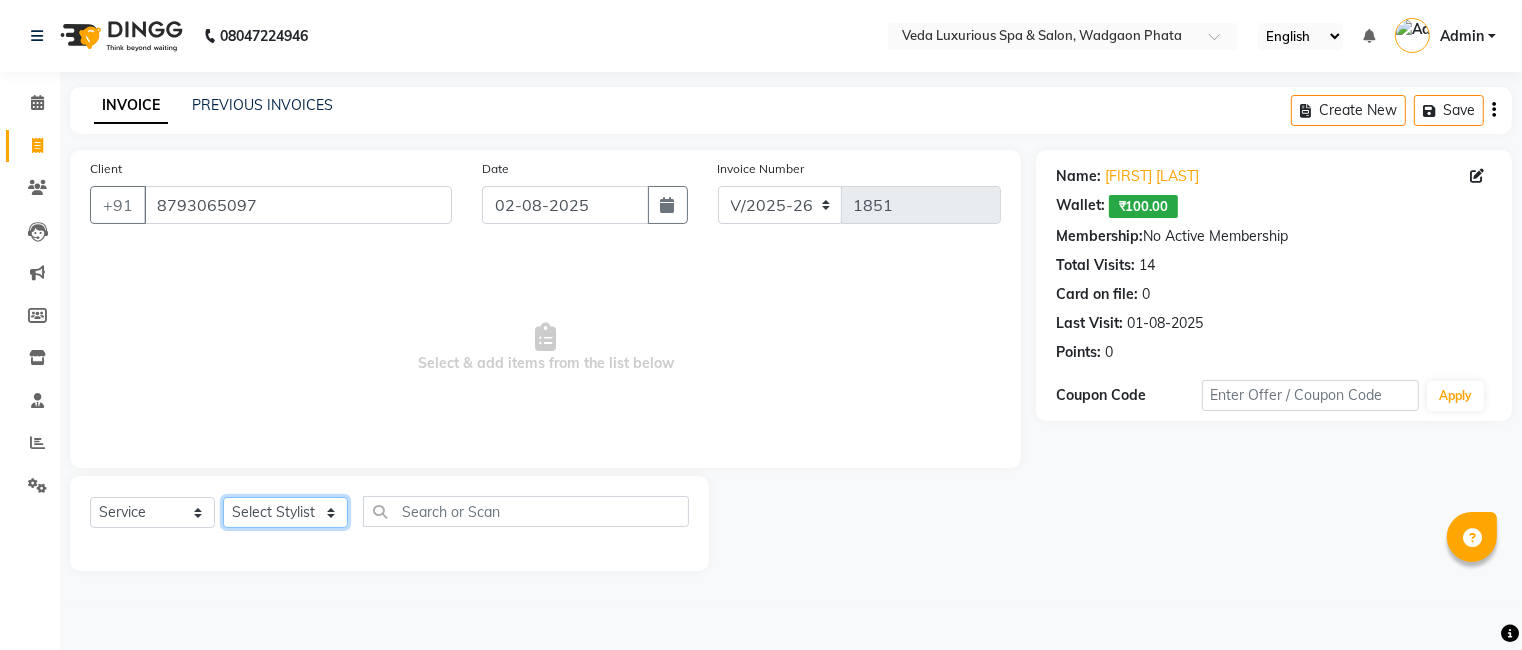 select on "70836" 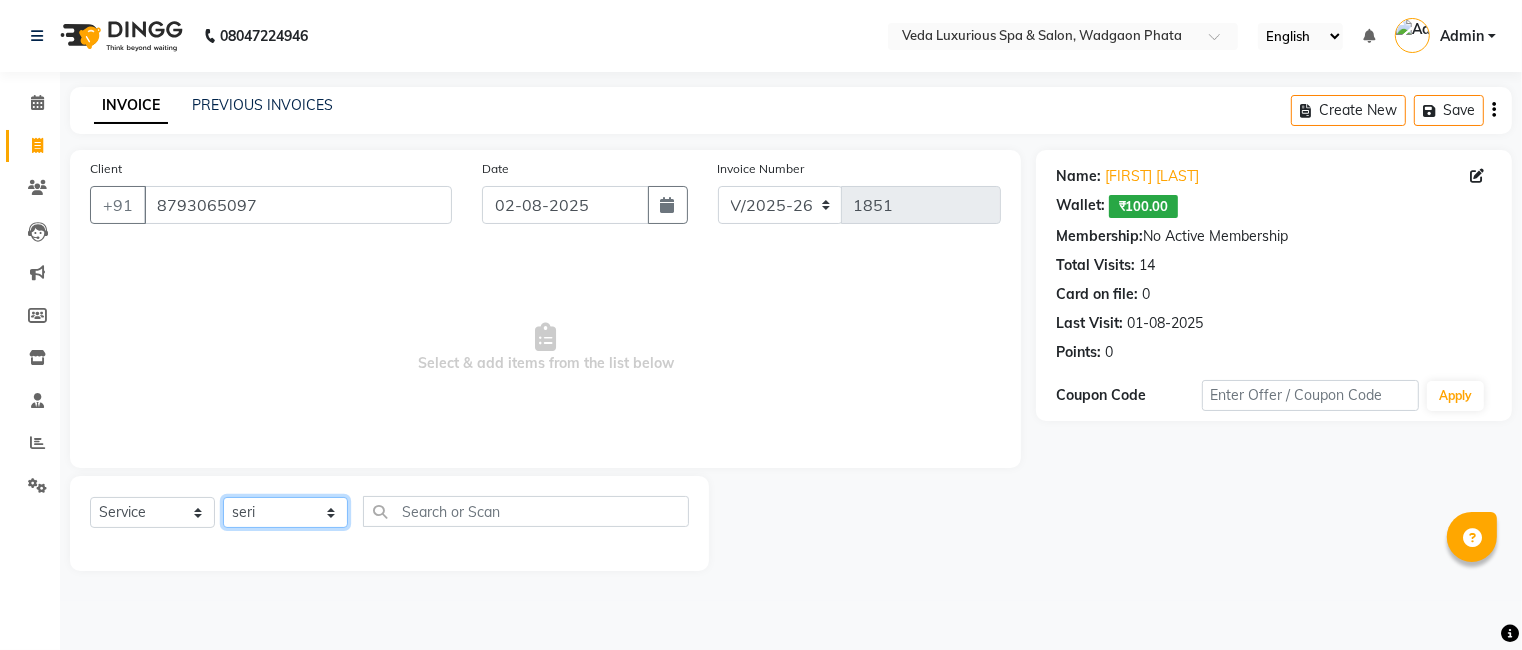 click on "Select Stylist Ankur GOLU Khushi kim lily Mahesh manu MOYA Nilam olivia RP seri VEDA" 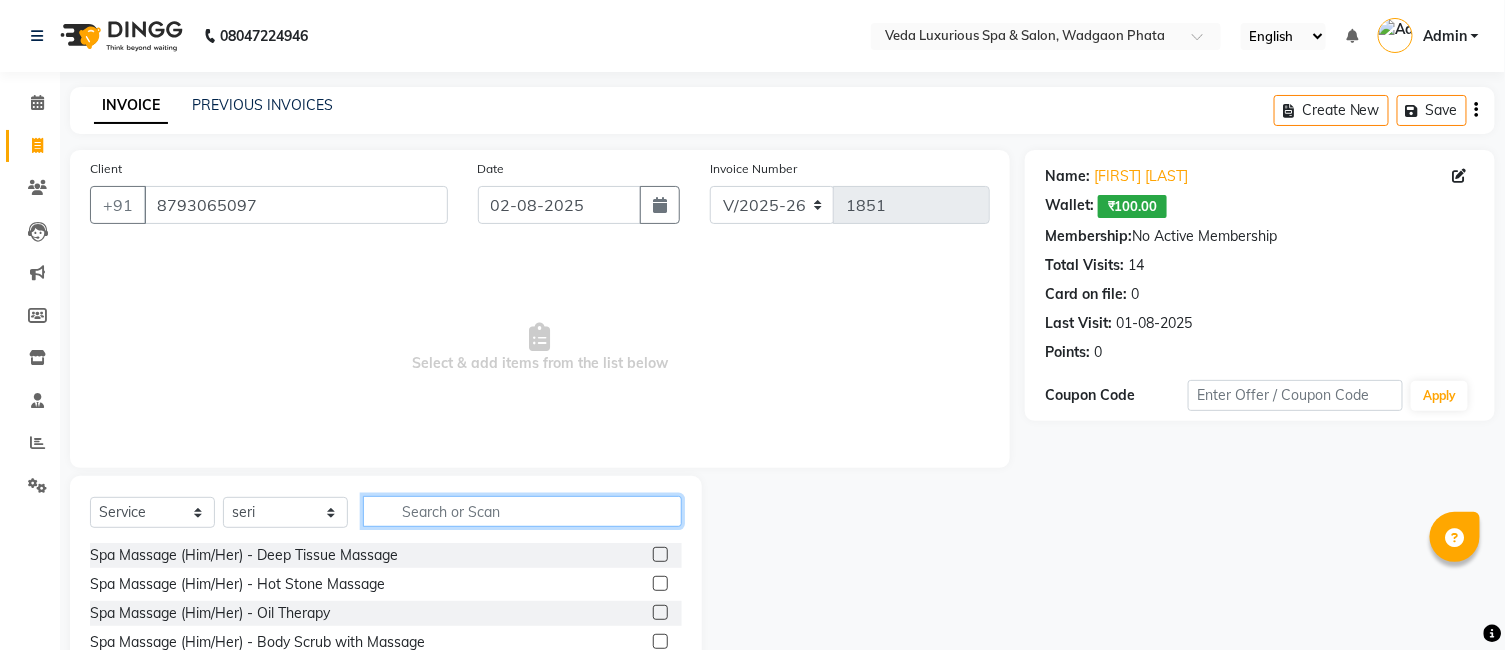 click 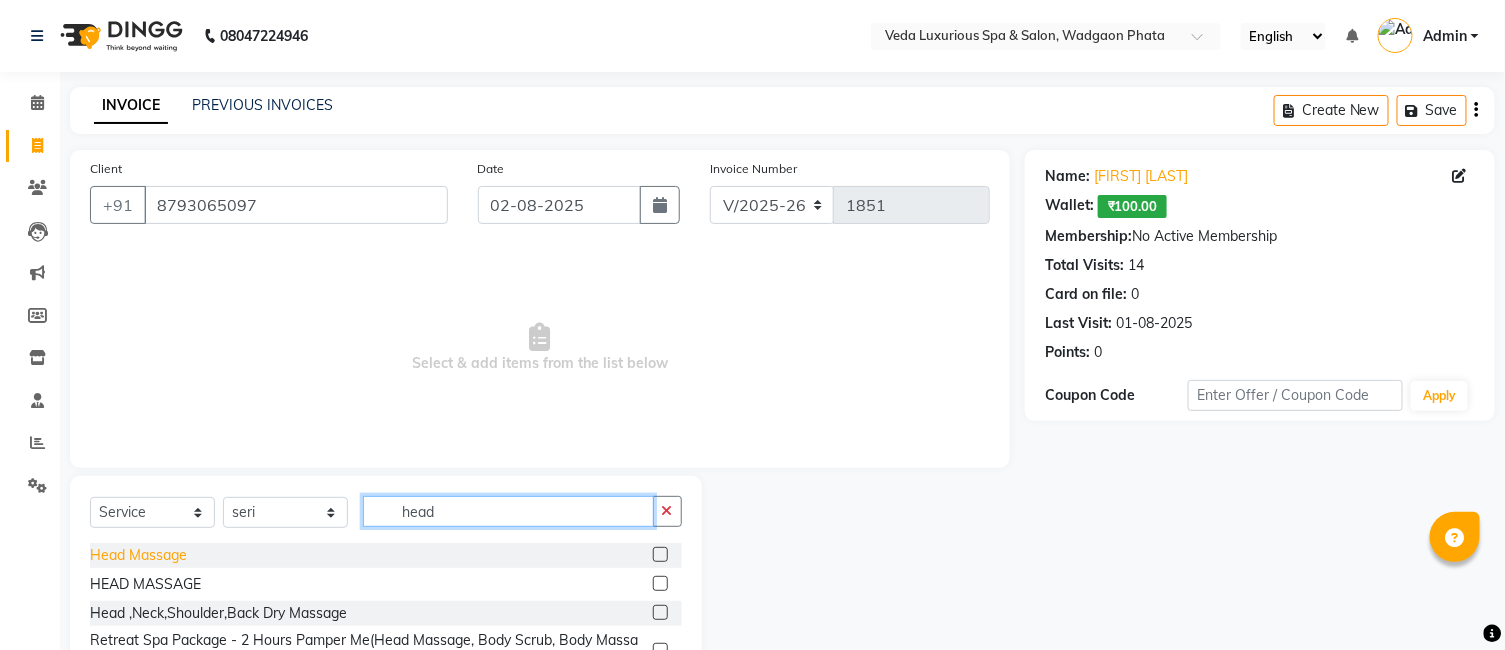 type on "head" 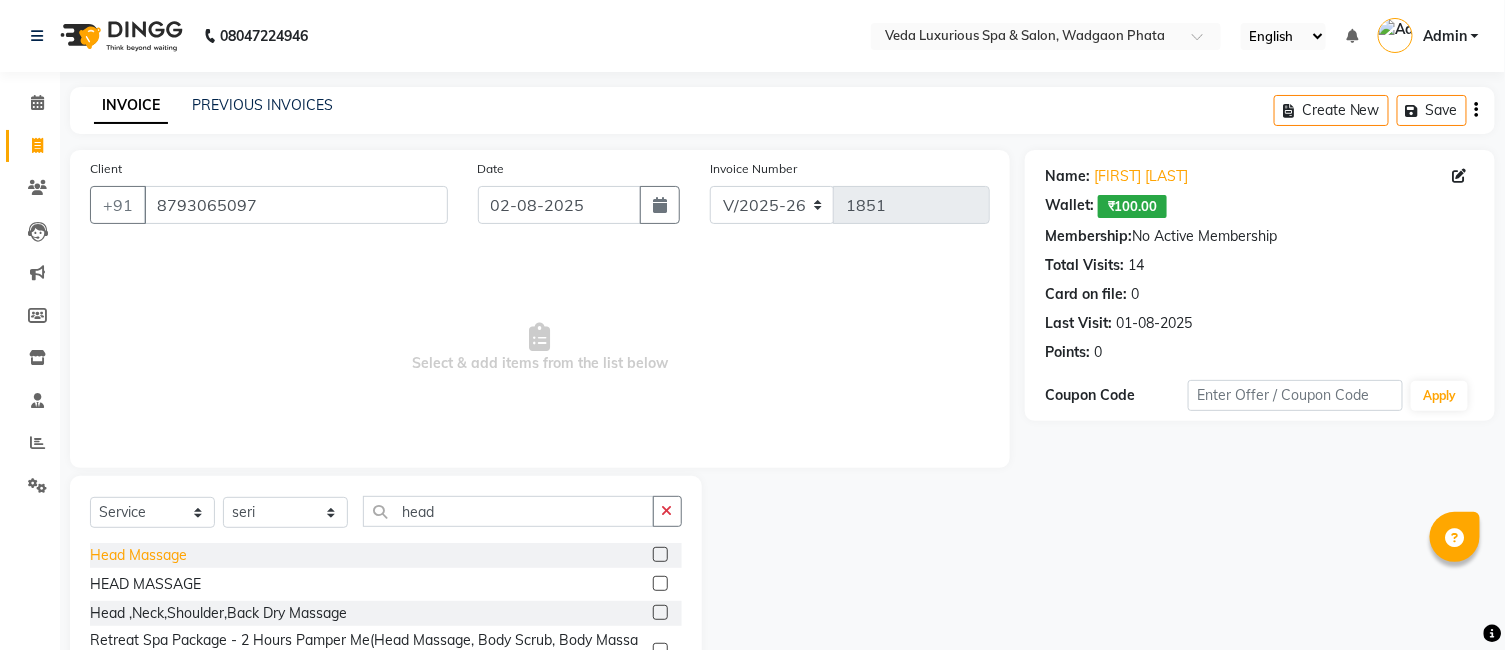 click on "Head Massage" 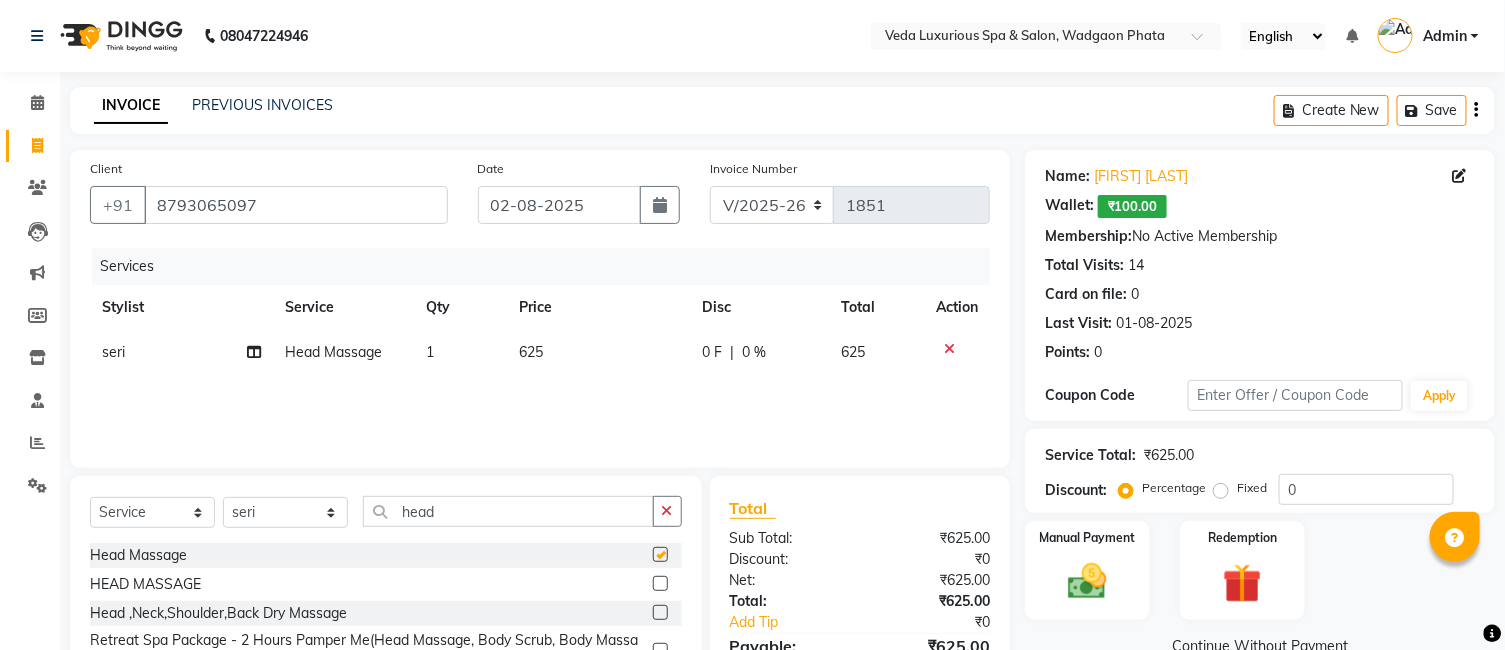 checkbox on "false" 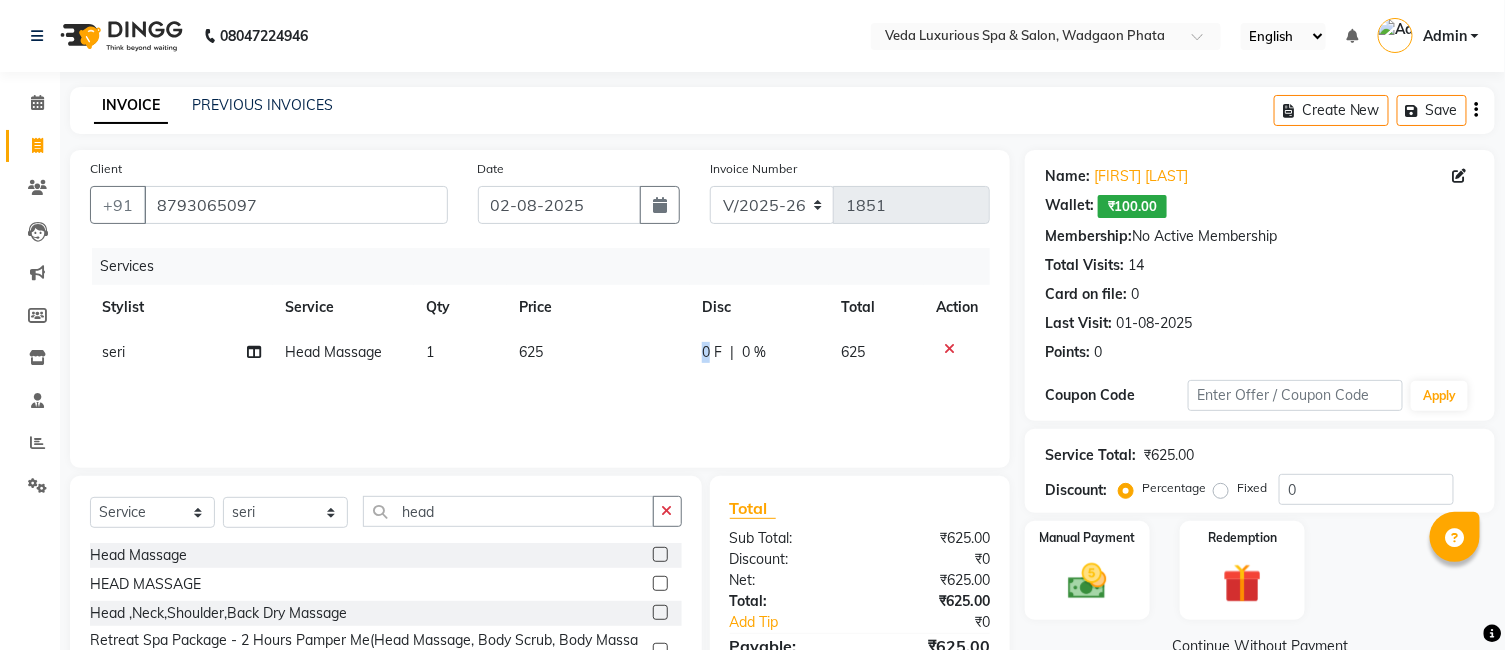 click on "0 F" 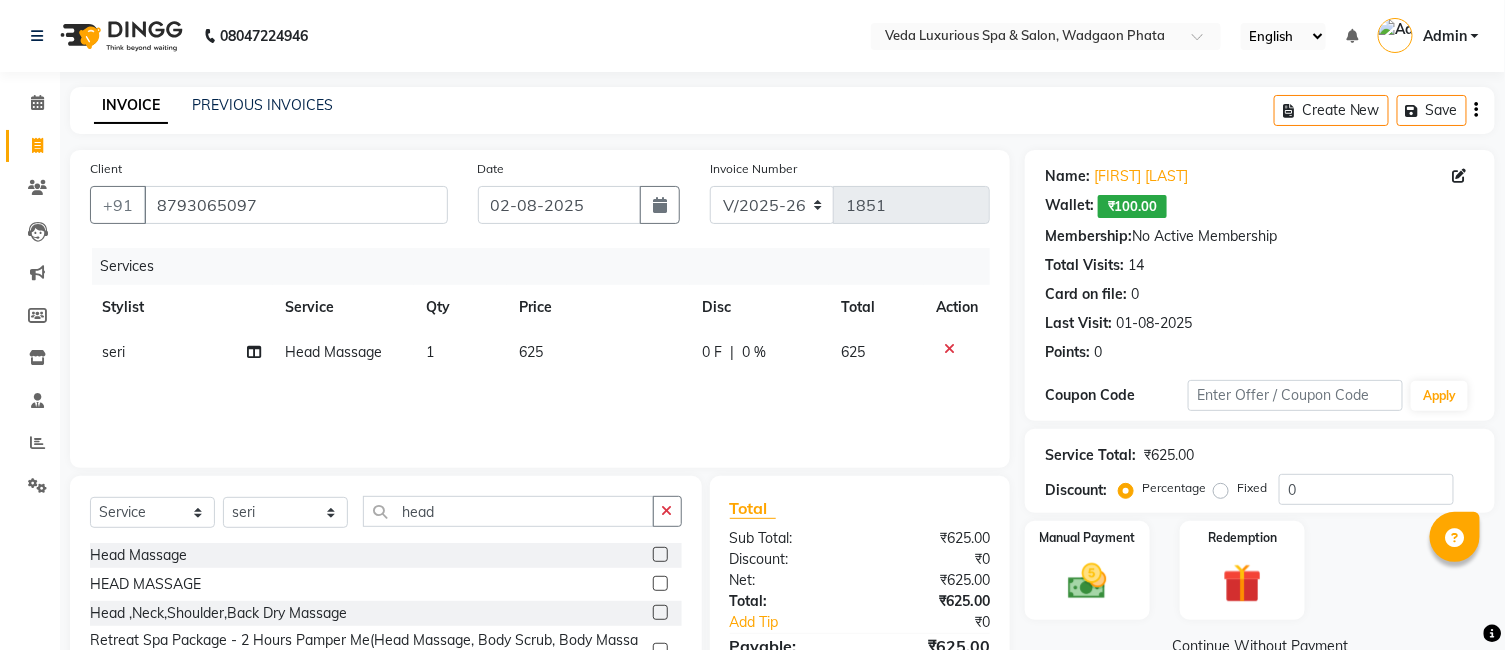 select on "70836" 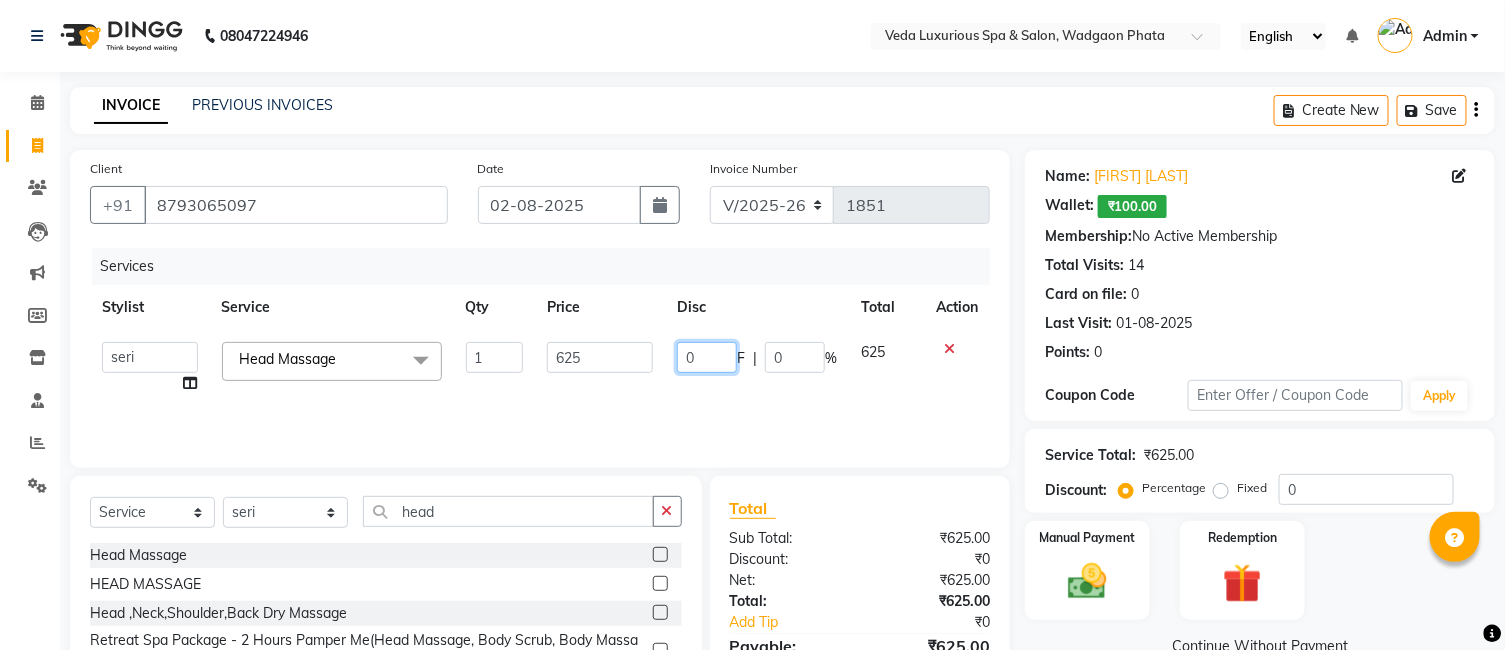 click on "0" 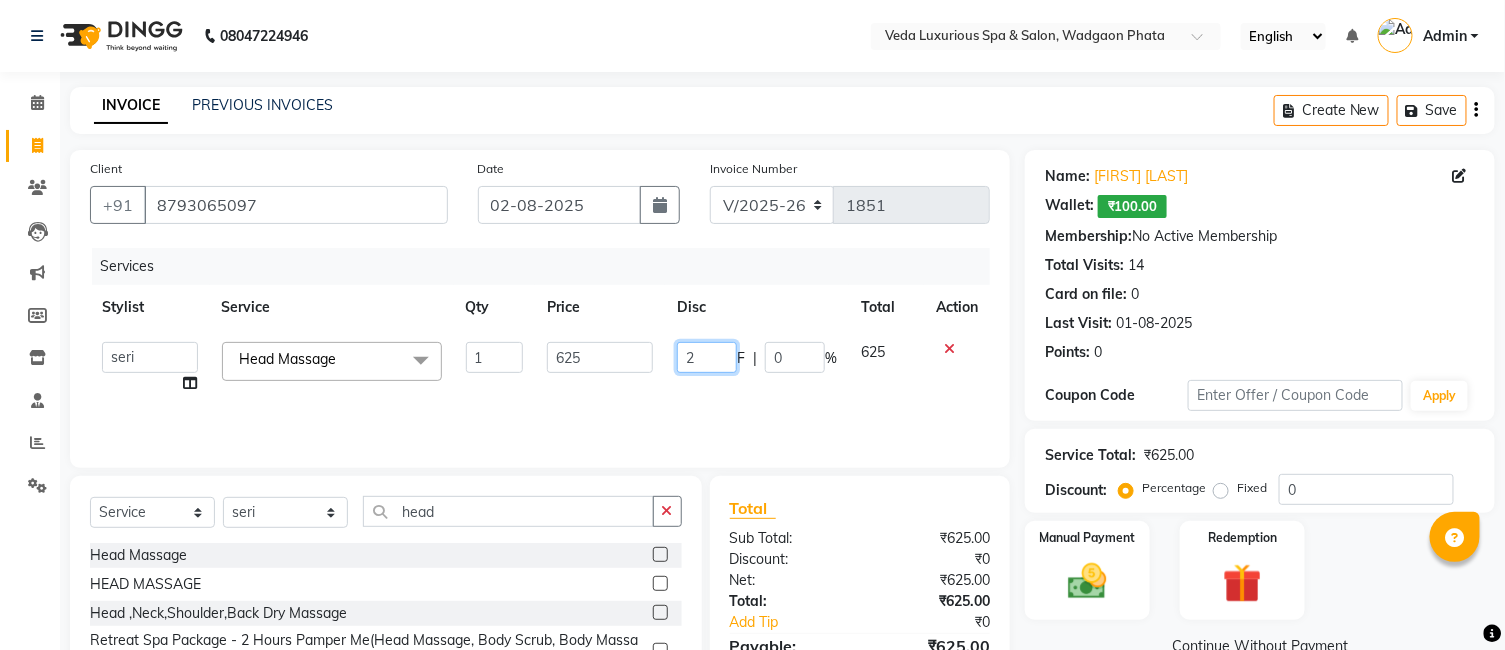 type on "25" 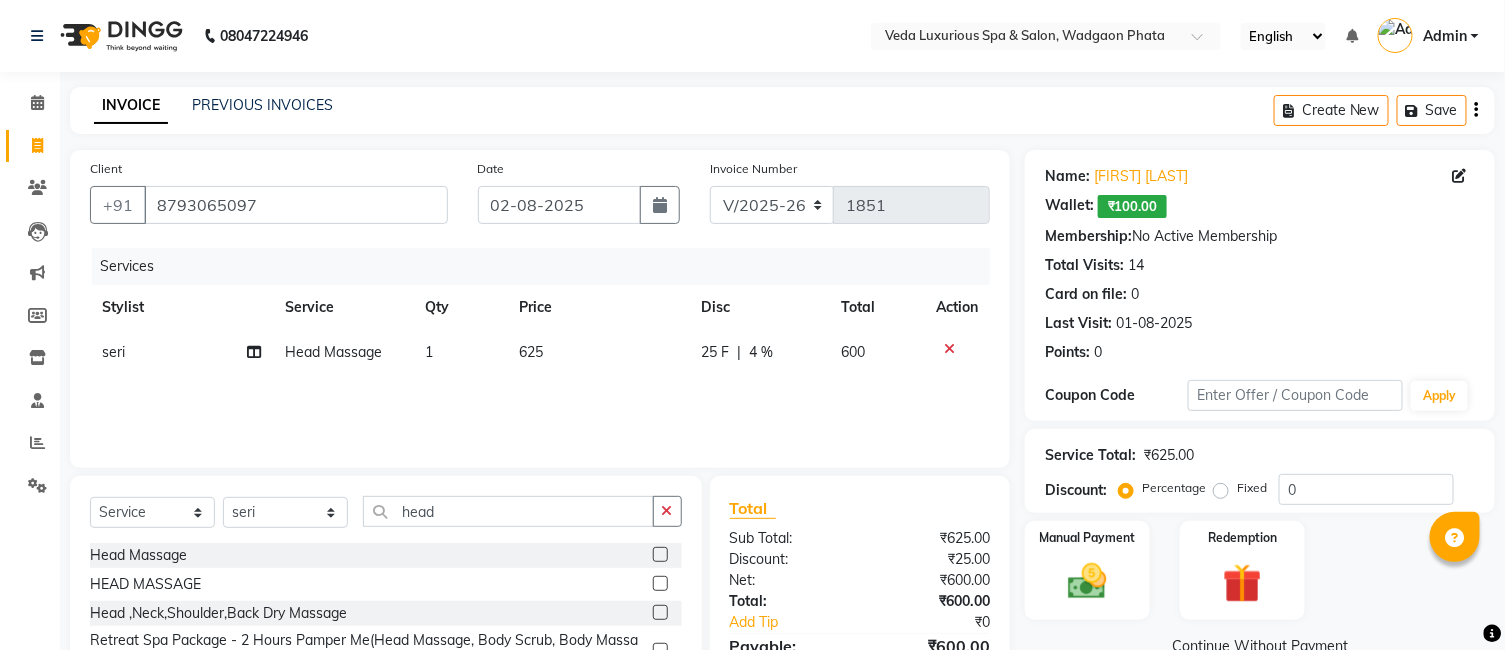 click on "Services Stylist Service Qty Price Disc Total Action seri Head Massage 1 625 25 F | 4 % 600" 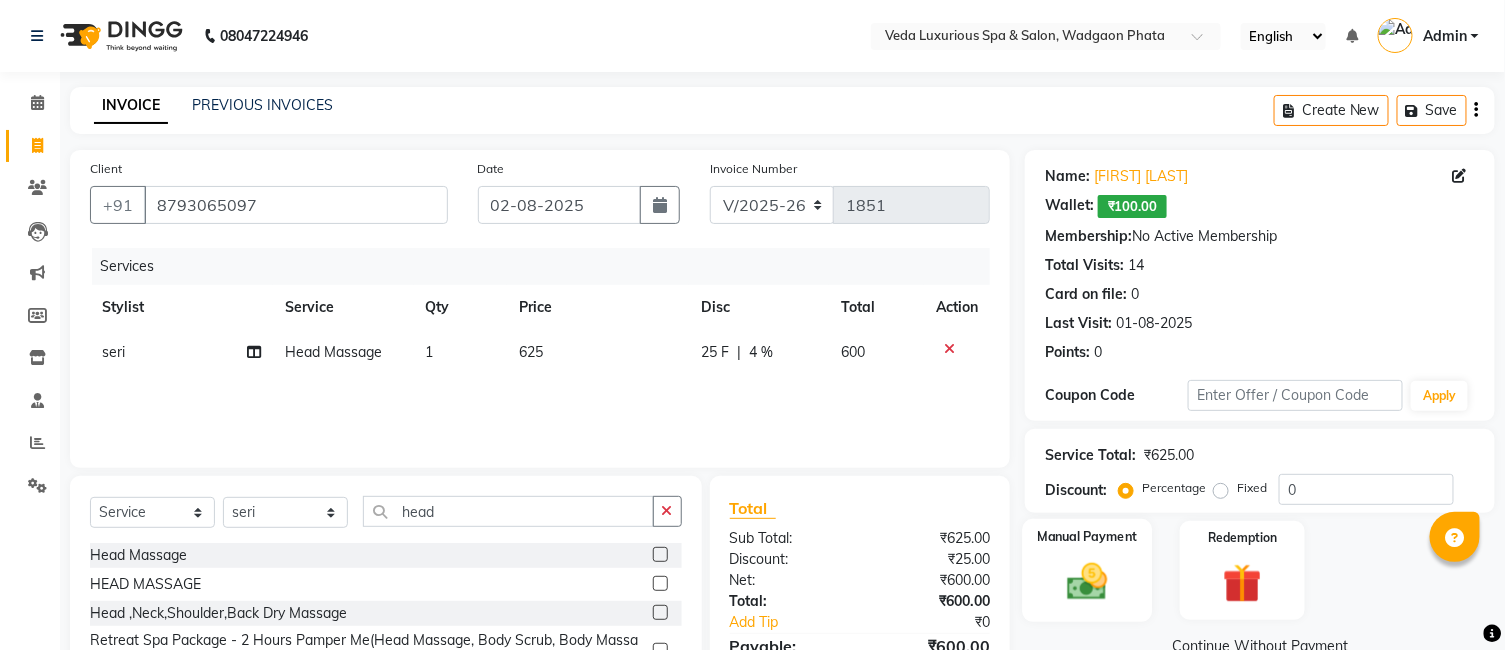 scroll, scrollTop: 108, scrollLeft: 0, axis: vertical 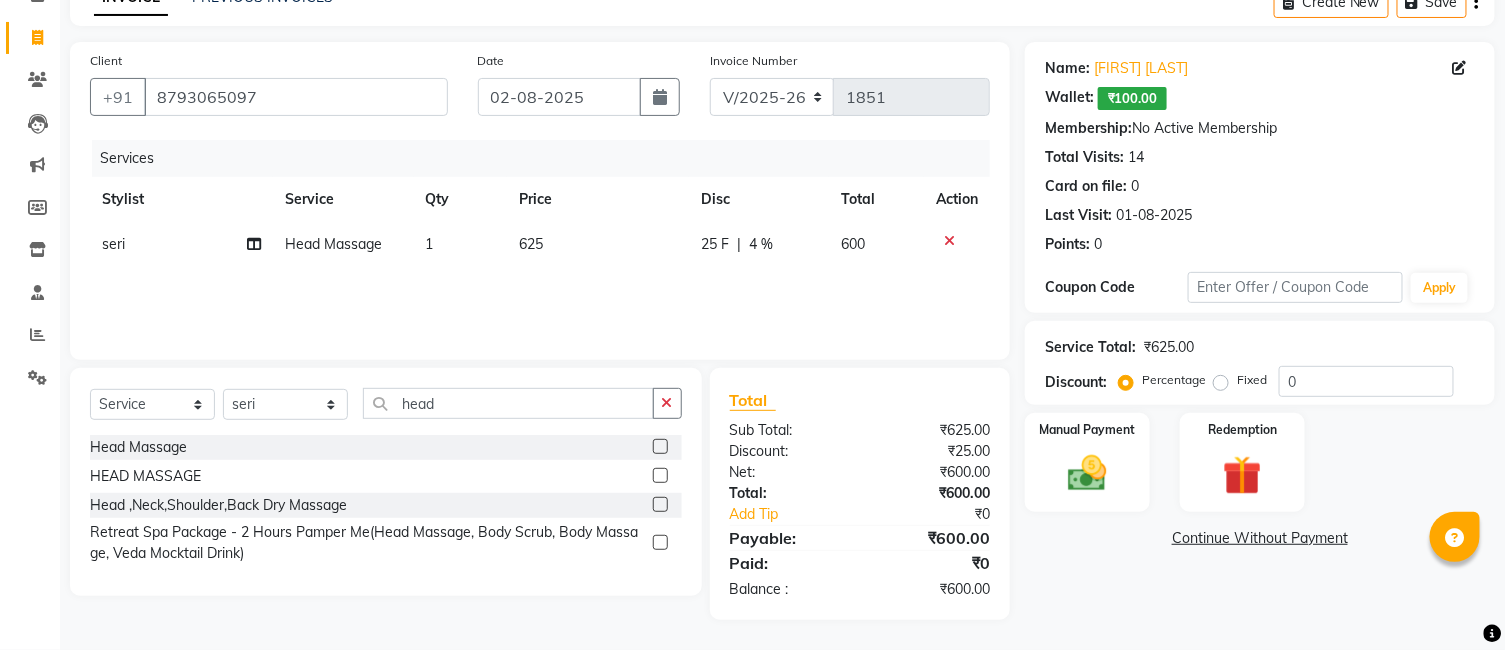 click 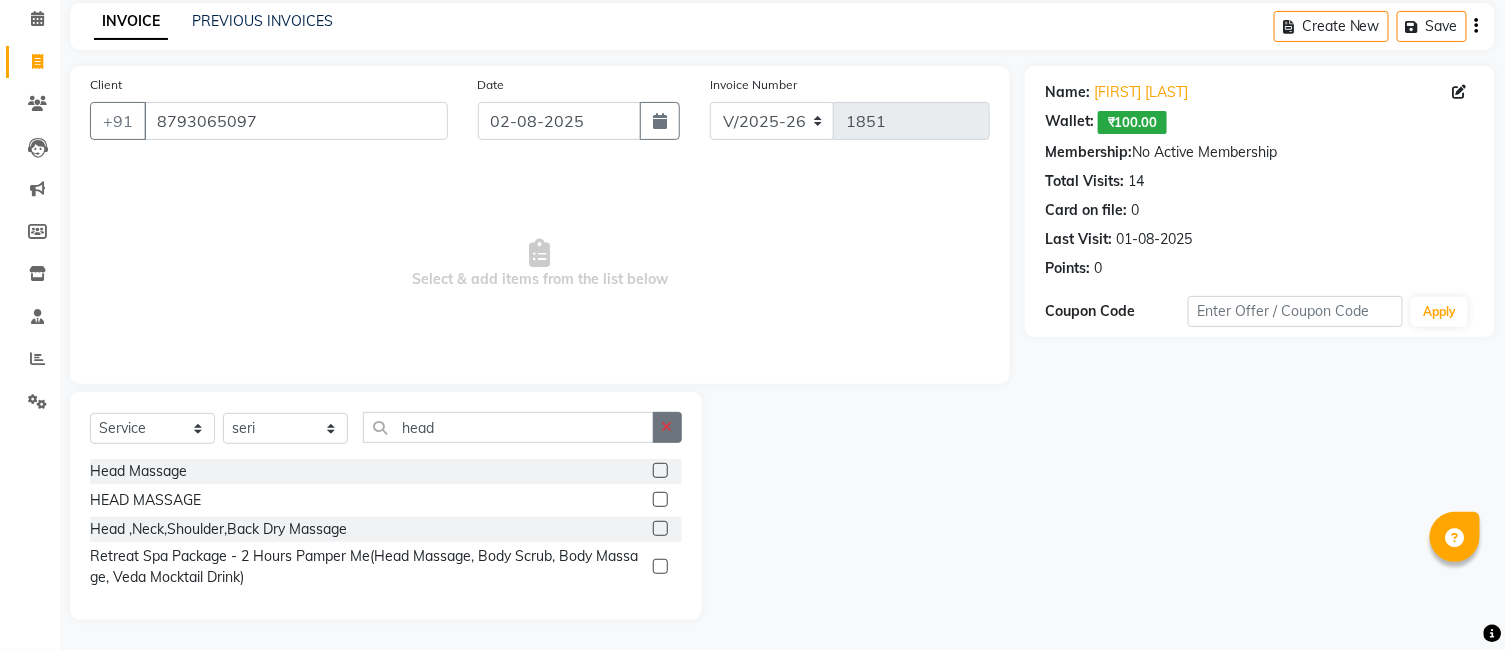 click 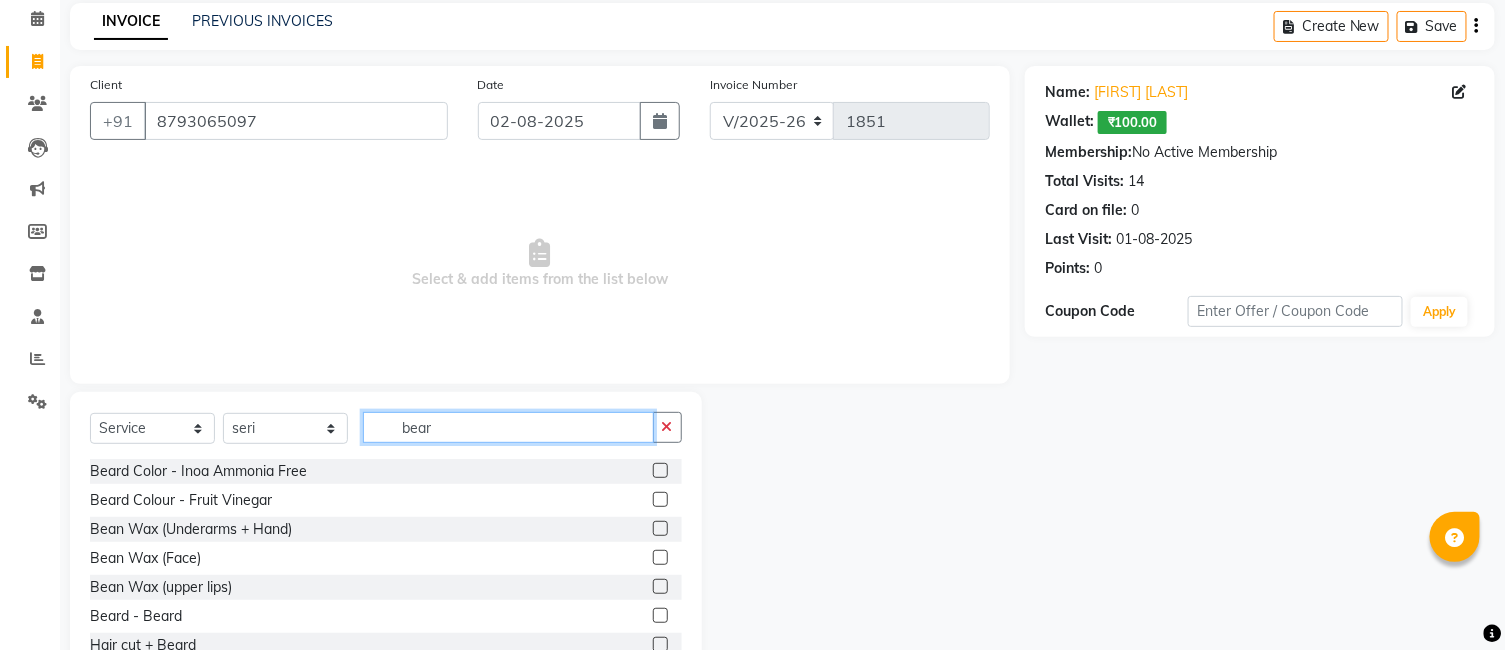 scroll, scrollTop: 67, scrollLeft: 0, axis: vertical 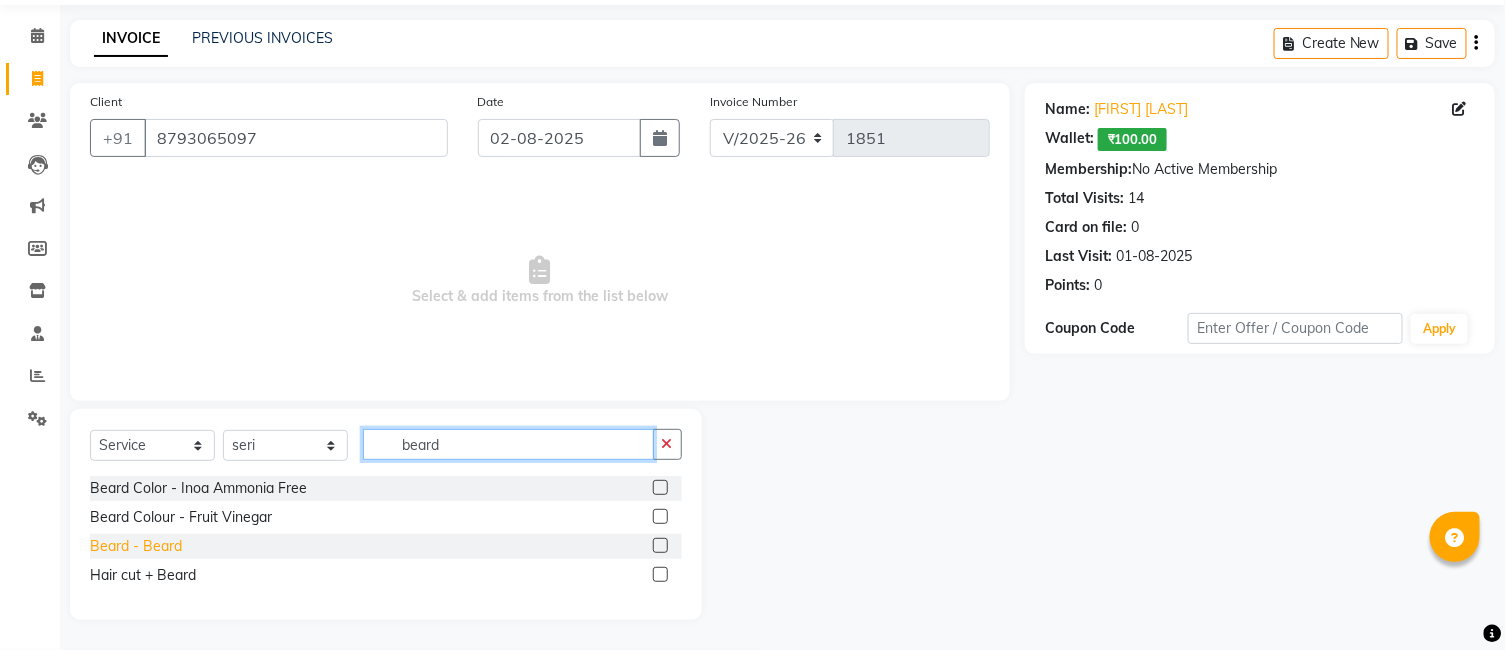 type on "beard" 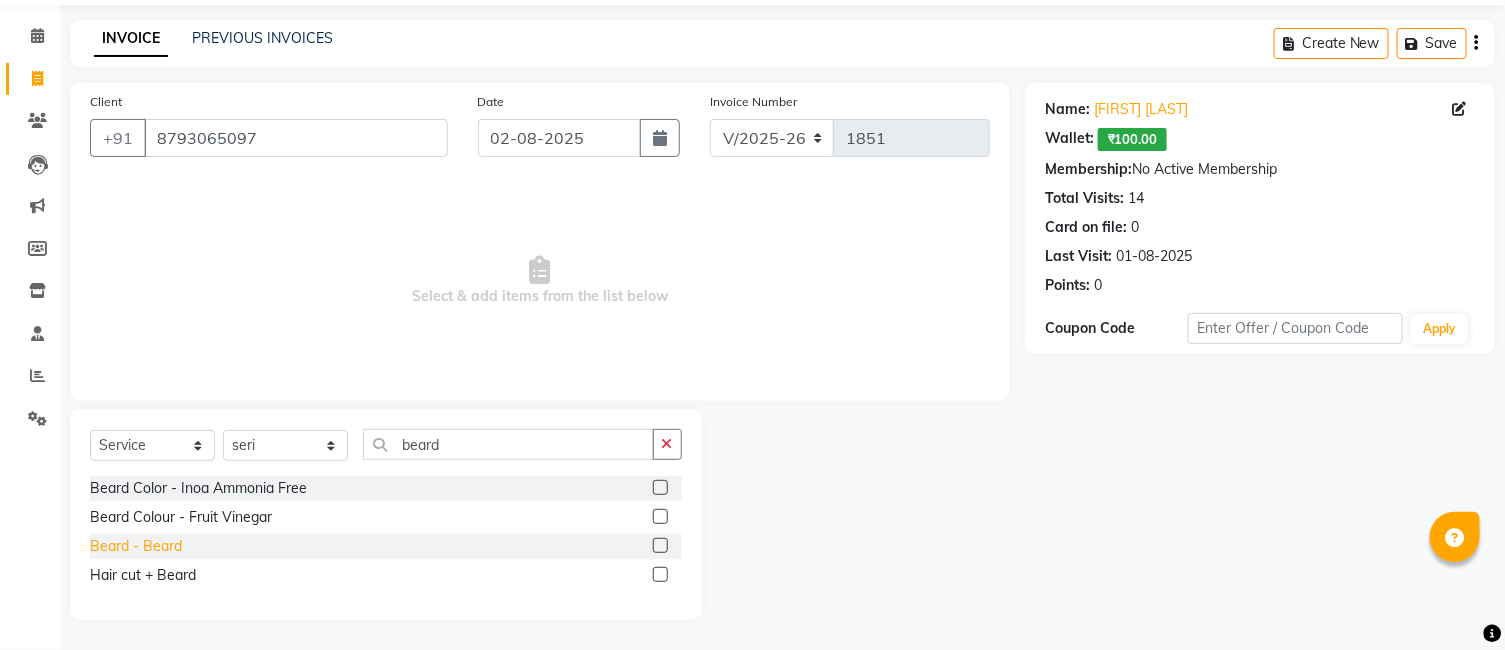 click on "Beard  - Beard" 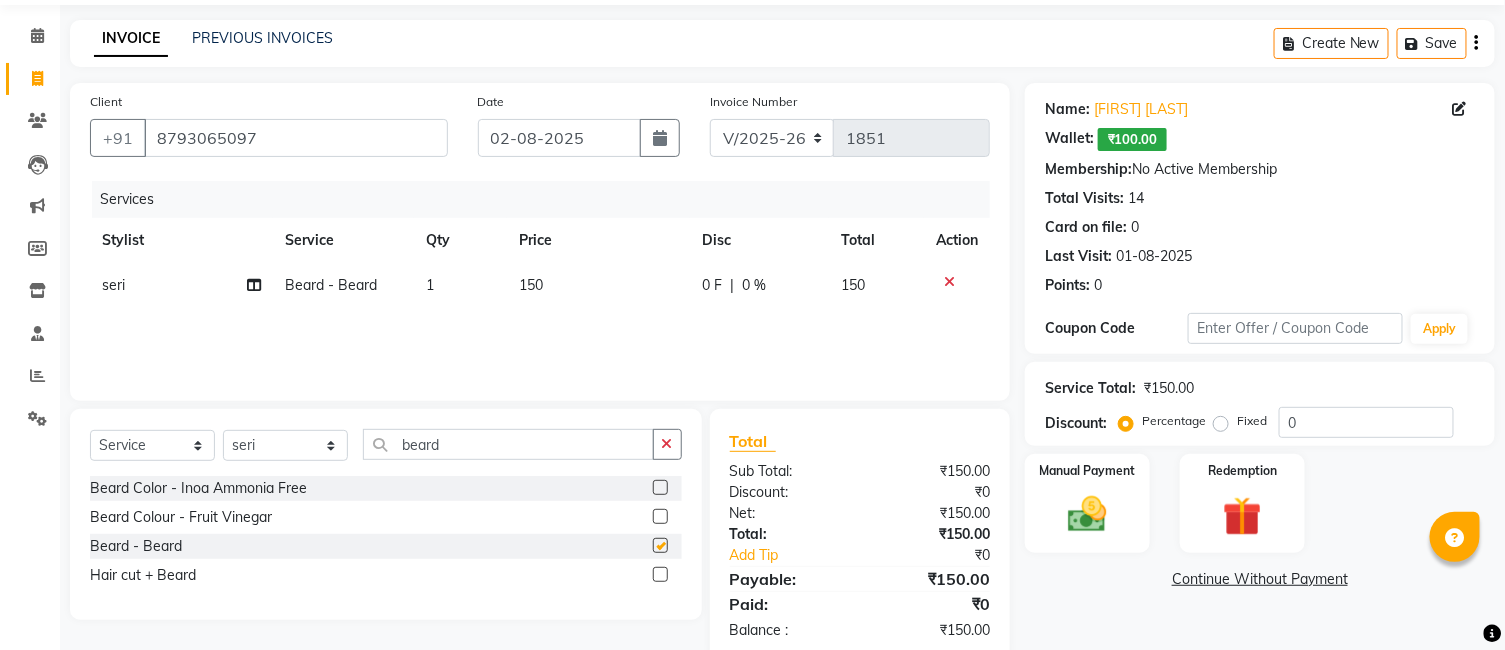 checkbox on "false" 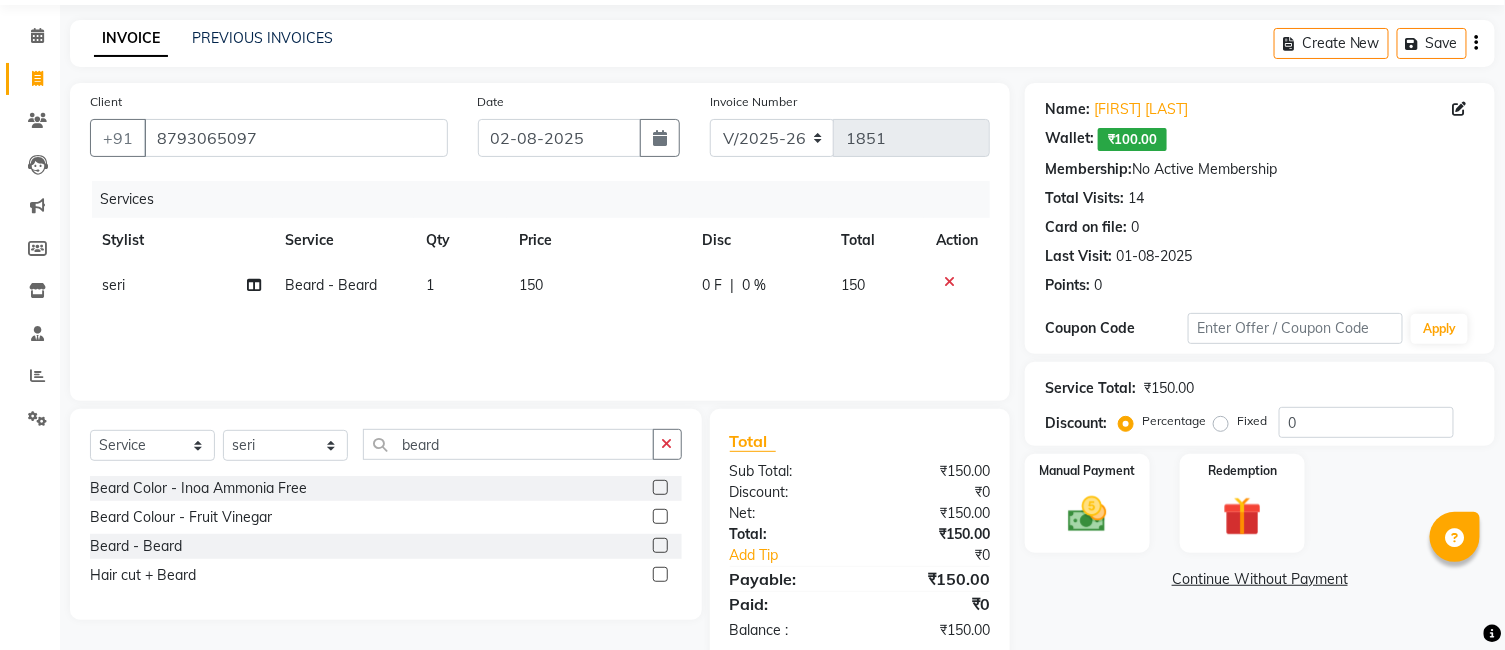 click on "0 F | 0 %" 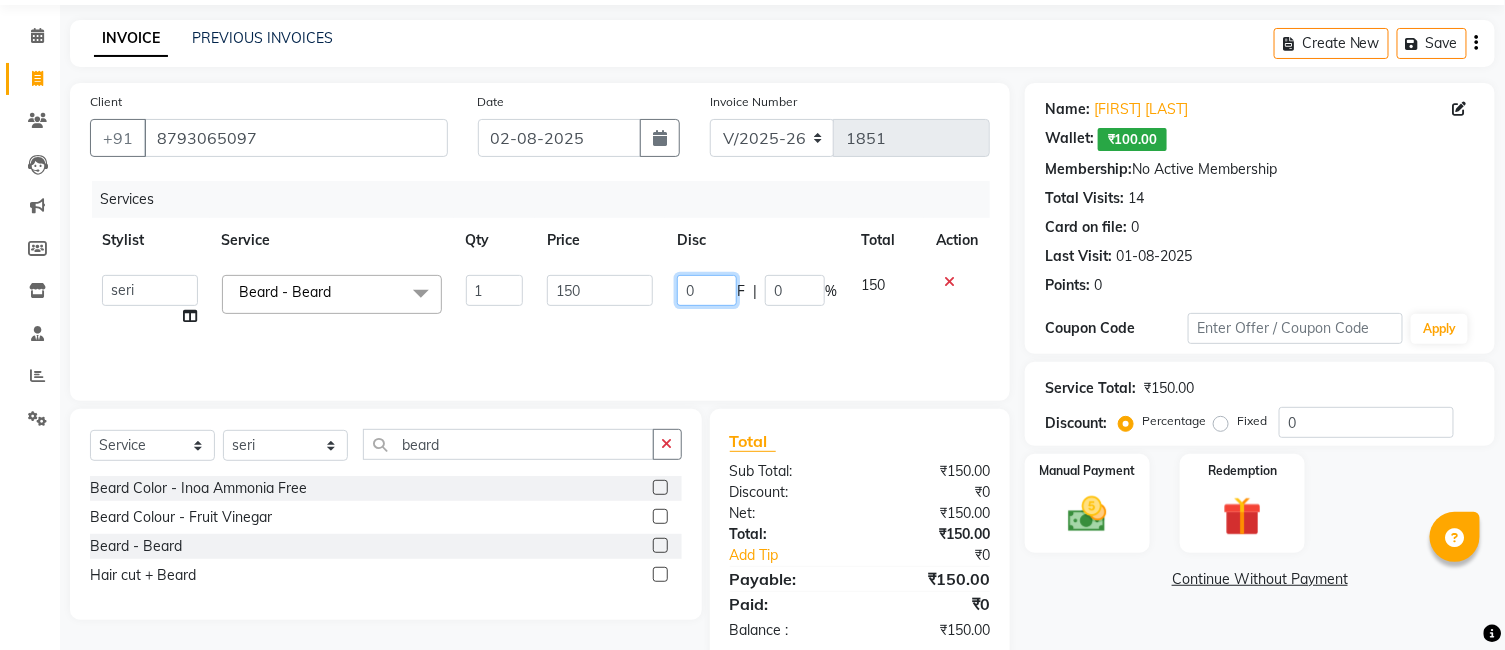 click on "0" 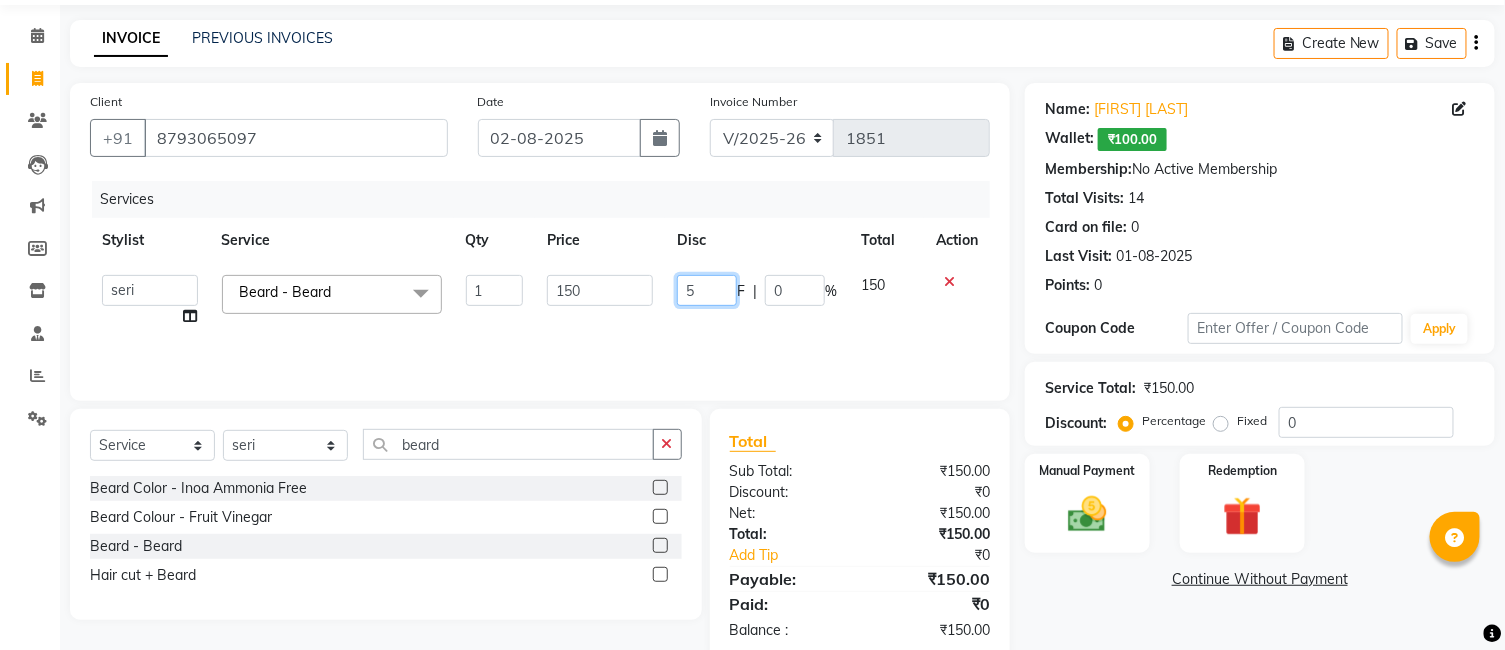 type on "50" 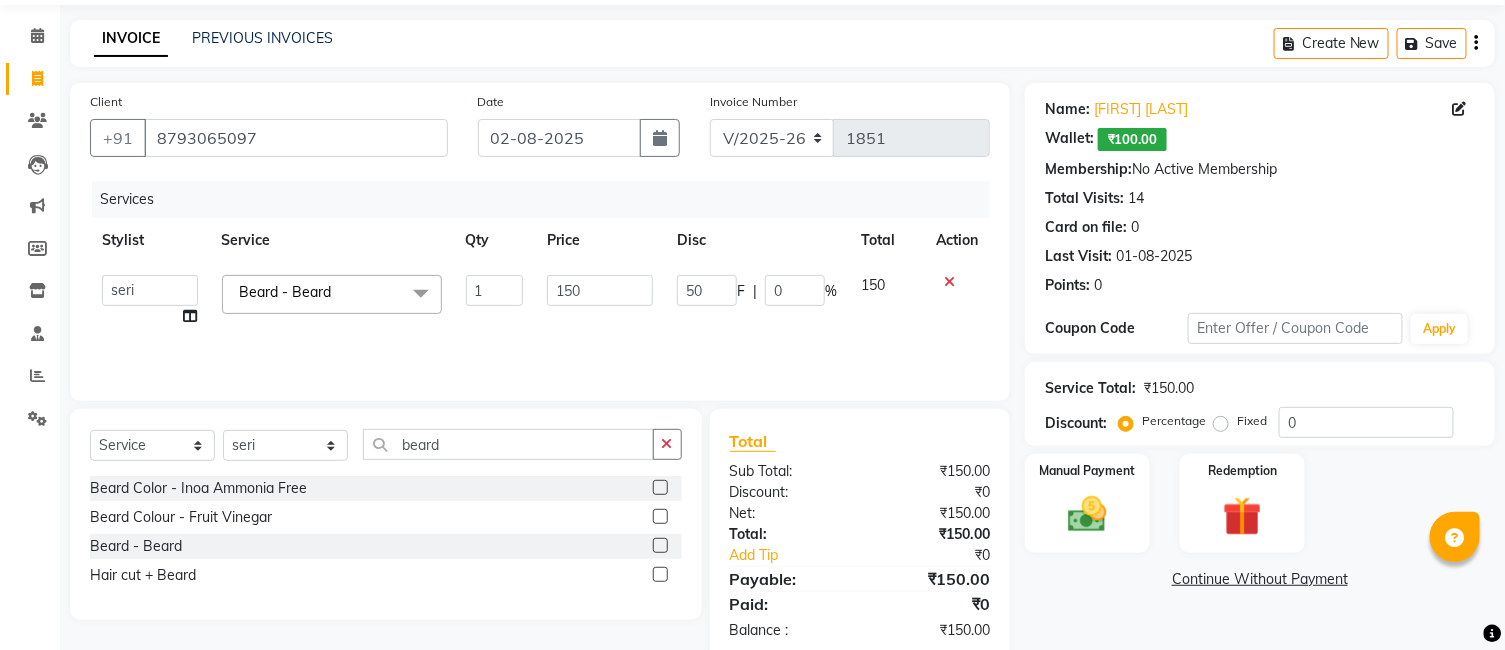click on "[FIRST] [LAST] [LAST] [LAST] [LAST] [LAST] [LAST] [LAST] [LAST] [LAST] [LAST] [LAST] Beard - Beard  x Spa Massage (Him/Her) - Deep Tissue Massage Spa Massage (Him/Her) - Hot Stone Massage Spa Massage (Him/Her) - Oil Therapy Spa Massage (Him/Her) - Body Scrub with Massage Spa Massage (Him/Her) - Foot Massage Spa Massage (Him/Her) - Body Scrub Spa Massage (Him/Her) - Aromatheraphy Massage Balinese Massage Head Massage Deep Tissue Massage 90 min Spa Massage Foot Massage Balinese Massage 90min Hot Oil Massage Four Hand Massage Swedish Massage Aromatheraphy (90 min) Body Scrub With Massage 4 Hand Traditional Thai Massage Steam Bath HEAD MASSAGE Face Clean Up Other Couple Massage (60 M) (Married only) Couple Massage (90 M) (Married only) Deep Tissue Massage Deep Tissue Massage (90 min) Body Scrub With Massage Head ,Neck,Shoulder,Back Dry Massage Retreat Spa Package - 2 Hours Pamper Me(Head Massage, Body Scrub, Body Massage, Veda Mocktail Drink) Retreate Spa Package - 2 Hours (up) Blow Dry 1" 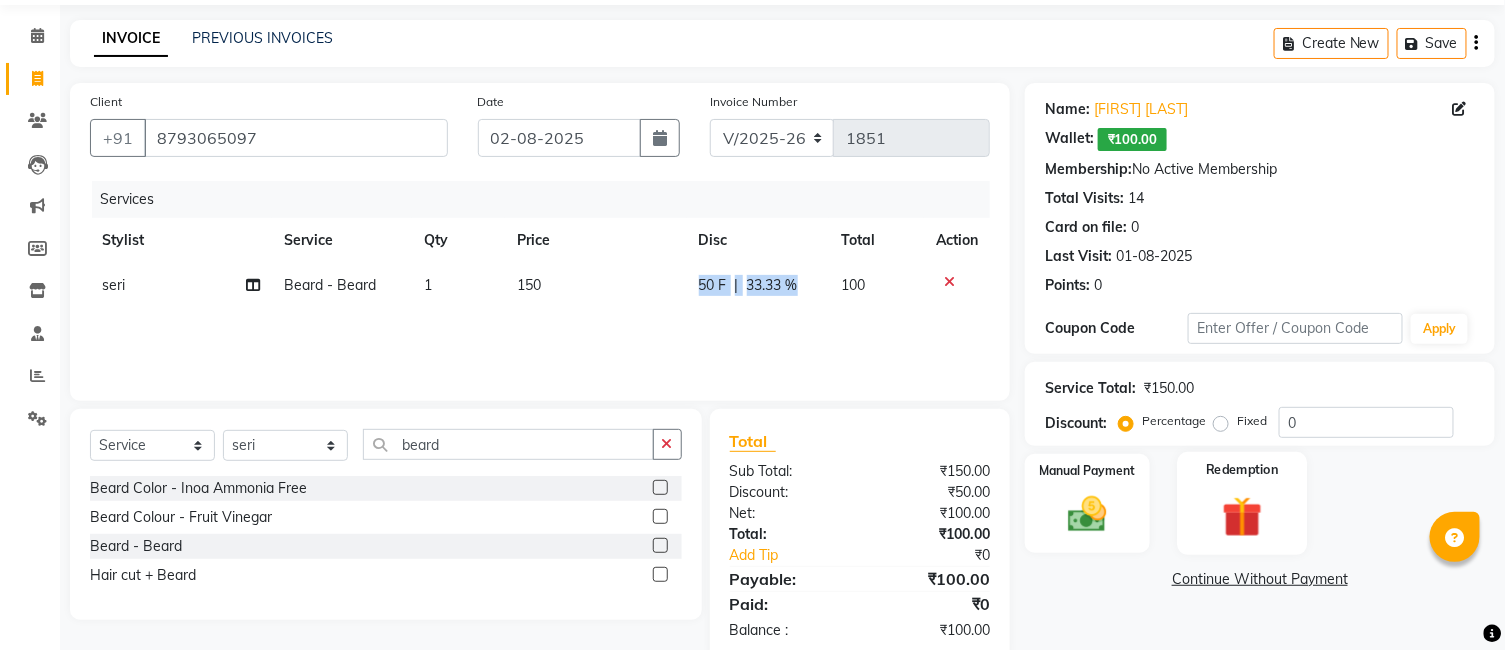 click 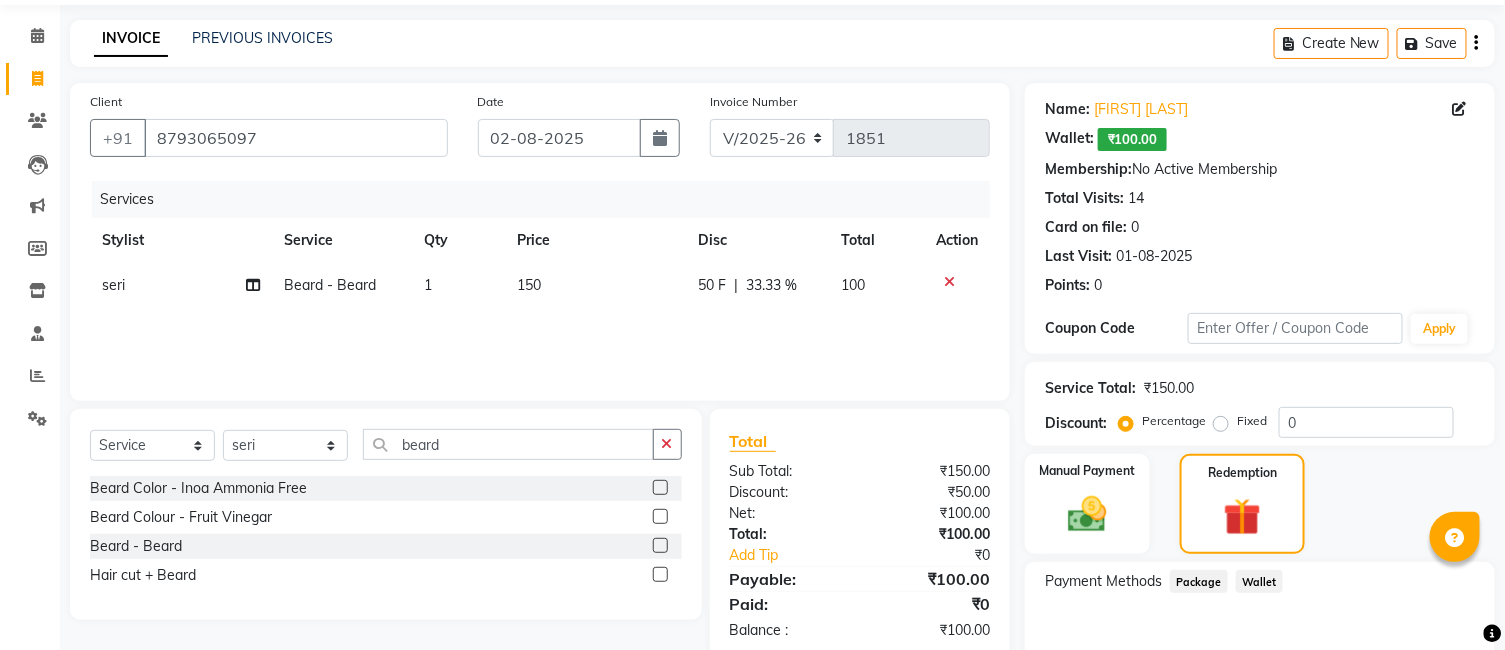 click on "Wallet" 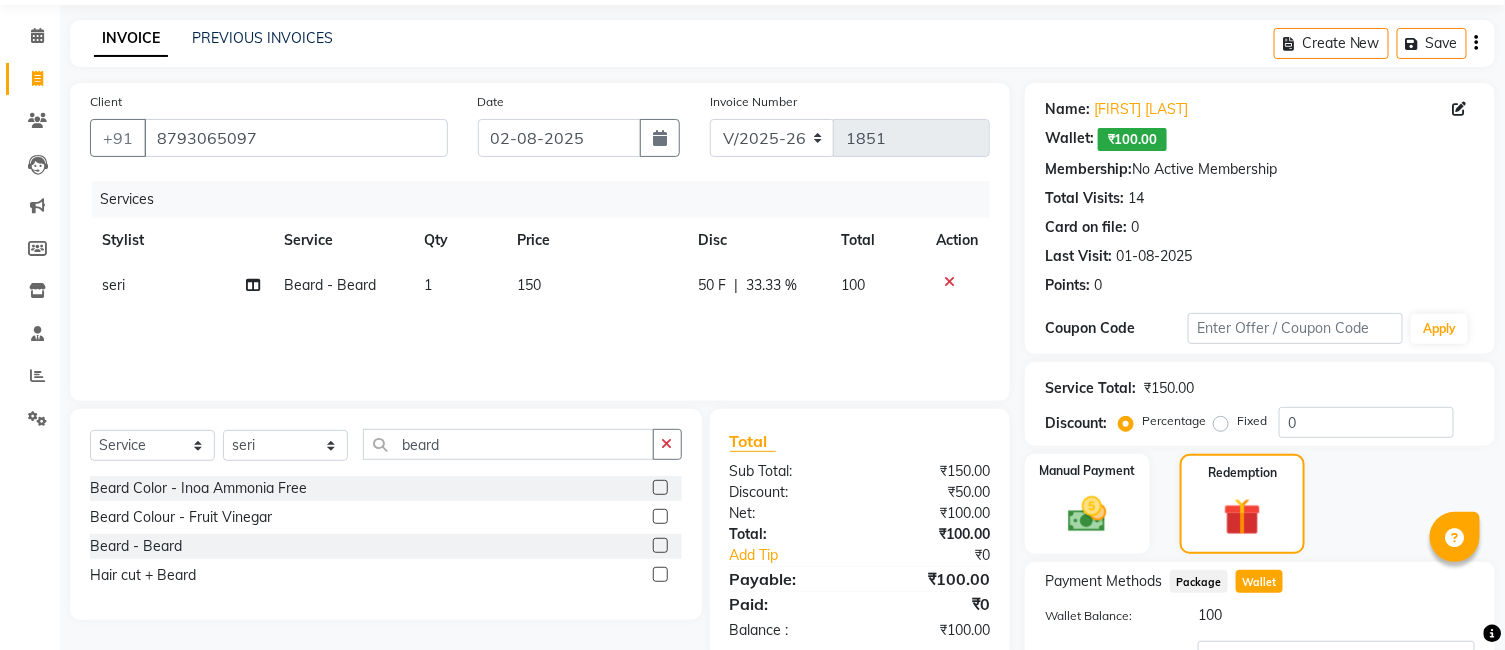 scroll, scrollTop: 235, scrollLeft: 0, axis: vertical 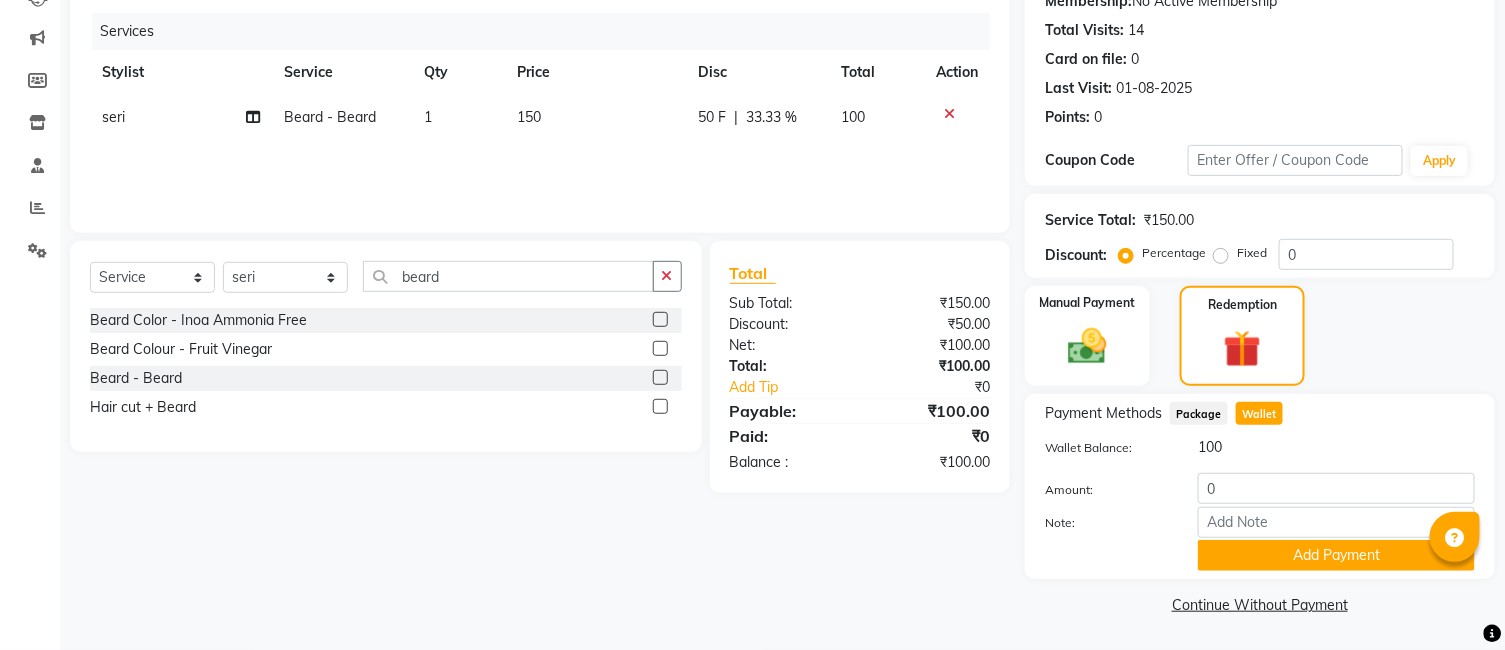 click 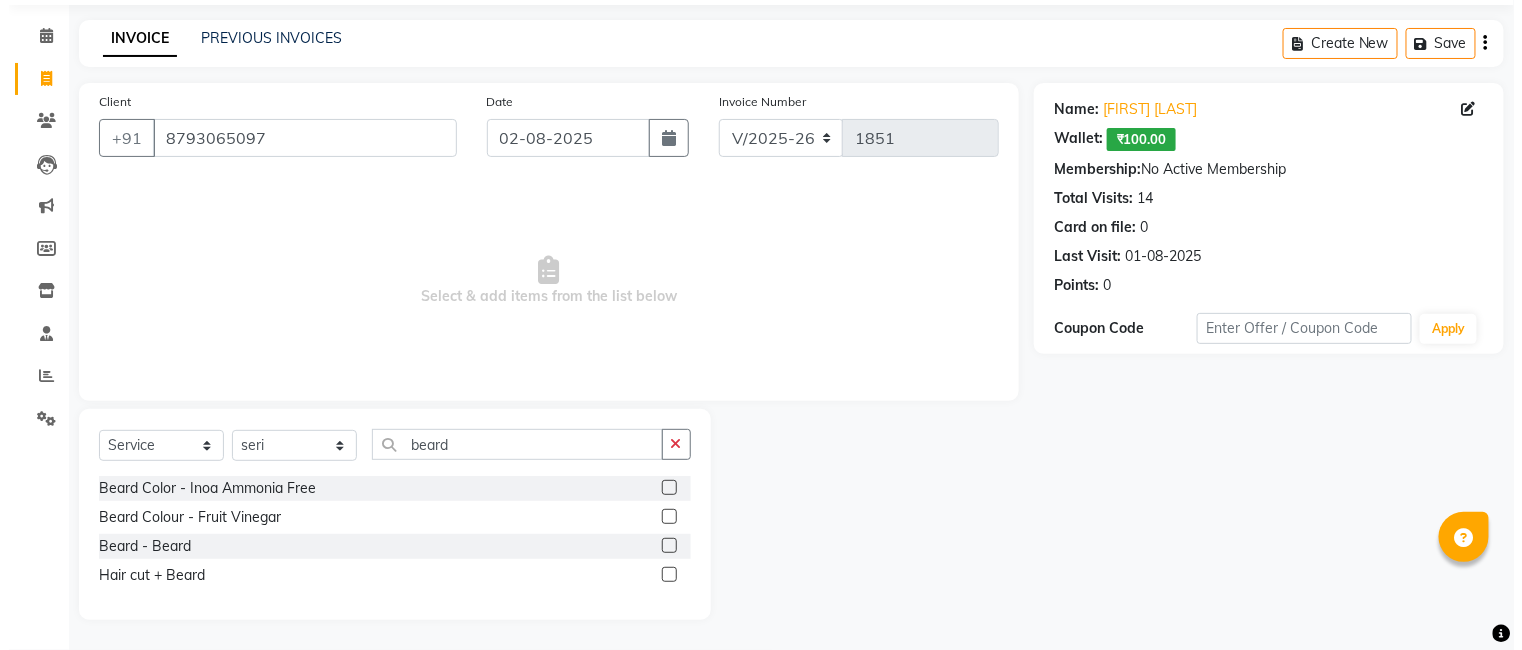 scroll, scrollTop: 67, scrollLeft: 0, axis: vertical 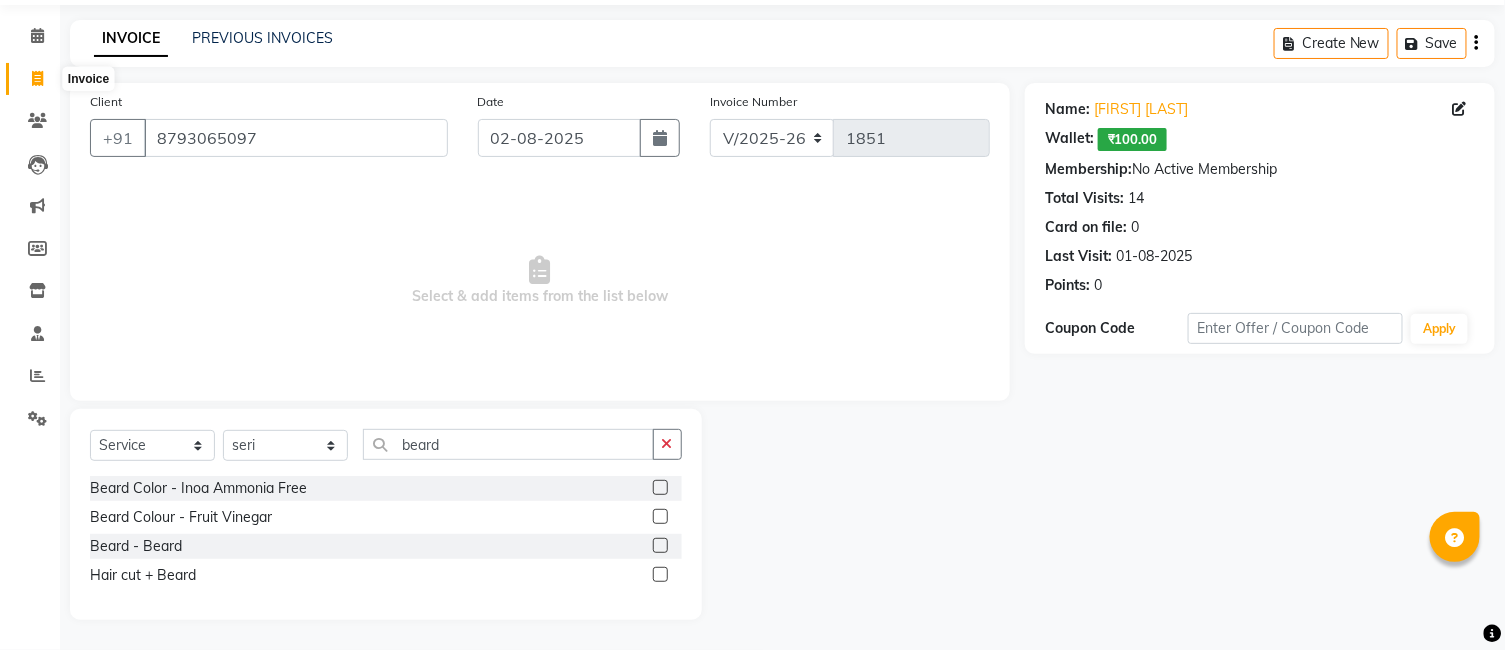 drag, startPoint x: 38, startPoint y: 71, endPoint x: 947, endPoint y: 126, distance: 910.6624 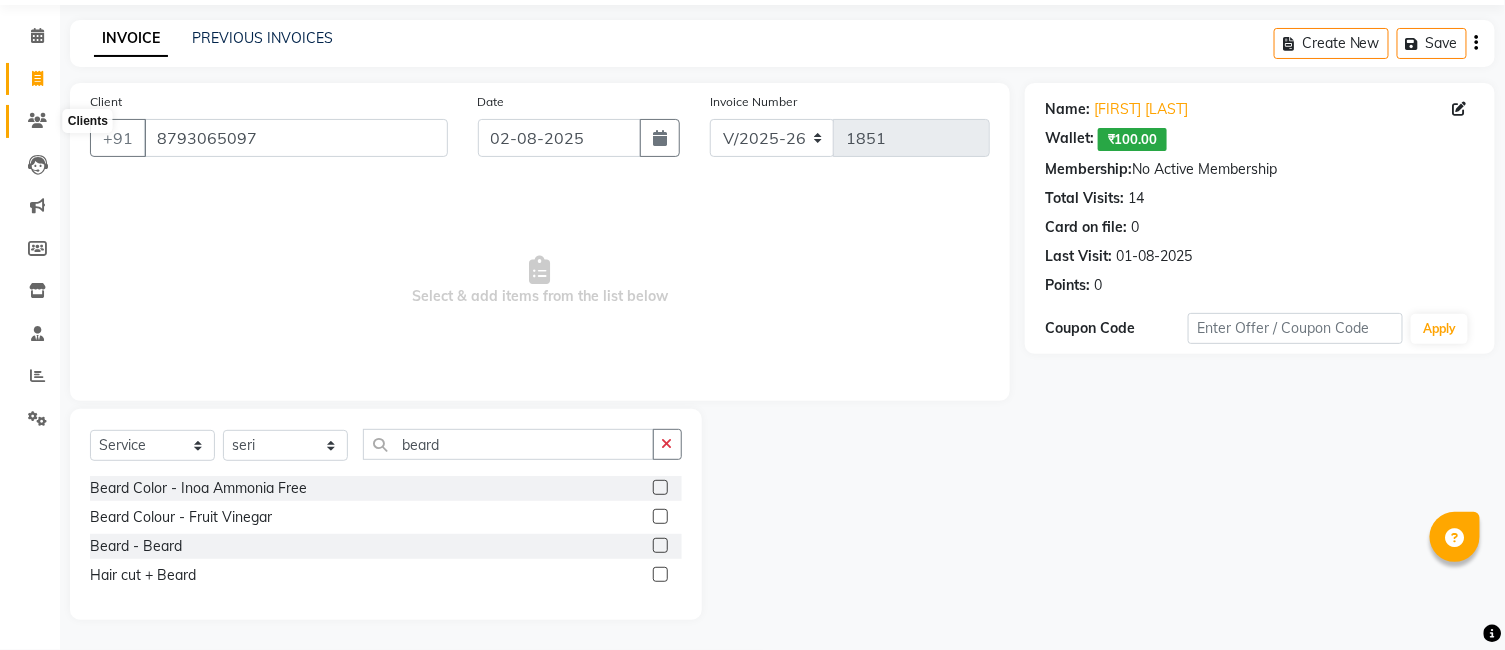 click 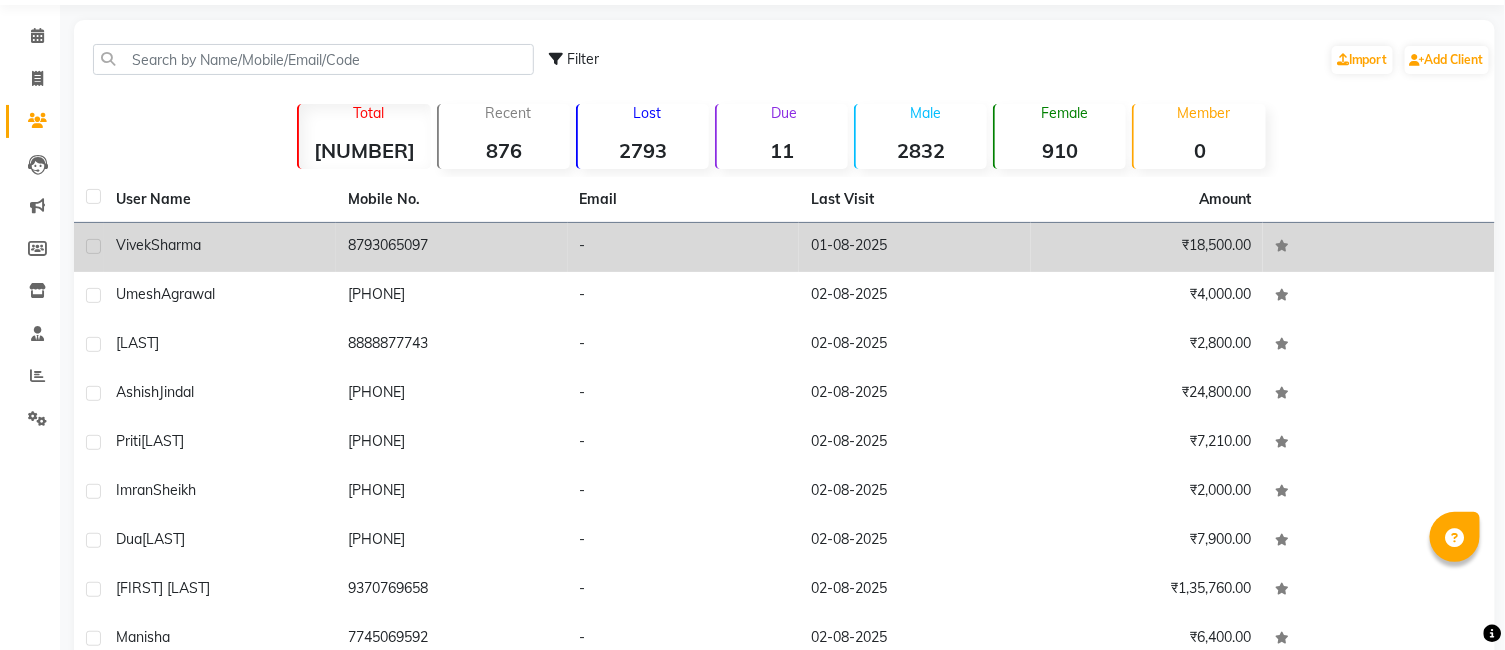 click on "Sharma" 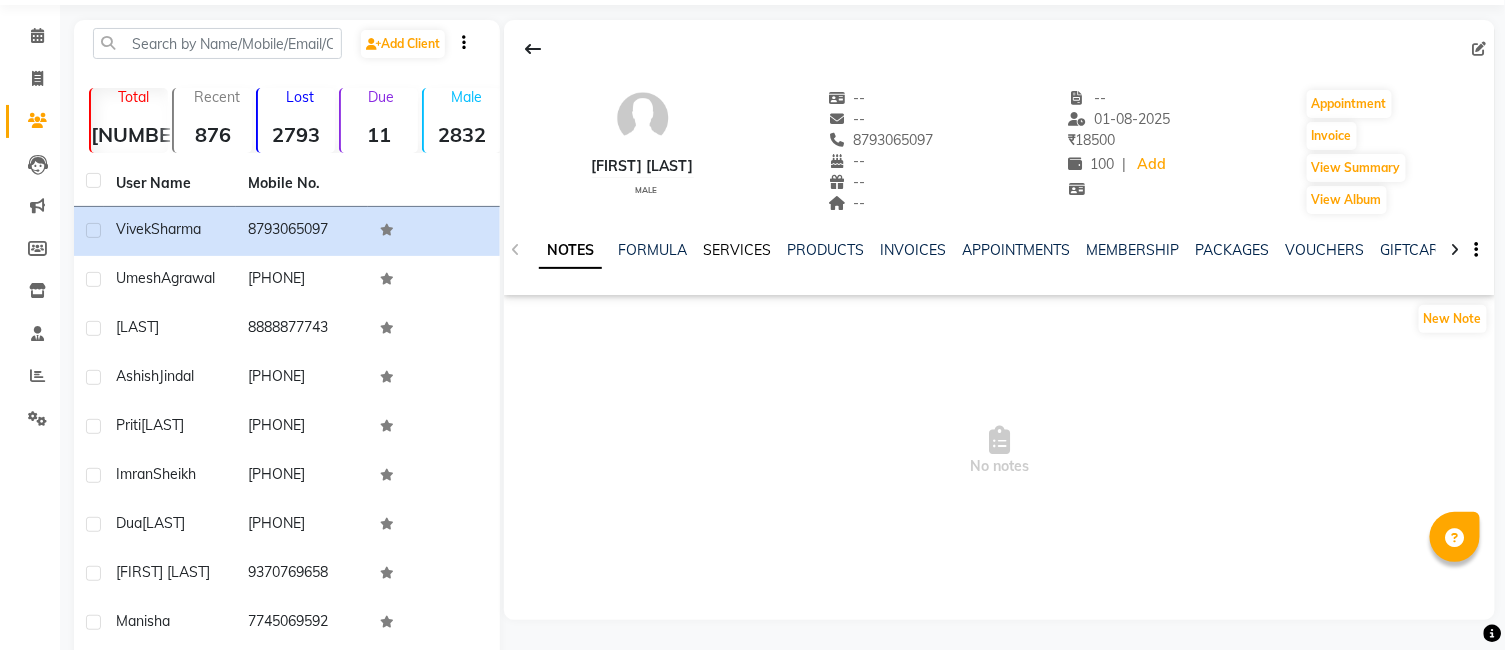 click on "SERVICES" 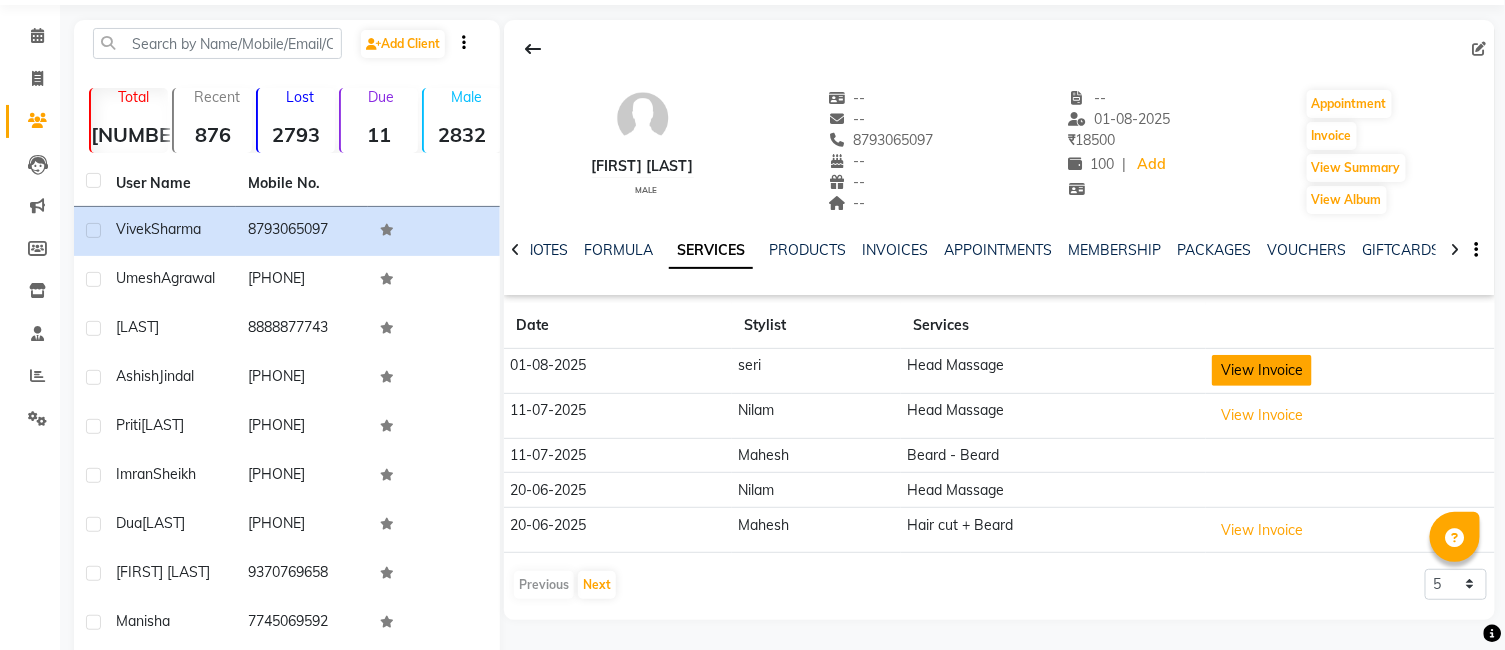 click on "View Invoice" 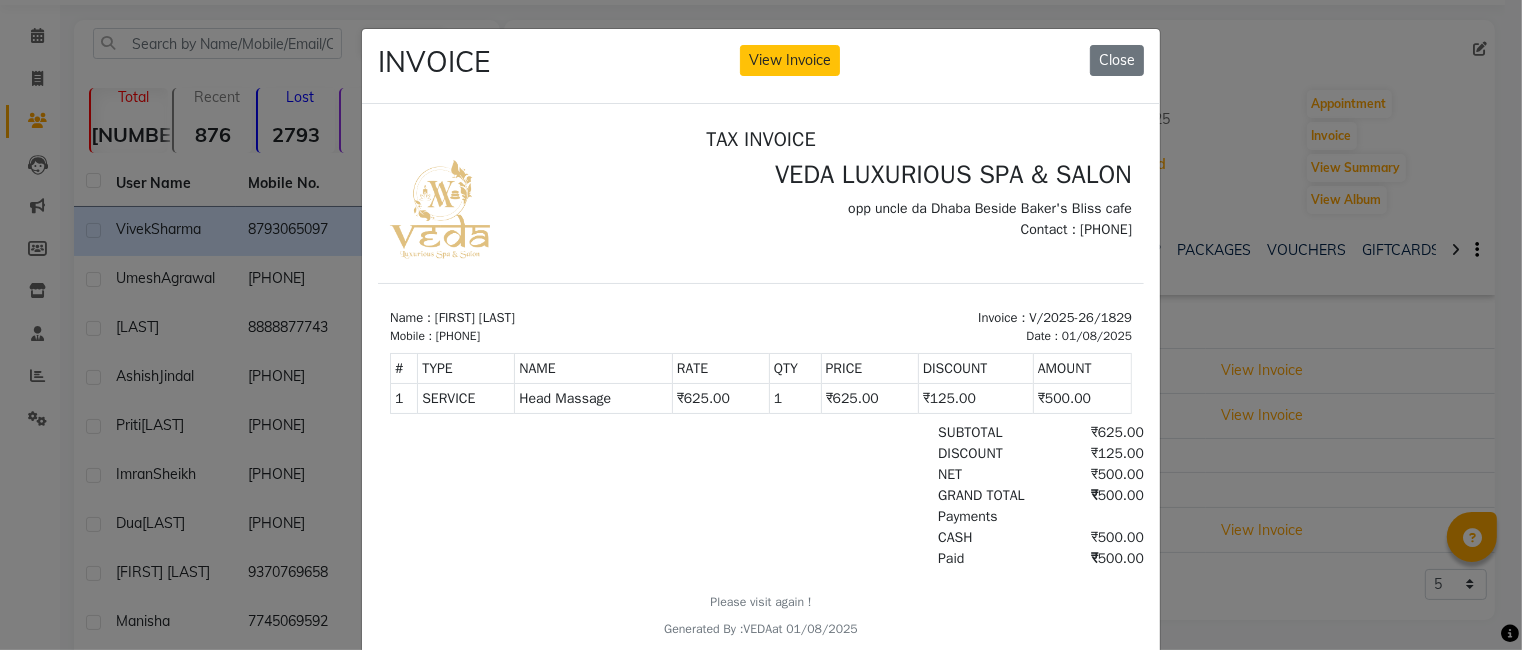scroll, scrollTop: 0, scrollLeft: 0, axis: both 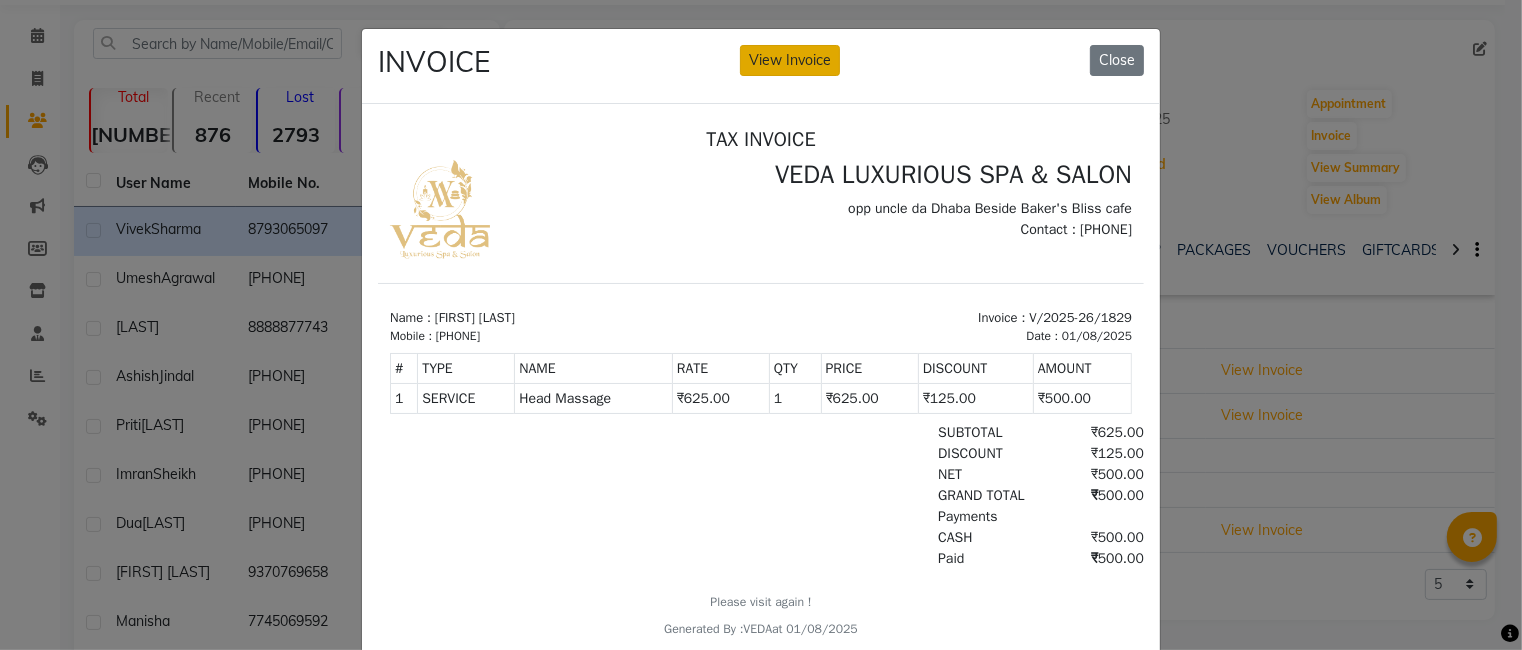click on "View Invoice" 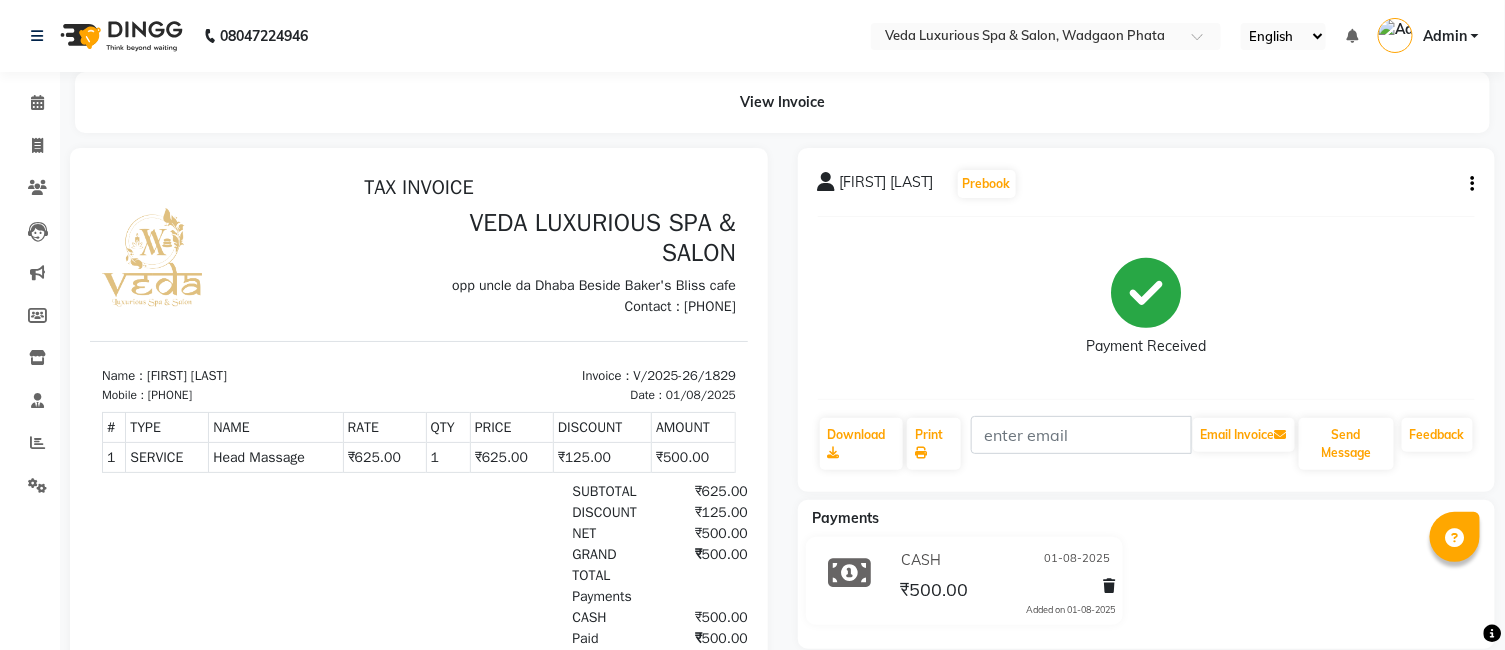 scroll, scrollTop: 0, scrollLeft: 0, axis: both 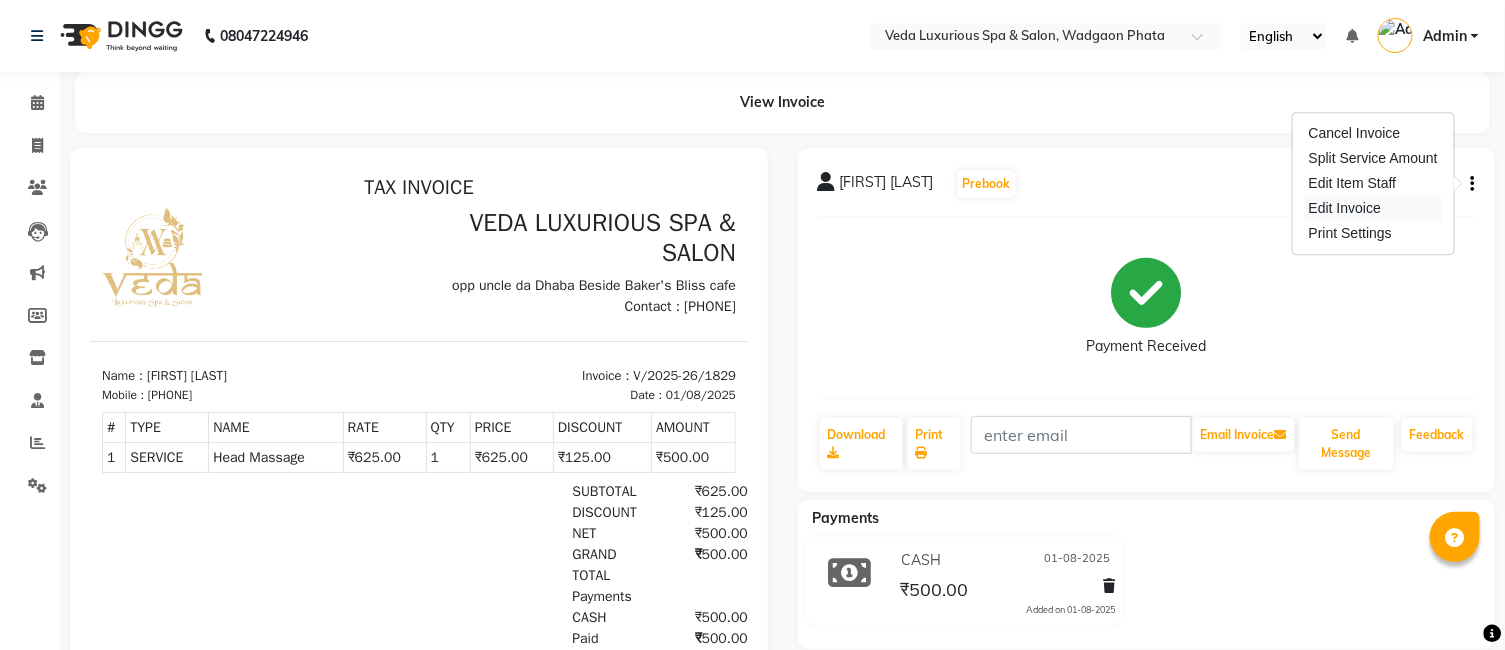 click on "Edit Invoice" at bounding box center [1373, 208] 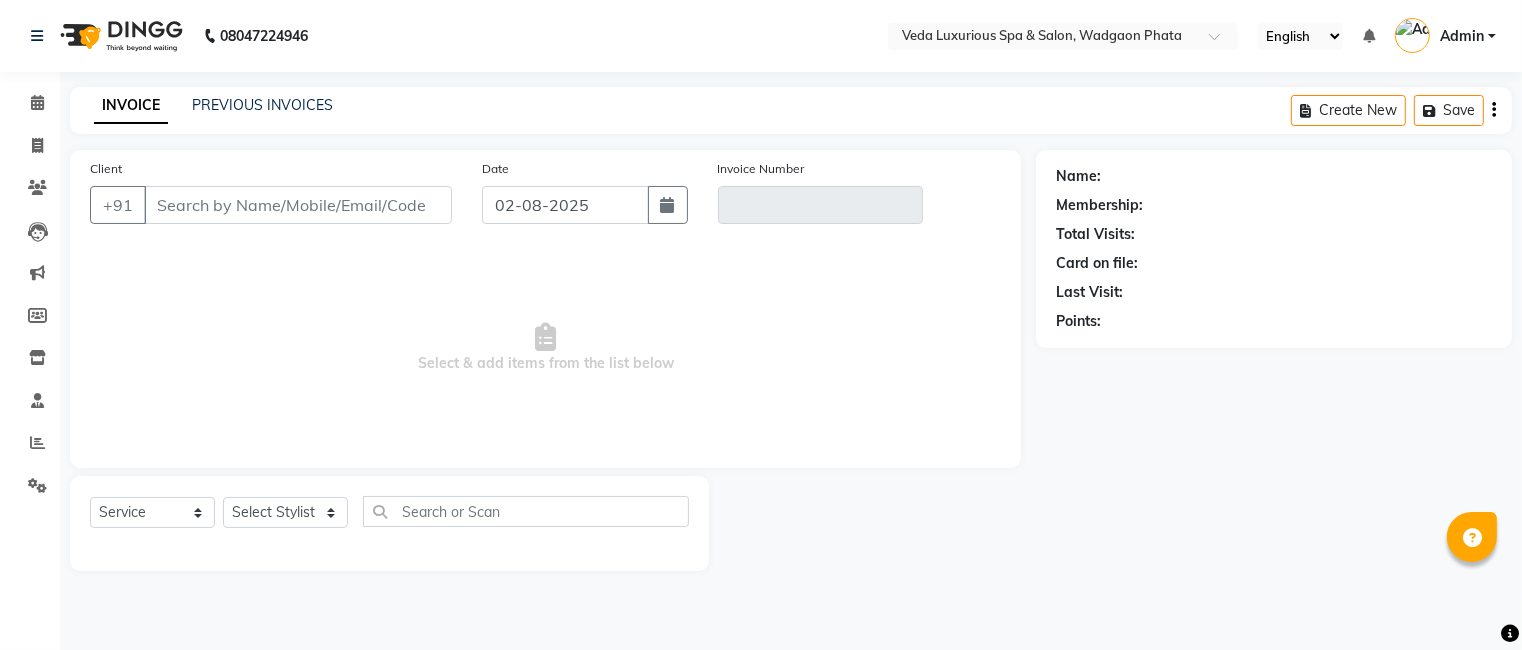 type on "8793065097" 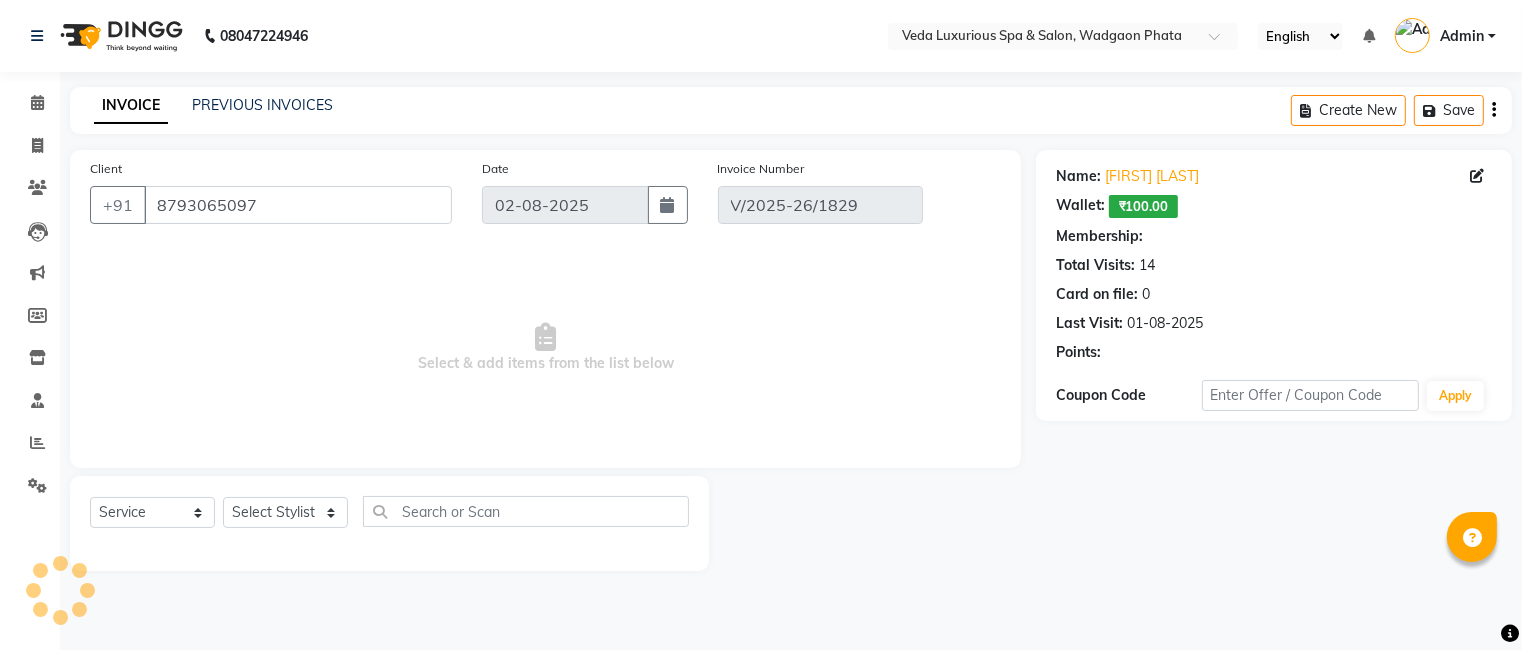 type on "01-08-2025" 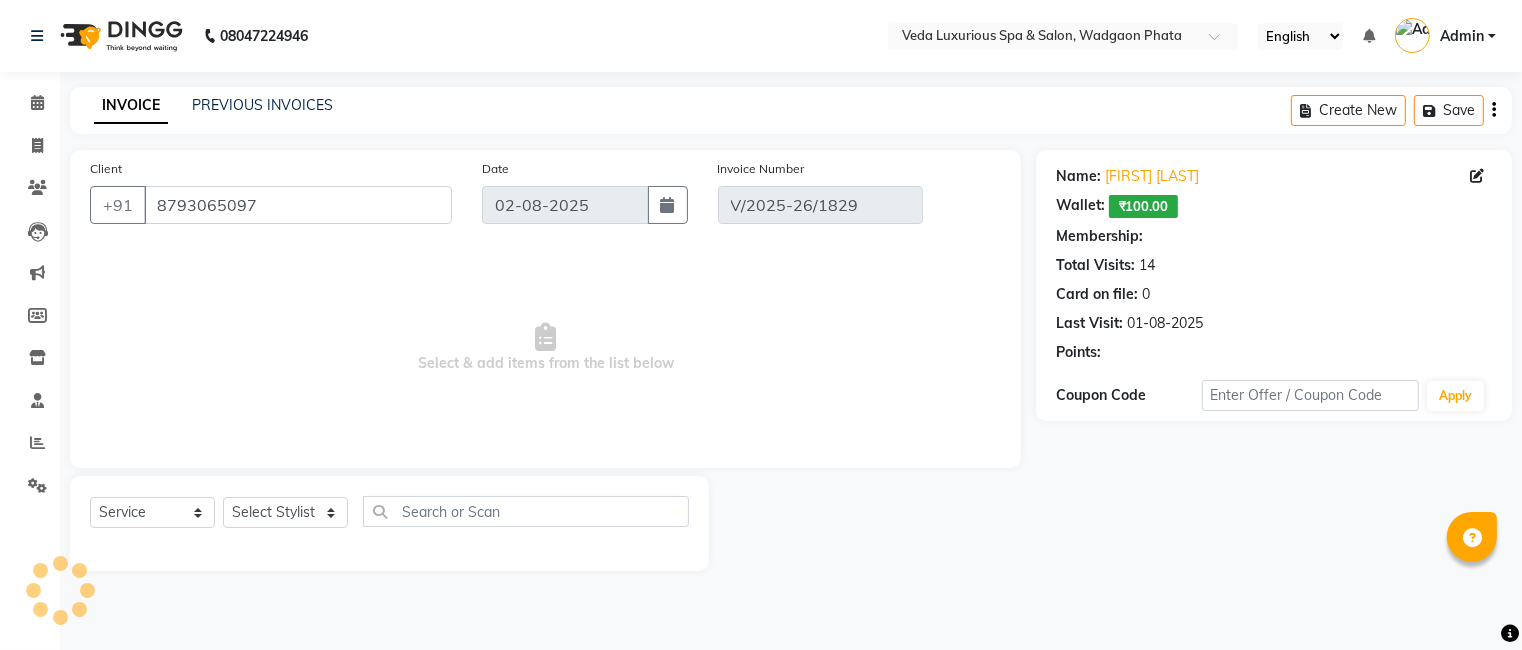 select on "select" 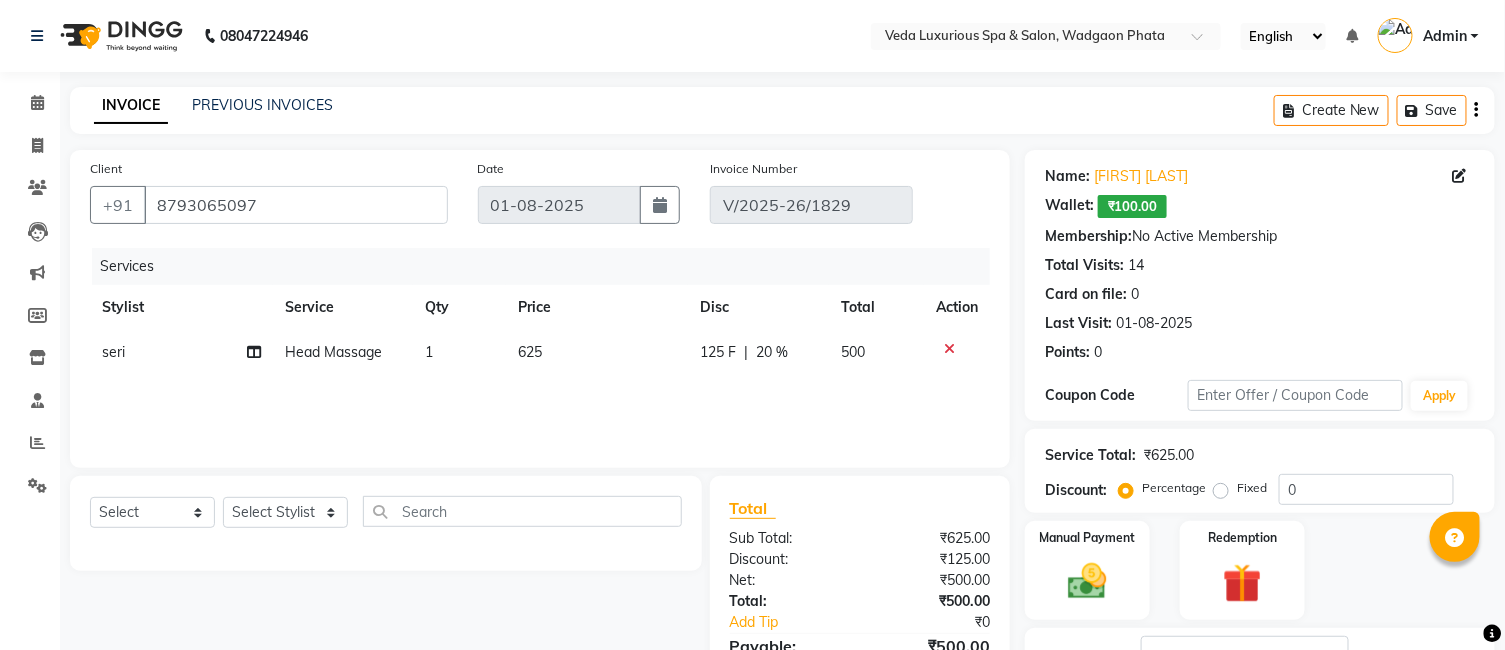 scroll, scrollTop: 178, scrollLeft: 0, axis: vertical 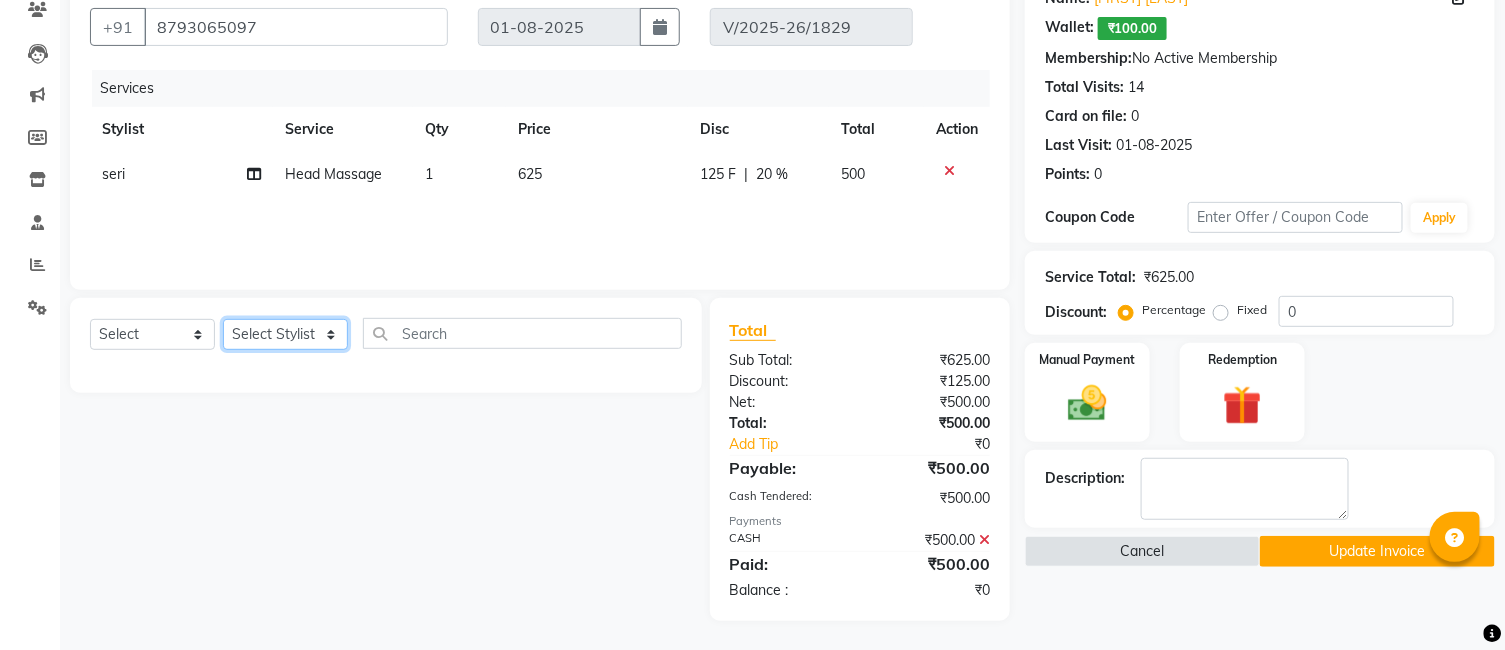 click on "Select Stylist Ankur GOLU Khushi kim lily Mahesh manu MOYA Nilam olivia RP seri VEDA" 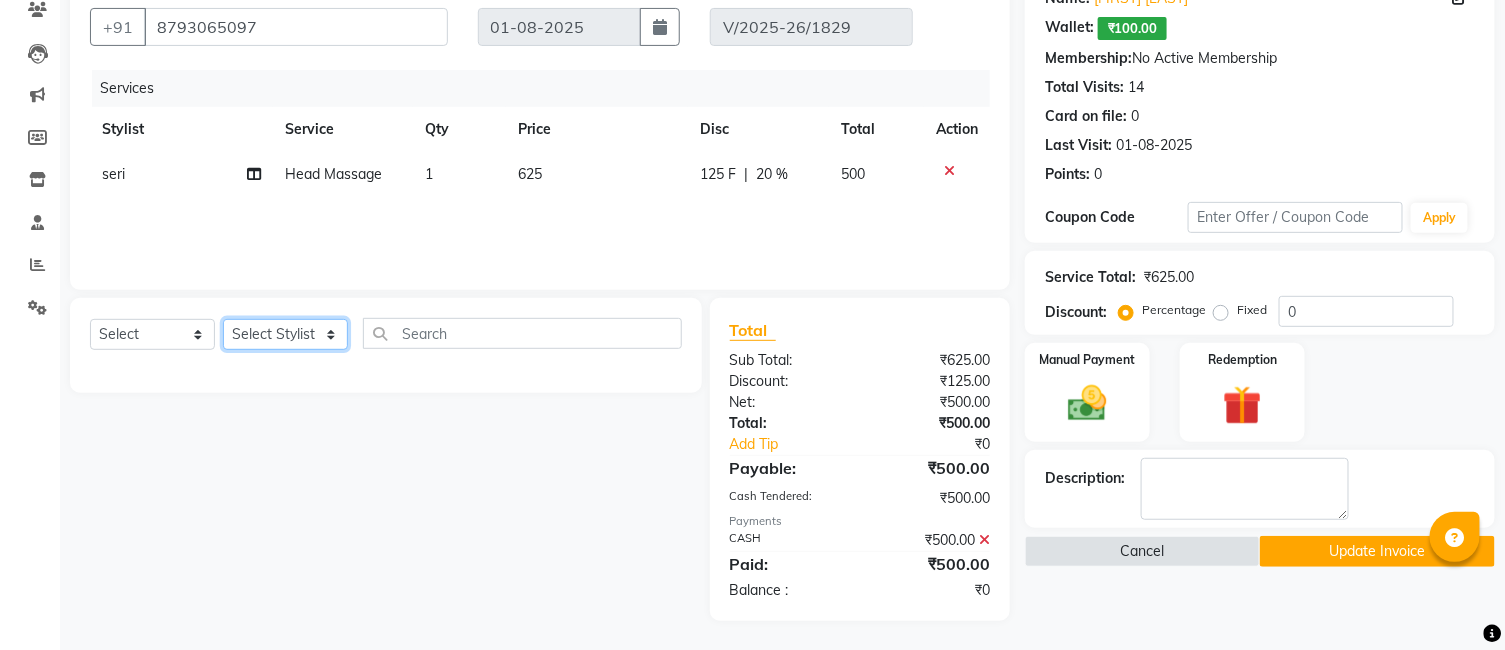 select on "70836" 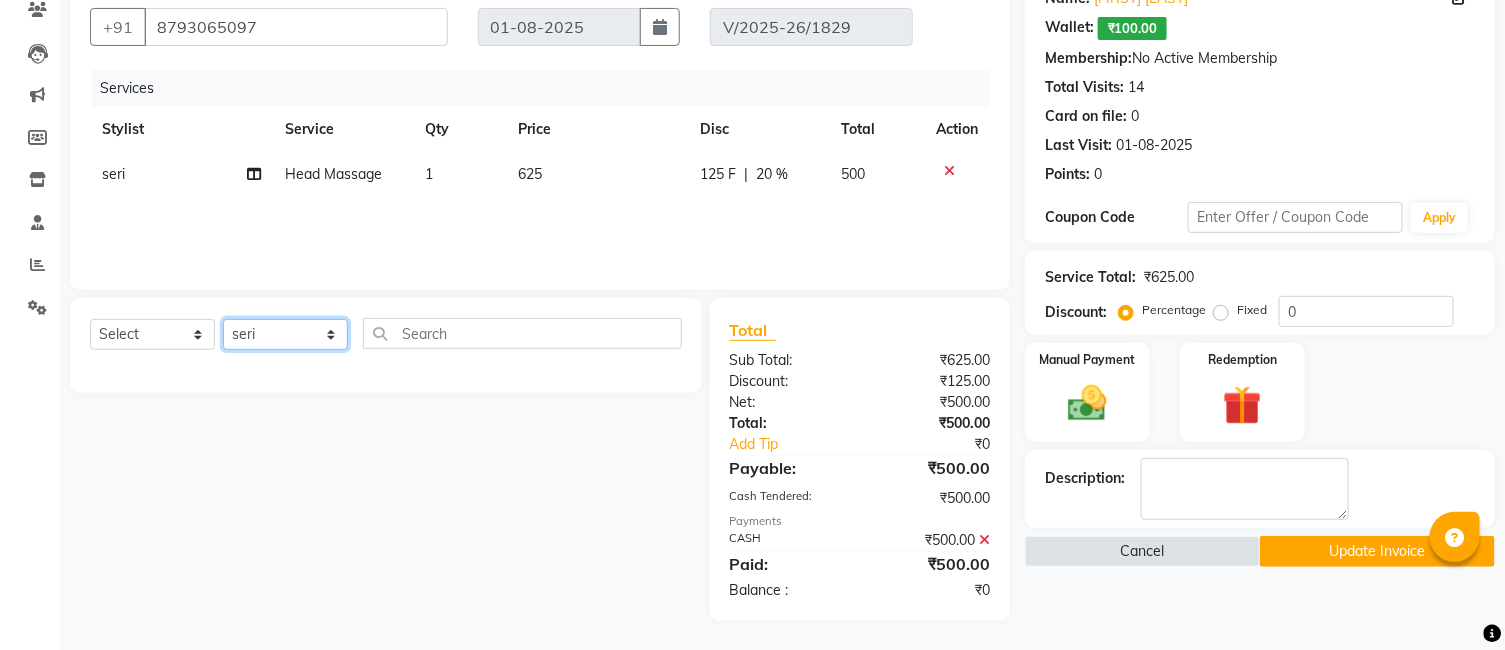 click on "Select Stylist Ankur GOLU Khushi kim lily Mahesh manu MOYA Nilam olivia RP seri VEDA" 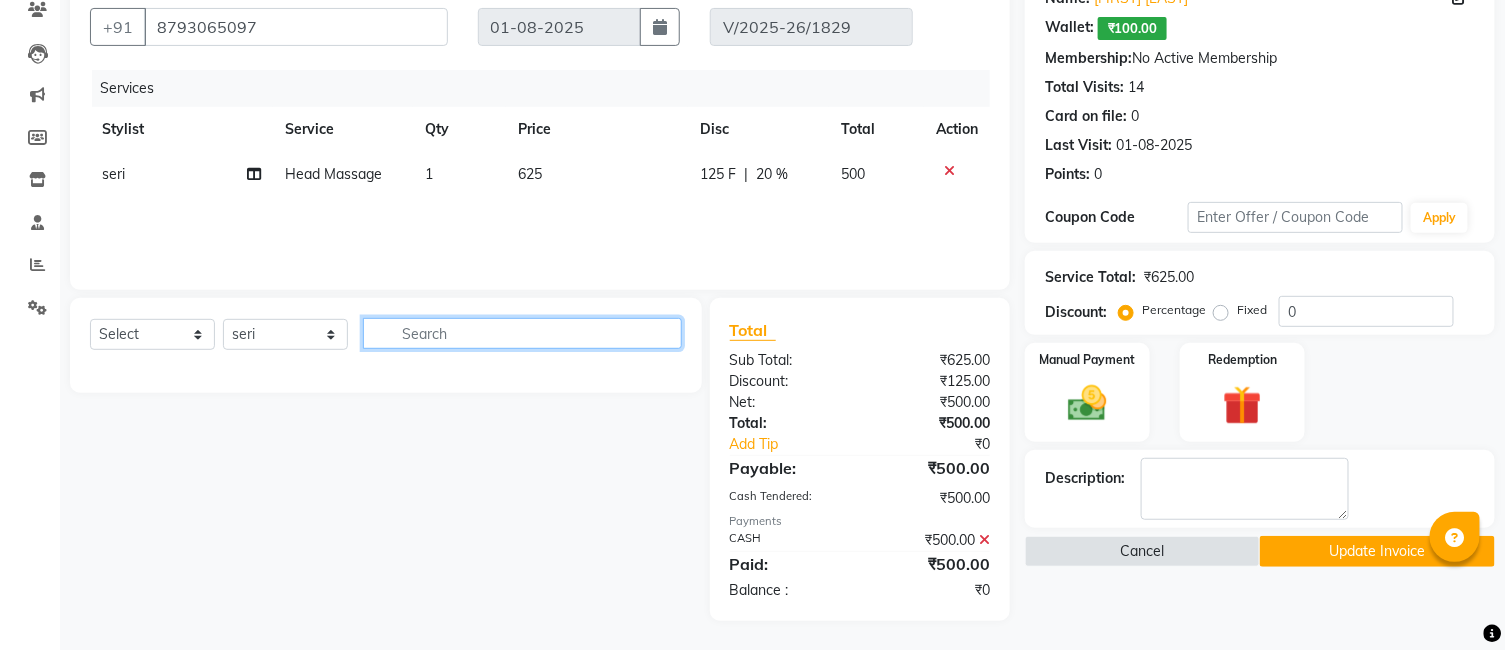 click 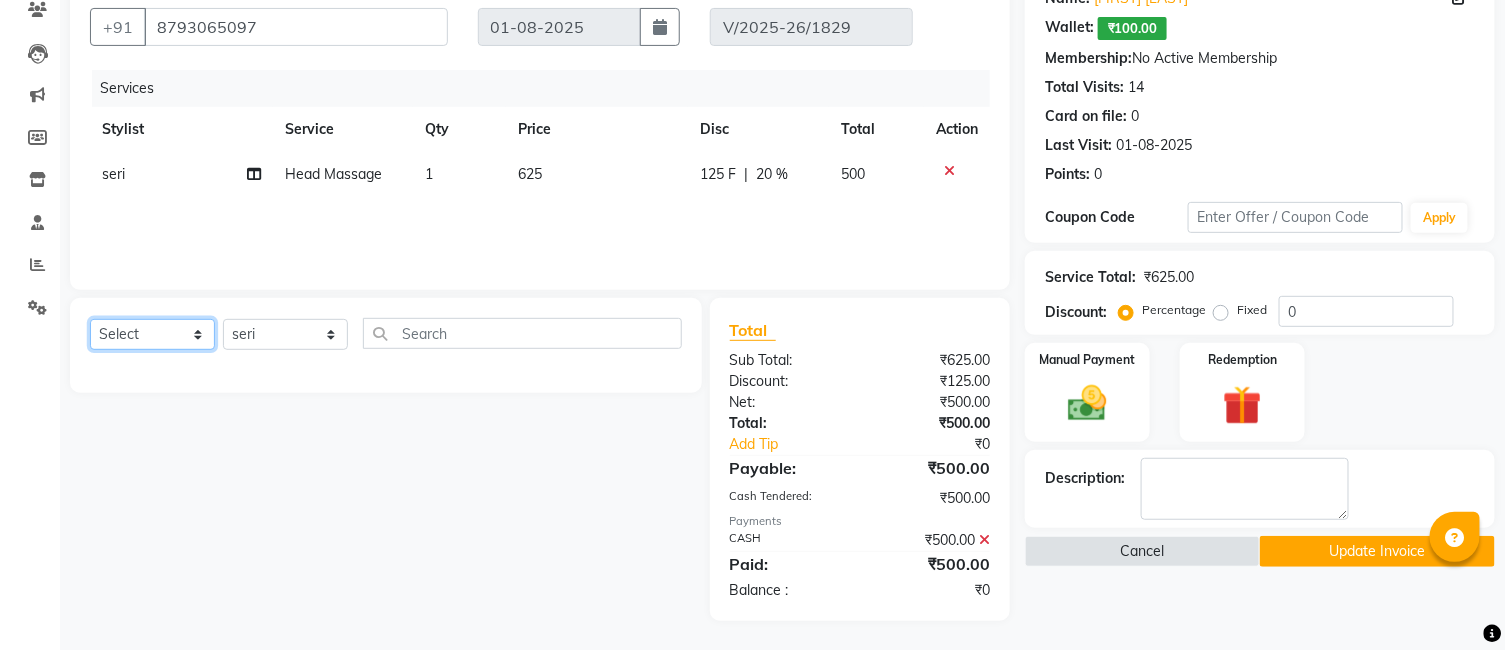 click on "Select  Service  Product  Membership  Package Voucher Prepaid Gift Card" 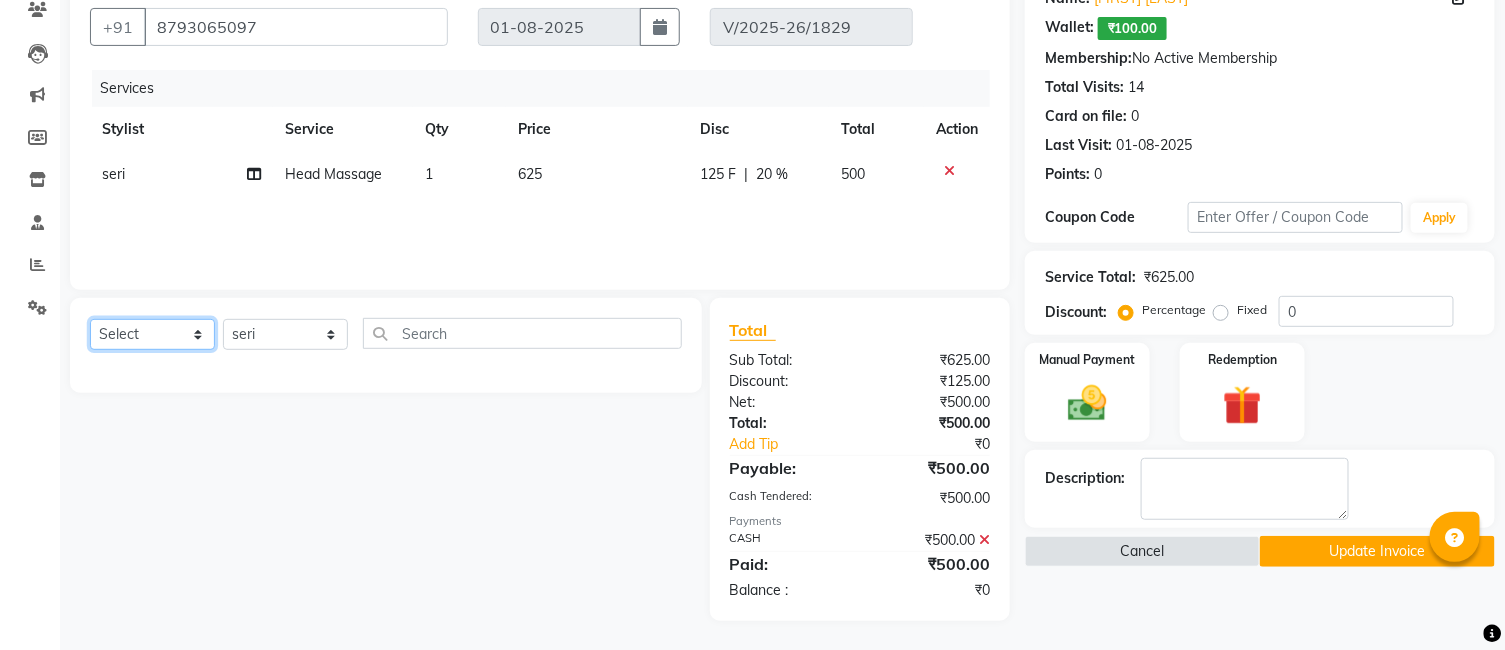 click on "Select  Service  Product  Membership  Package Voucher Prepaid Gift Card" 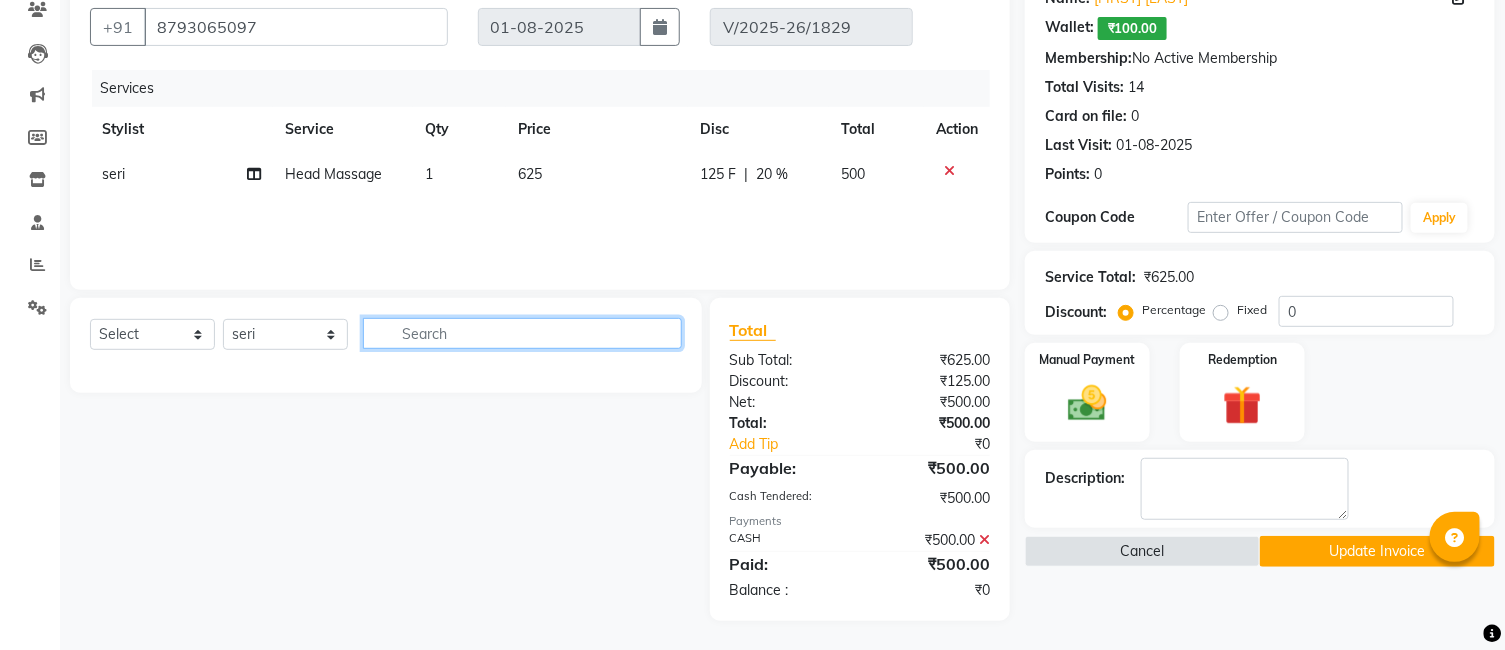 click 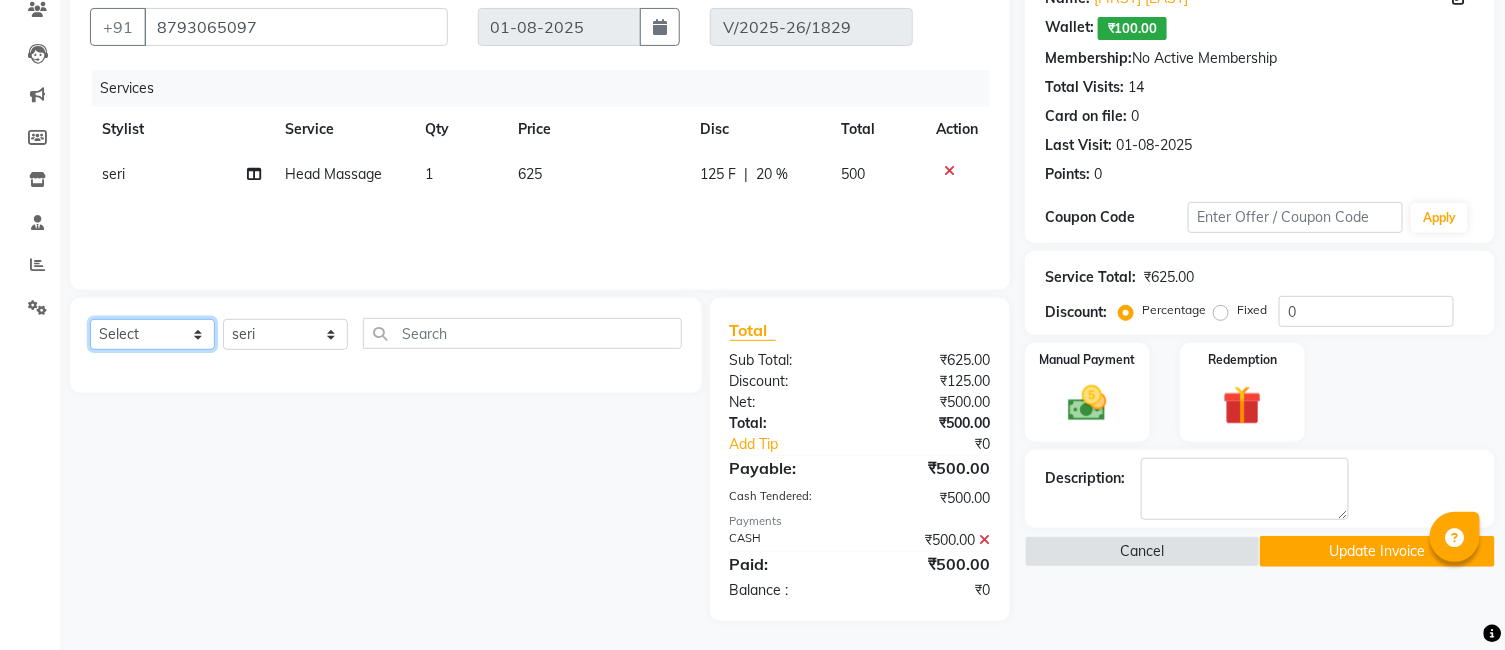 click on "Select  Service  Product  Membership  Package Voucher Prepaid Gift Card" 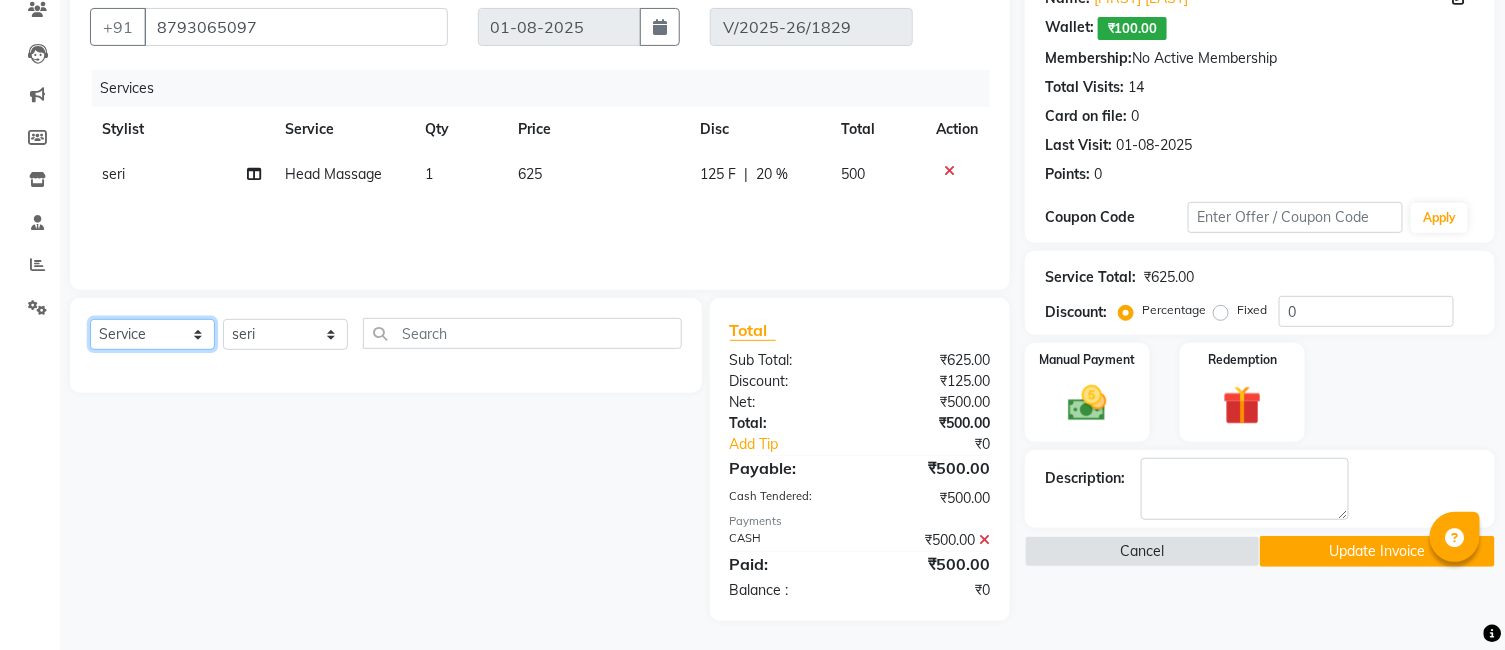 click on "Select  Service  Product  Membership  Package Voucher Prepaid Gift Card" 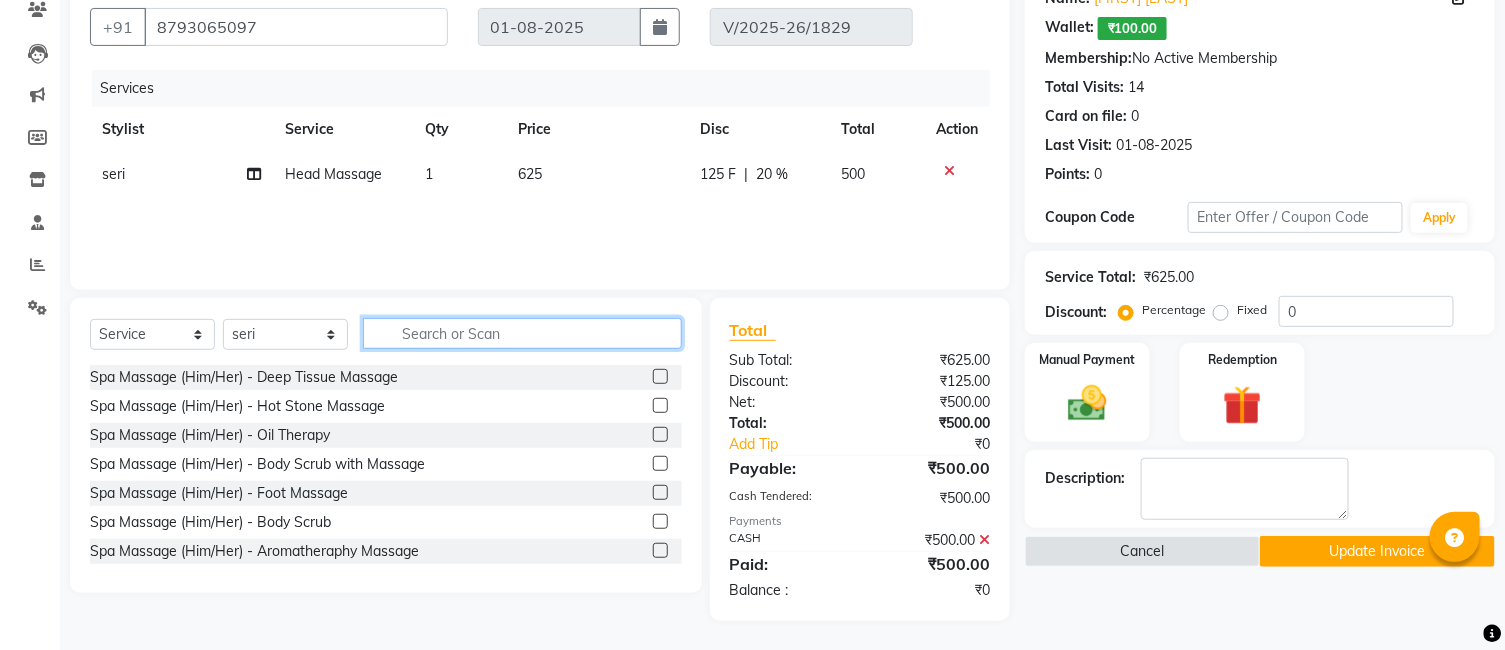 click 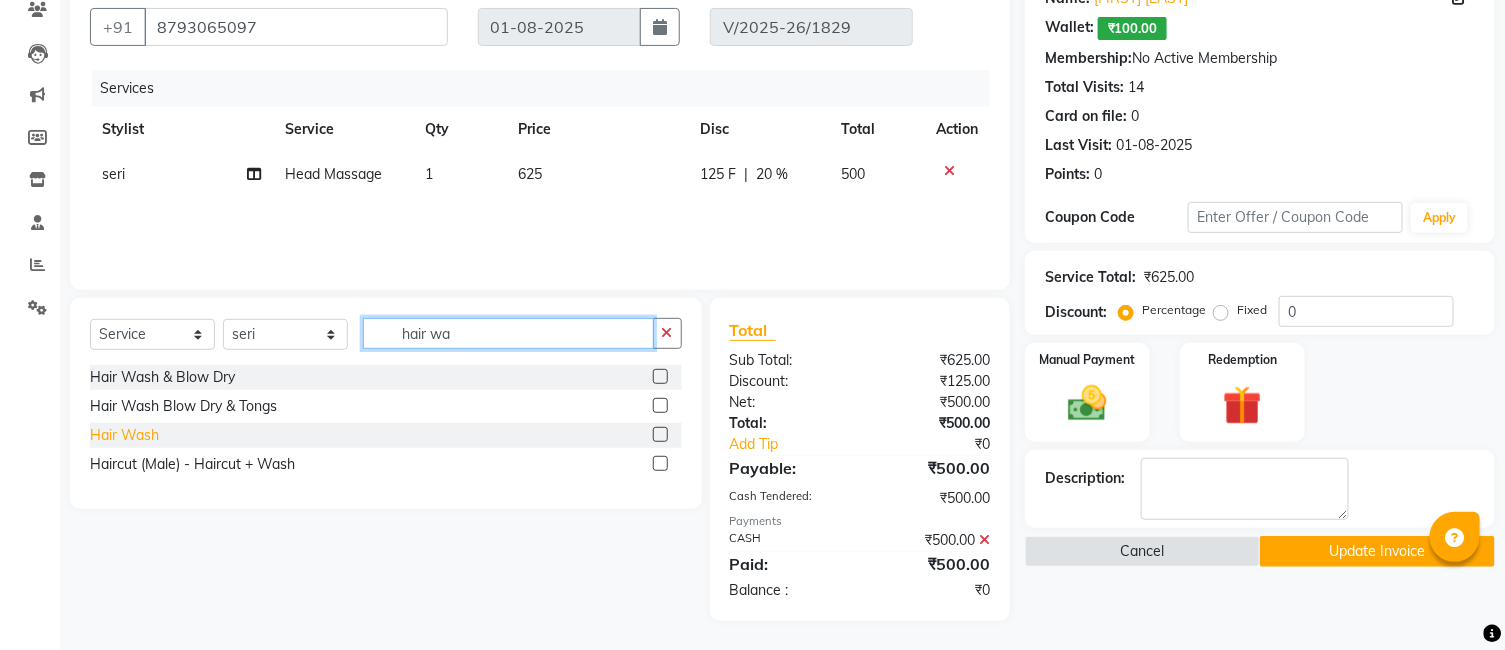 type on "hair wa" 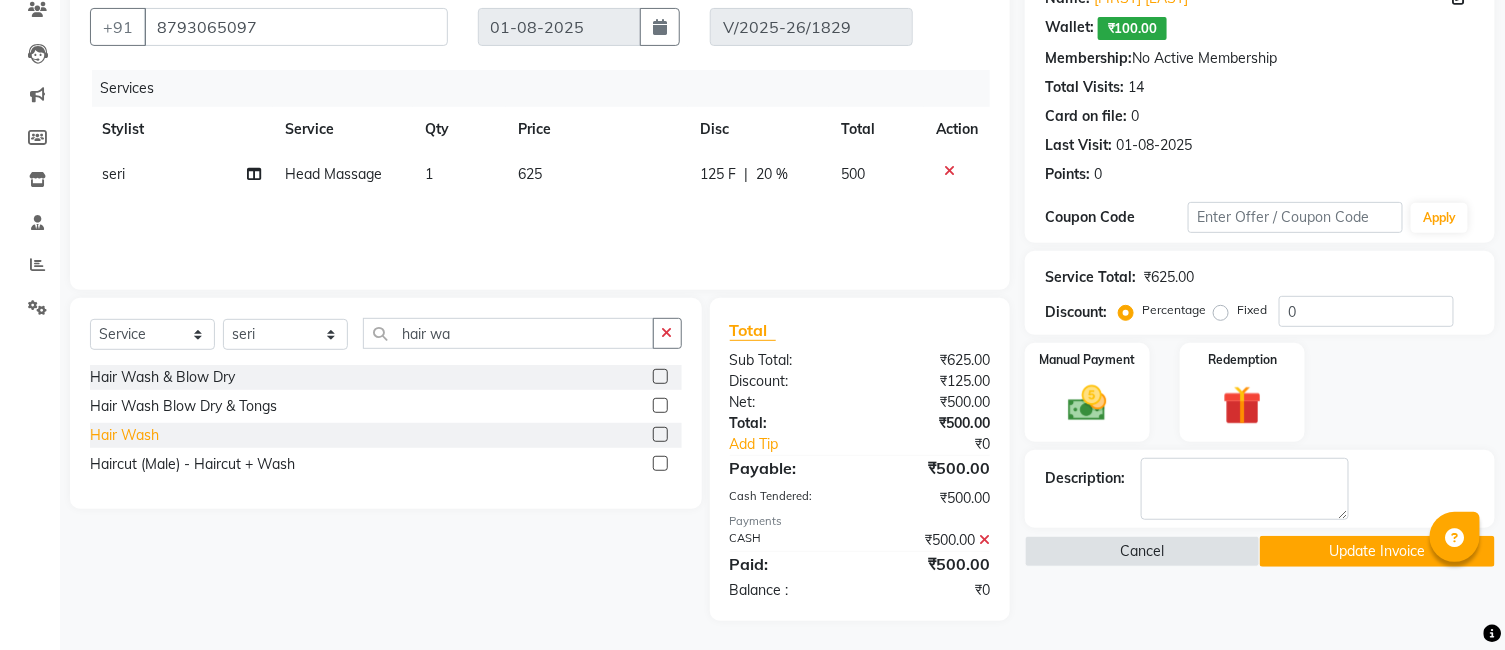click on "Hair Wash" 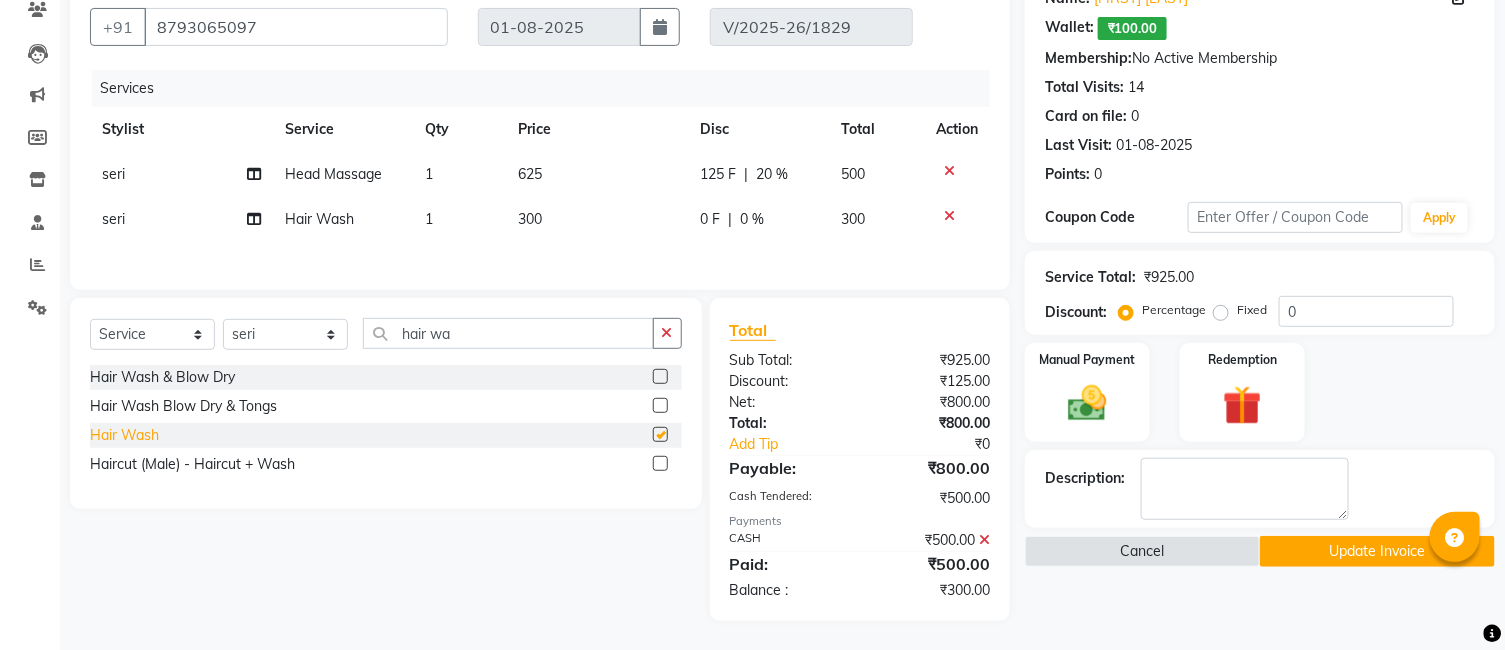 checkbox on "false" 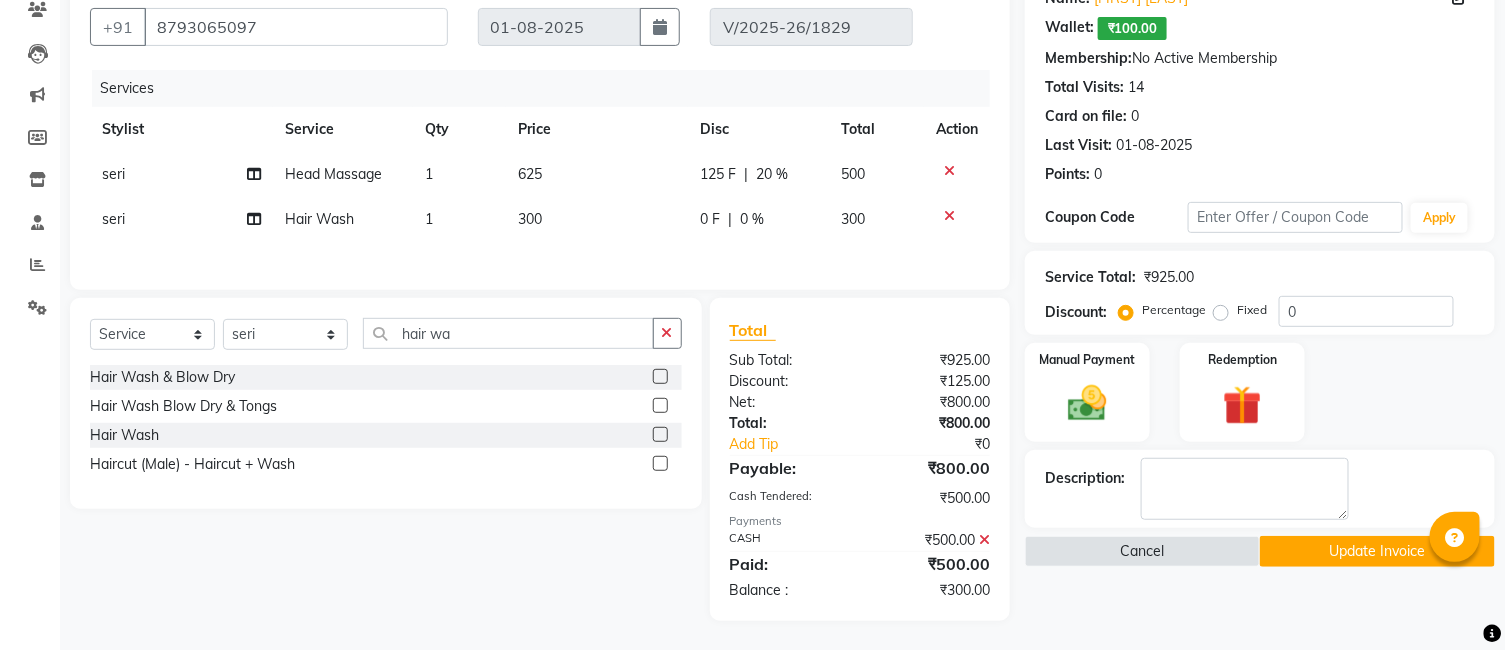 click on "0 F | 0 %" 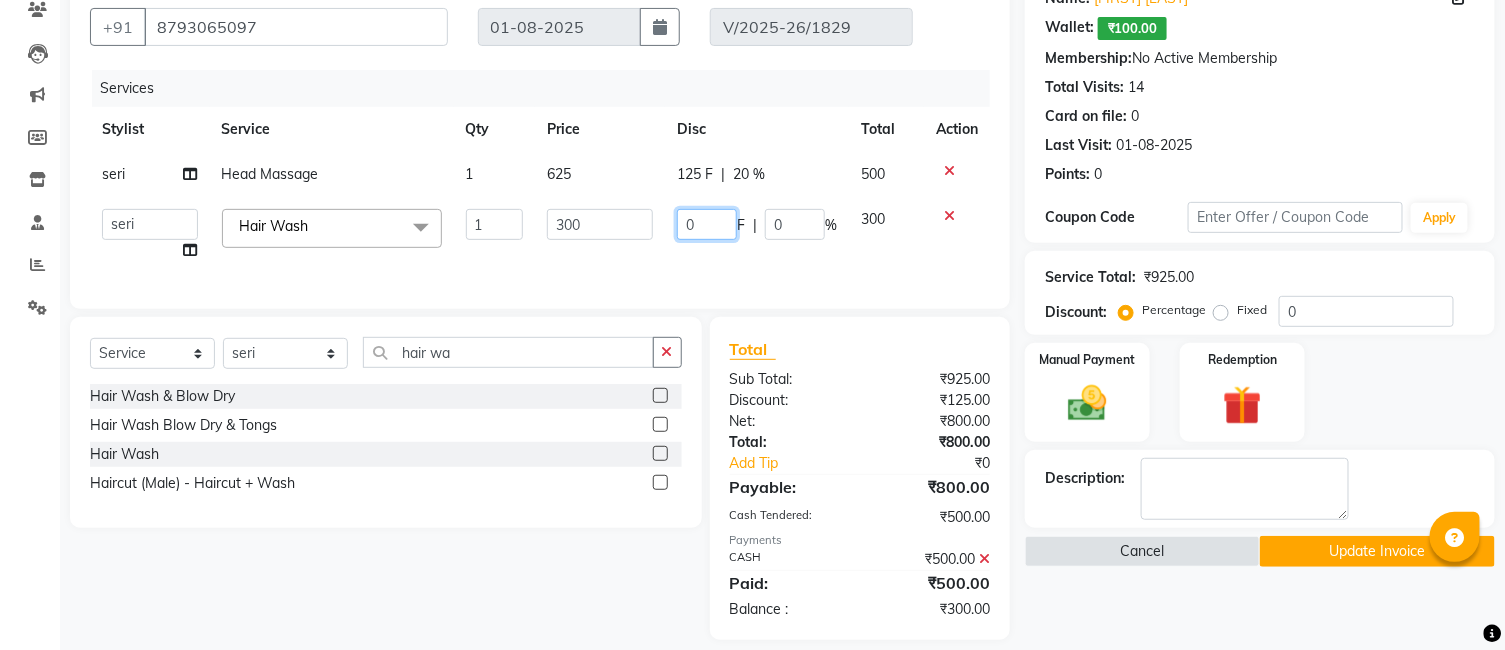 click on "0" 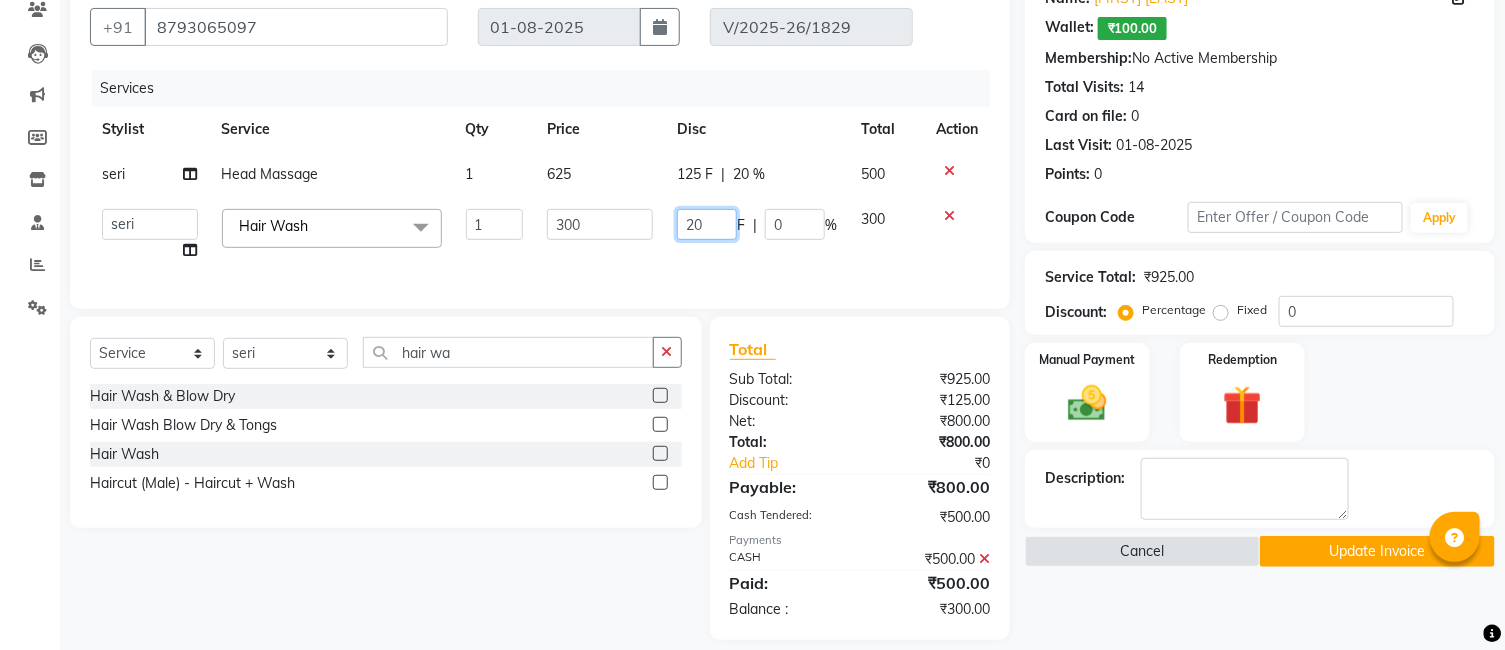type on "200" 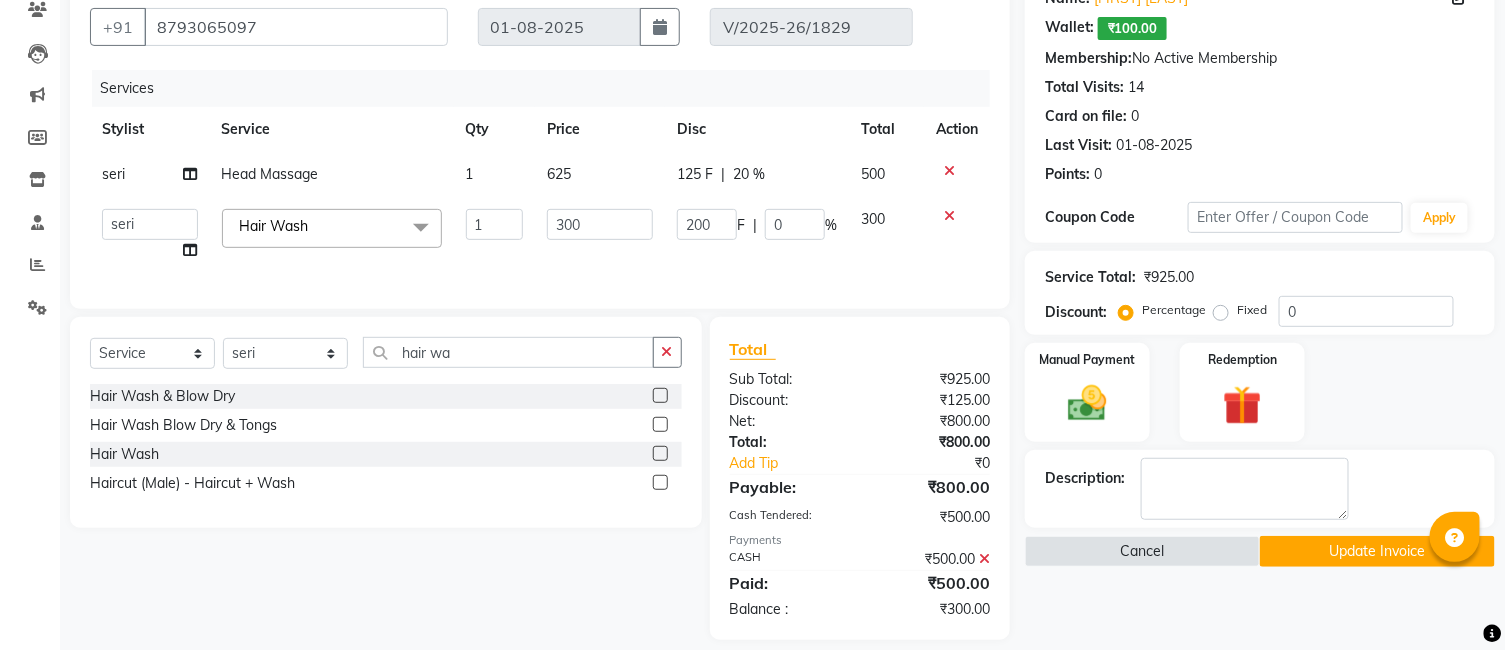 click on "Services Stylist Service Qty Price Disc Total Action seri Head Massage 1 625 125 F | 20 % 500 [LAST] [LAST] [LAST] [LAST] [LAST] [LAST] [LAST] [LAST] [LAST] [LAST] [LAST] [LAST] Hair Wash  x Spa Massage (Him/Her) - Deep Tissue Massage Spa Massage (Him/Her) - Hot Stone Massage Spa Massage (Him/Her) - Oil Therapy Spa Massage (Him/Her) - Body Scrub with Massage Spa Massage (Him/Her) - Foot Massage Spa Massage (Him/Her) - Body Scrub Spa Massage (Him/Her) - Aromatheraphy Massage Balinese Massage Head Massage Deep Tissue Massage 90 min Spa Massage Foot Massage Balinese Massage 90min Hot Oil Massage Four Hand Massage Swedish Massage Aromatheraphy (90 min) Body Scrub With Massage 4 Hand Traditional Thai Massage Steam Bath HEAD MASSAGE Face Clean Up Other Couple Massage (60 M) (Married only) Couple Massage (90 M) (Married only) Deep Tissue Massage Deep Tissue Massage (90 min) Body Scrub With Massage Head ,Neck,Shoulder,Back Dry Massage Retreate Spa Package - 2 Hours (up) (Female) - Hair Ironing" 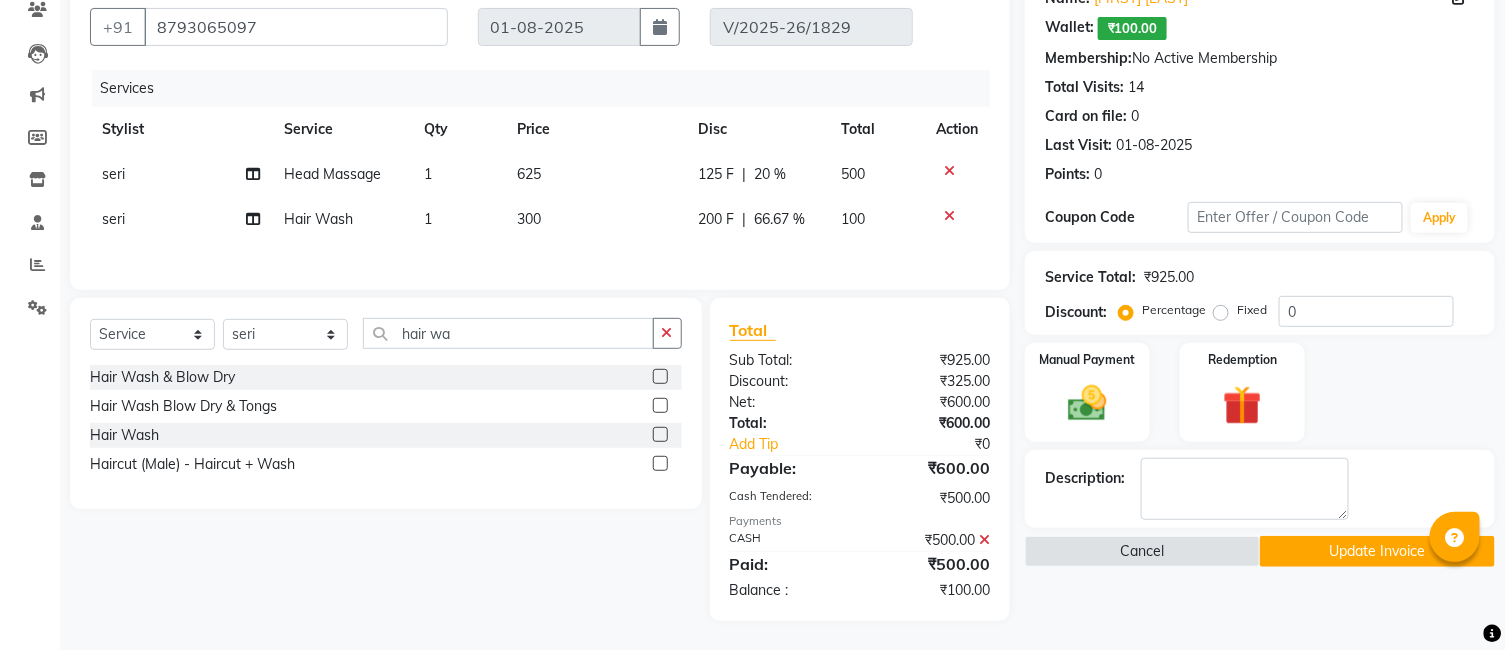 click 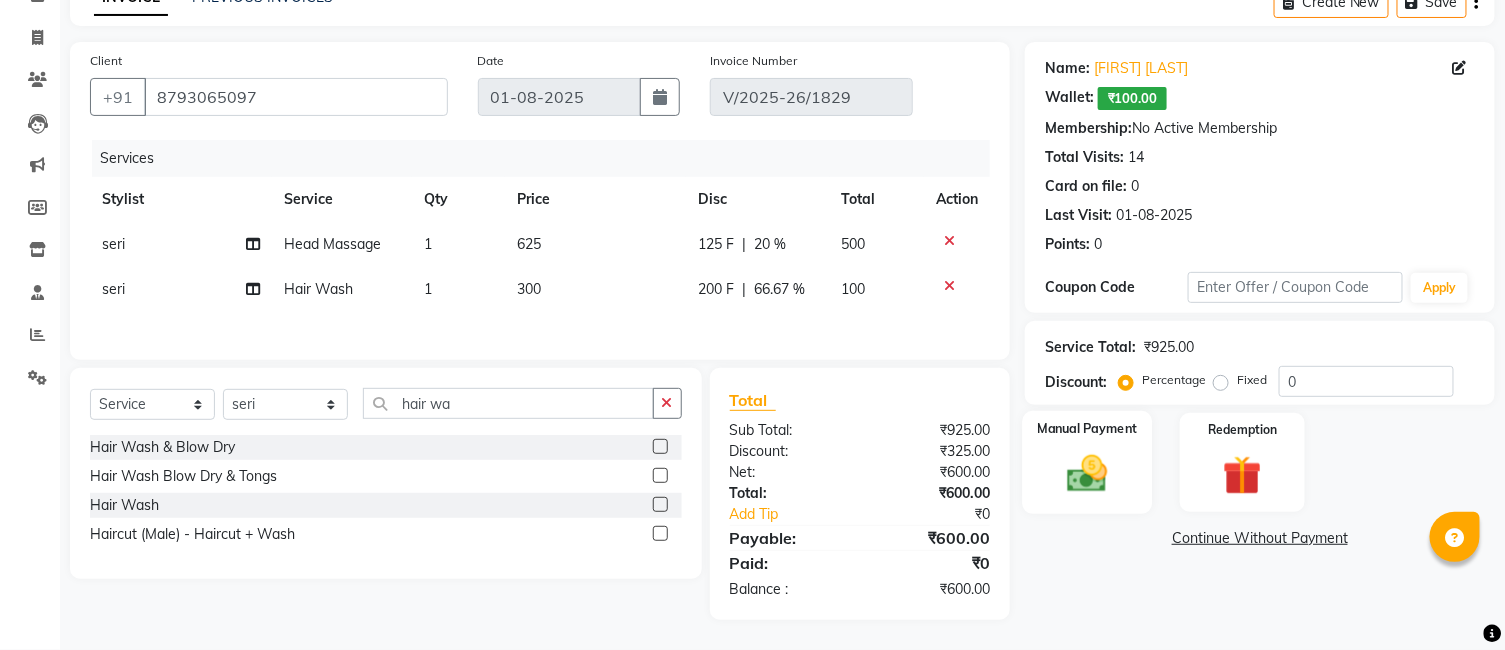 click 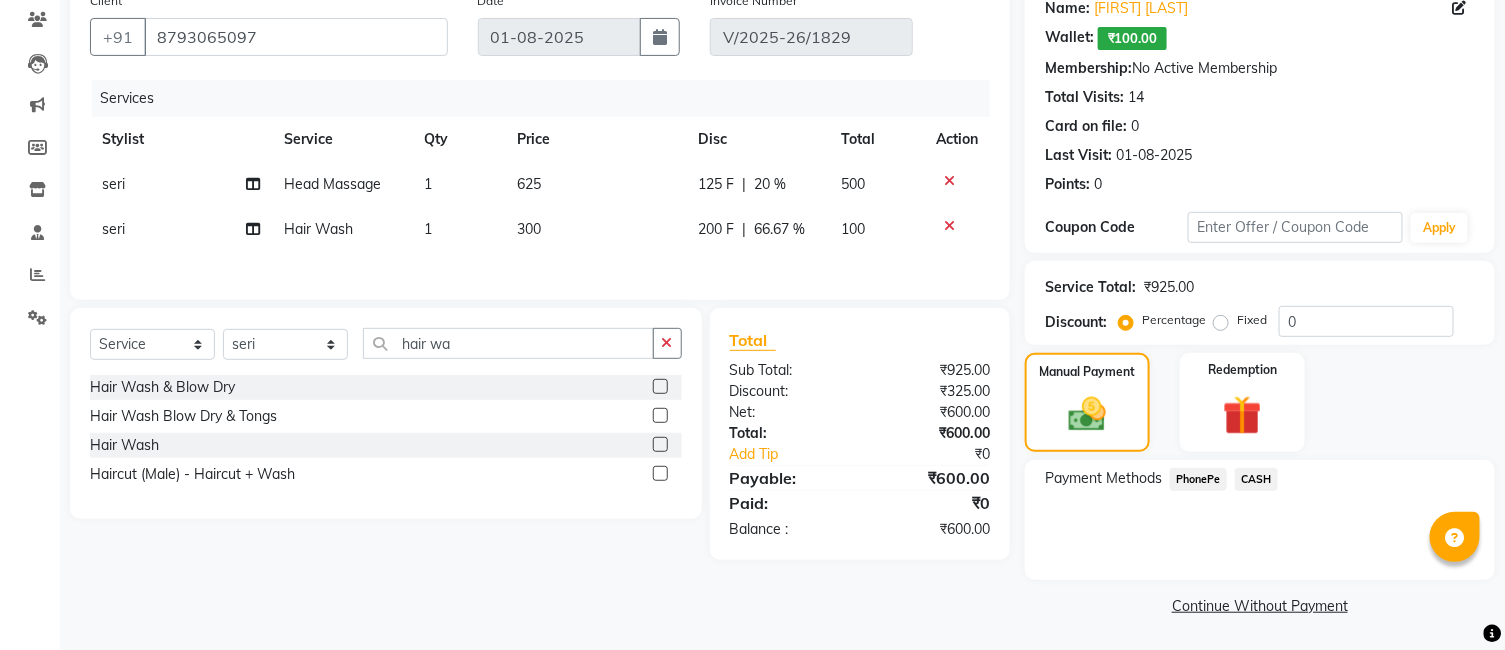 click on "CASH" 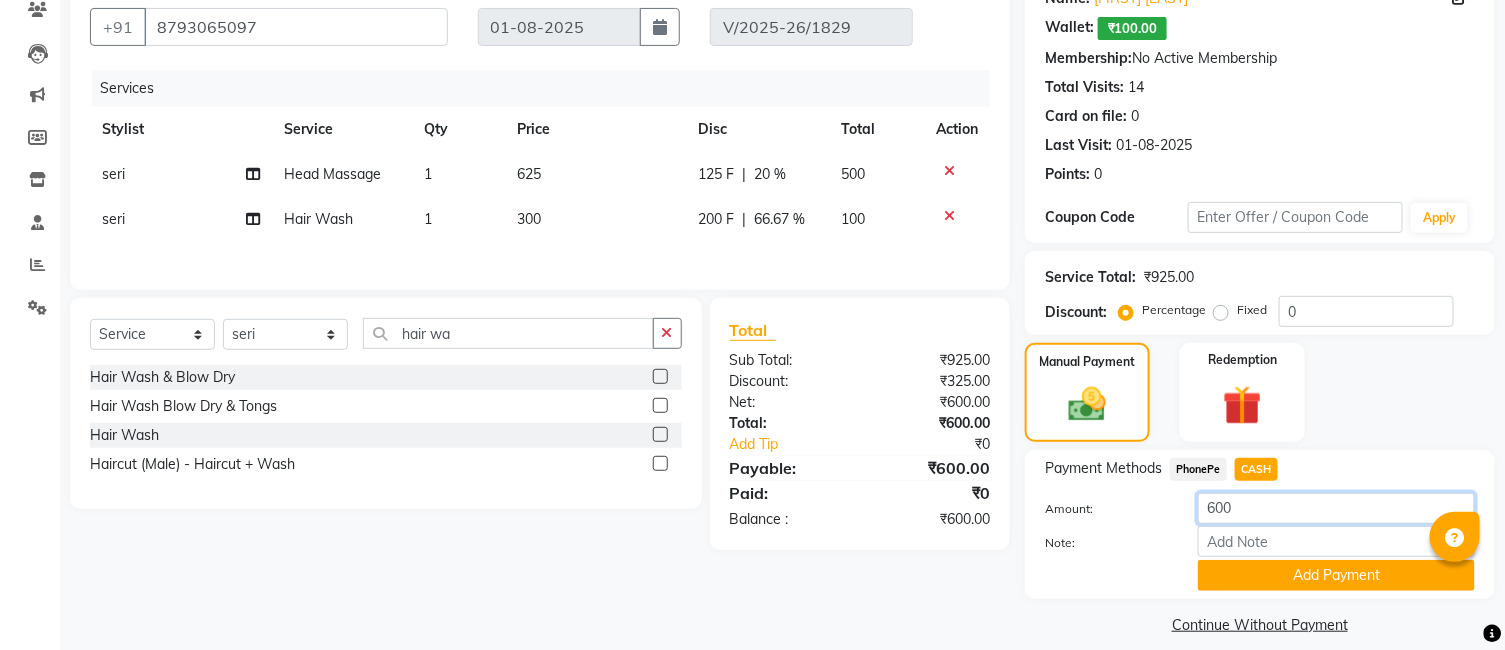 click on "600" 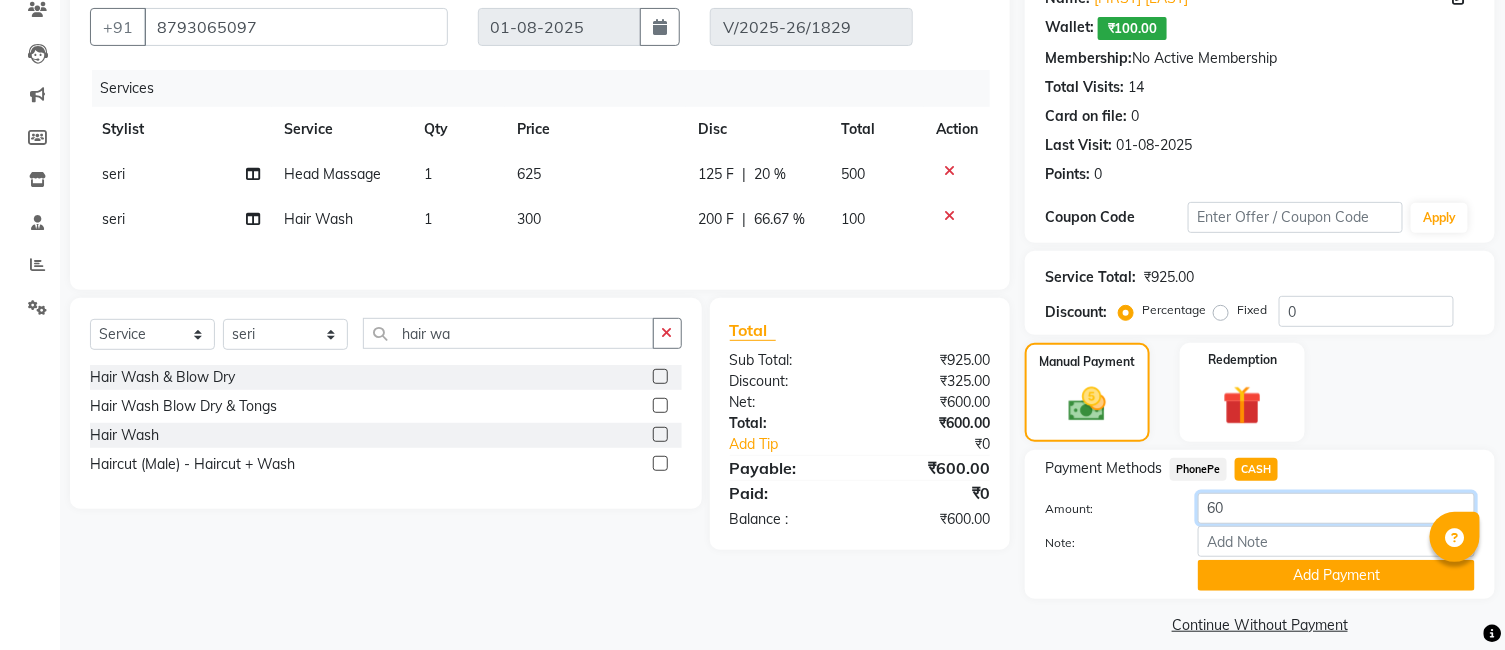 type on "6" 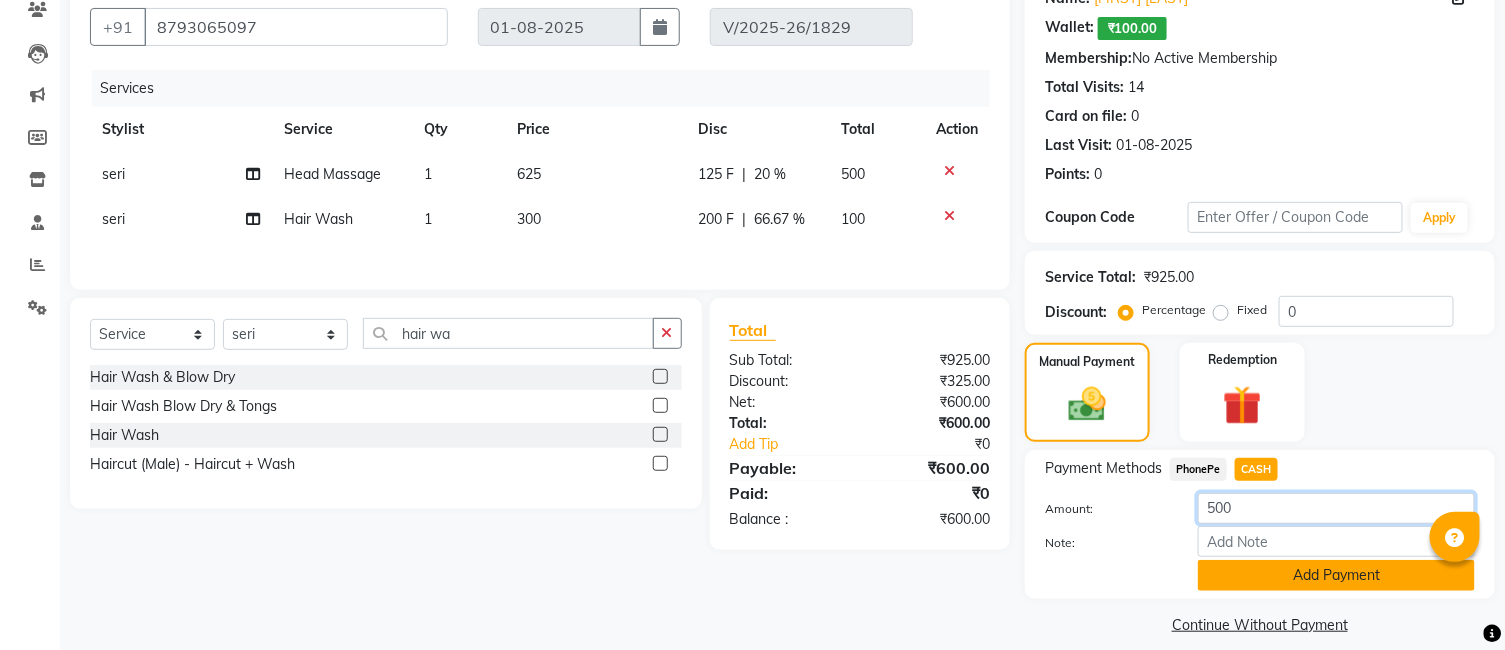 type on "500" 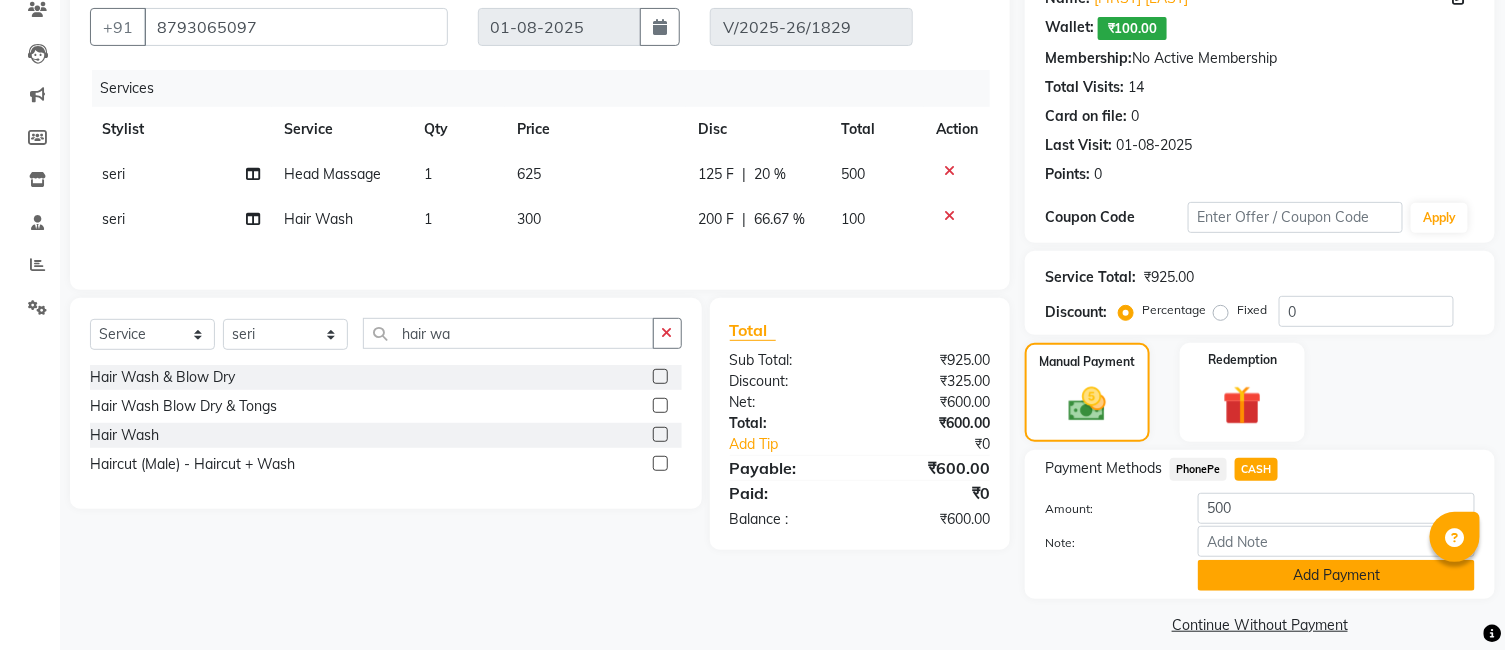 click on "Add Payment" 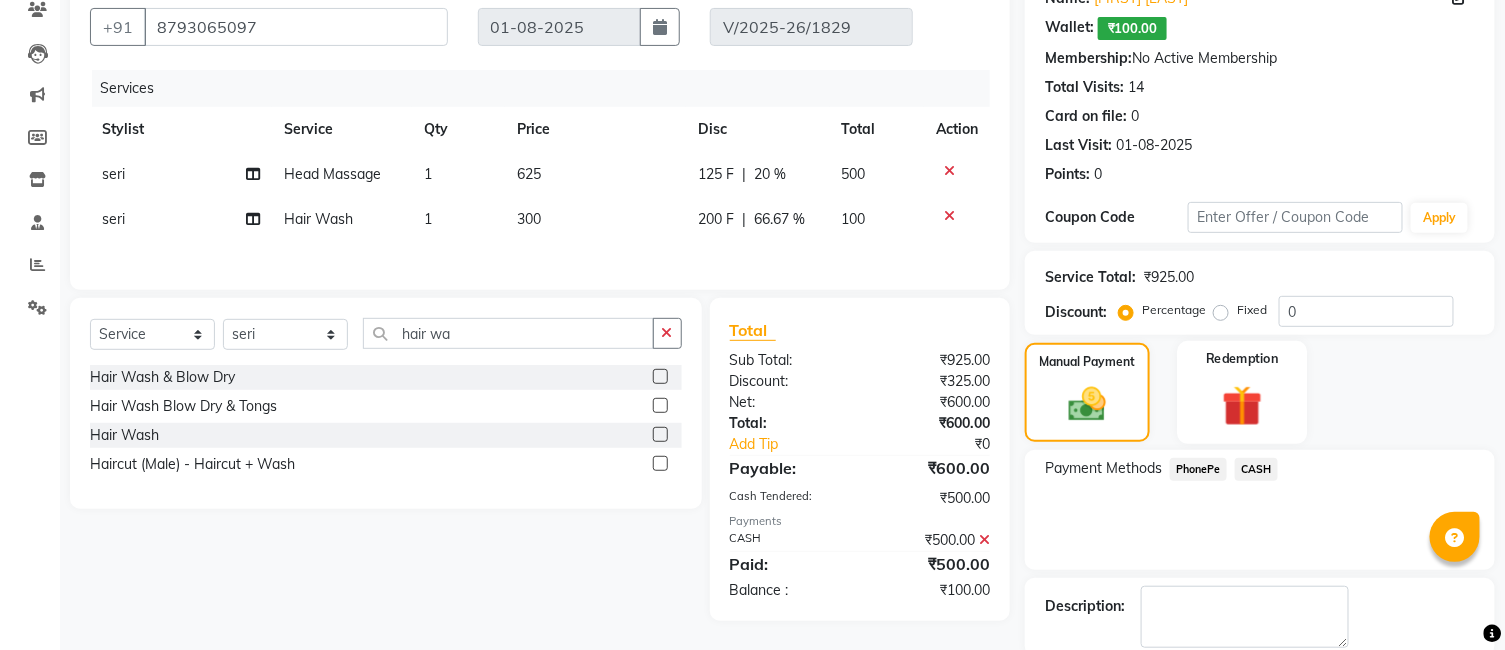 click 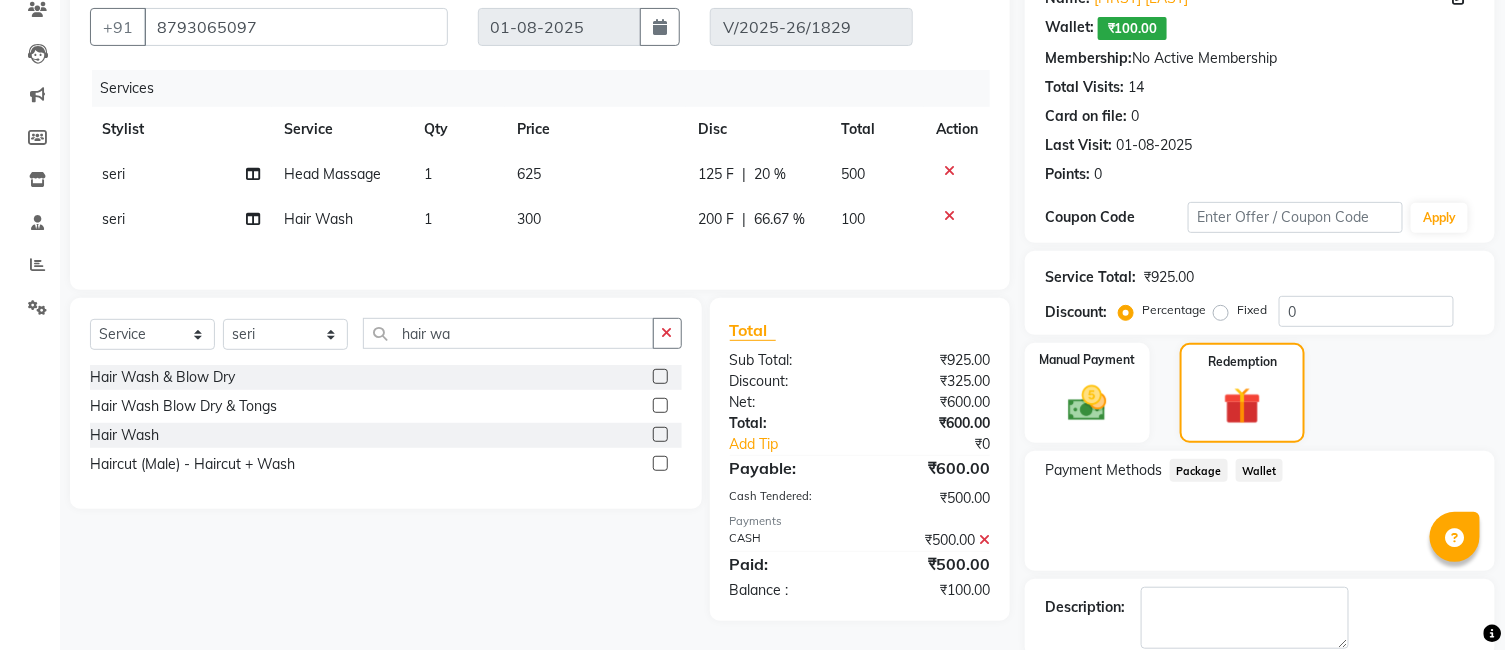 click on "Wallet" 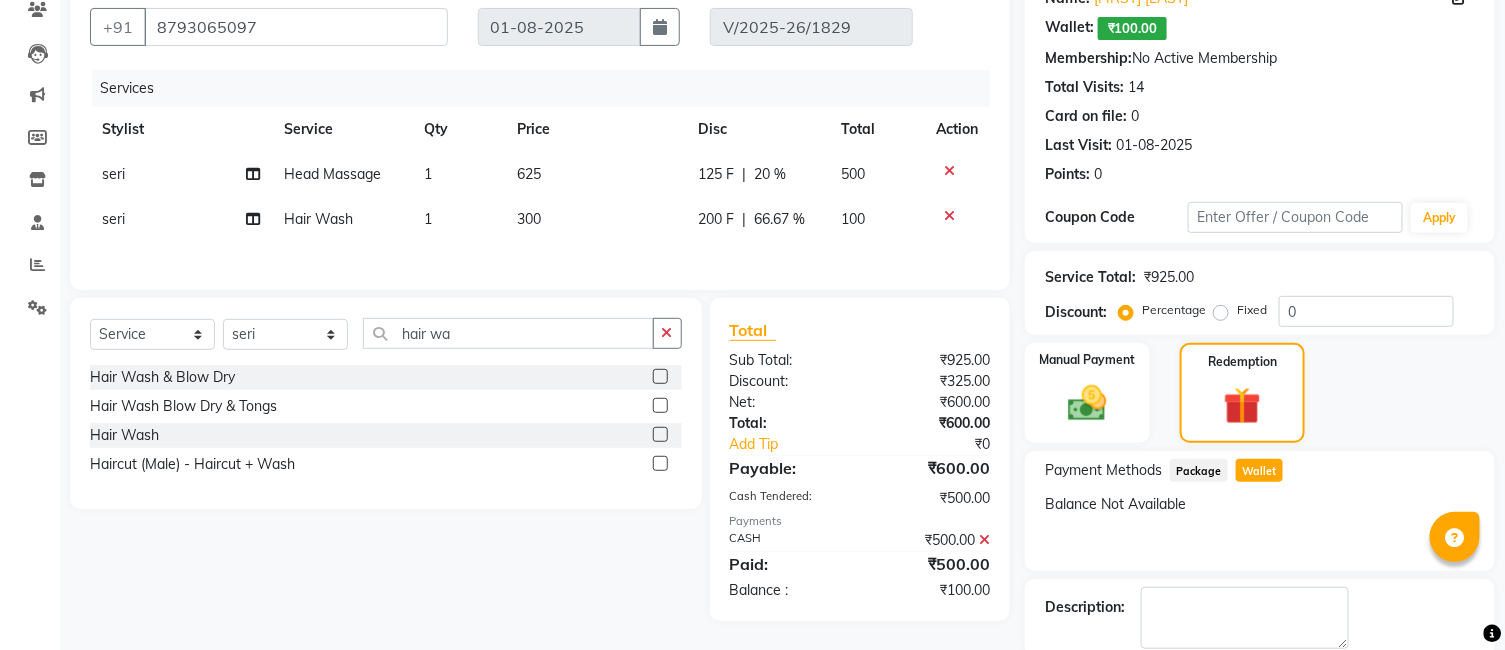 click on "Wallet" 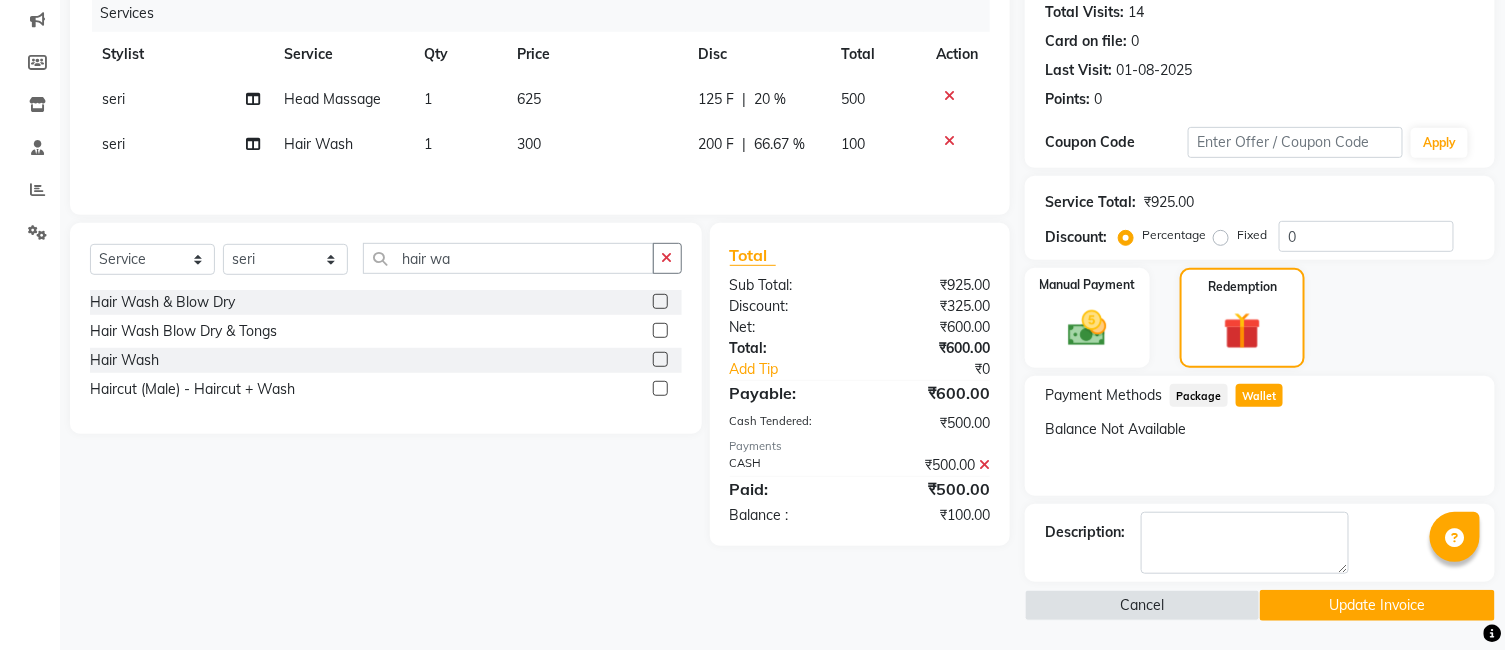 click 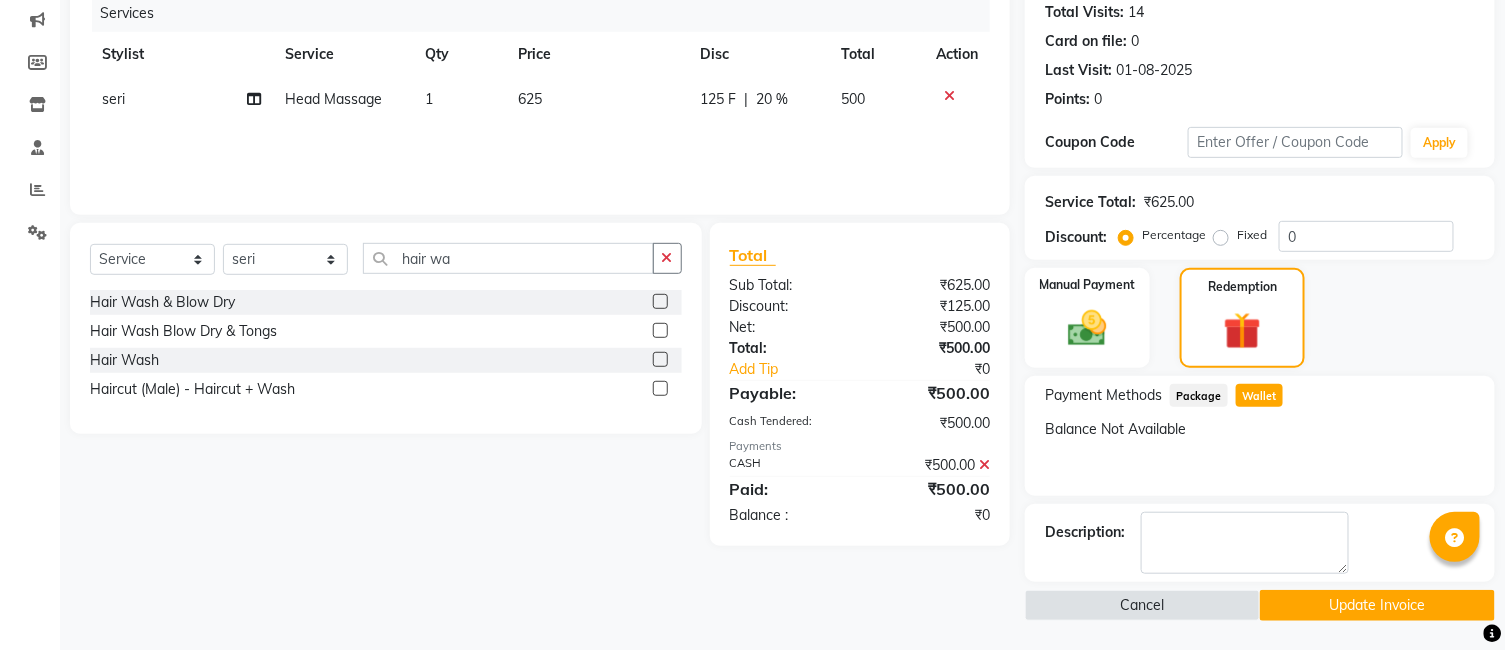 click 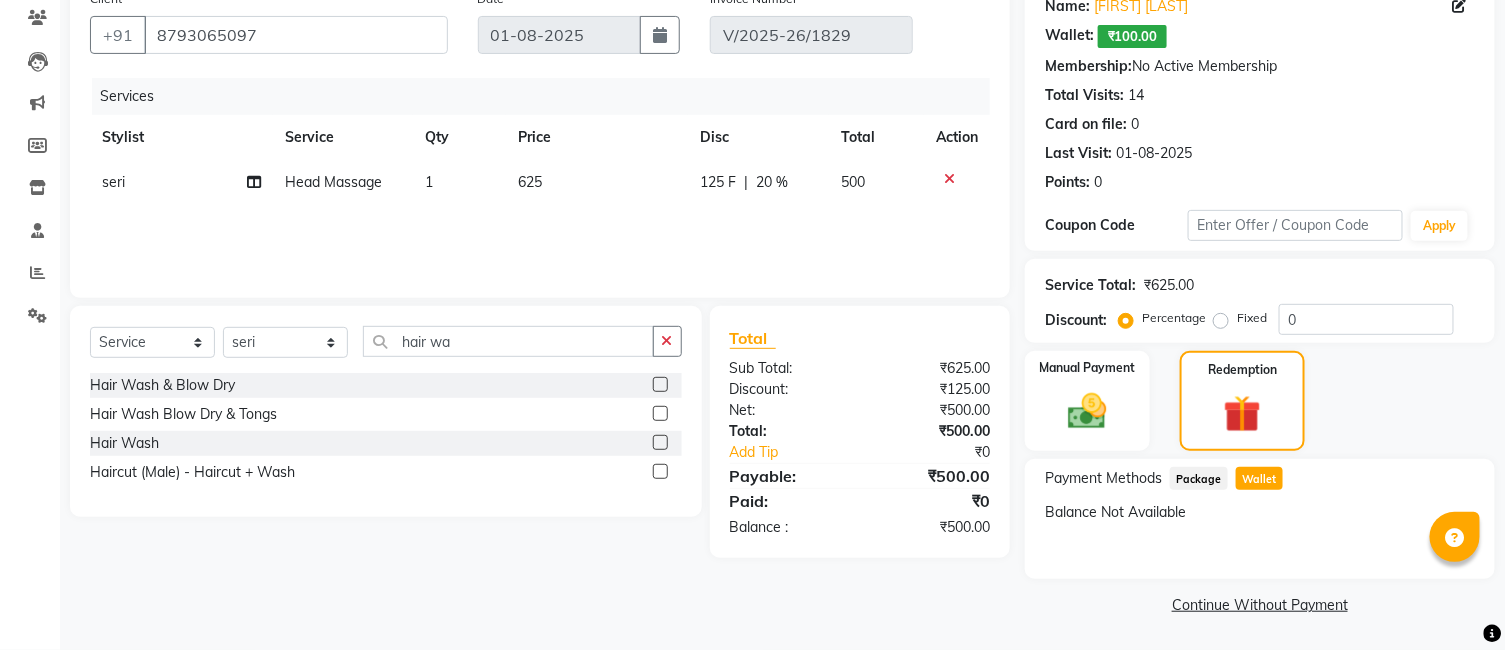 scroll, scrollTop: 168, scrollLeft: 0, axis: vertical 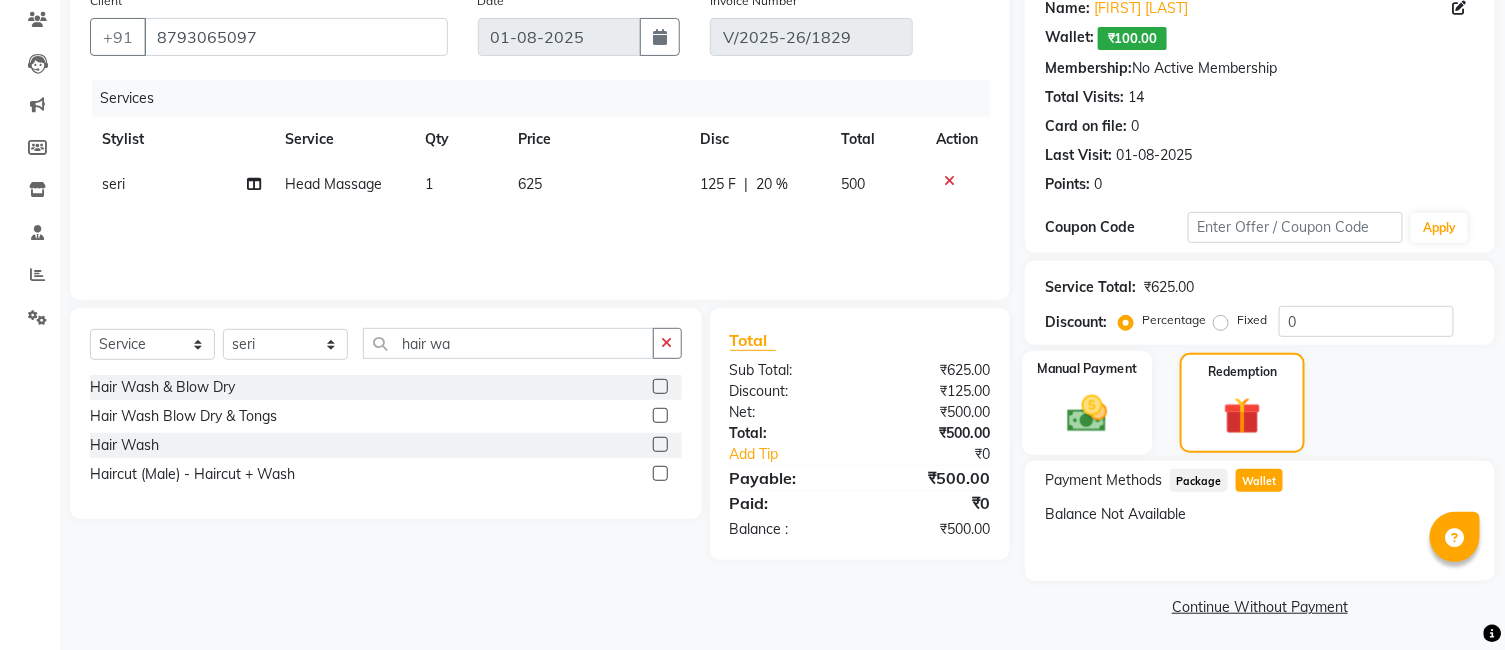 click 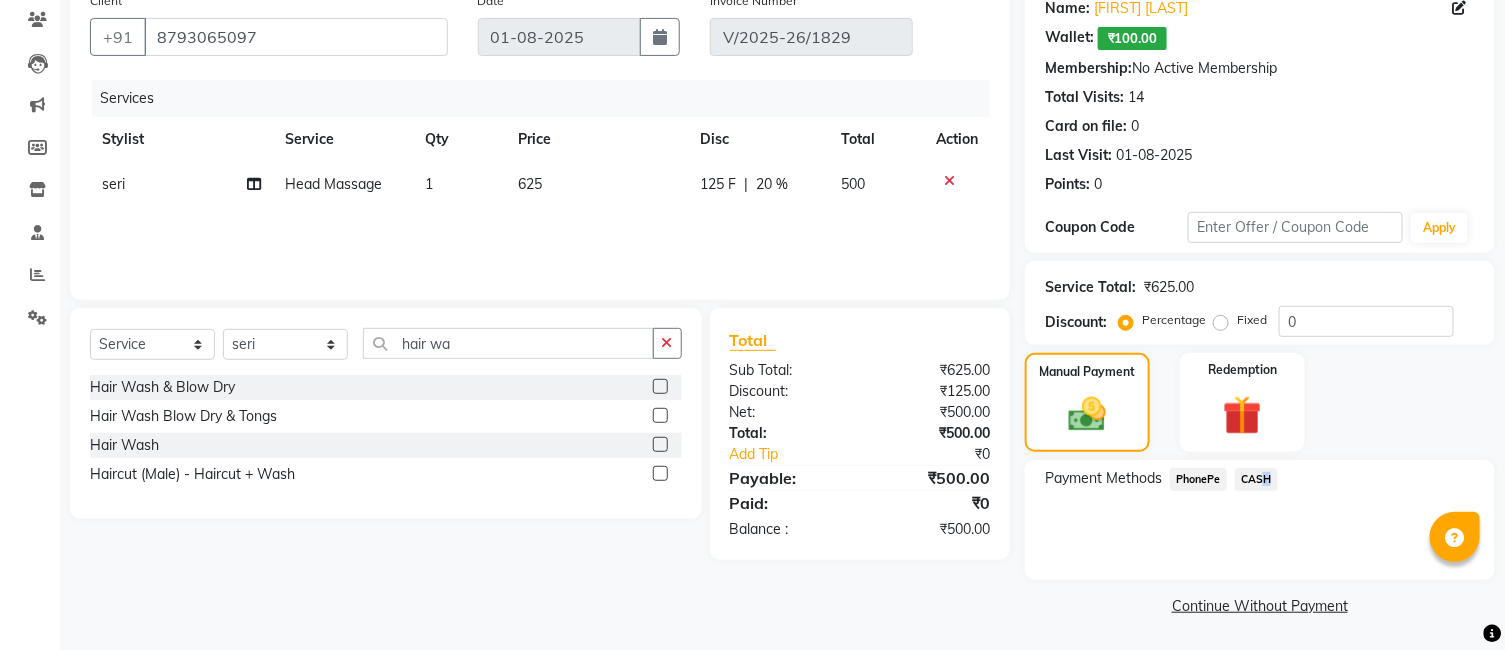 click on "CASH" 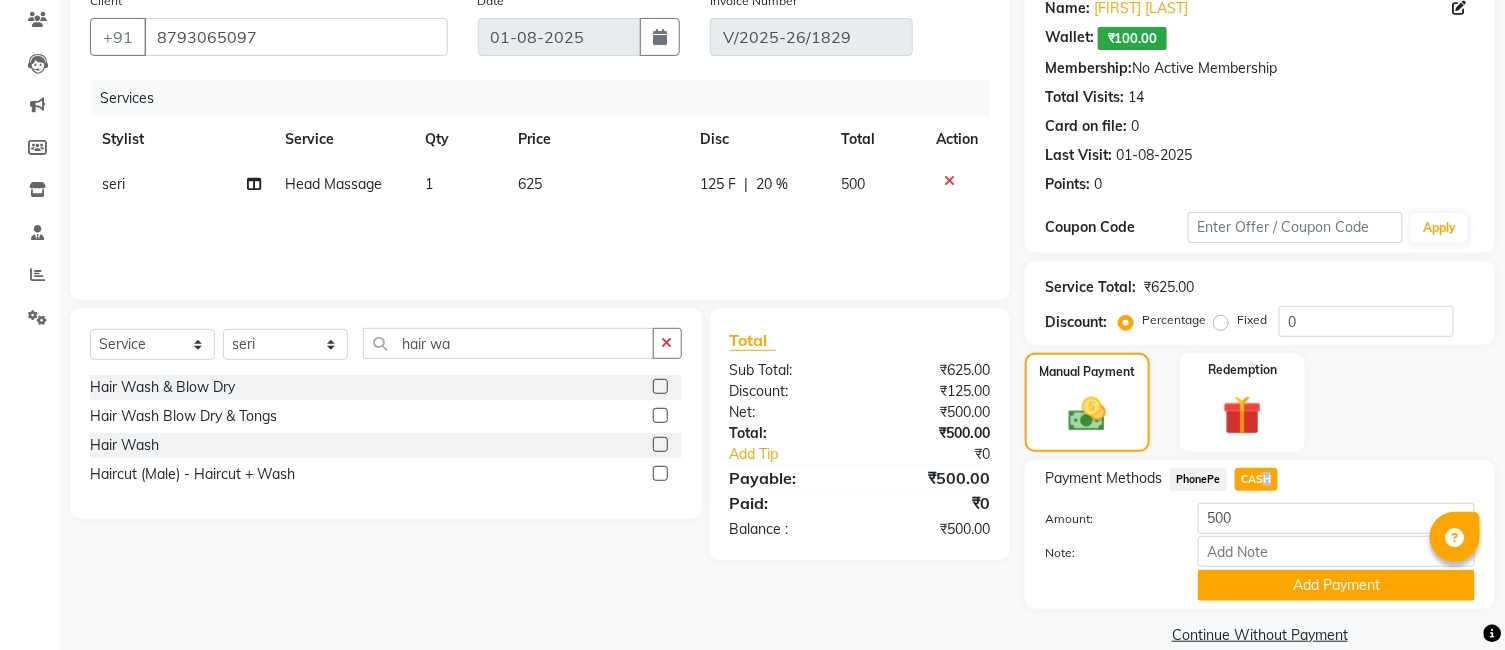 scroll, scrollTop: 197, scrollLeft: 0, axis: vertical 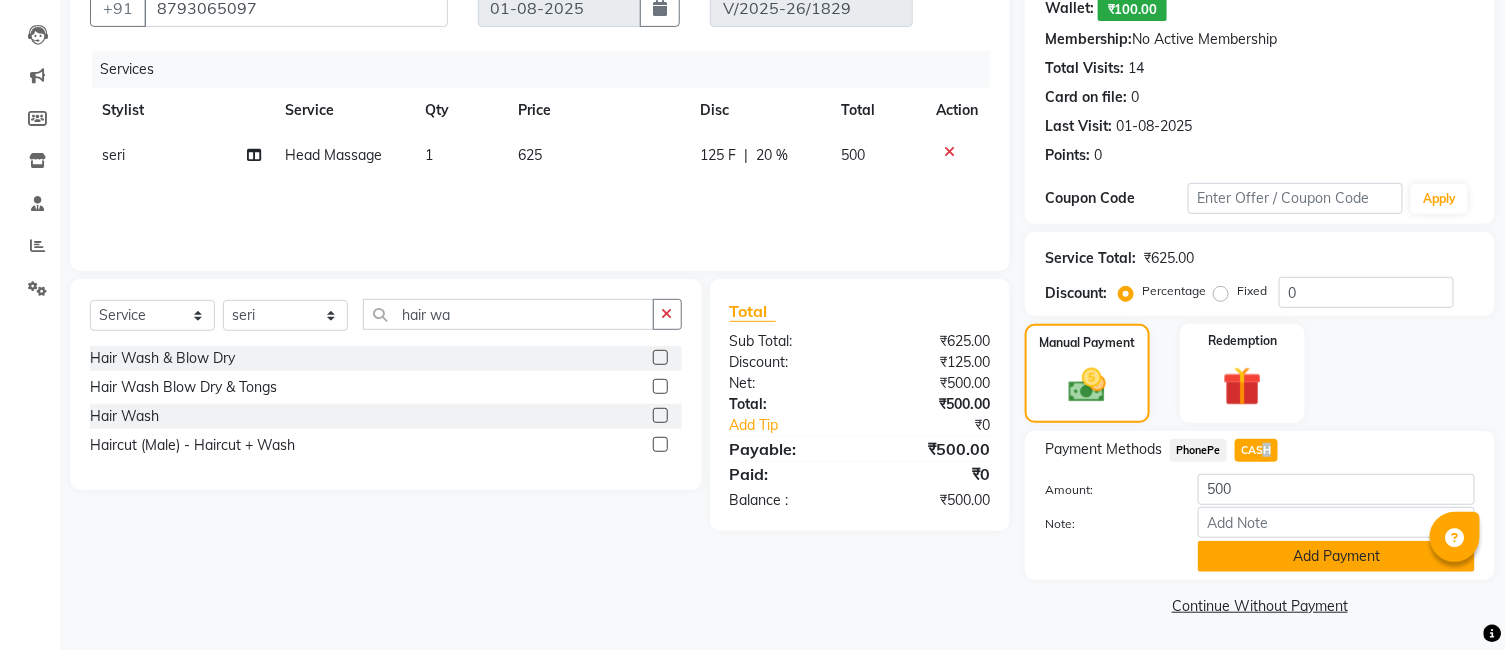 click on "Add Payment" 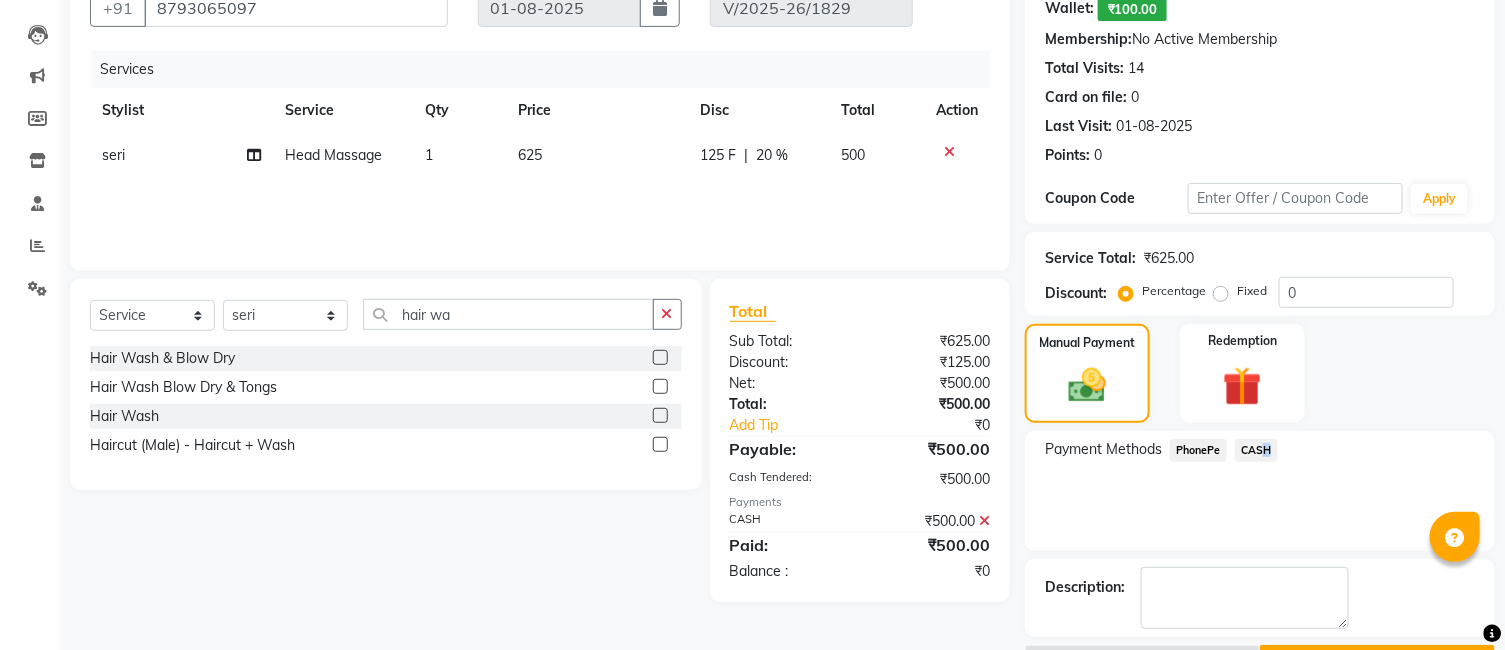 scroll, scrollTop: 252, scrollLeft: 0, axis: vertical 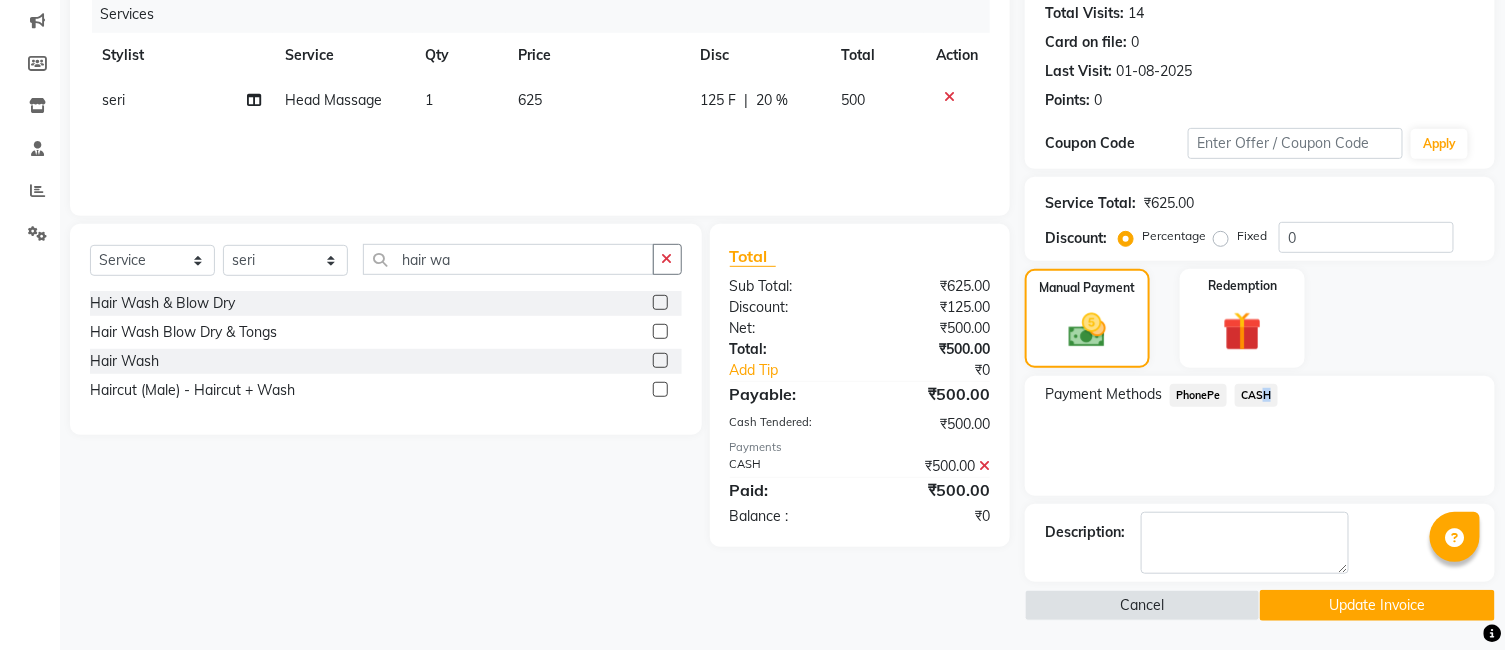 click on "Update Invoice" 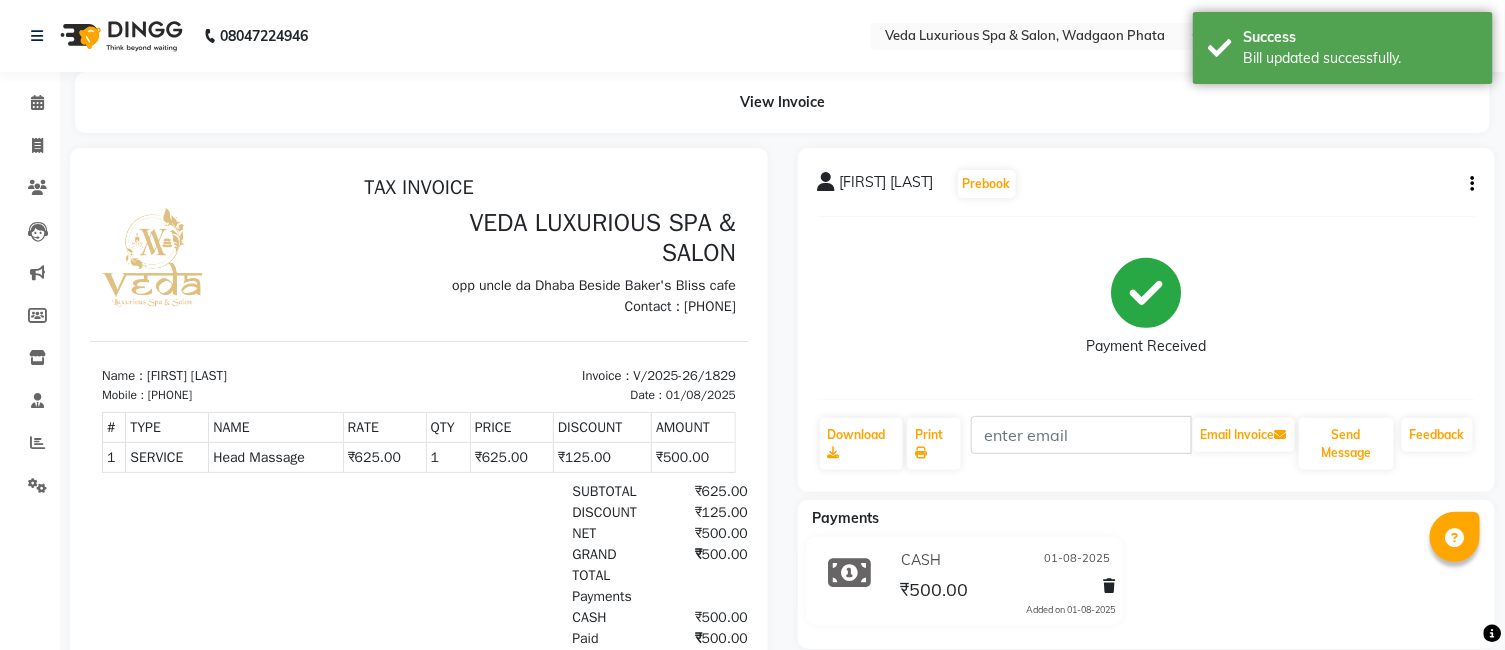 scroll, scrollTop: 0, scrollLeft: 0, axis: both 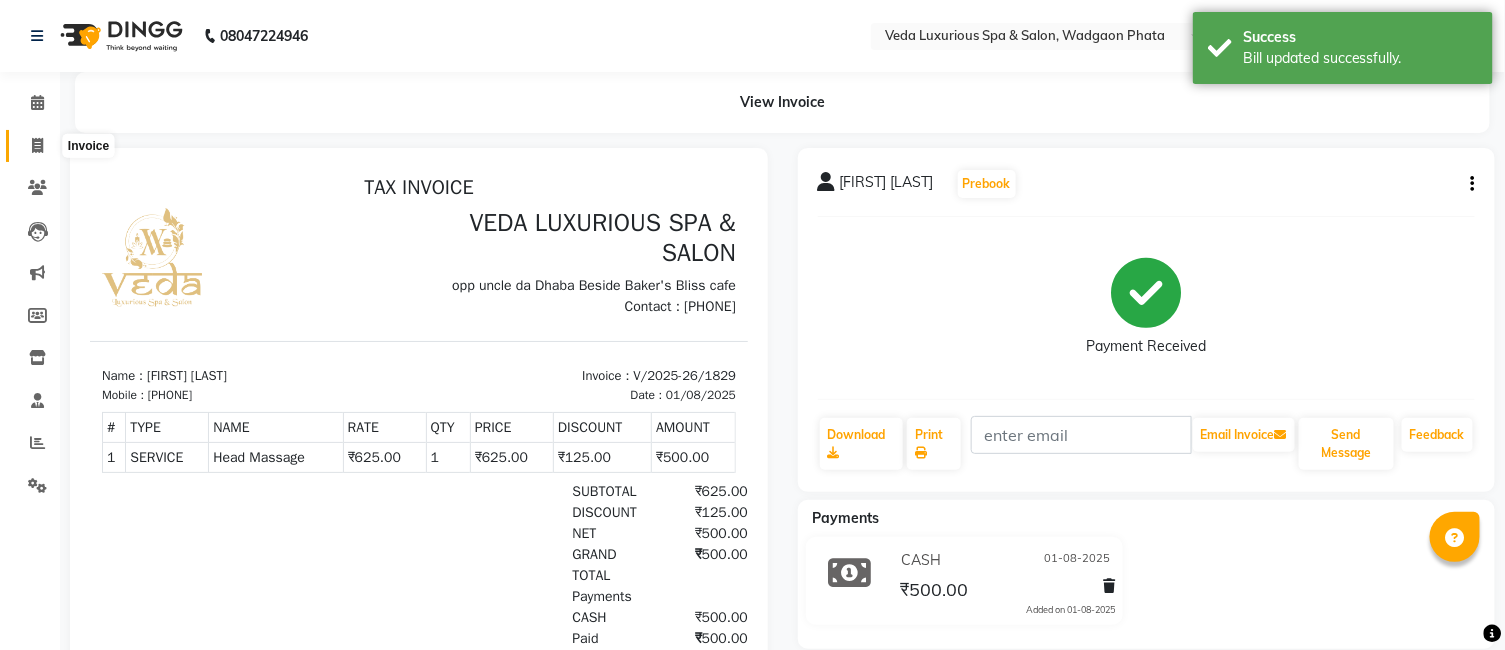 click 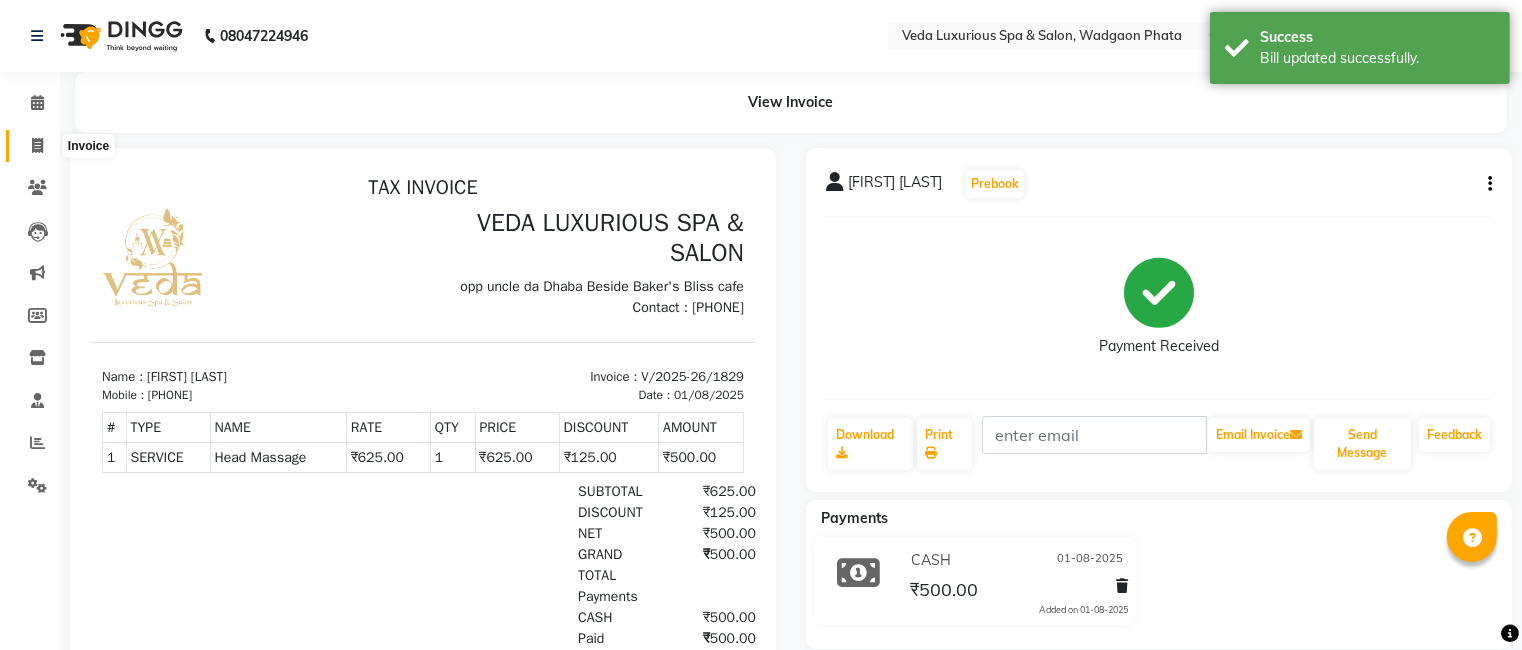 select on "service" 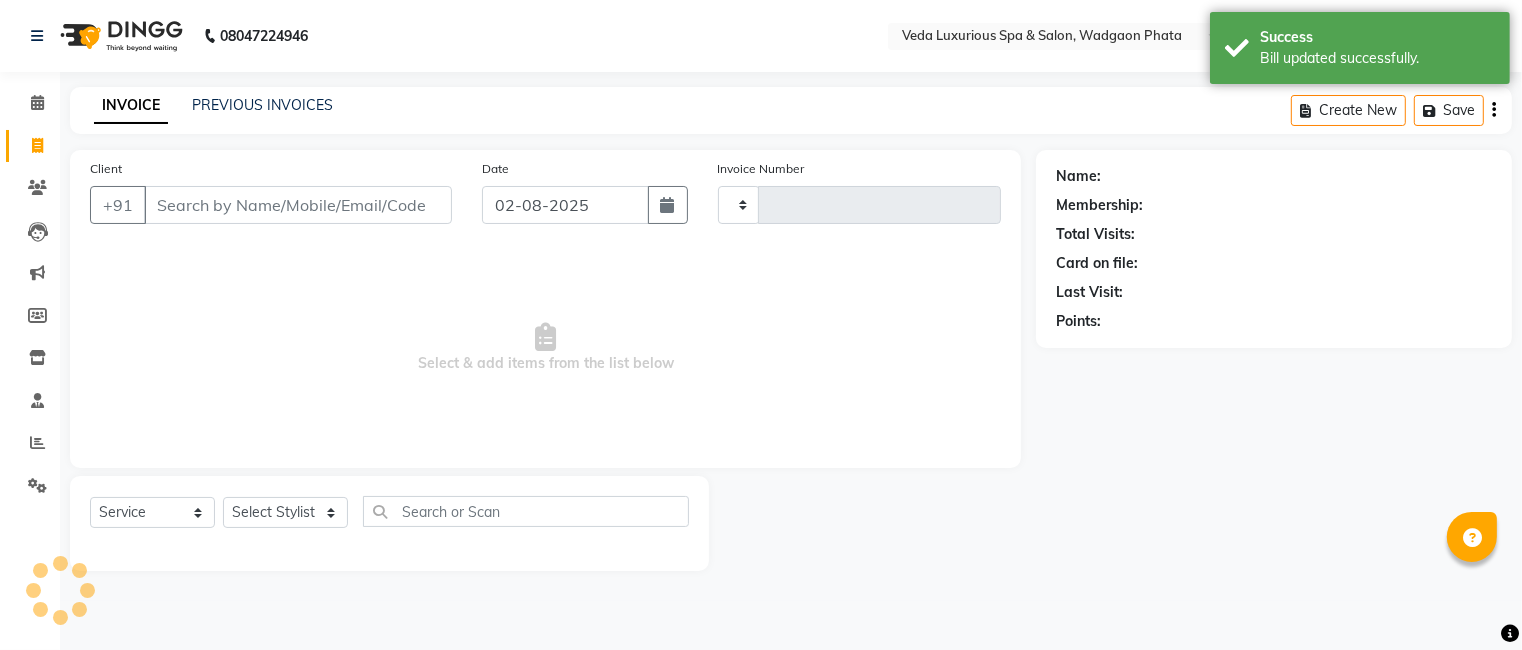 type on "1851" 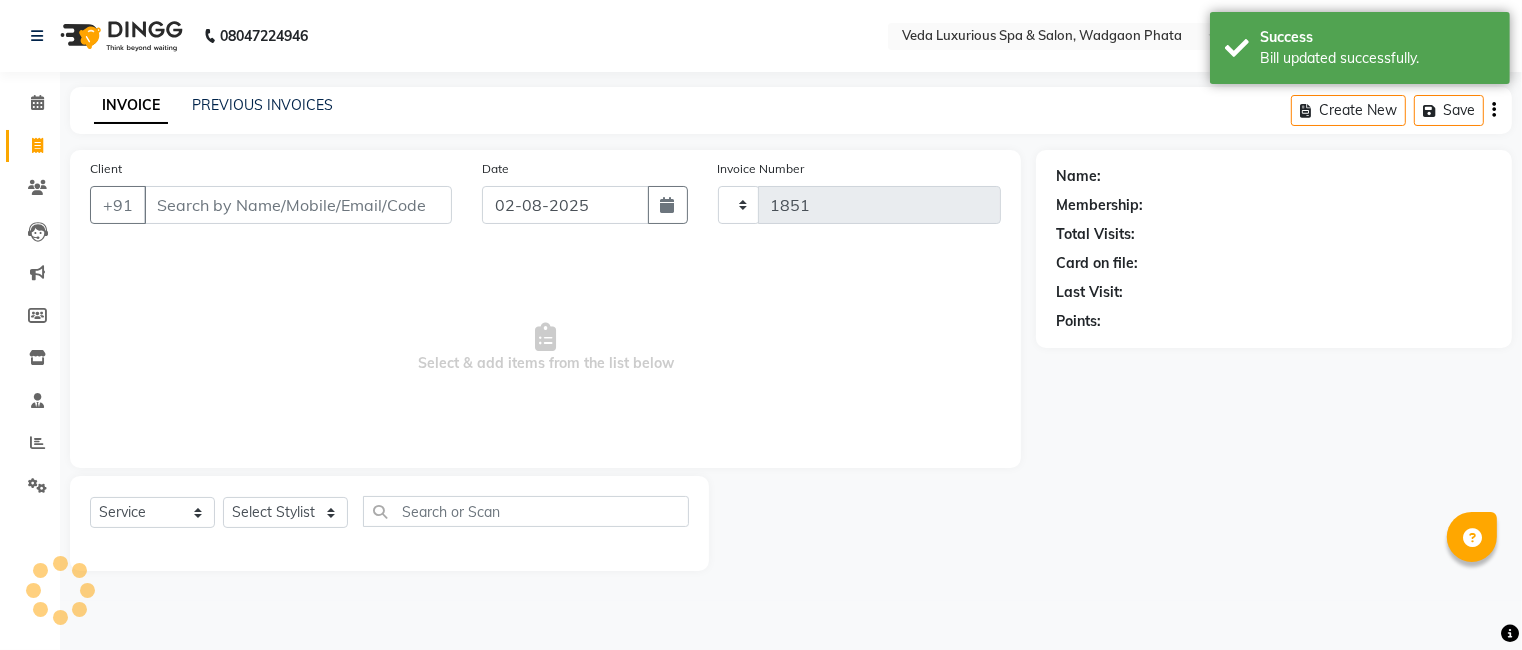 select on "4666" 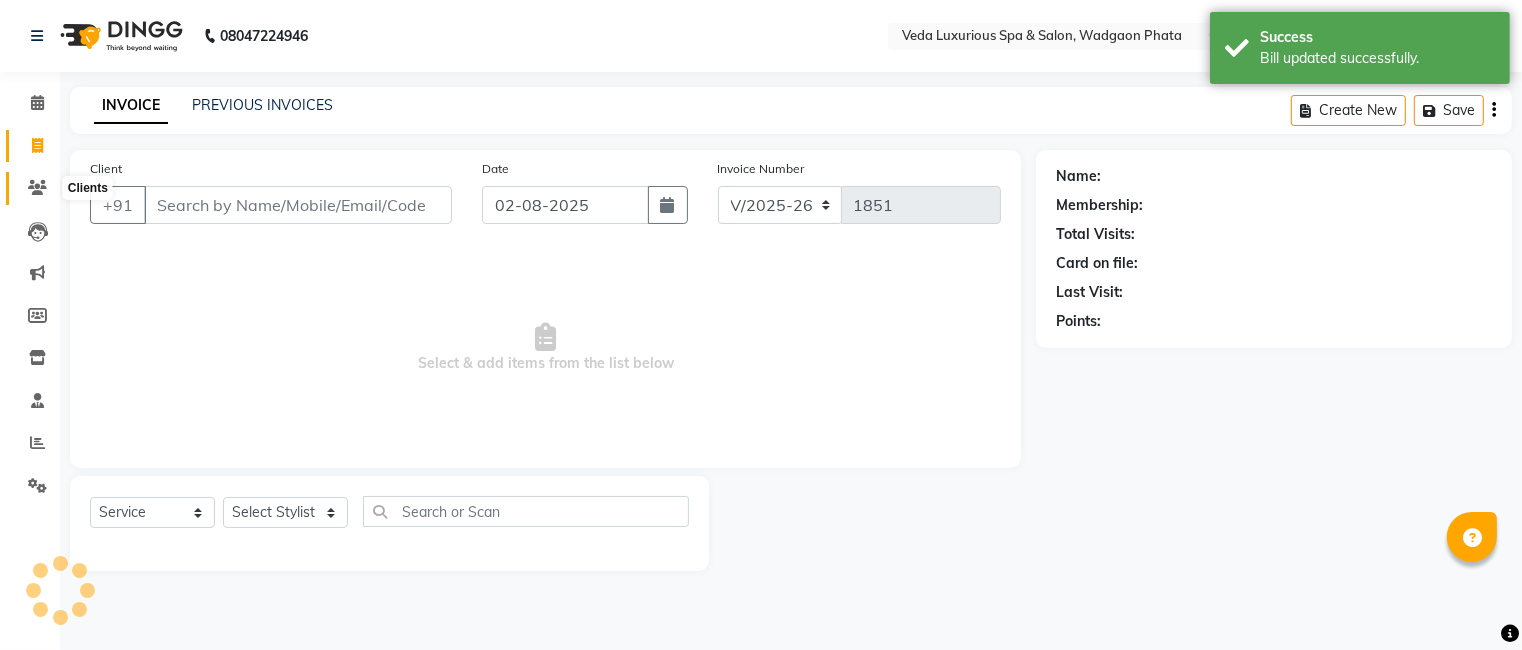 click 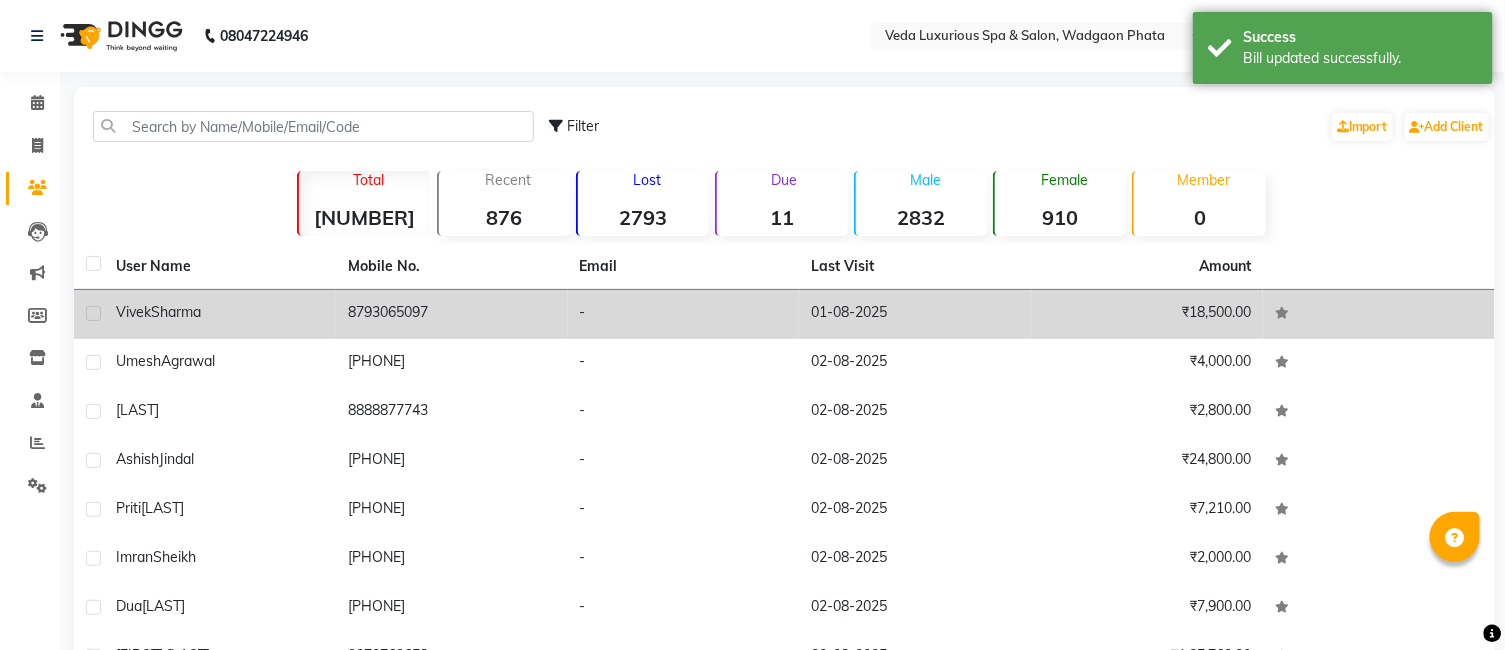 click on "8793065097" 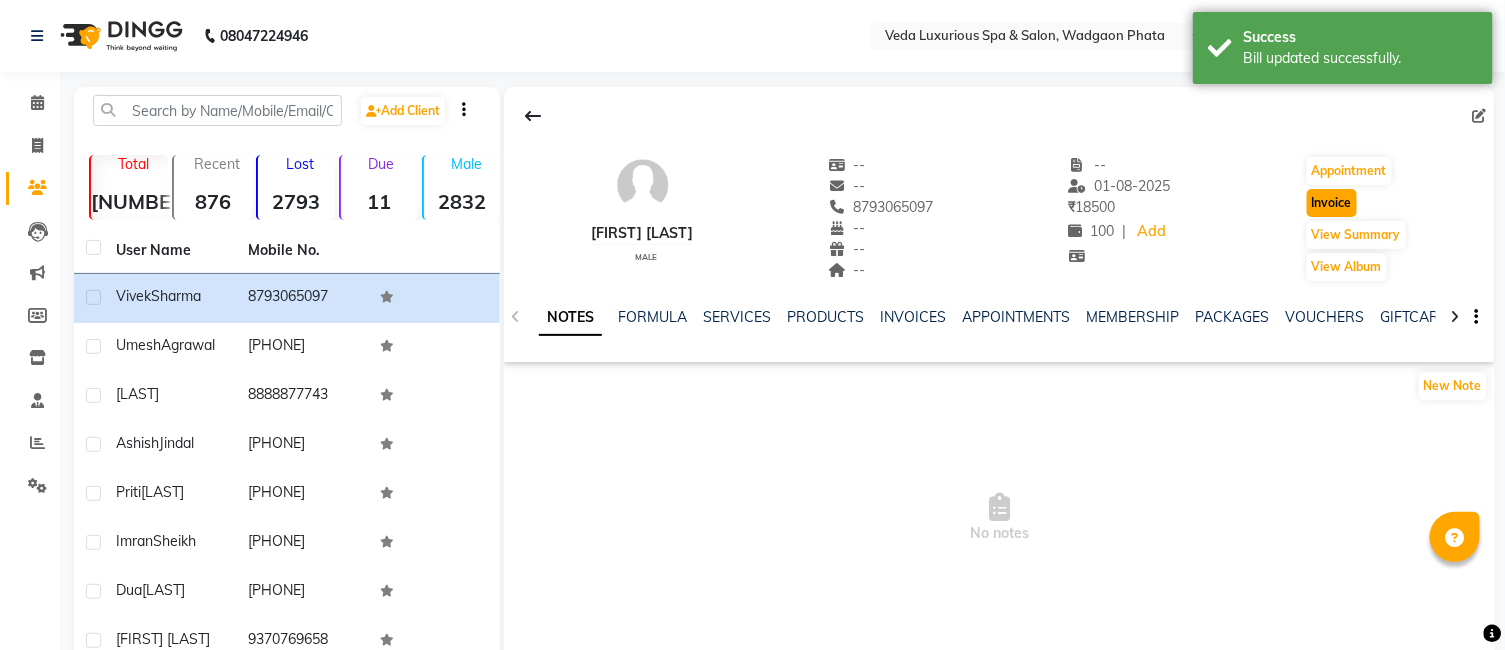 click on "Invoice" 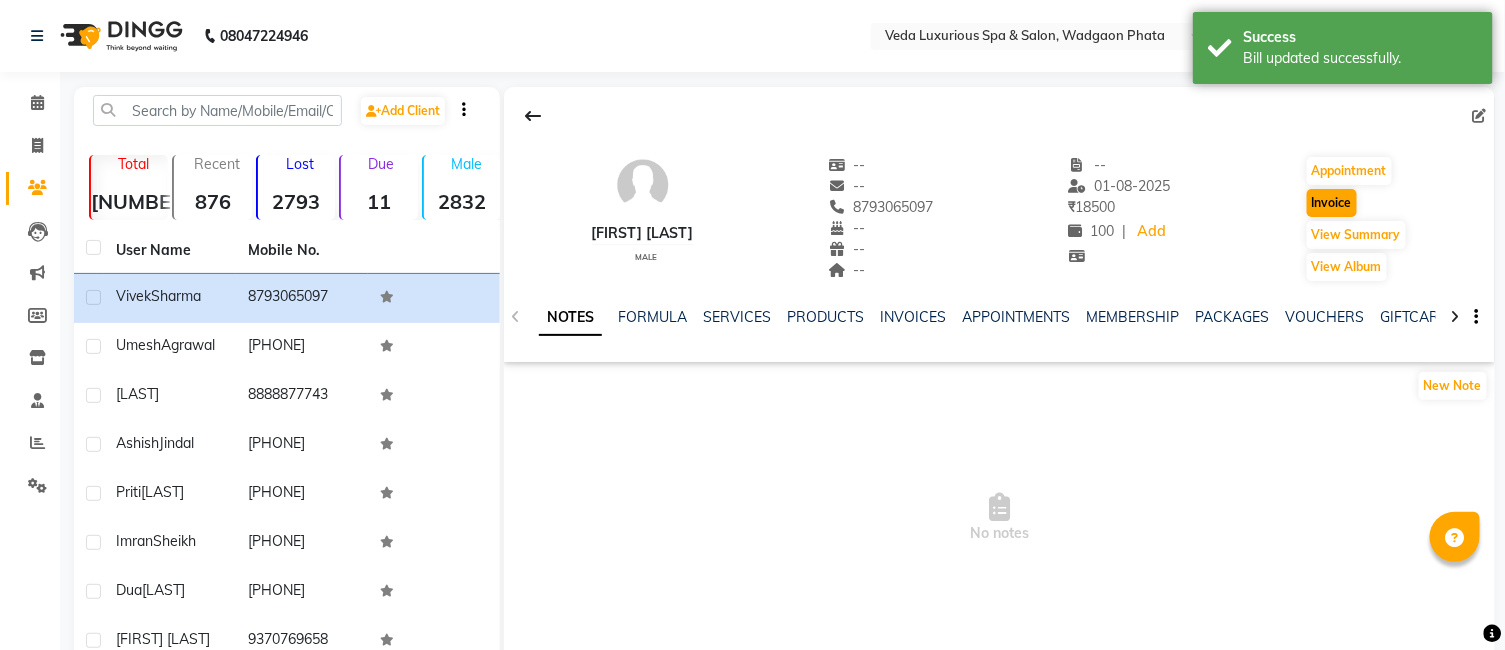 select on "service" 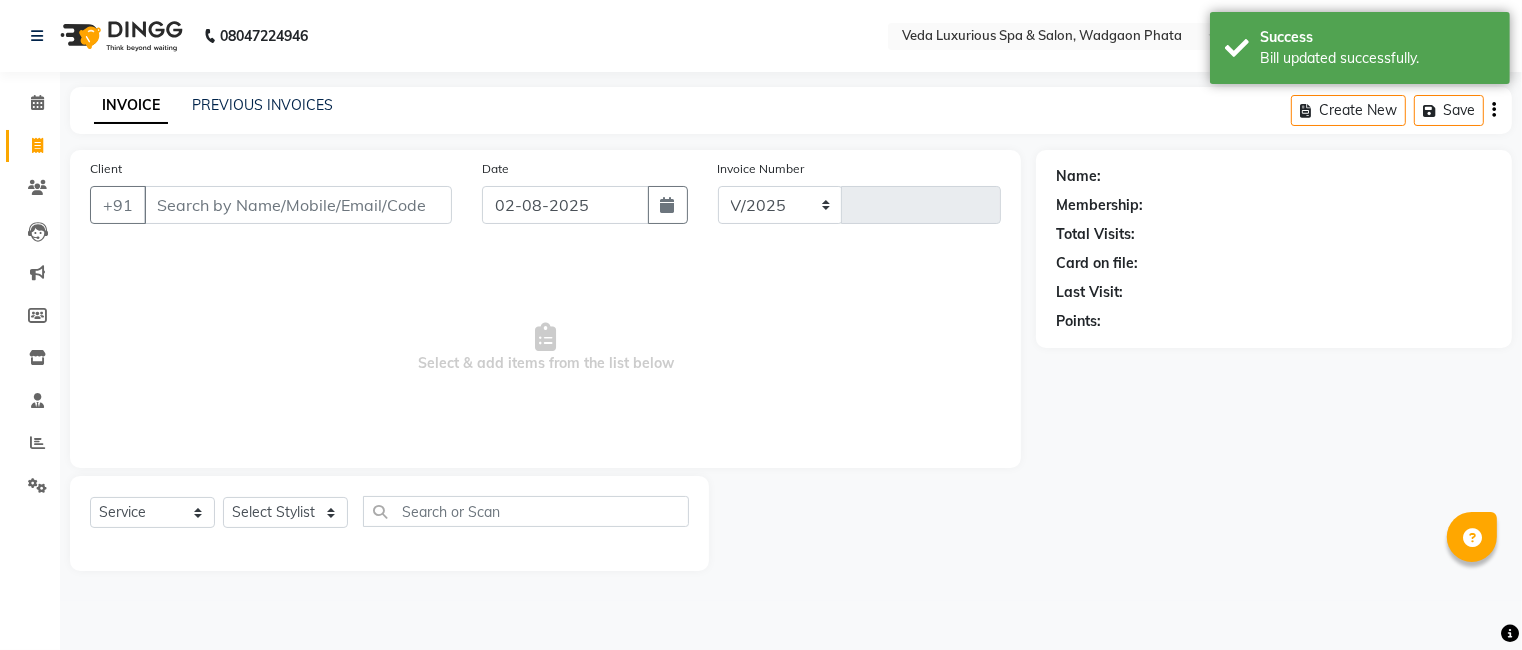 select on "4666" 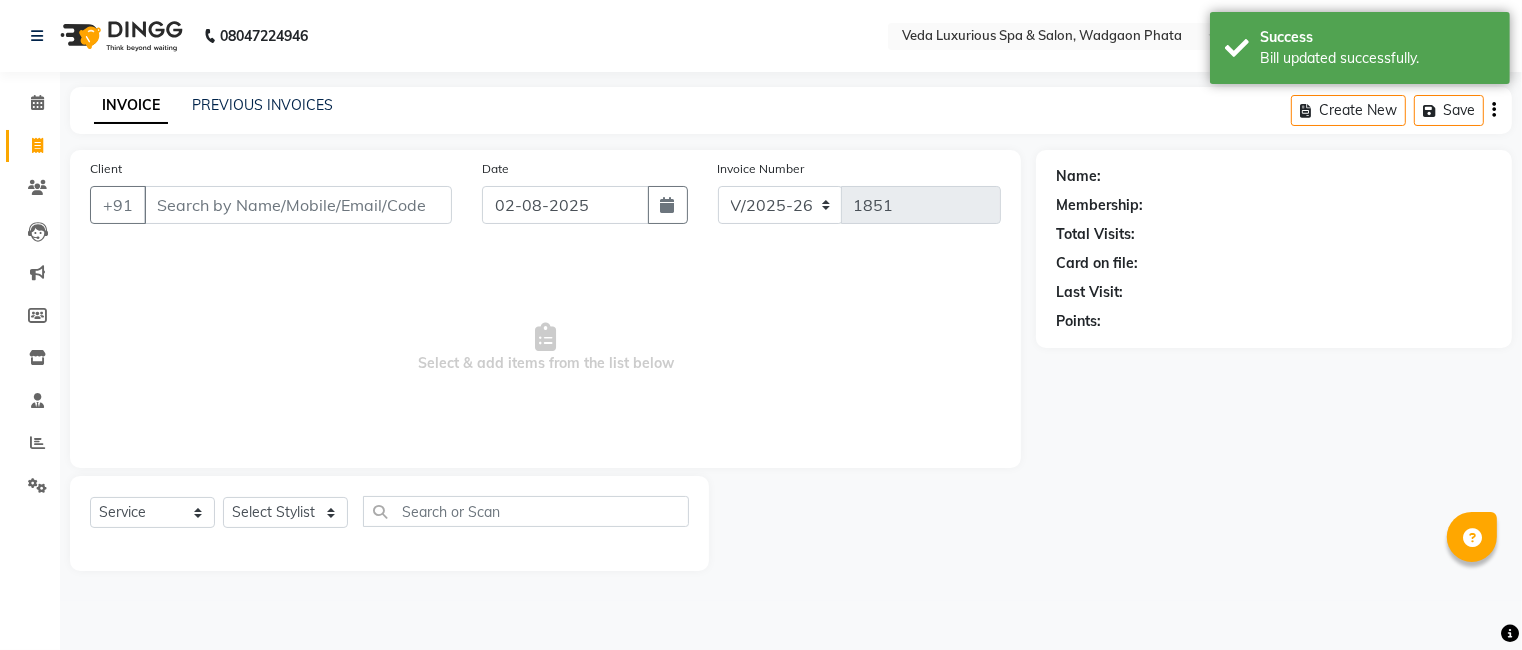 type on "8793065097" 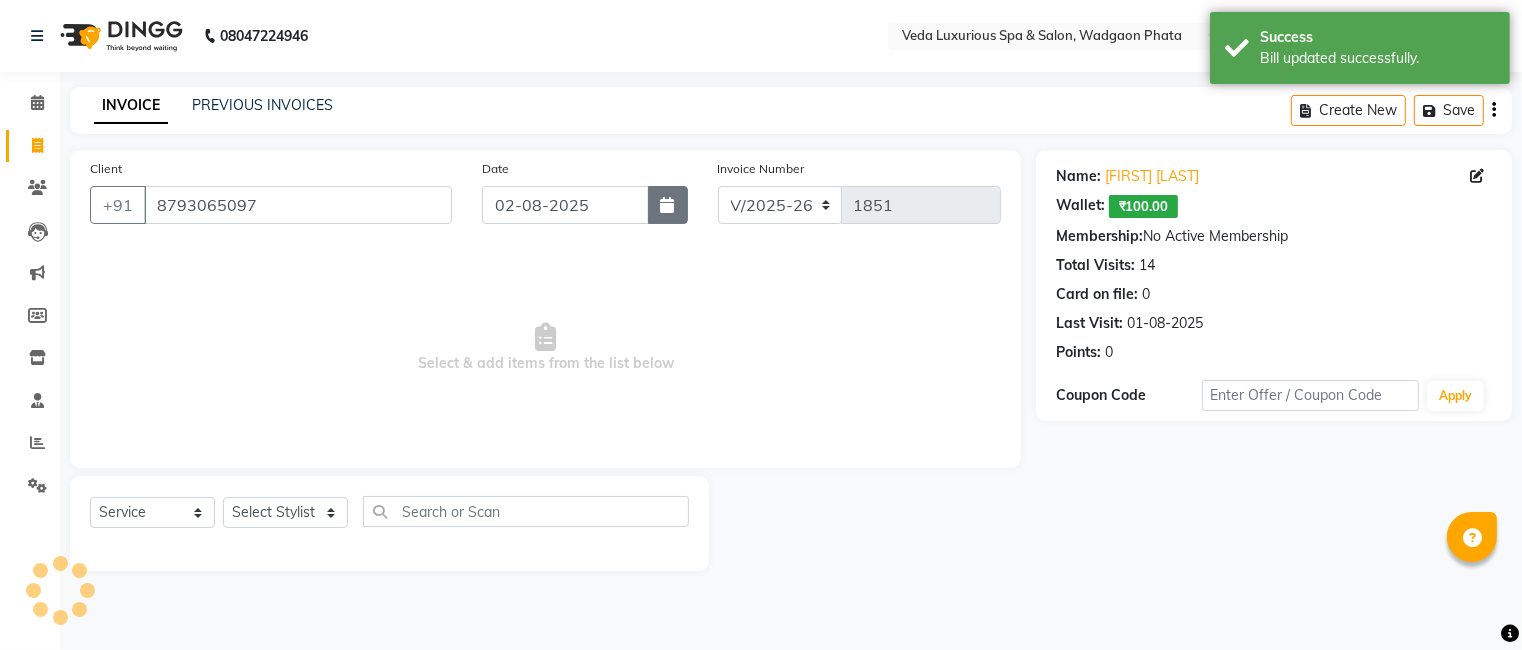 click 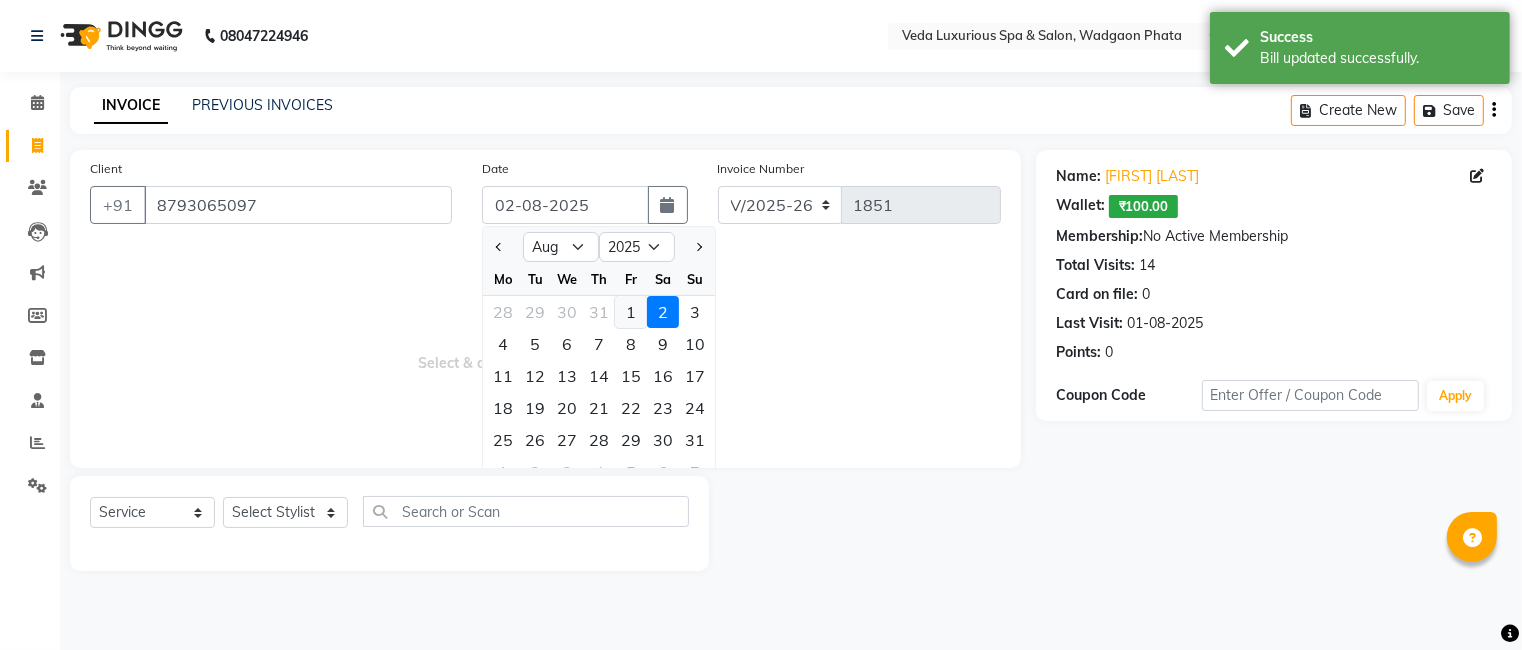 click on "1" 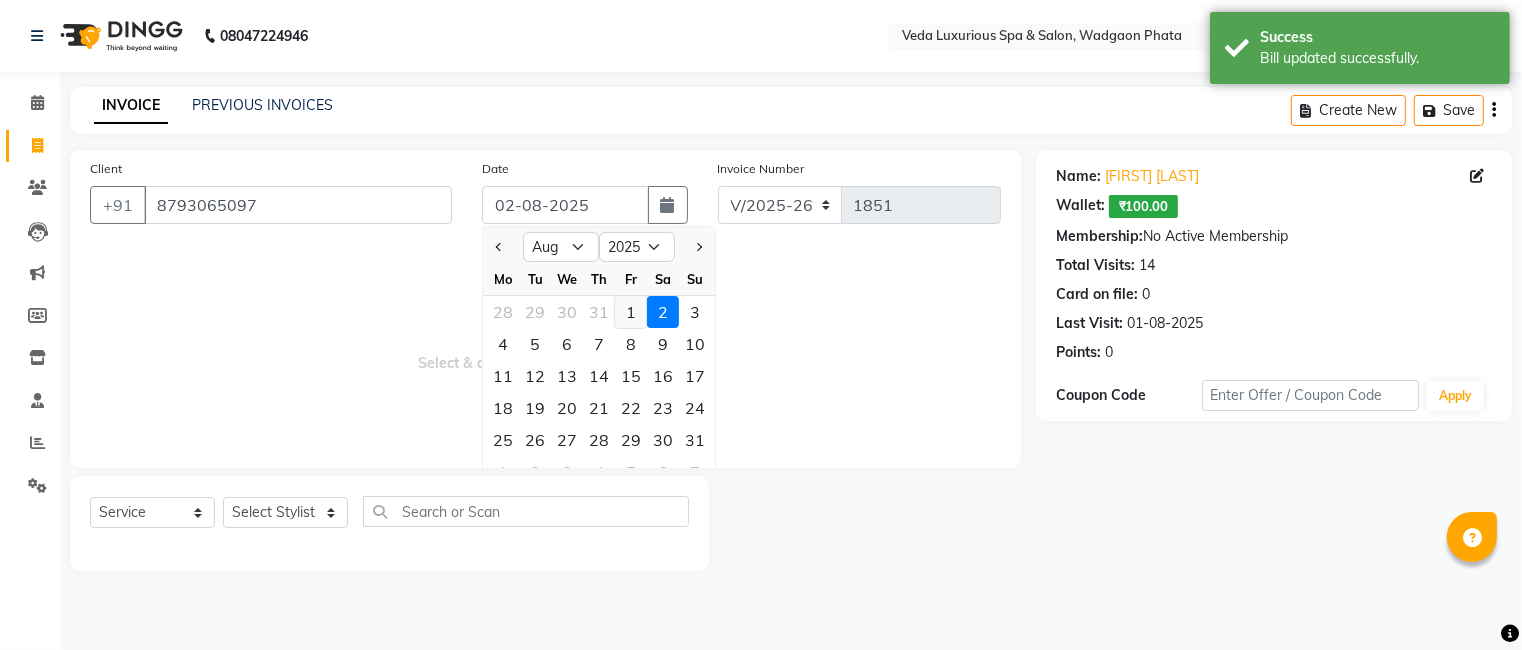 type on "01-08-2025" 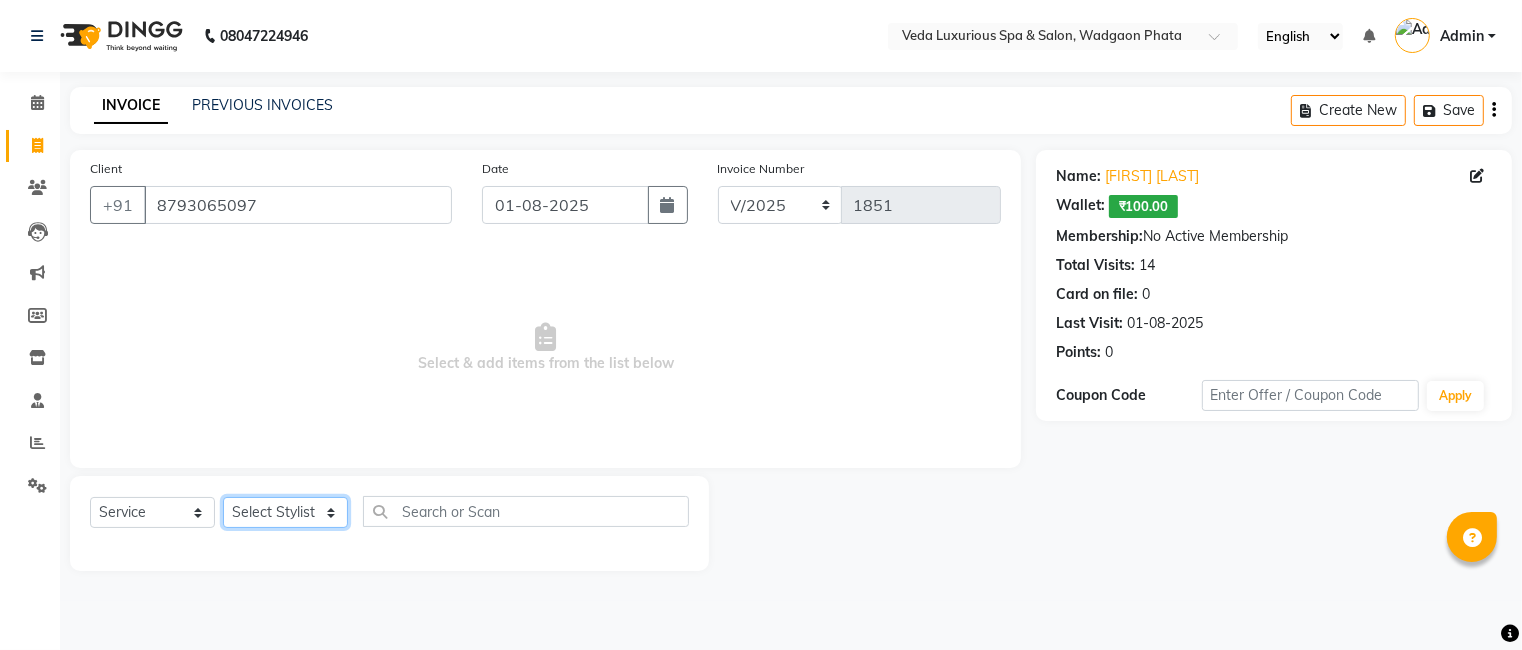 click on "Select Stylist Ankur GOLU Khushi kim lily Mahesh manu MOYA Nilam olivia RP seri VEDA" 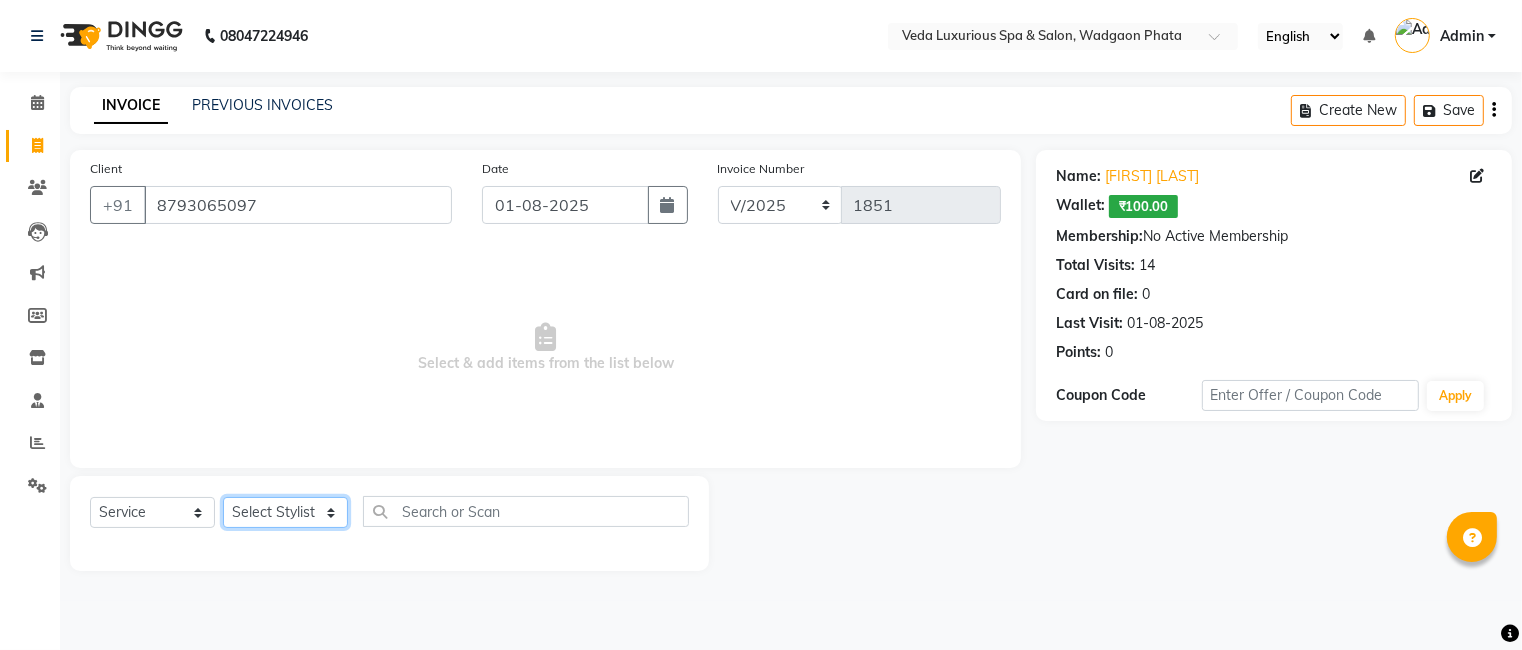 select on "70836" 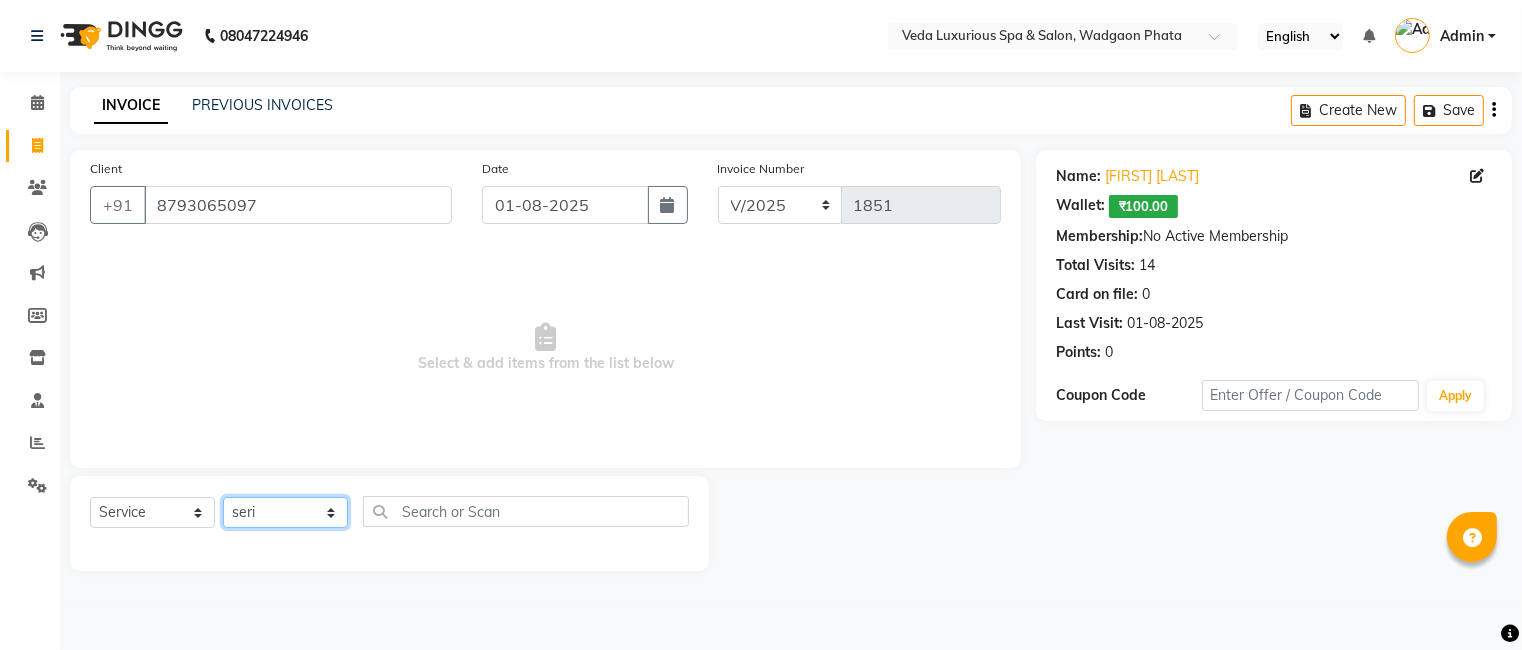 click on "Select Stylist Ankur GOLU Khushi kim lily Mahesh manu MOYA Nilam olivia RP seri VEDA" 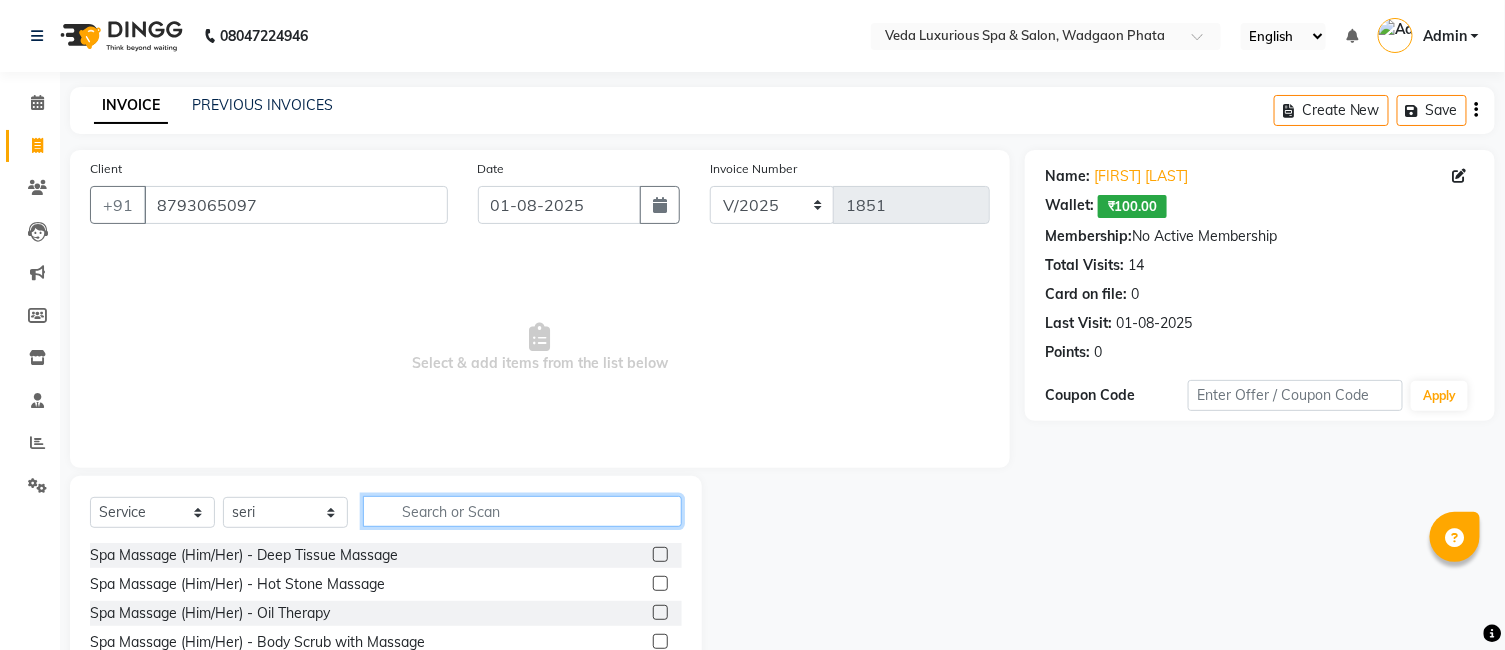 click 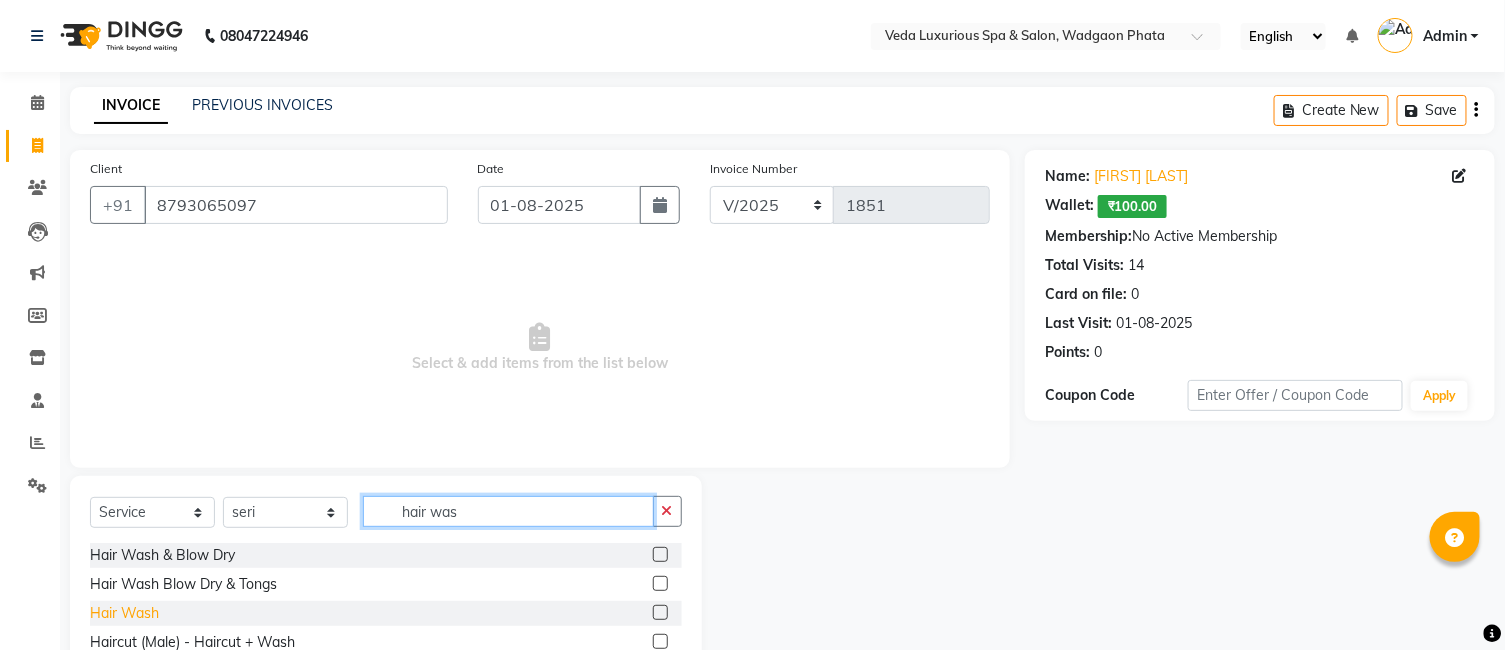 type on "hair was" 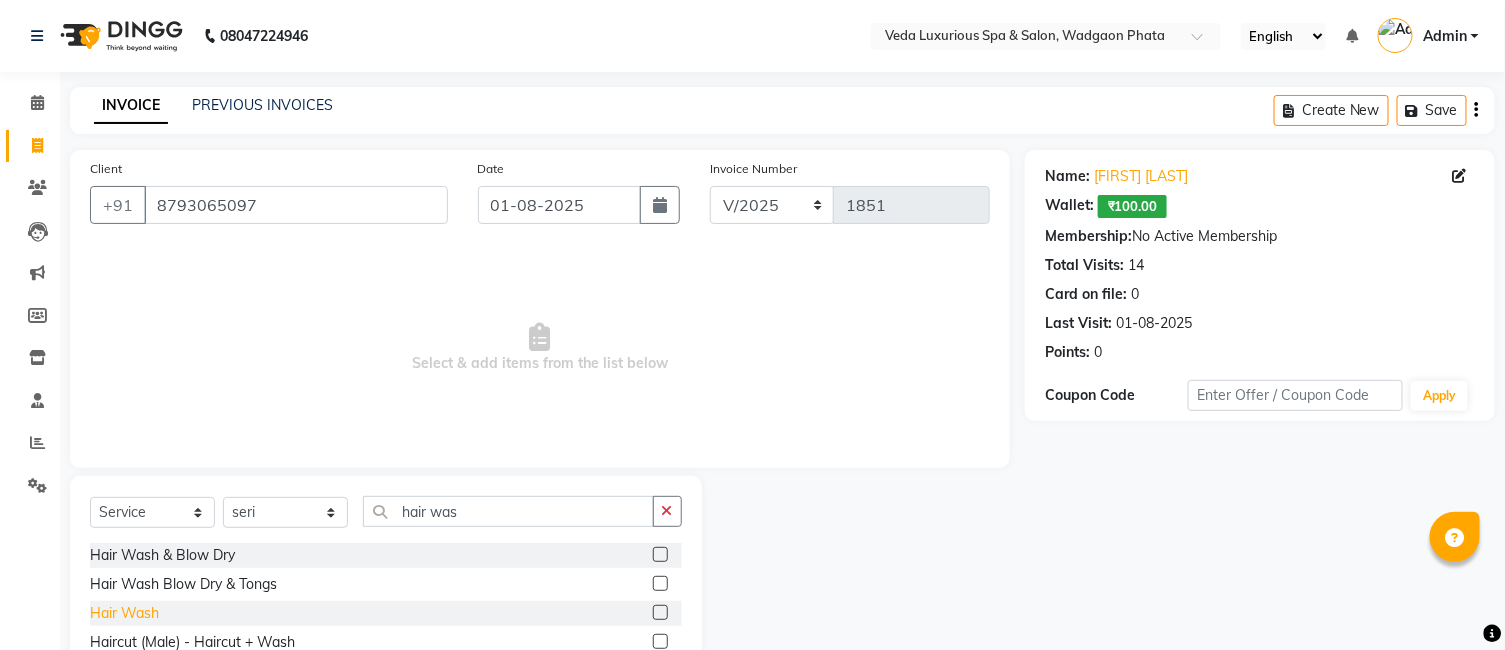 click on "Hair Wash" 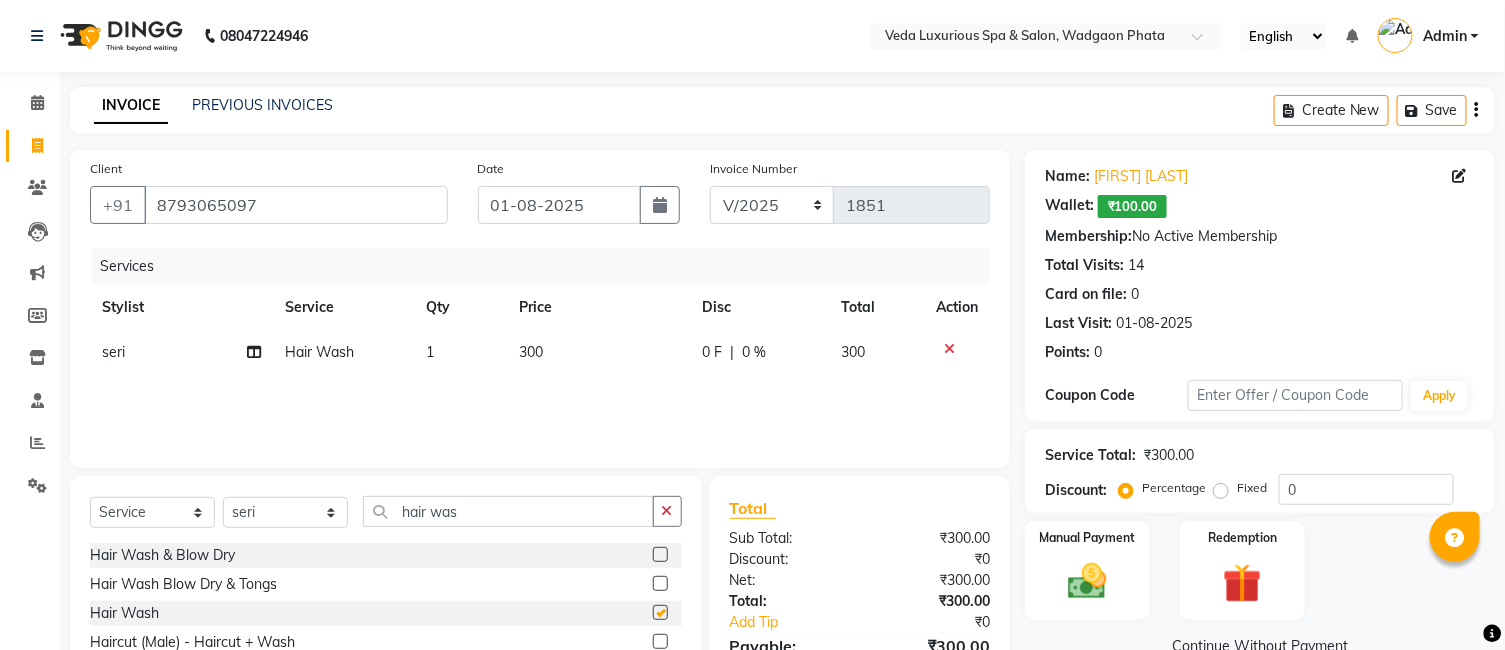 checkbox on "false" 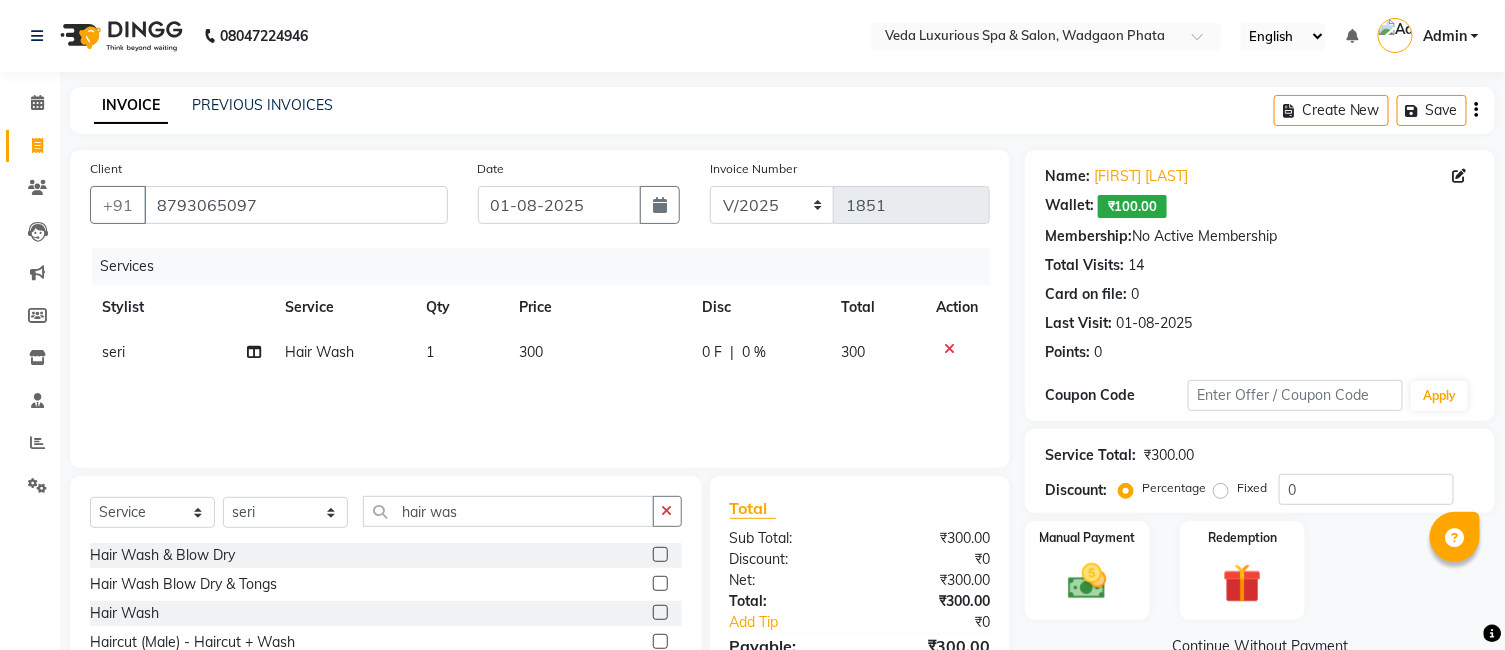 click on "0 F" 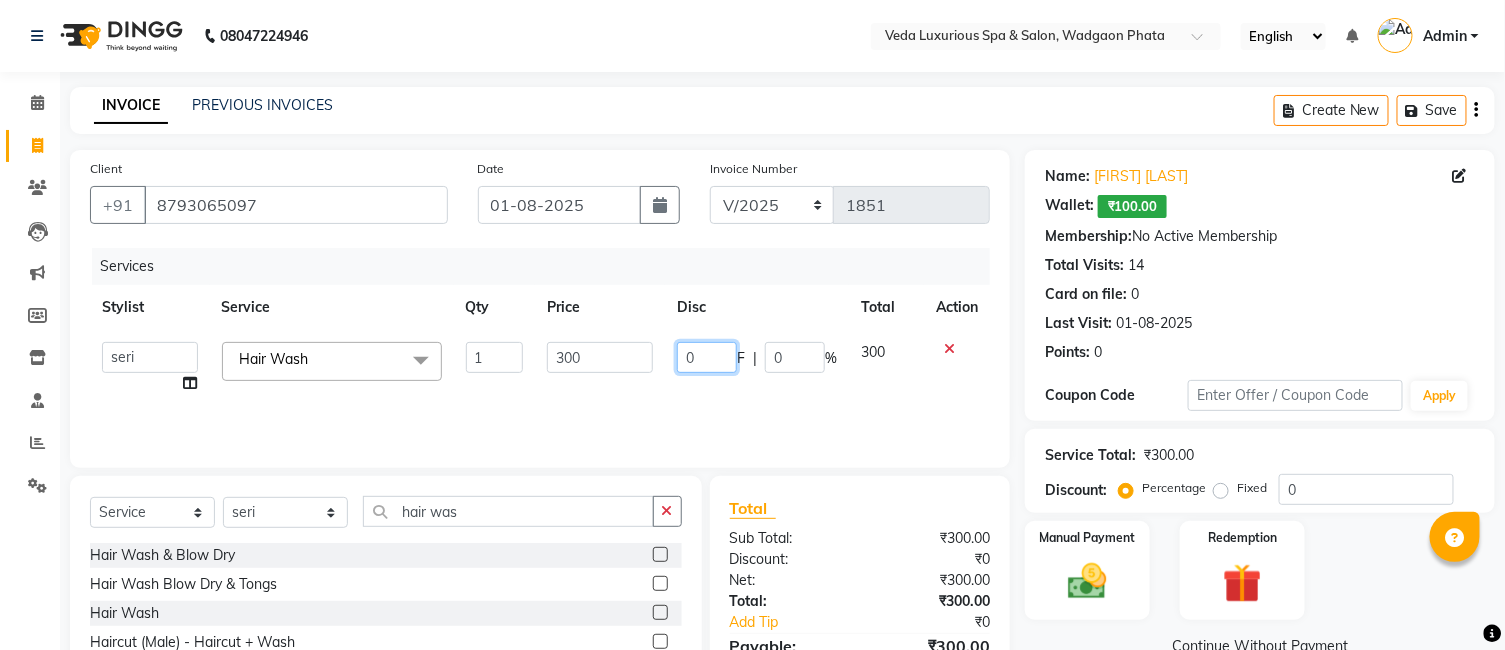 click on "0" 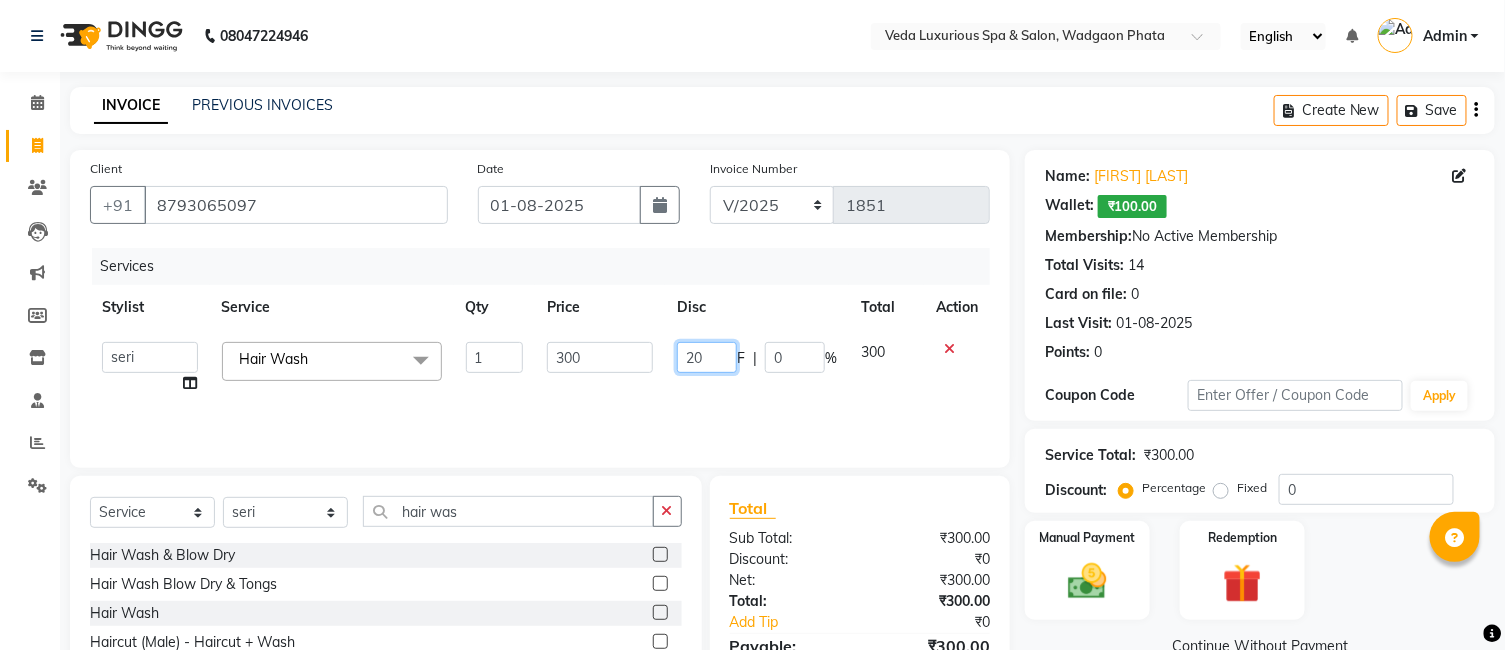 type on "200" 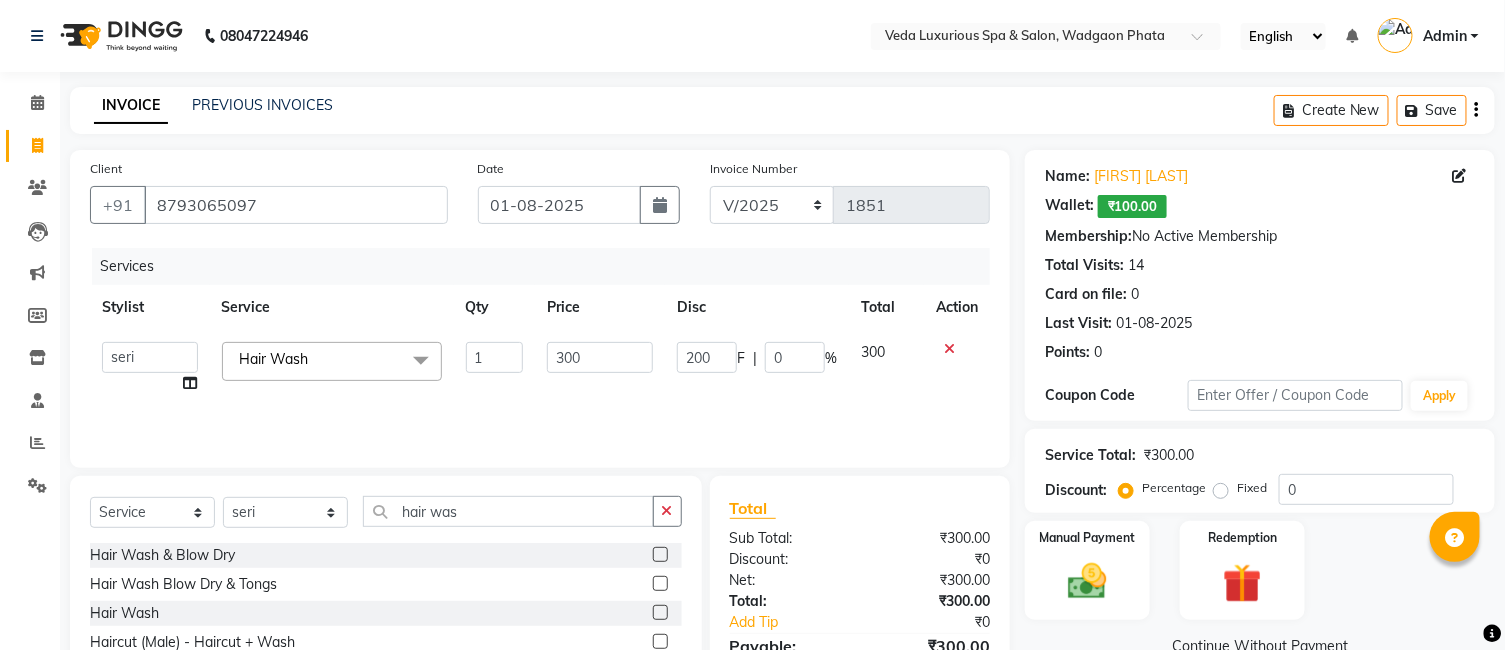 click on "Services Stylist Service Qty Price Disc Total Action [LAST] [LAST] [LAST] [LAST] [LAST] [LAST] [LAST] [LAST] [LAST] [LAST] [LAST] [LAST] Hair Wash  x Spa Massage (Him/Her) - Deep Tissue Massage Spa Massage (Him/Her) - Hot Stone Massage Spa Massage (Him/Her) - Oil Therapy Spa Massage (Him/Her) - Body Scrub with Massage Spa Massage (Him/Her) - Foot Massage Spa Massage (Him/Her) - Body Scrub Spa Massage (Him/Her) - Aromatheraphy Massage Balinese Massage Head Massage Deep Tissue Massage 90 min Spa Massage Foot Massage Balinese Massage 90min Hot Oil Massage Four Hand Massage Swedish Massage Aromatheraphy (90 min) Body Scrub With Massage 4 Hand Traditional Thai Massage Steam Bath HEAD MASSAGE Face Clean Up Other Couple Massage (60 M) (Married only) Couple Massage (90 M) (Married only) Deep Tissue Massage Deep Tissue Massage (90 min) Body Scrub With Massage Head ,Neck,Shoulder,Back Dry Massage Retreat Spa Package - 2 Hours Pamper Me(Head Massage, Body Scrub, Body Massage, Veda Mocktail Drink)" 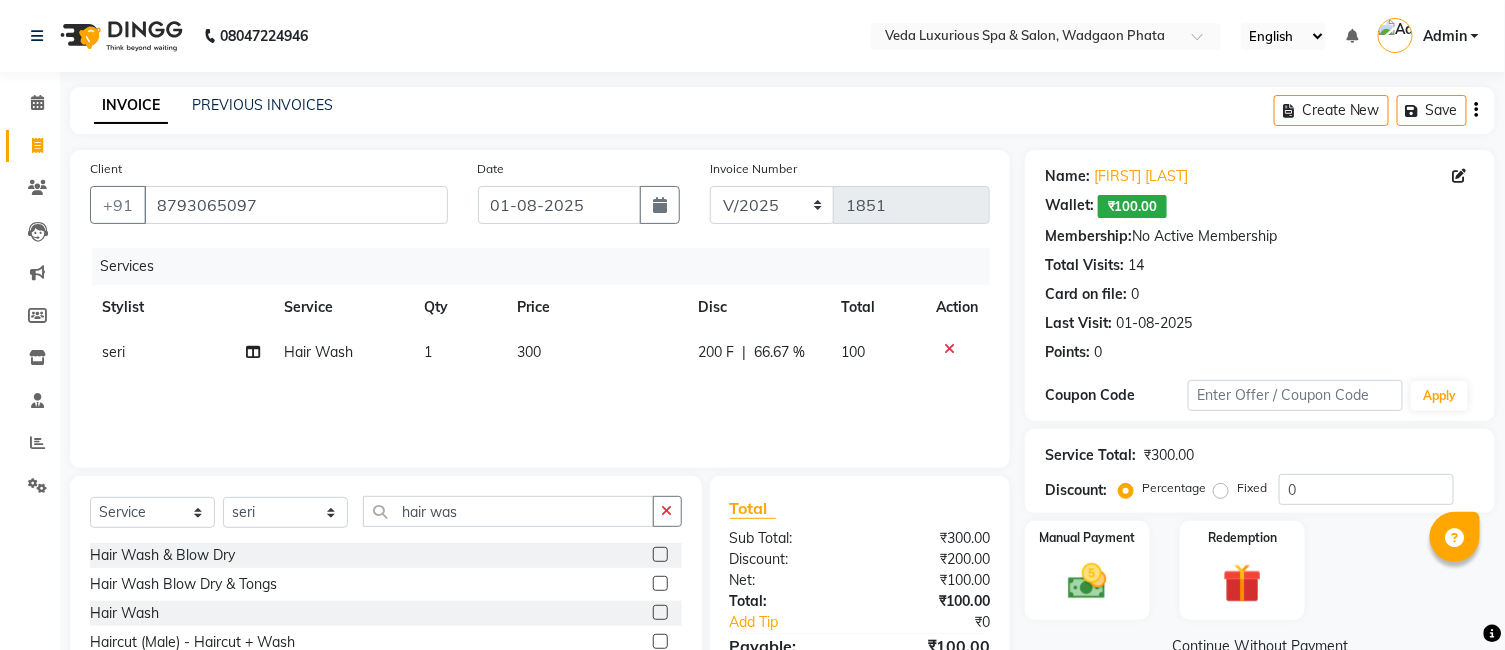 scroll, scrollTop: 108, scrollLeft: 0, axis: vertical 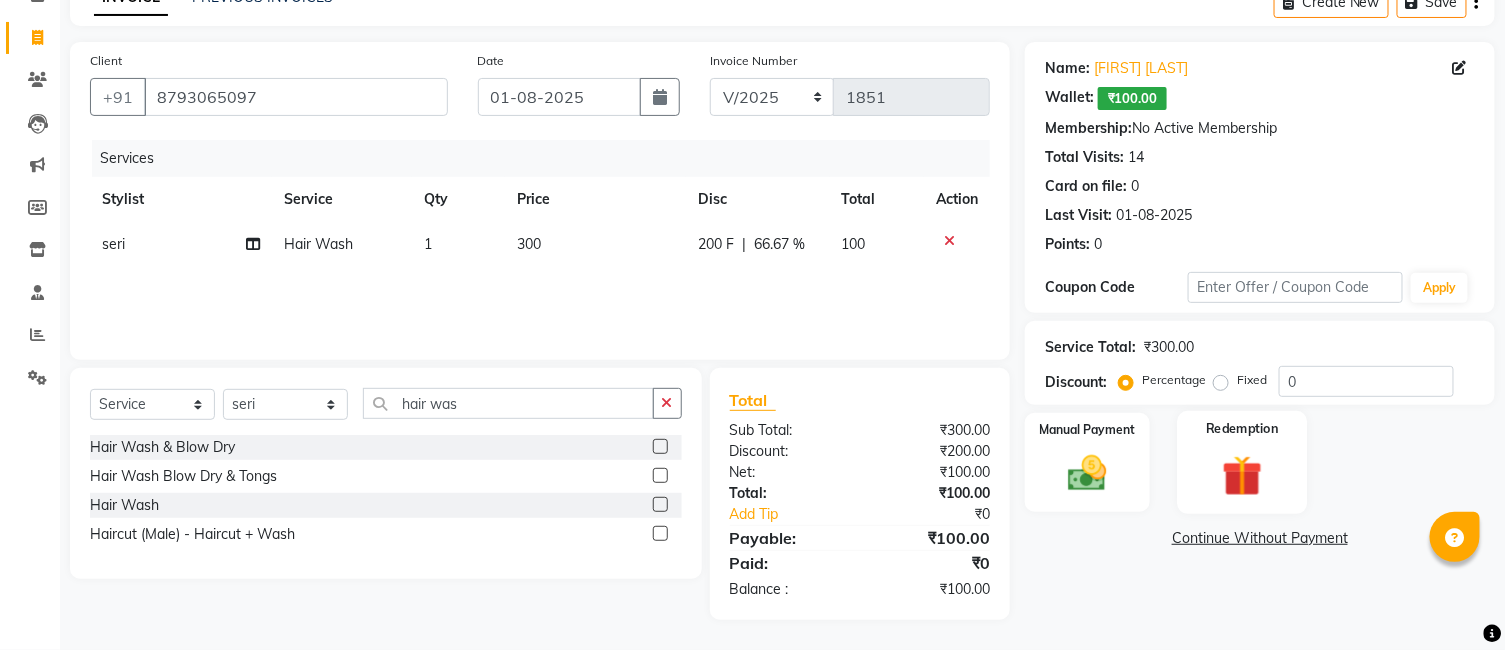 click 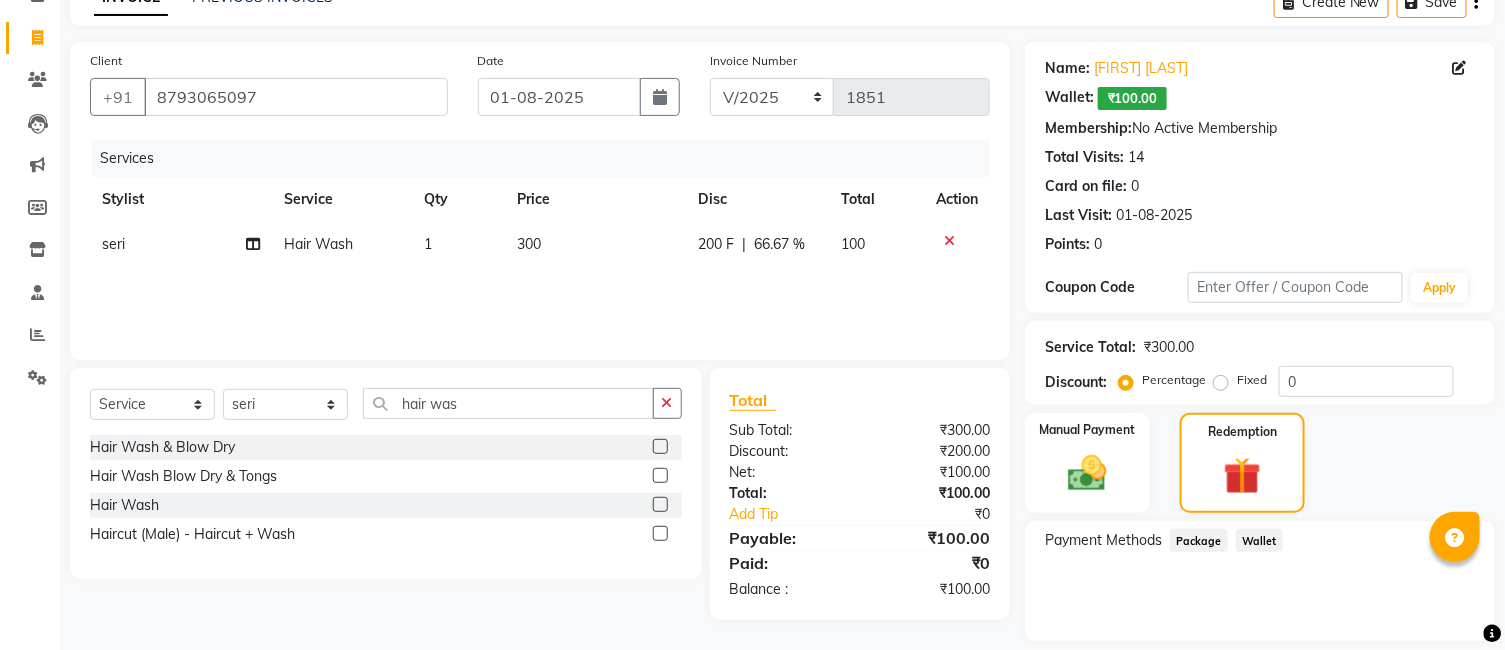 click on "Wallet" 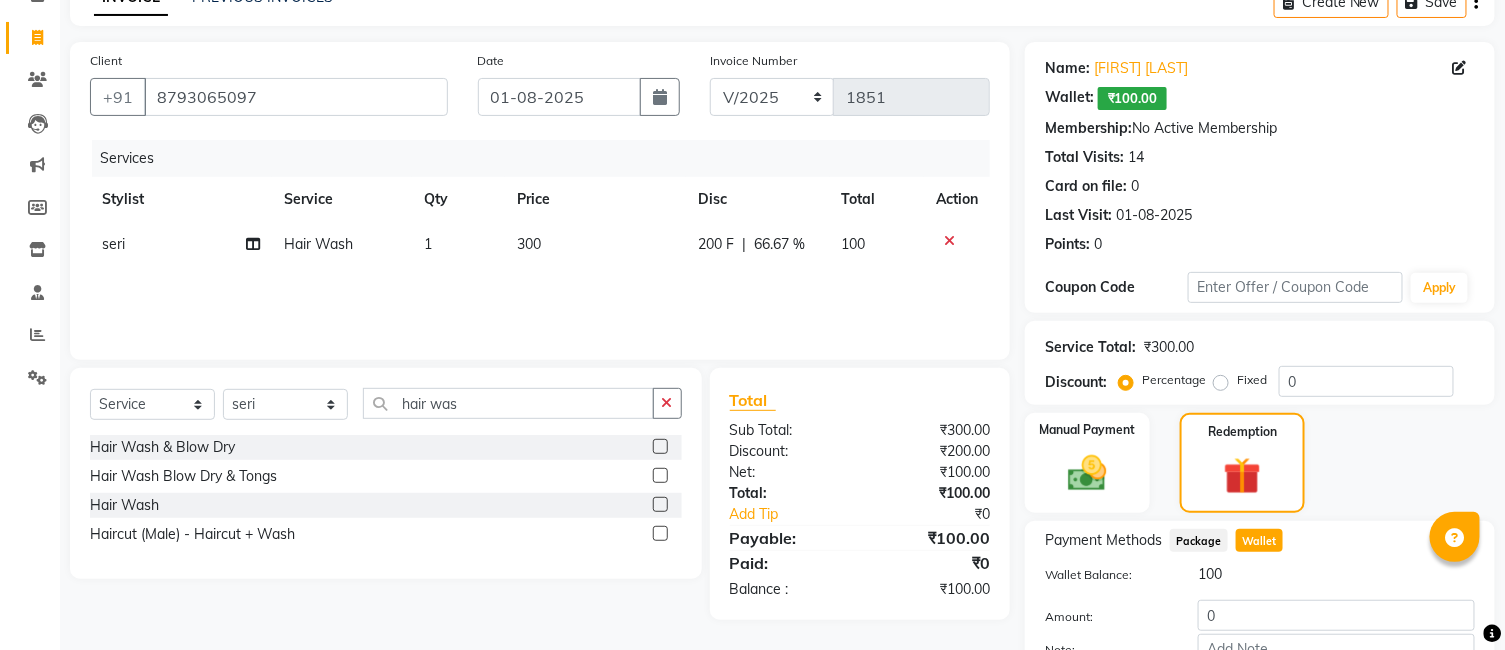 scroll, scrollTop: 235, scrollLeft: 0, axis: vertical 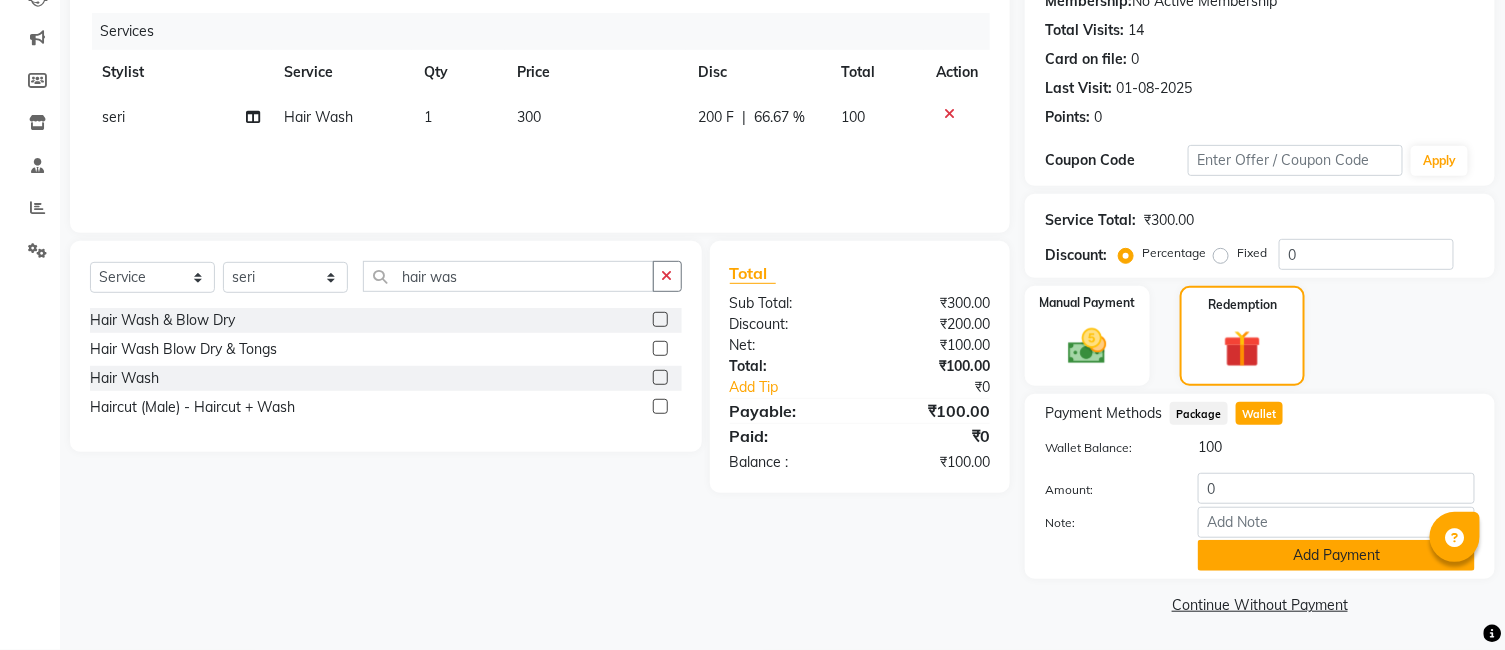 click on "Add Payment" 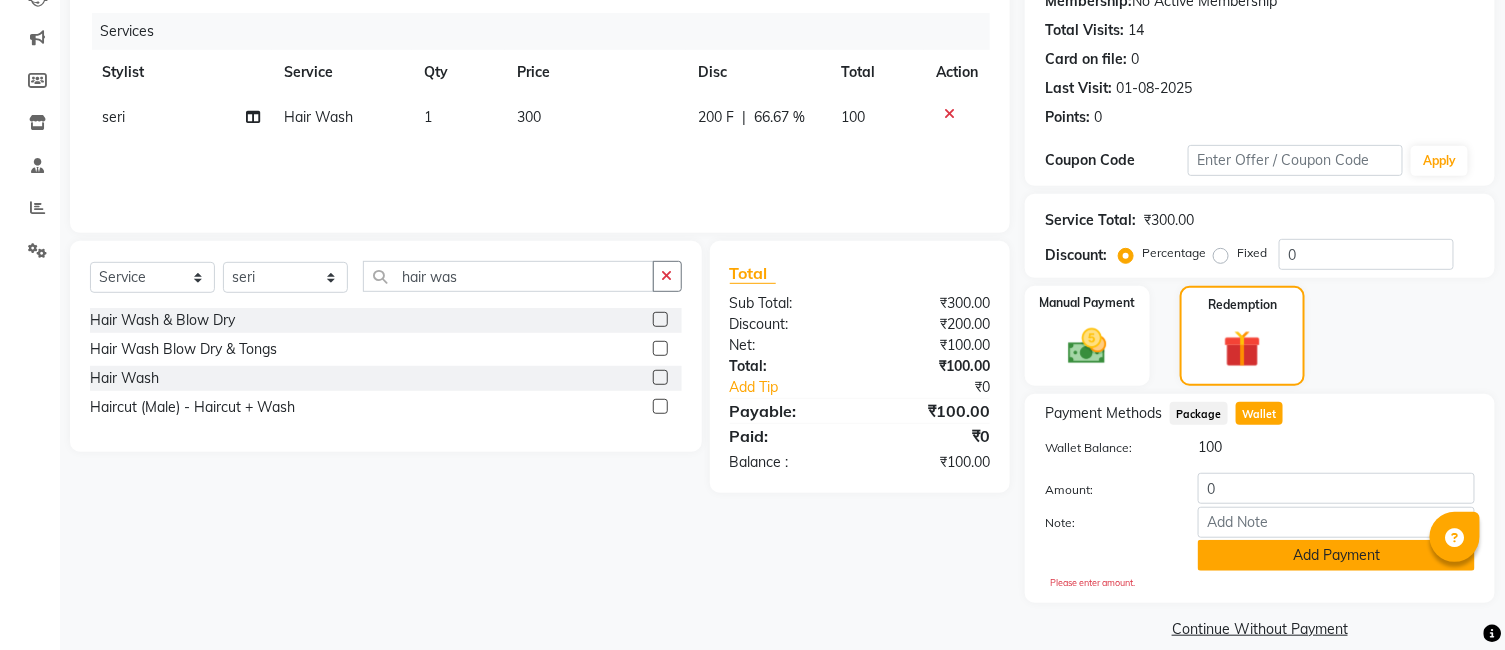 scroll, scrollTop: 258, scrollLeft: 0, axis: vertical 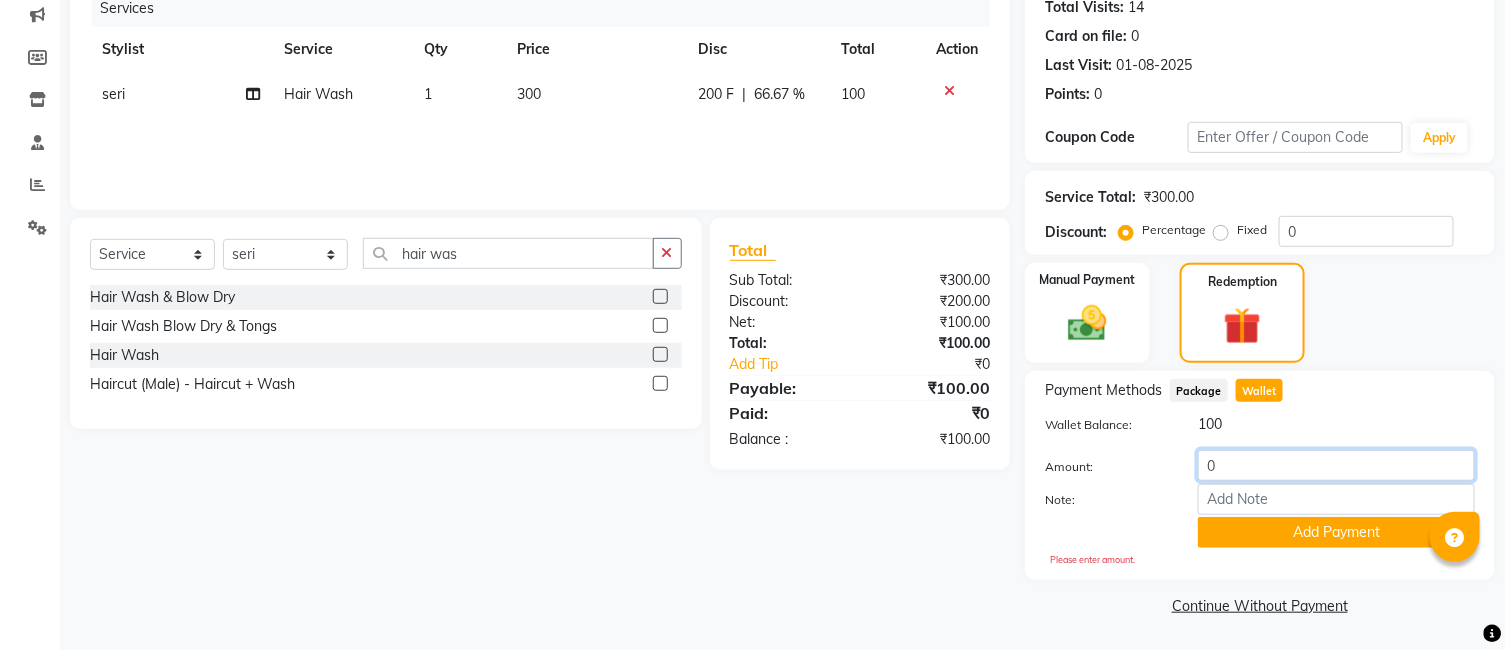 click on "0" 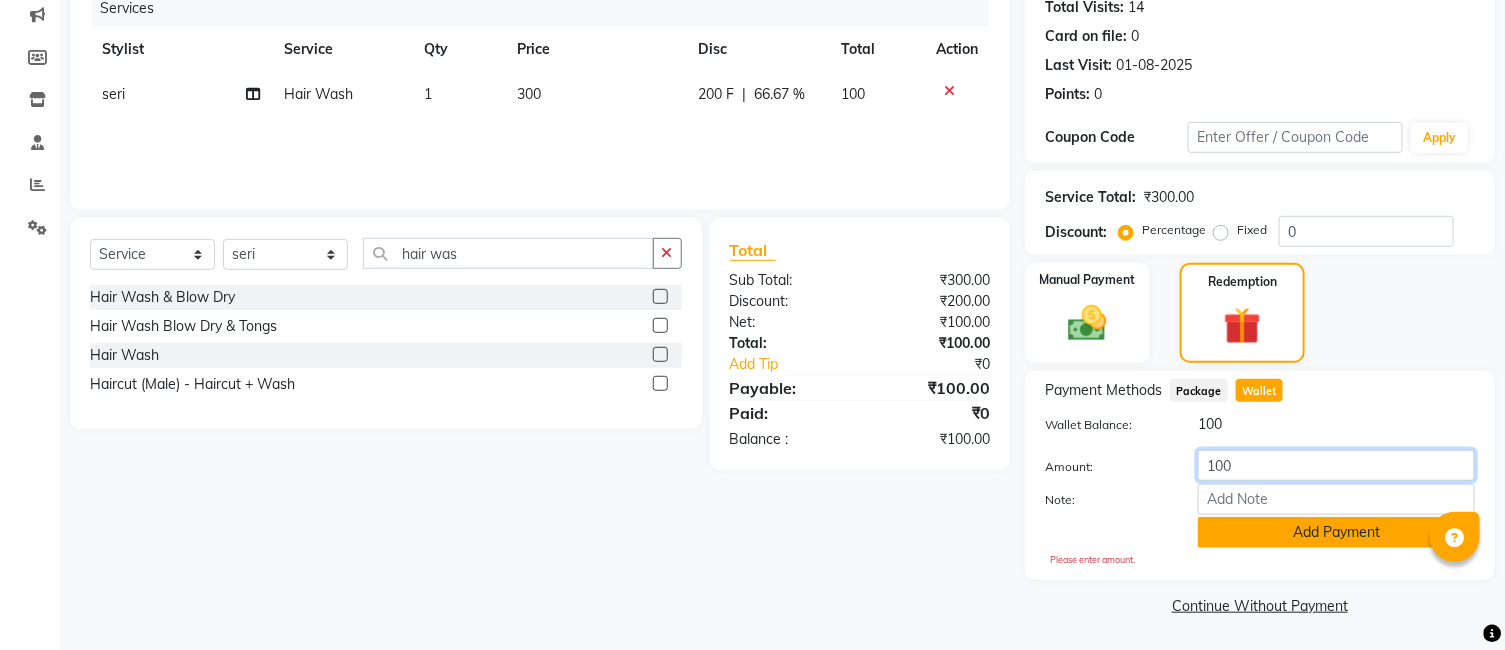 type on "100" 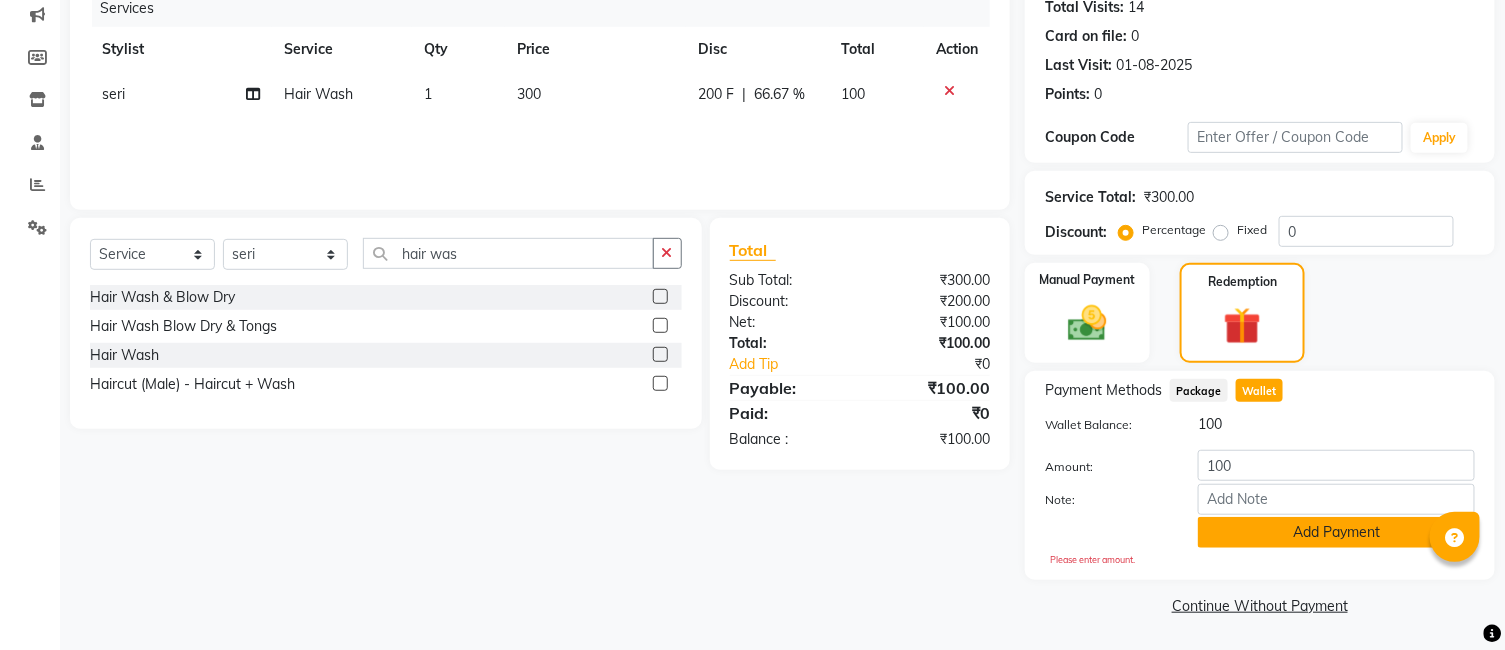 click on "Add Payment" 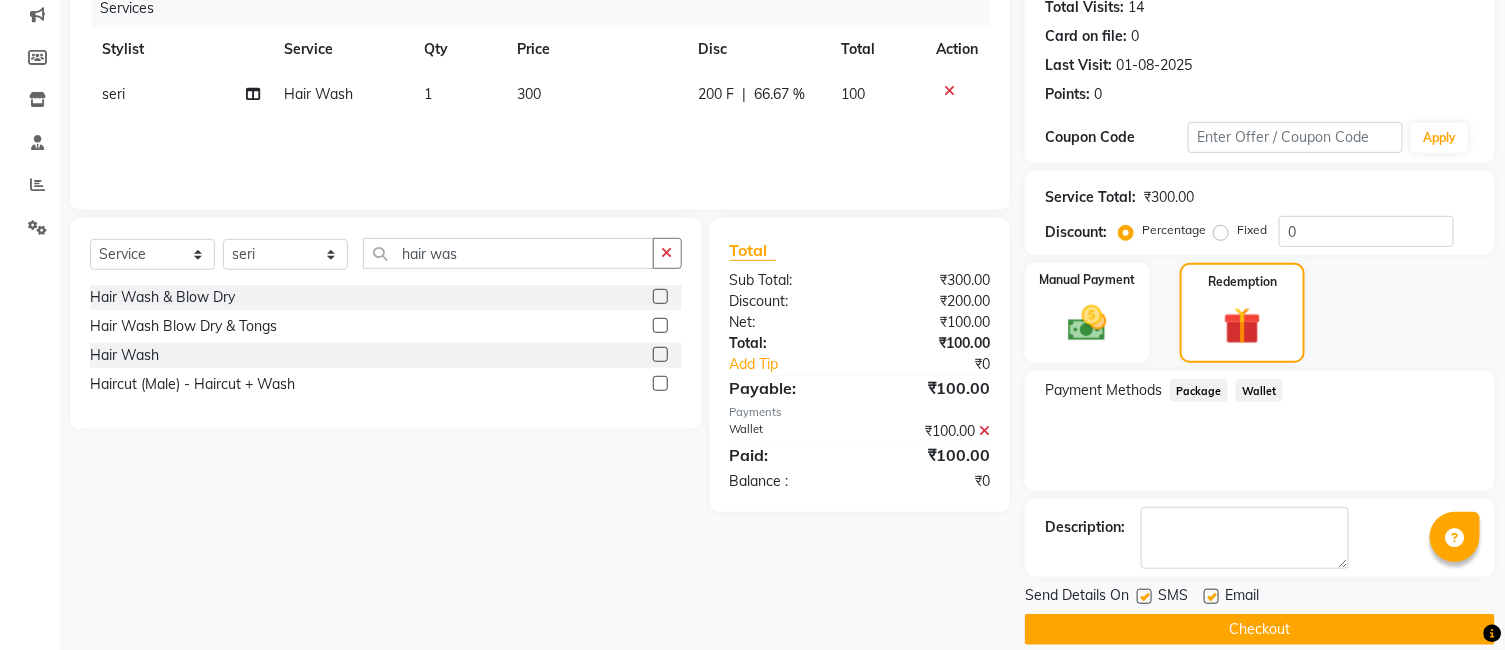 scroll, scrollTop: 282, scrollLeft: 0, axis: vertical 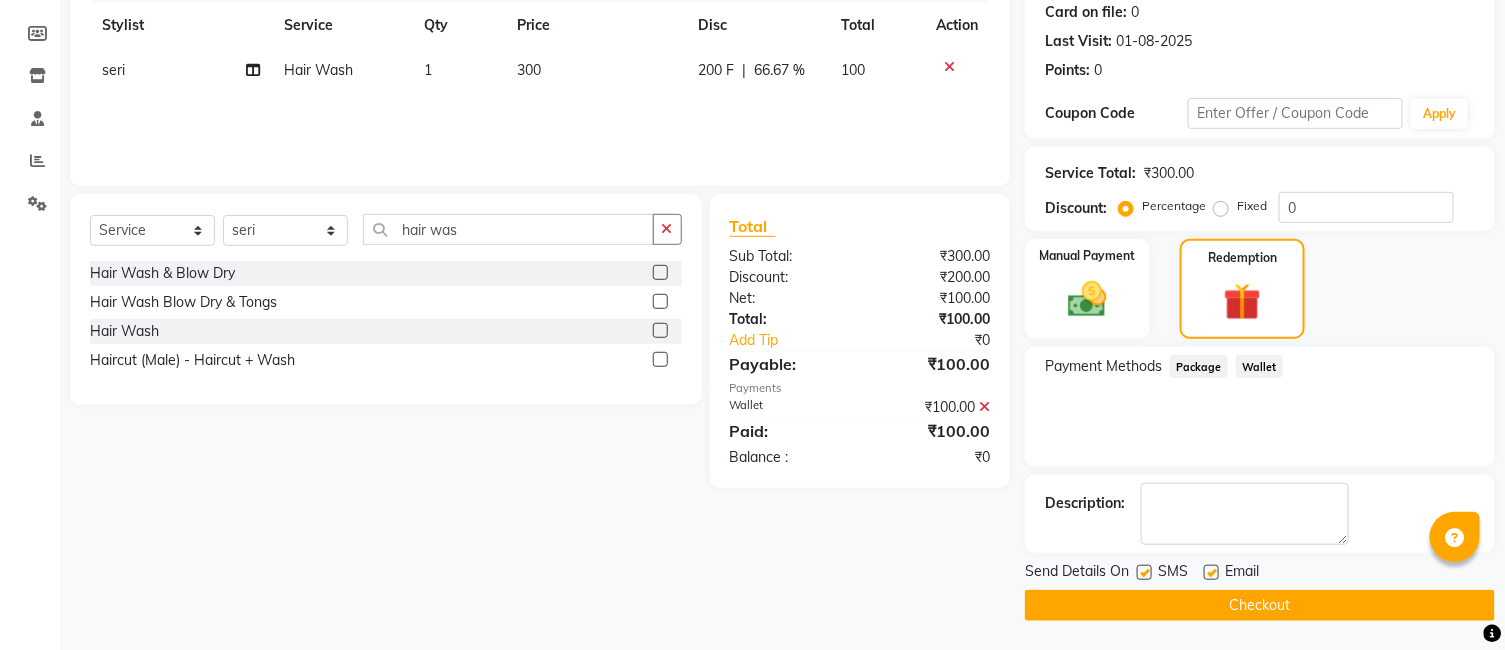 click on "Checkout" 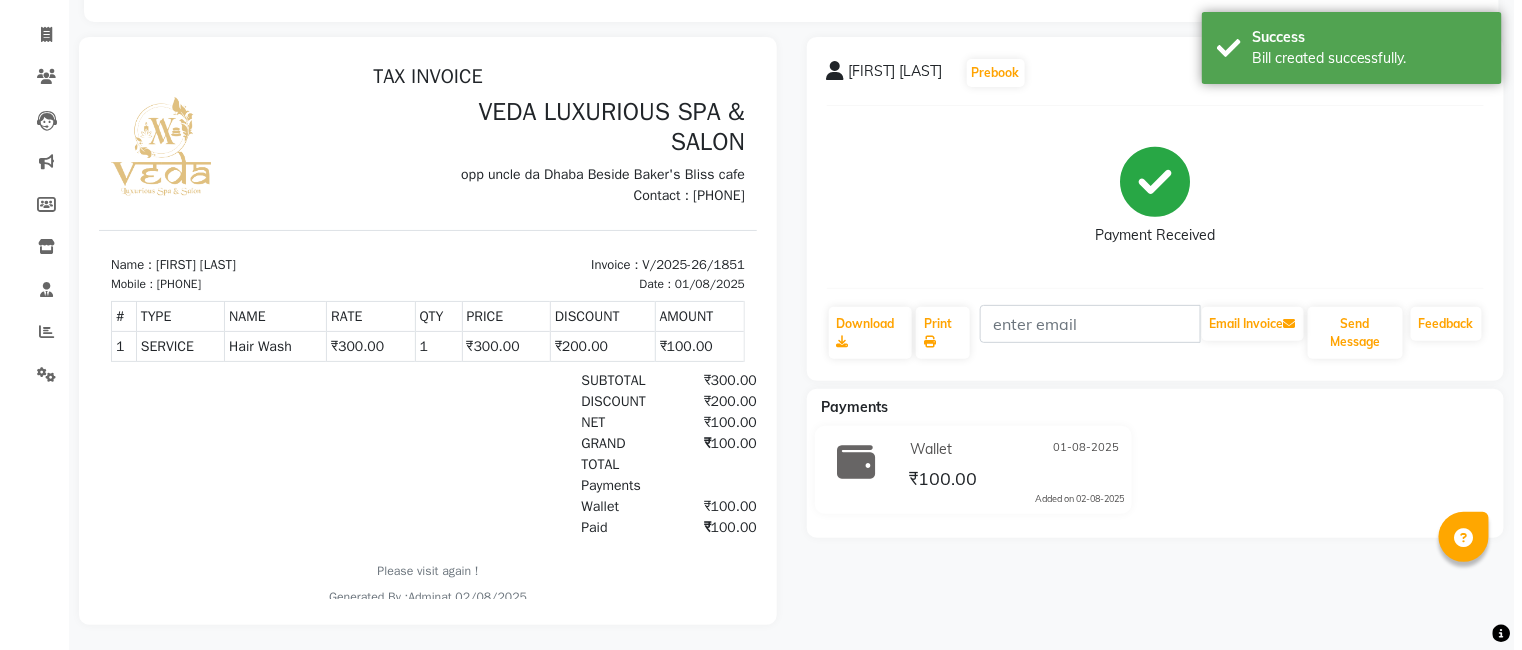 scroll, scrollTop: 0, scrollLeft: 0, axis: both 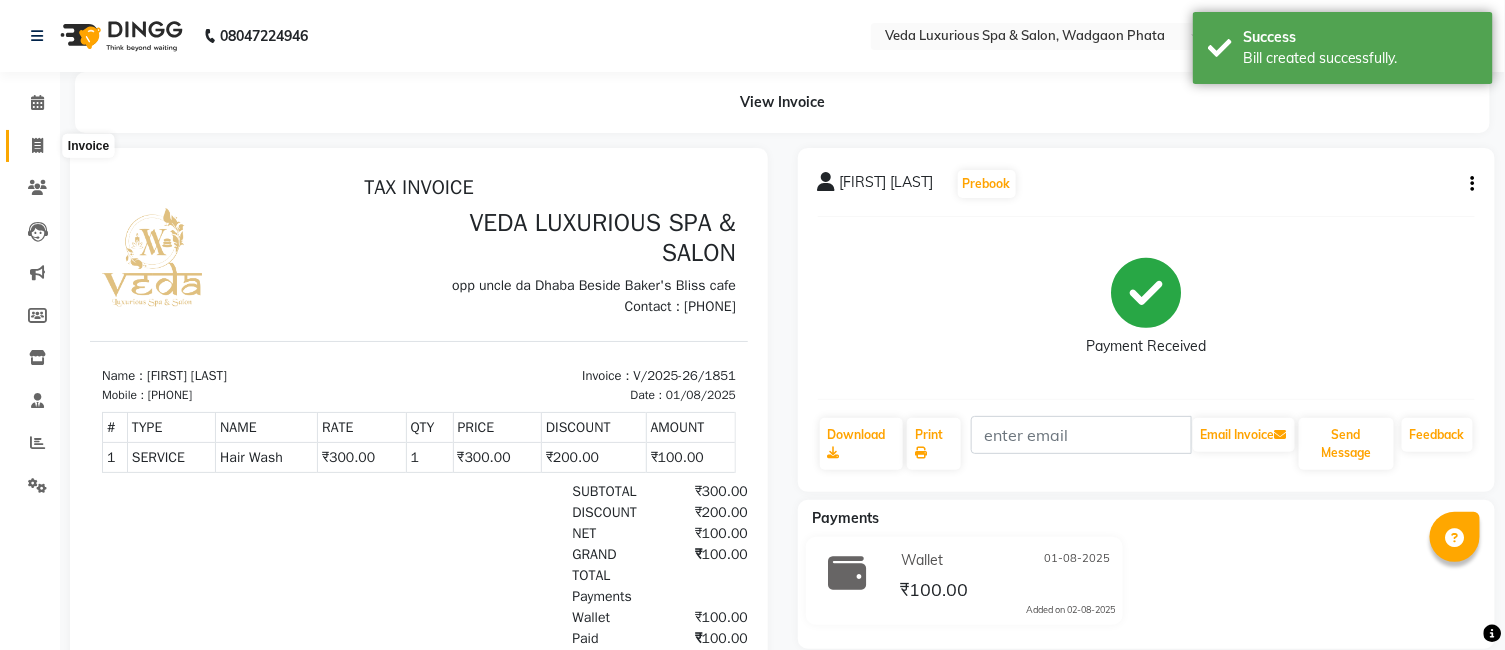 click 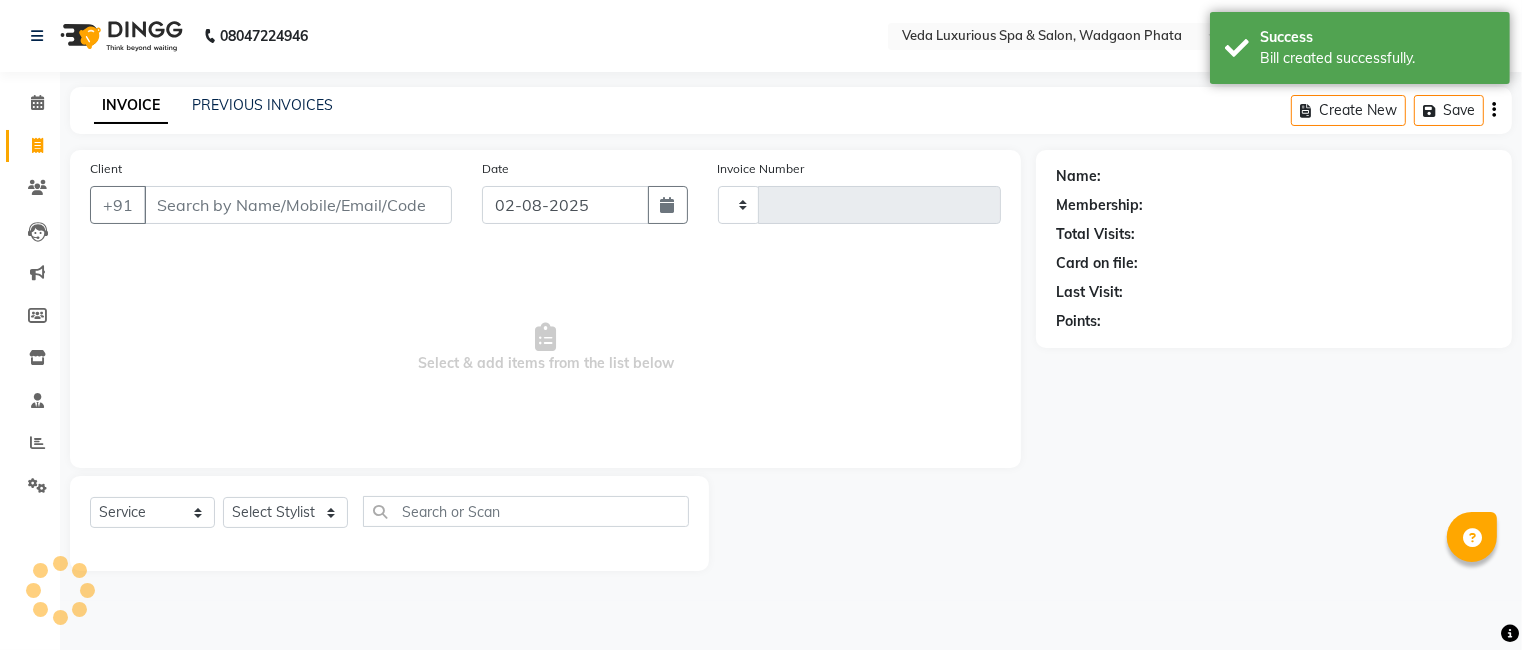 type on "1852" 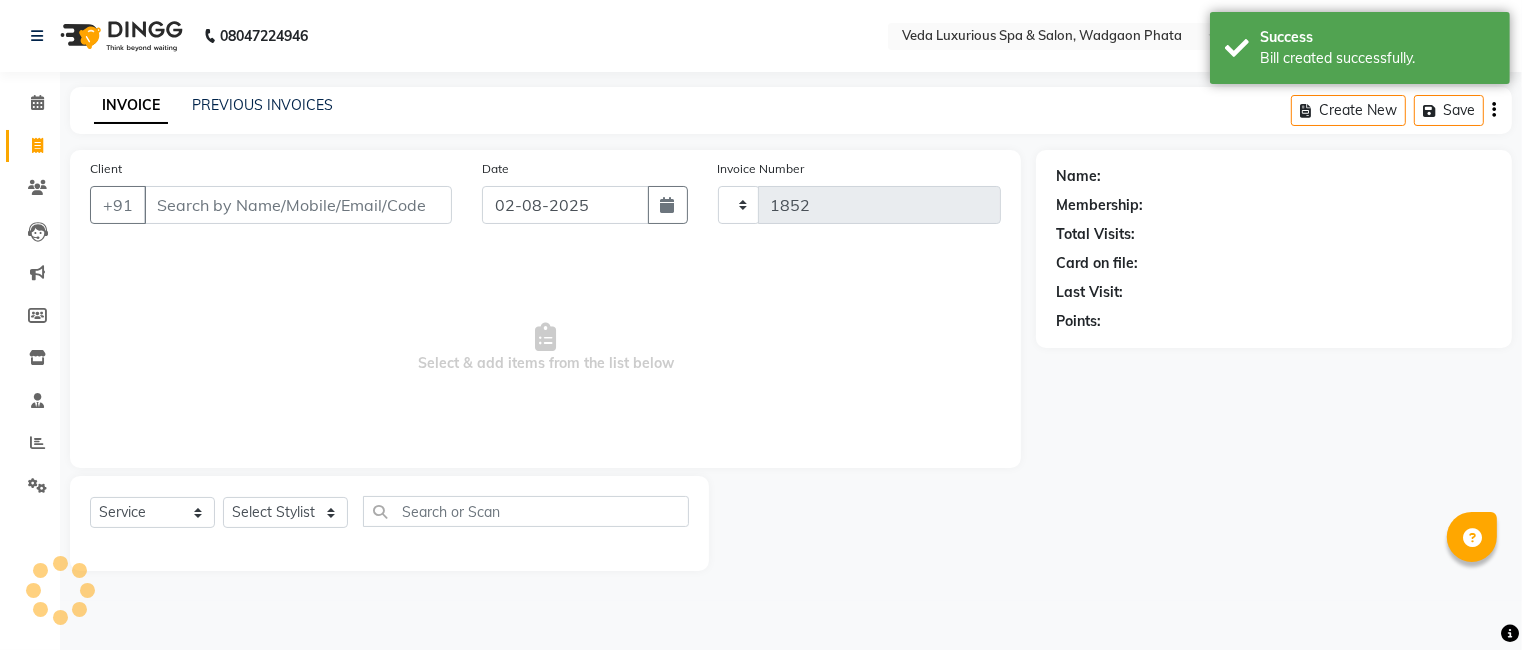 select on "4666" 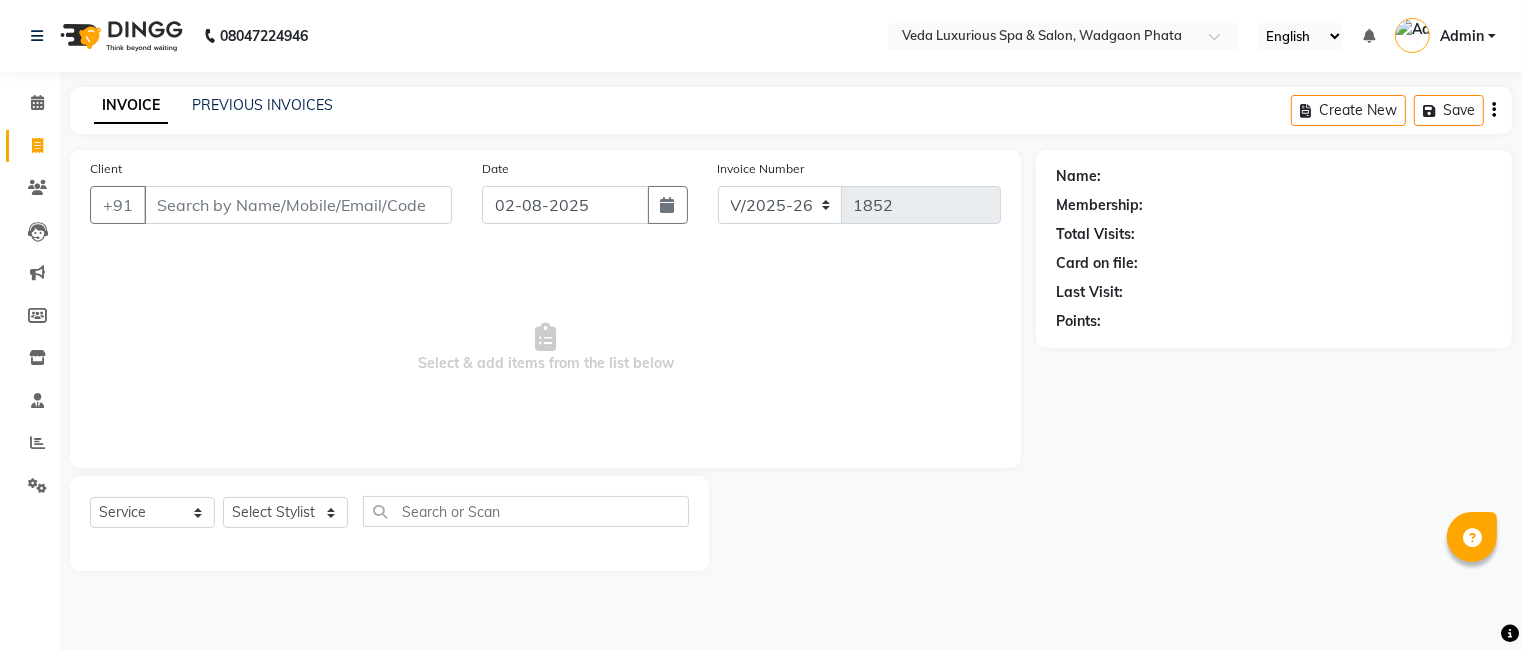 click on "INVOICE PREVIOUS INVOICES Create New   Save" 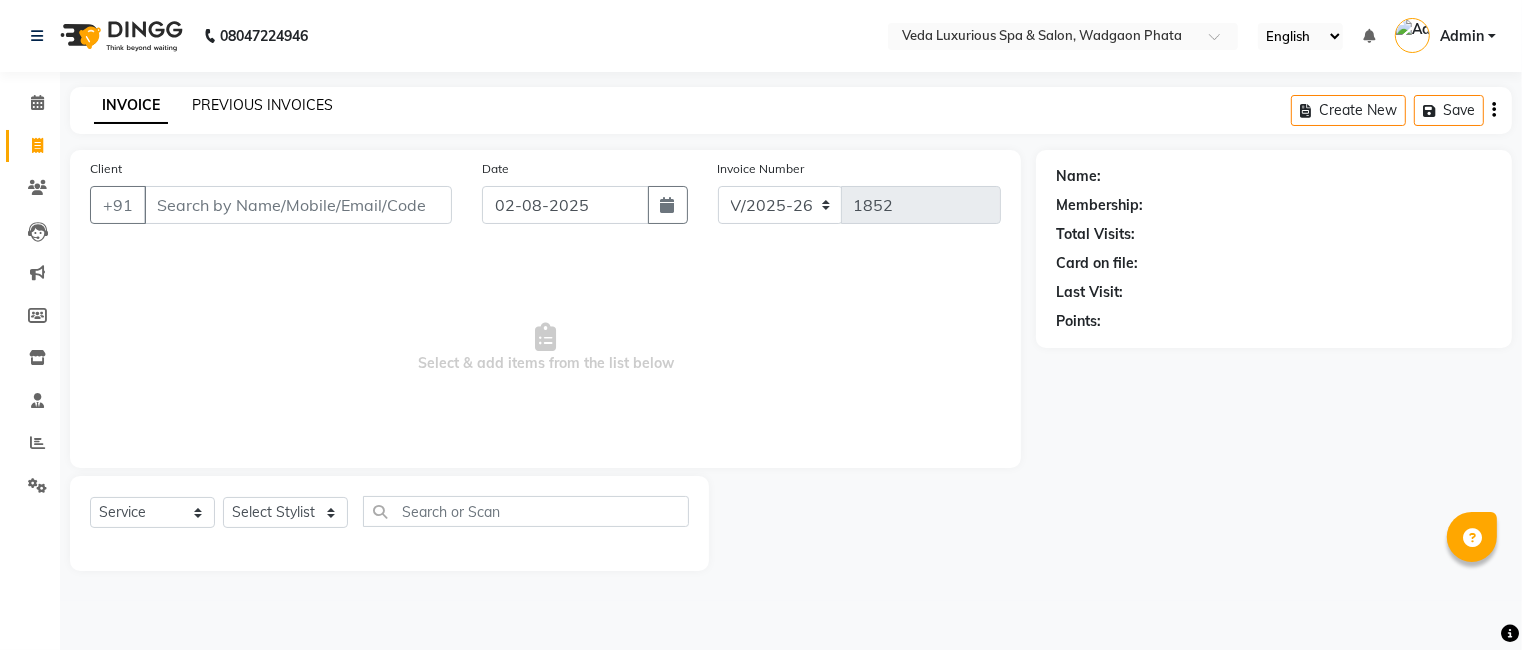 click on "PREVIOUS INVOICES" 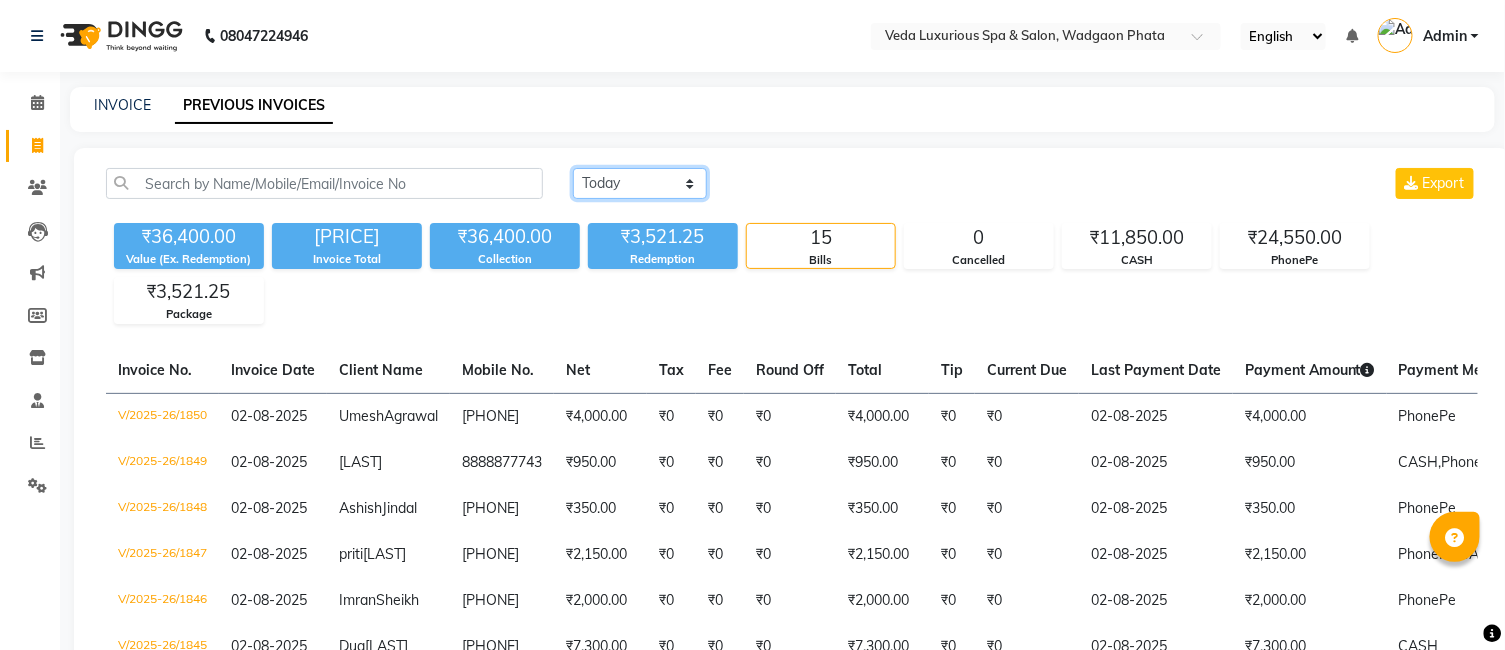 click on "Today Yesterday Custom Range" 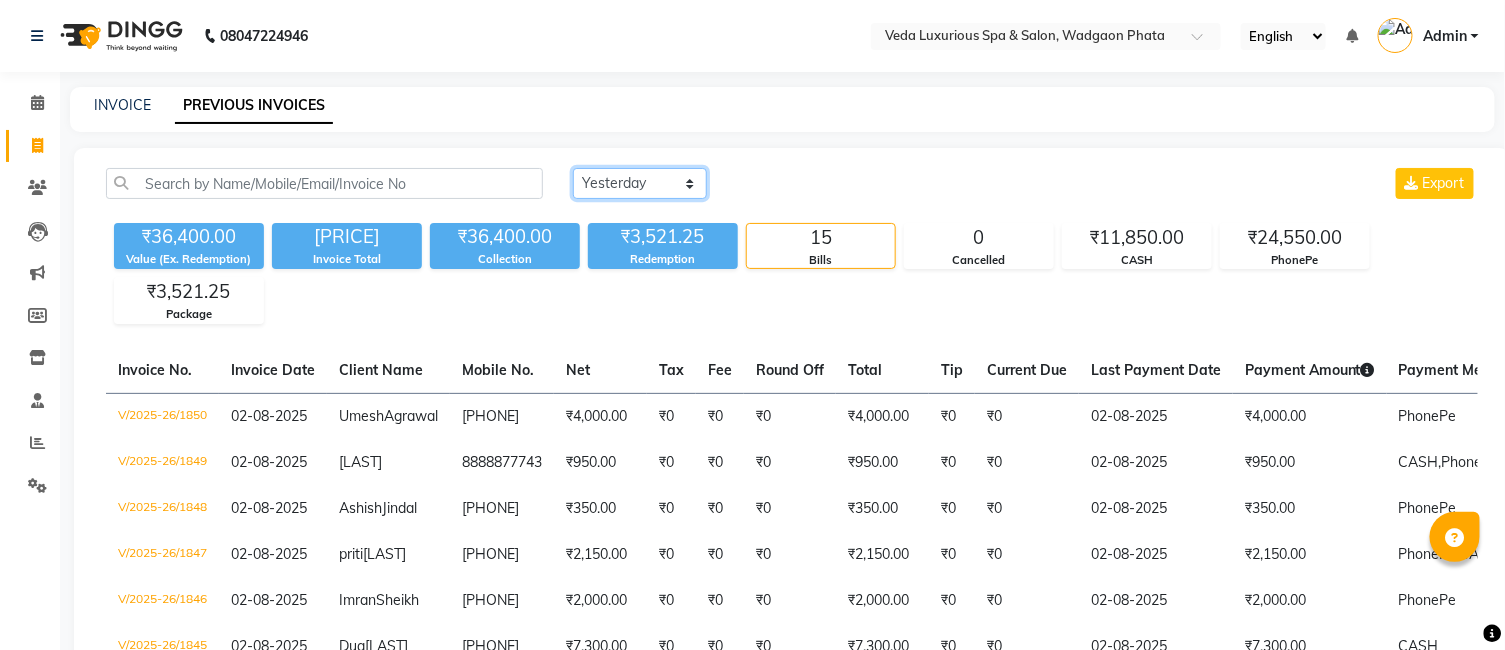 click on "Today Yesterday Custom Range" 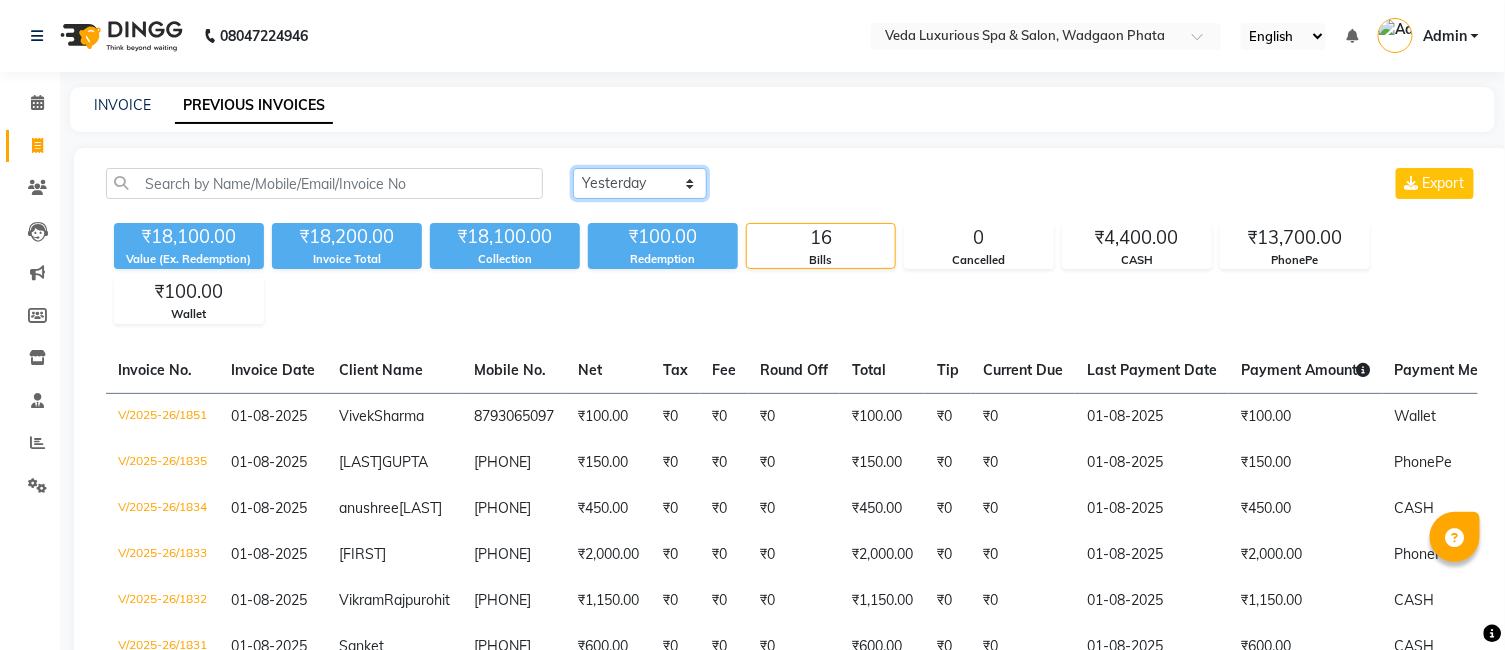 click on "Today Yesterday Custom Range" 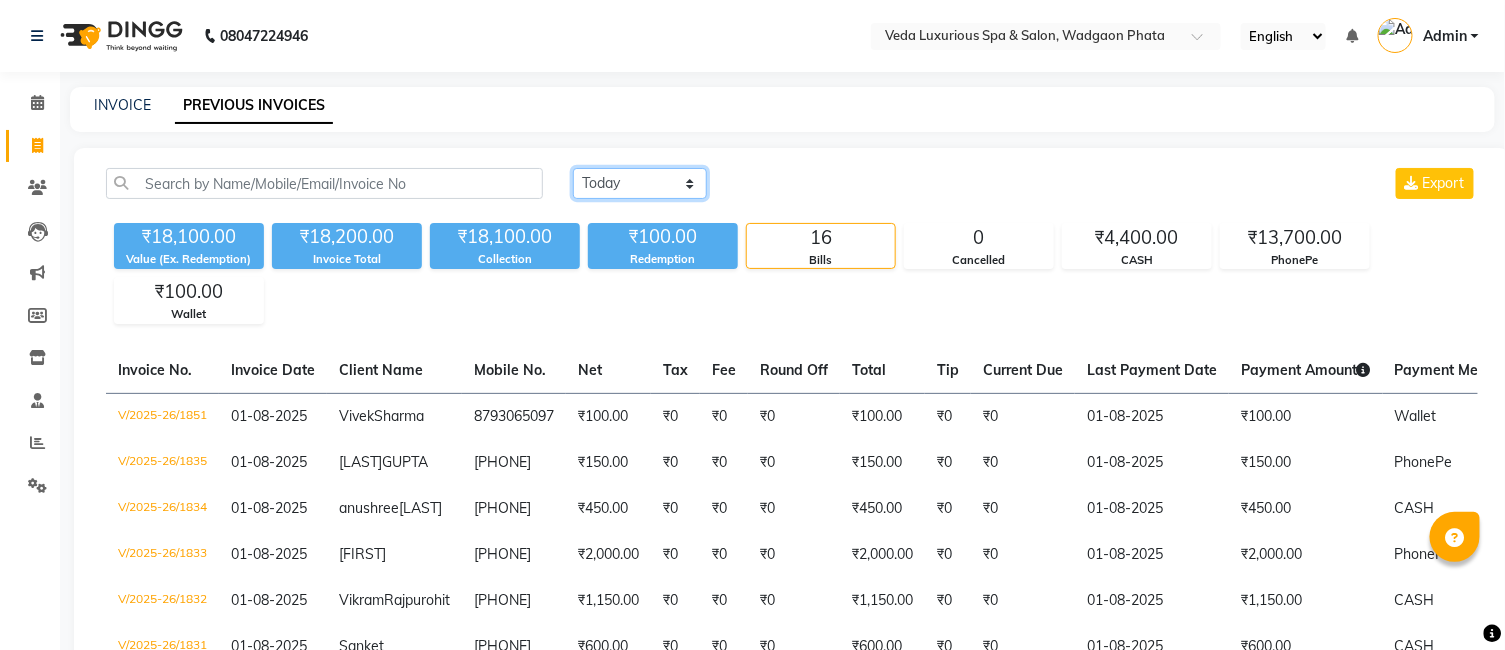 click on "Today Yesterday Custom Range" 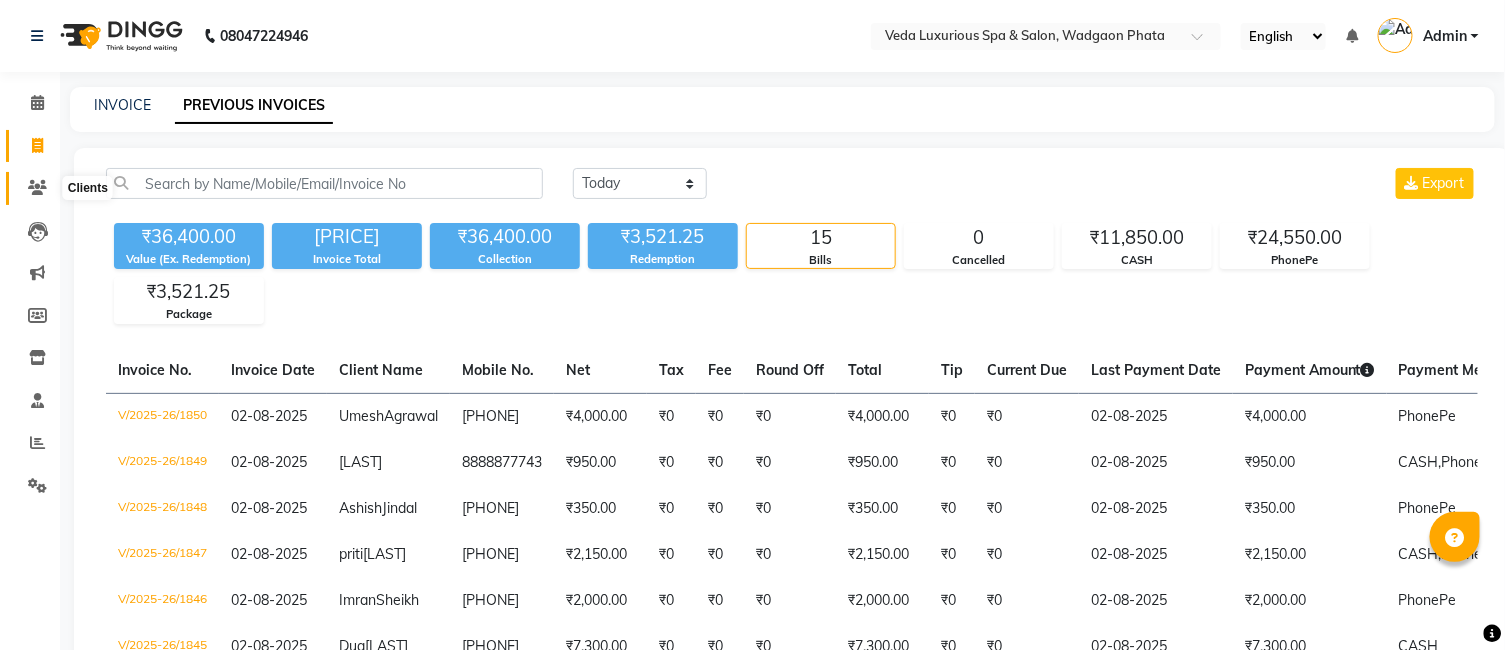 click 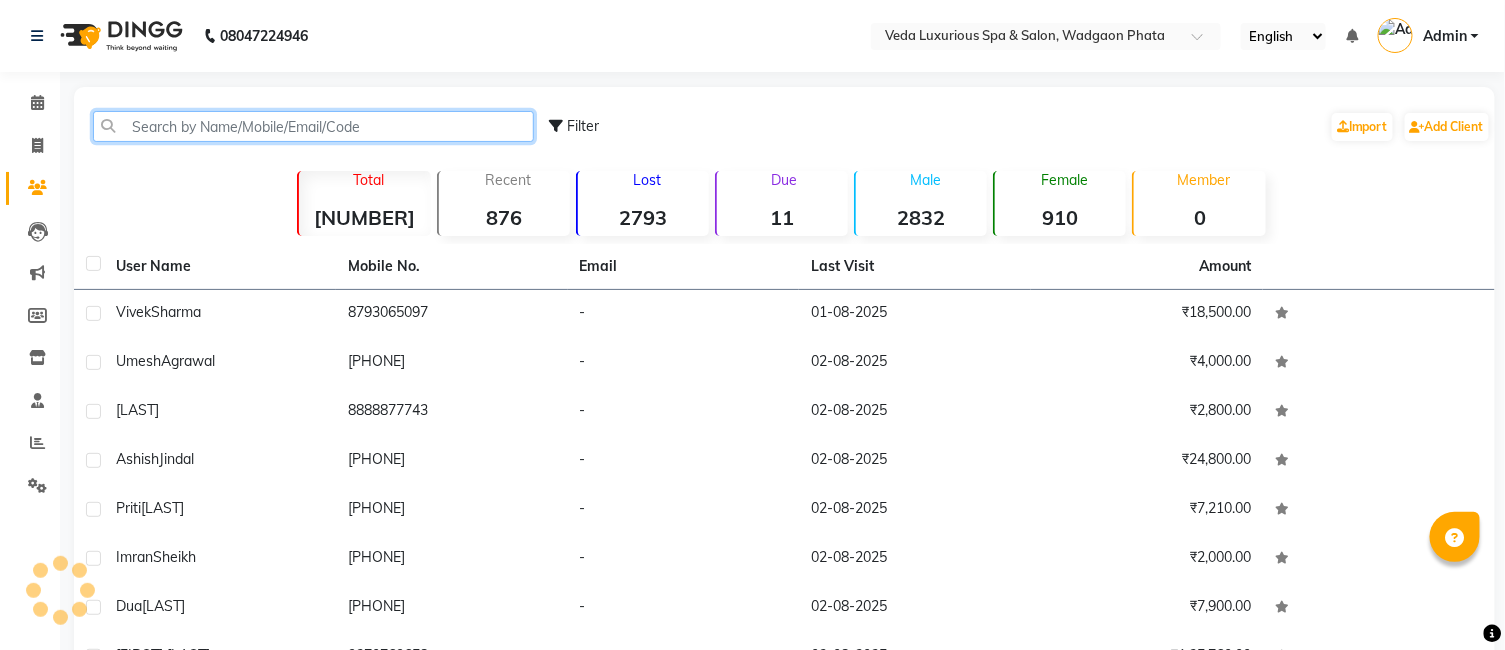 click 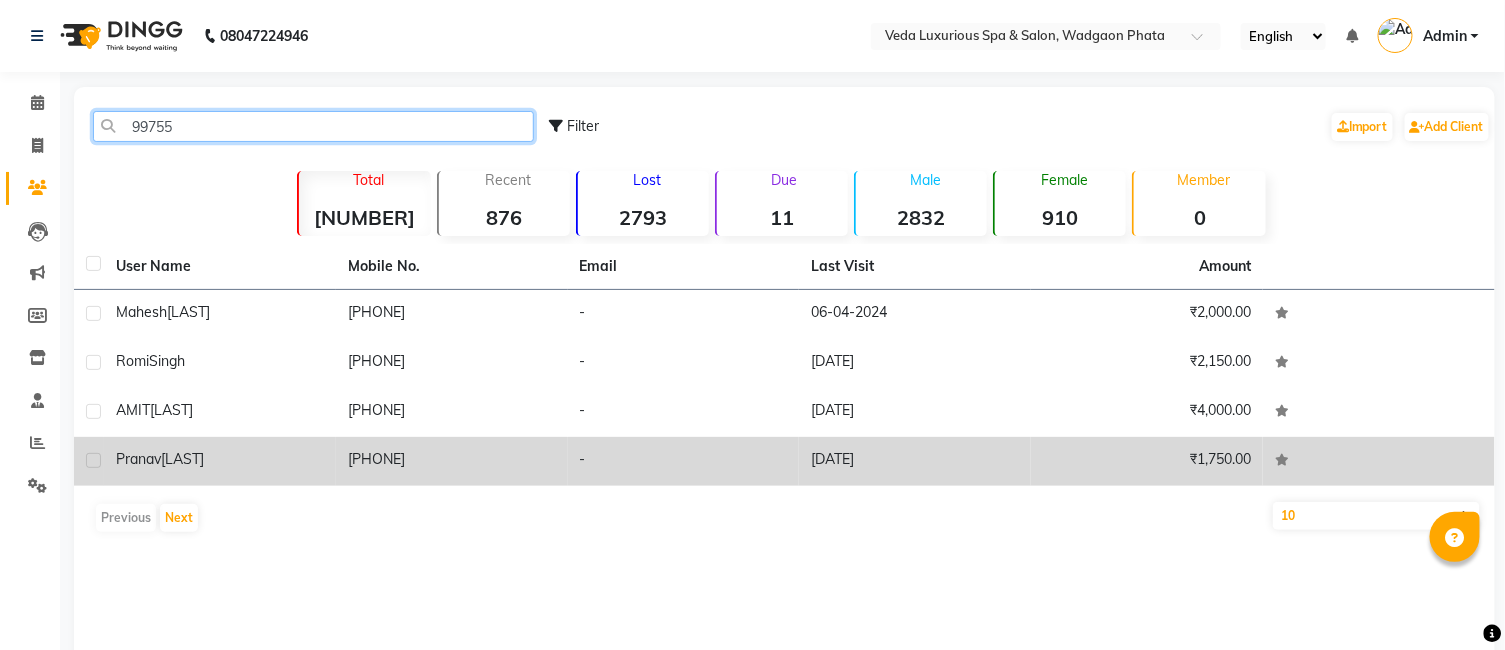 type on "99755" 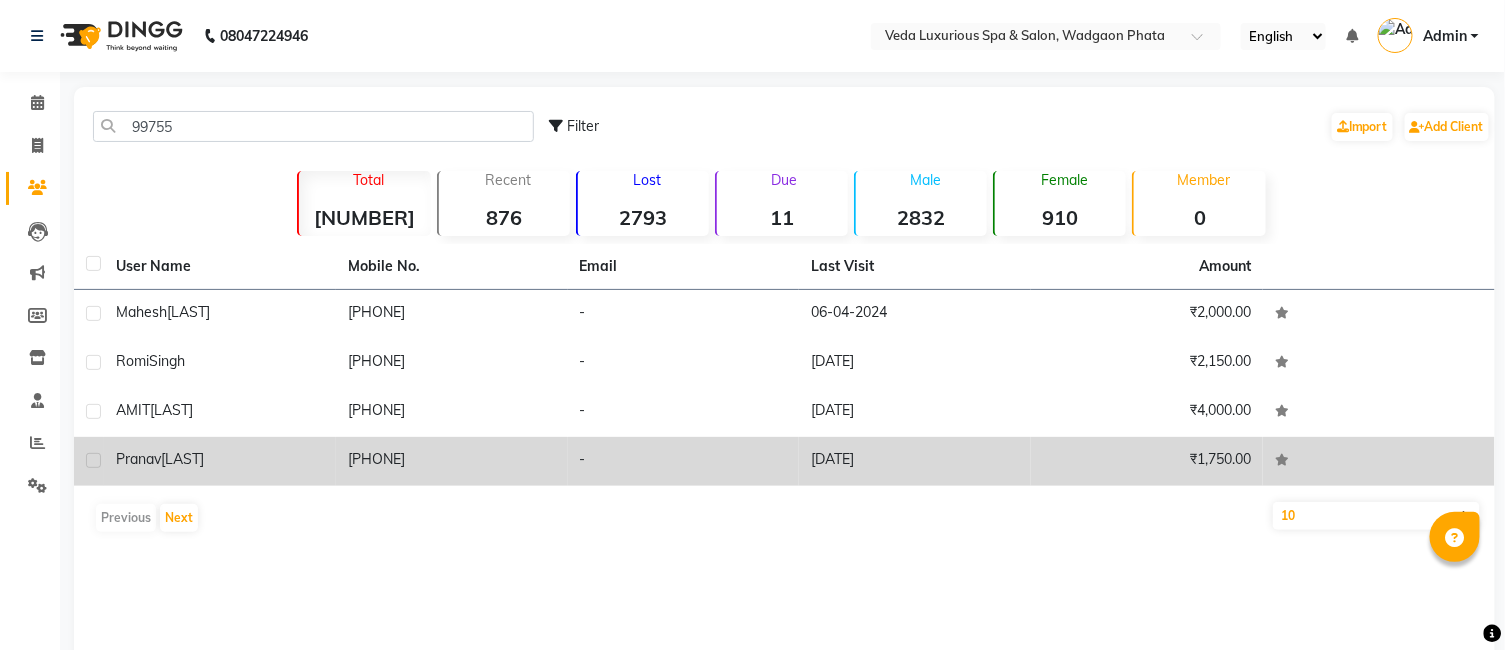 click on "[PHONE]" 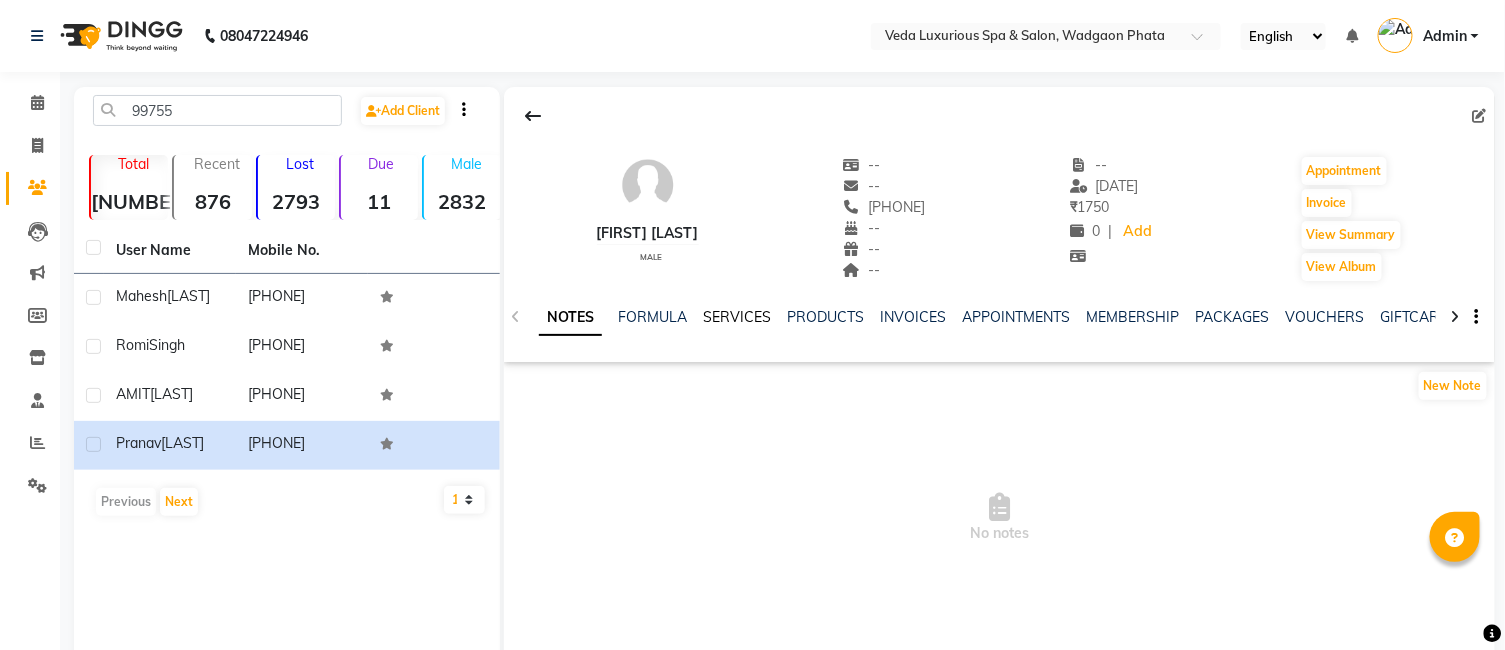 click on "SERVICES" 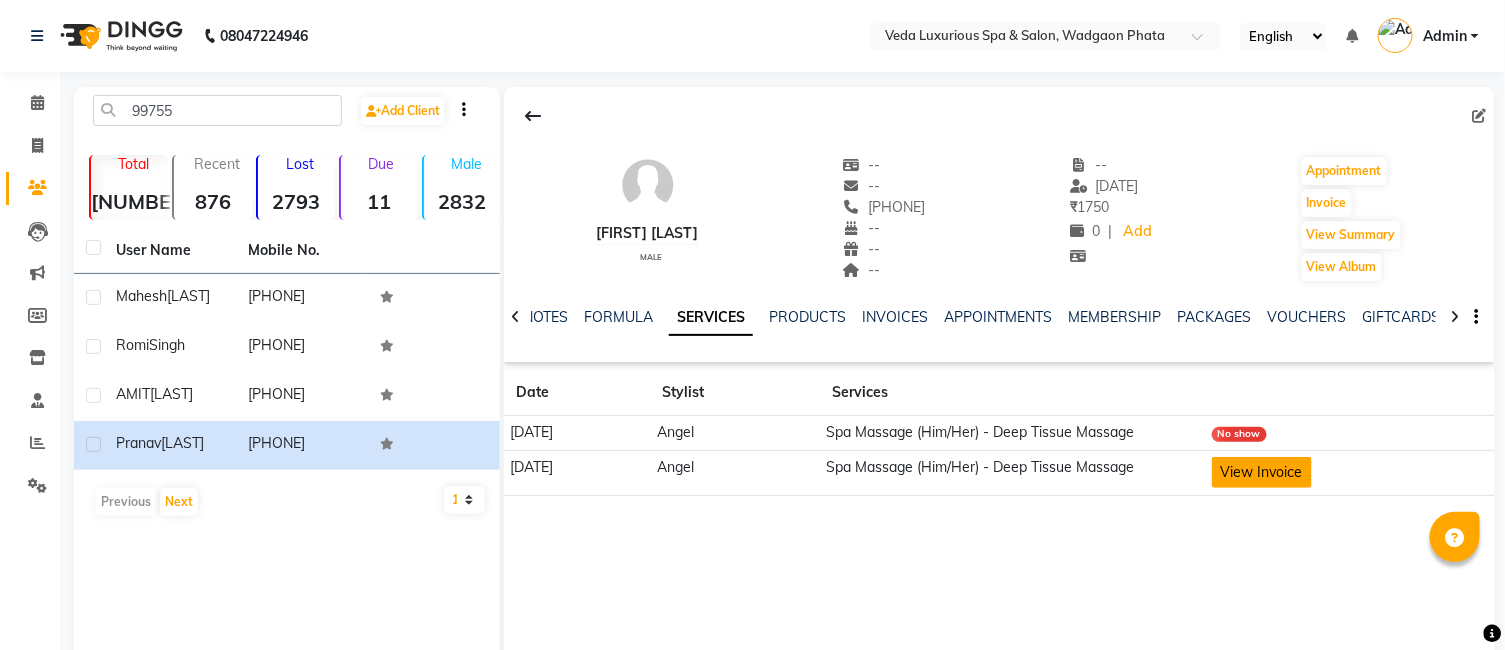 click on "View Invoice" 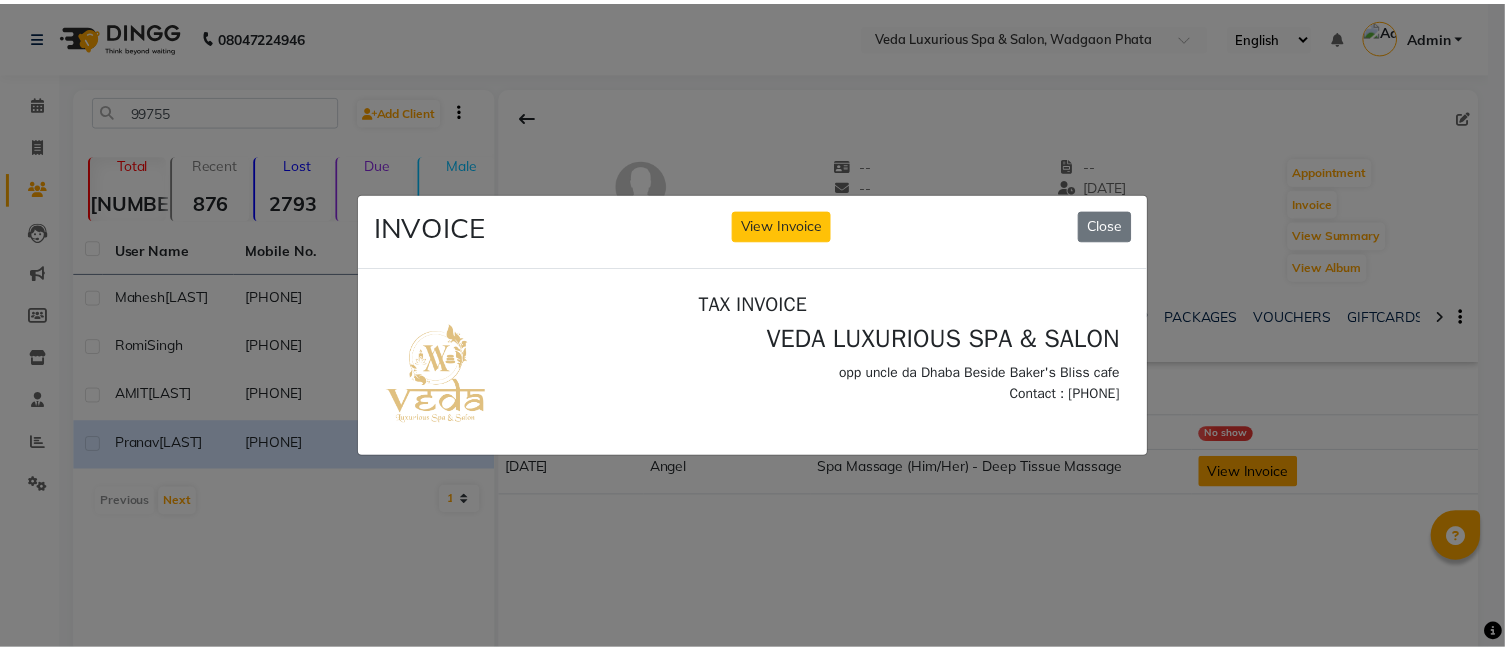scroll, scrollTop: 0, scrollLeft: 0, axis: both 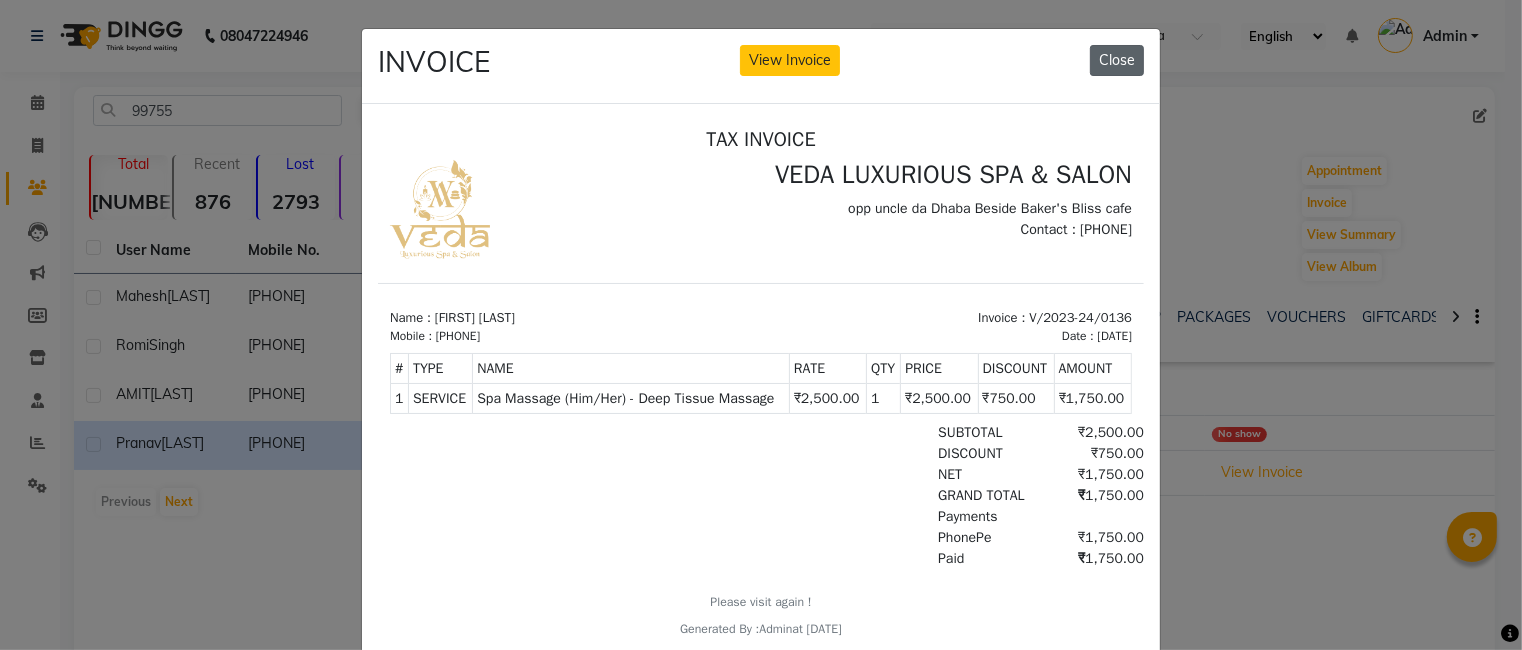 click on "Close" 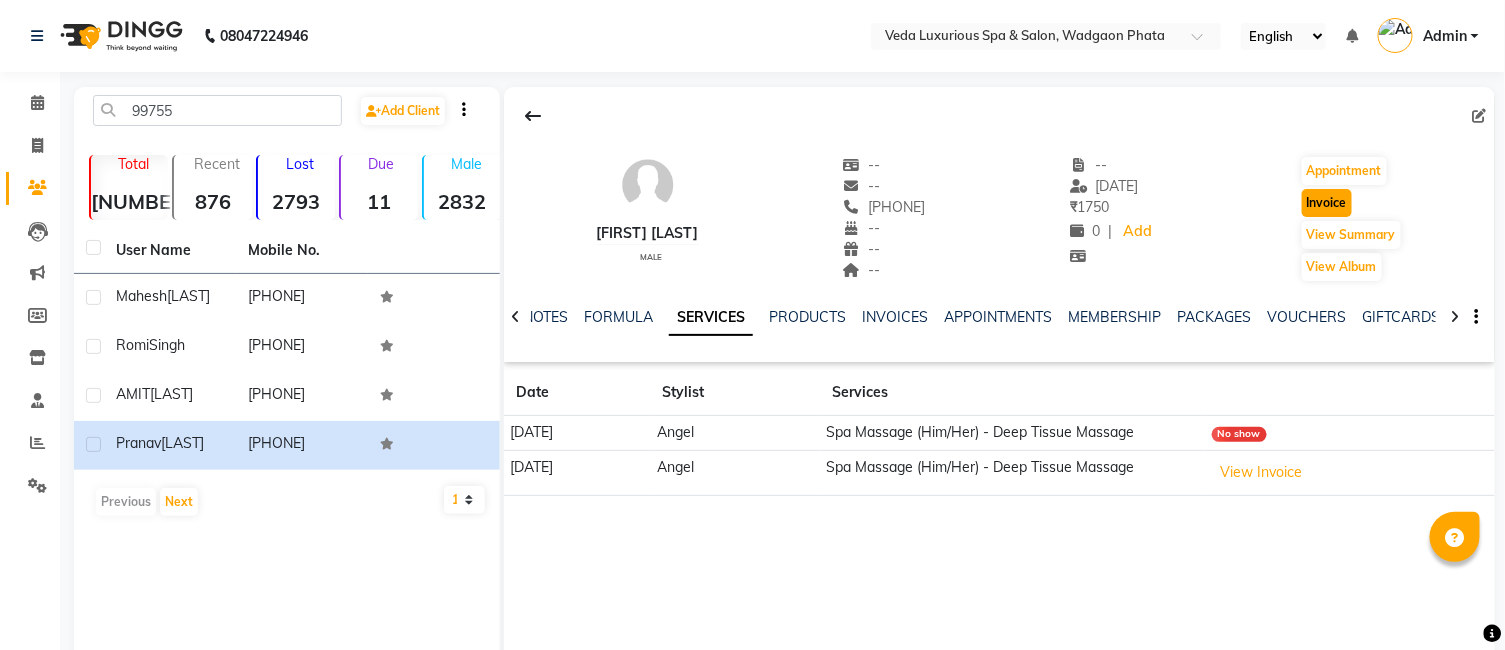 click on "Invoice" 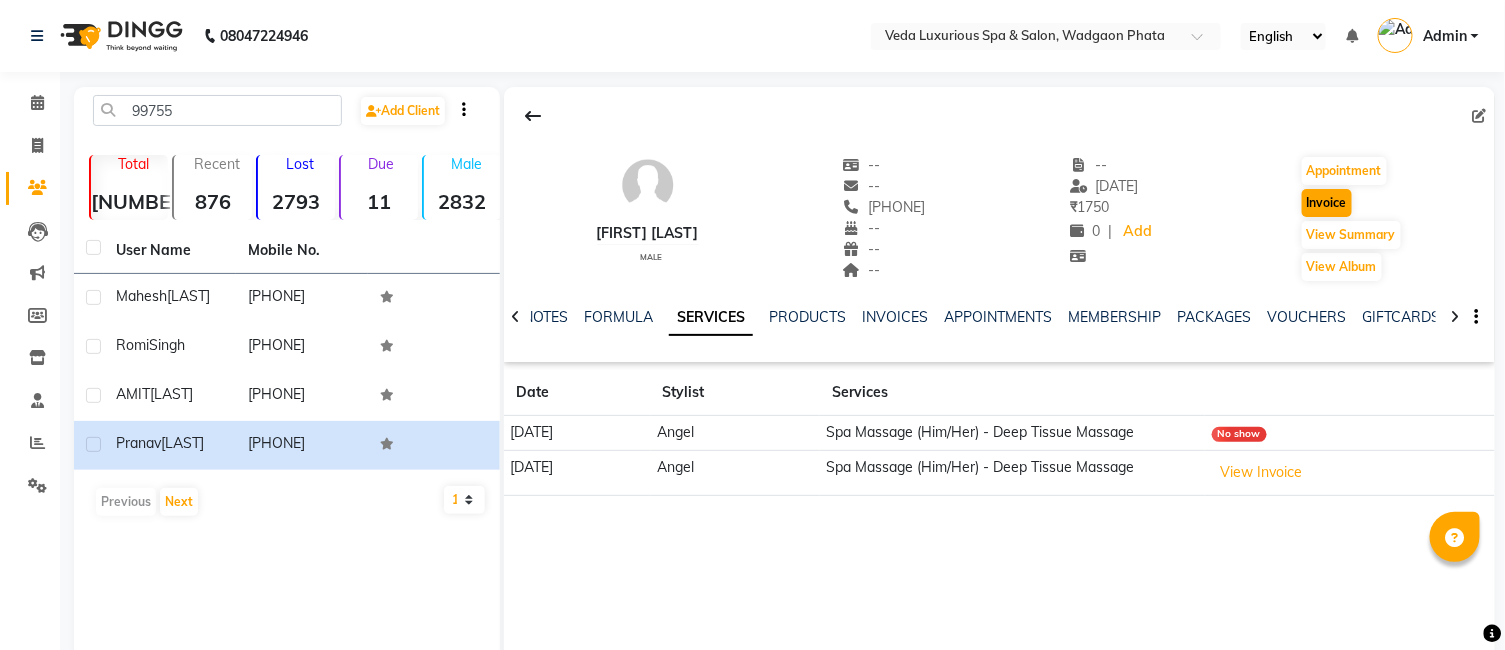 select on "service" 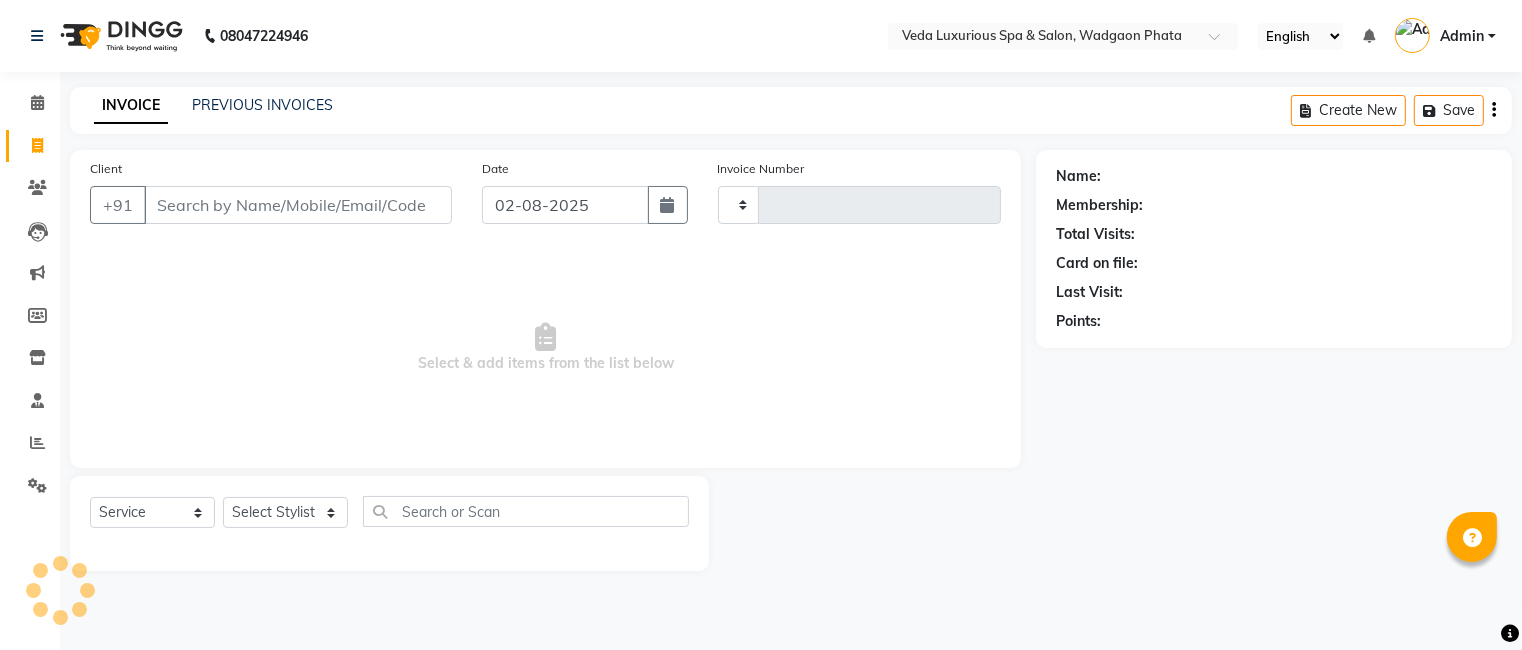 type on "1852" 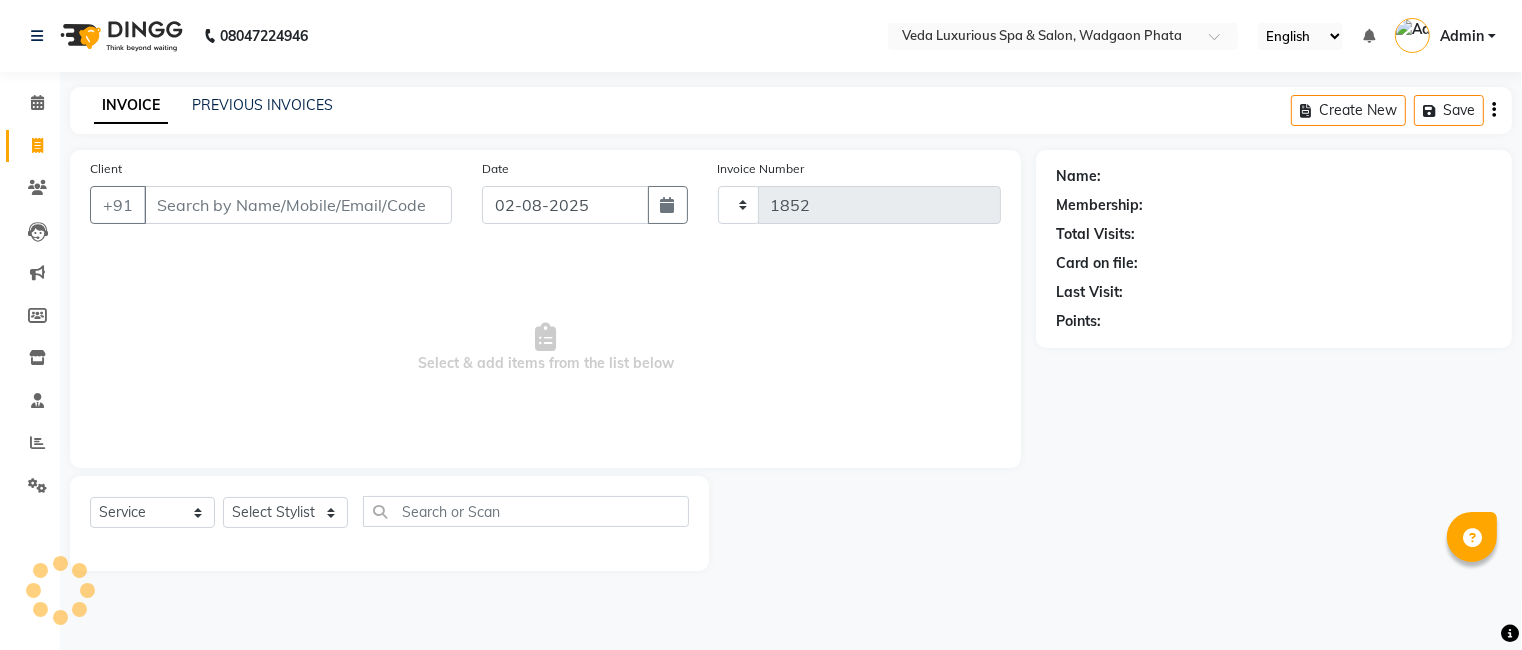 select on "4666" 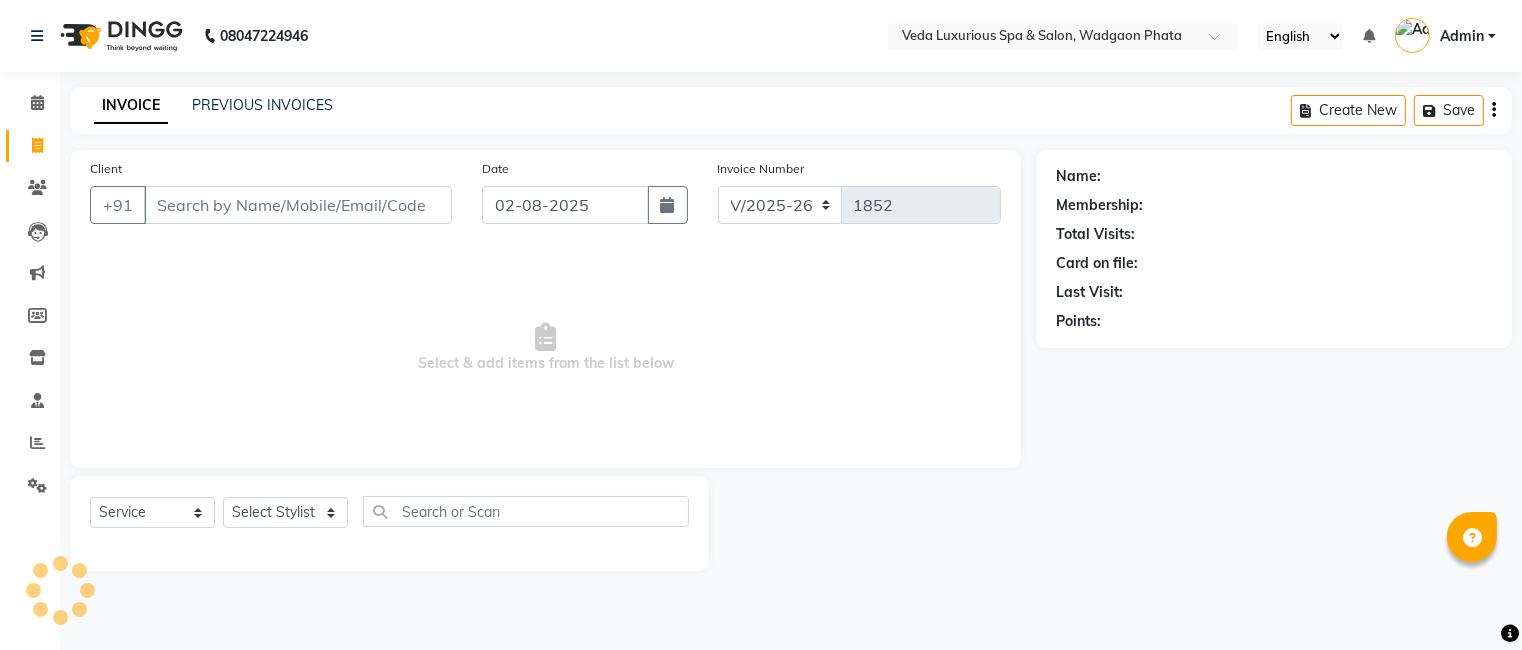 type on "[PHONE]" 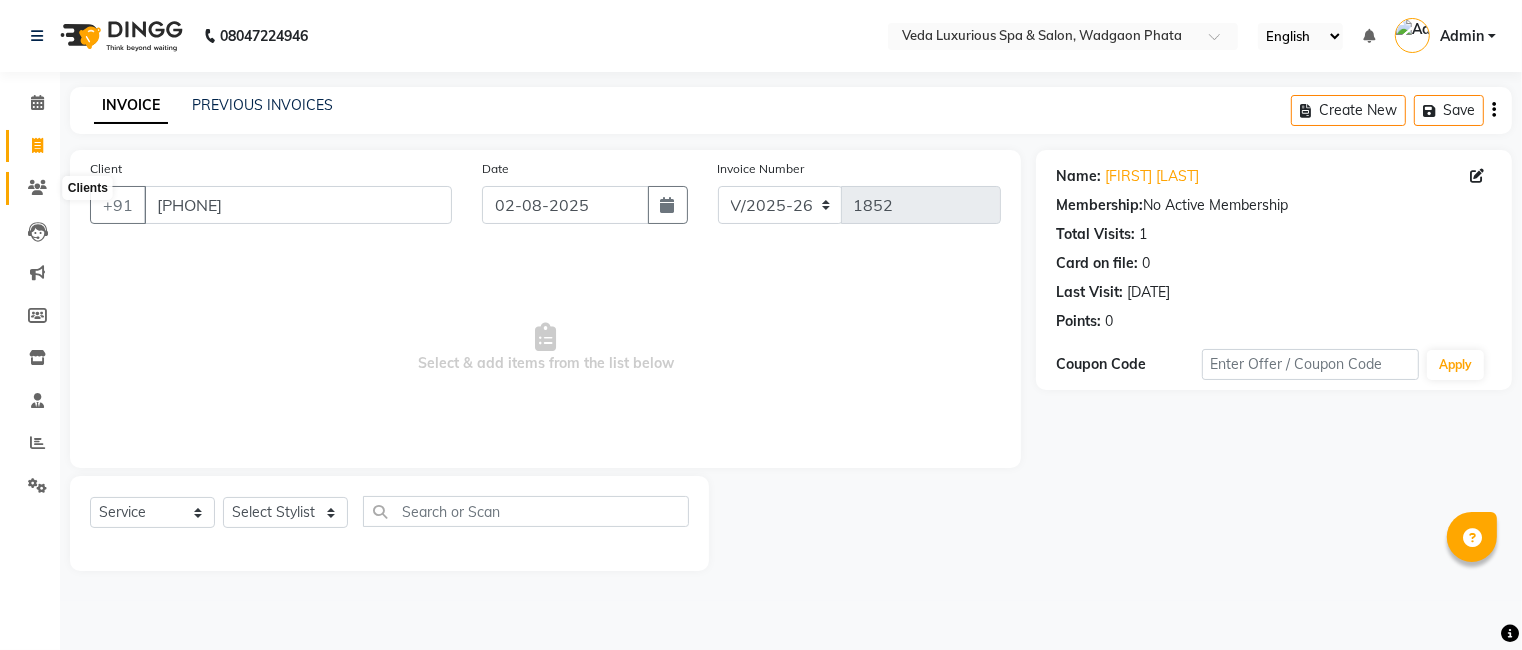 click 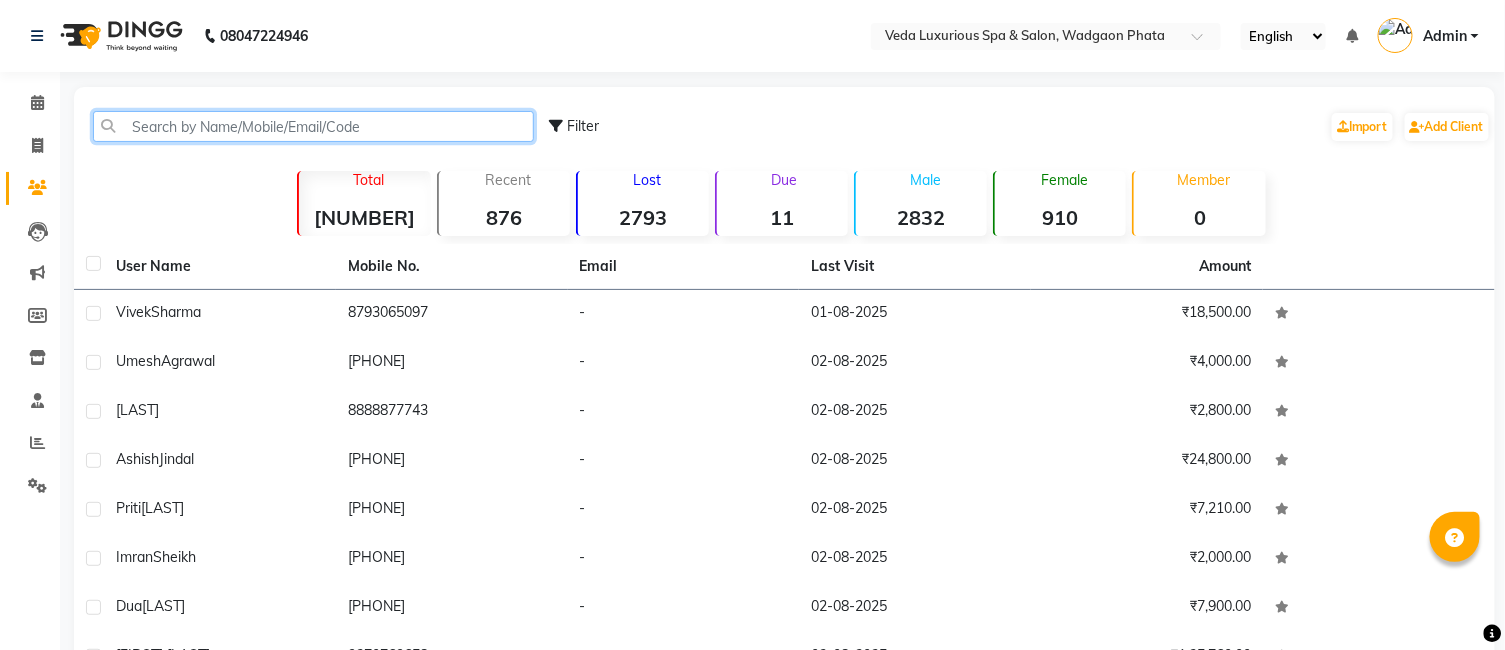 click 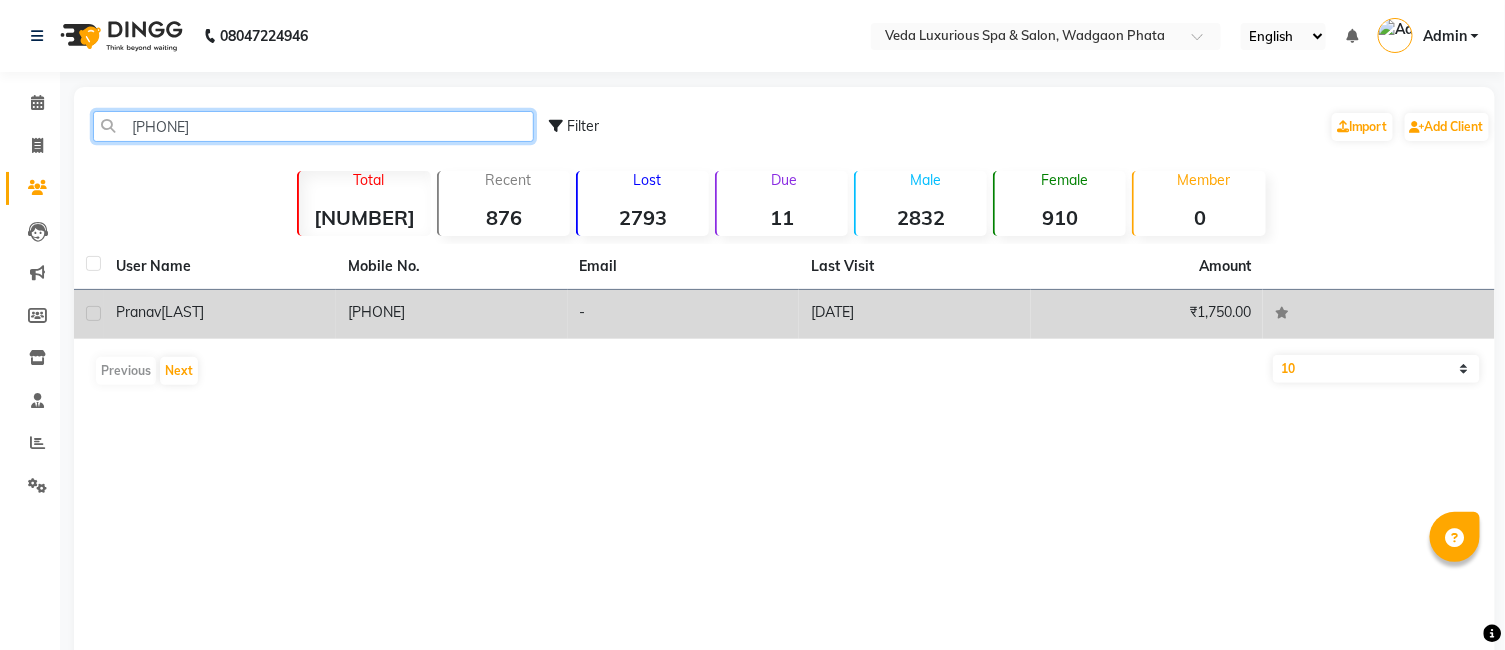 type on "[PHONE]" 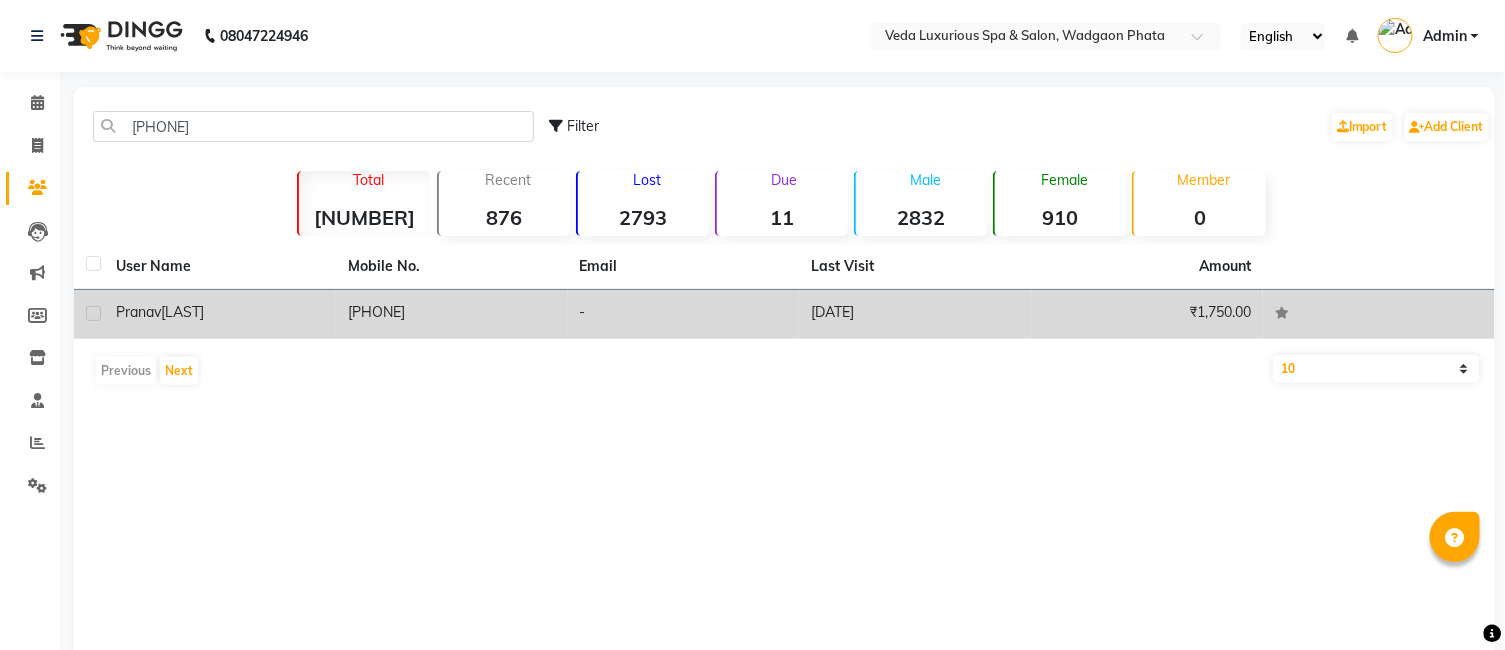 click on "[FIRST] [LAST]" 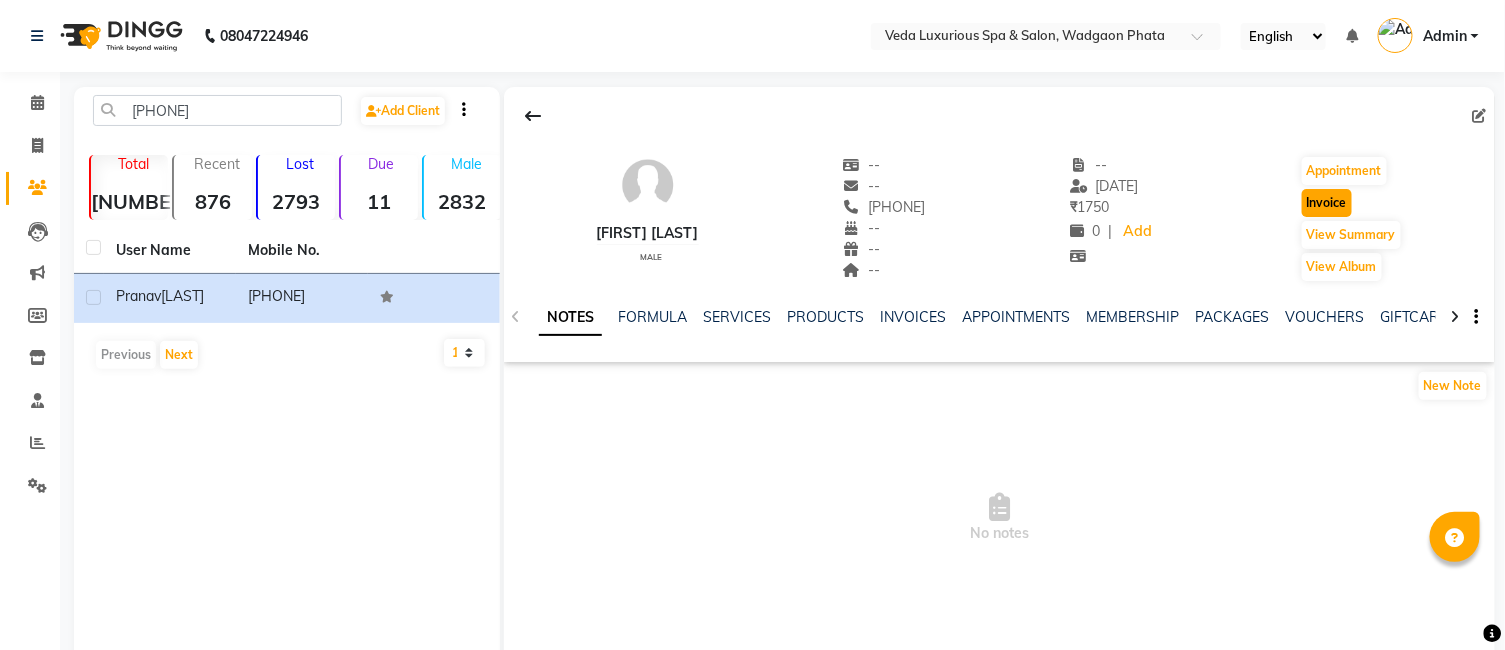 click on "Invoice" 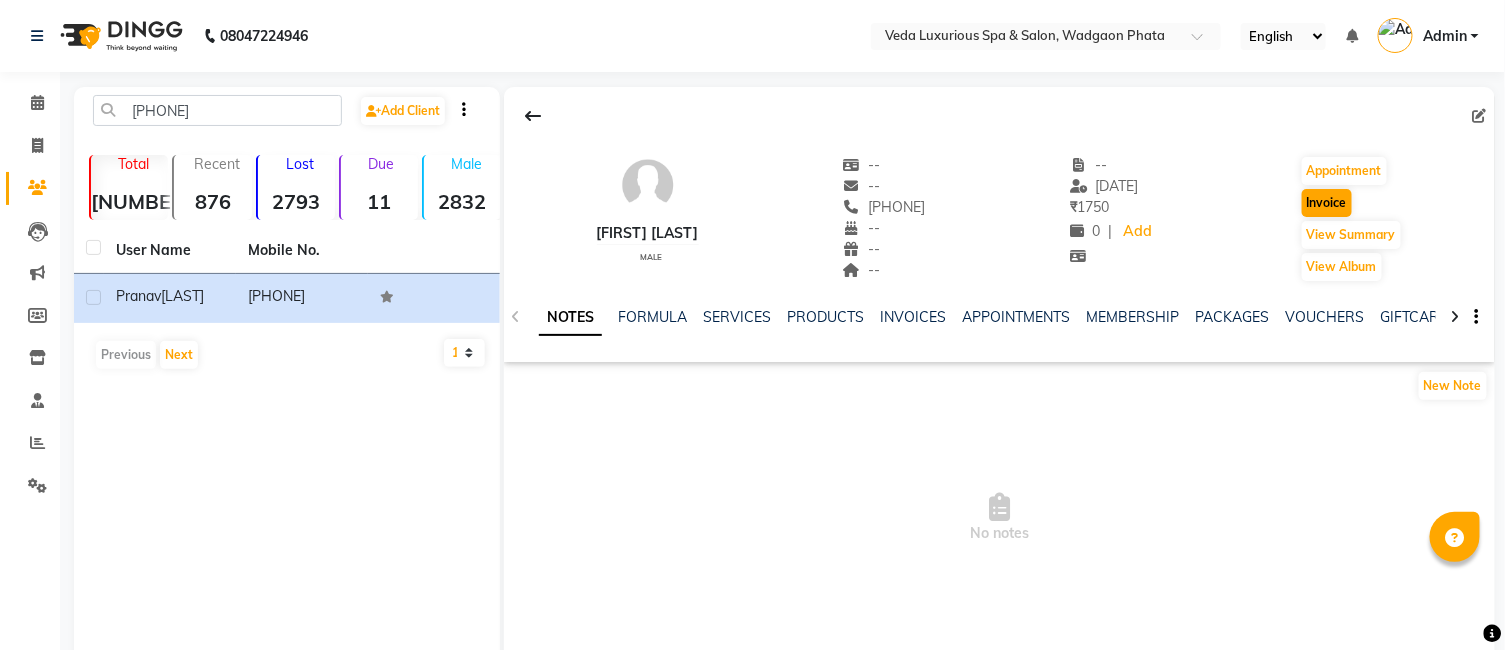 select on "service" 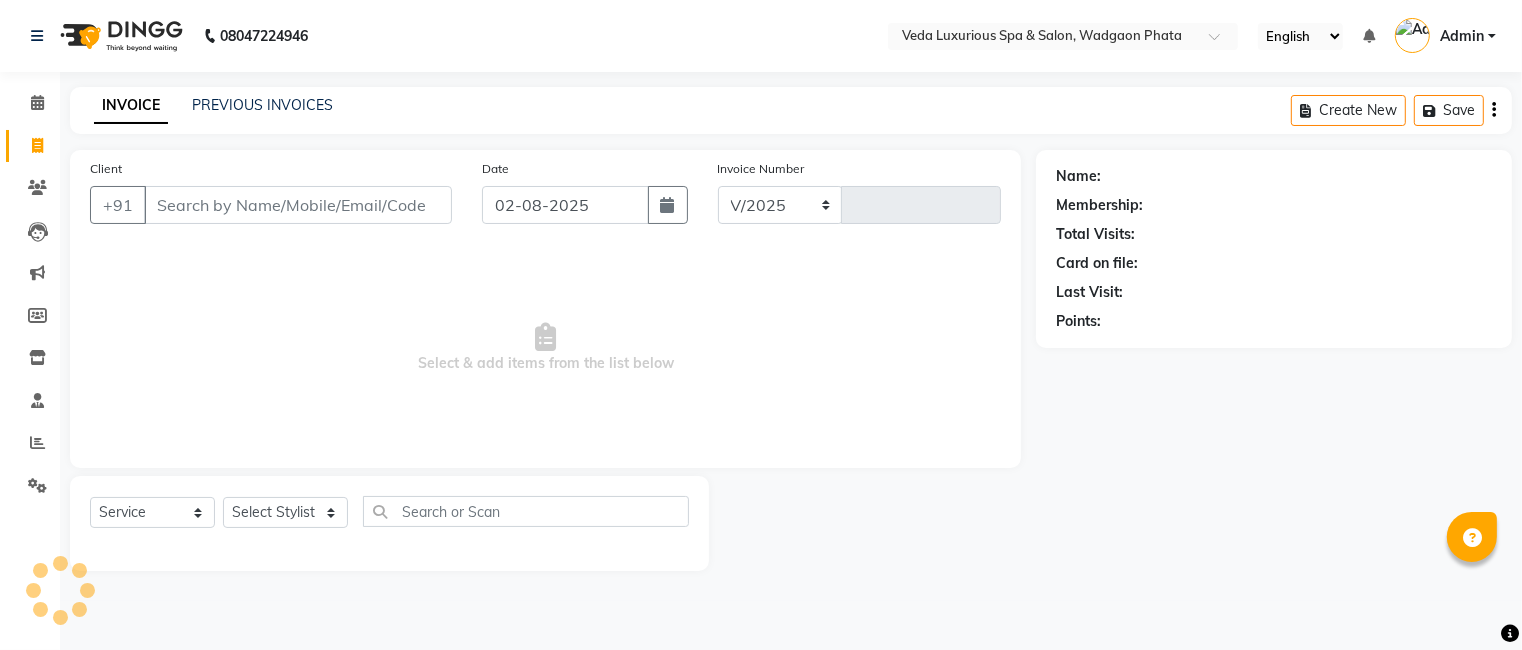 select on "4666" 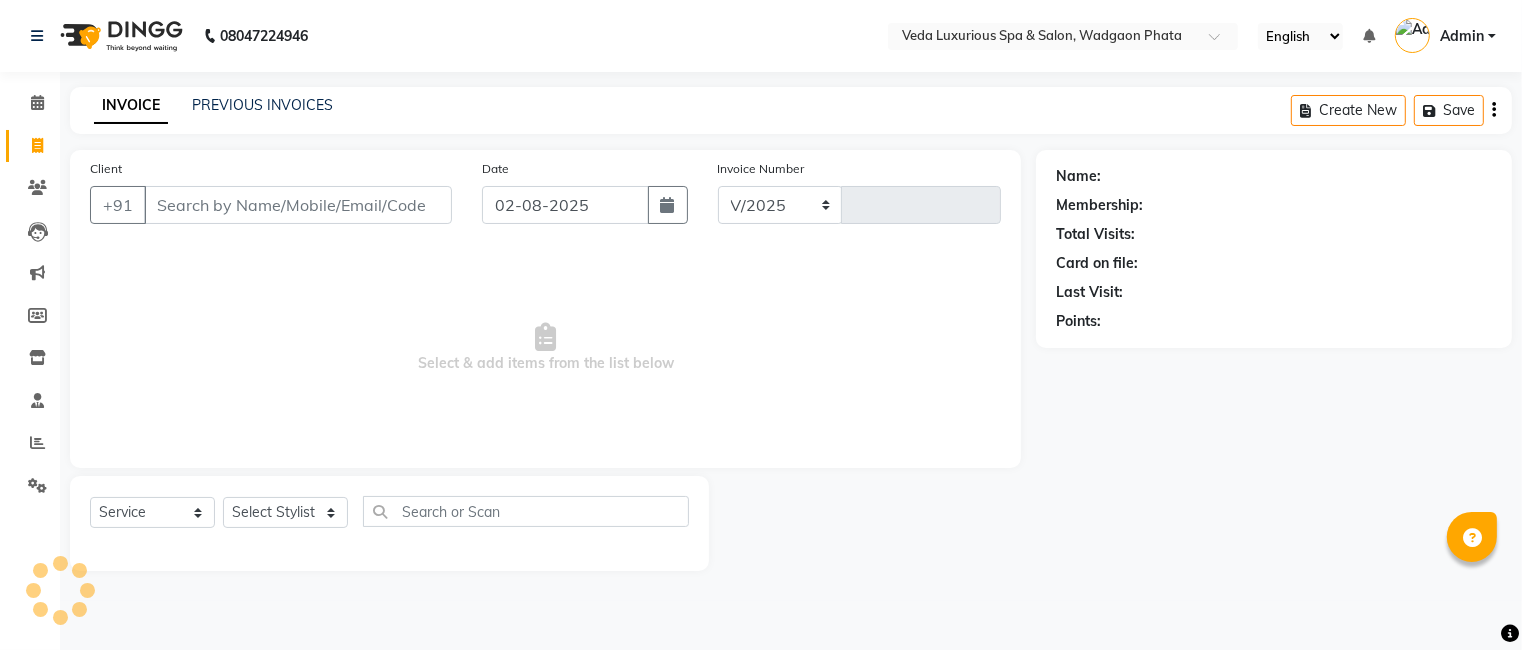 type on "1852" 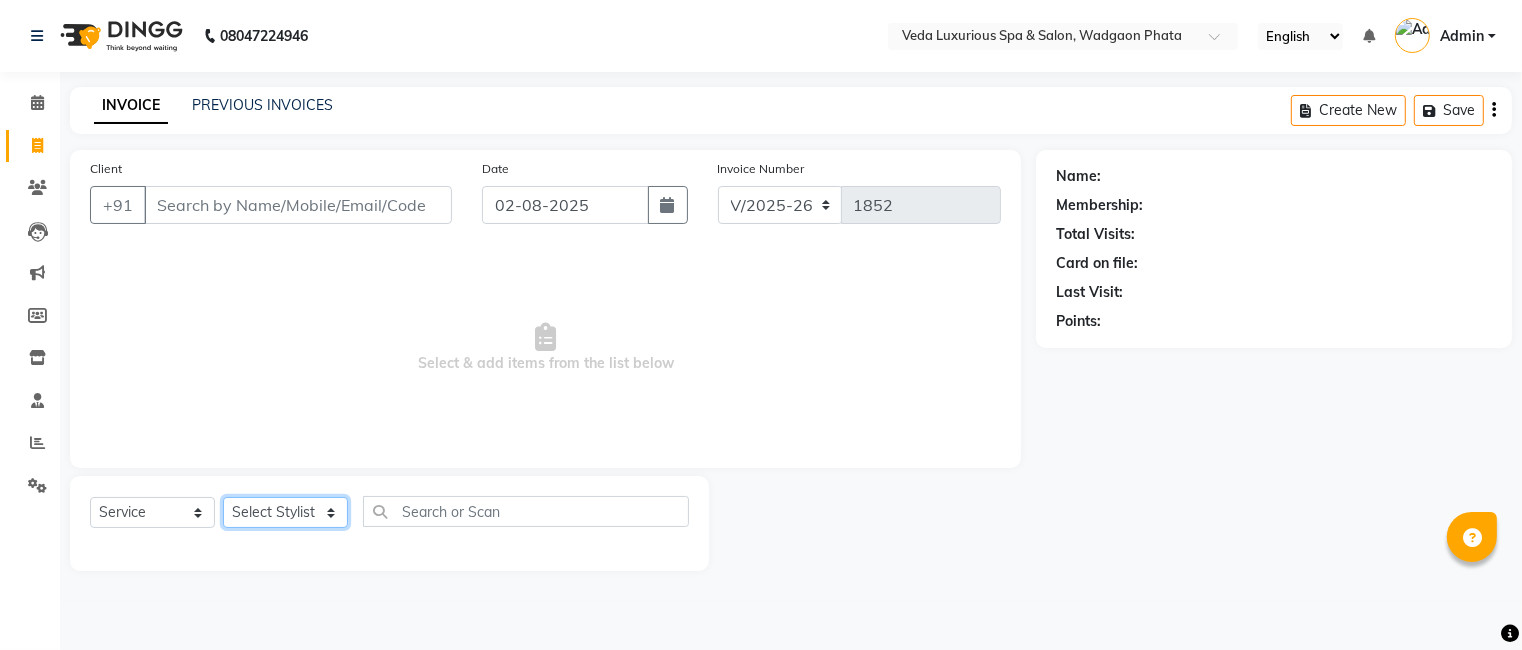 click on "Select Stylist" 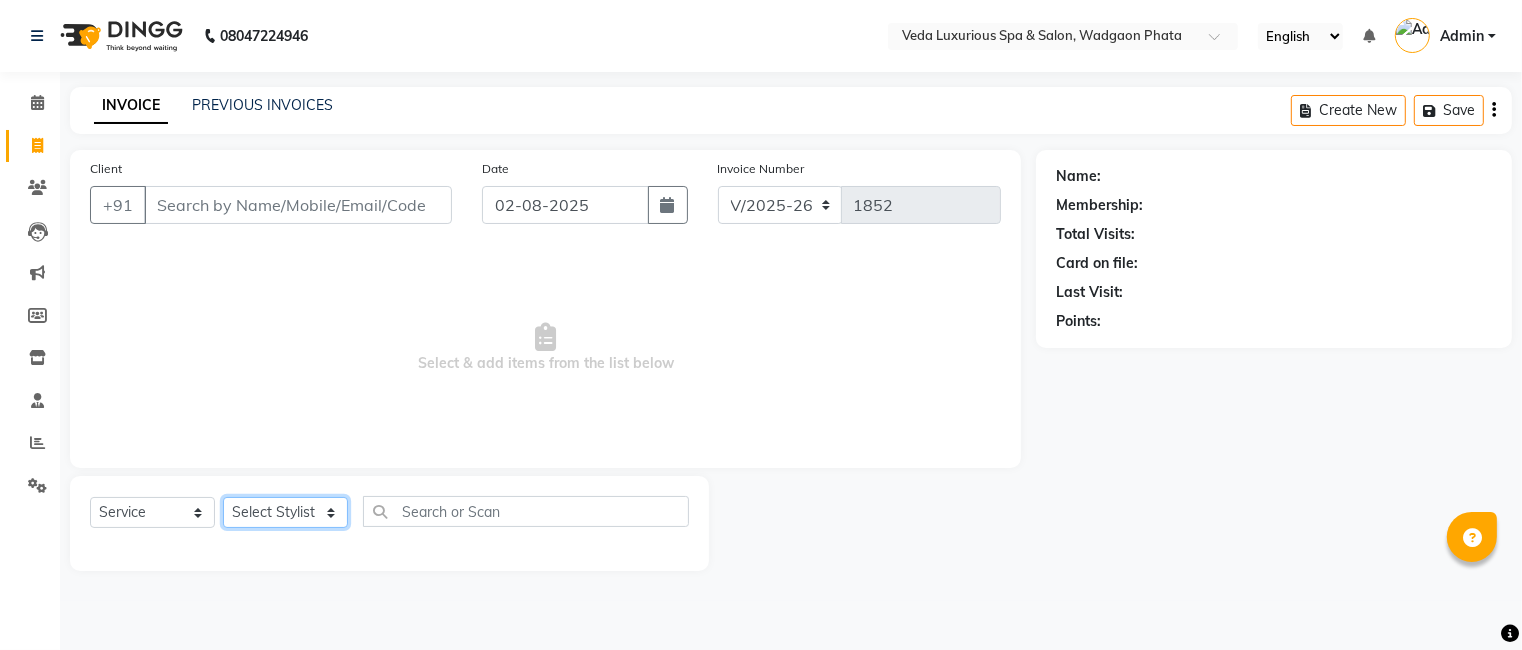 type on "[PHONE]" 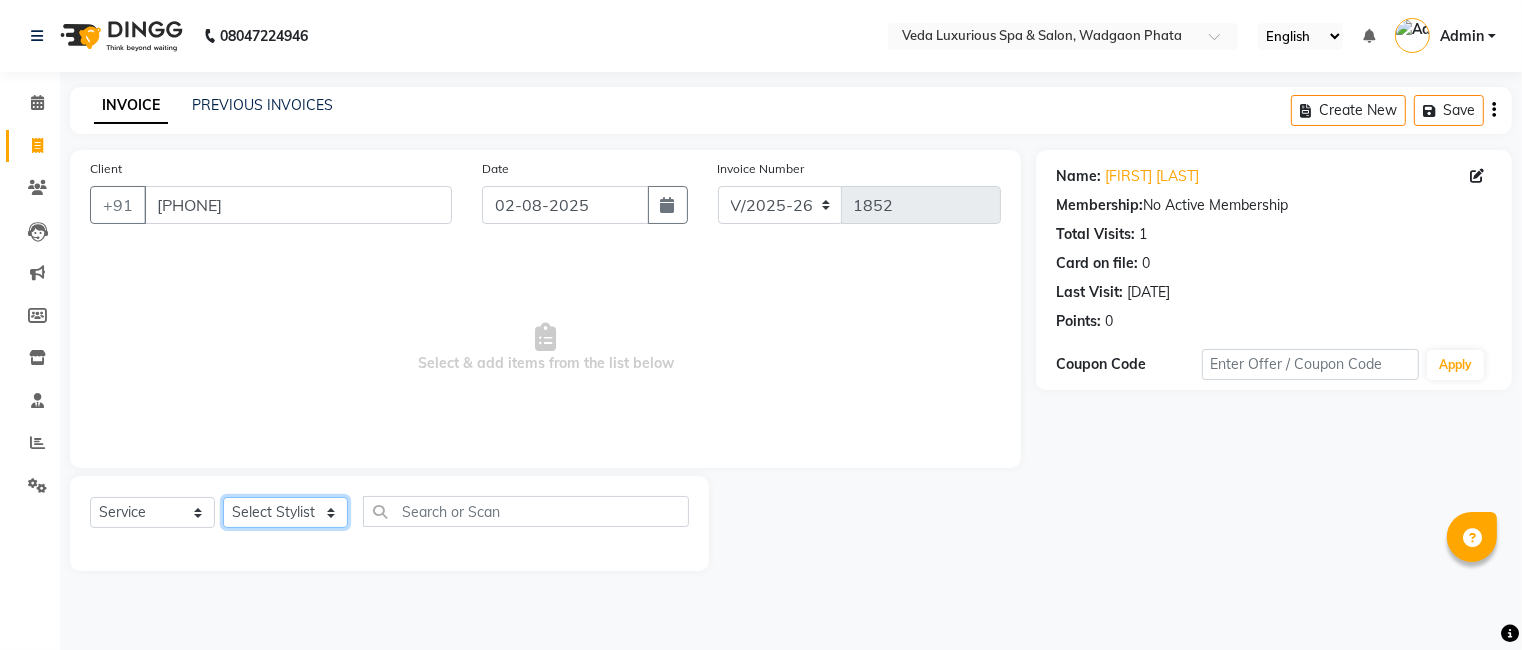 select on "44309" 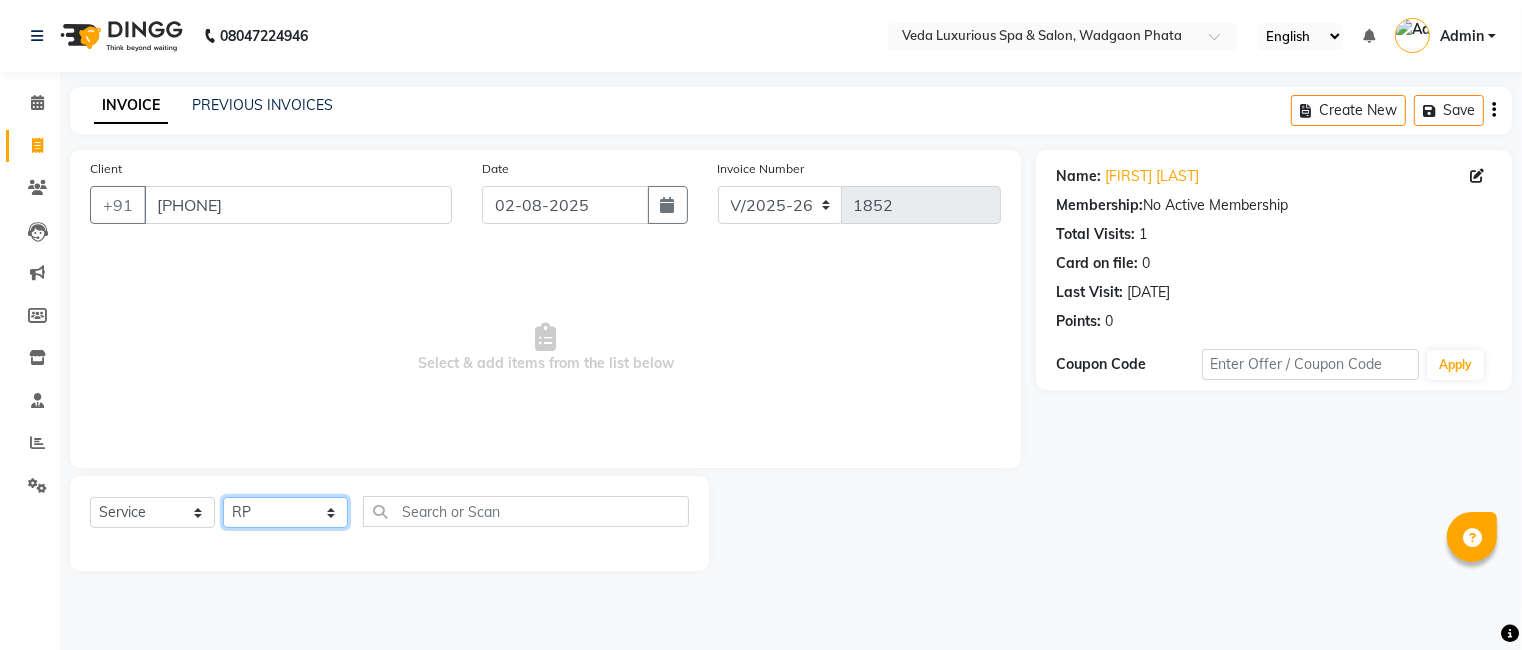 click on "Select Stylist Ankur GOLU Khushi kim lily Mahesh manu MOYA Nilam olivia RP seri VEDA" 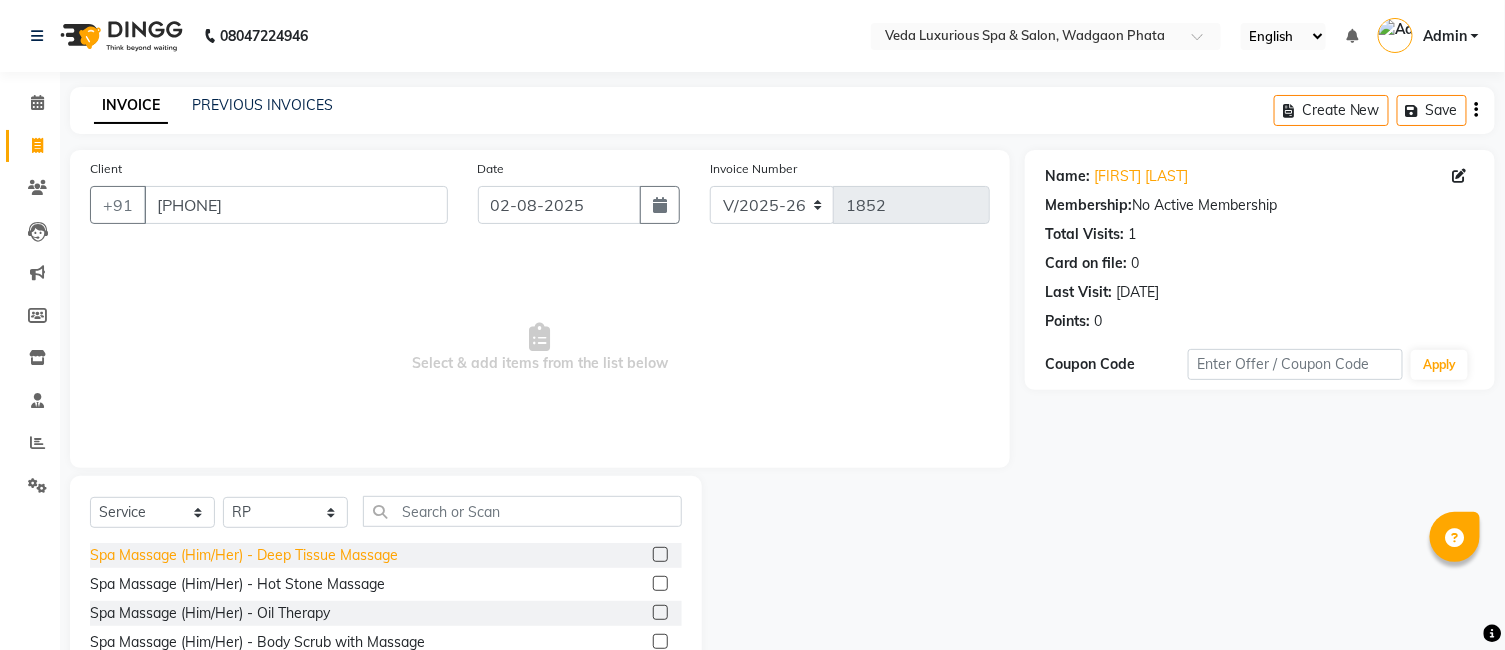 click on "Spa Massage (Him/Her) - Deep Tissue Massage" 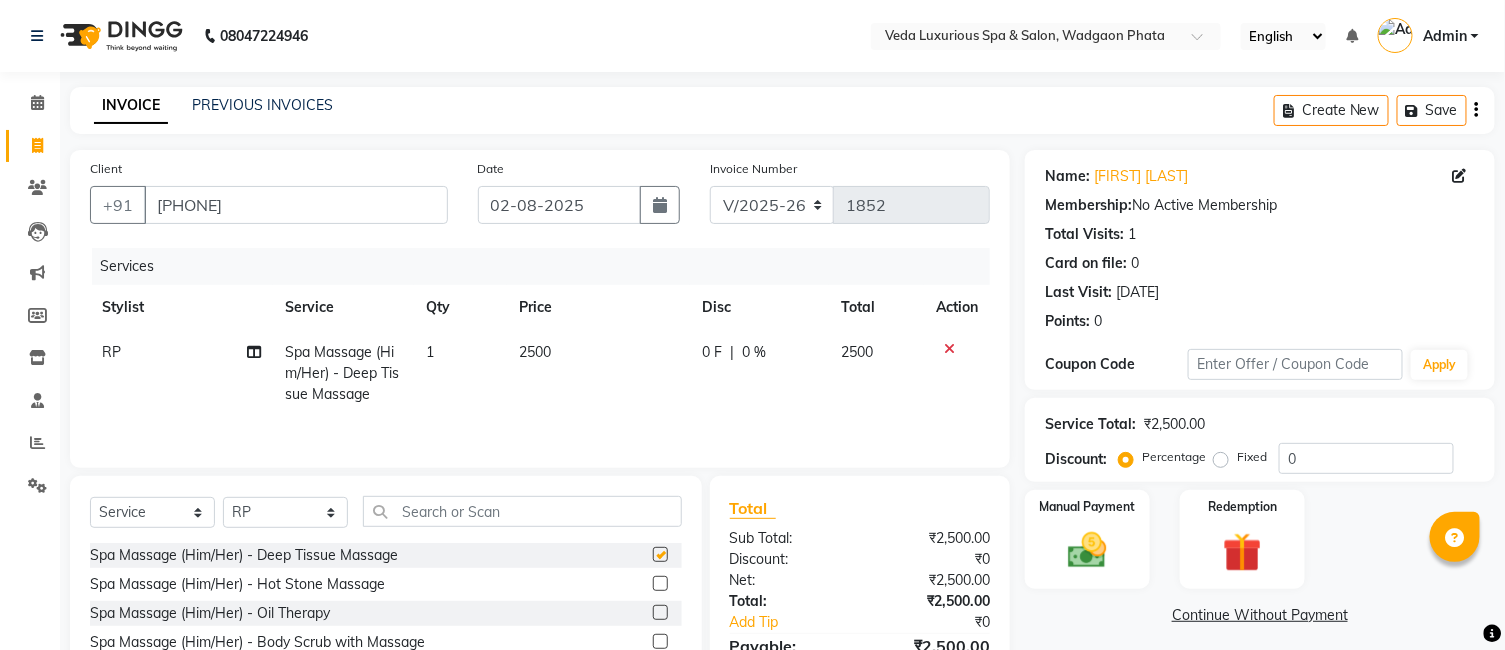 checkbox on "false" 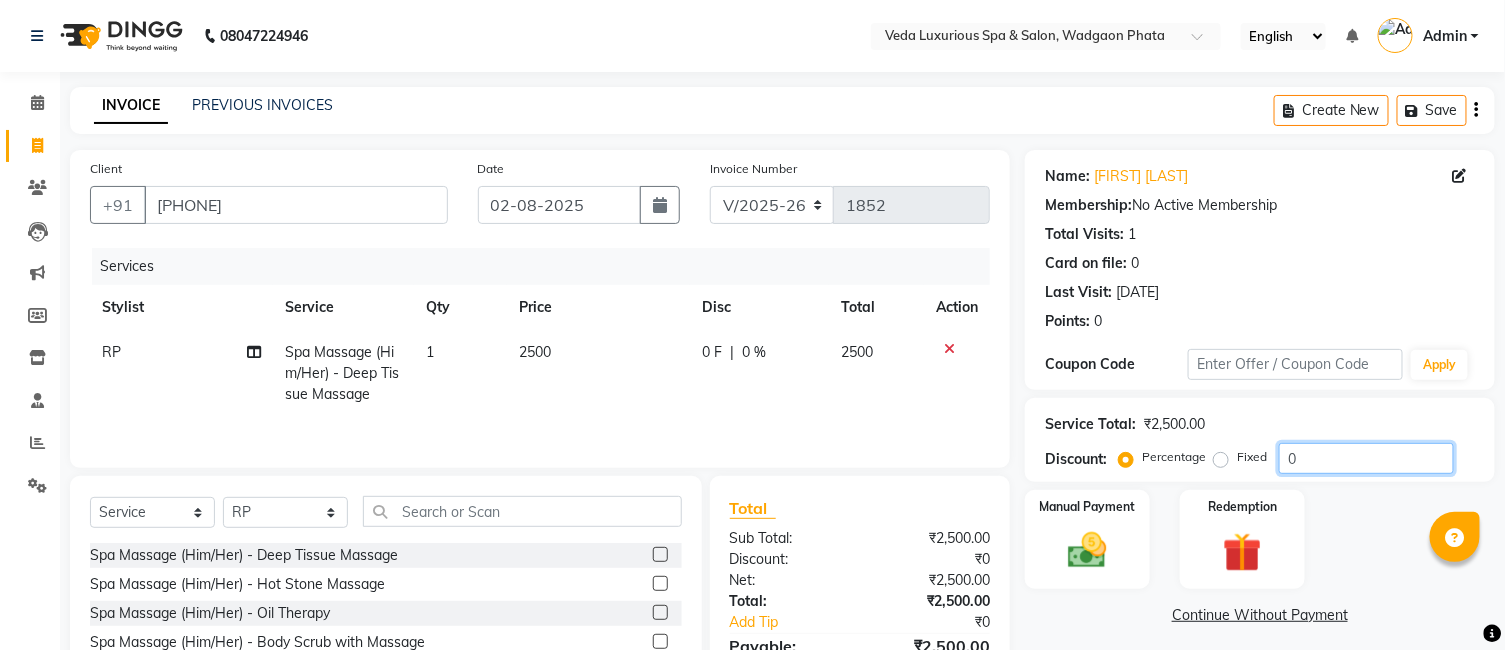 click on "0" 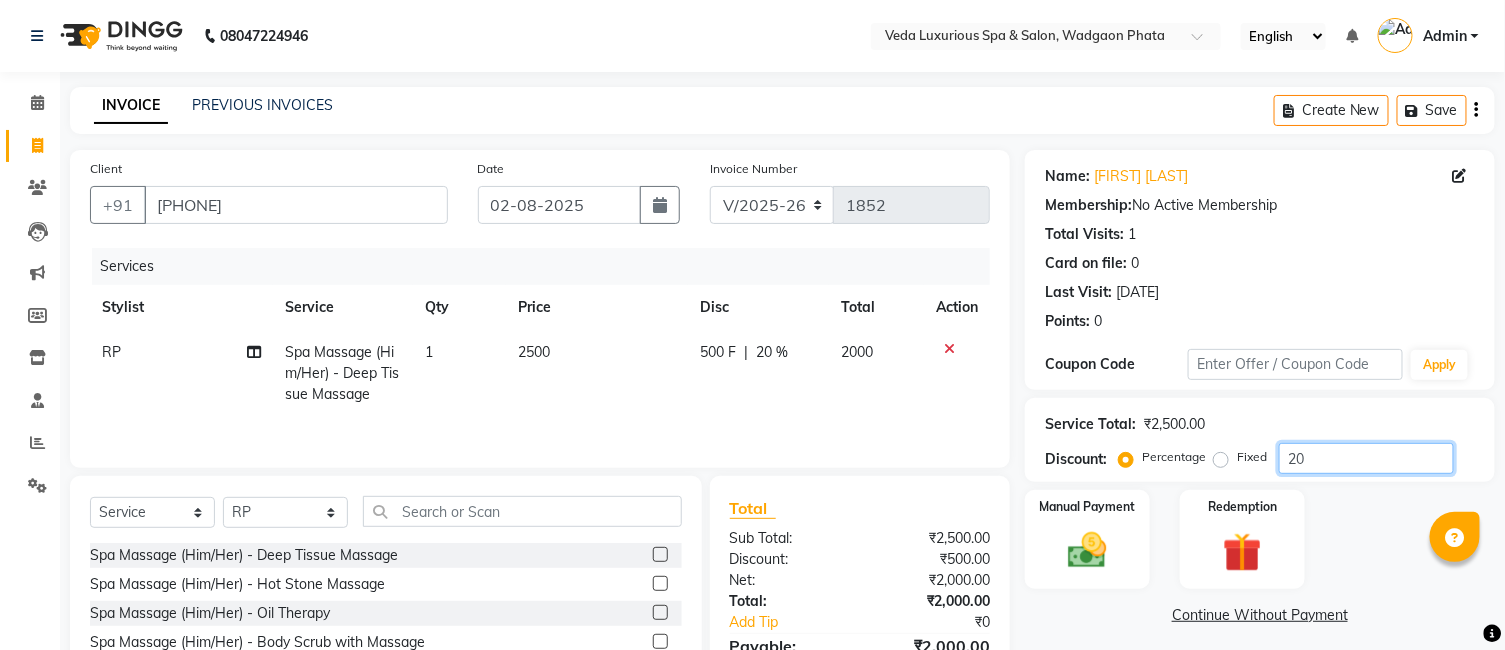 type on "20" 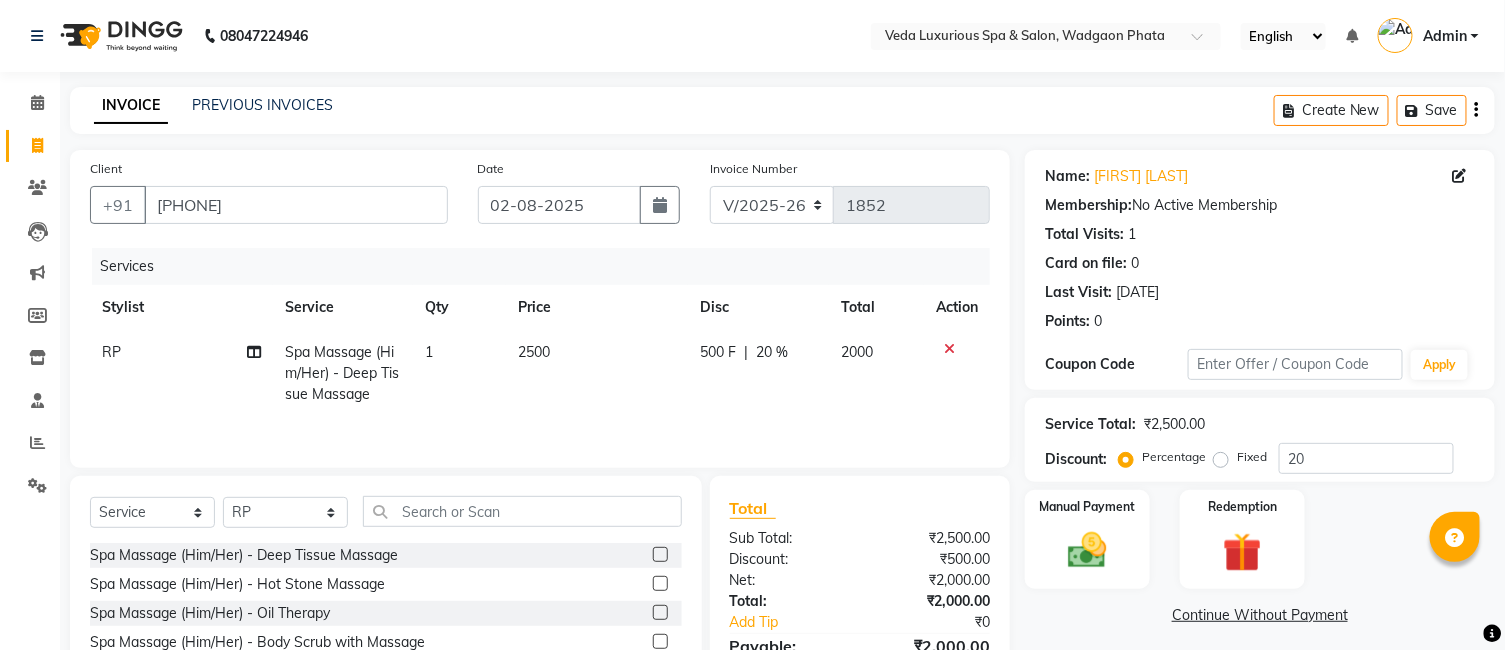 click on "Manual Payment Redemption" 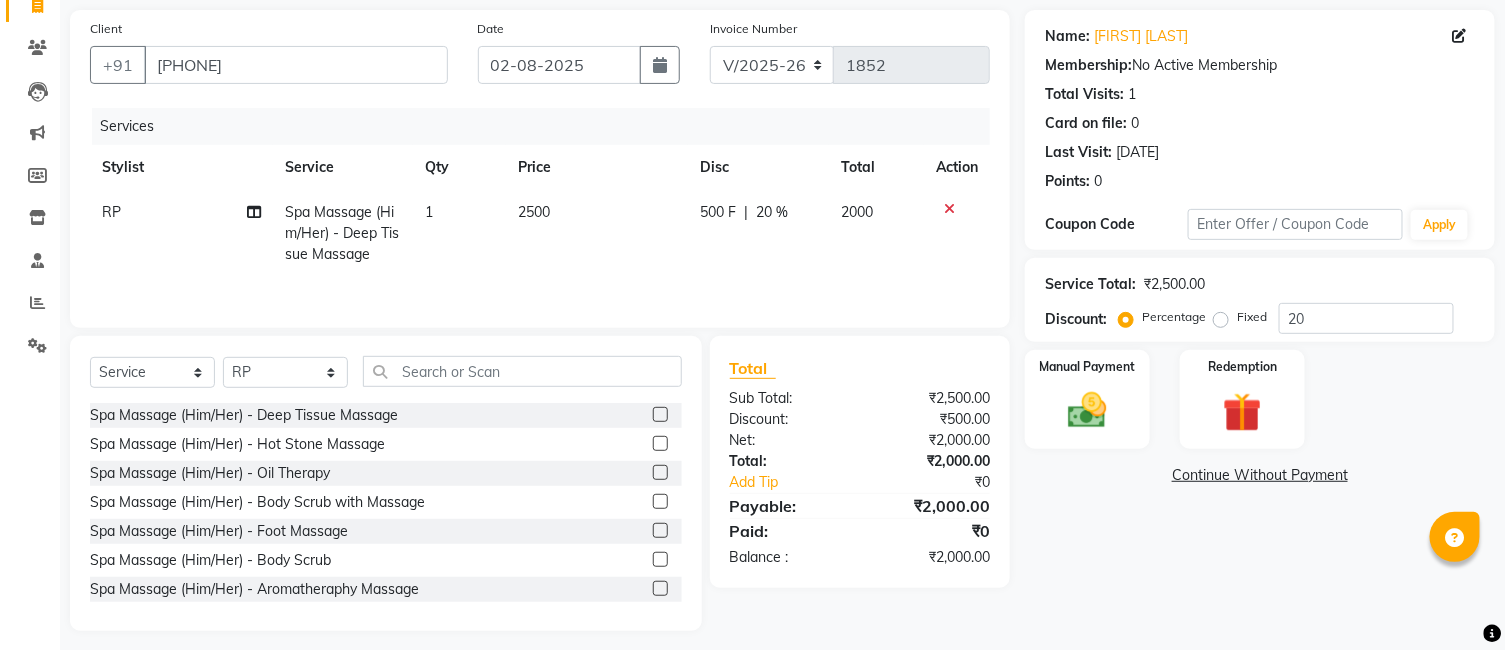 scroll, scrollTop: 153, scrollLeft: 0, axis: vertical 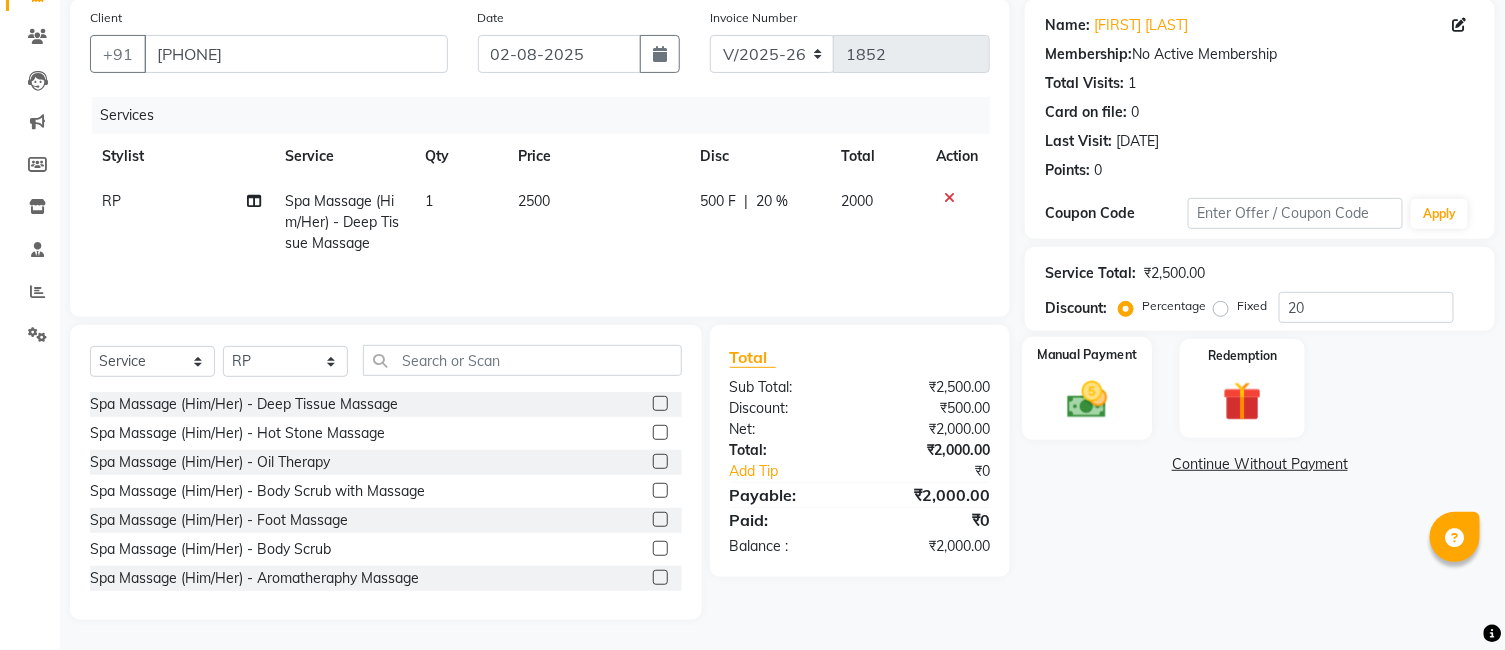 click 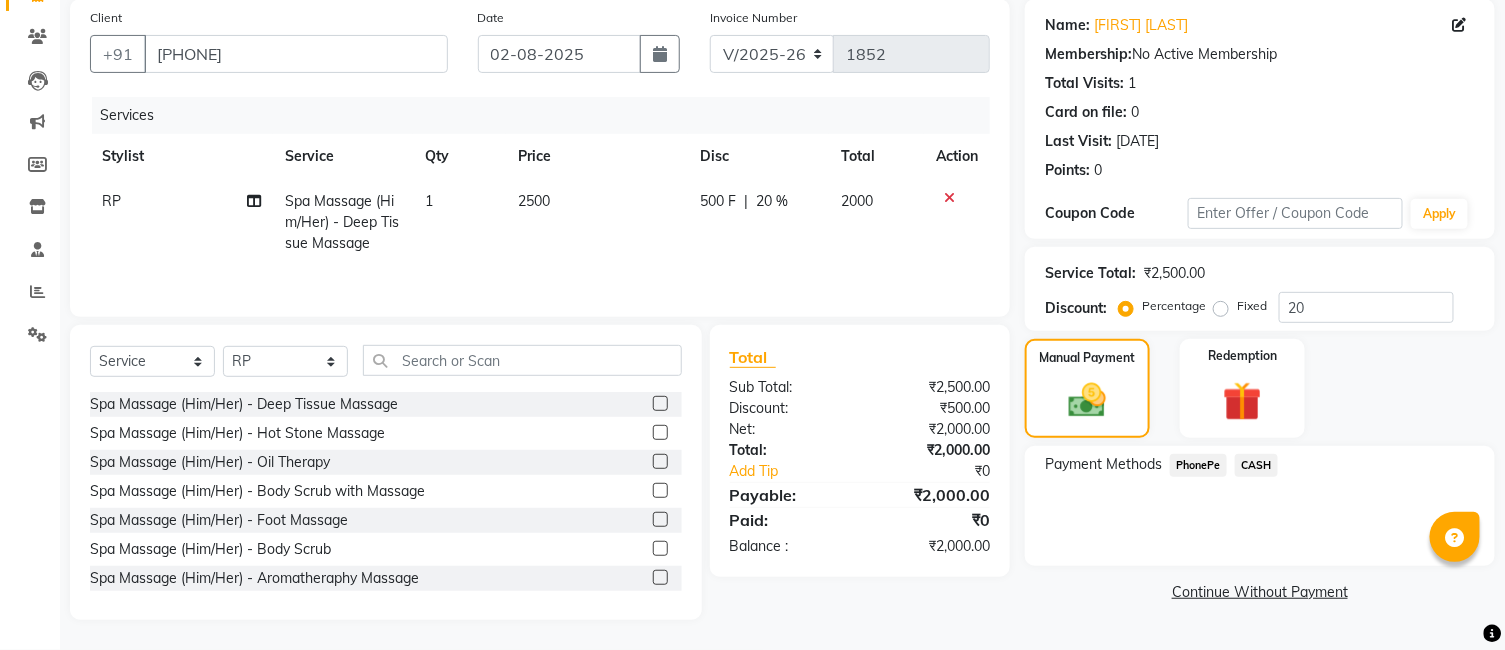 click on "PhonePe" 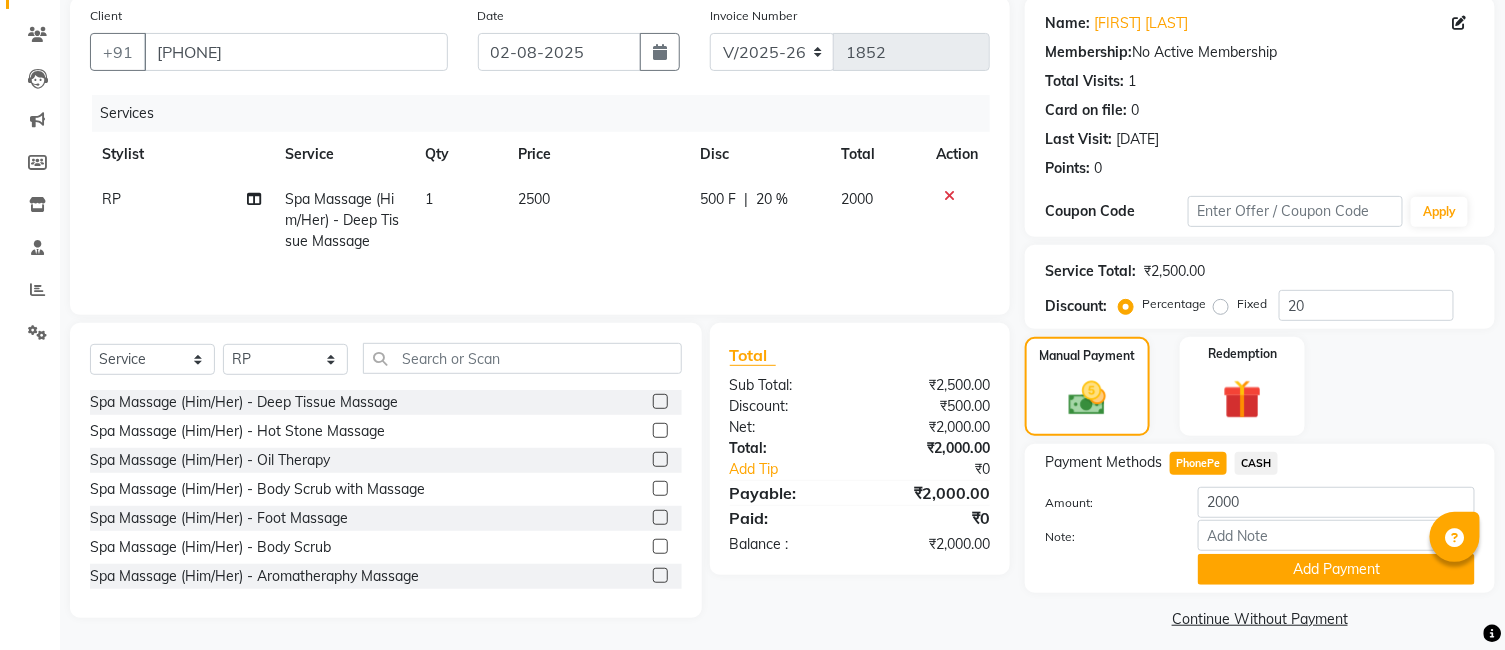 scroll, scrollTop: 166, scrollLeft: 0, axis: vertical 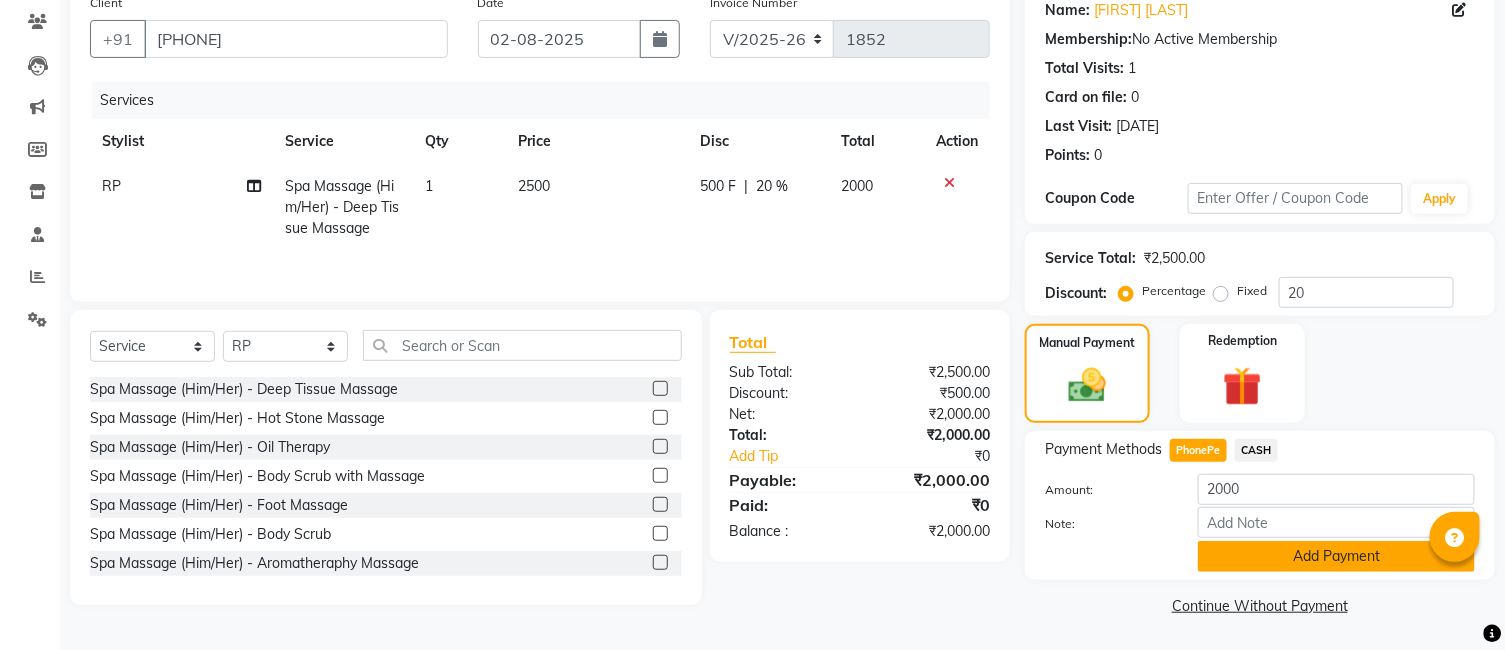 click on "Add Payment" 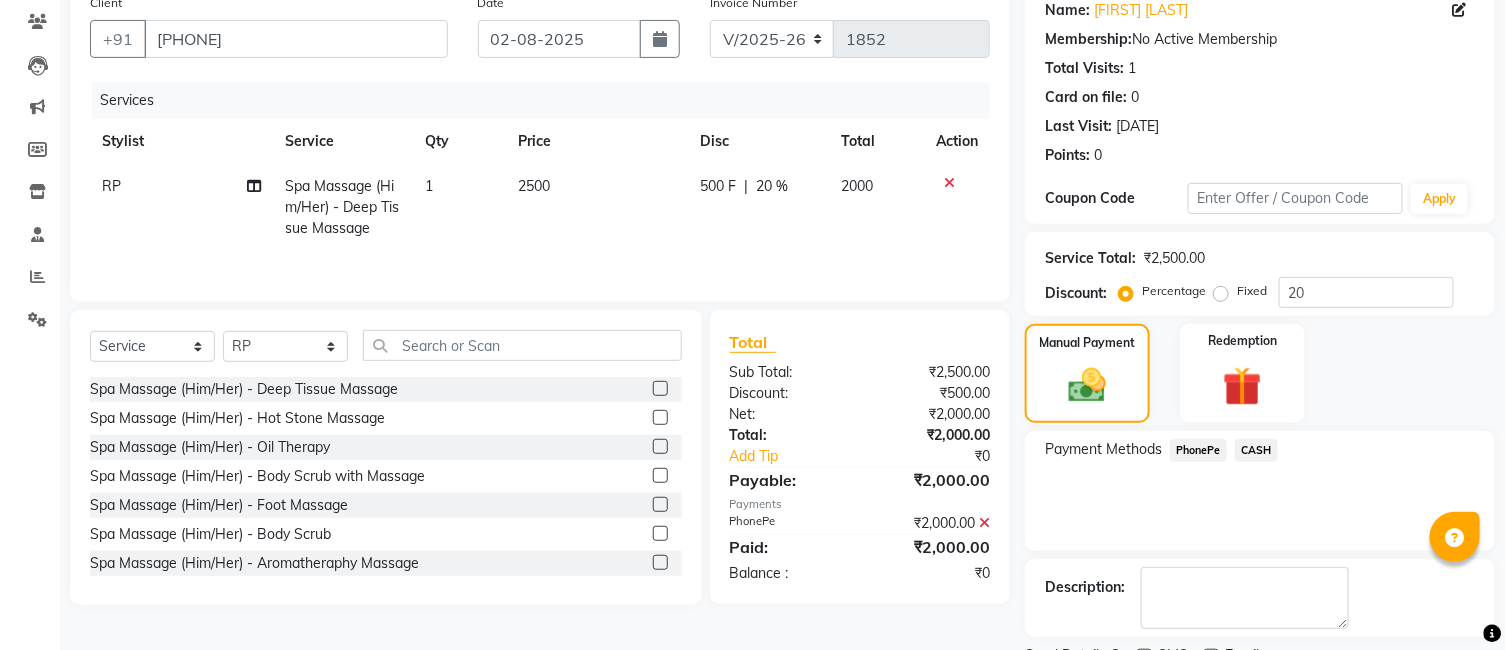scroll, scrollTop: 251, scrollLeft: 0, axis: vertical 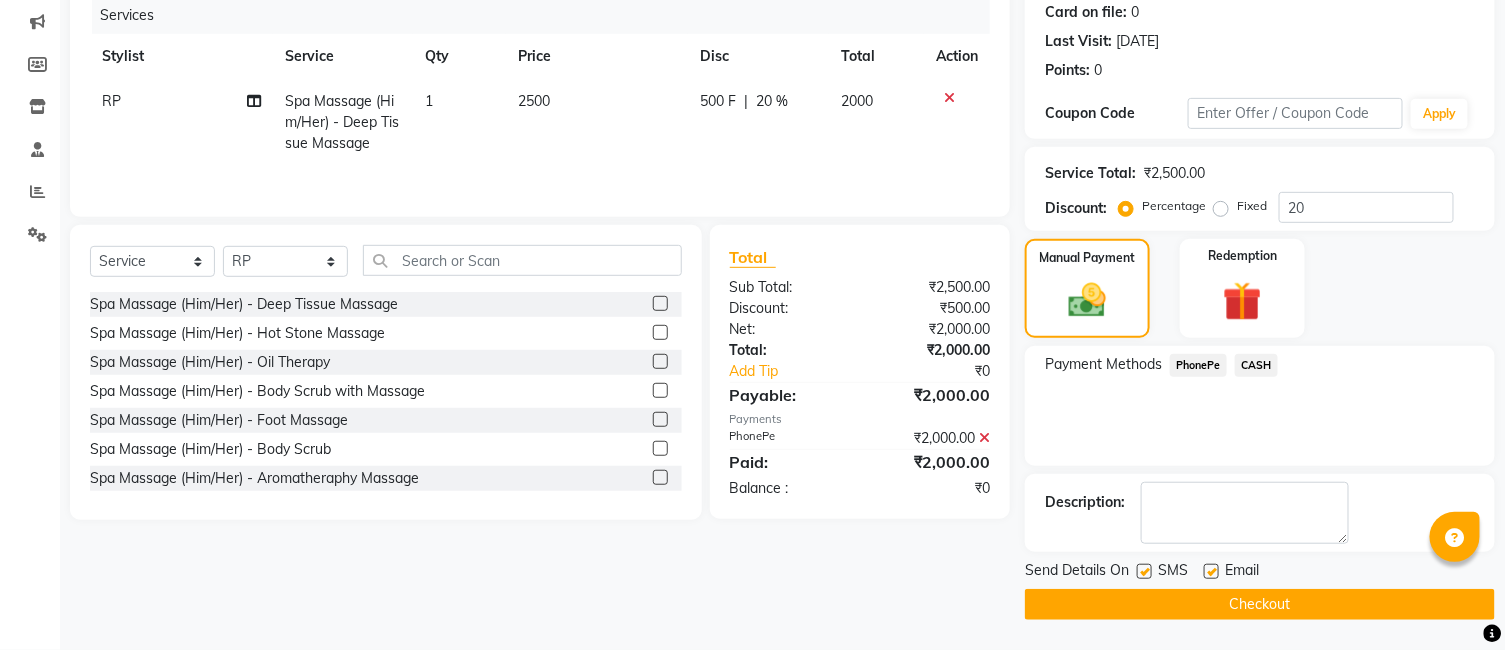 click on "Checkout" 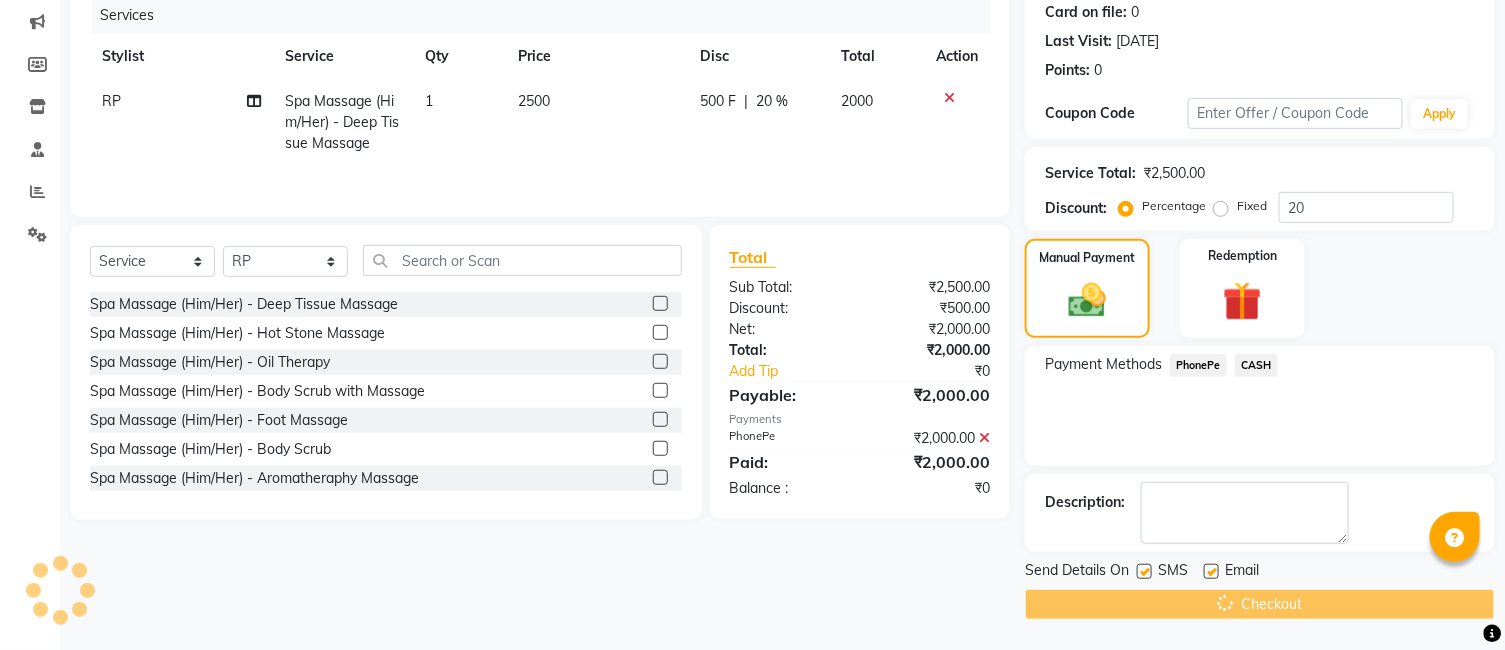 scroll, scrollTop: 0, scrollLeft: 0, axis: both 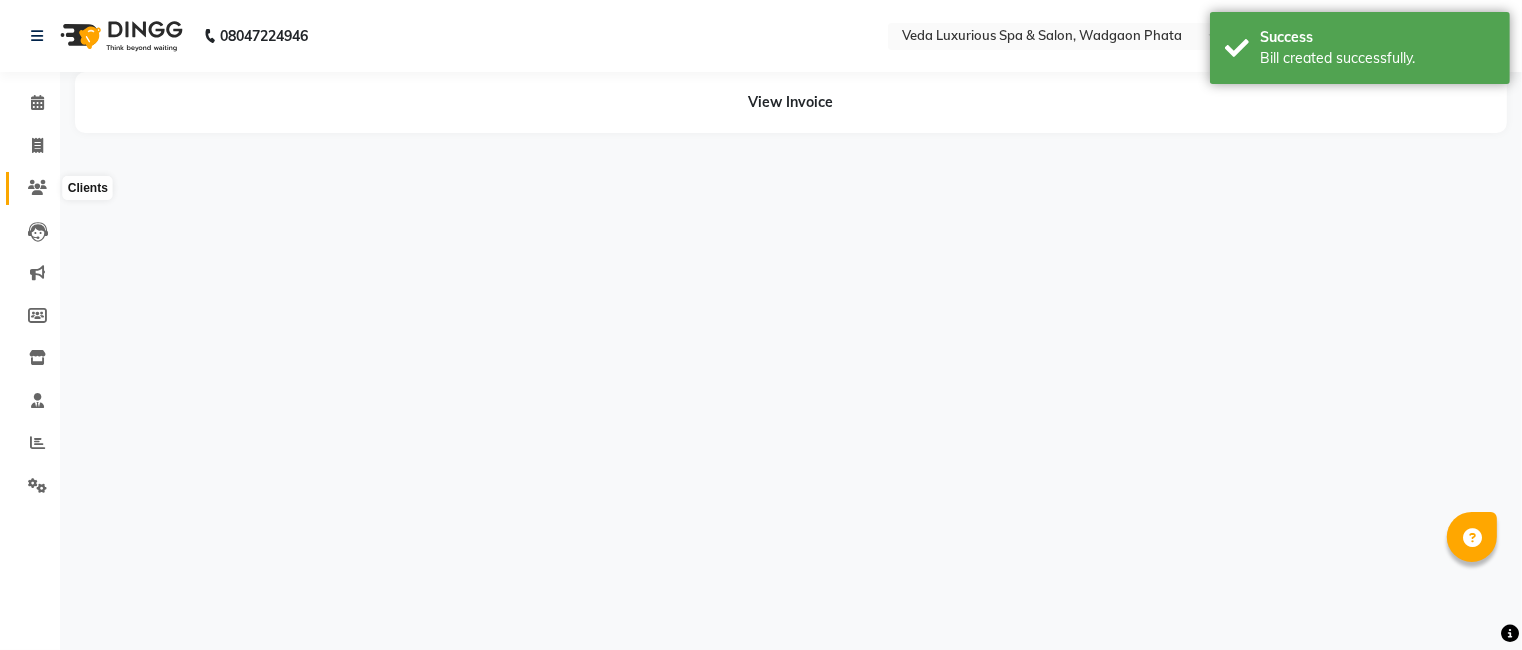 click 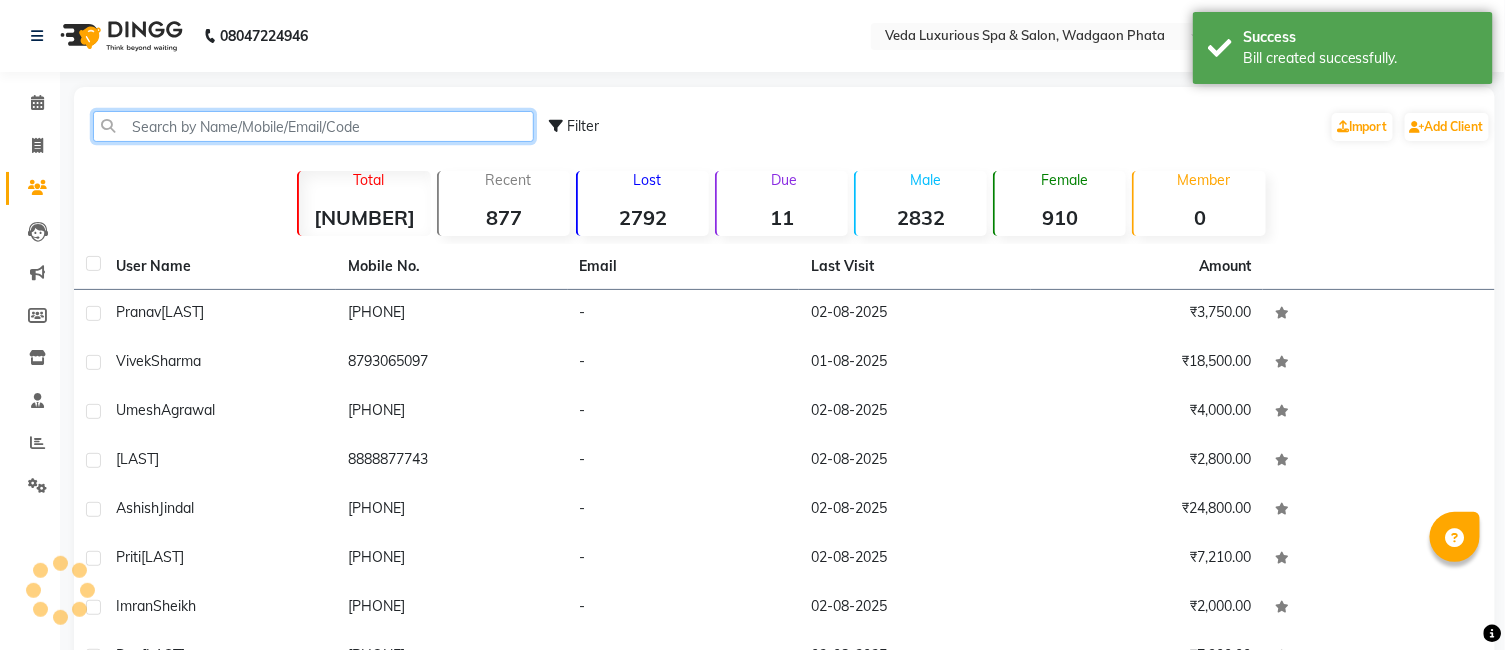 click 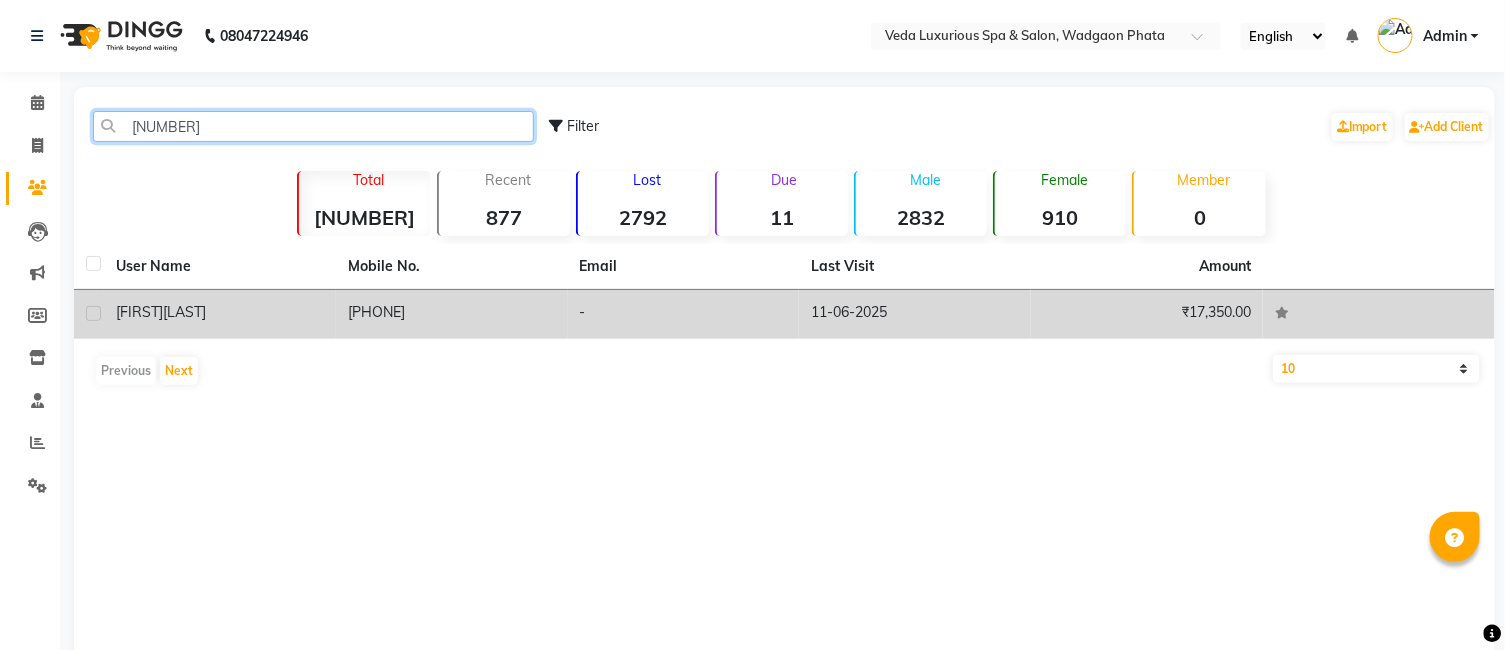 type on "[NUMBER]" 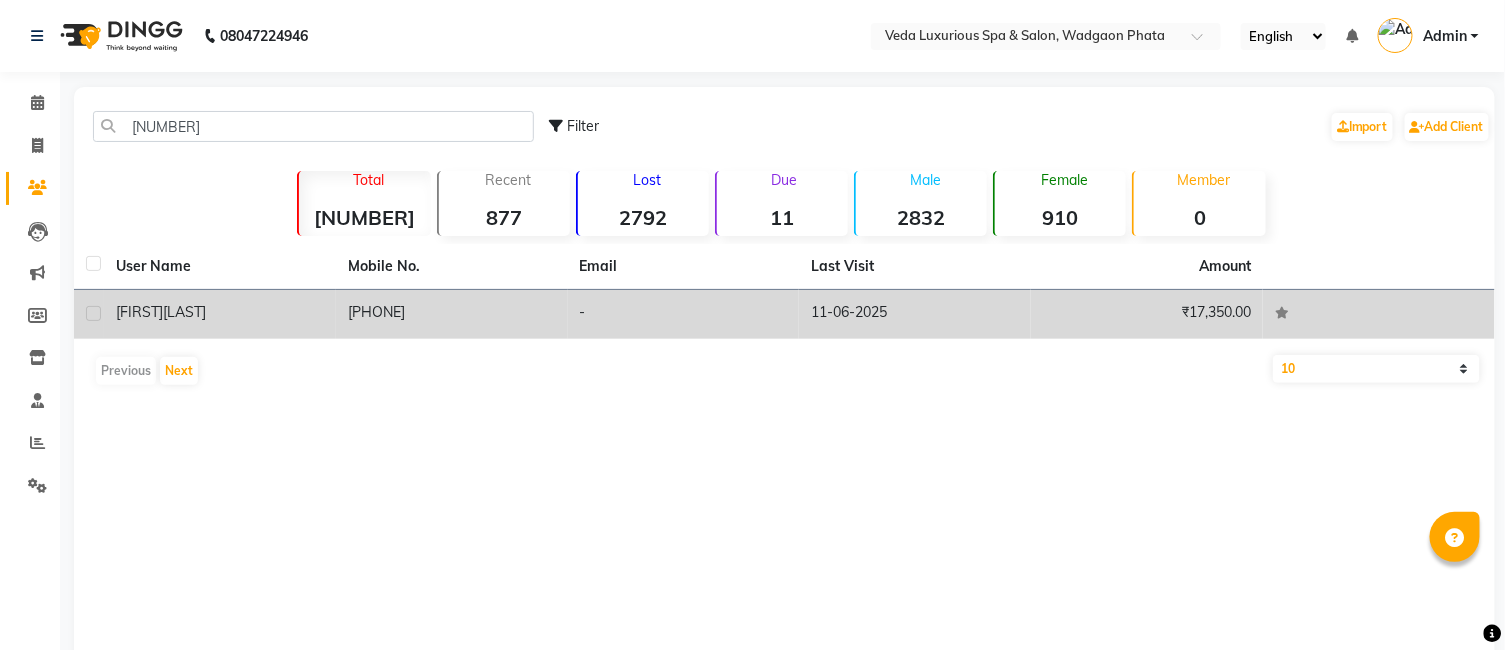 click on "[LAST]" 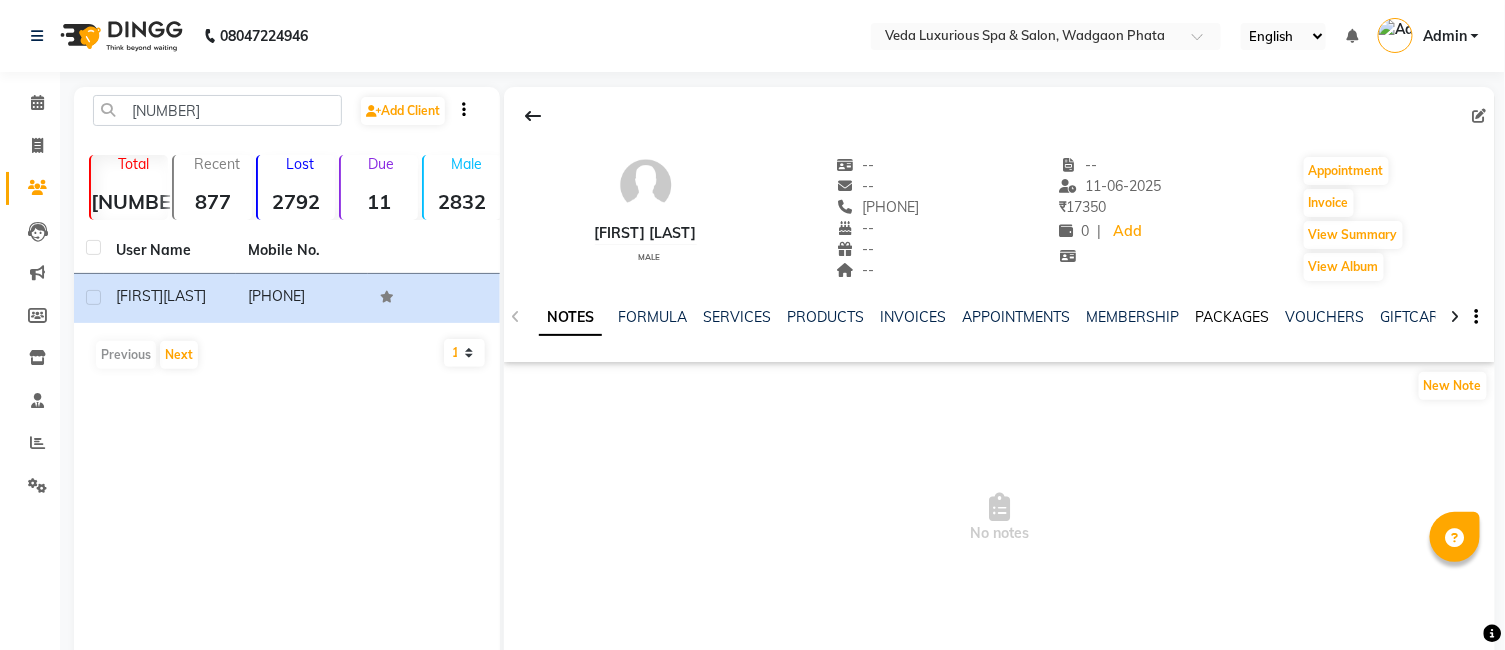 click on "PACKAGES" 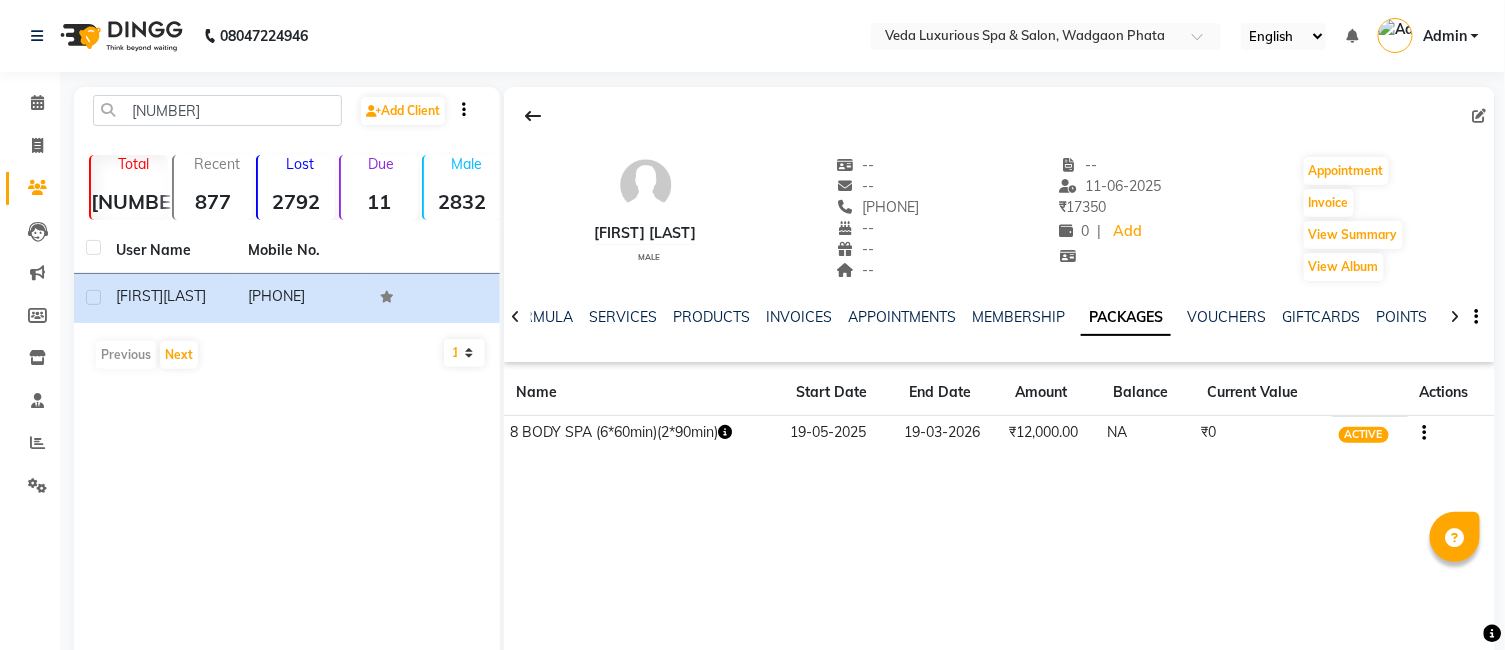 click 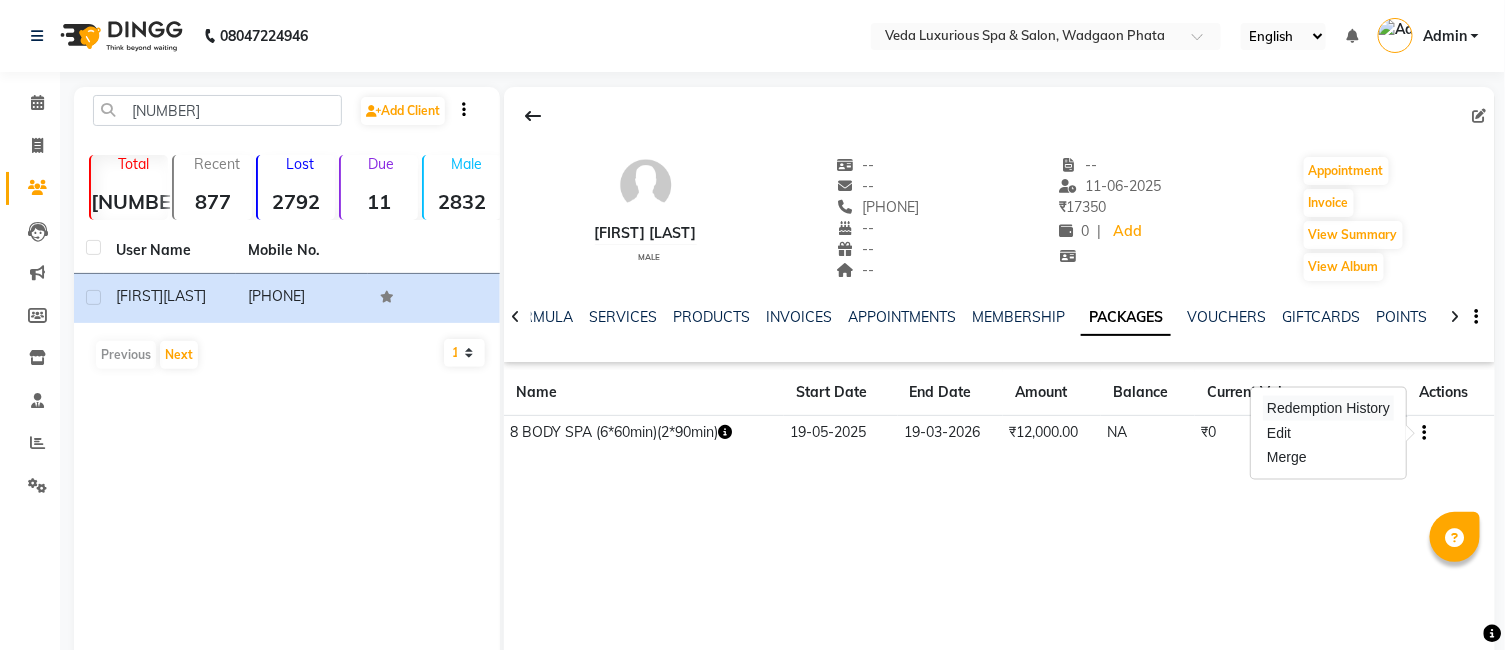 click on "Redemption History" at bounding box center (1328, 408) 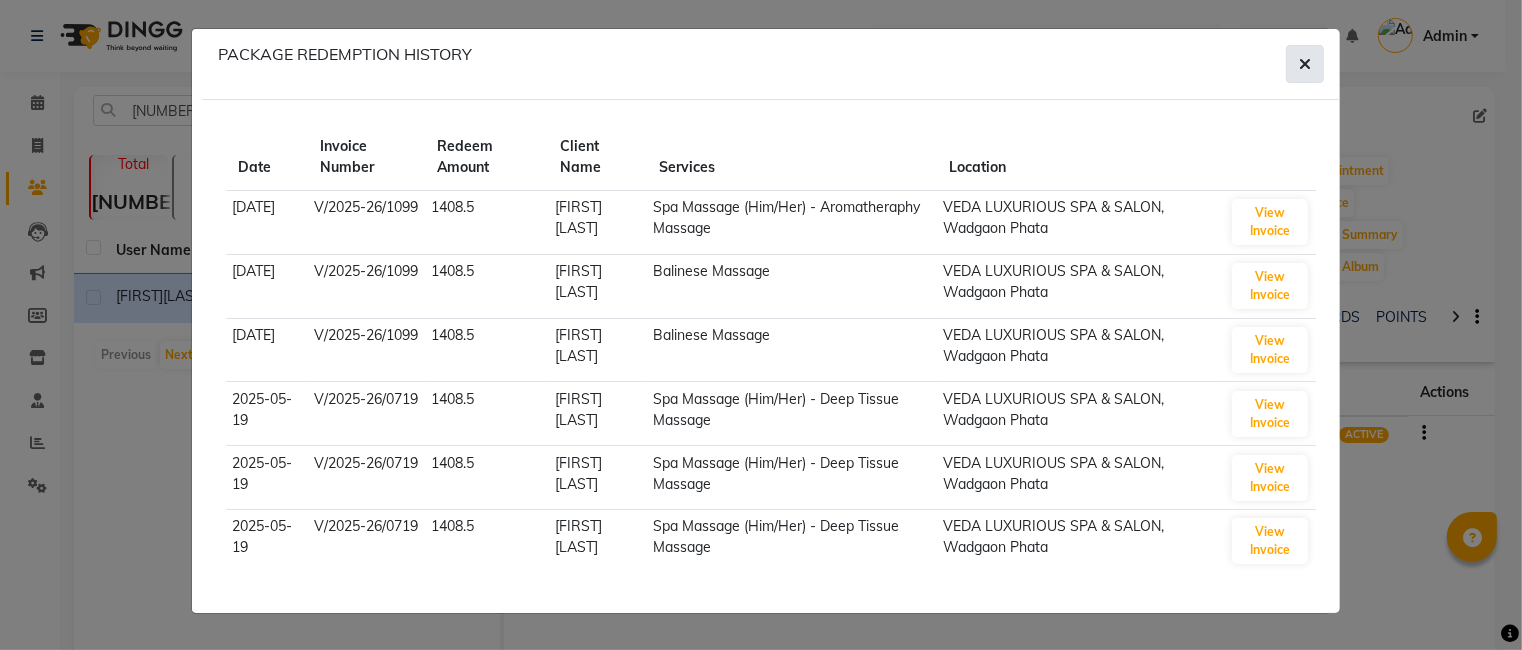 click 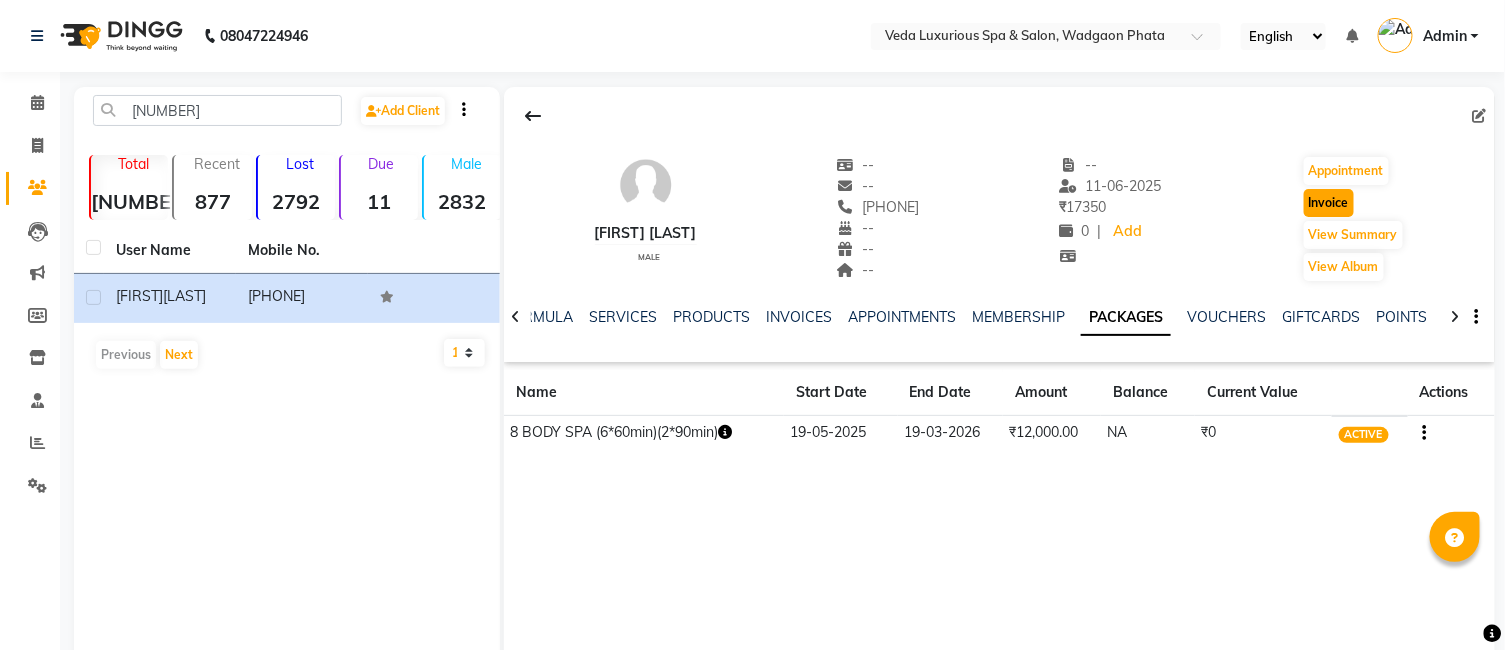 click on "Invoice" 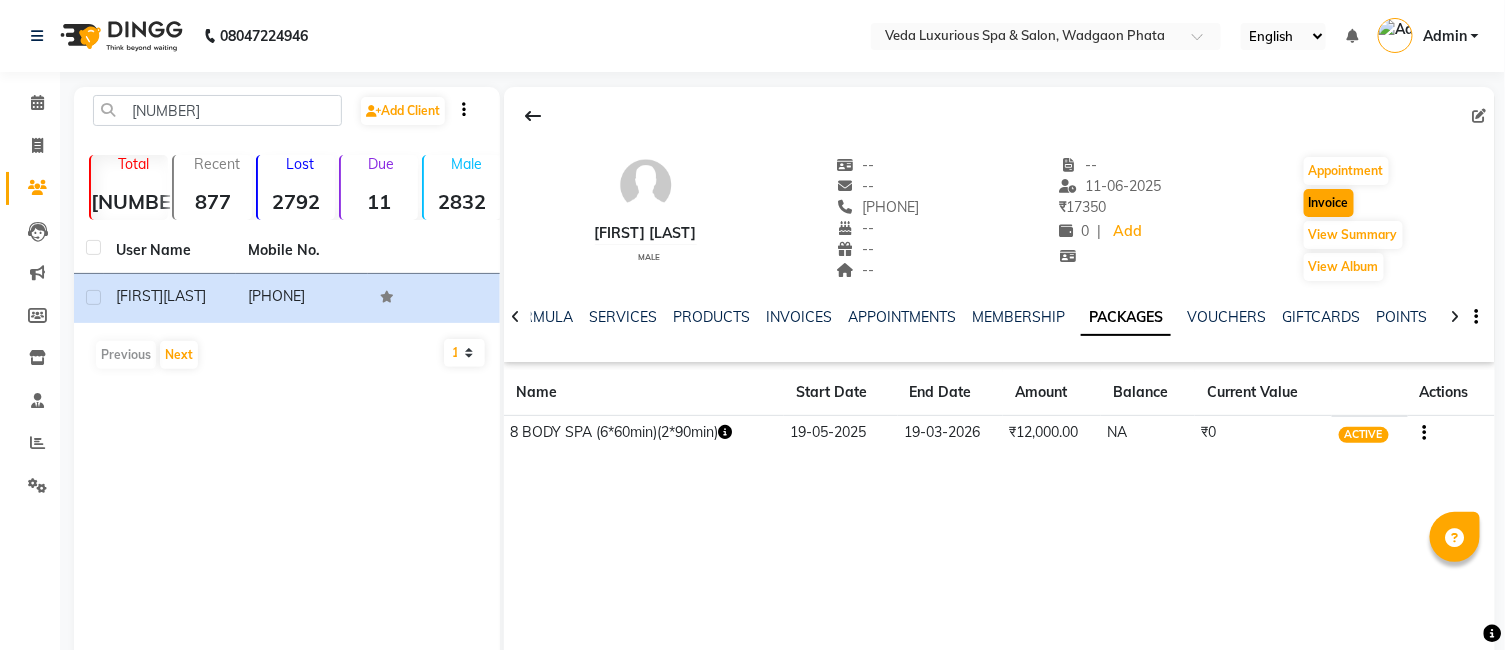 select on "service" 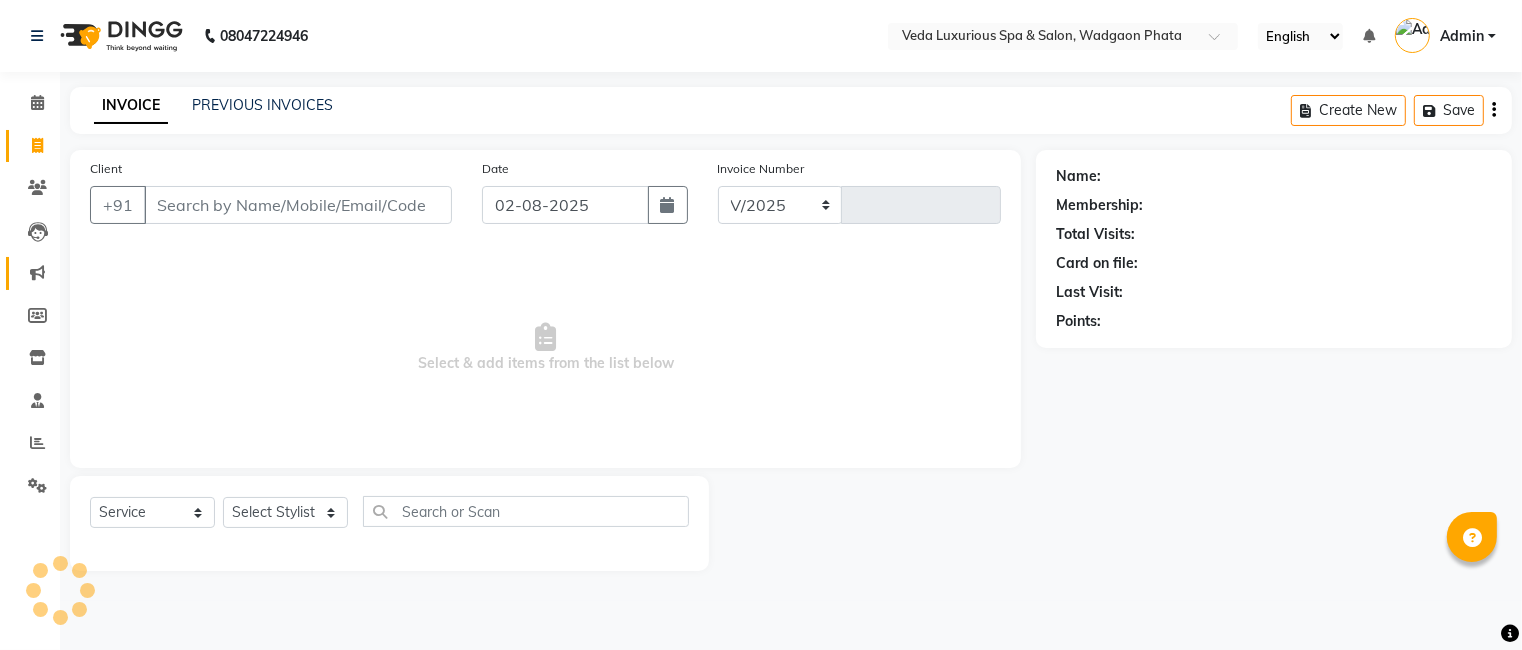 select on "4666" 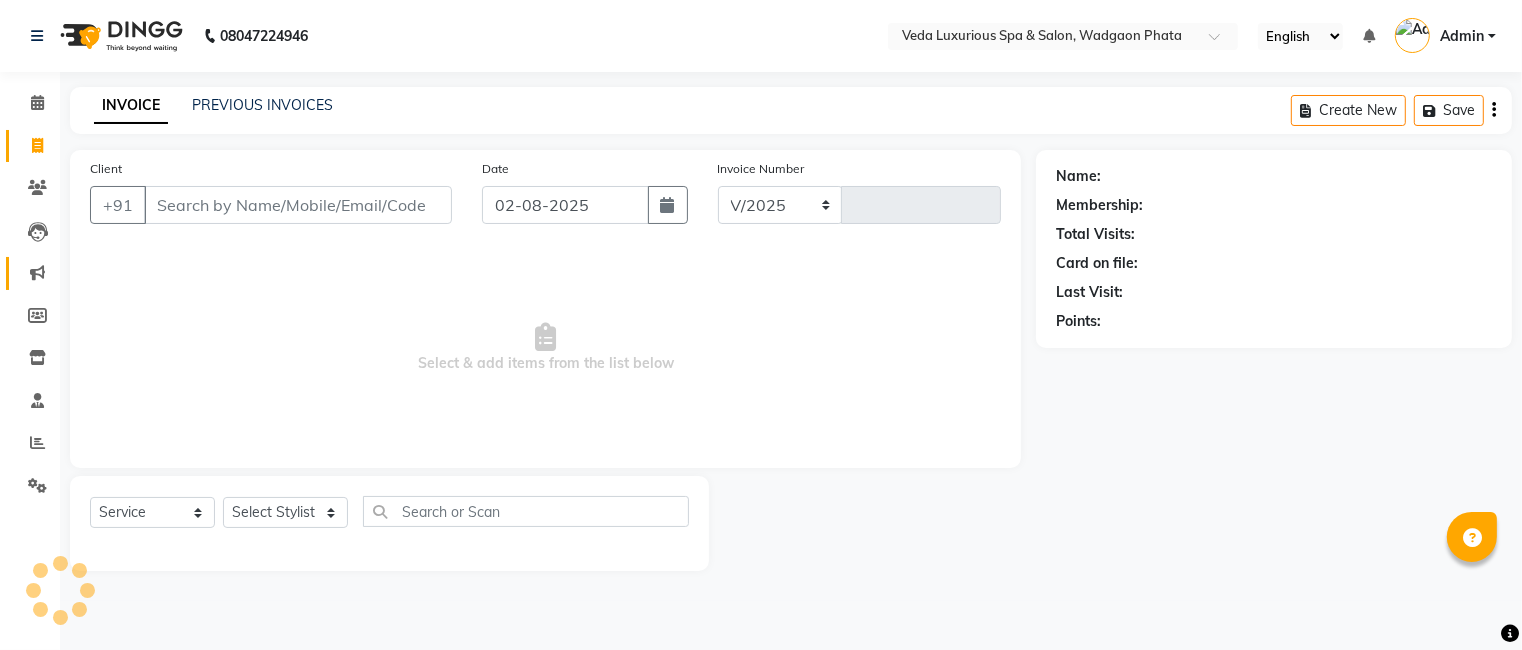 type on "1853" 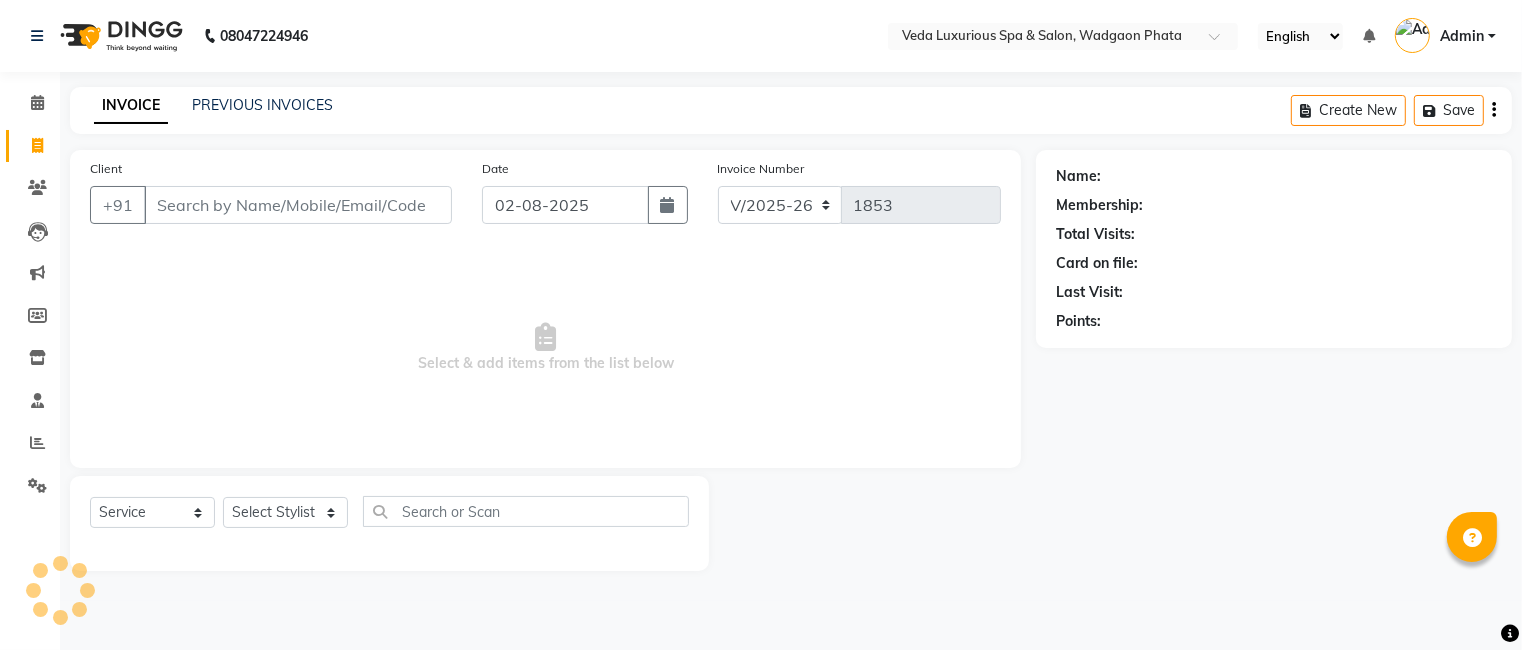 type on "[PHONE]" 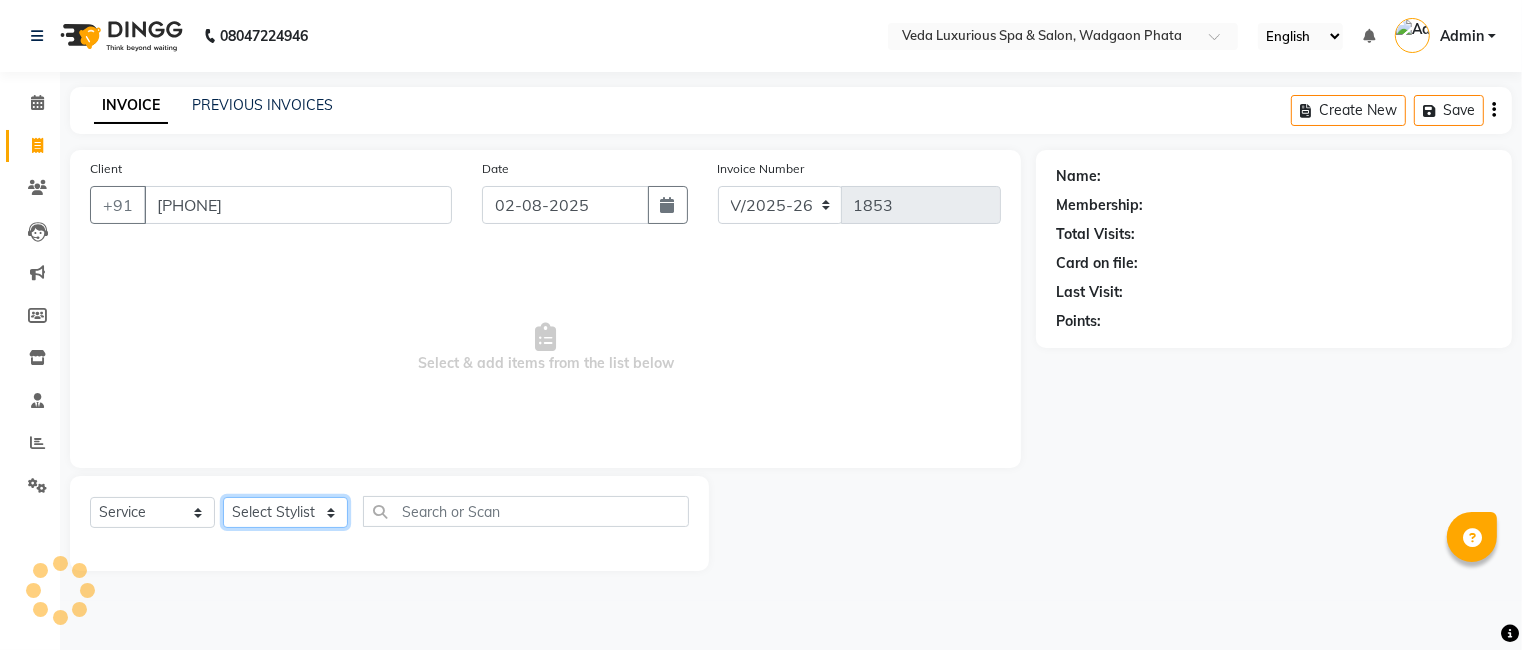 click on "Select Stylist Ankur GOLU Khushi kim lily Mahesh manu MOYA Nilam olivia RP seri VEDA" 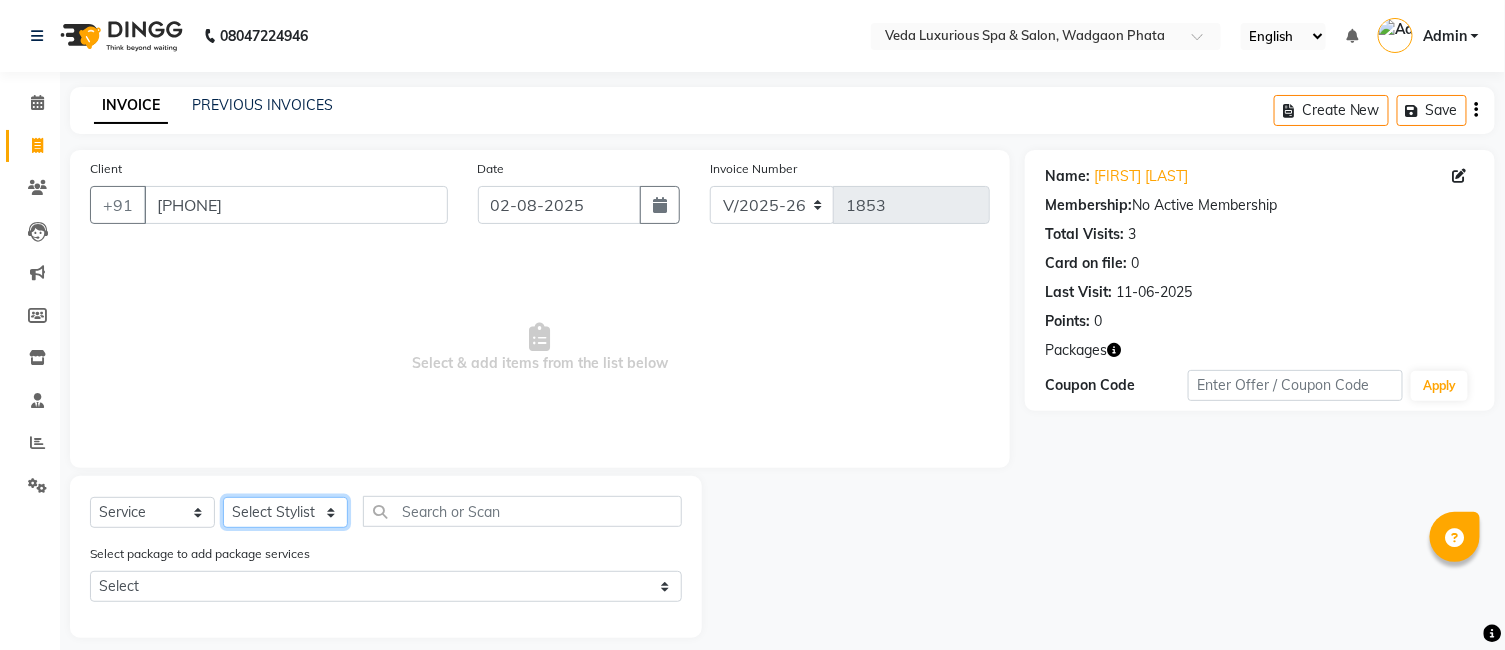 select on "70836" 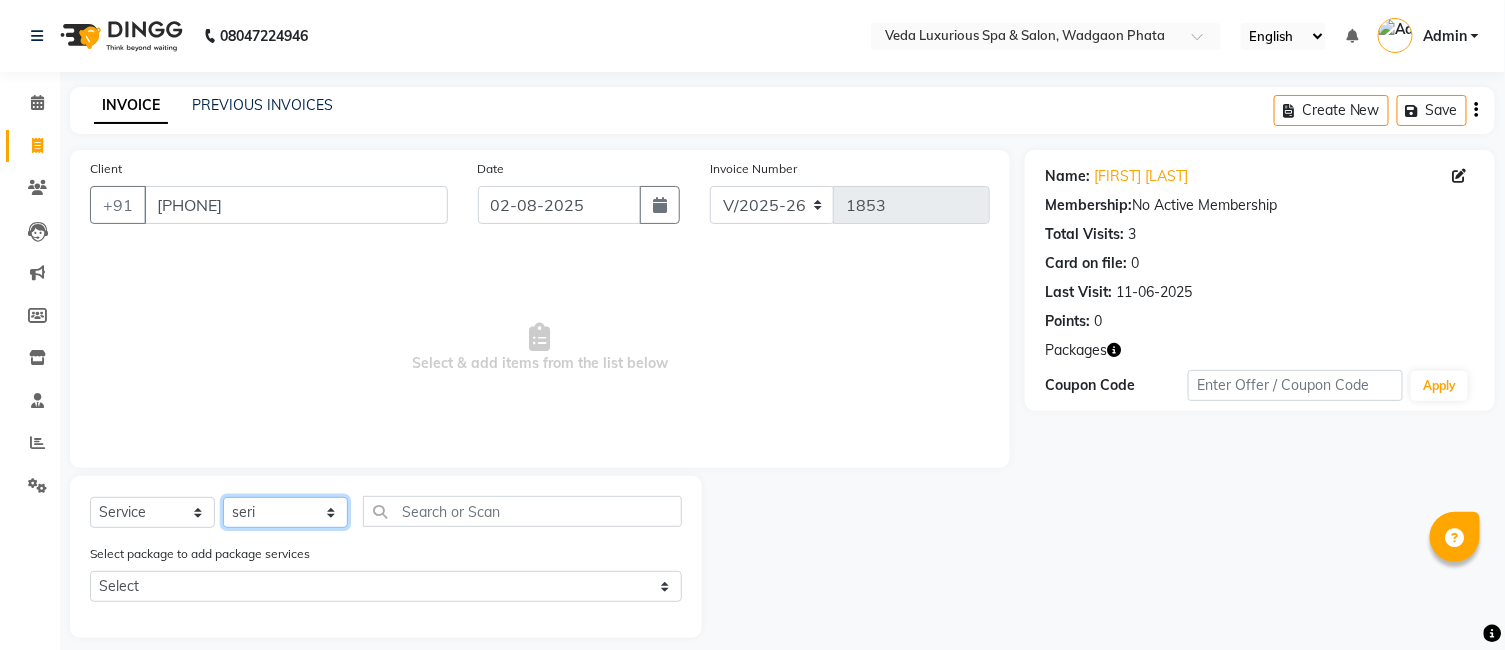 click on "Select Stylist Ankur GOLU Khushi kim lily Mahesh manu MOYA Nilam olivia RP seri VEDA" 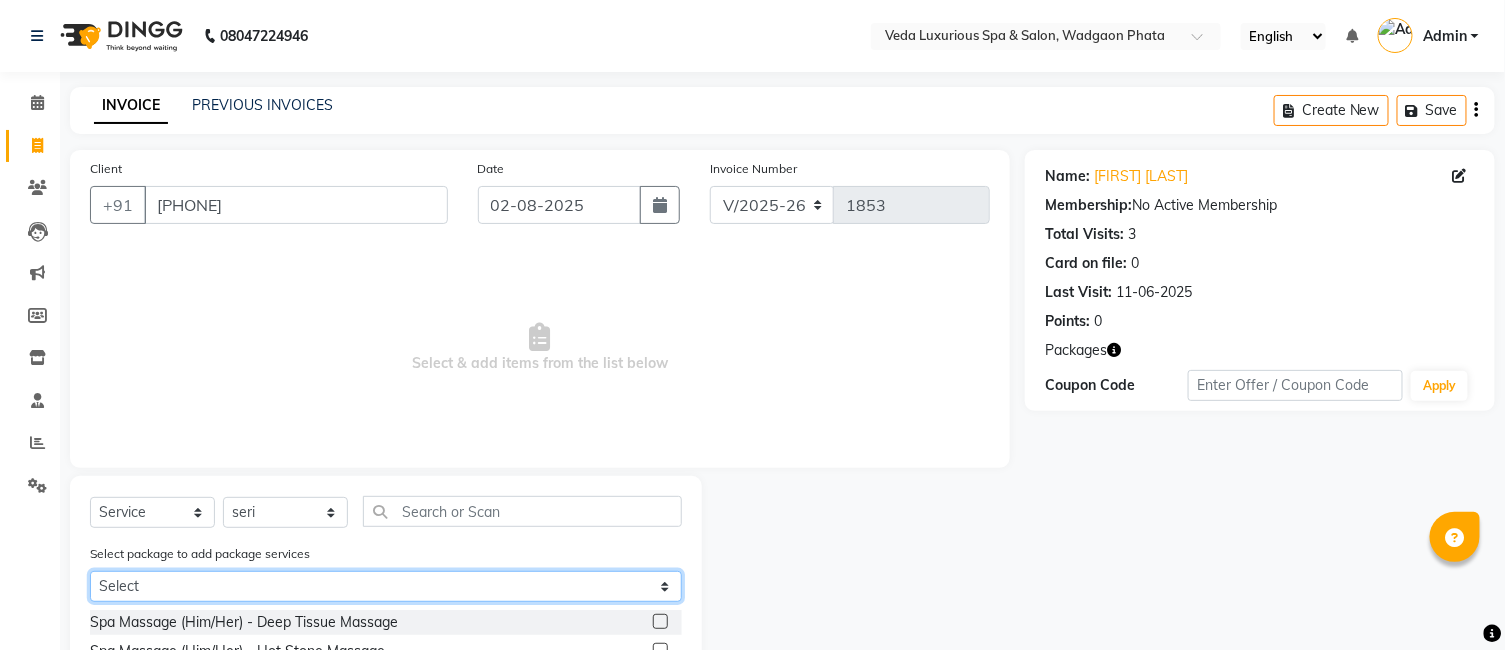 click on "Select 8 BODY SPA (6*60min)(2*90min)" 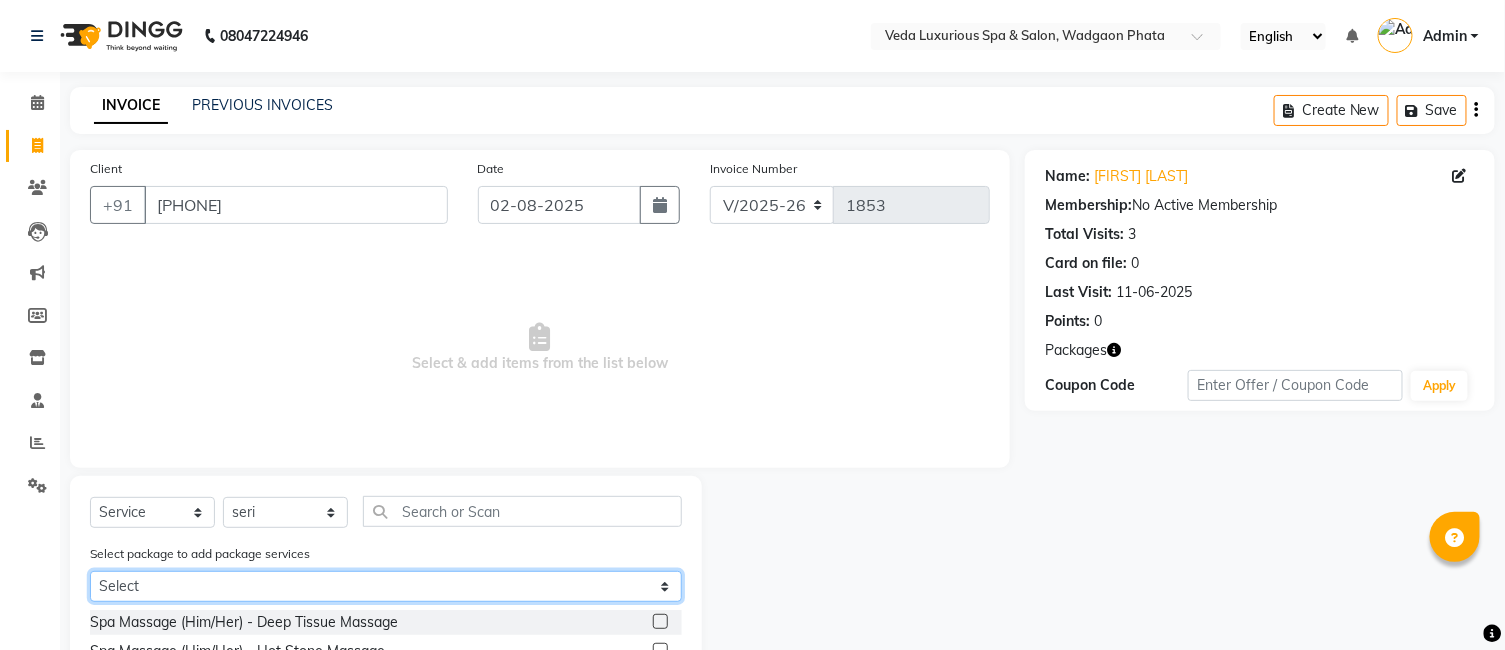 select on "1: Object" 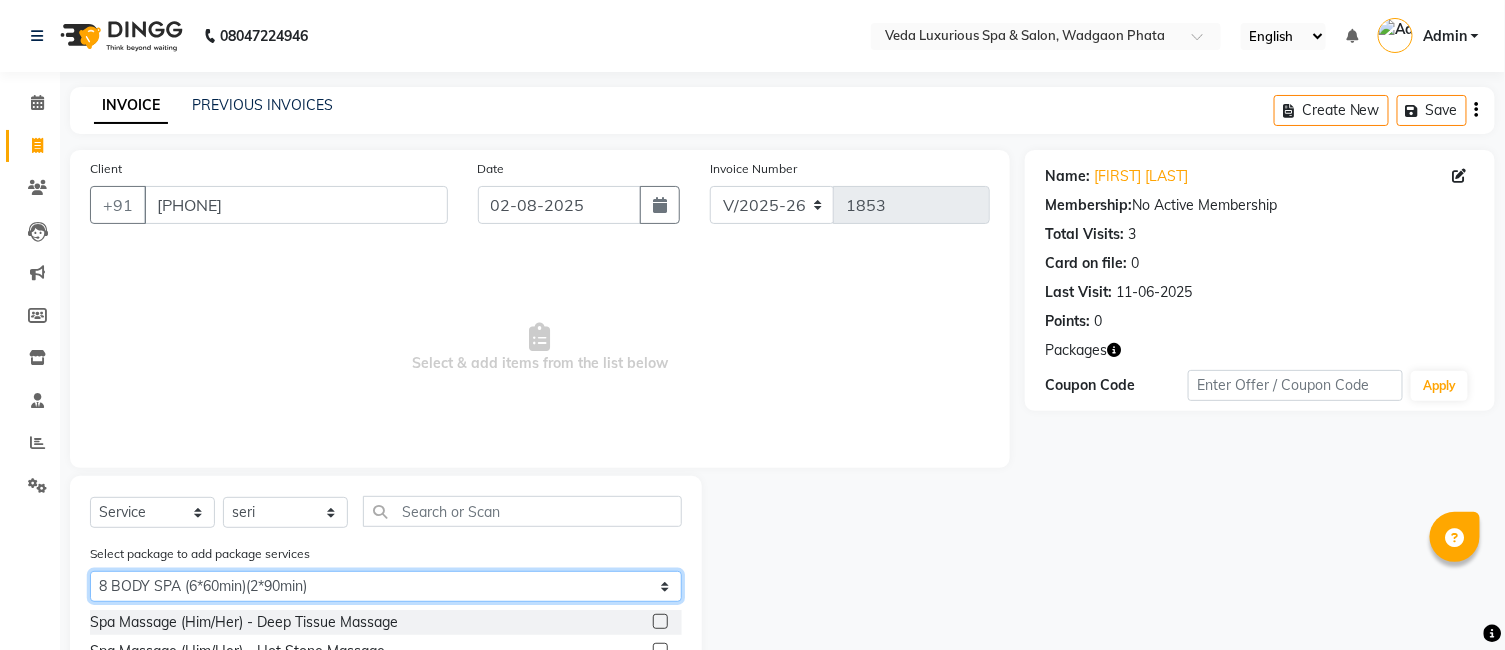click on "Select 8 BODY SPA (6*60min)(2*90min)" 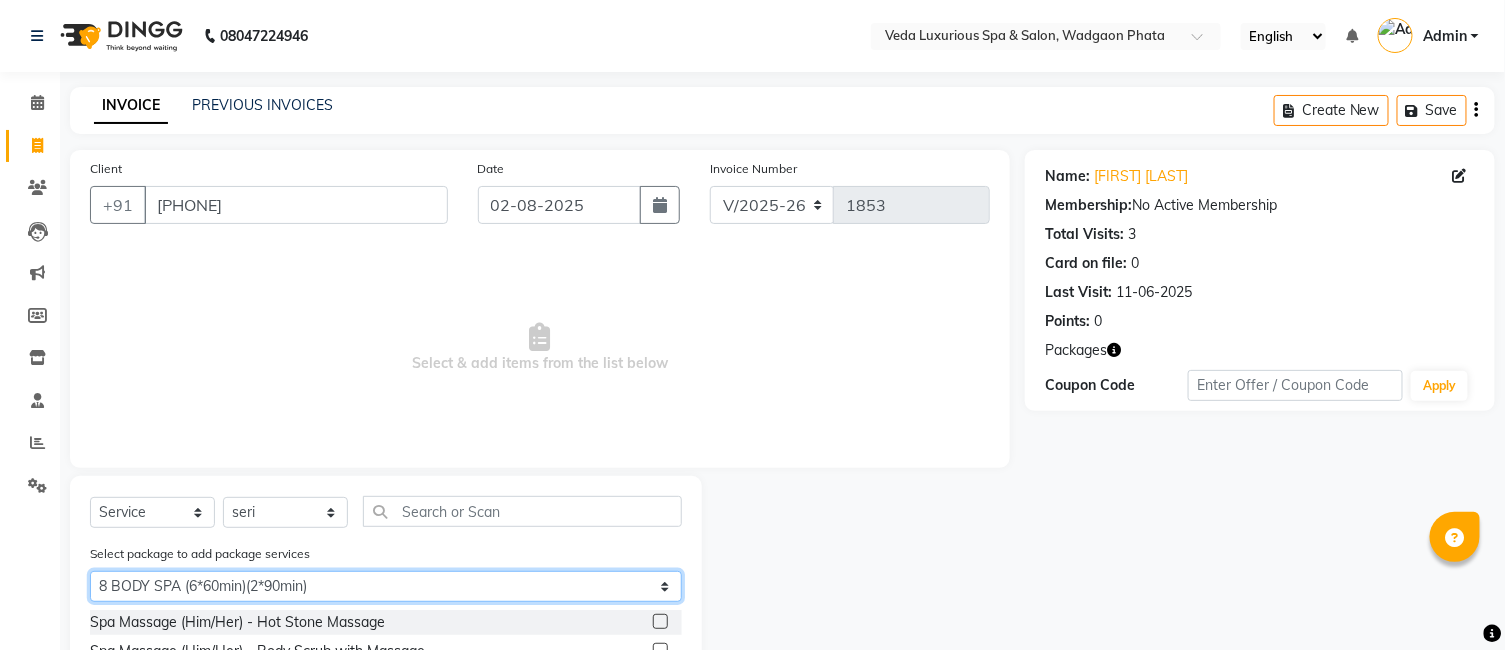 scroll, scrollTop: 76, scrollLeft: 0, axis: vertical 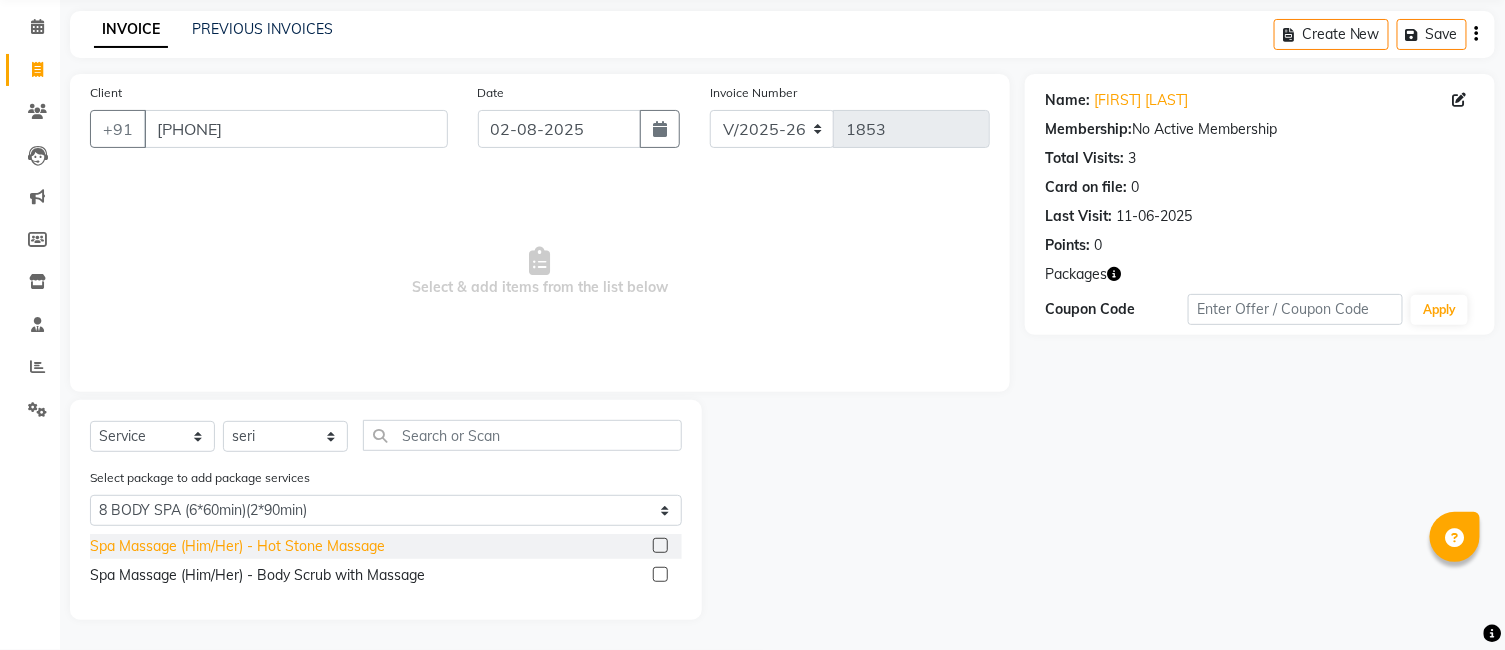 click on "Spa Massage (Him/Her) - Hot Stone Massage" 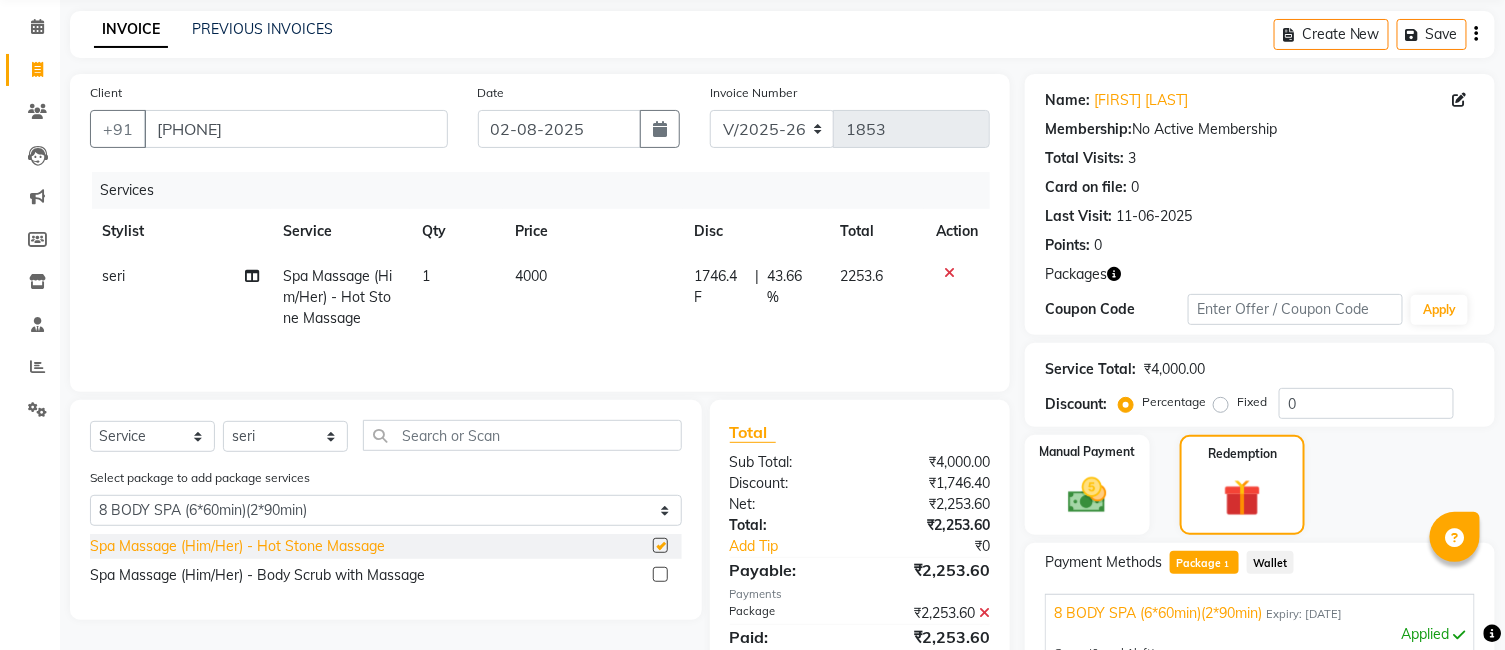 checkbox on "false" 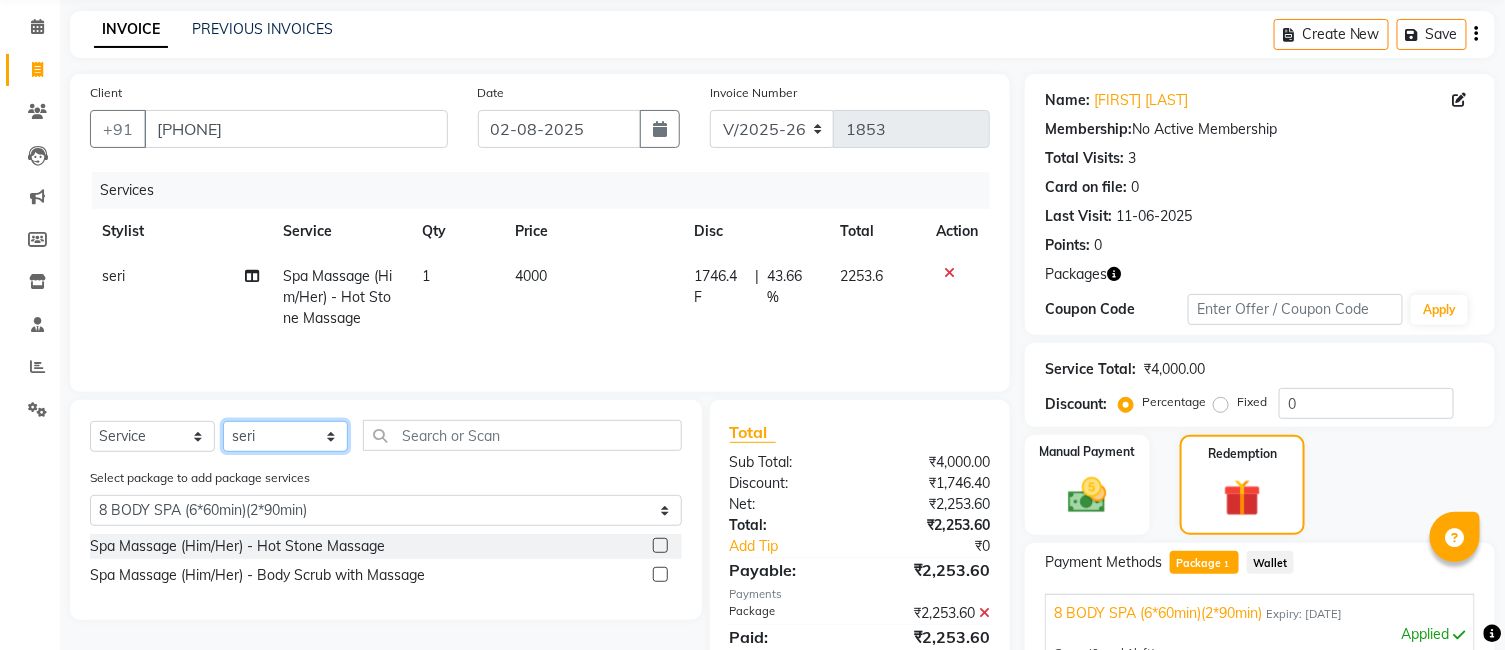 click on "Select Stylist Ankur GOLU Khushi kim lily Mahesh manu MOYA Nilam olivia RP seri VEDA" 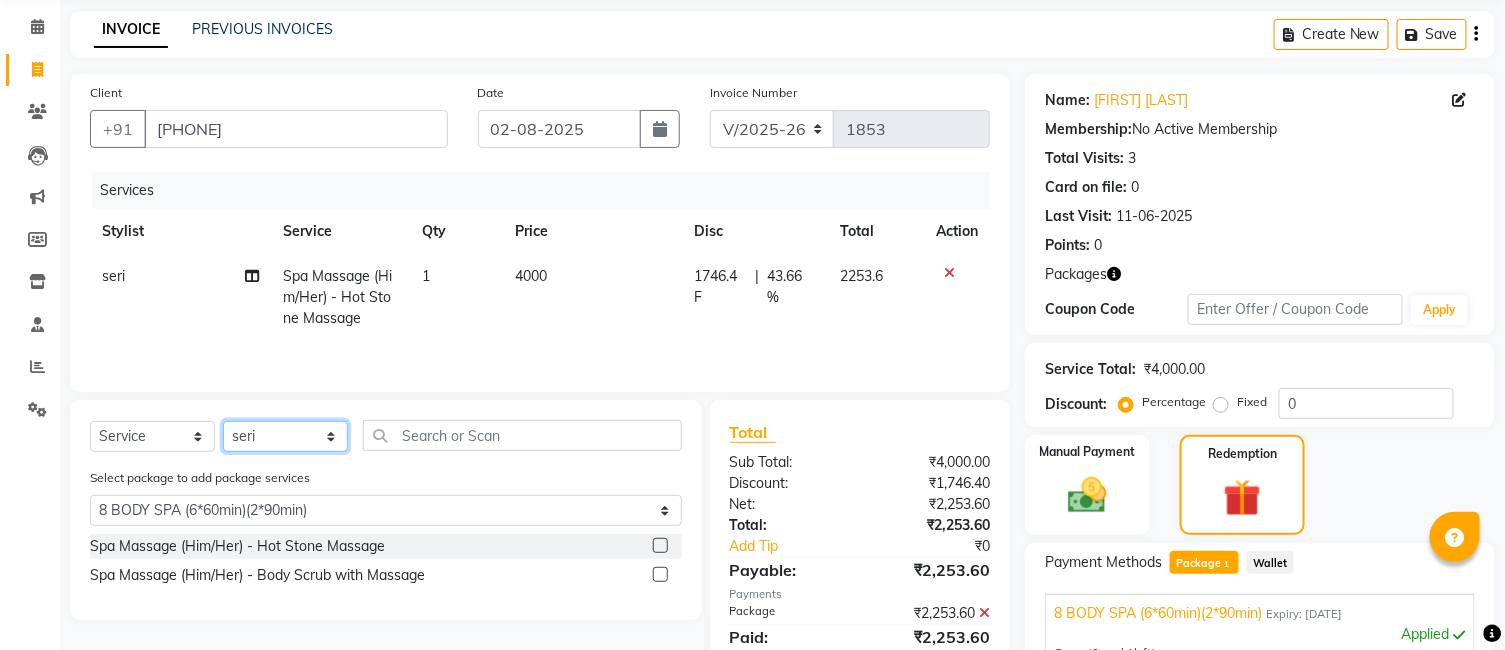 select on "67337" 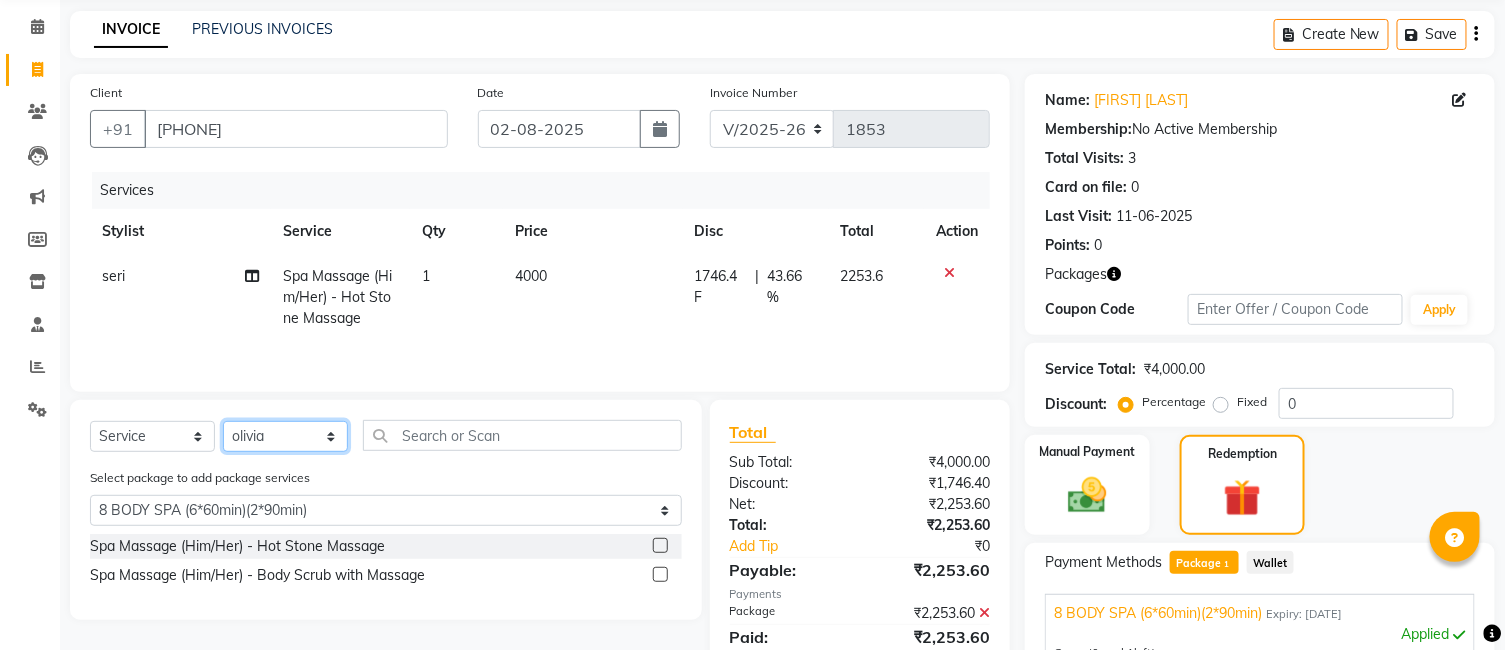 click on "Select Stylist Ankur GOLU Khushi kim lily Mahesh manu MOYA Nilam olivia RP seri VEDA" 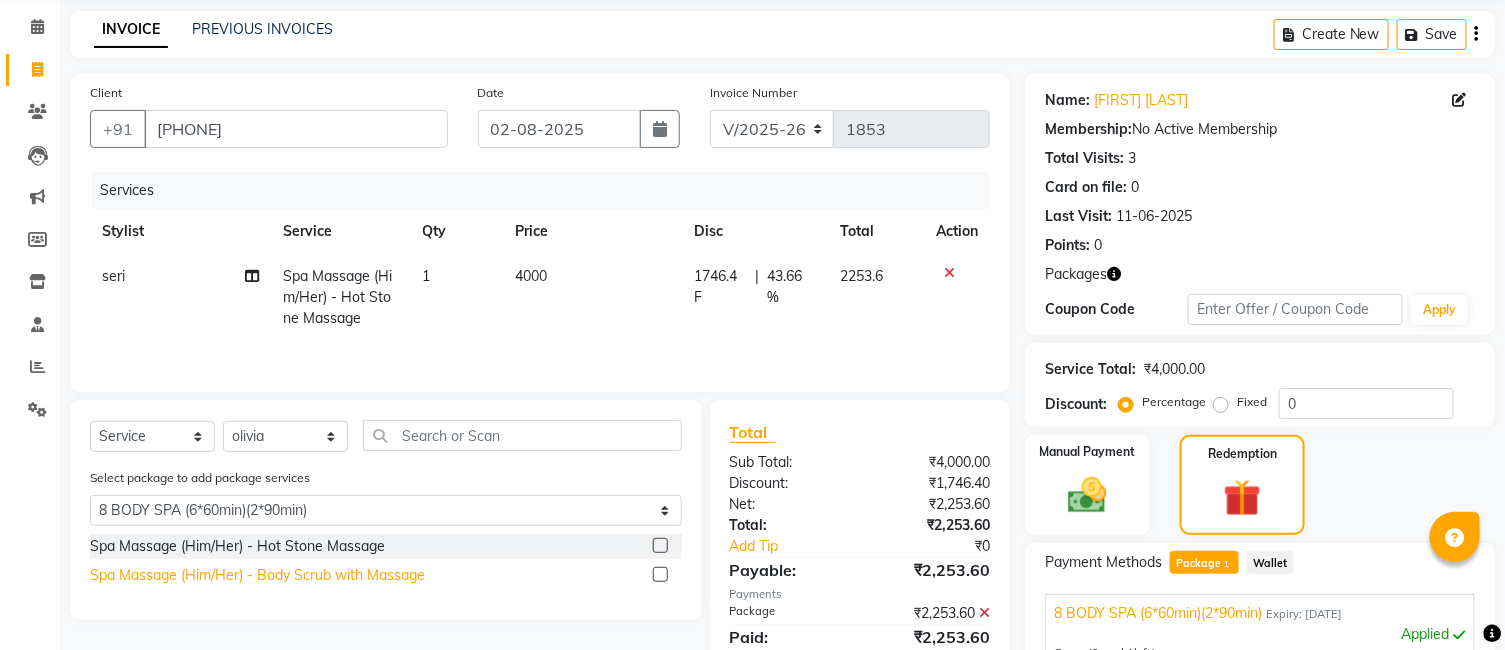 click on "Spa Massage (Him/Her) - Body Scrub with Massage" 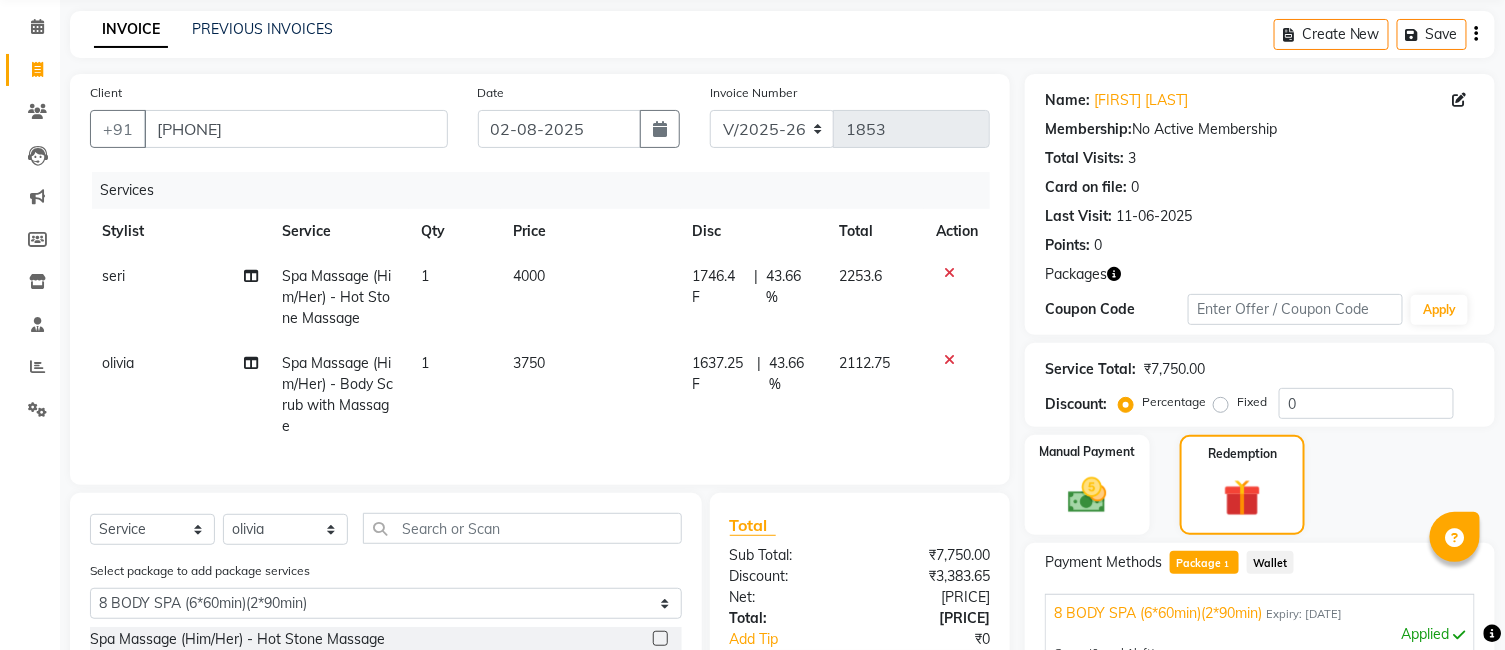 checkbox on "false" 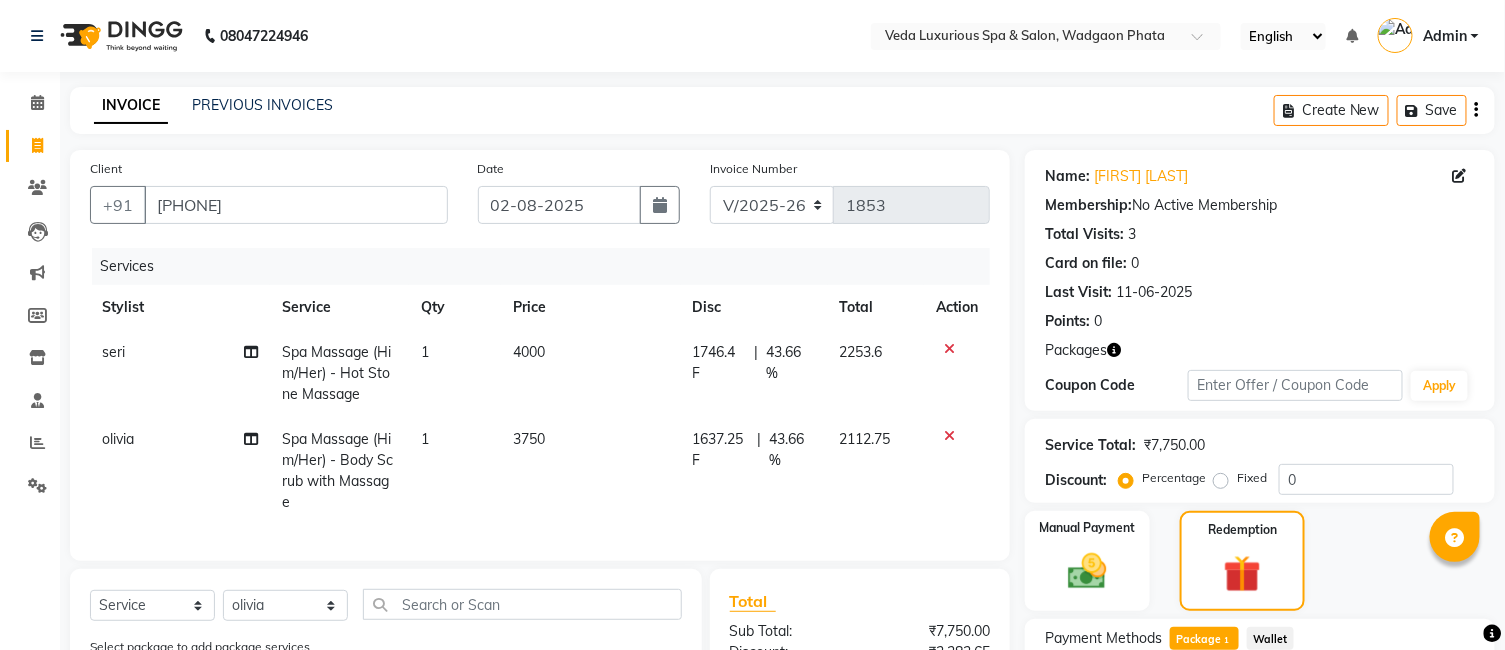 scroll, scrollTop: 433, scrollLeft: 0, axis: vertical 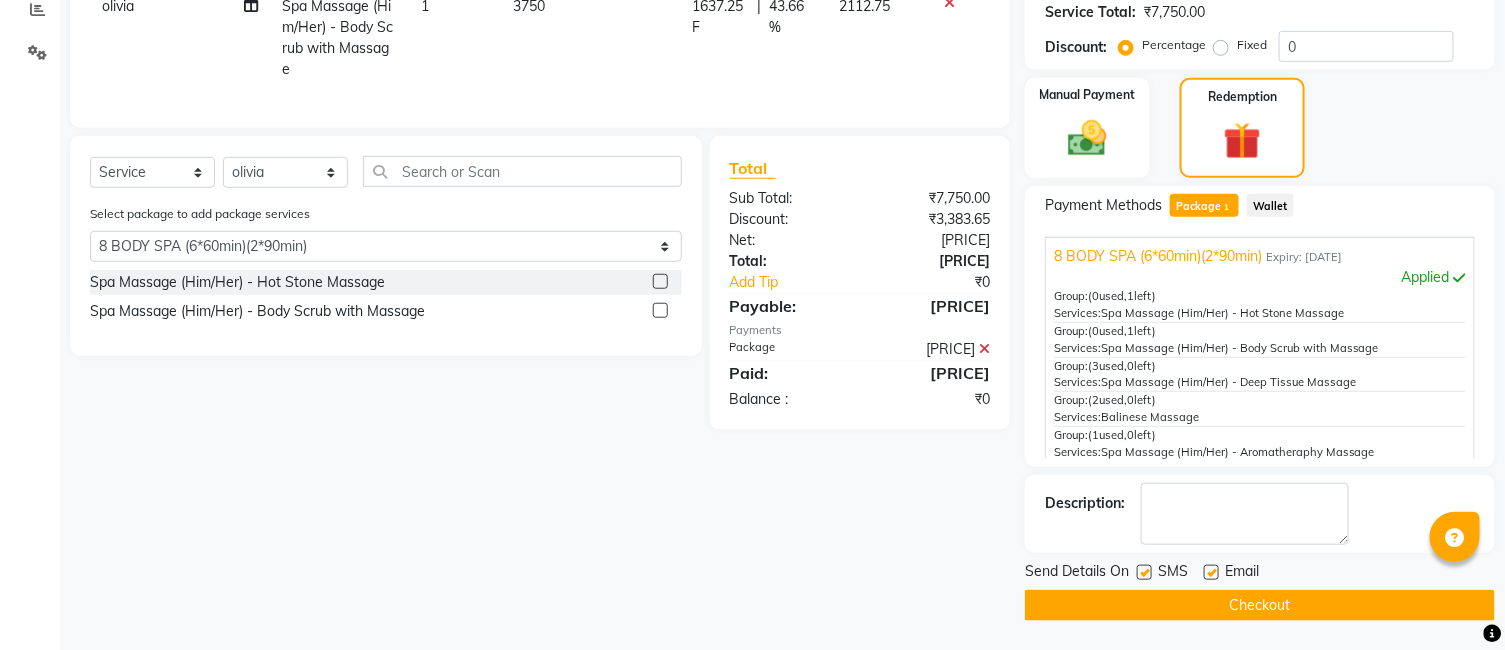 click on "Checkout" 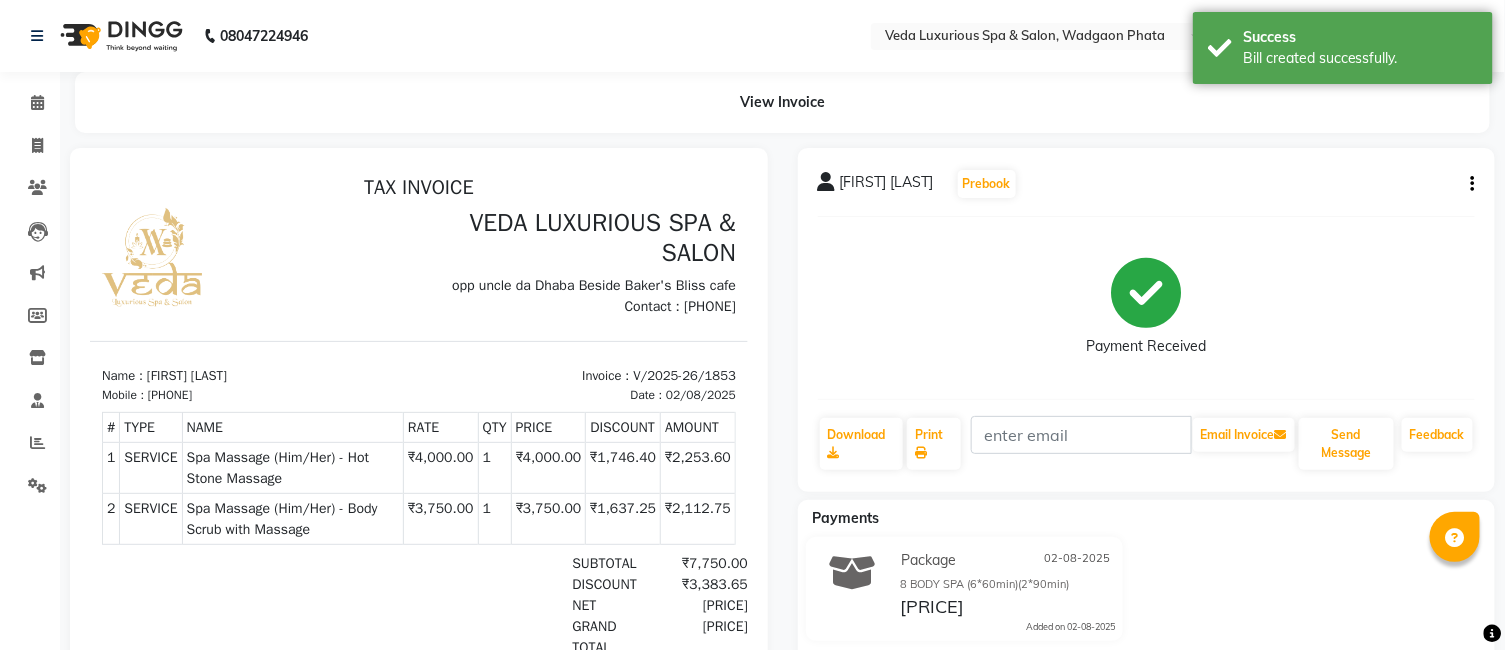 scroll, scrollTop: 0, scrollLeft: 0, axis: both 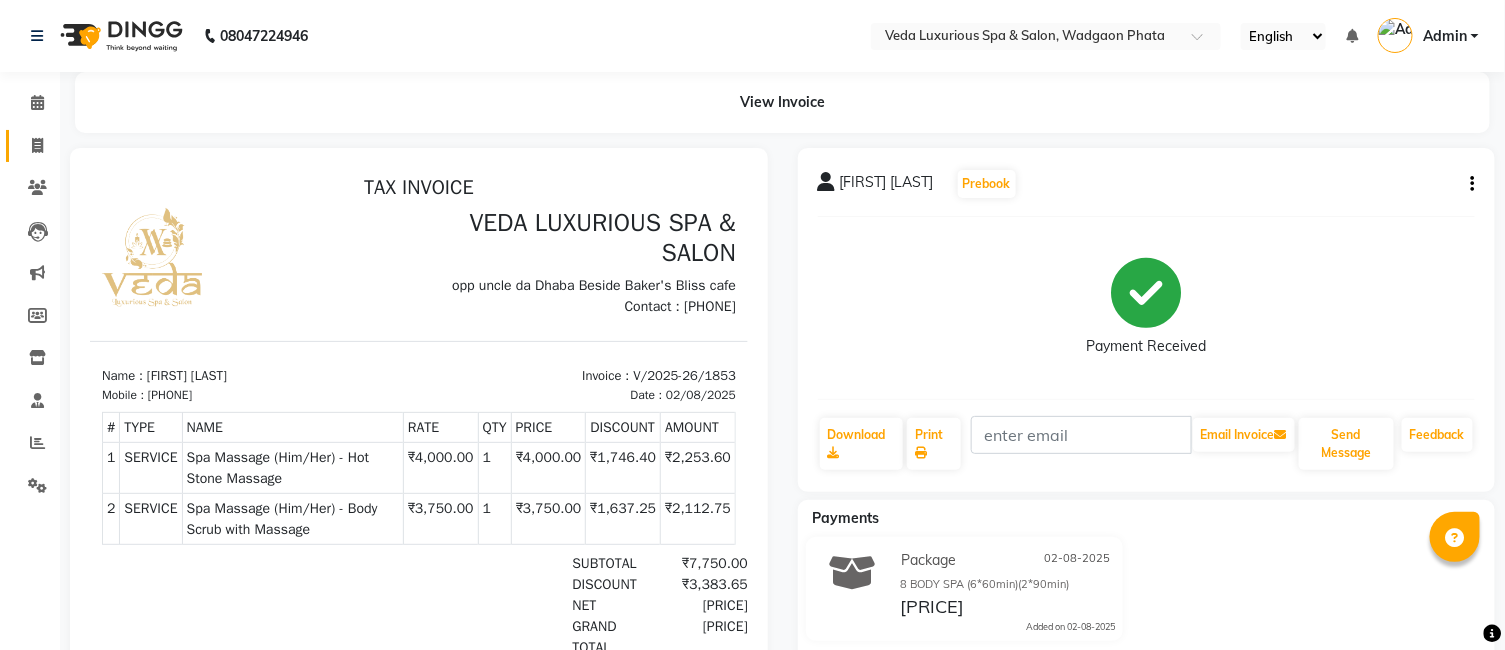 click 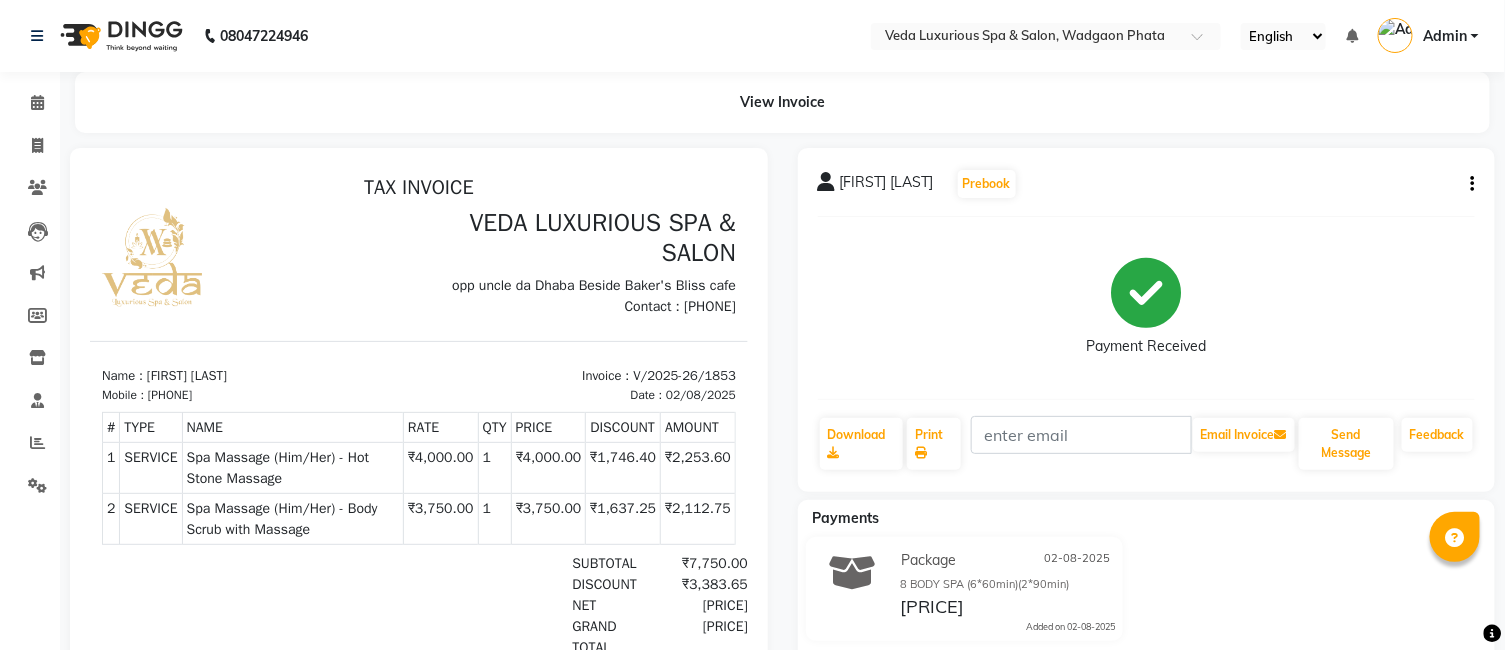 select on "service" 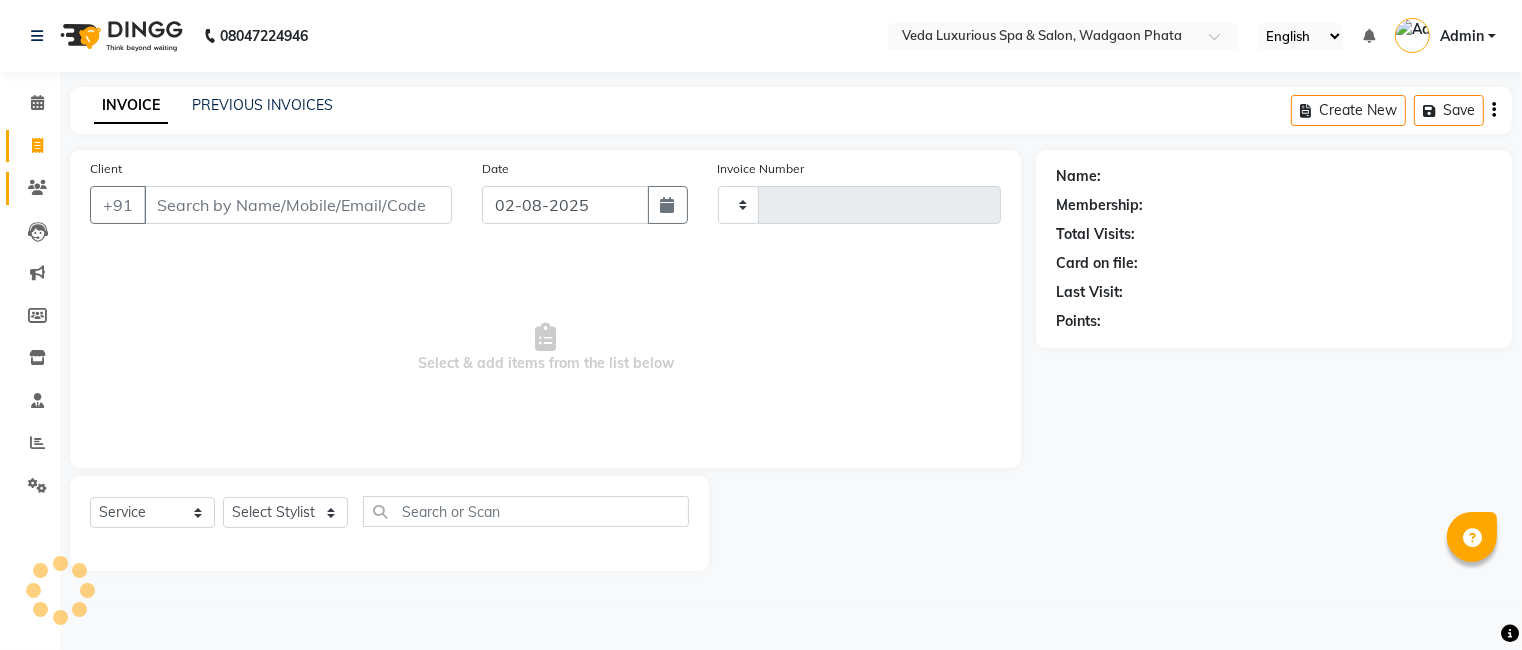 click on "Clients" 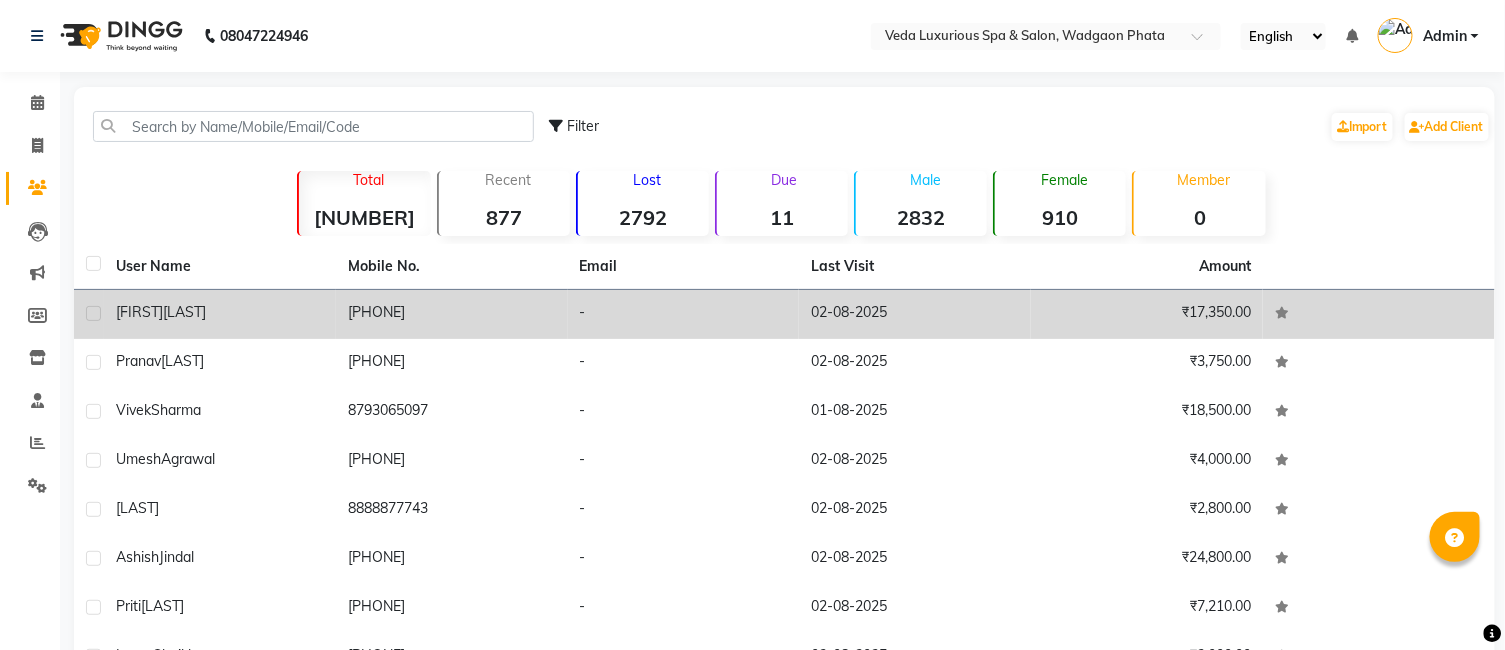 click on "[FIRST] [LAST]" 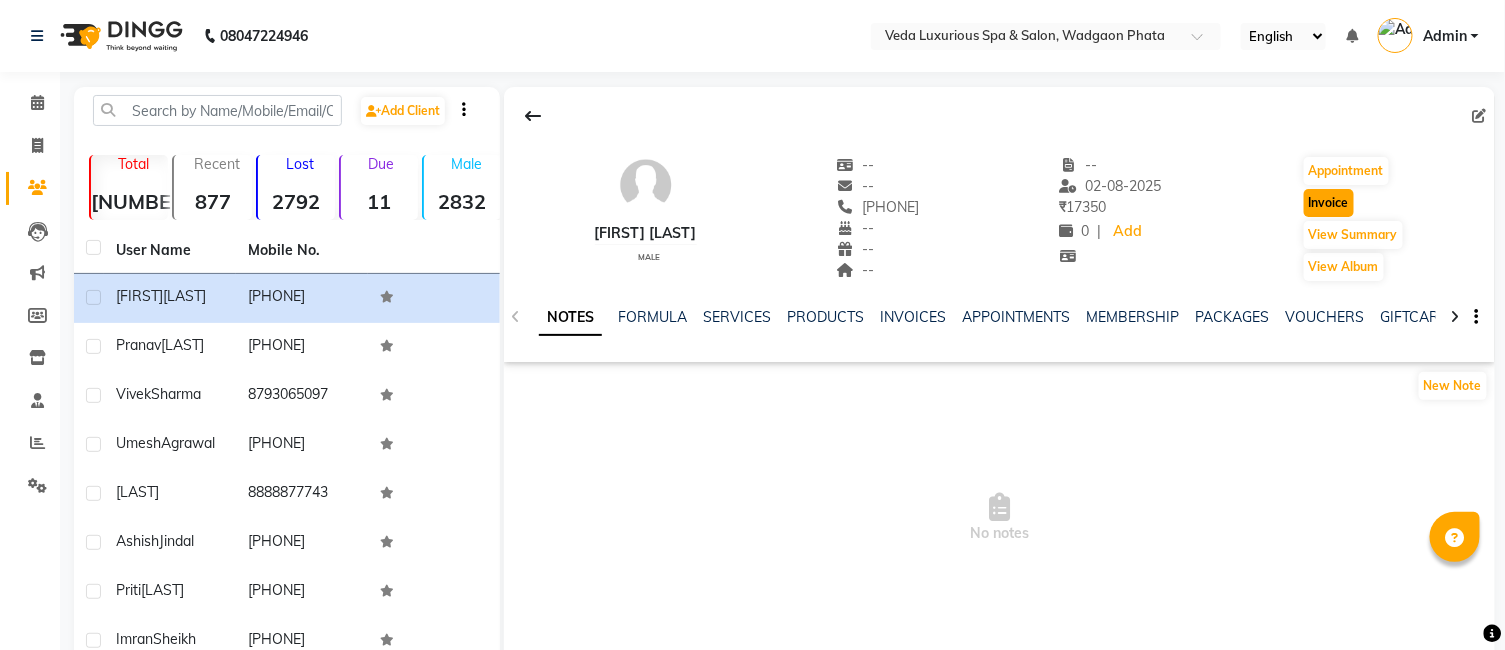 click on "Invoice" 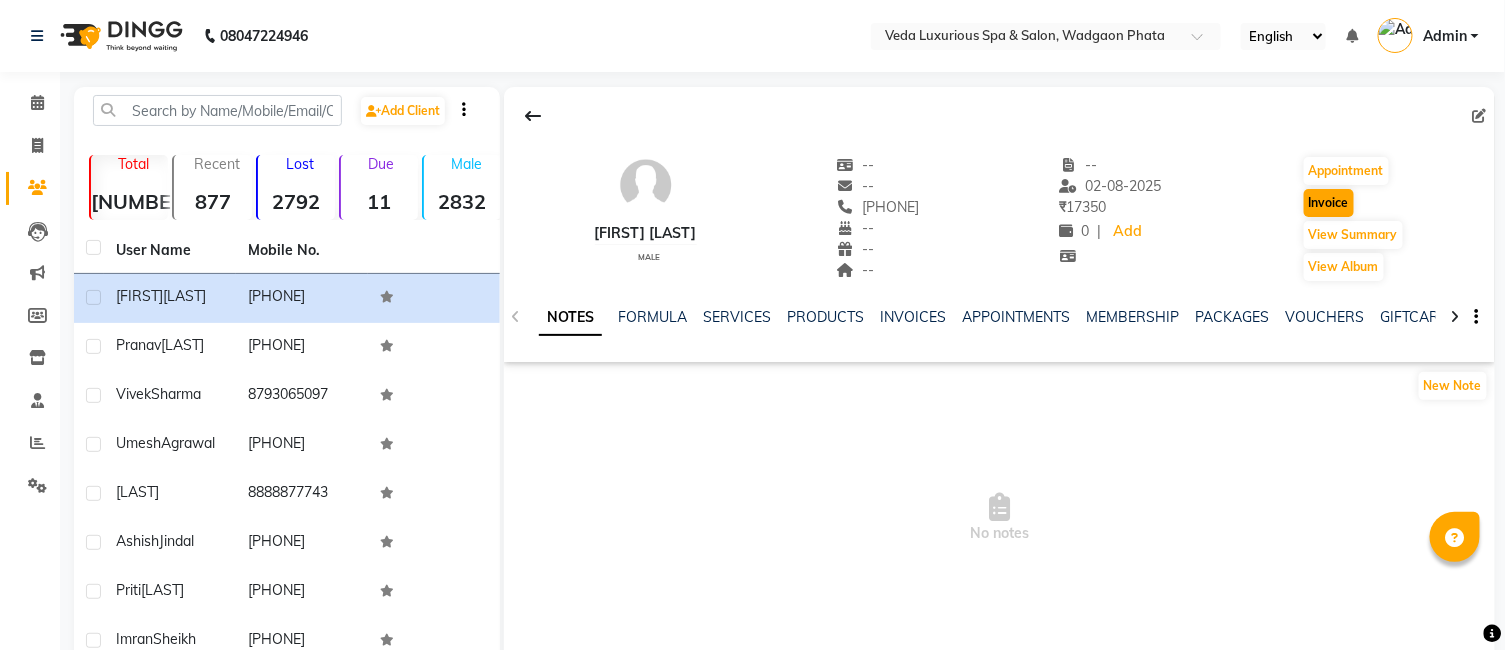 select on "service" 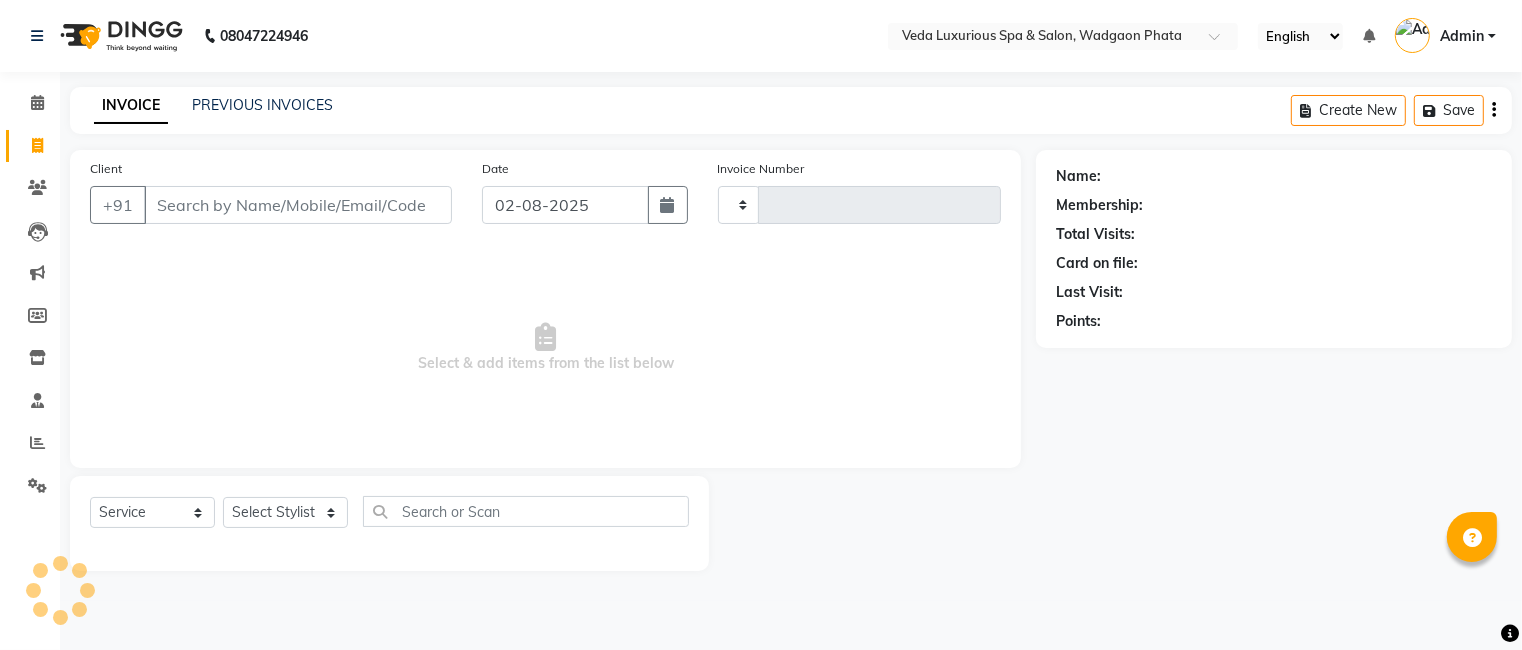 type on "1854" 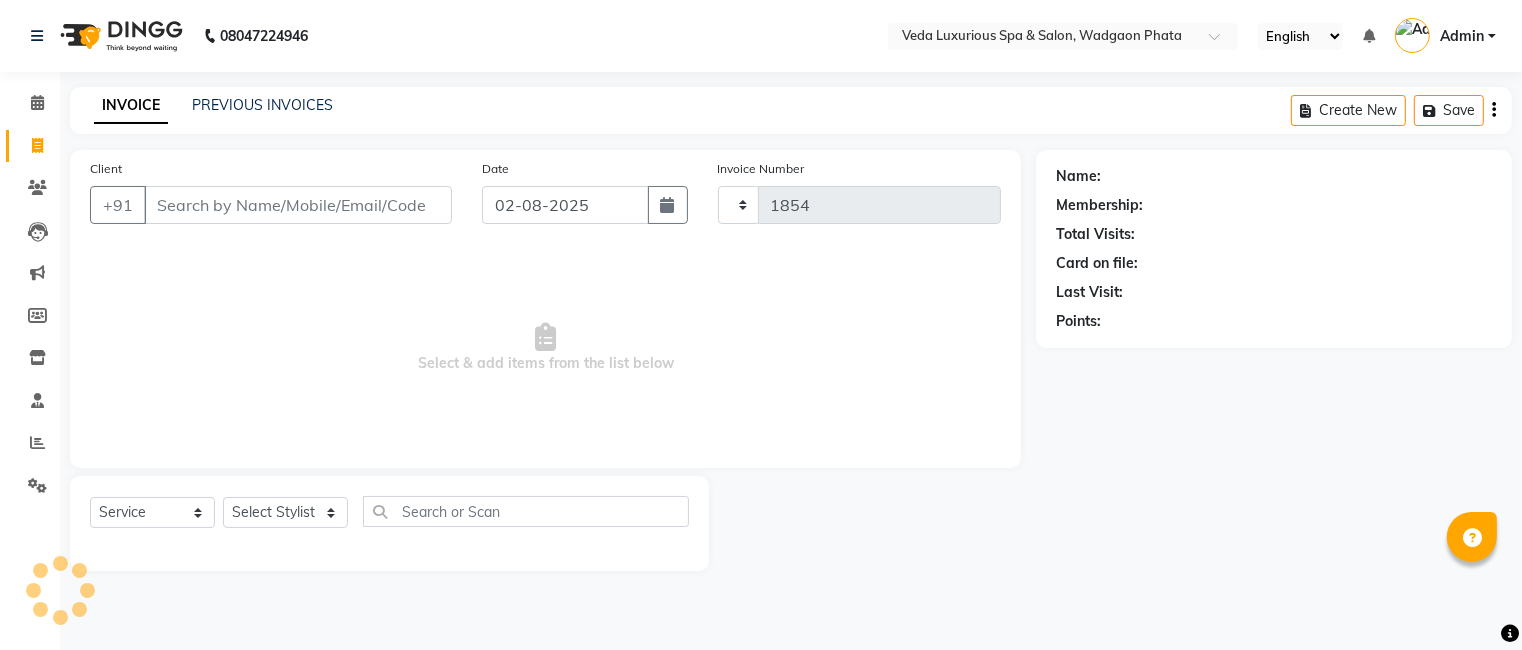 select on "4666" 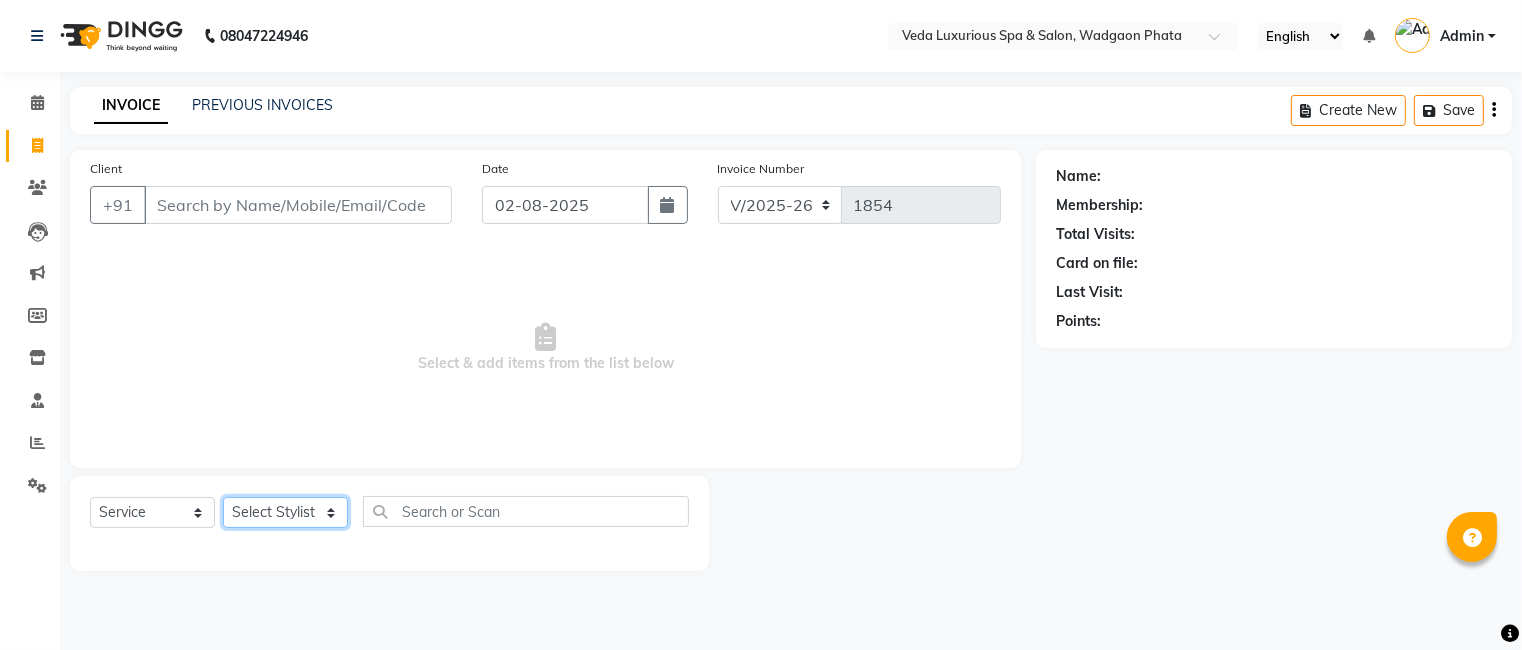 click on "Select Stylist" 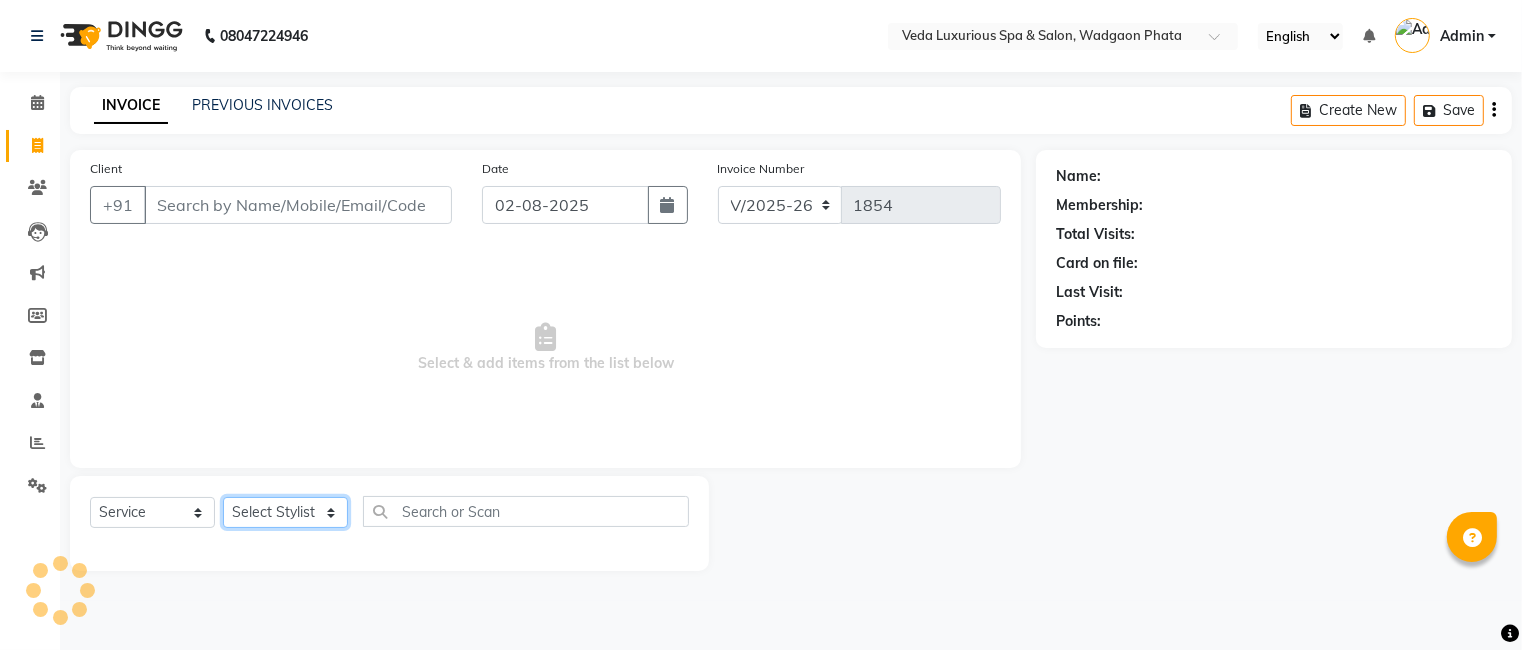 type on "[PHONE]" 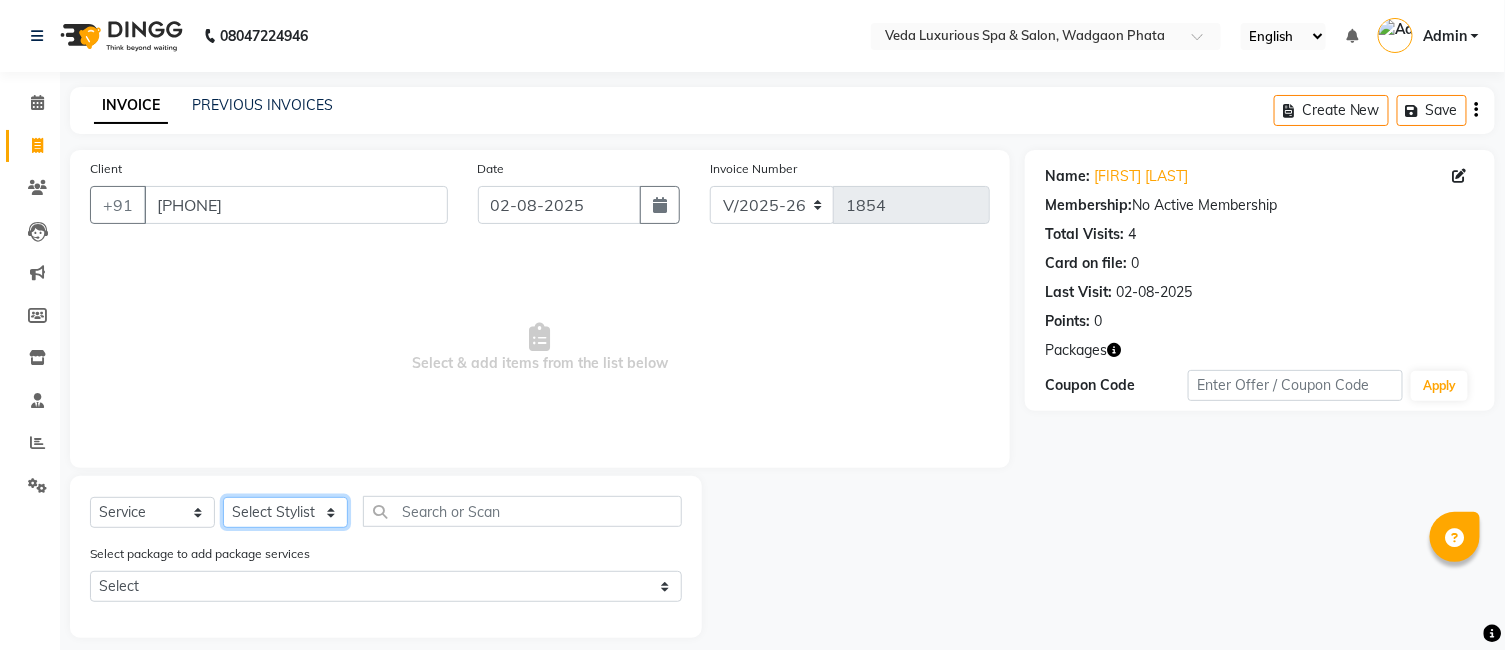 select on "[NUMBER]" 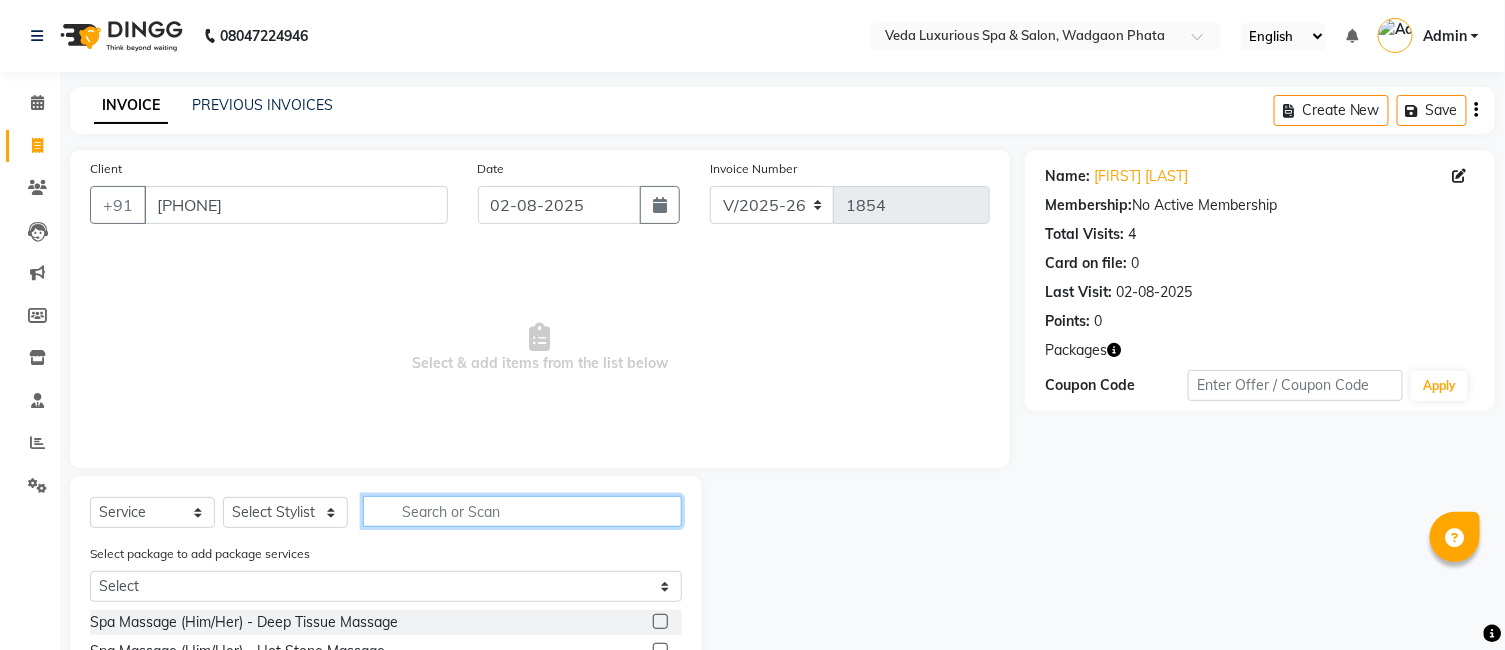 click 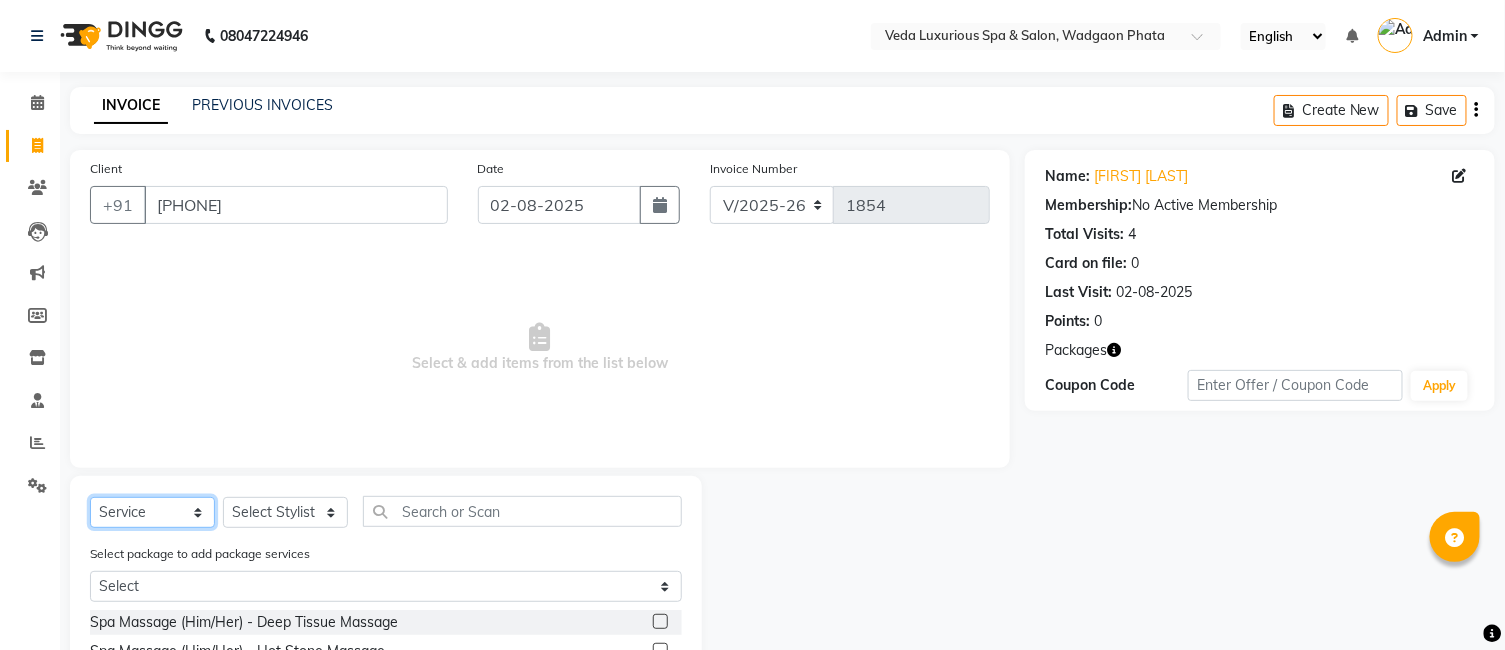 click on "Select  Service  Product  Membership  Package Voucher Prepaid Gift Card" 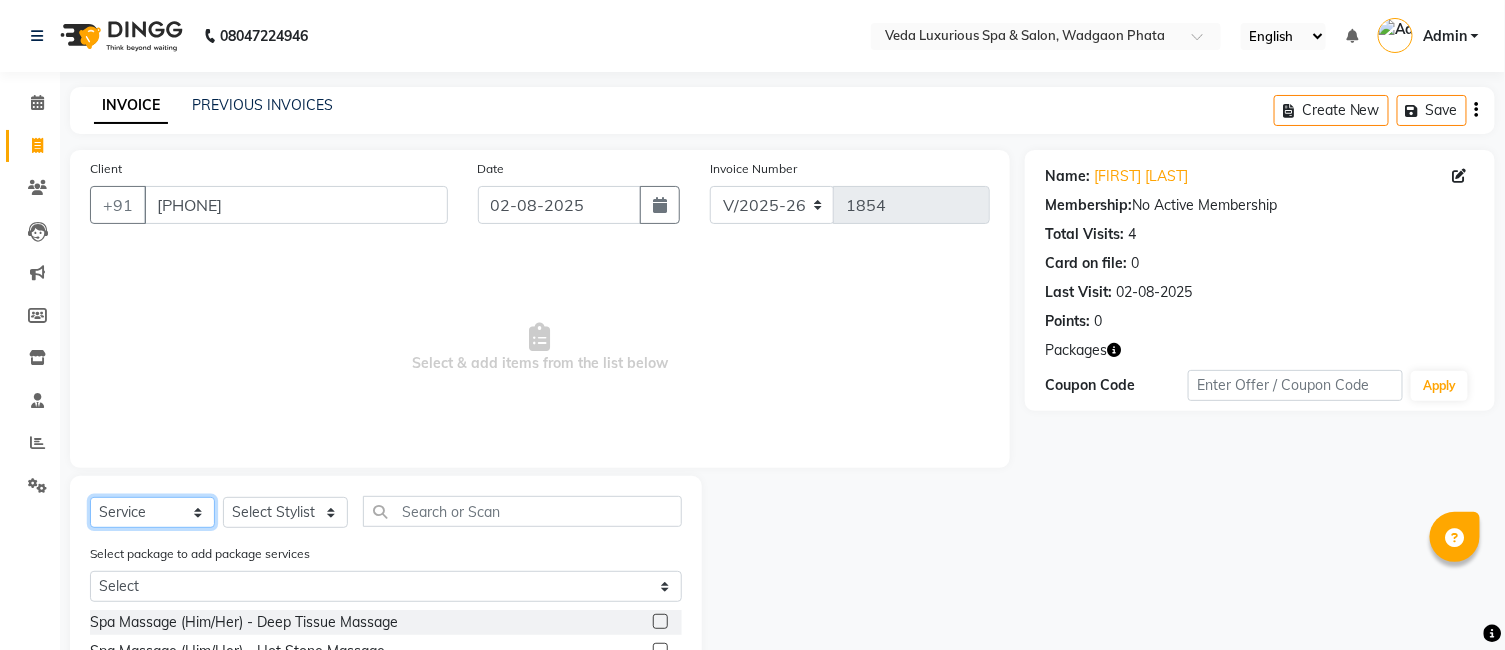 click on "Select  Service  Product  Membership  Package Voucher Prepaid Gift Card" 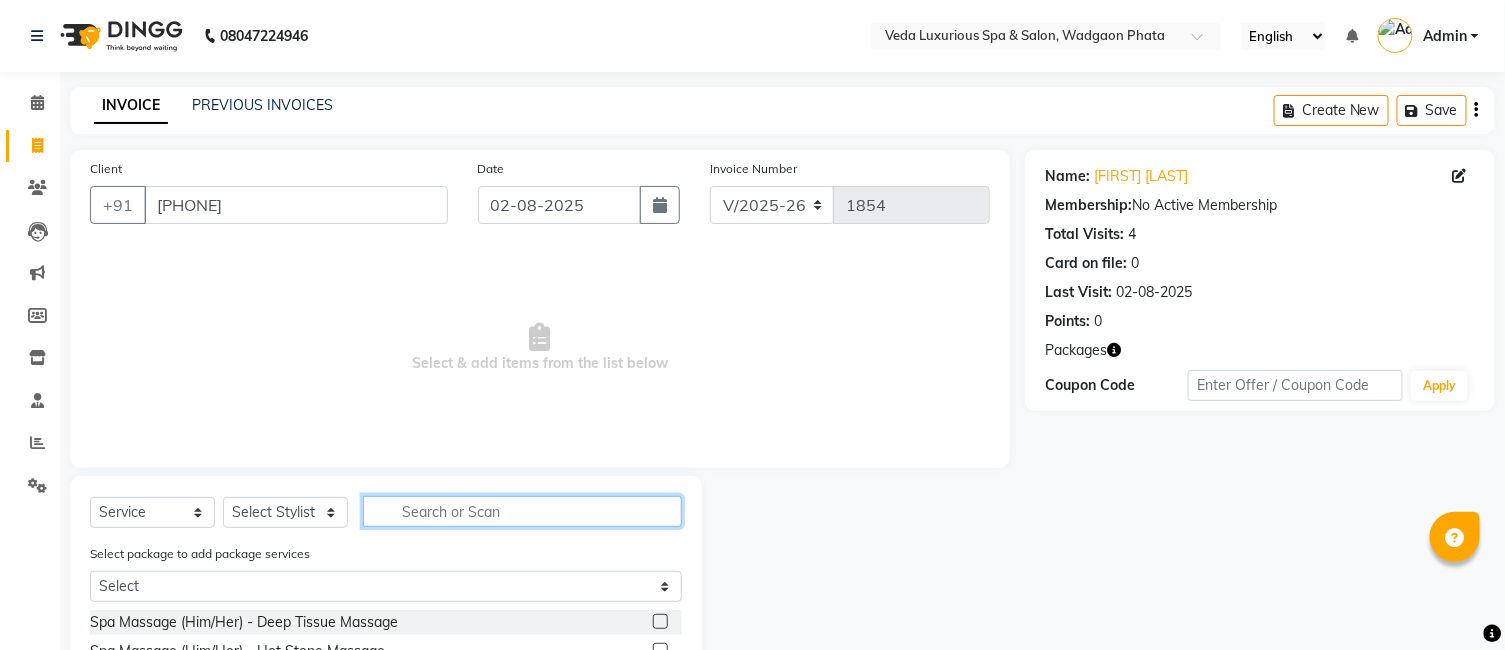 click 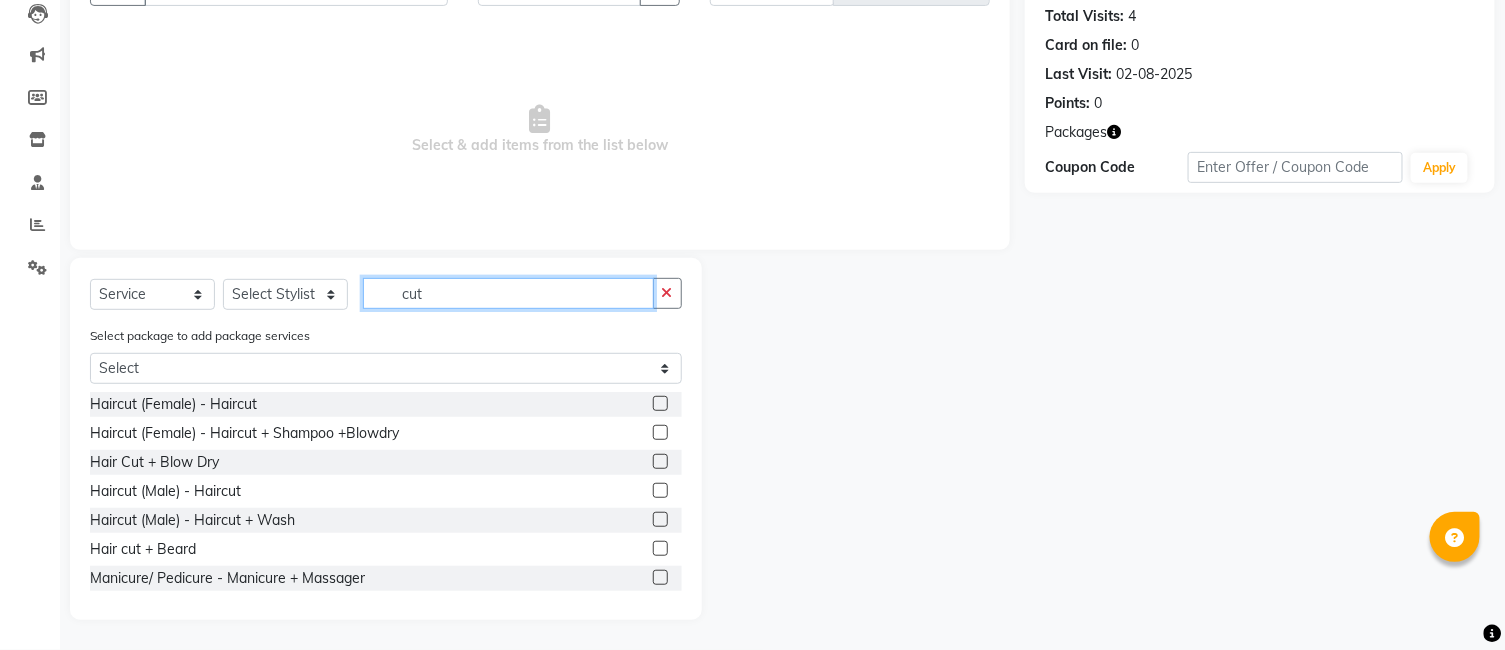 scroll, scrollTop: 192, scrollLeft: 0, axis: vertical 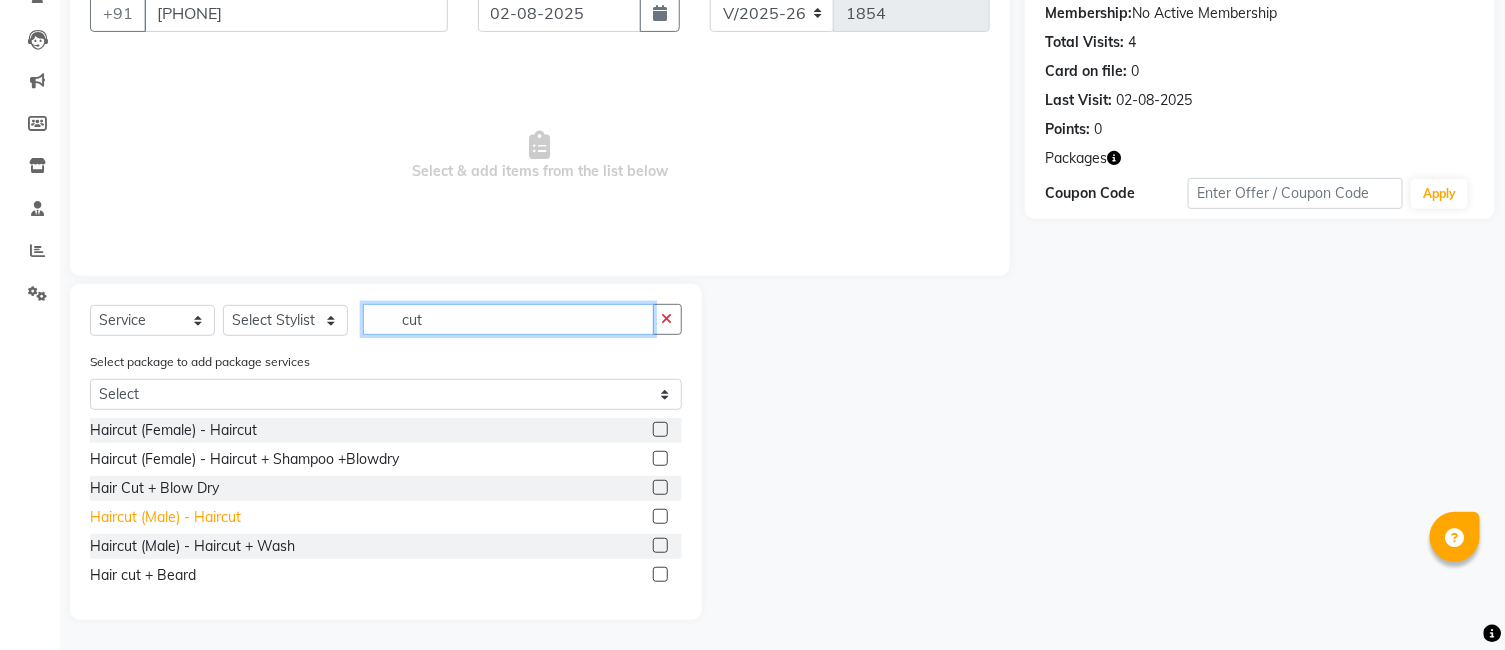 type on "cut" 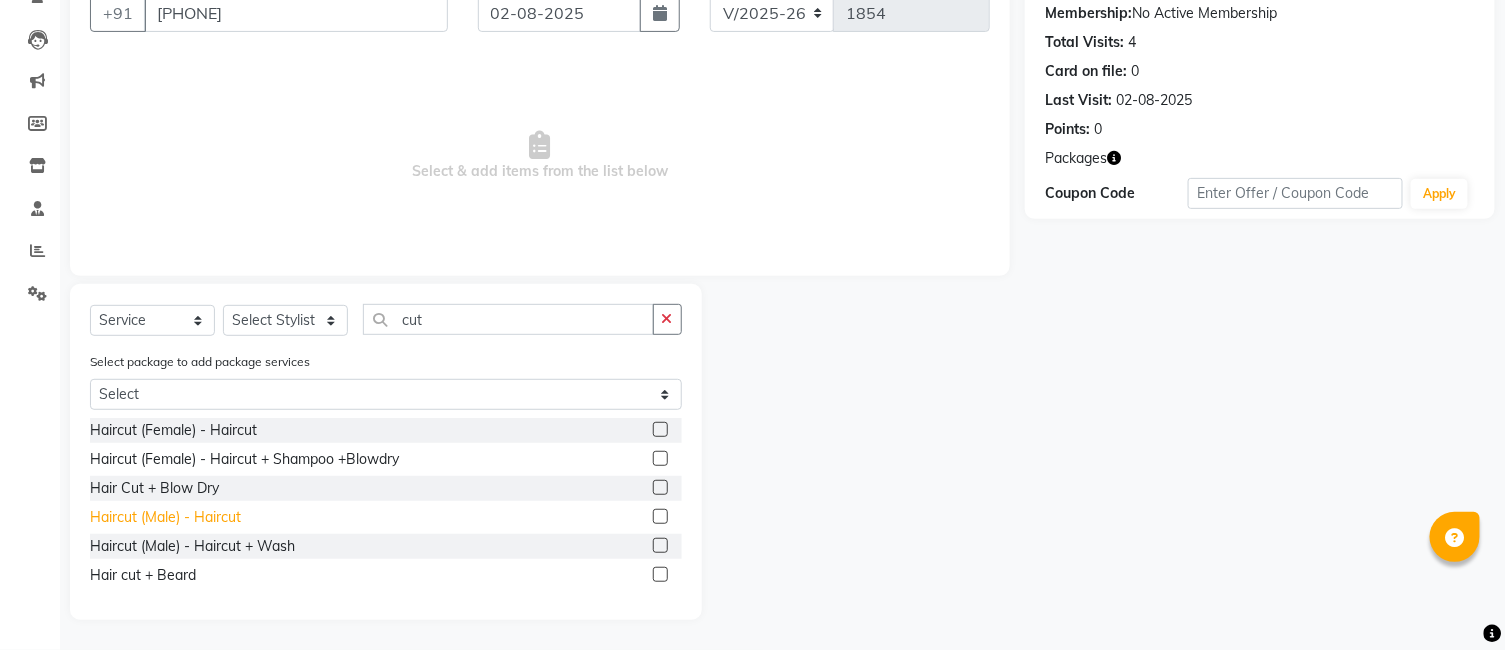 click on "Haircut (Male) - Haircut" 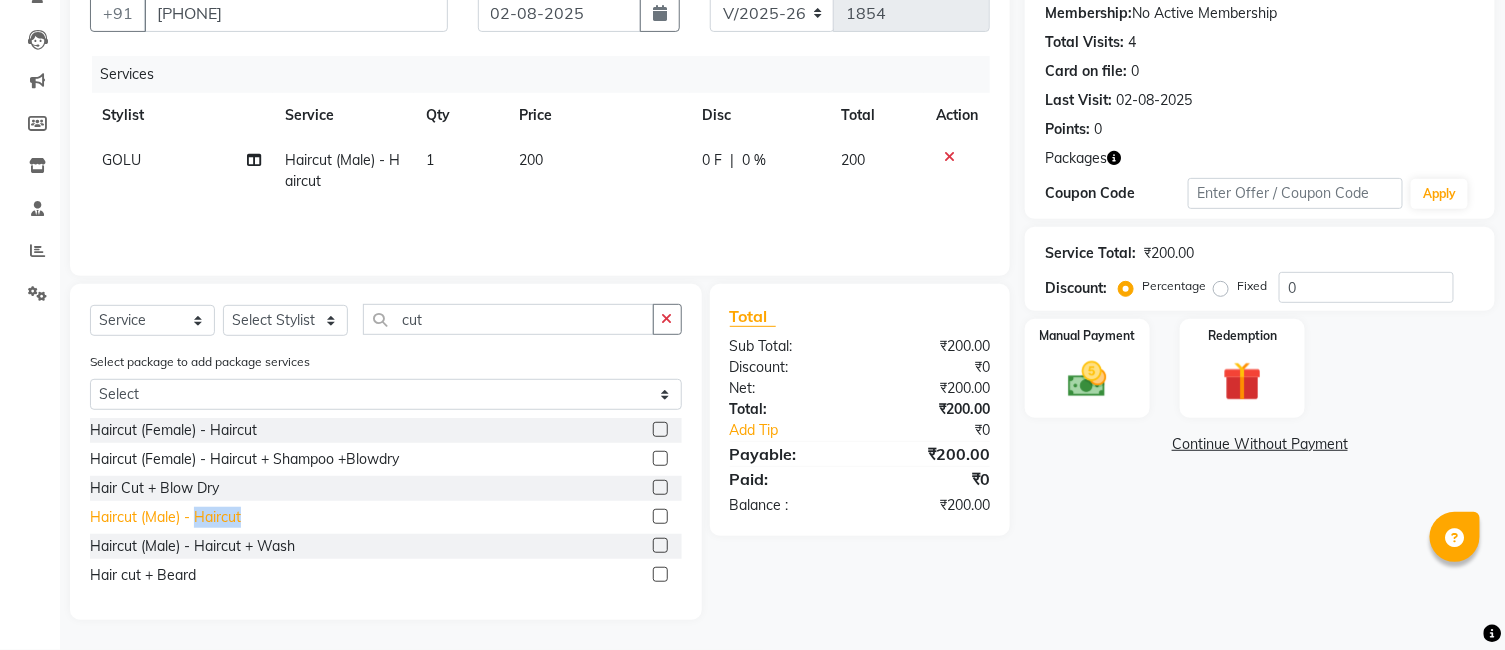 click on "Haircut (Male) - Haircut" 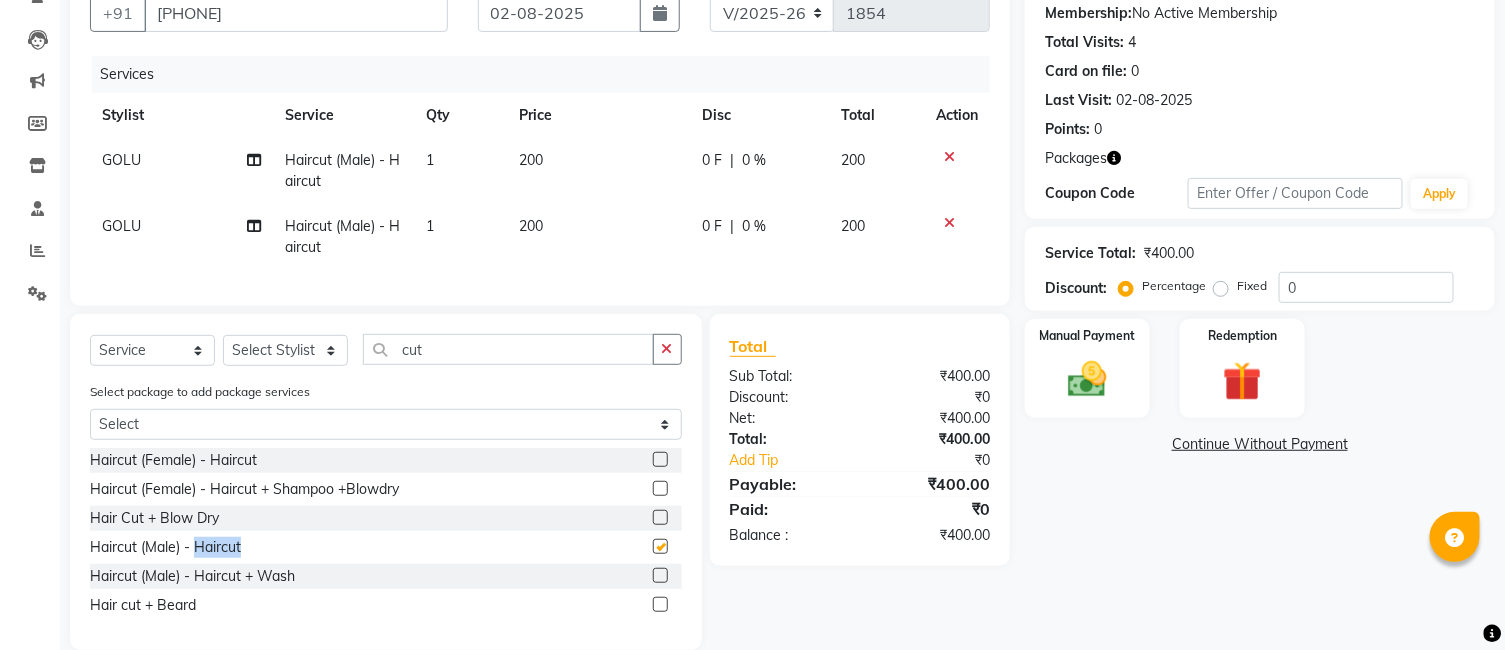 checkbox on "false" 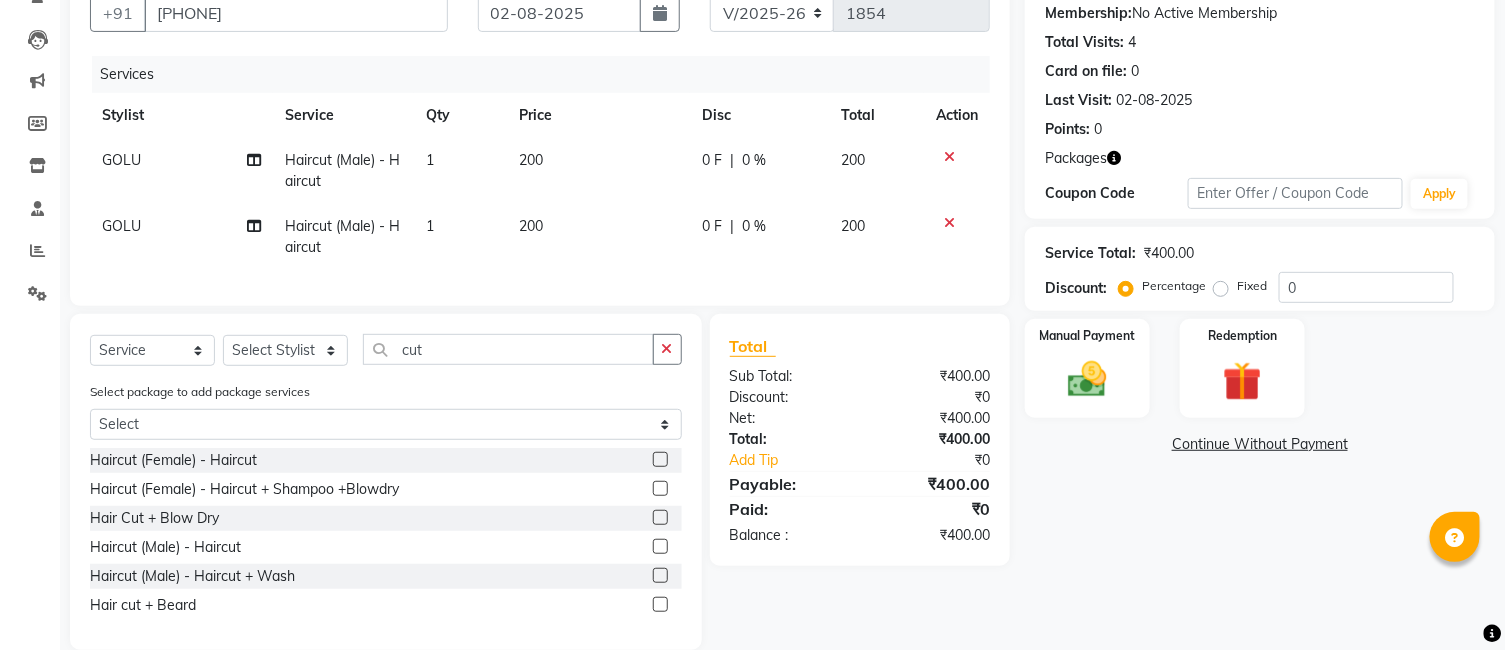 click on "GOLU" 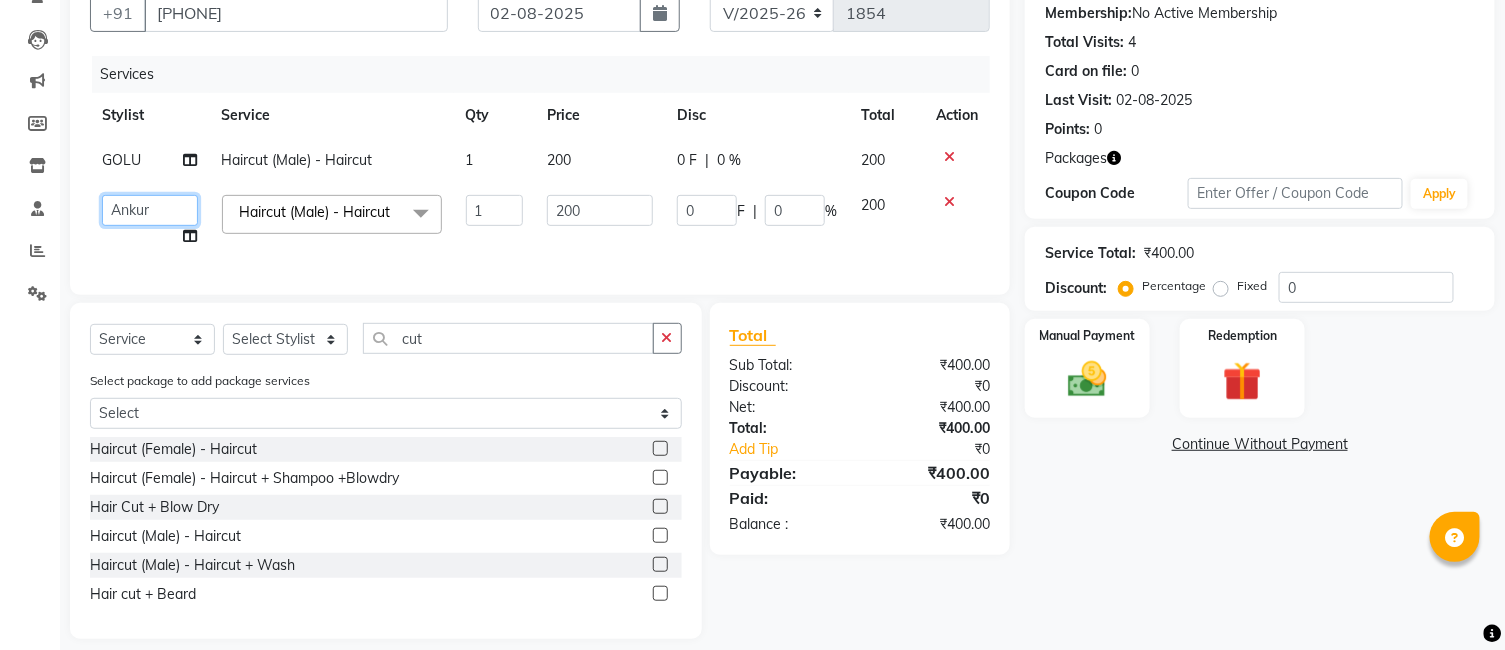 click on "Ankur   GOLU   Khushi   kim   lily   Mahesh   manu   MOYA   Nilam   olivia   RP   seri   VEDA" 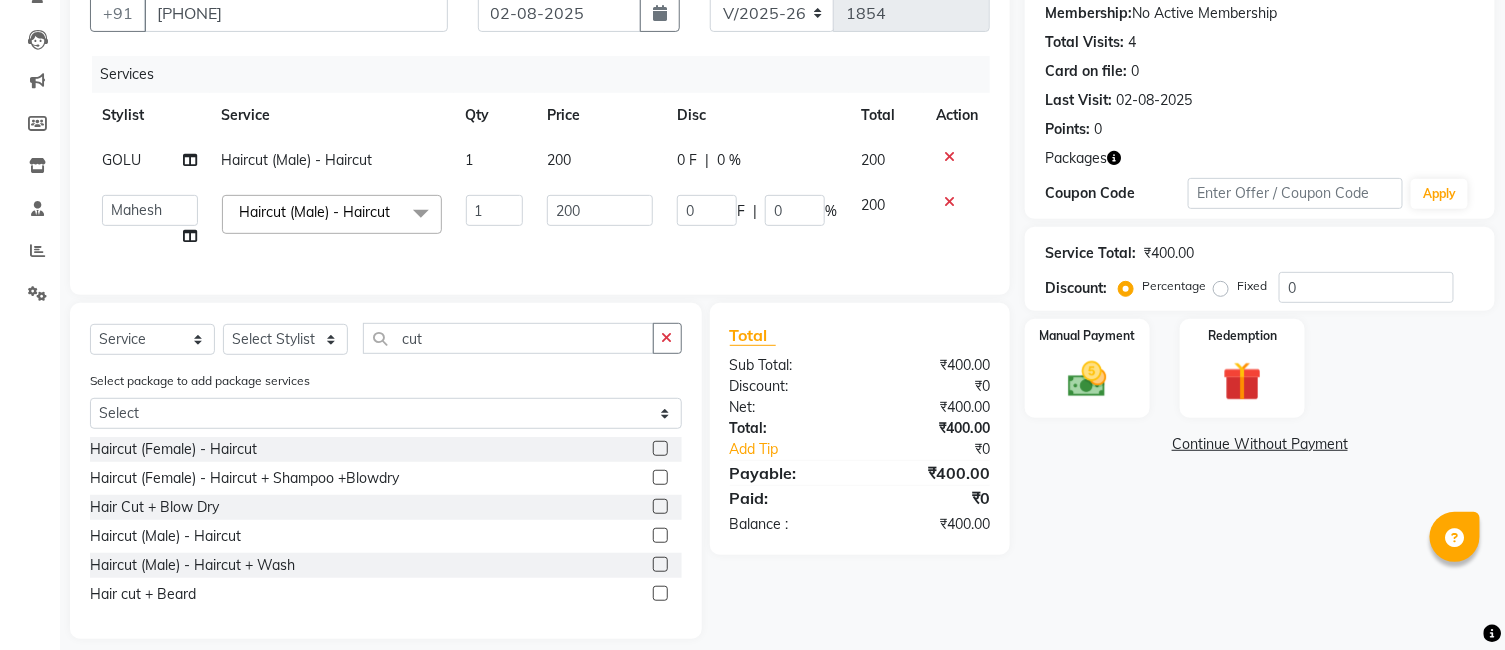 select on "58145" 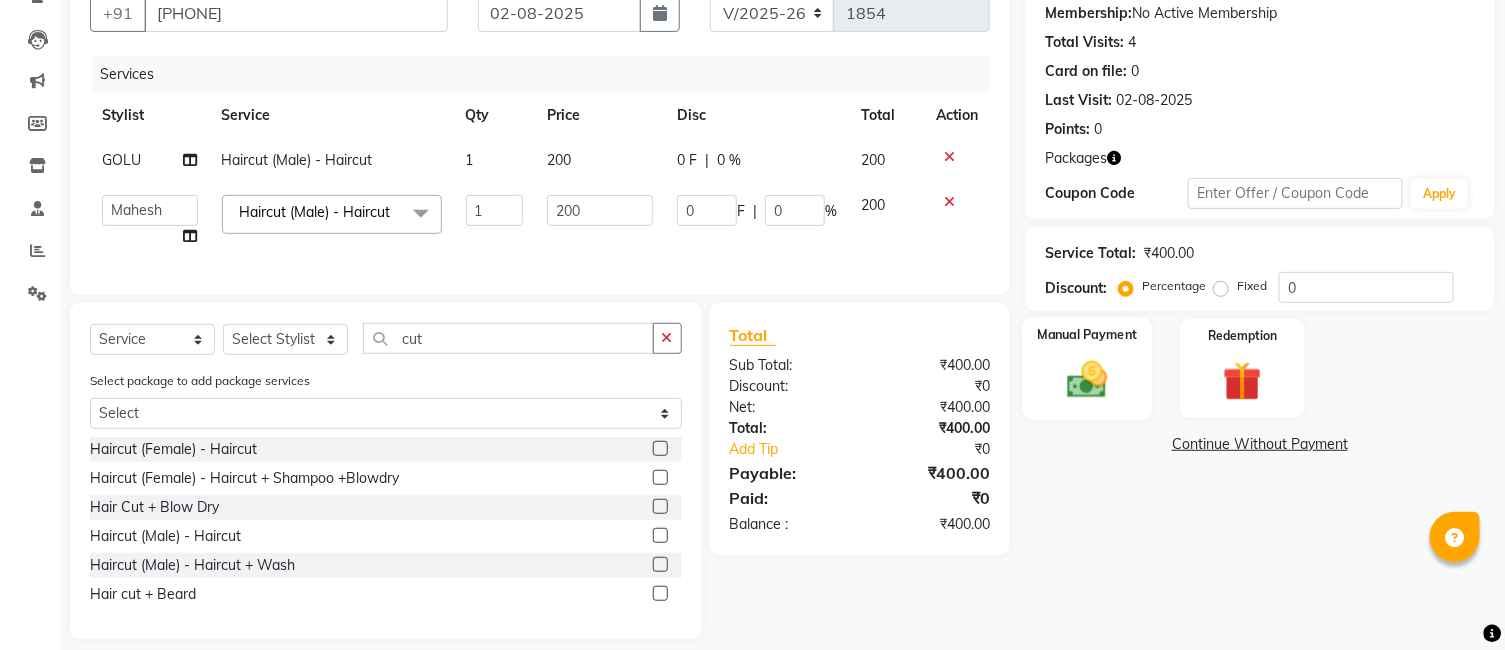 click 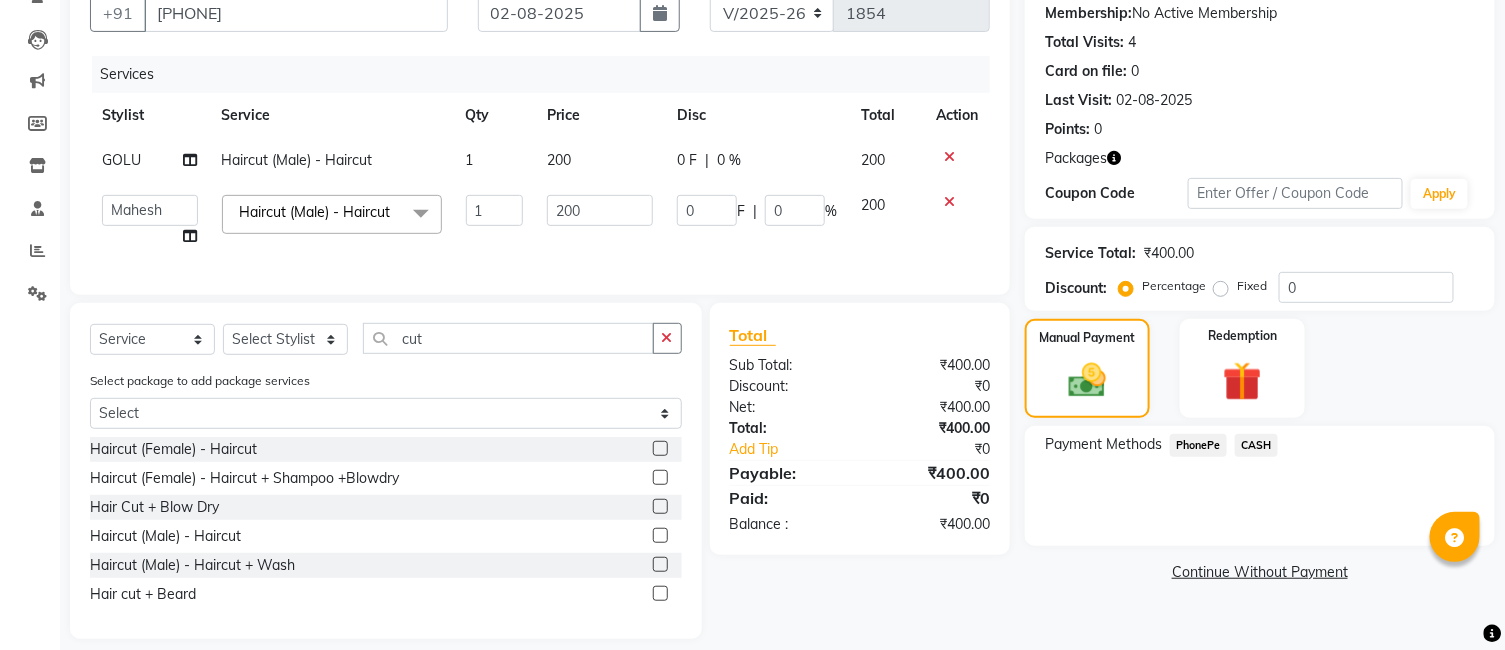 click on "PhonePe" 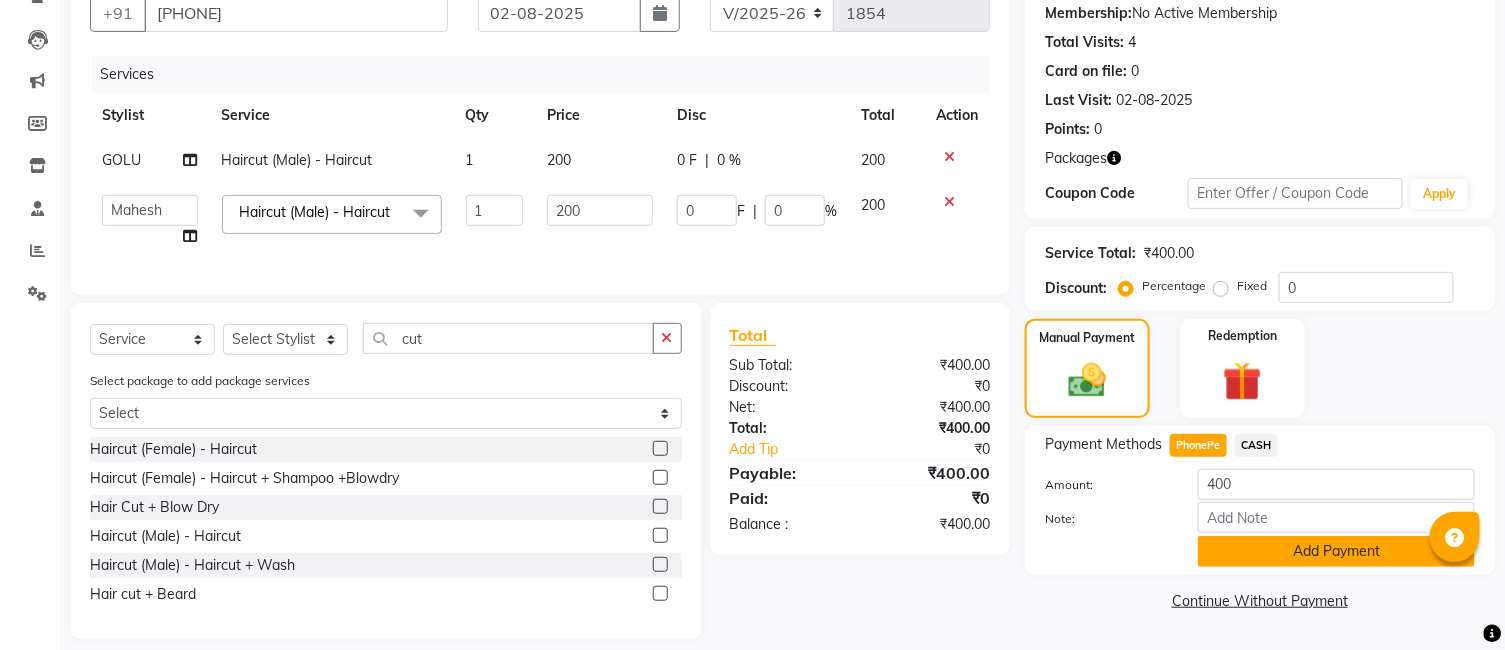 scroll, scrollTop: 227, scrollLeft: 0, axis: vertical 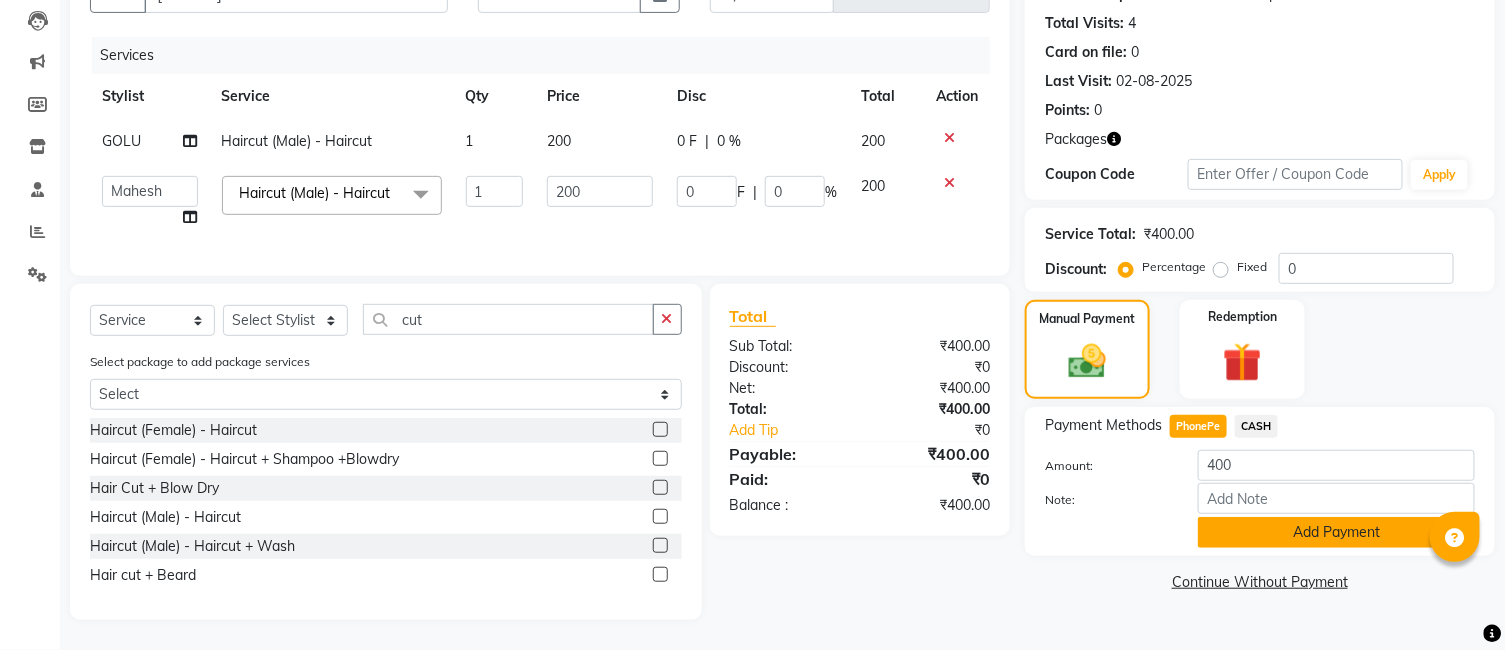 click on "Add Payment" 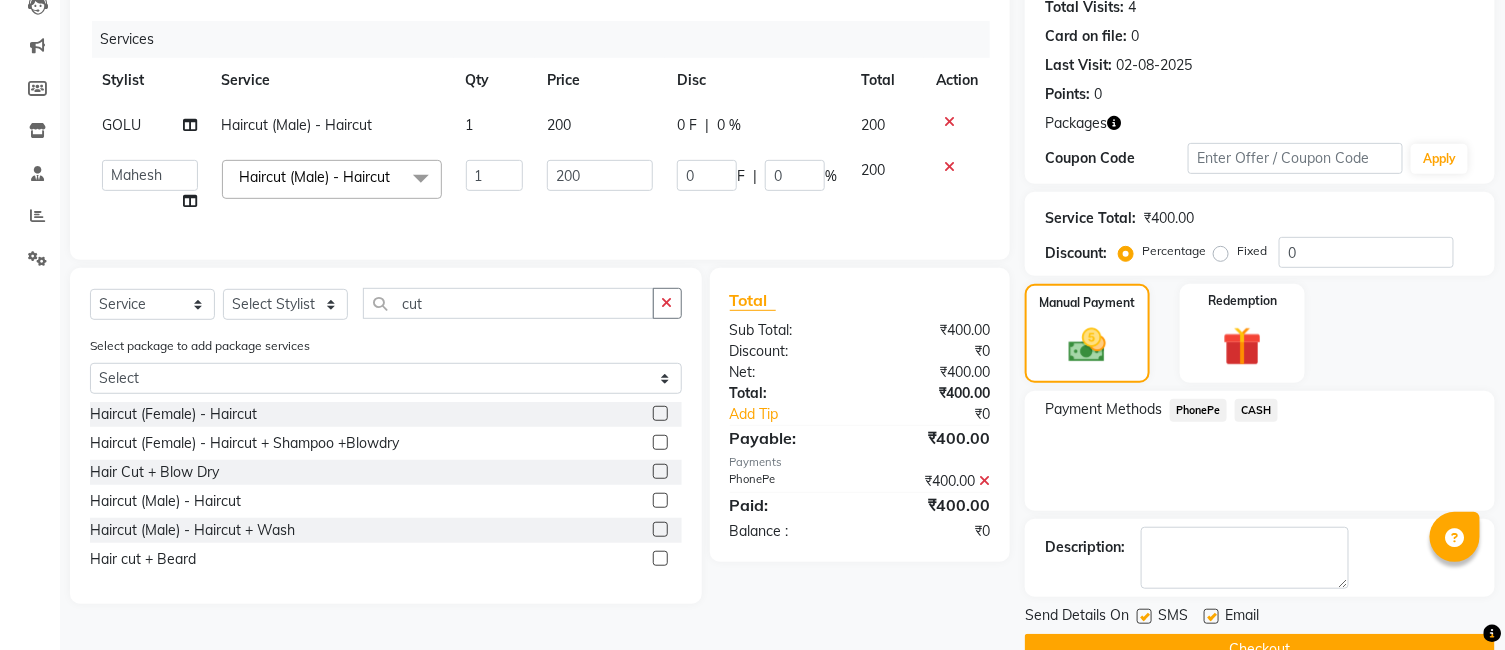 scroll, scrollTop: 272, scrollLeft: 0, axis: vertical 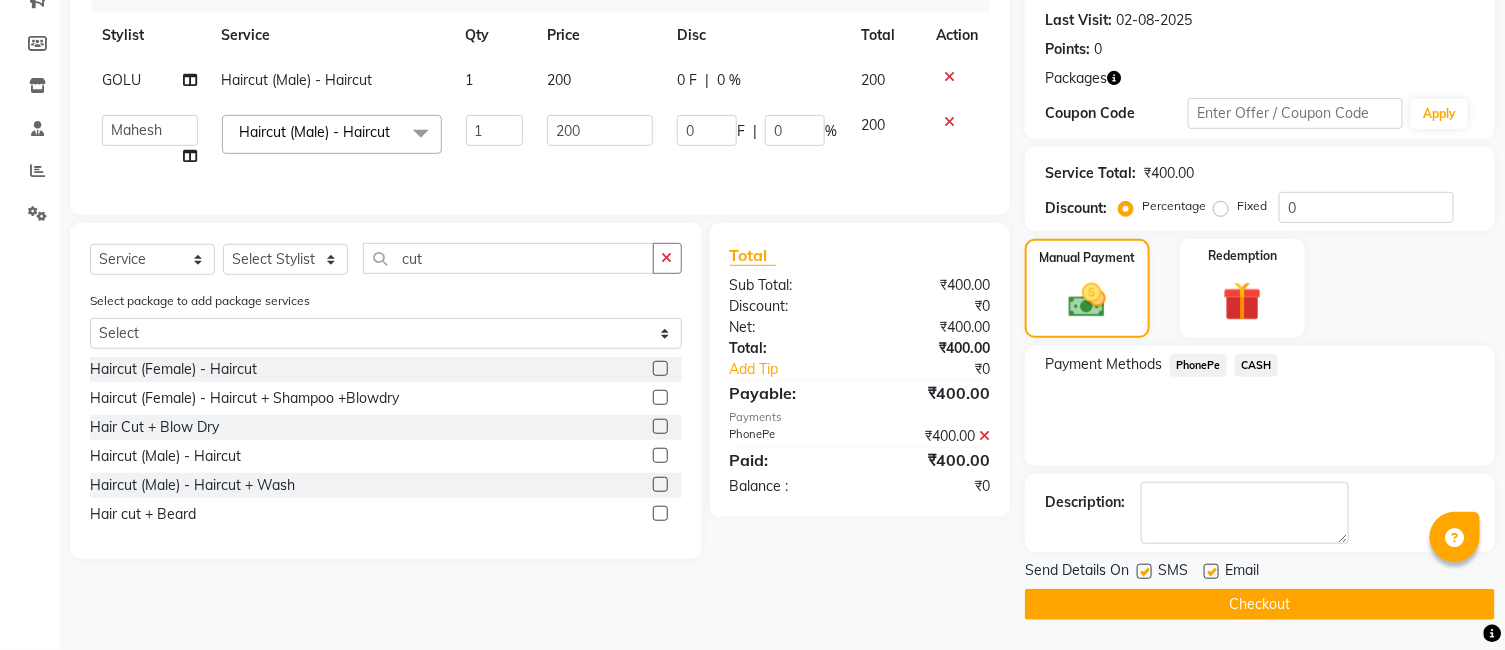 click on "Checkout" 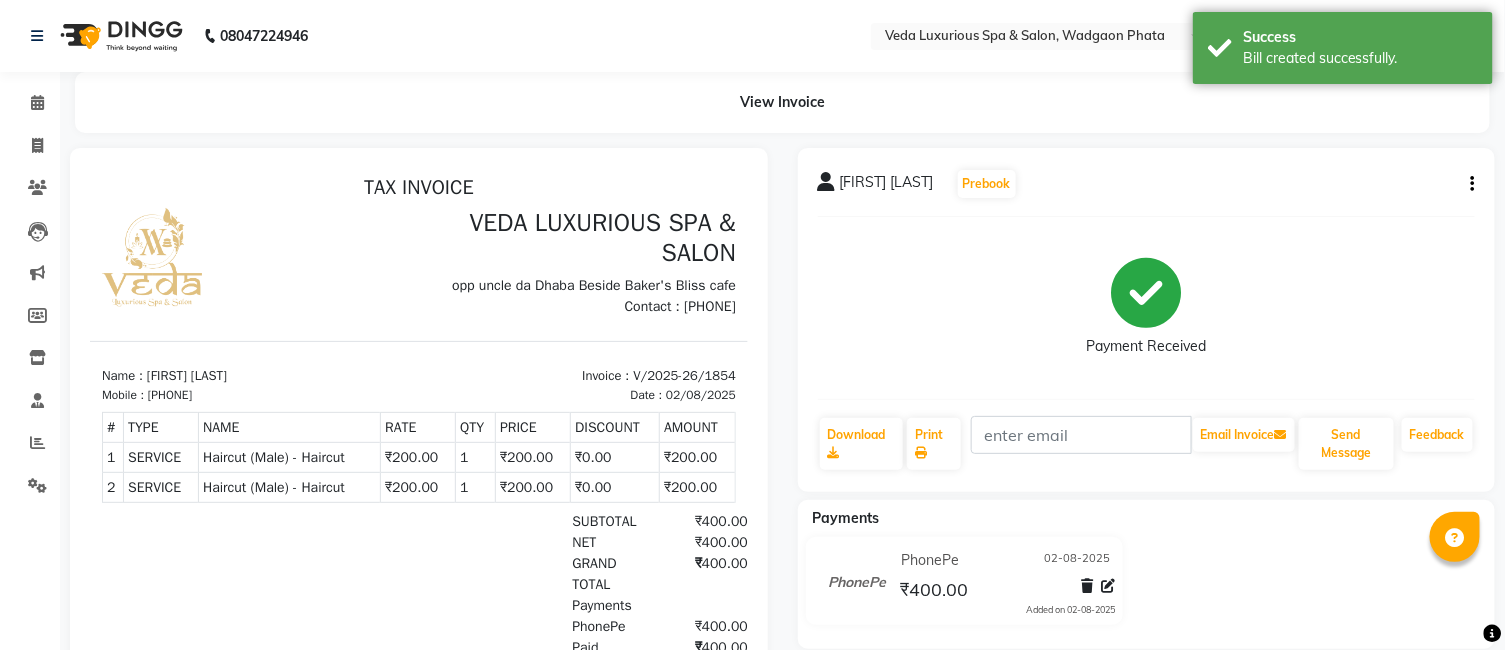 scroll, scrollTop: 0, scrollLeft: 0, axis: both 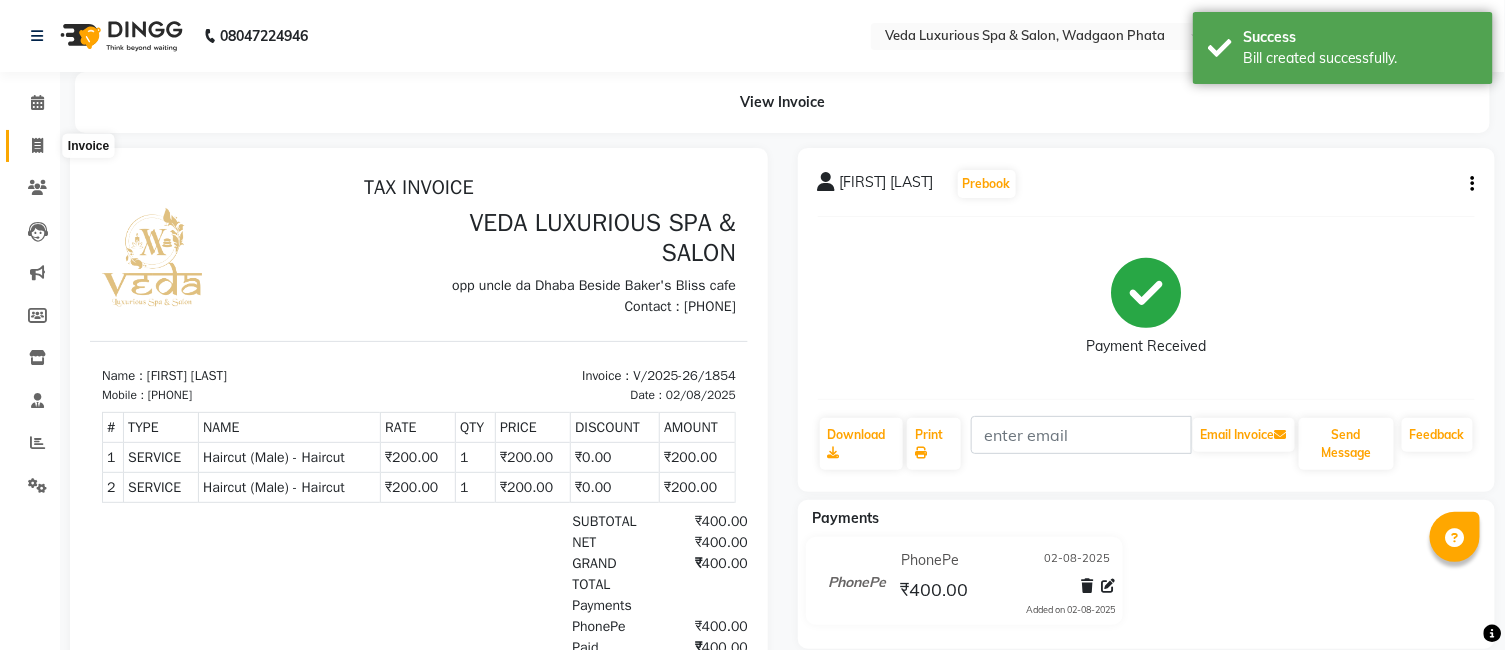 click 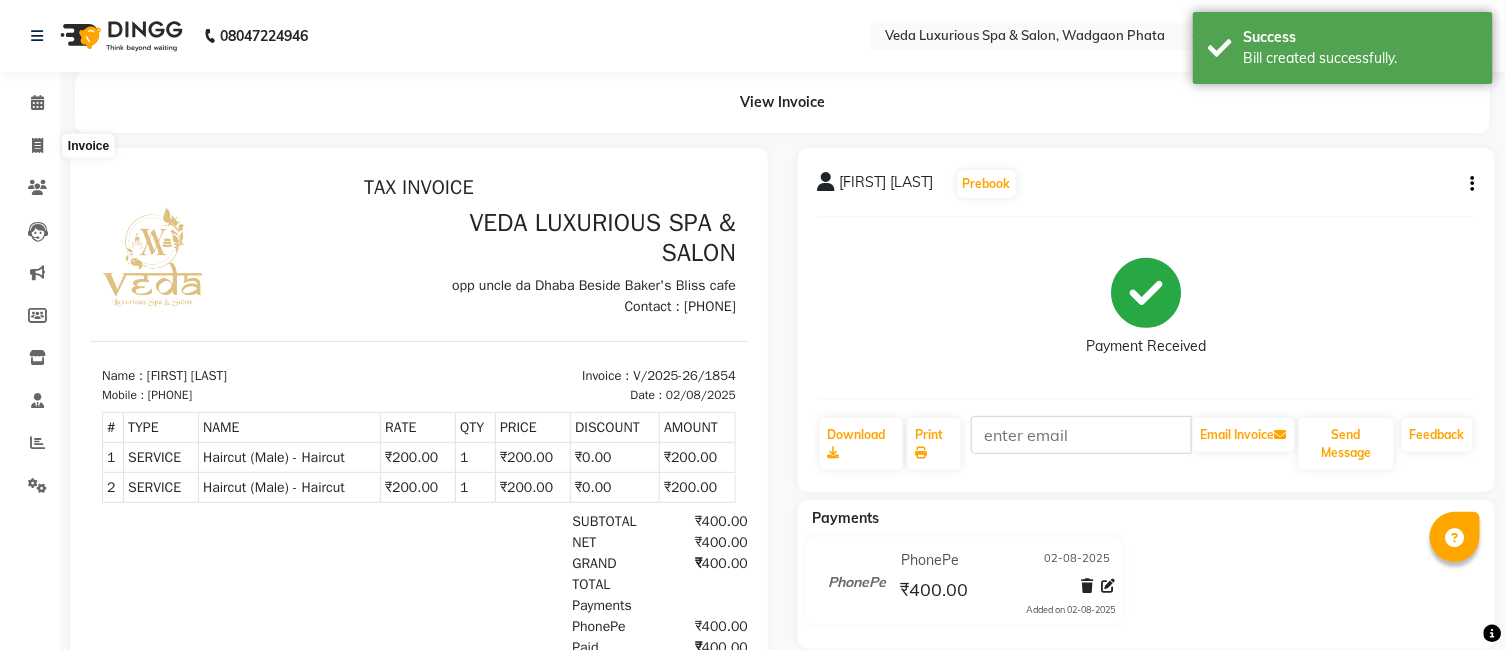 select on "service" 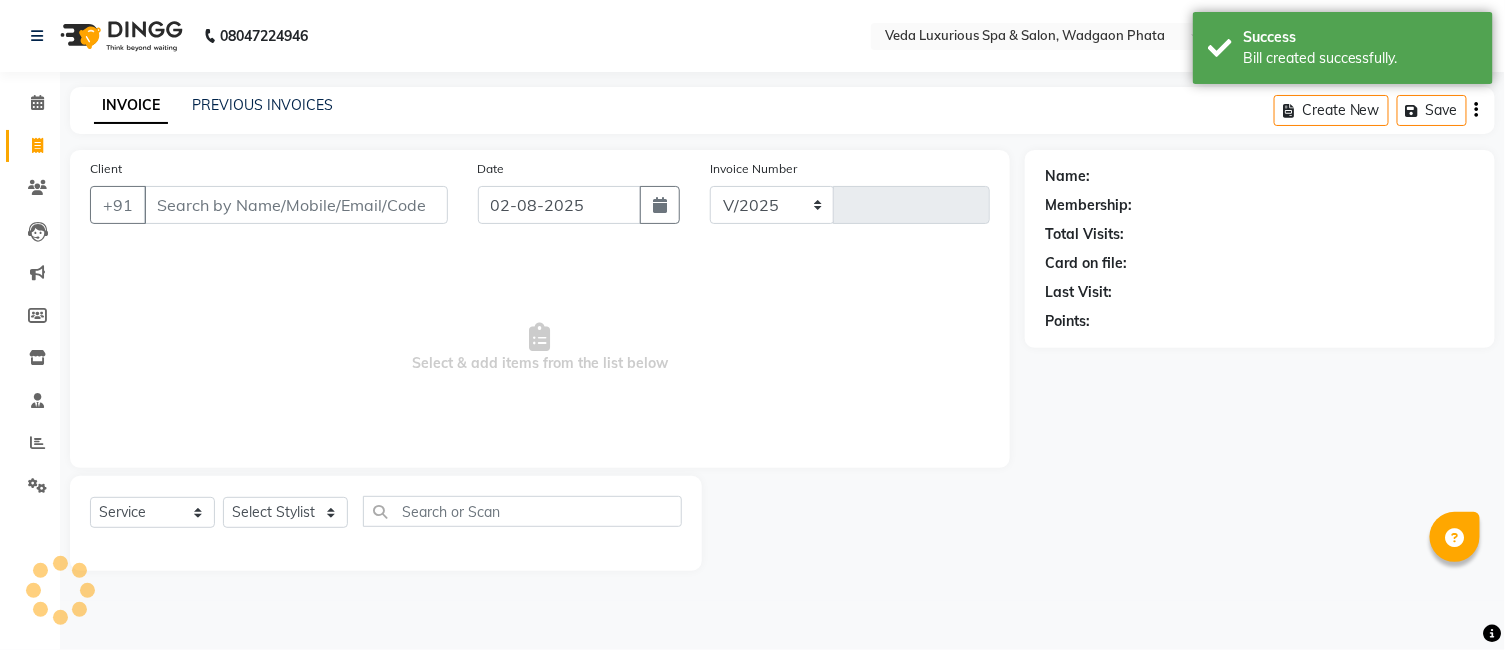 select on "4666" 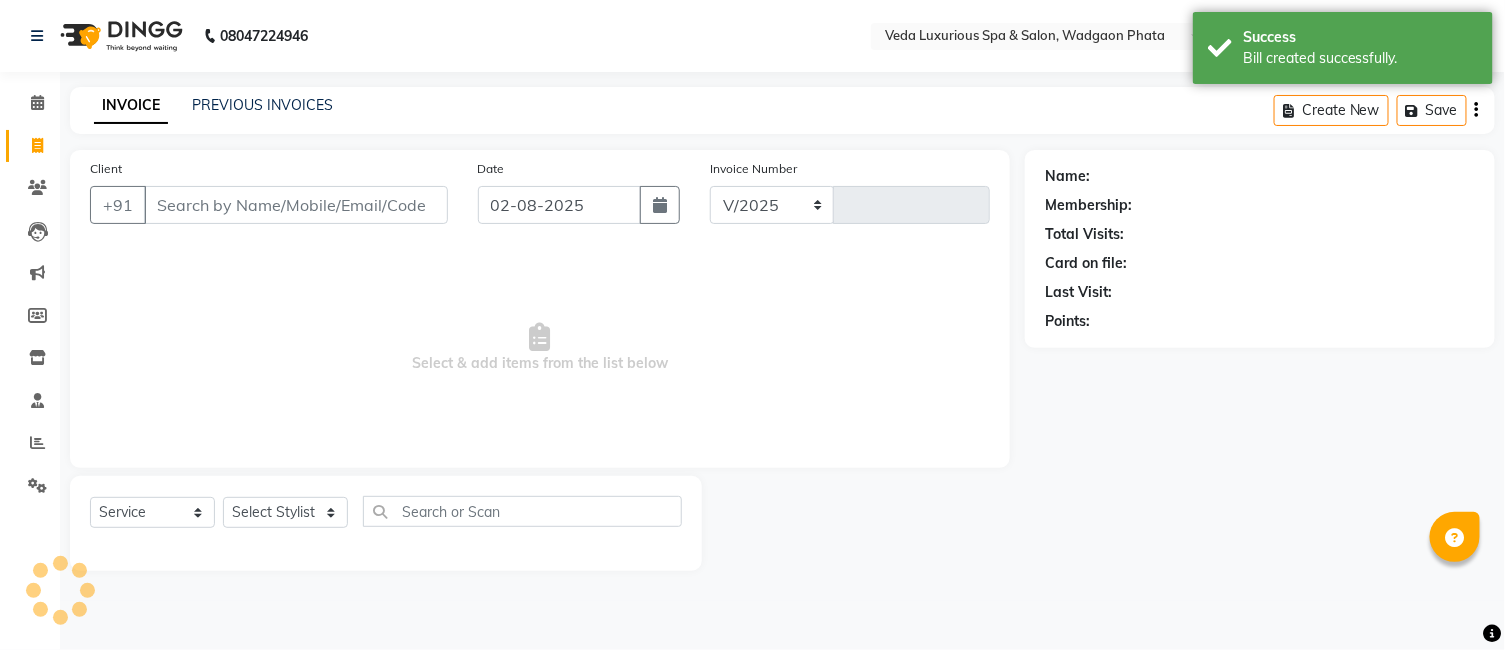 type on "1855" 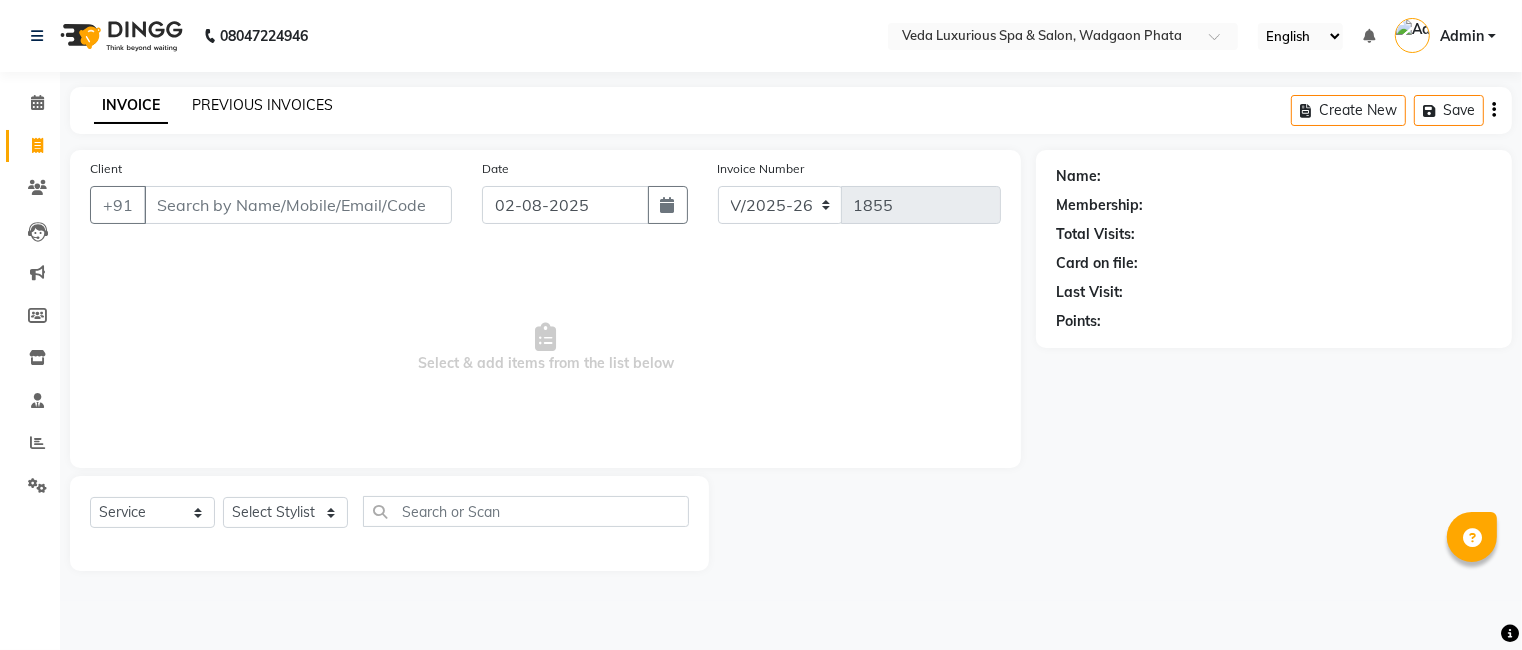 click on "PREVIOUS INVOICES" 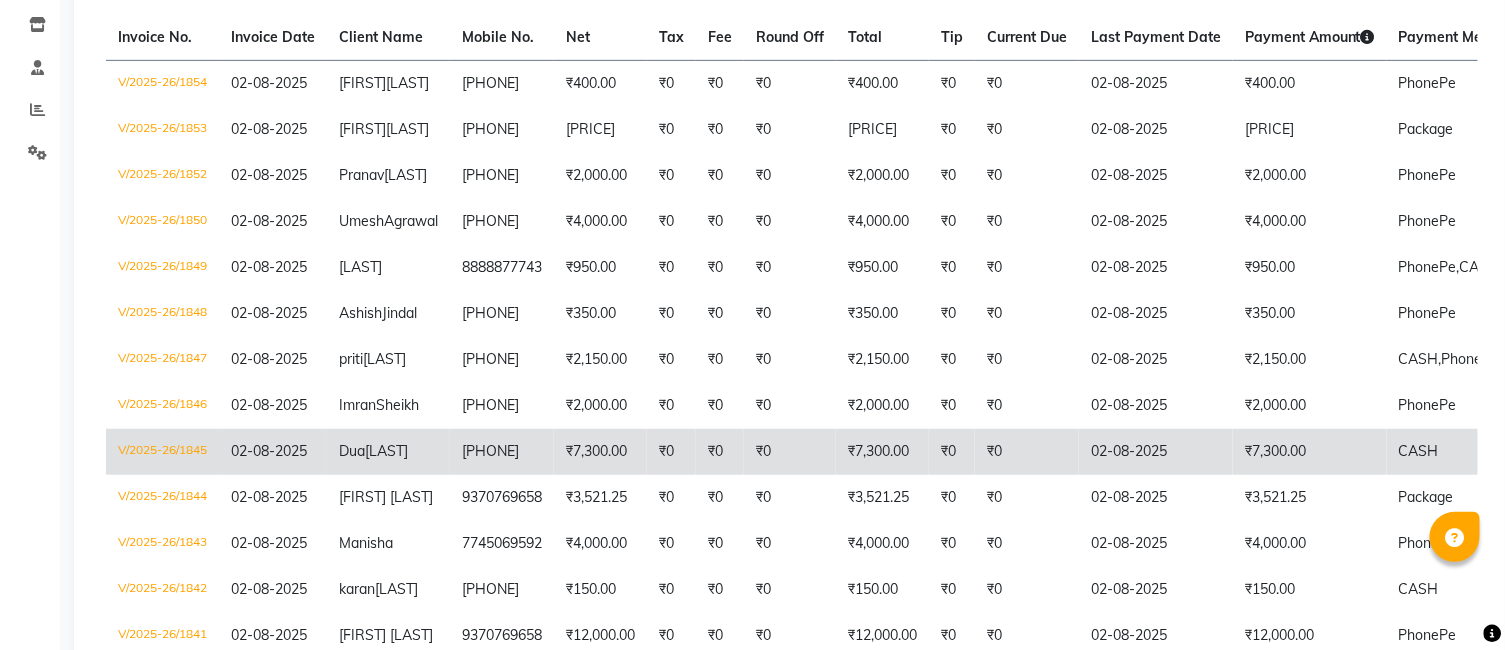 scroll, scrollTop: 444, scrollLeft: 0, axis: vertical 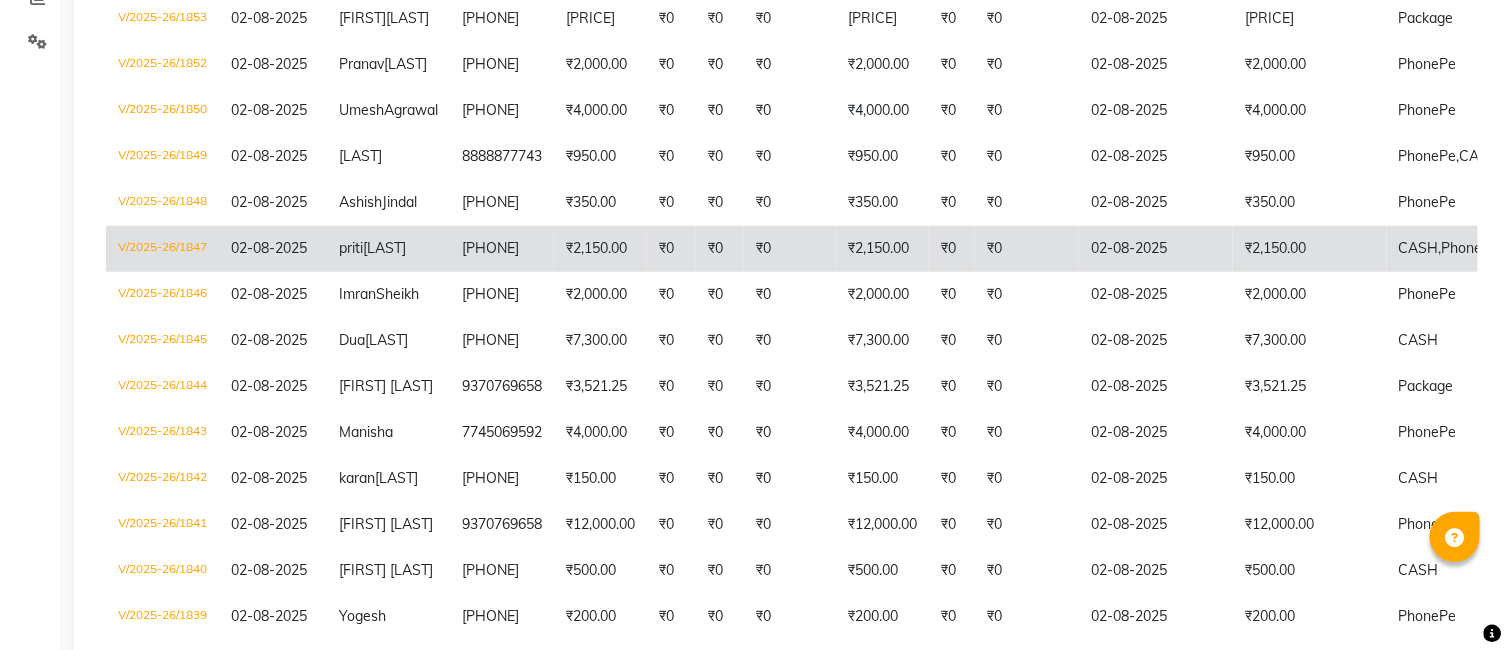 click on "₹2,150.00" 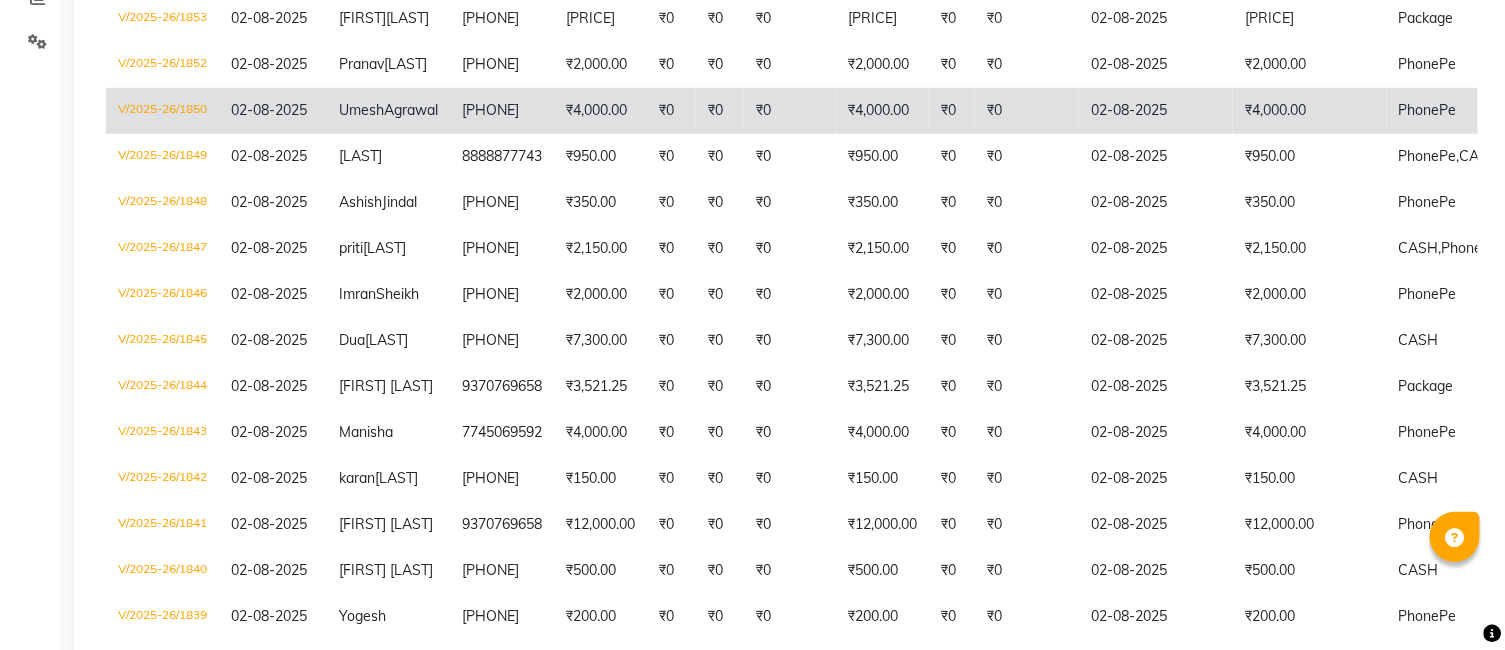 scroll, scrollTop: 0, scrollLeft: 0, axis: both 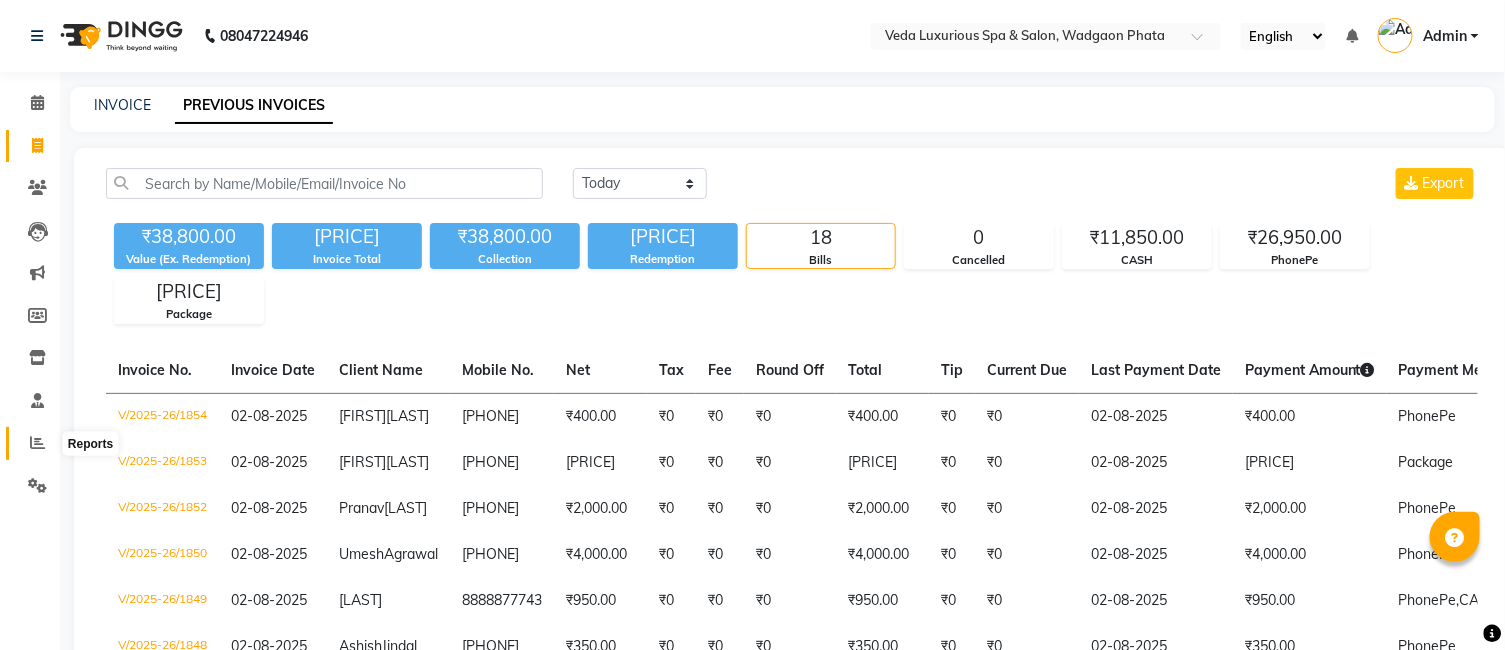 click 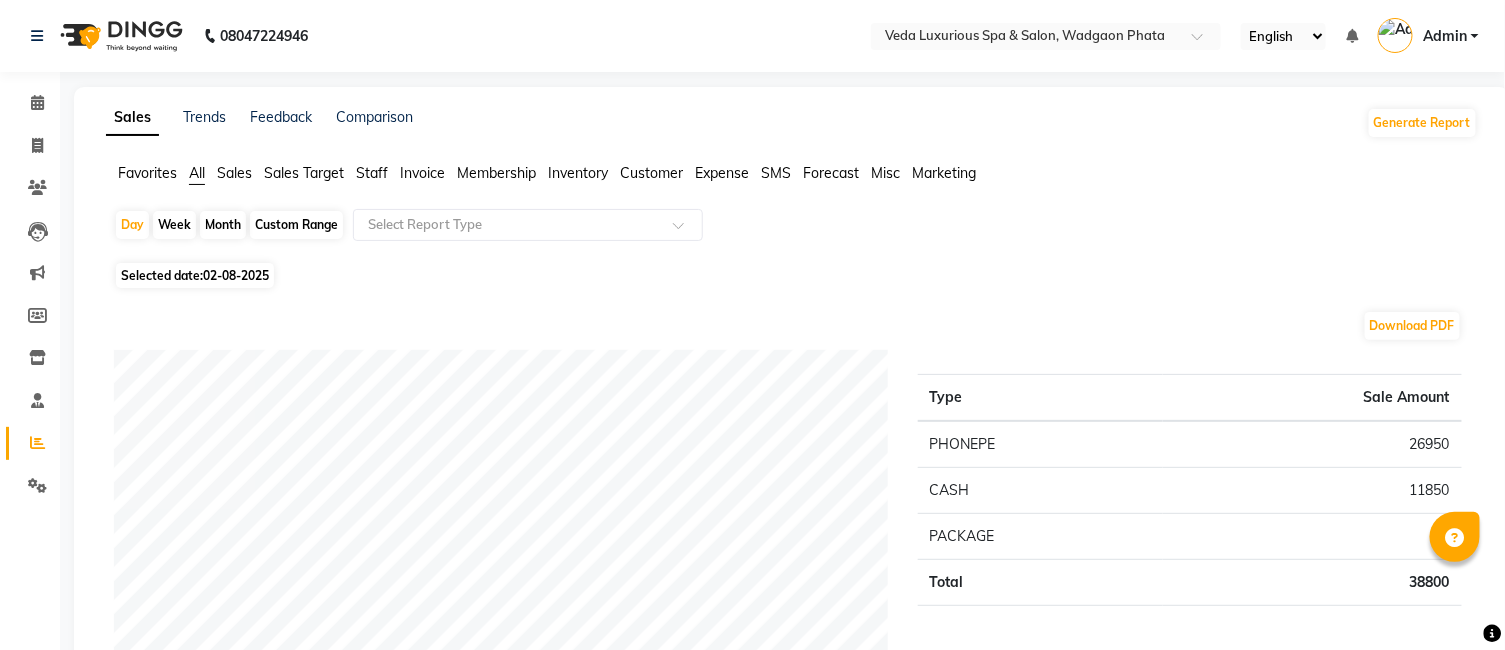 click on "Month" 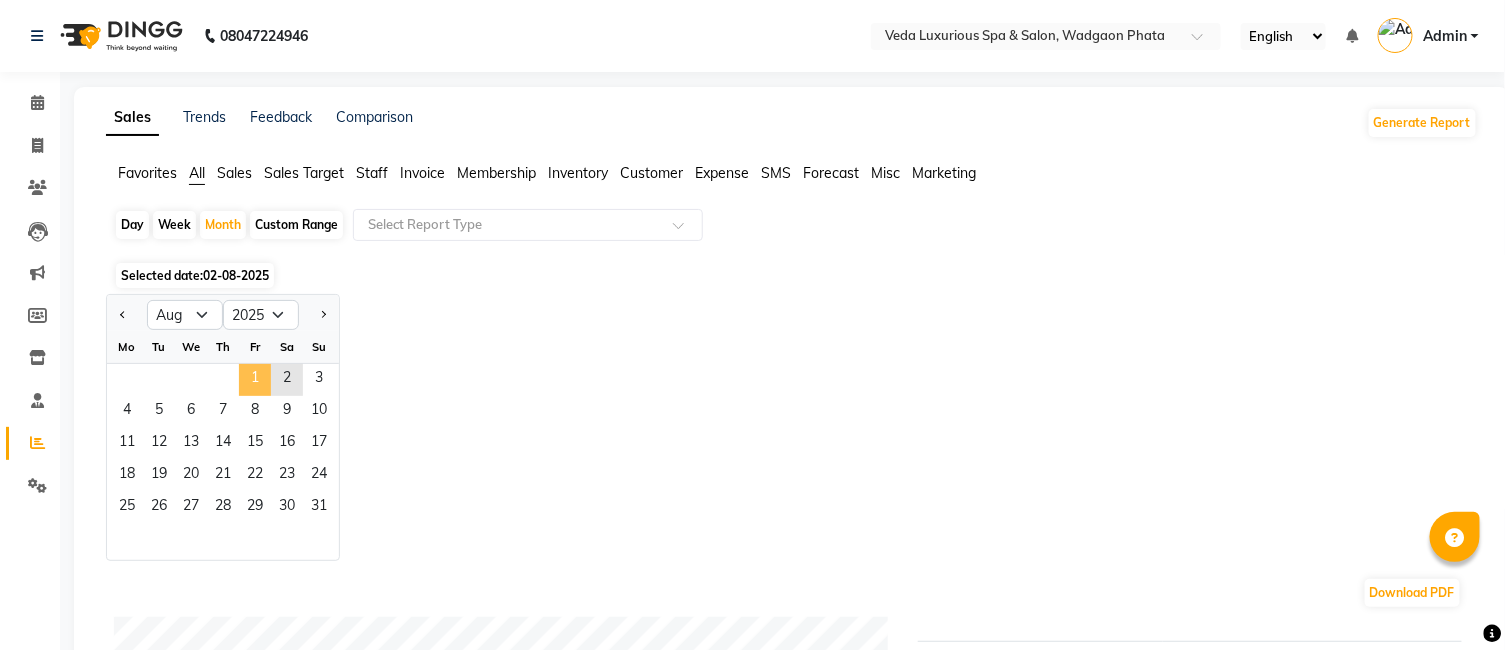 click on "1" 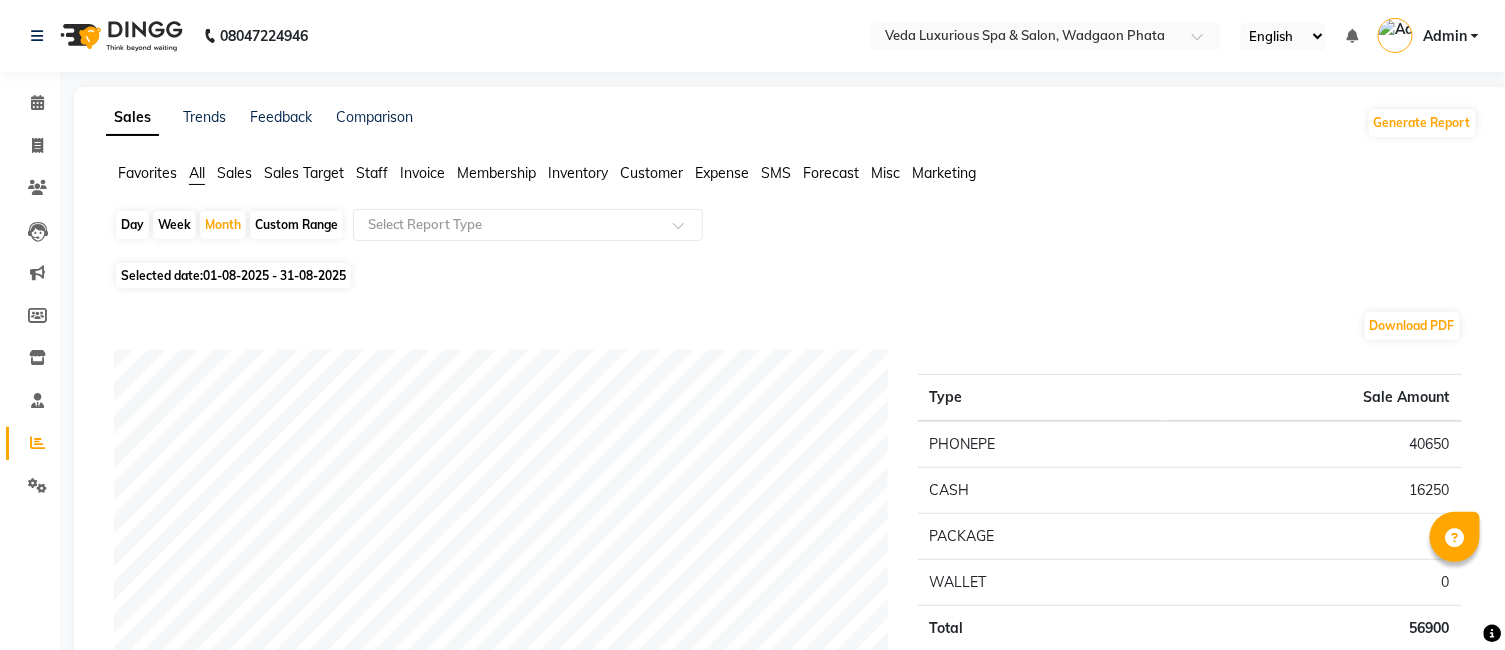 click on "Day" 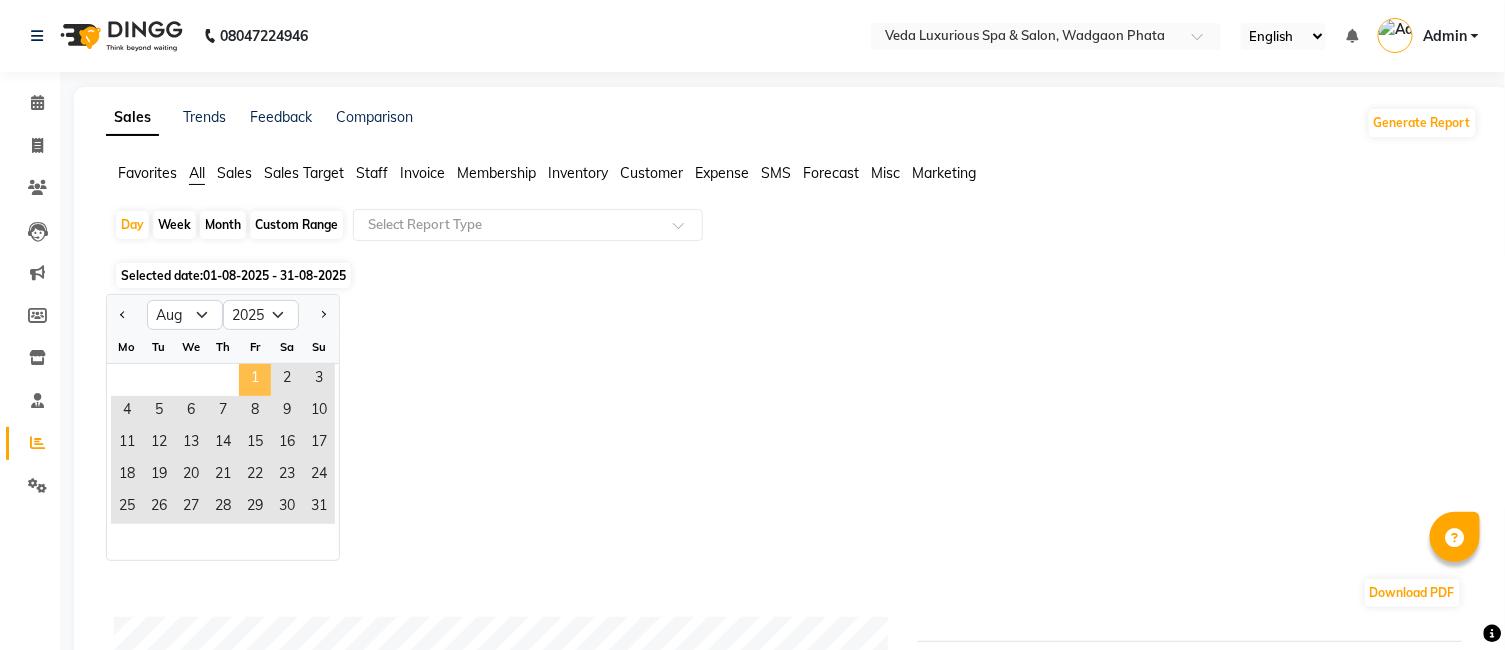 click on "1" 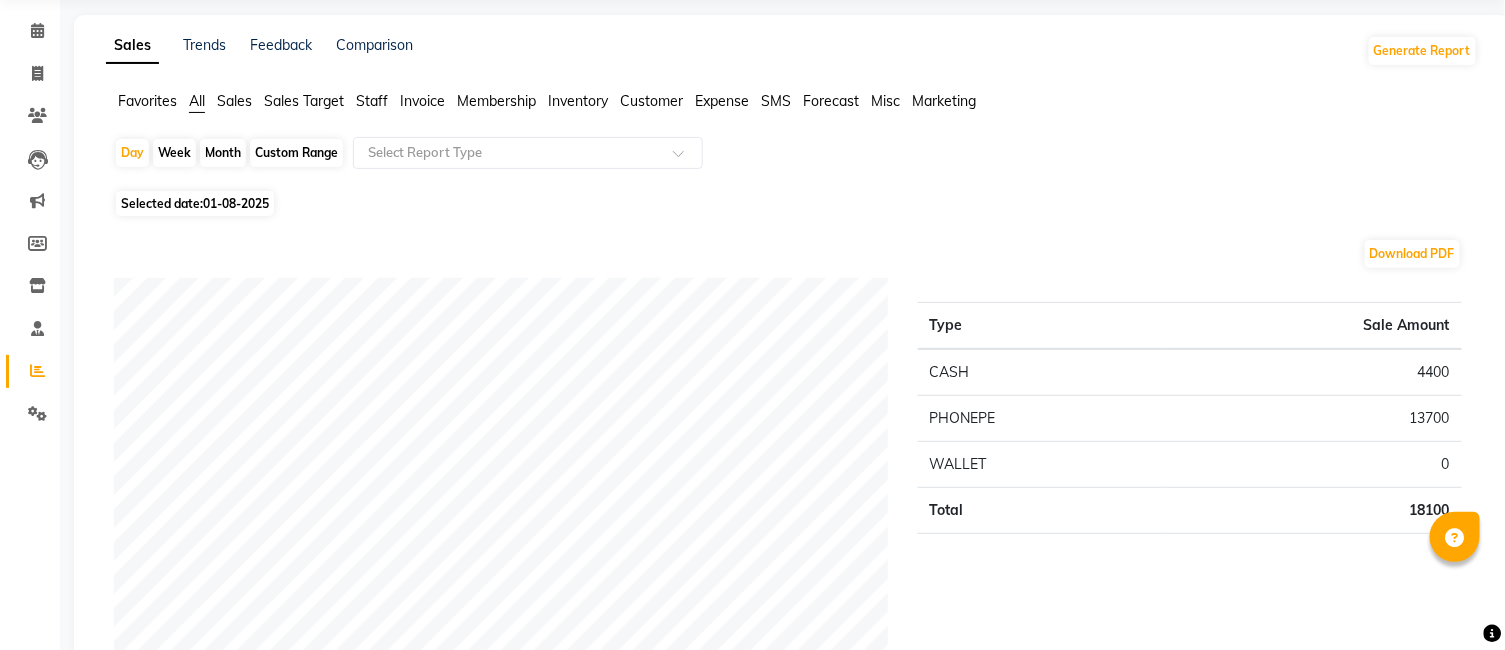 scroll, scrollTop: 111, scrollLeft: 0, axis: vertical 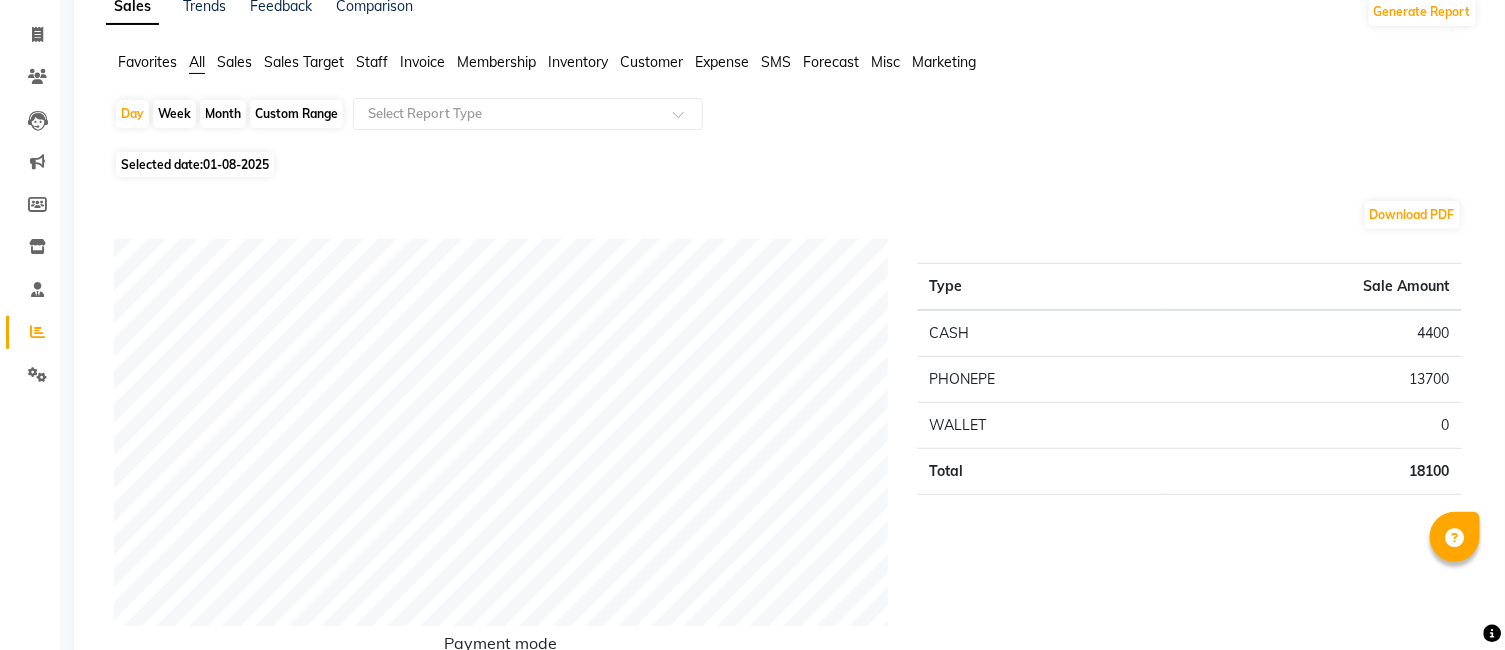click on "Month" 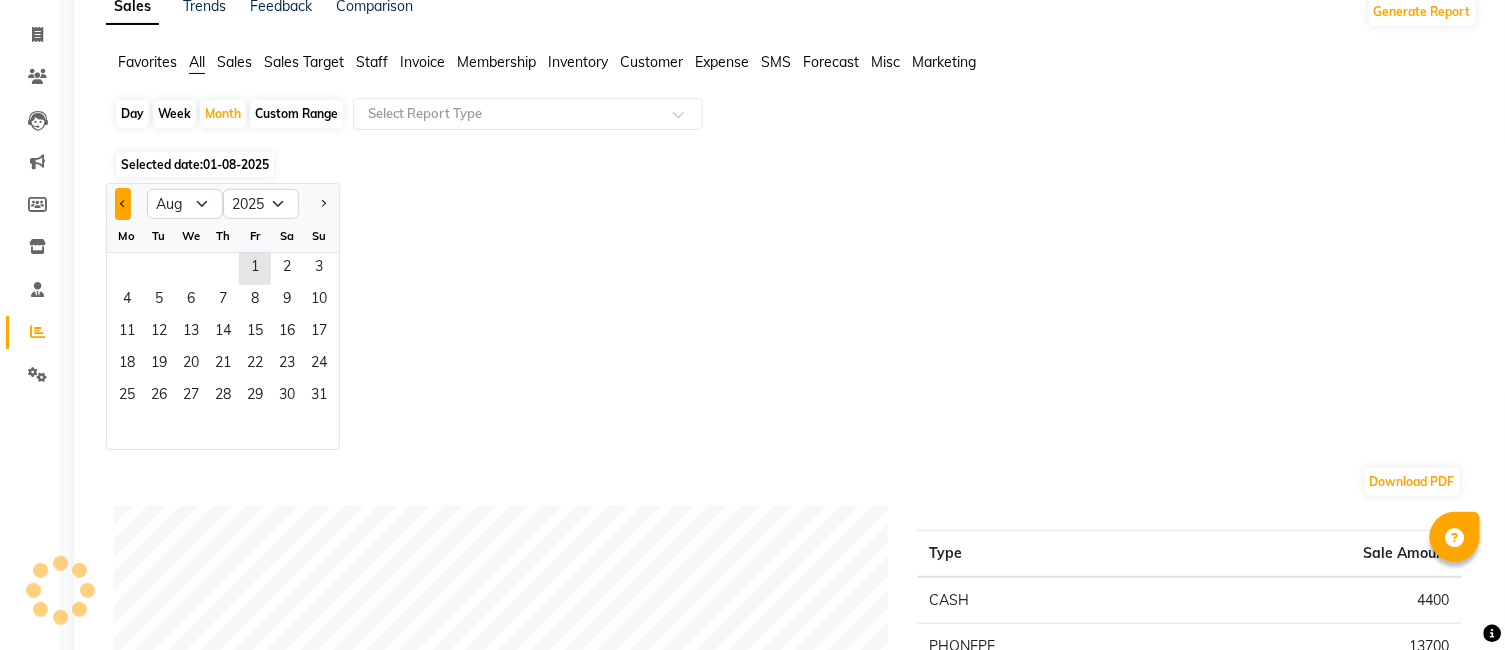 click 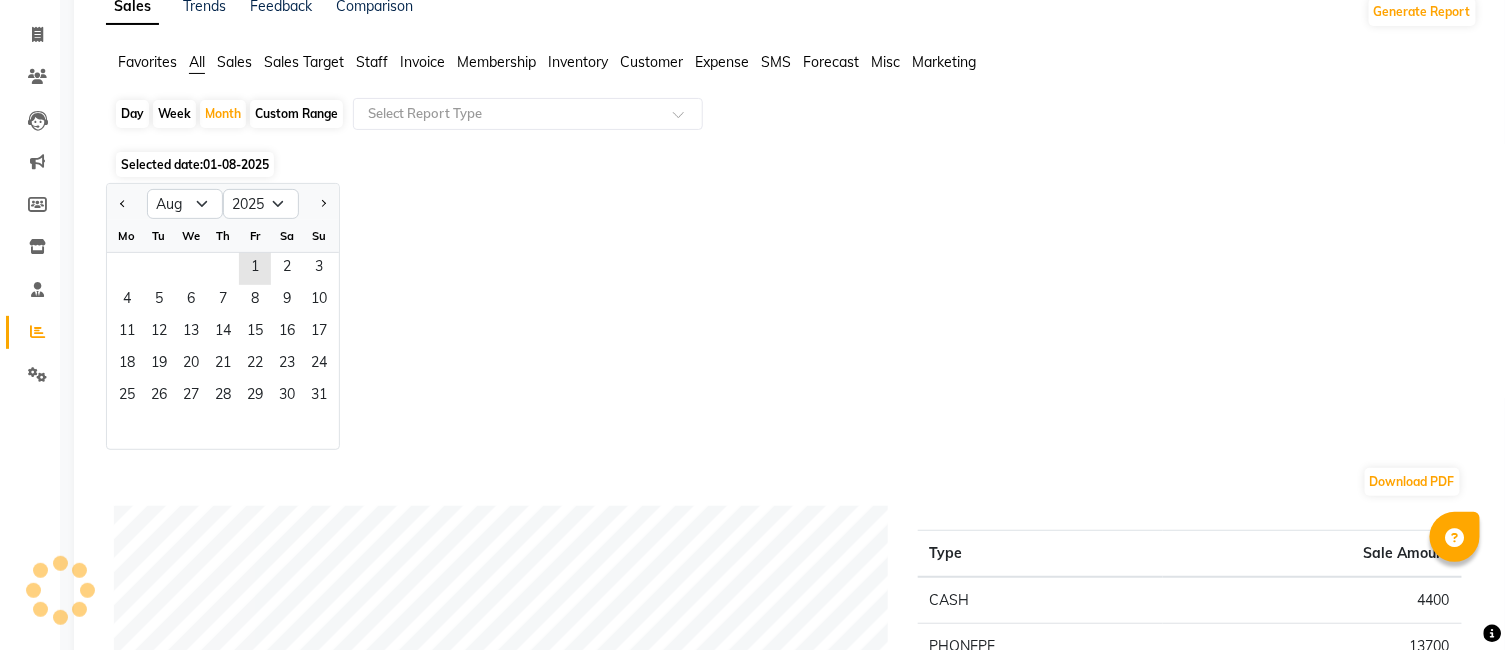select on "7" 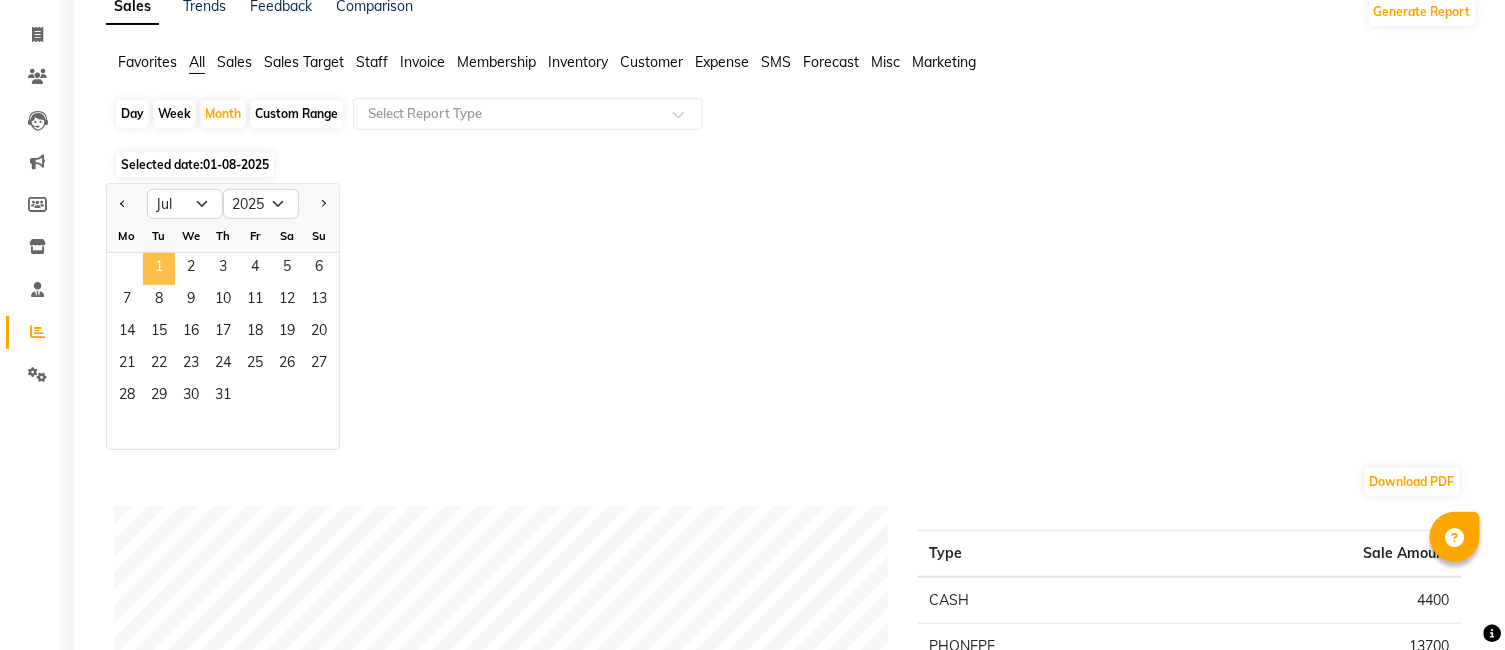 click on "1" 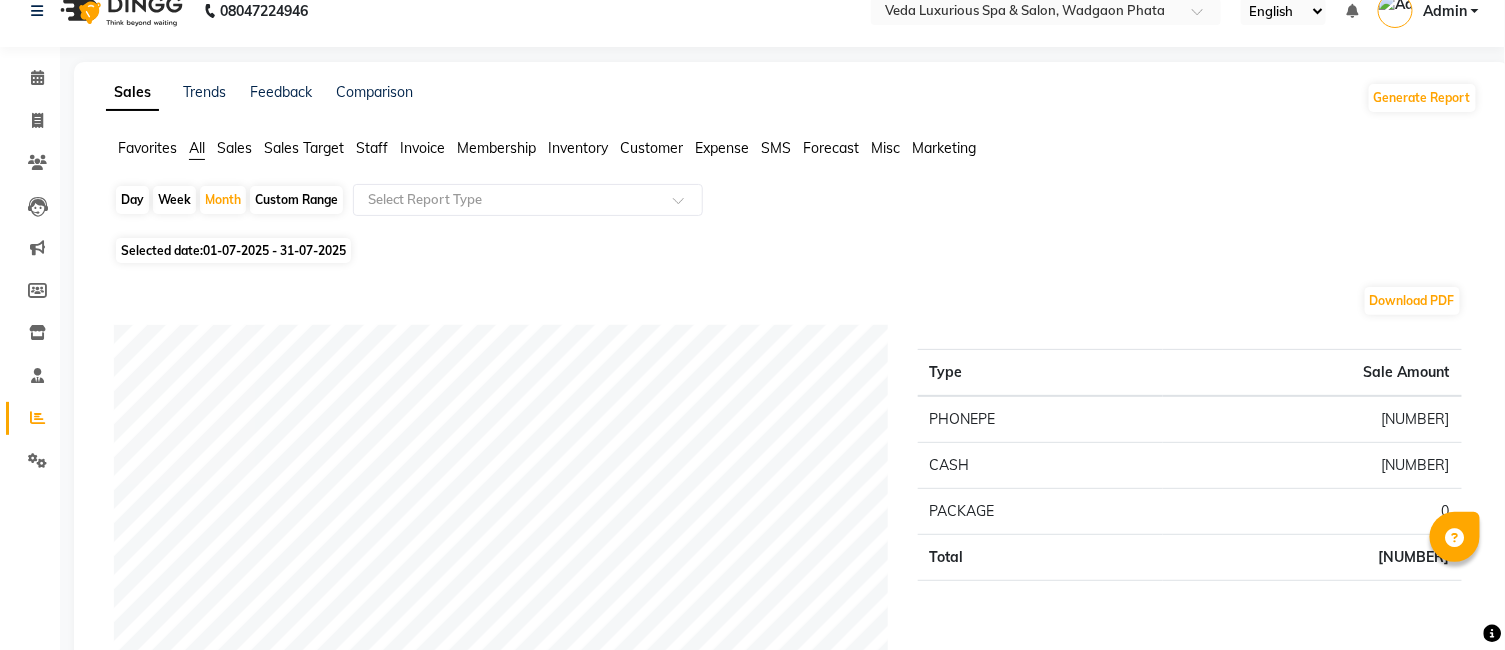 scroll, scrollTop: 0, scrollLeft: 0, axis: both 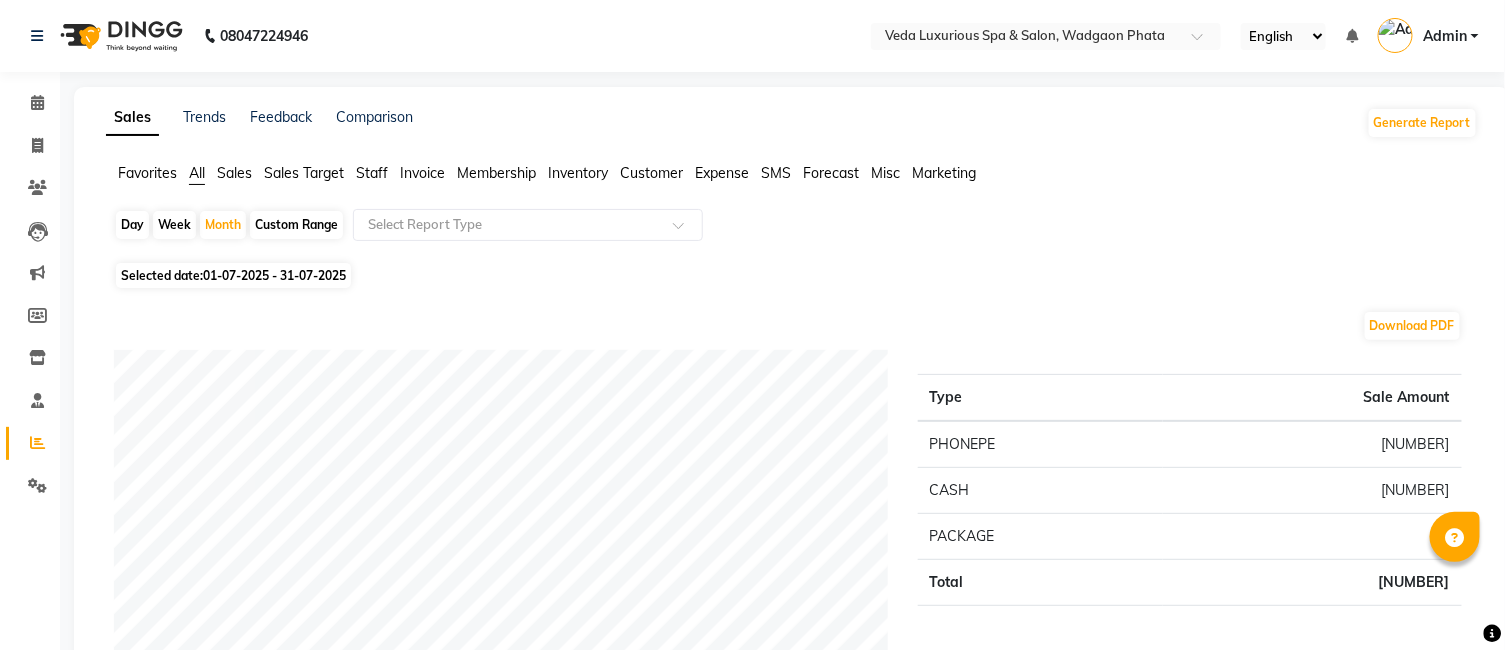 click on "Day" 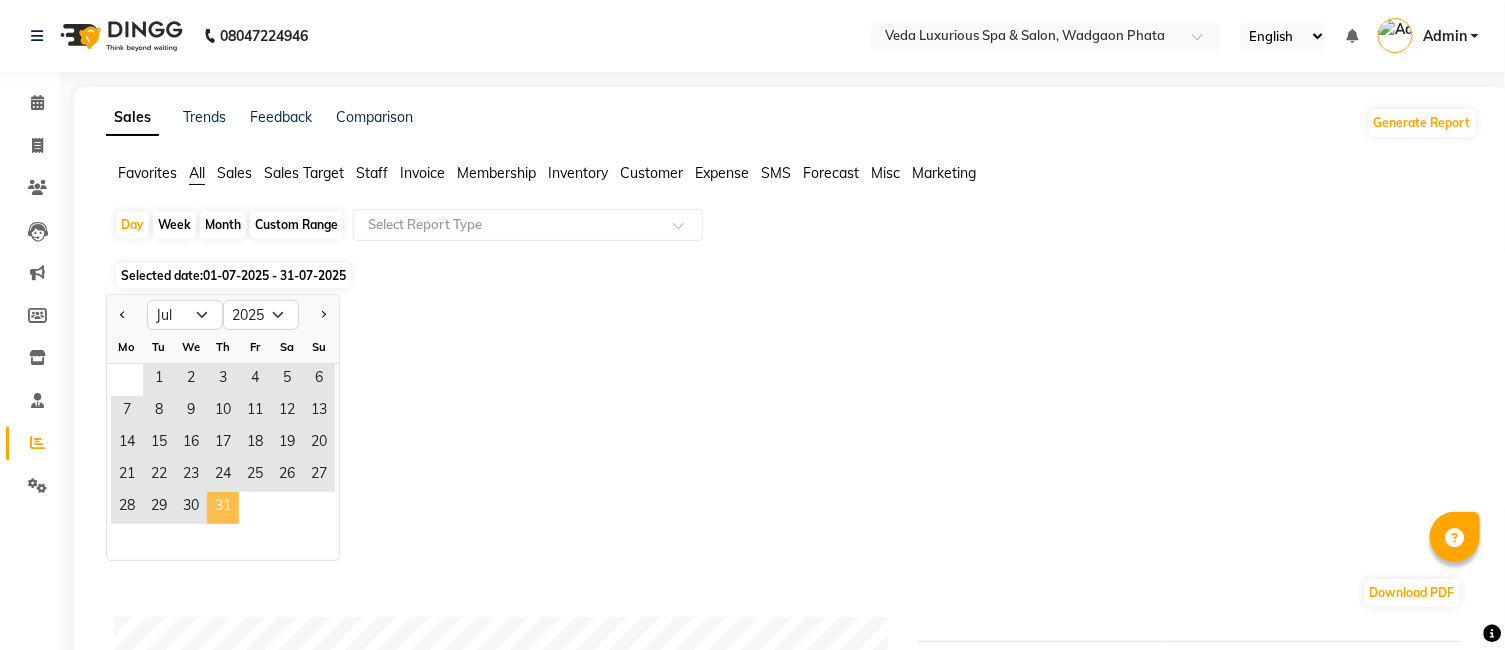 click on "31" 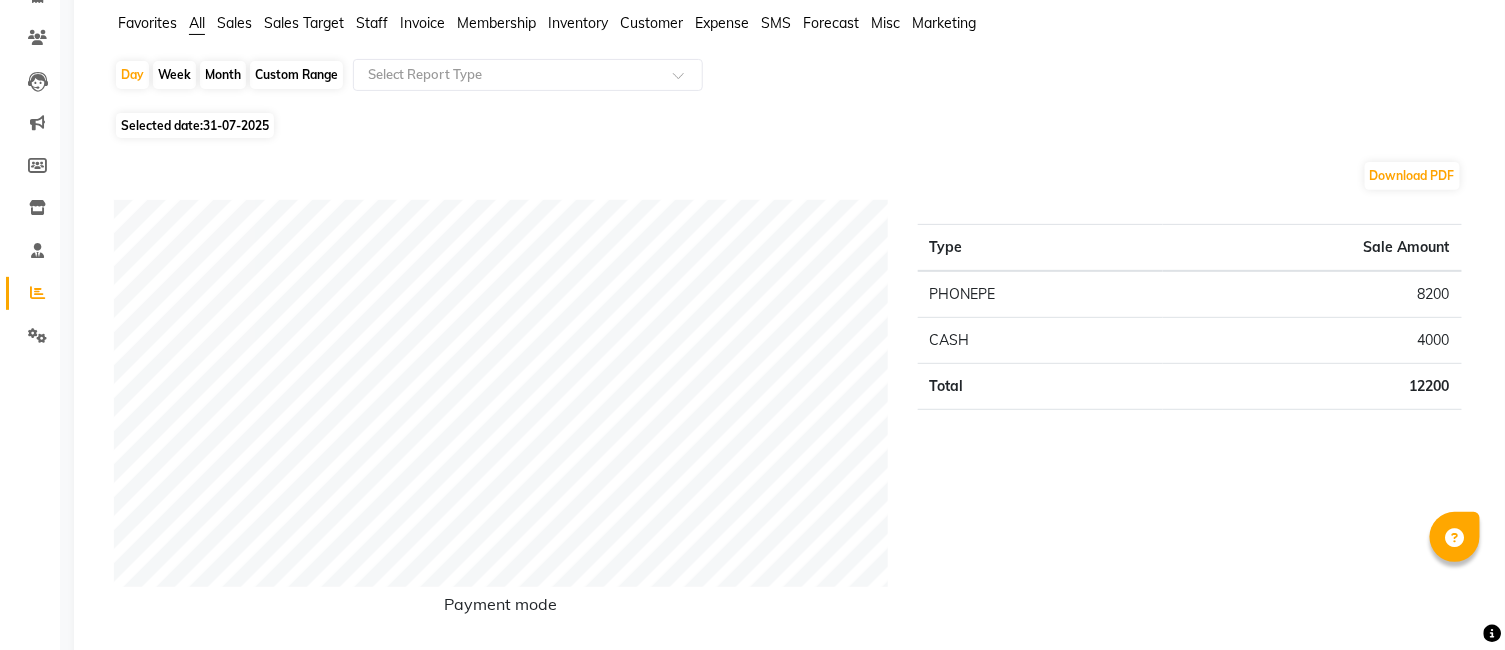 scroll, scrollTop: 111, scrollLeft: 0, axis: vertical 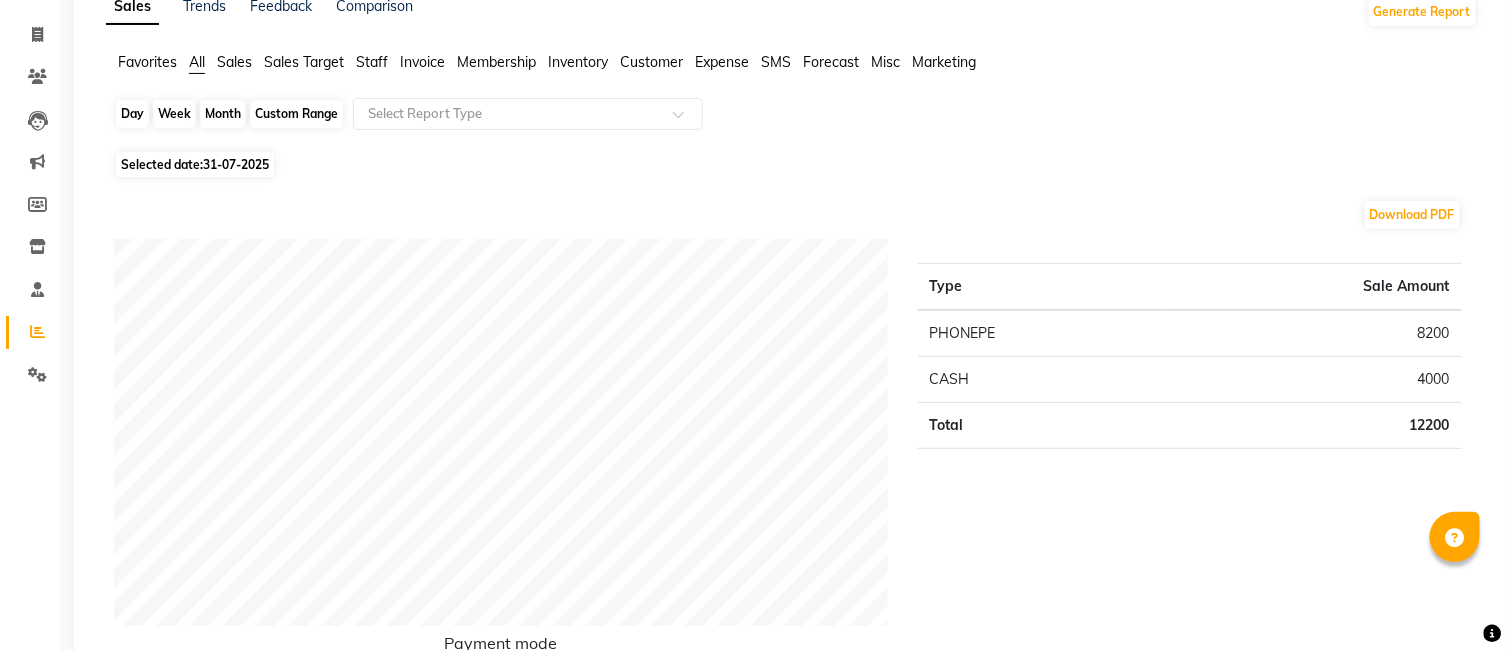 click on "Day" 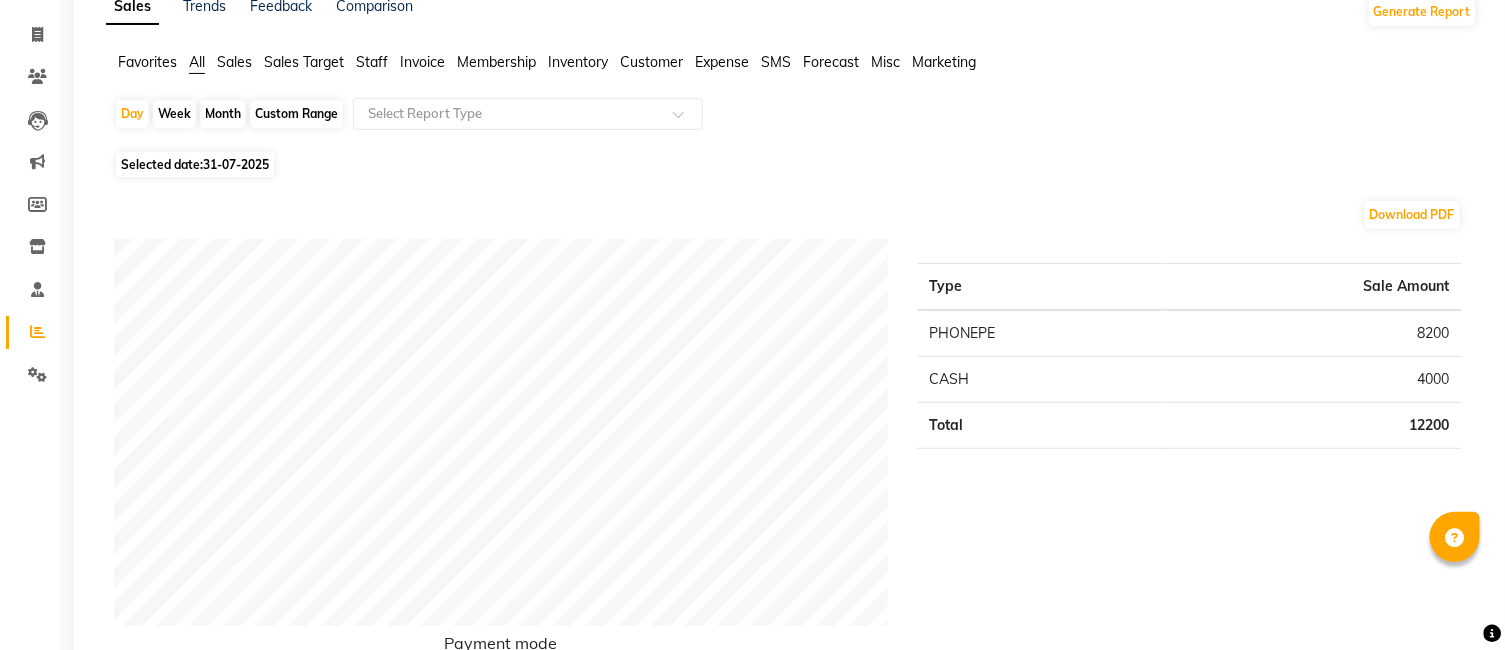 select on "7" 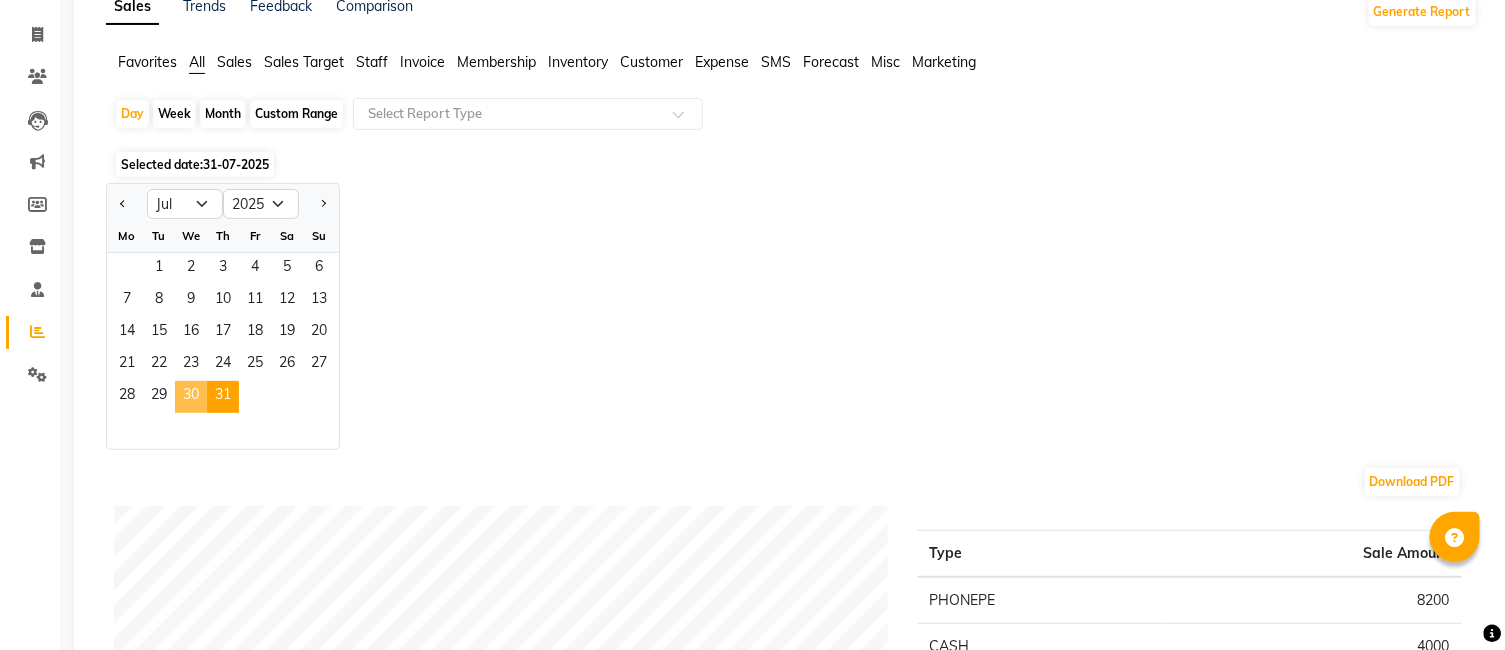 click on "30" 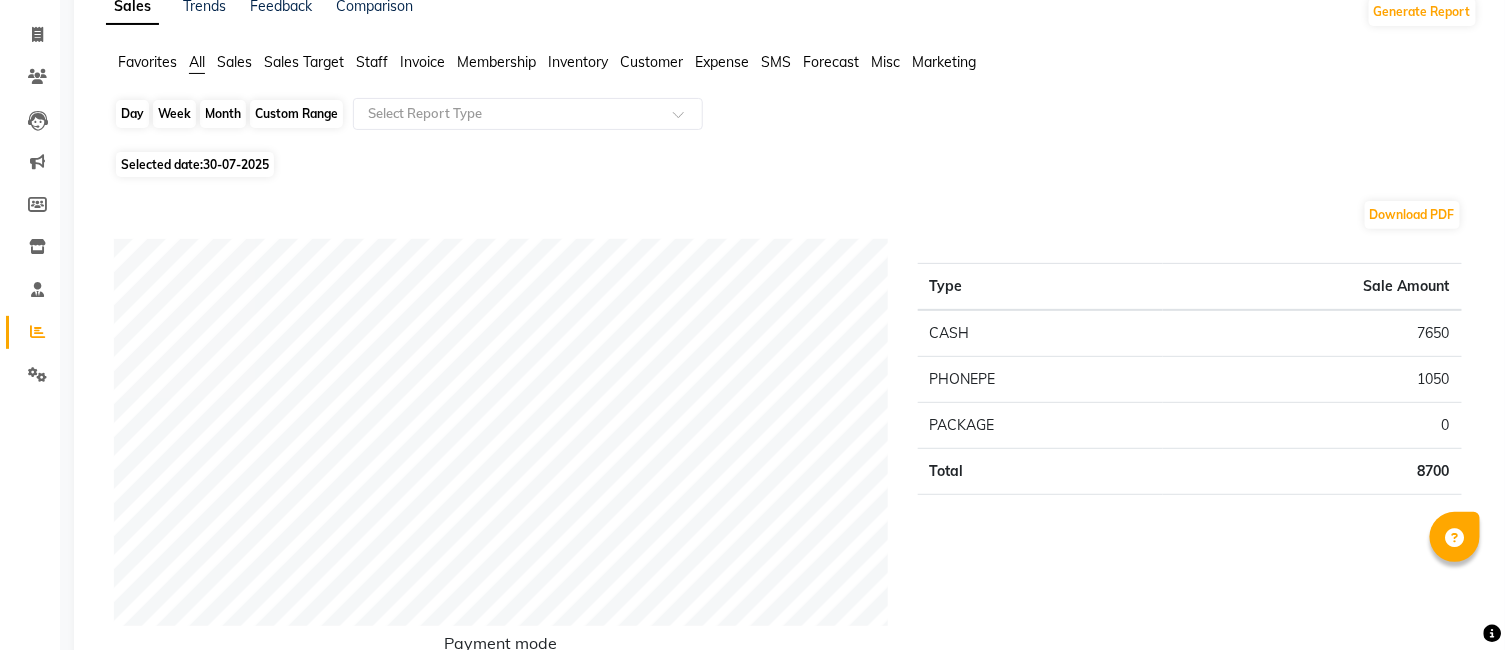 click on "Day" 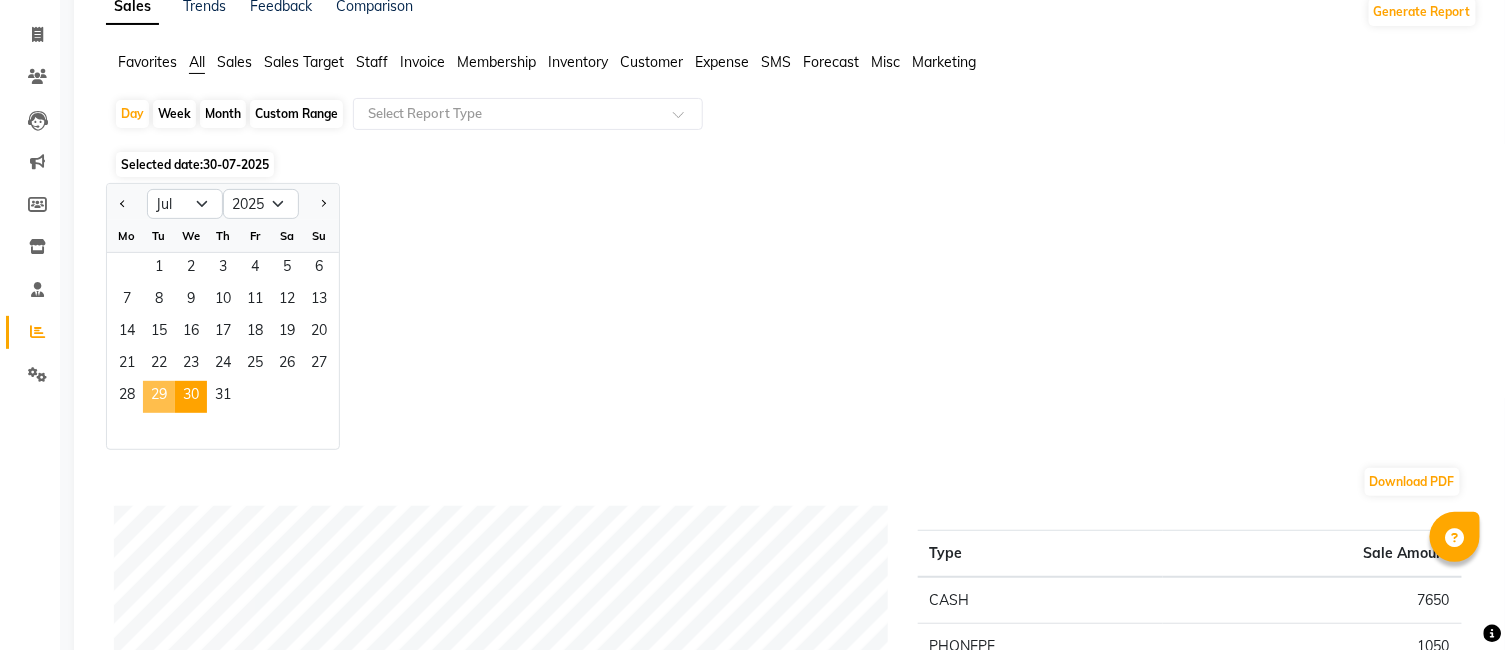 click on "29" 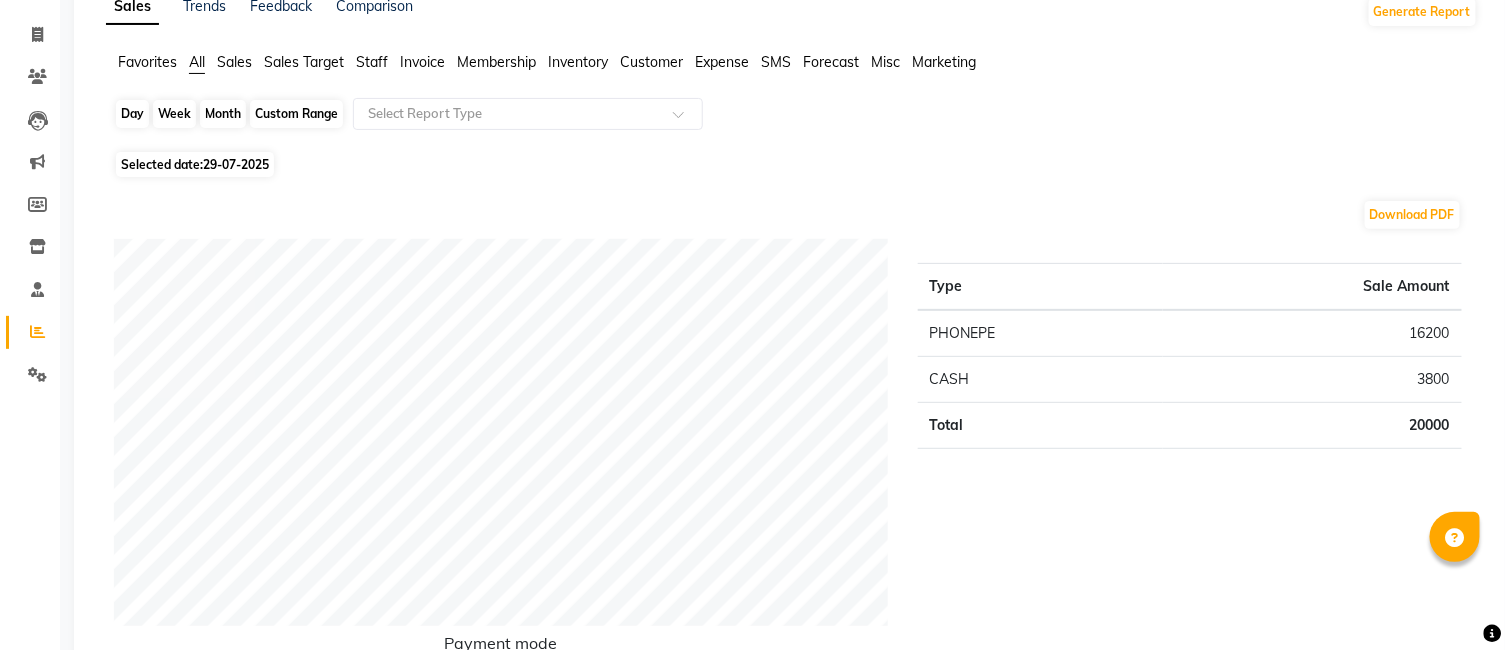 click on "Day" 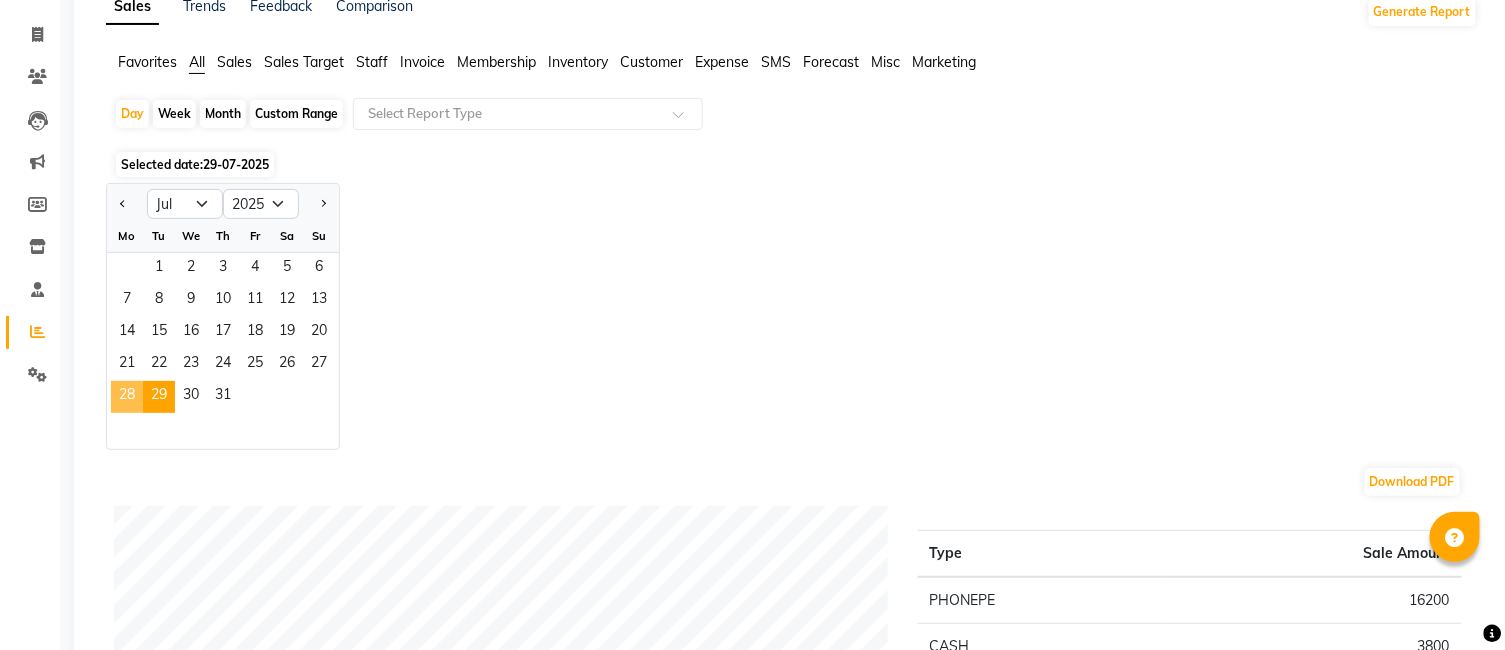 click on "28" 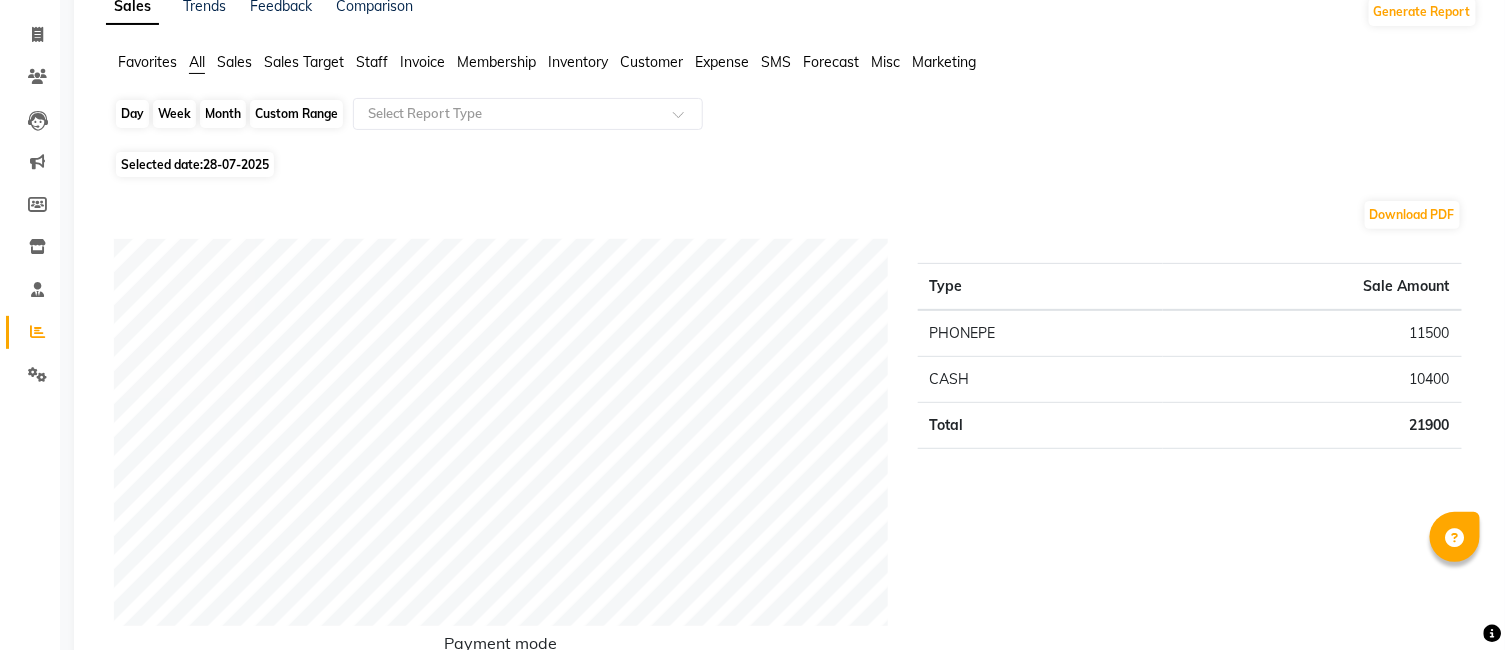 click on "Day" 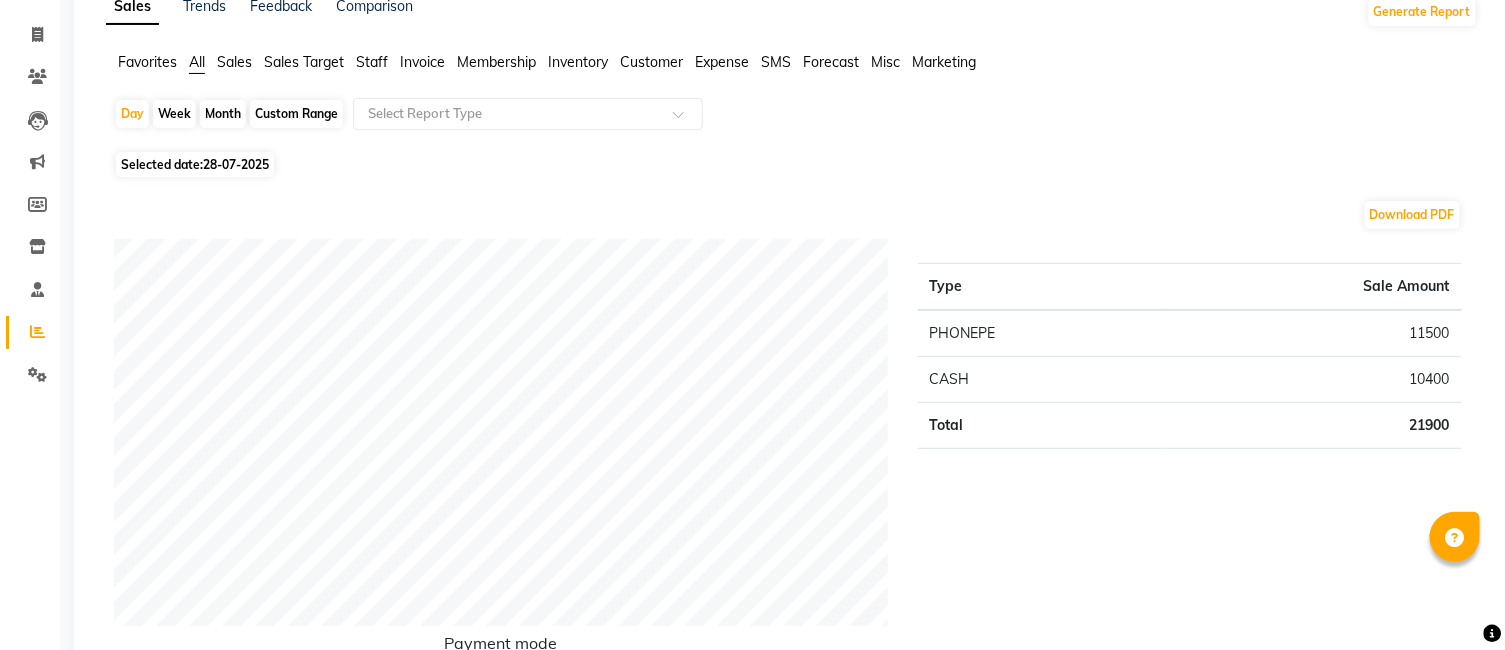 select on "7" 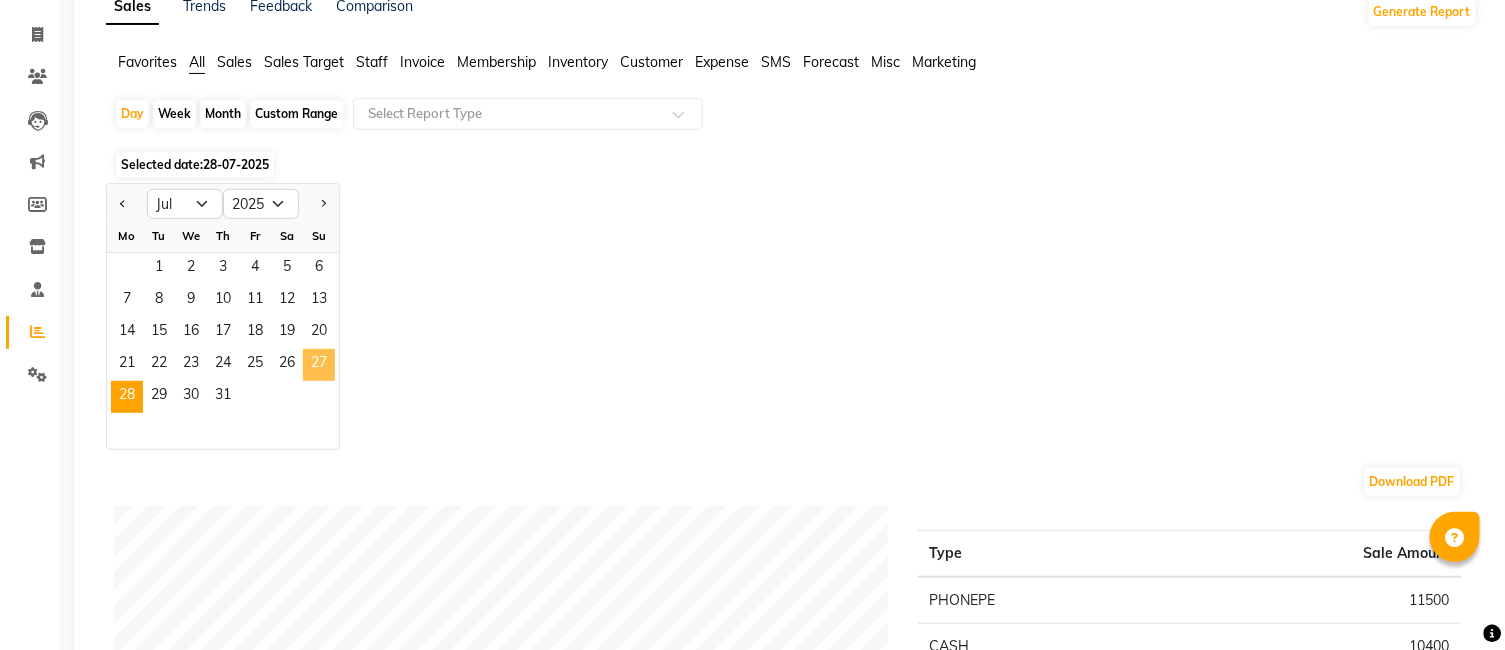 click on "27" 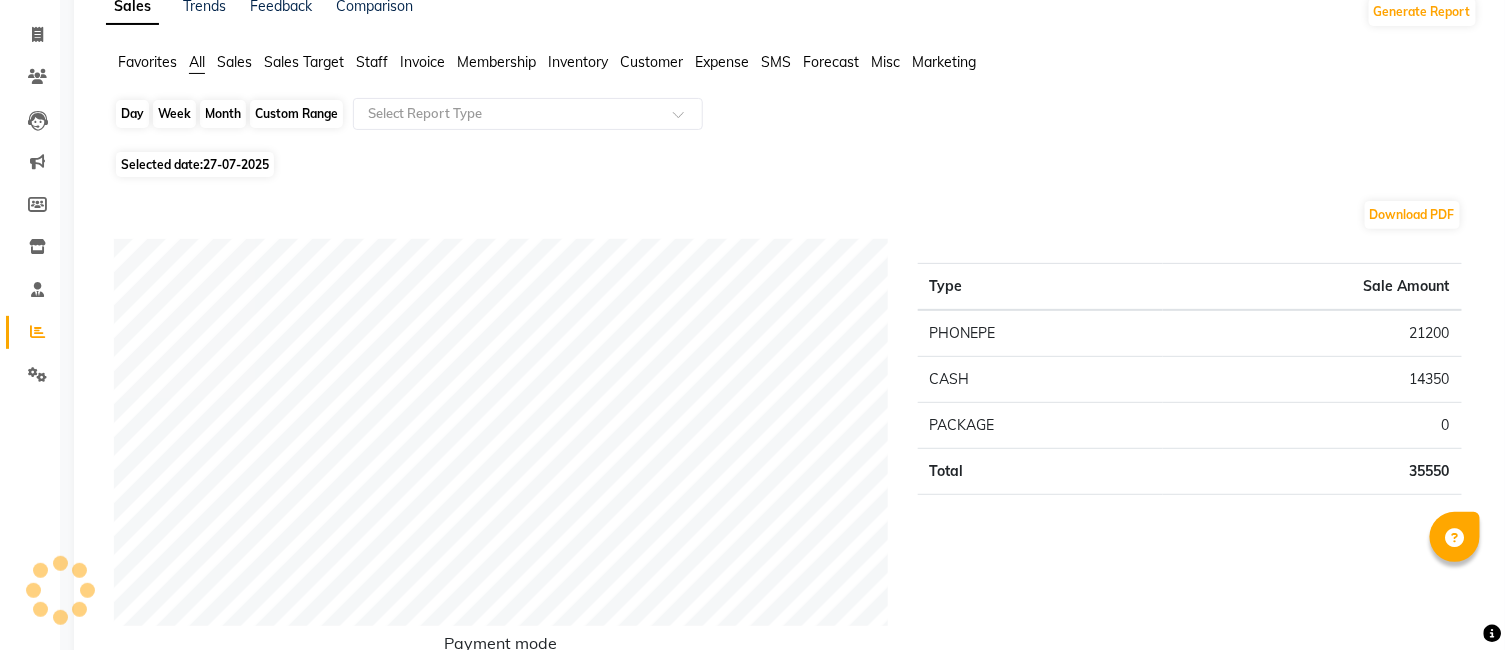 click on "Day" 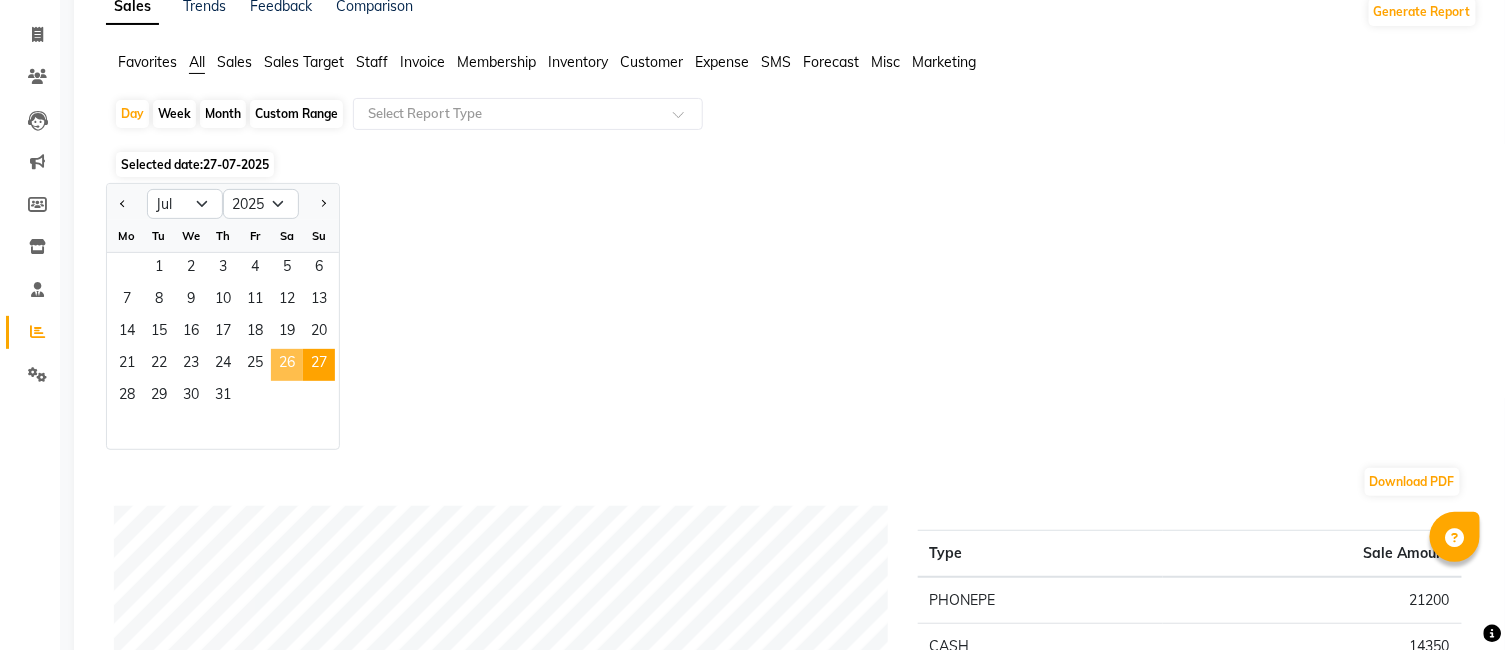click on "26" 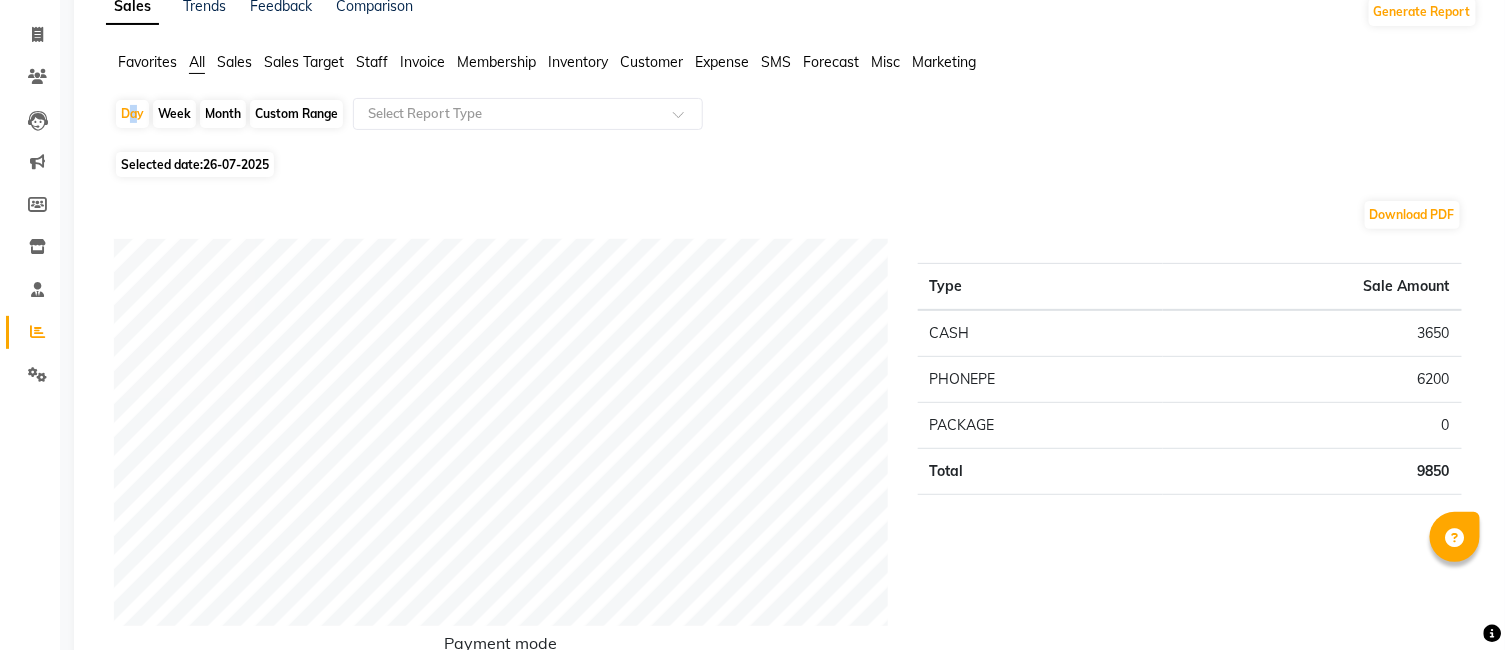 click on "Day   Week   Month   Custom Range  Select Report Type" 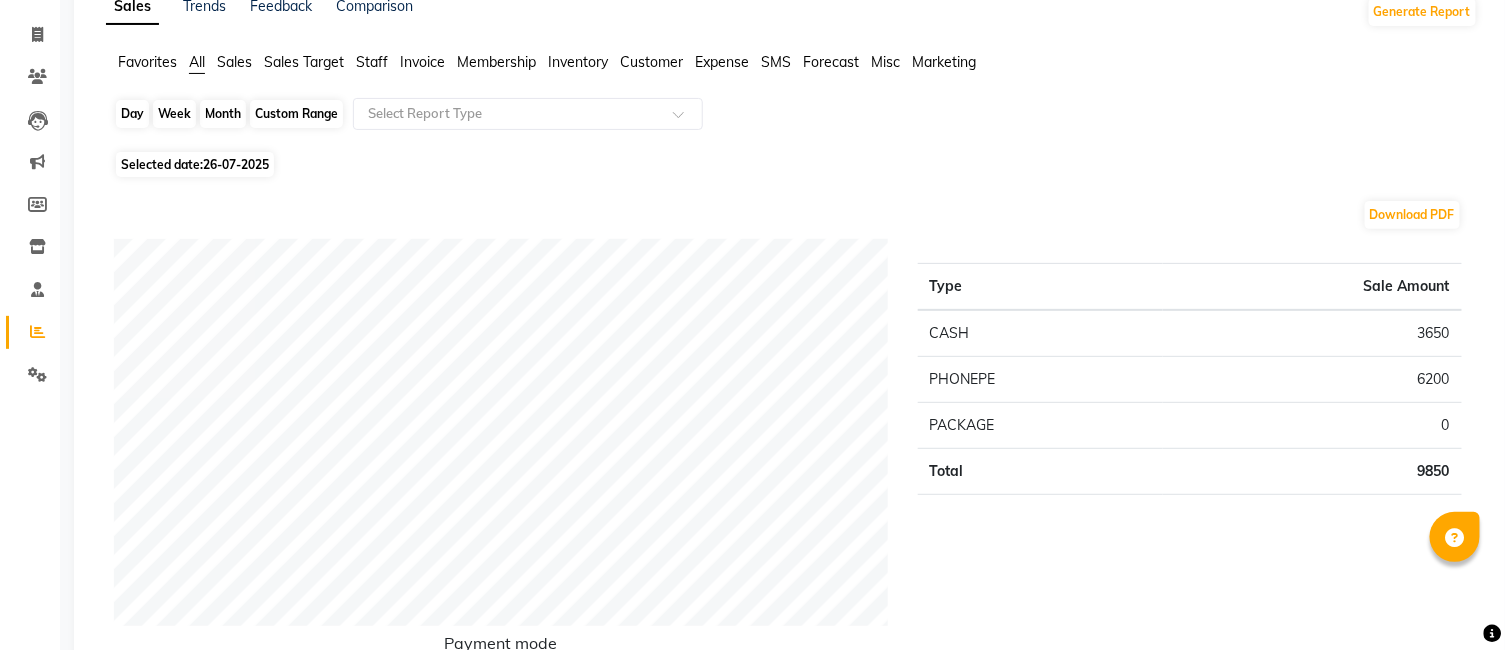 click on "Day" 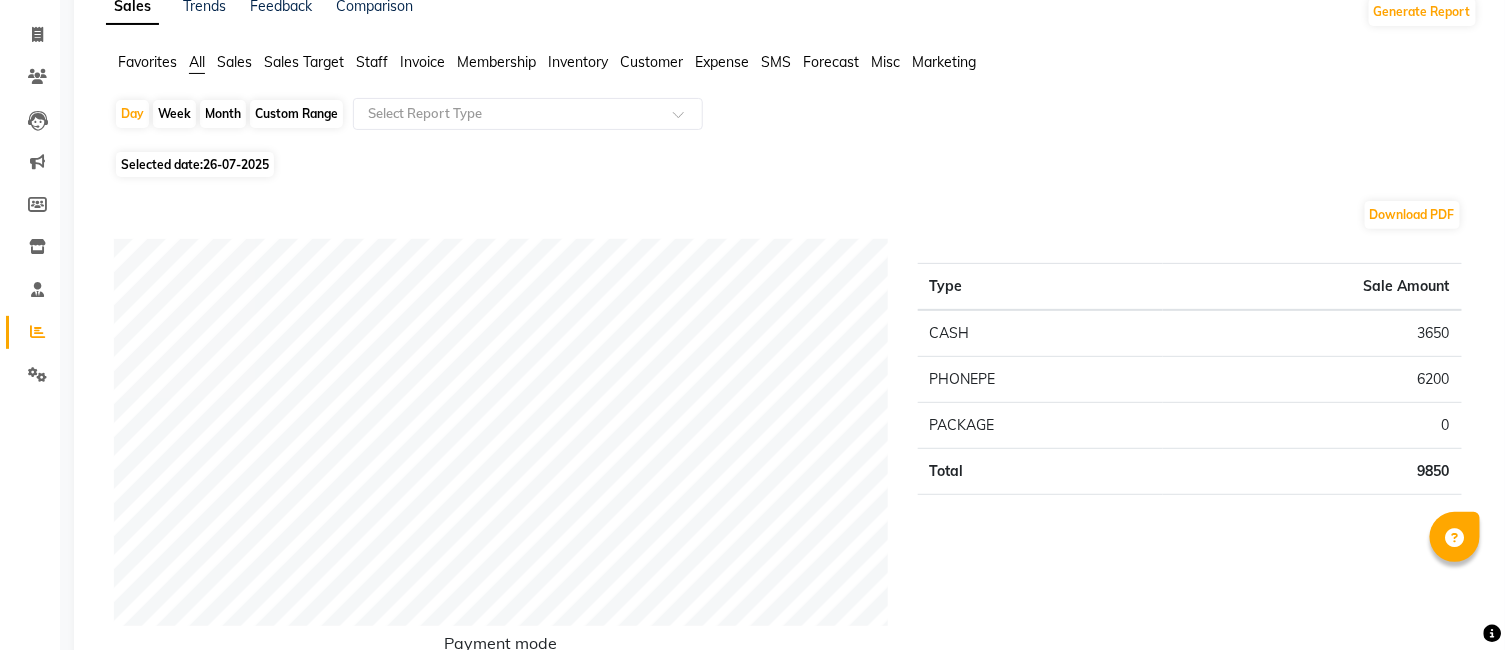 select on "7" 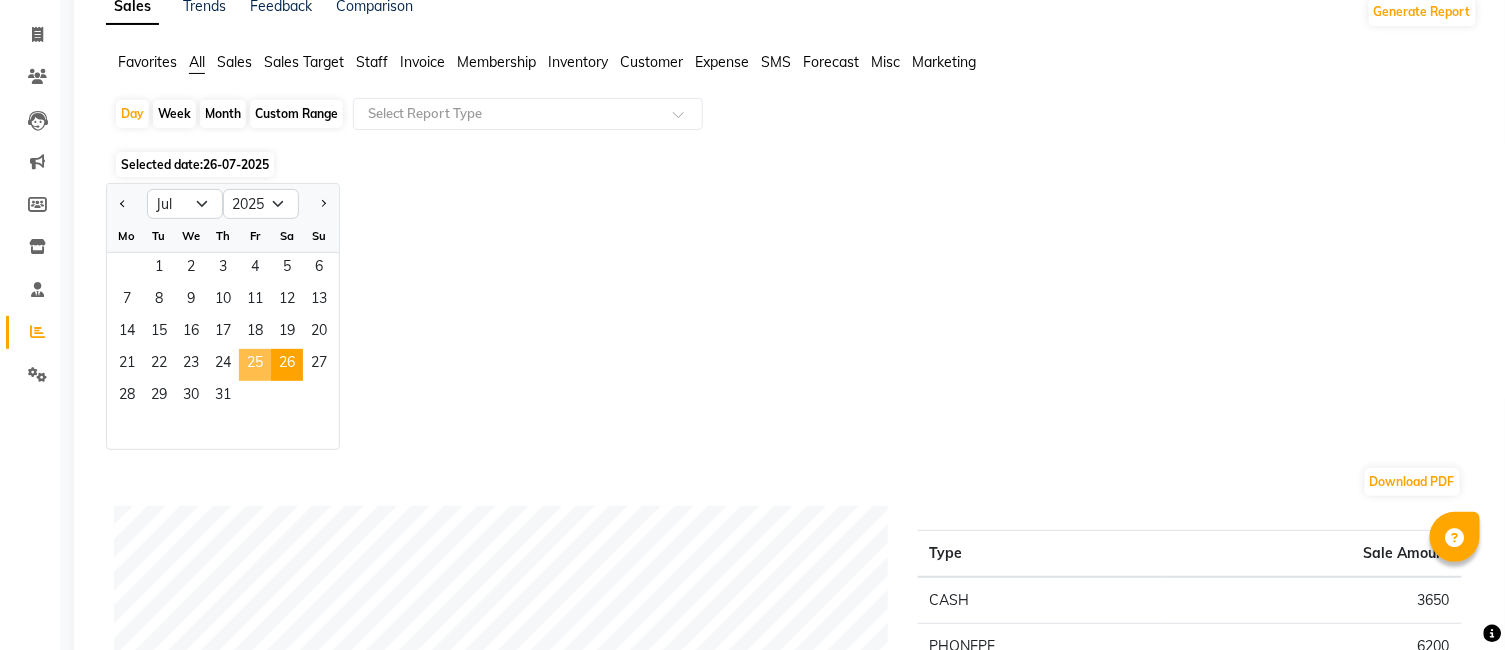 click on "25" 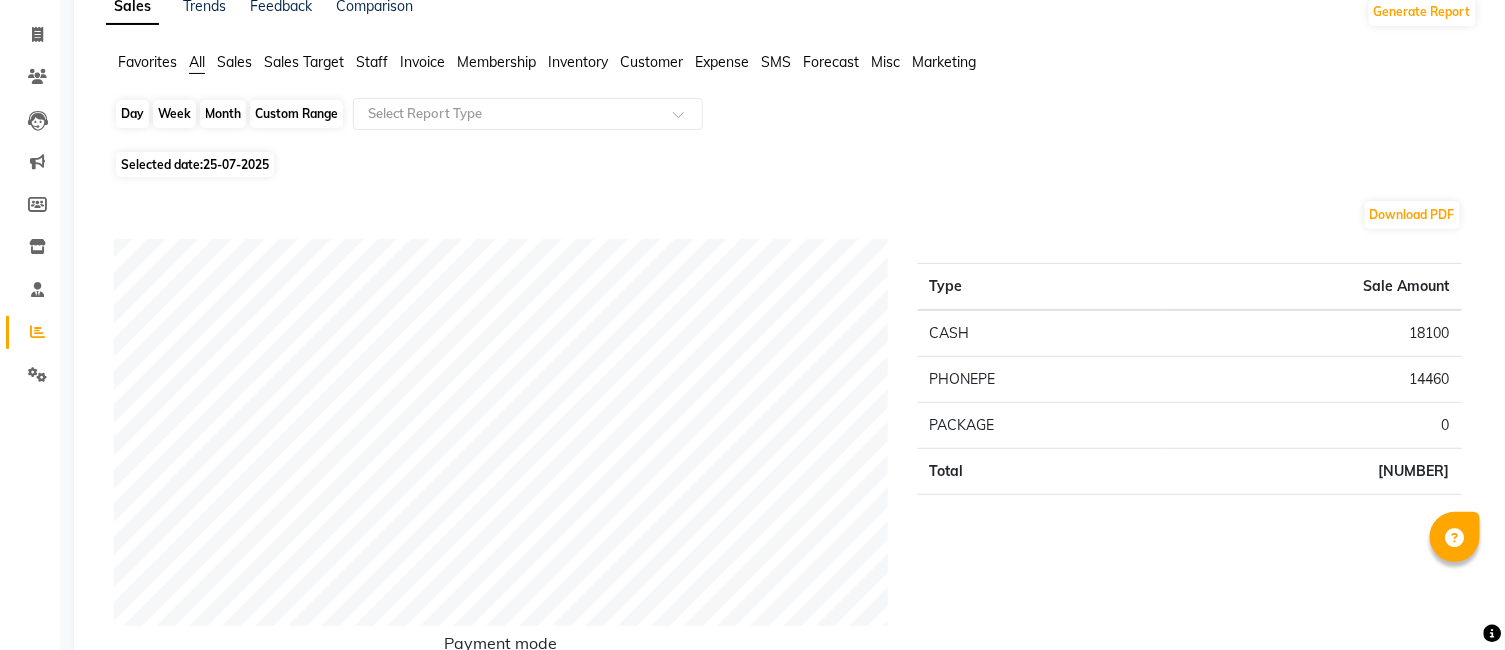 click on "Day" 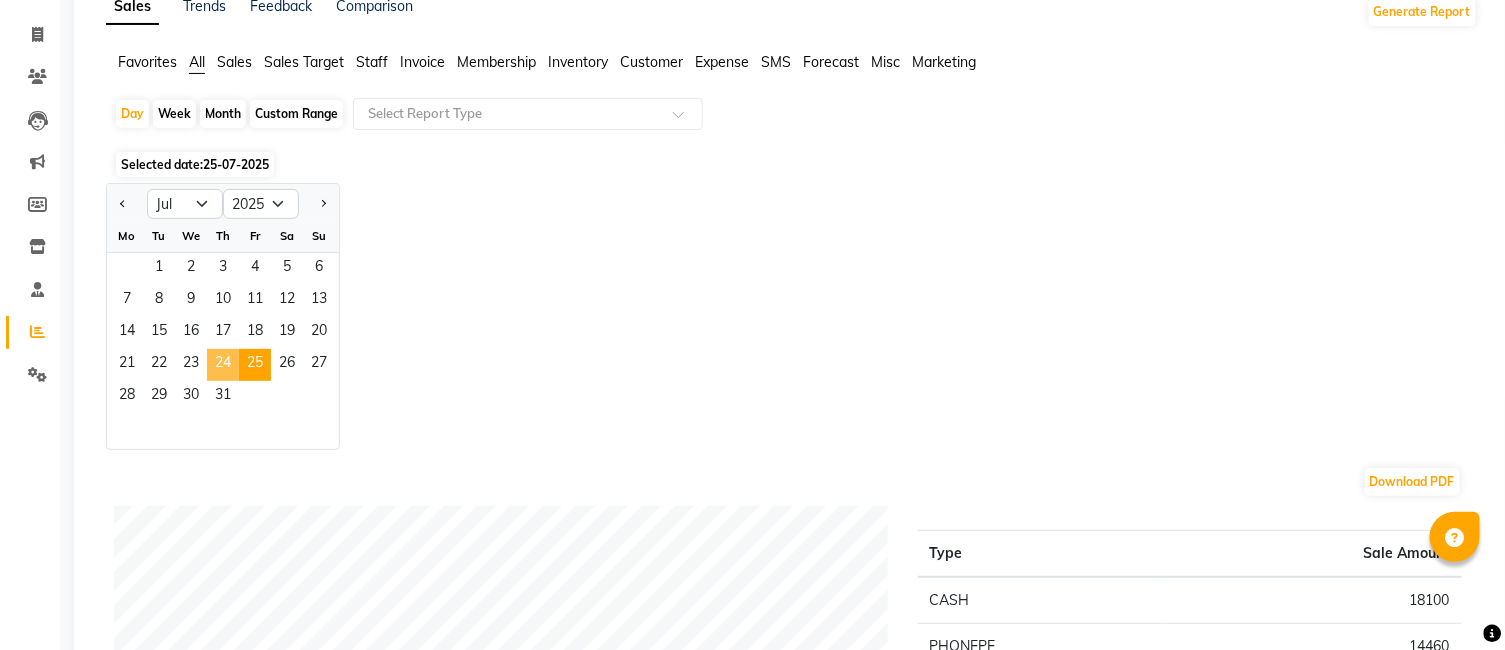 click on "24" 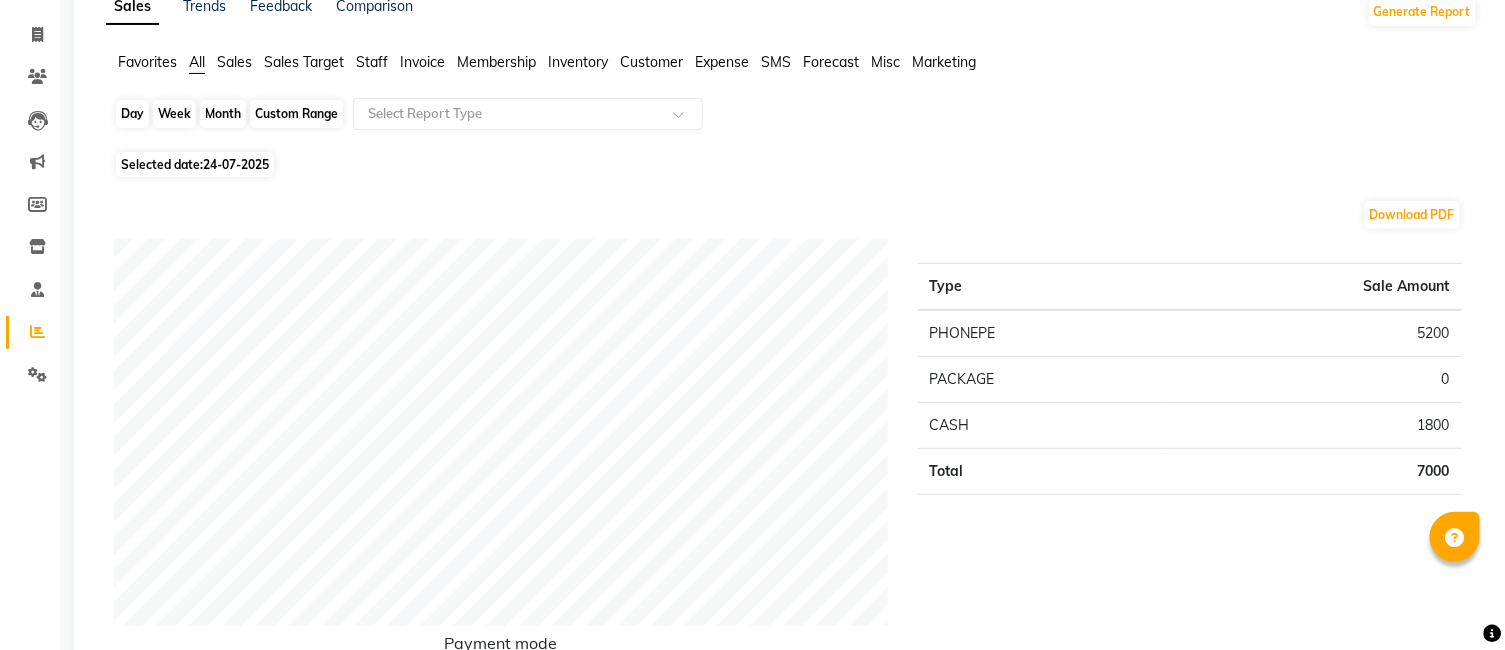 click on "Day" 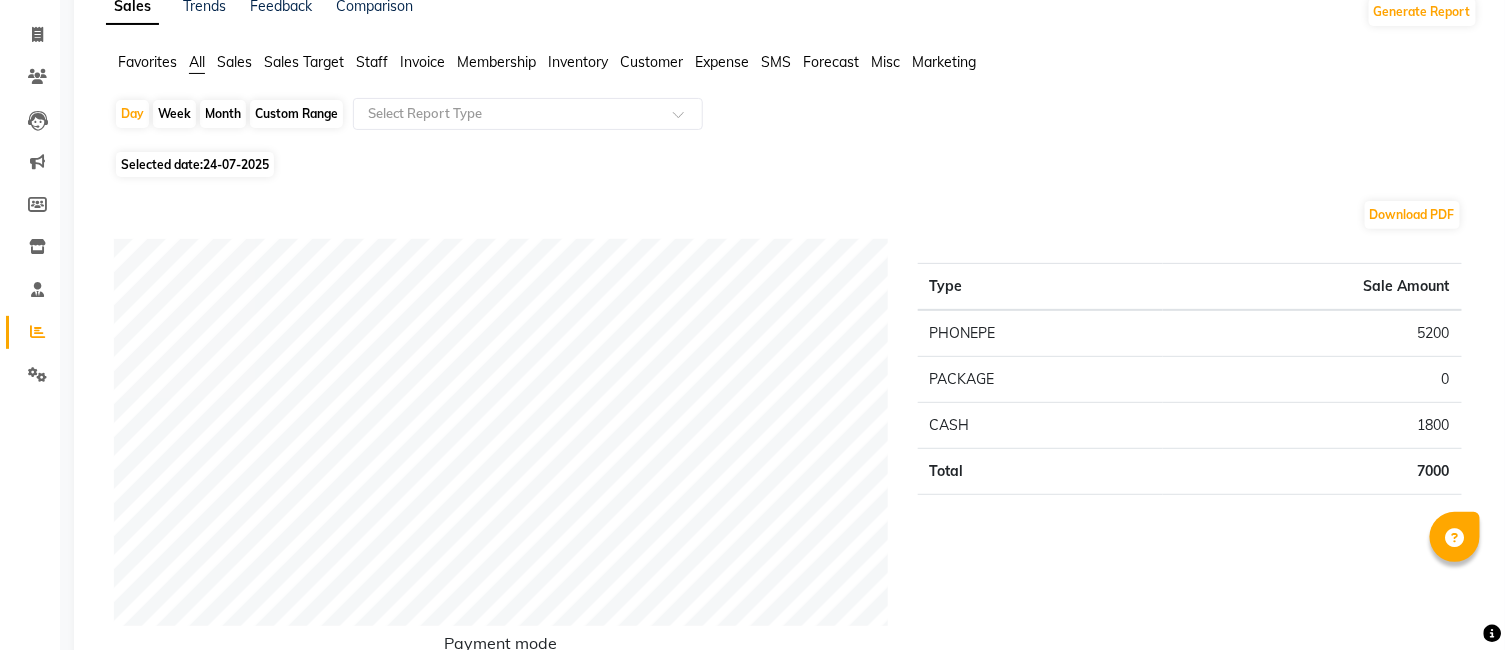 select on "7" 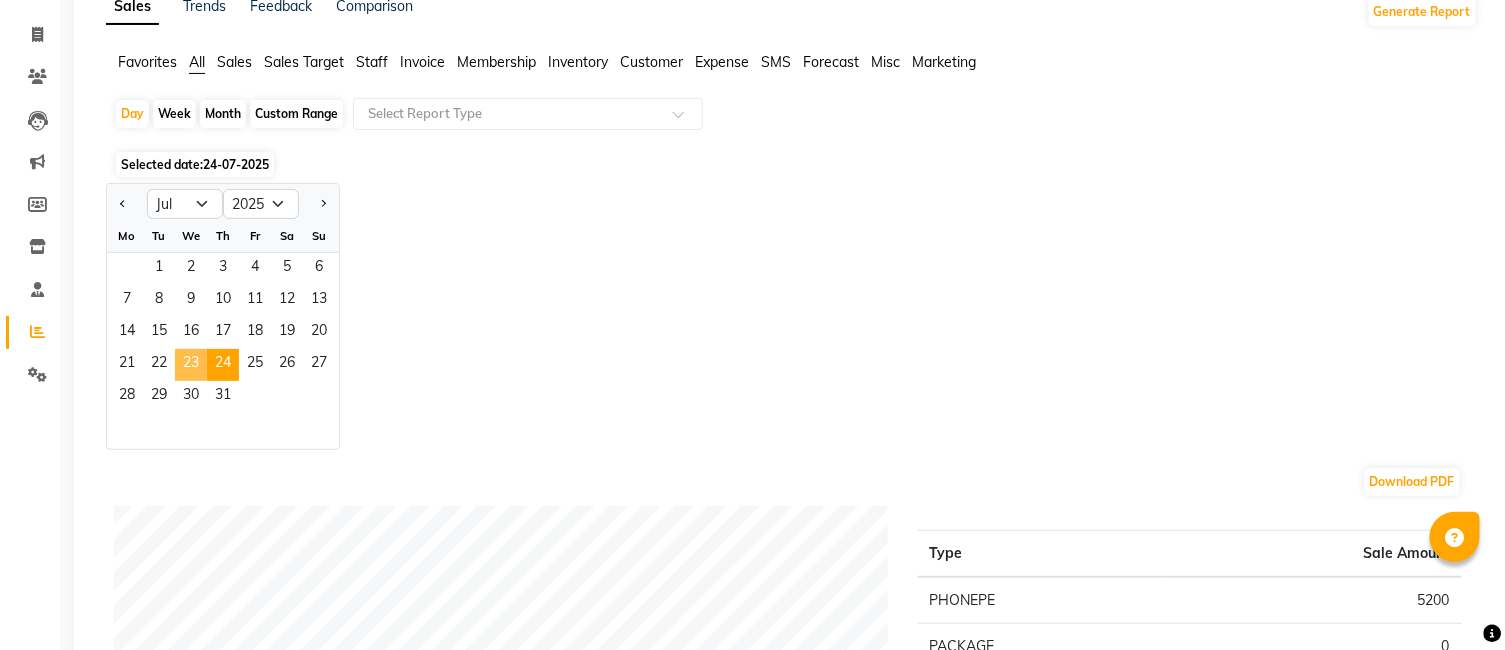 click on "23" 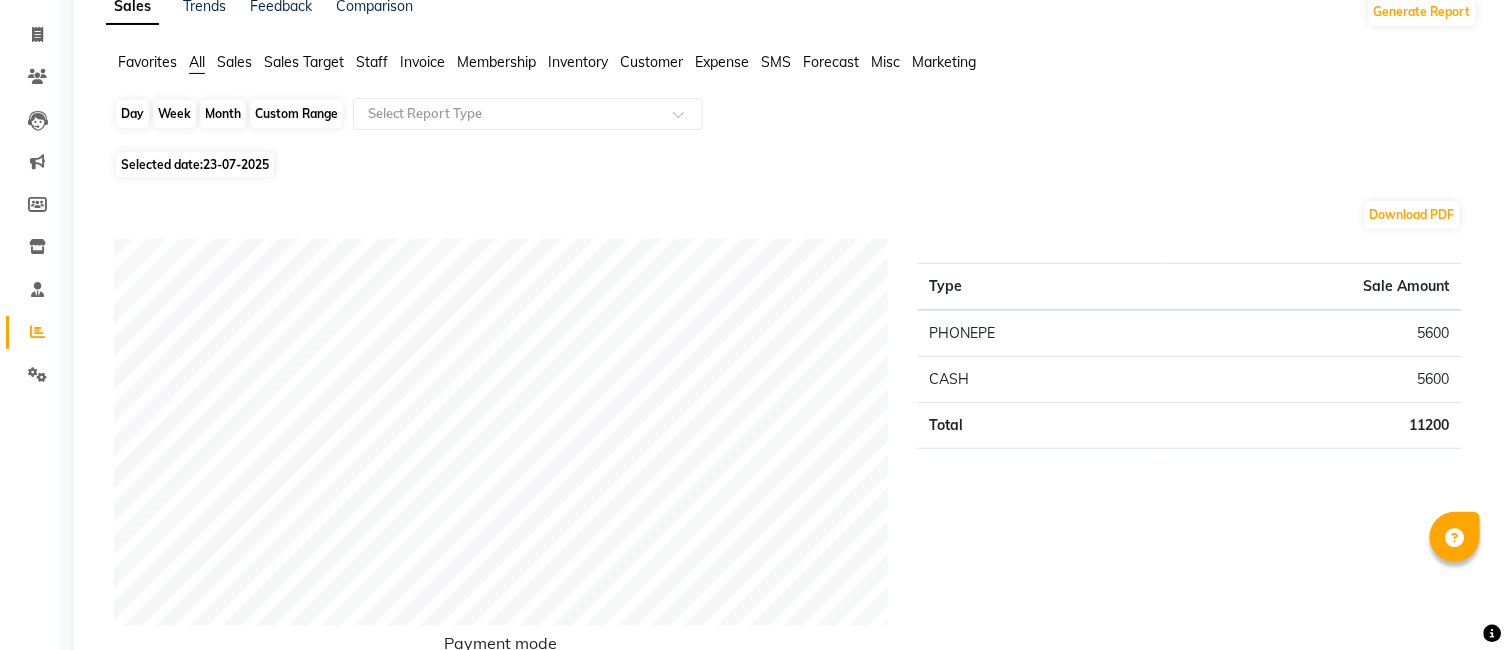 click on "Day" 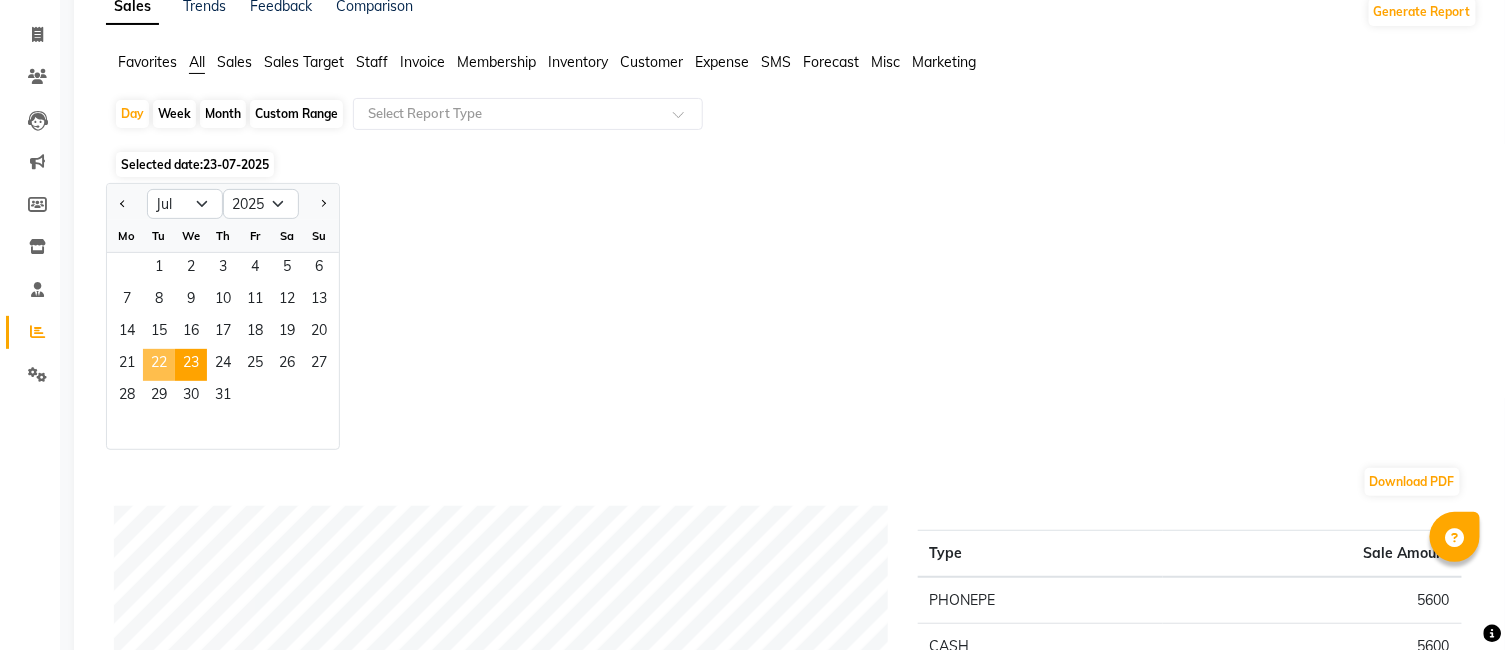 click on "22" 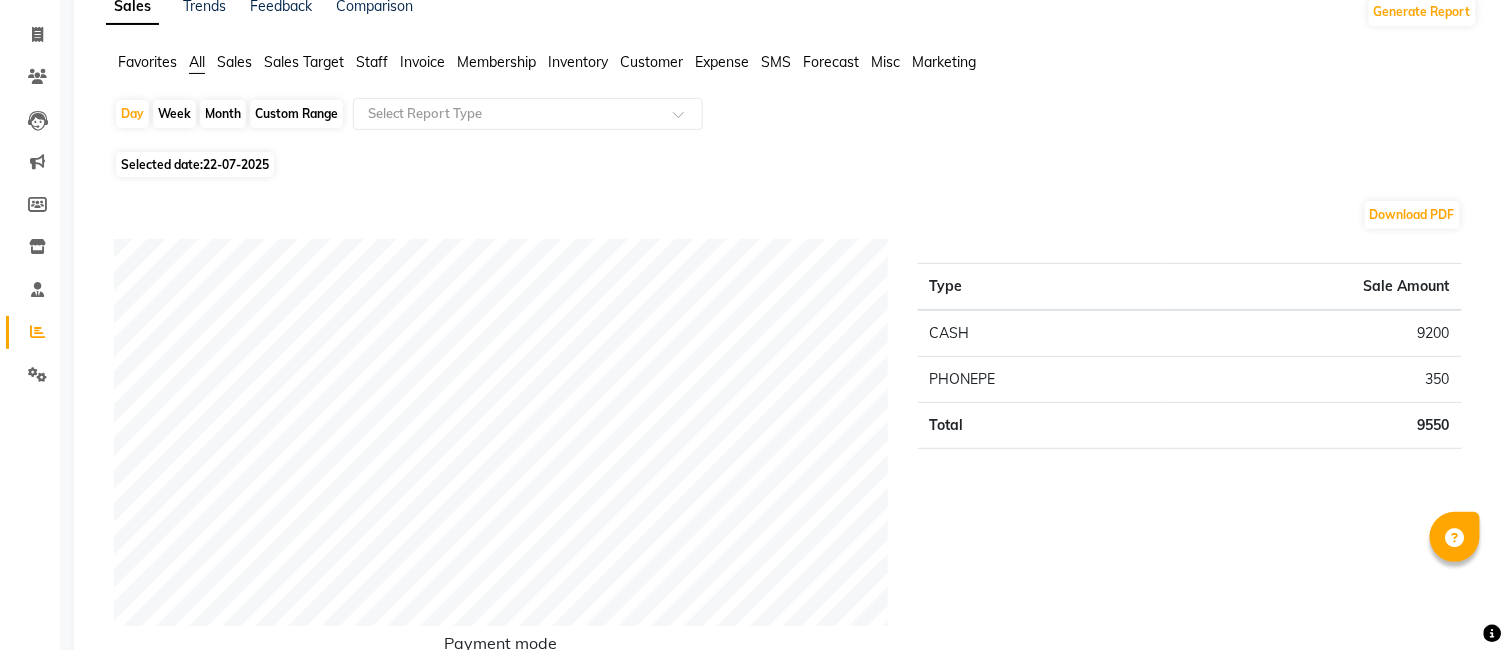 click on "Month" 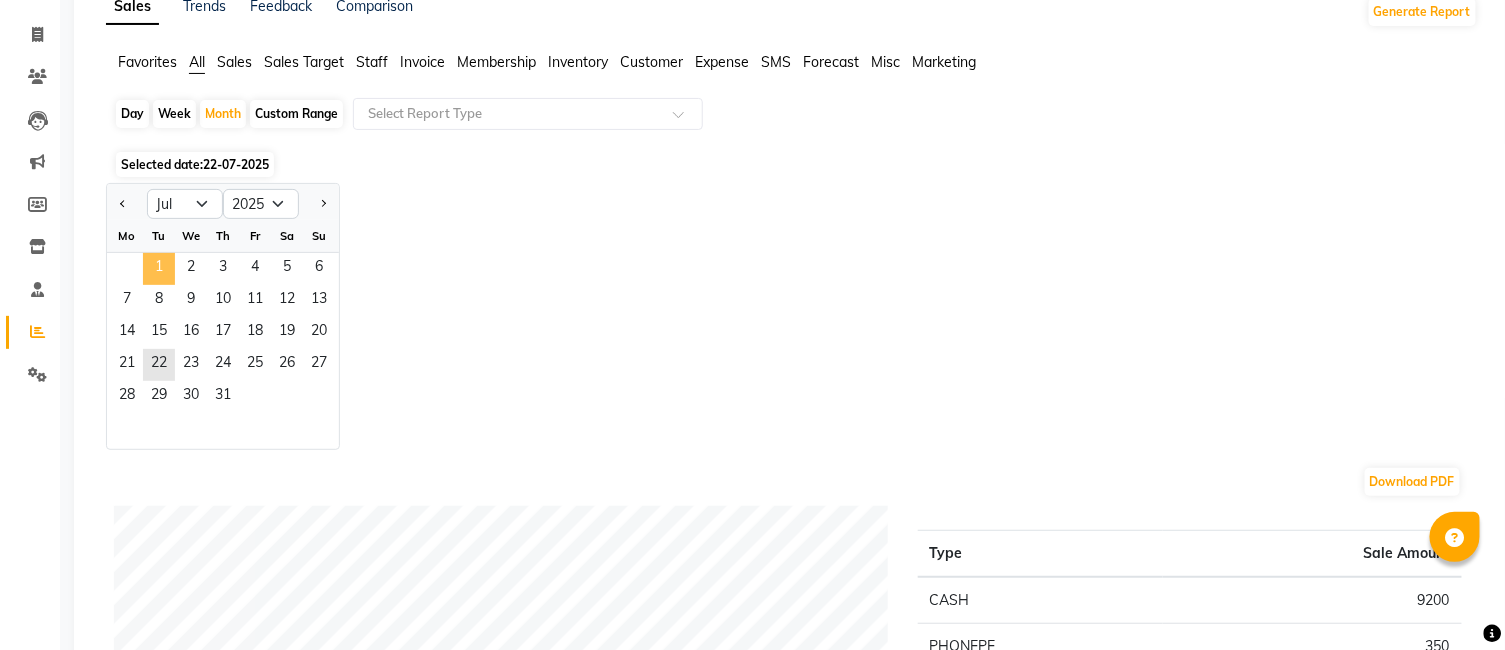 click on "1" 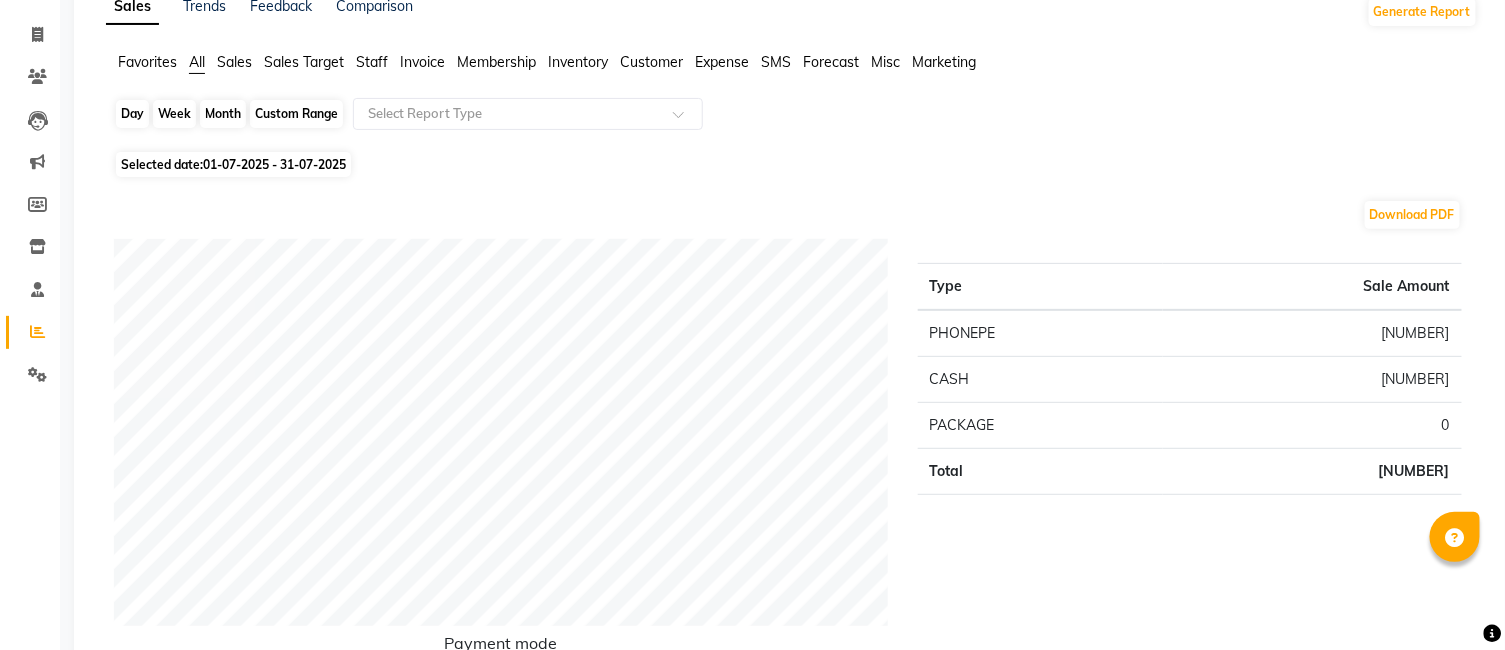 click on "Month" 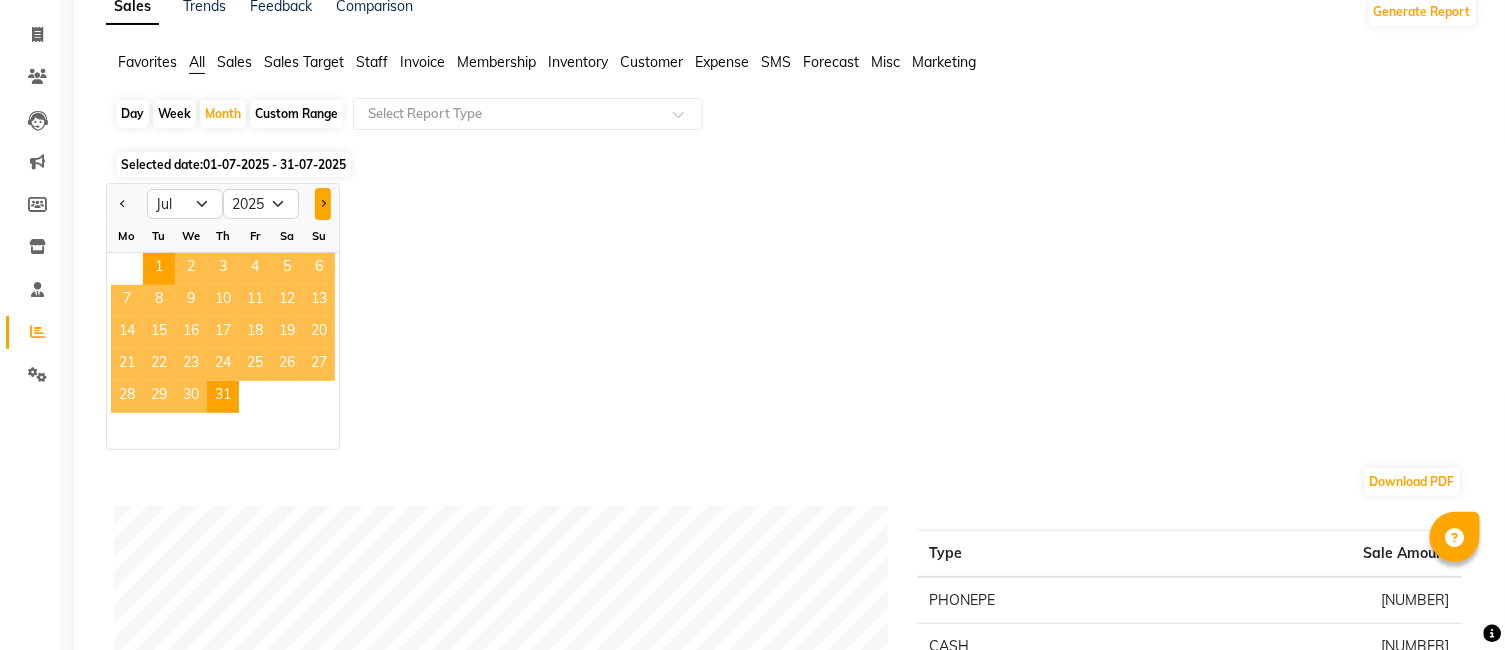 click 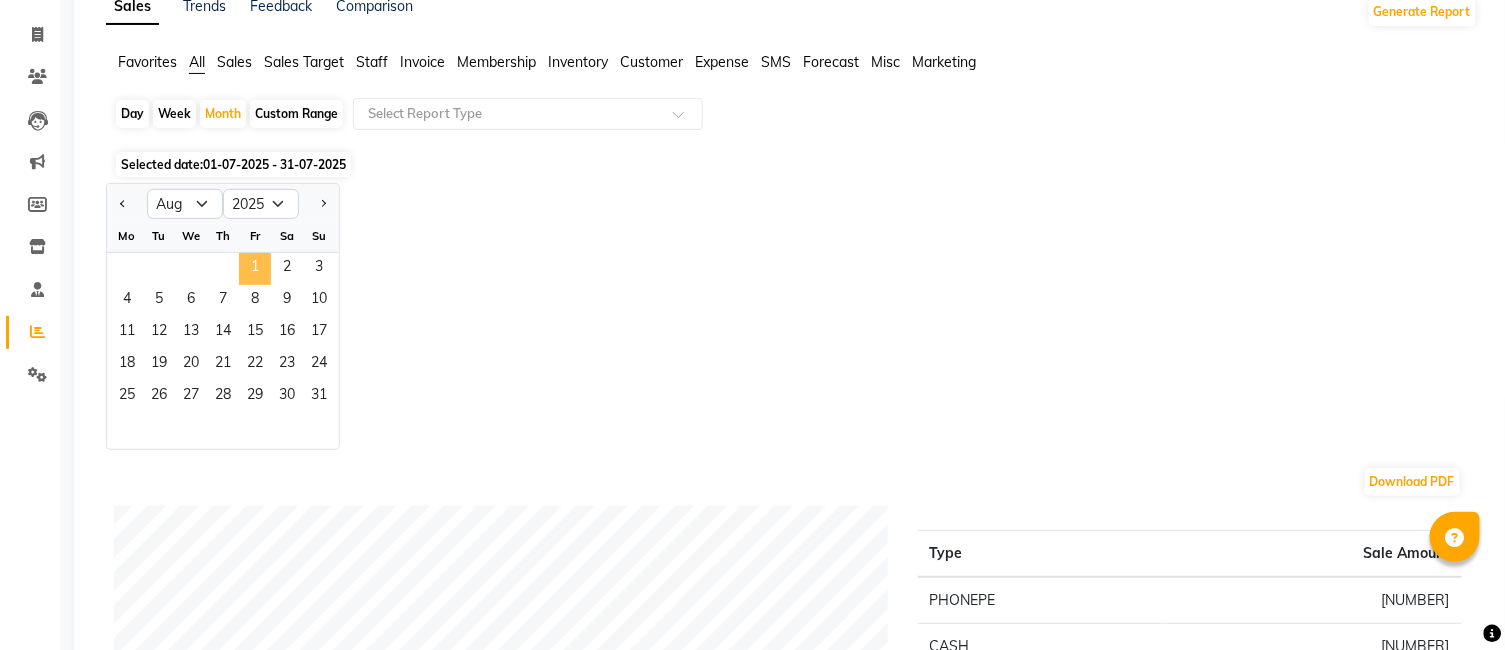 click on "1" 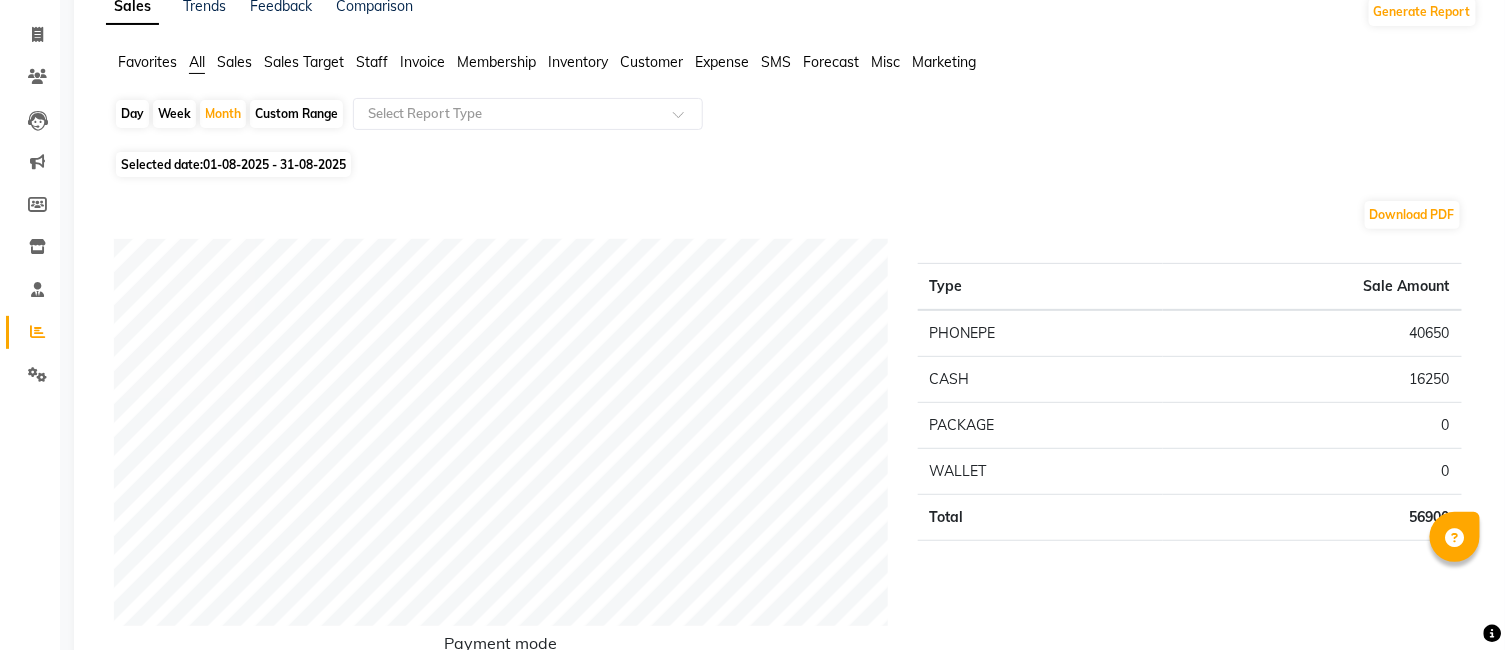 click on "Day" 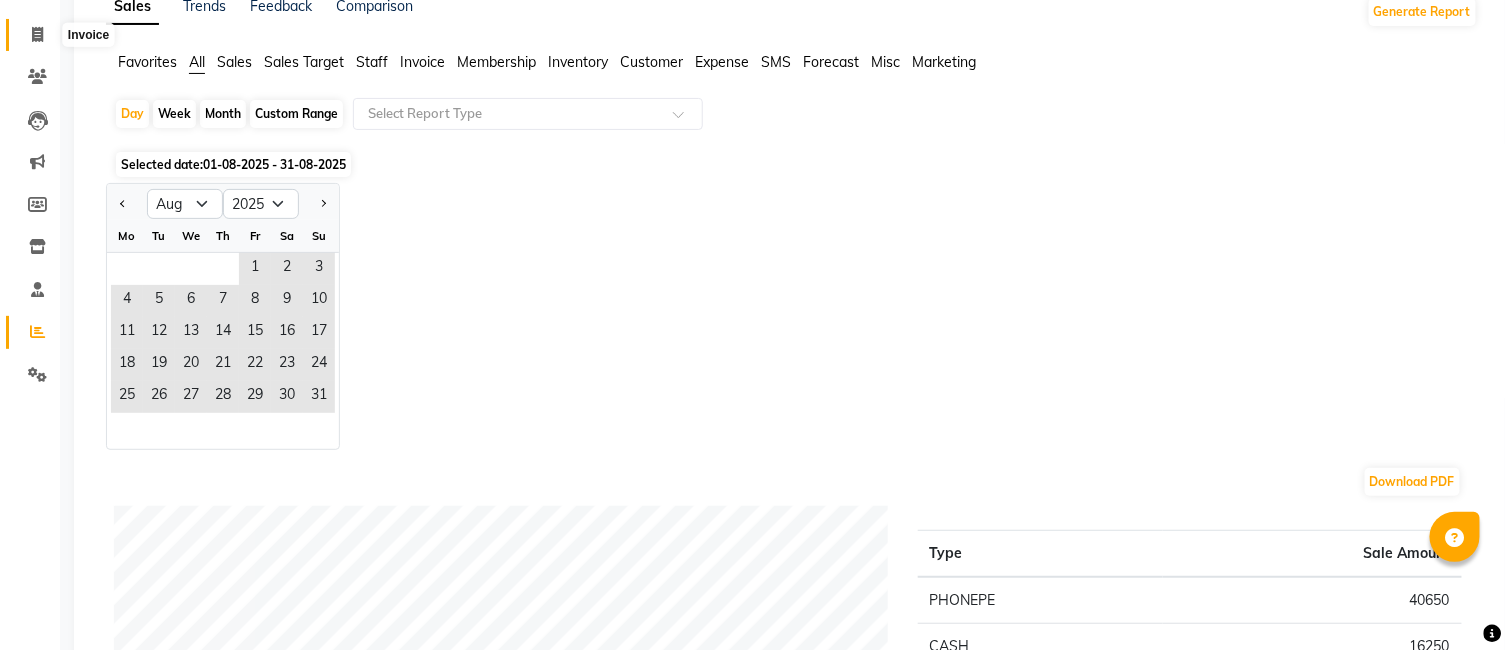 click 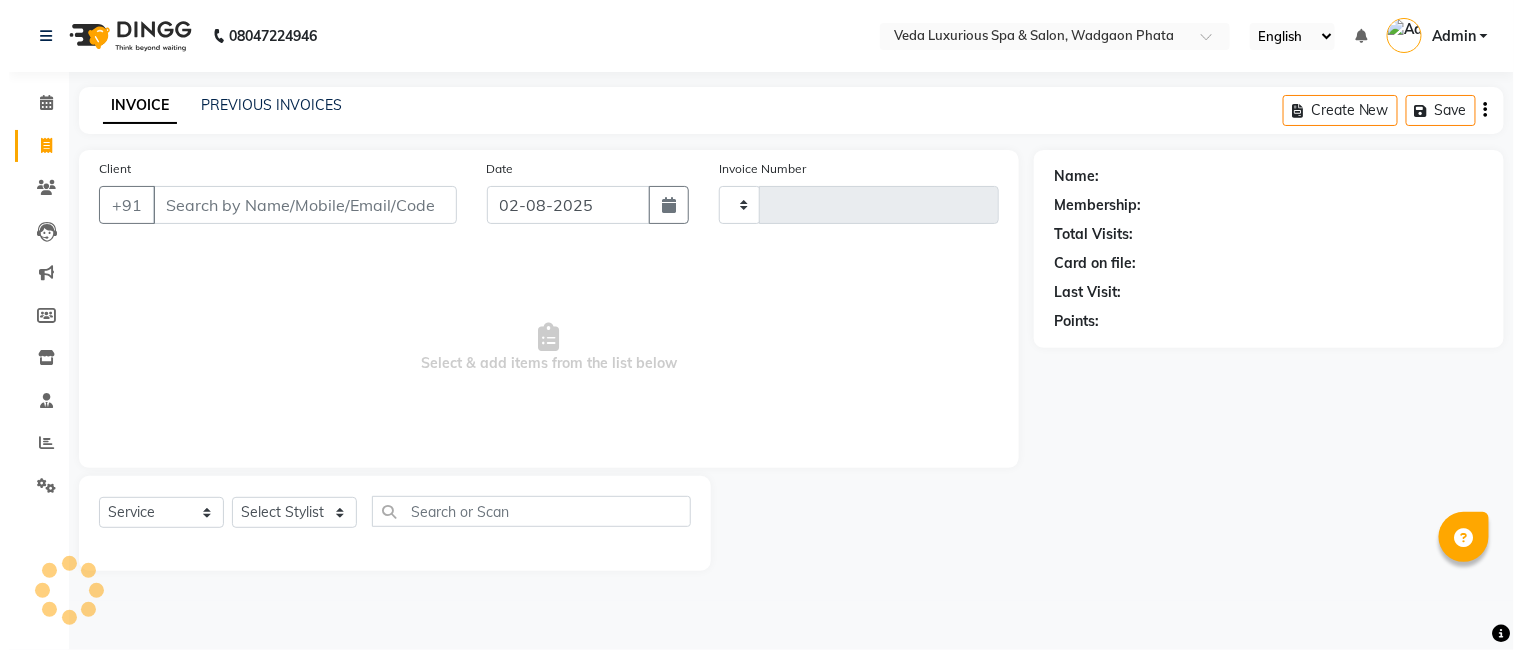 scroll, scrollTop: 0, scrollLeft: 0, axis: both 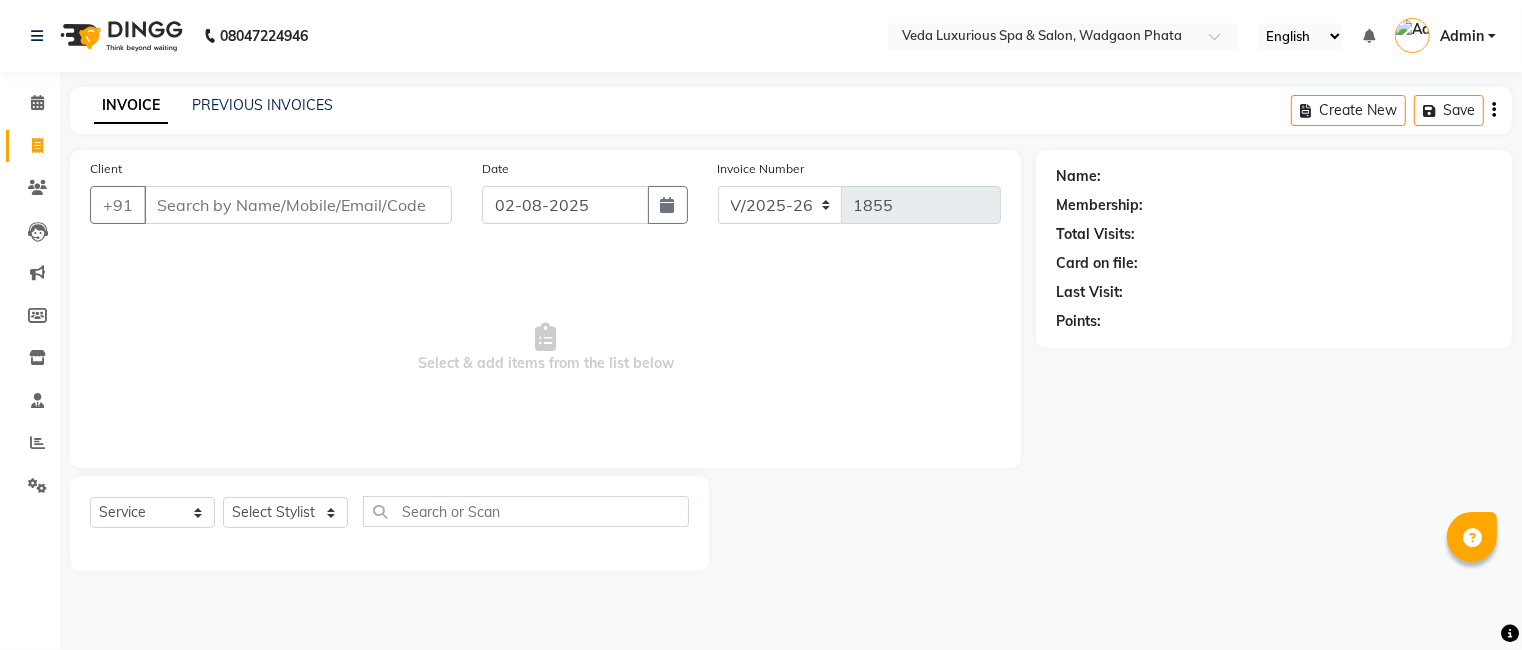 click on "Admin" at bounding box center (1462, 36) 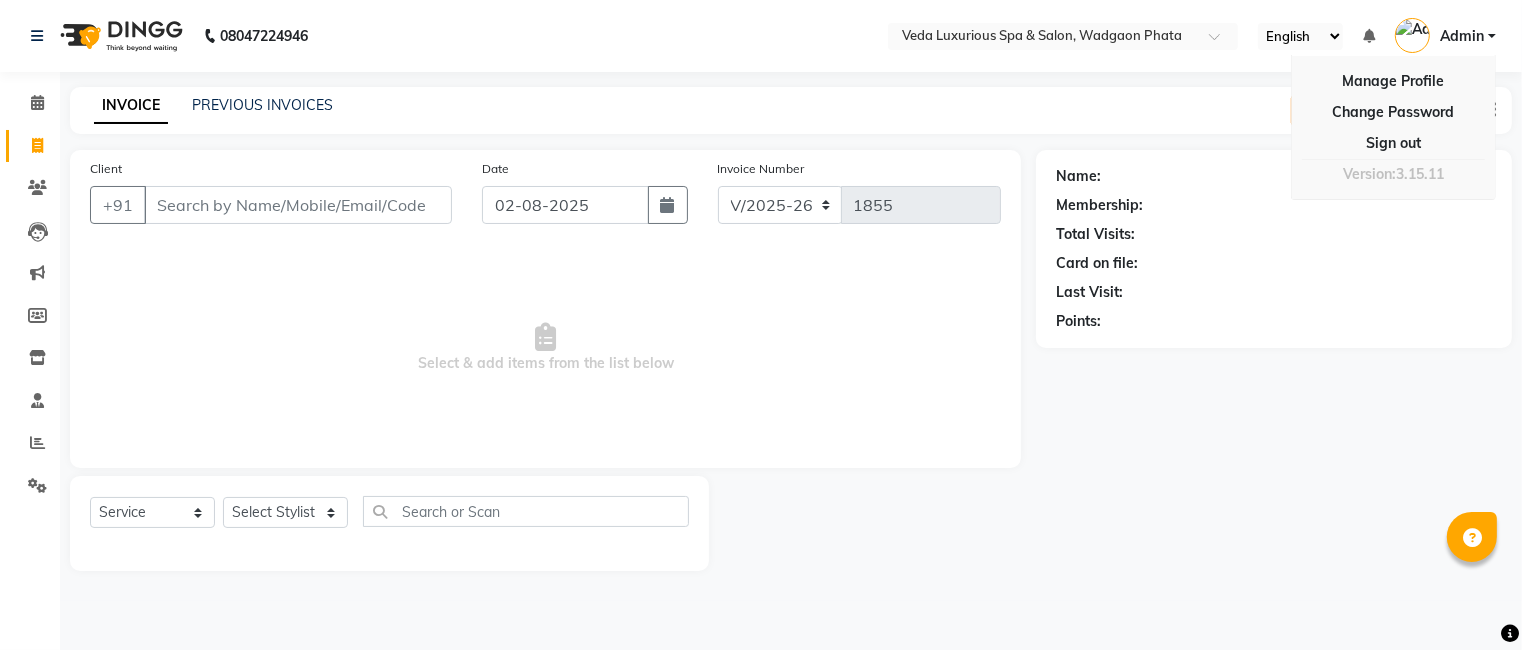 click on "Admin" at bounding box center [1462, 36] 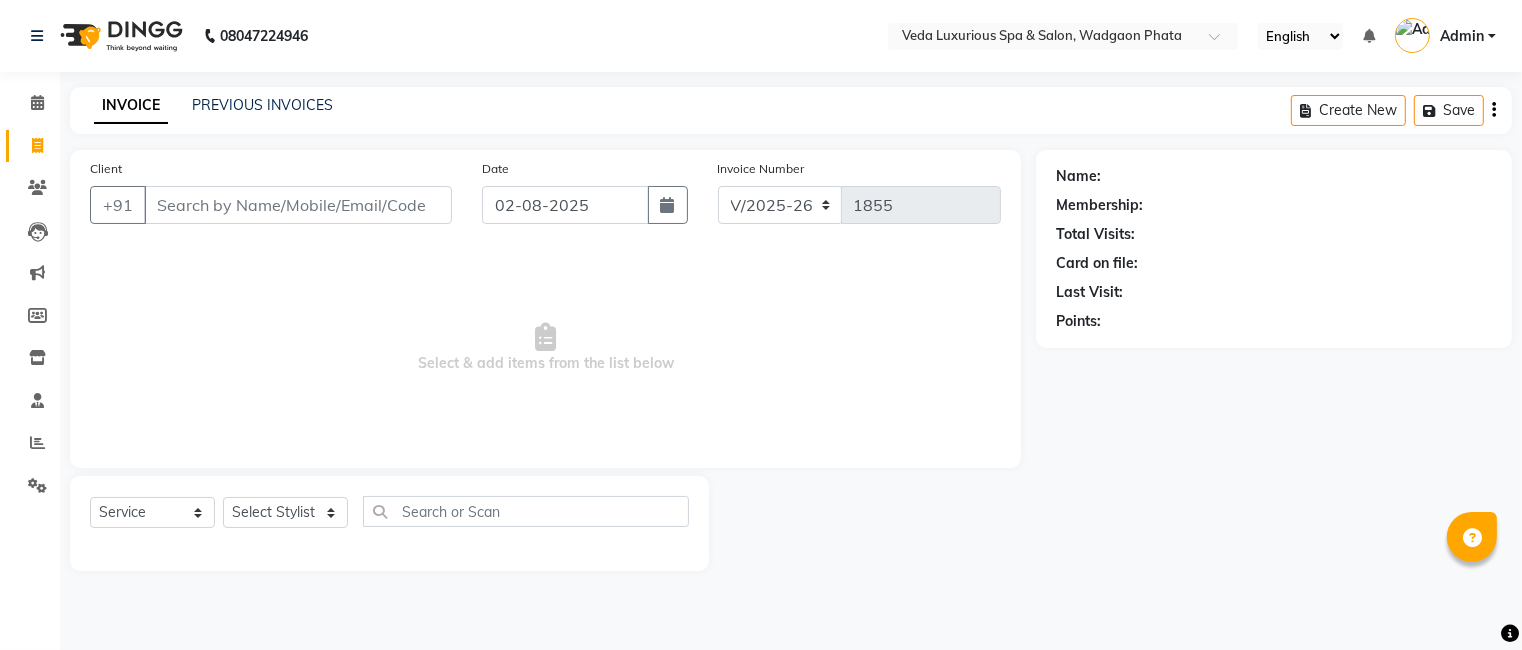 click on "Admin" at bounding box center (1445, 36) 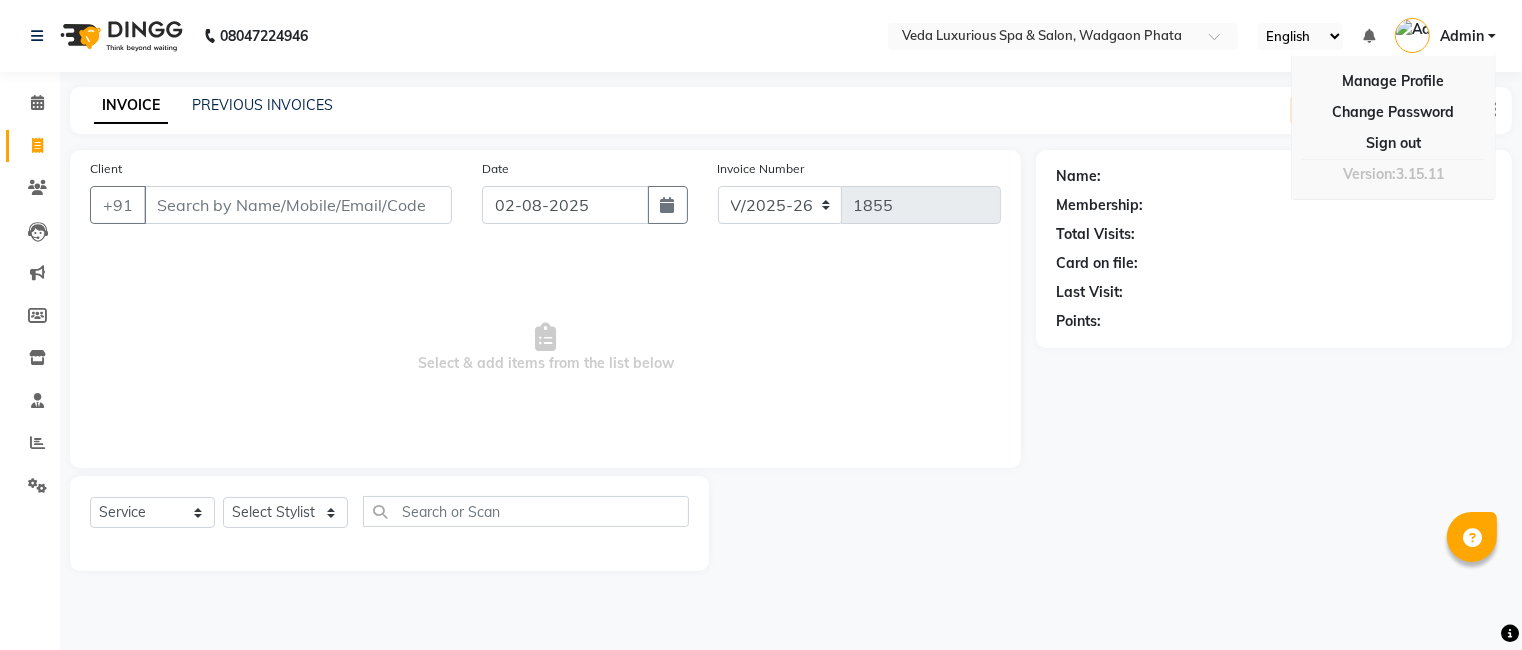 click on "Manage Profile Change Password Sign out  Version:3.15.11" at bounding box center (1393, 127) 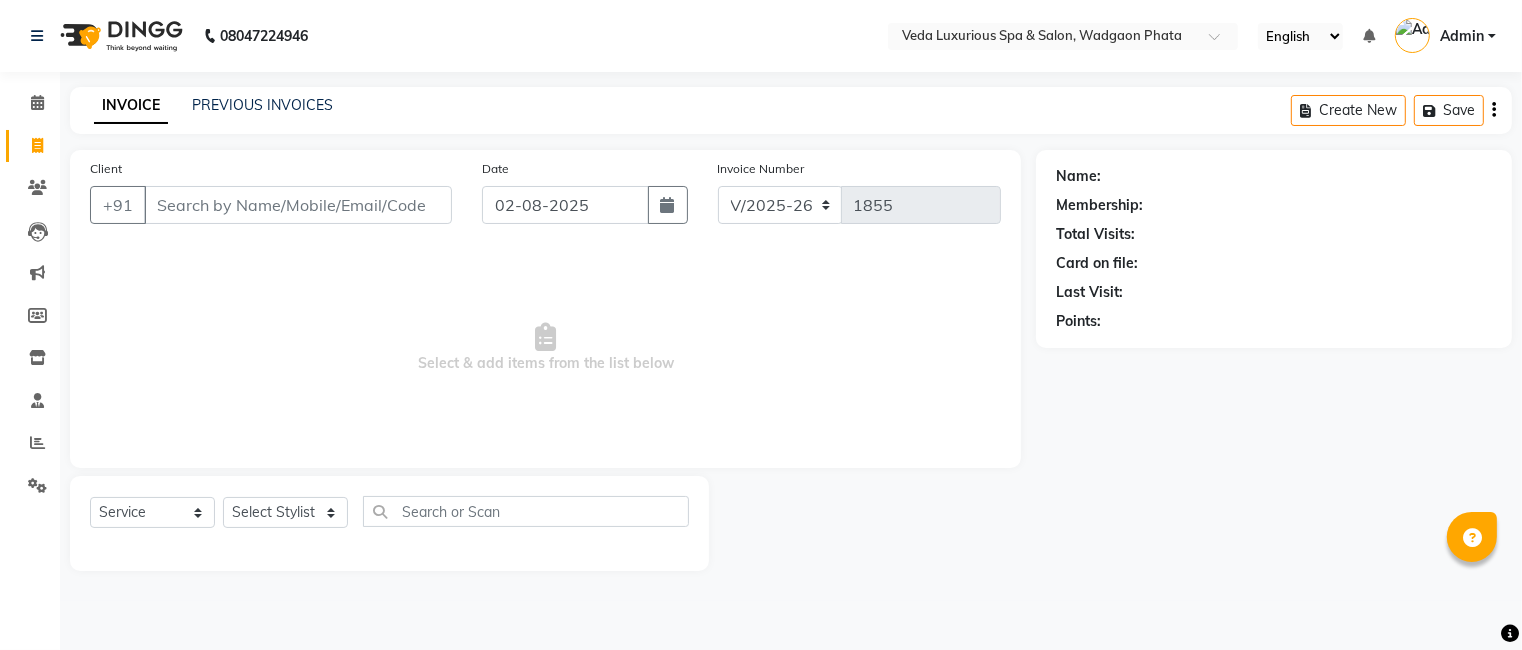 click on "Create New   Save" 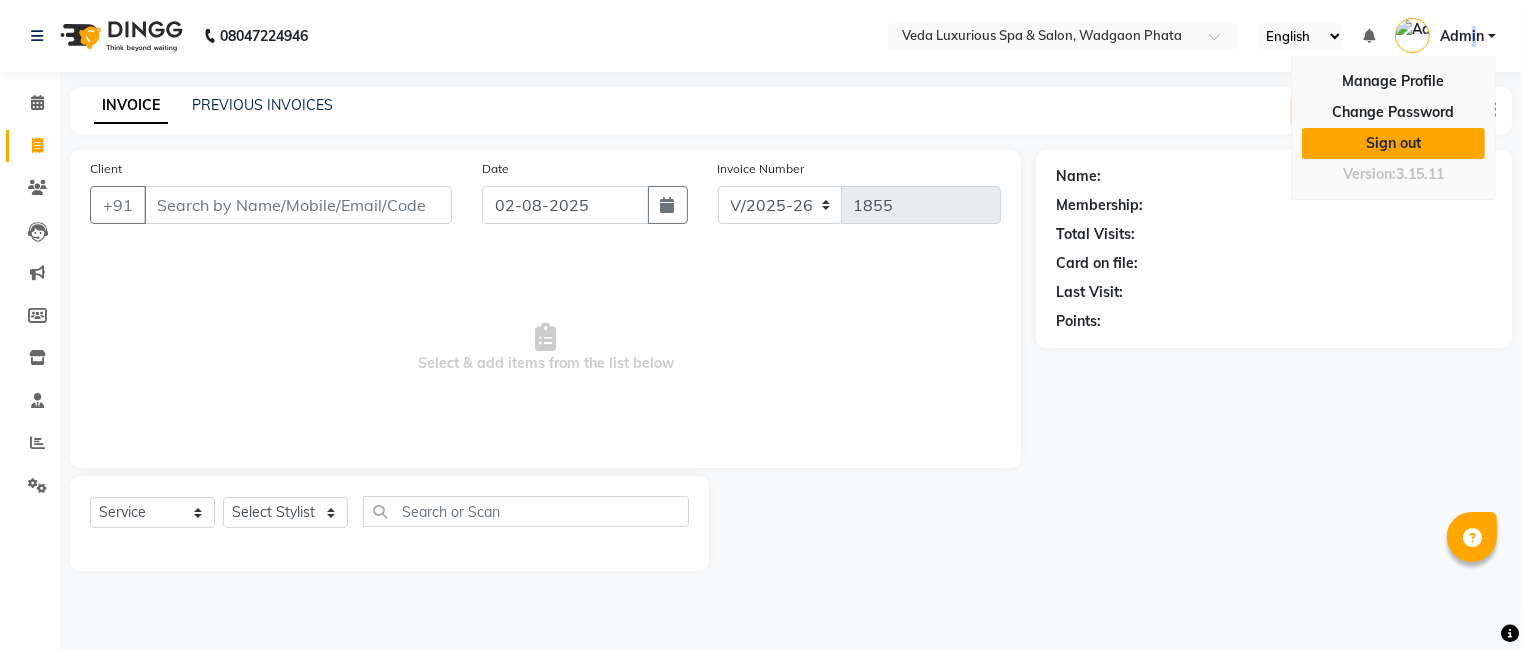 click on "Sign out" at bounding box center (1393, 143) 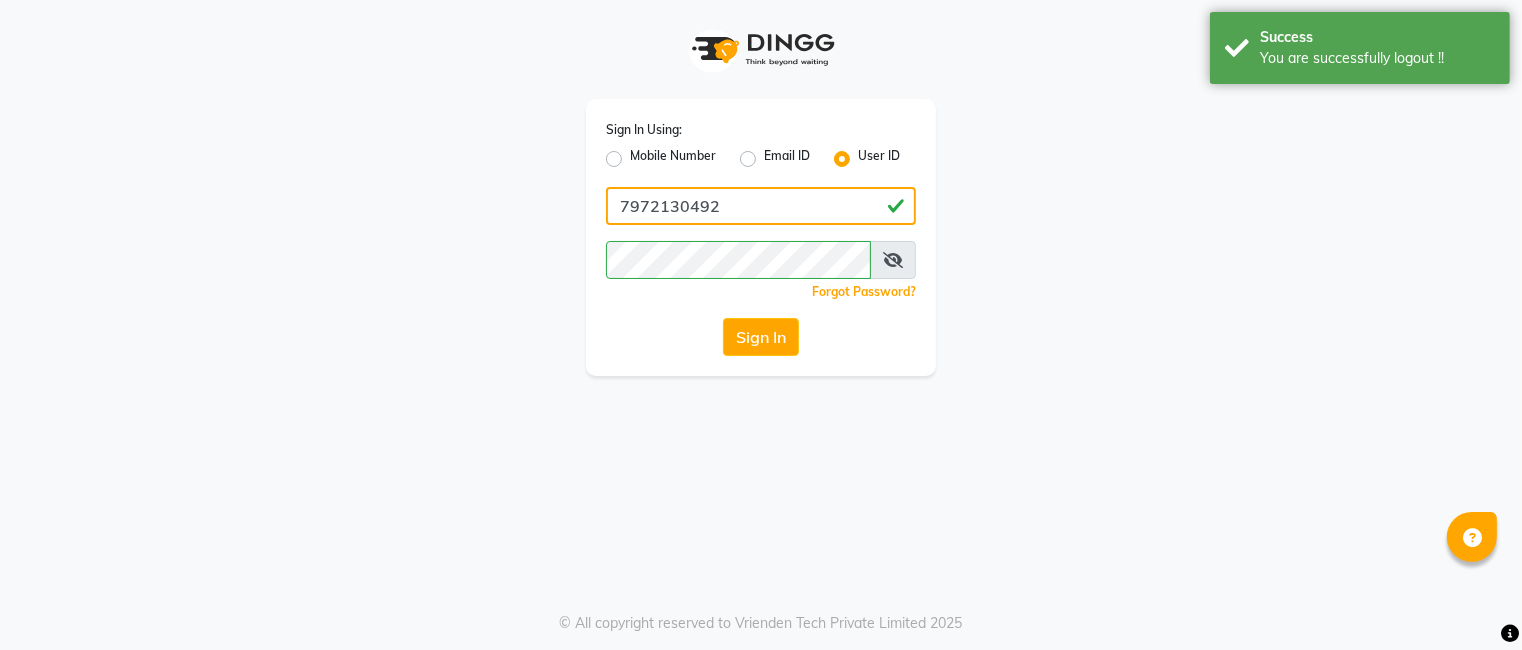 click on "7972130492" 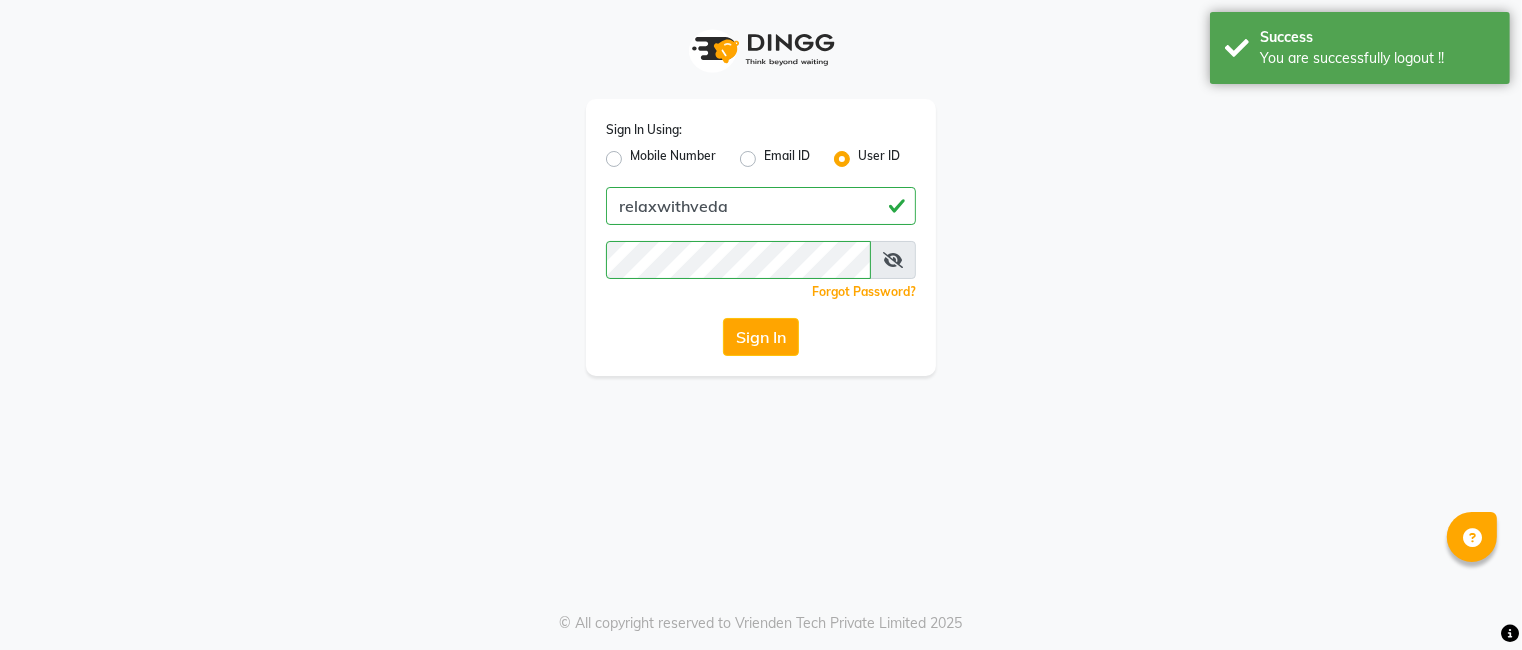 click on "relaxwithveda" 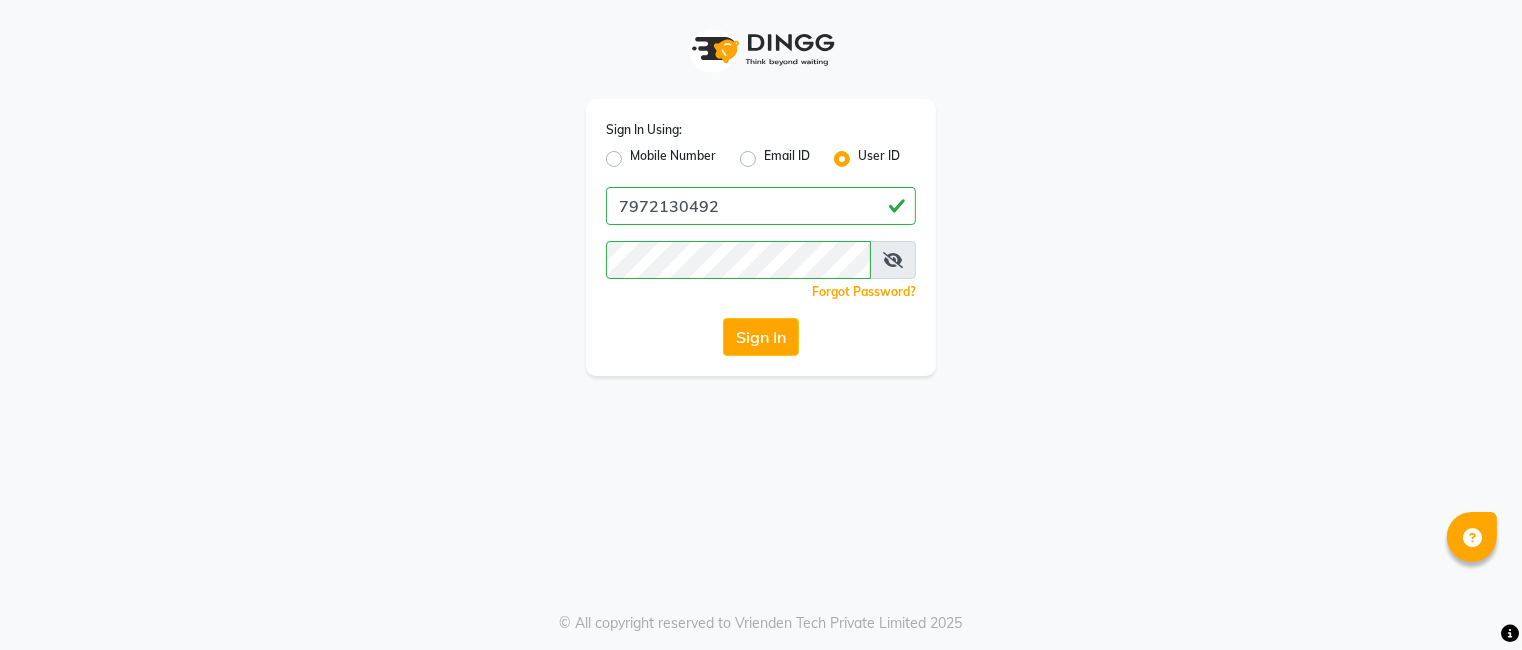 click on "Mobile Number" 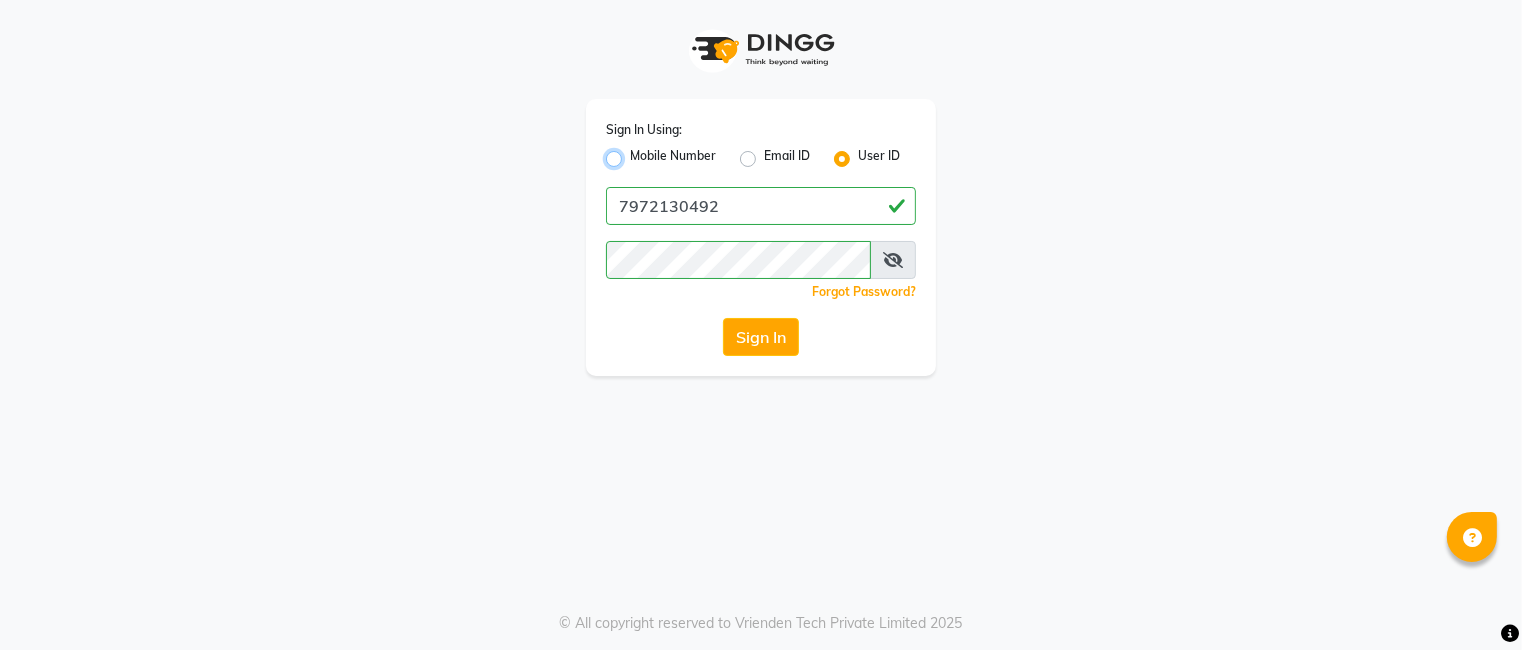 click on "Mobile Number" at bounding box center (636, 153) 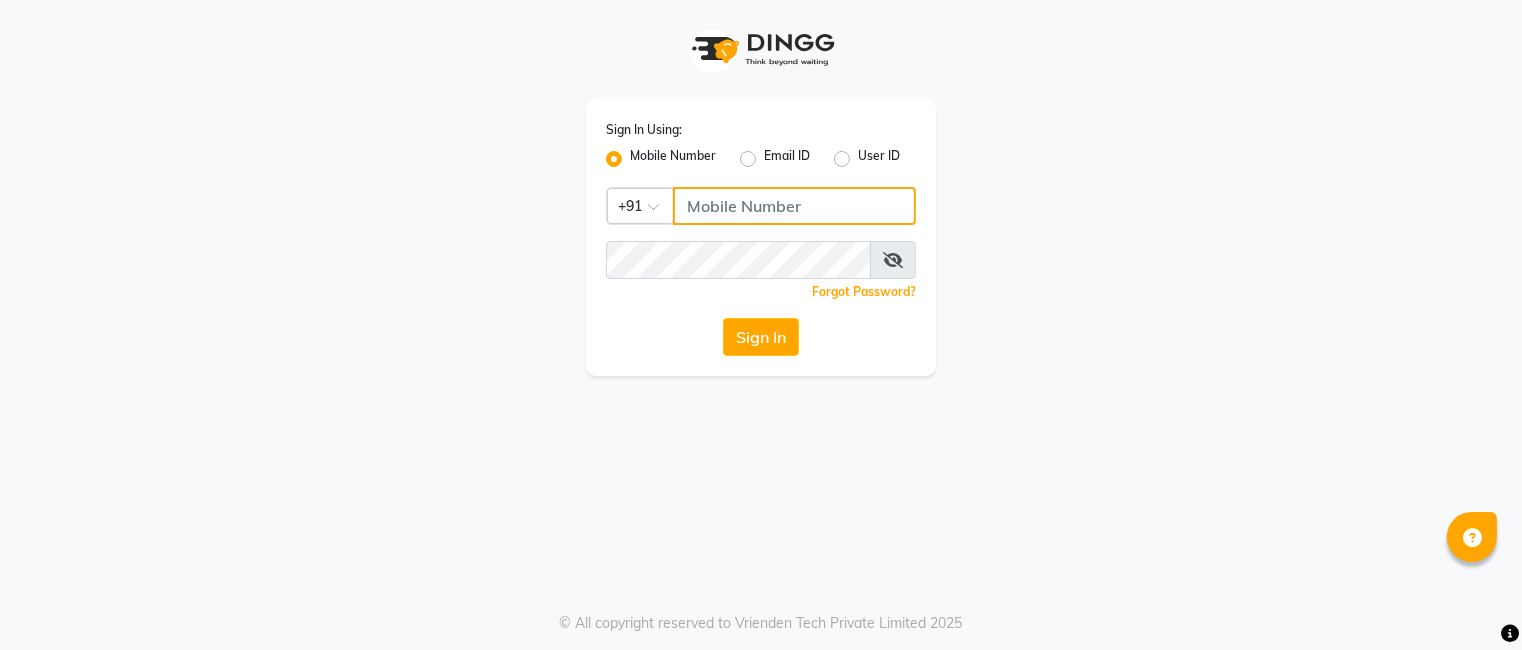 click 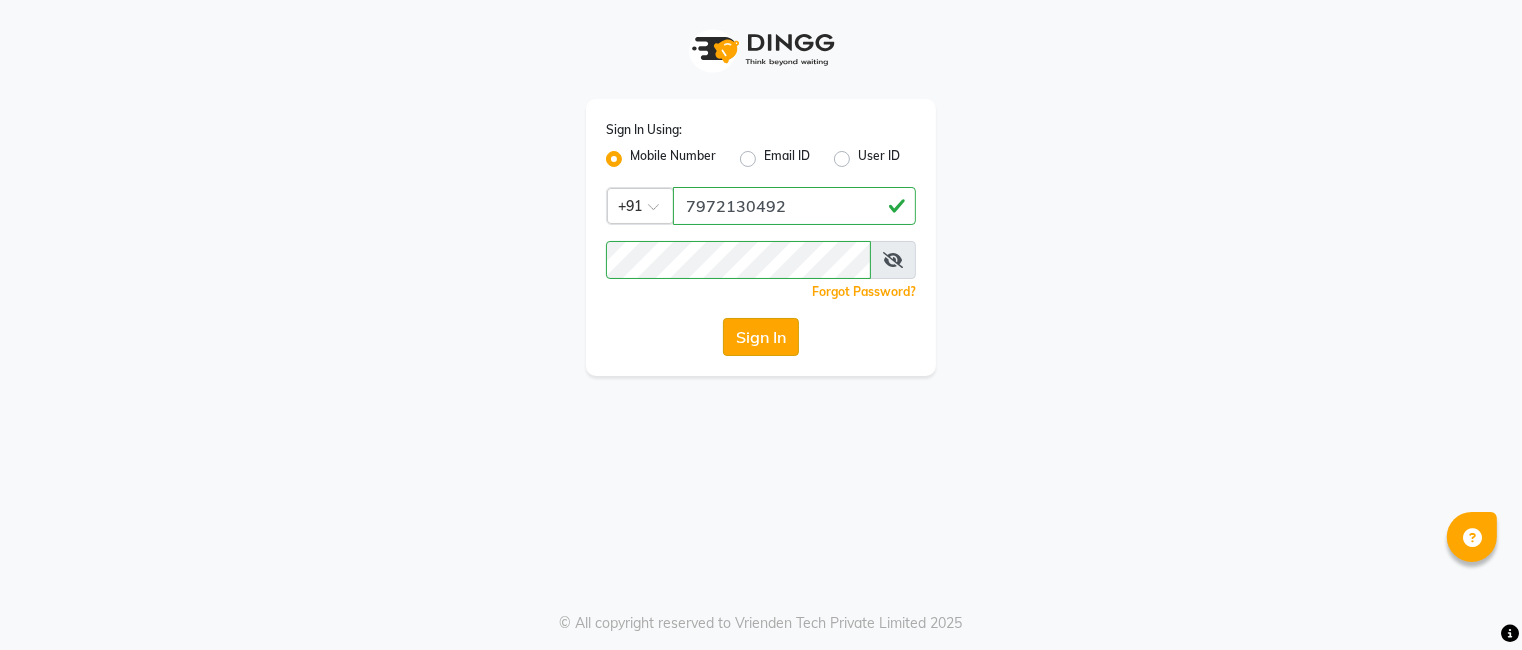 click on "Sign In" 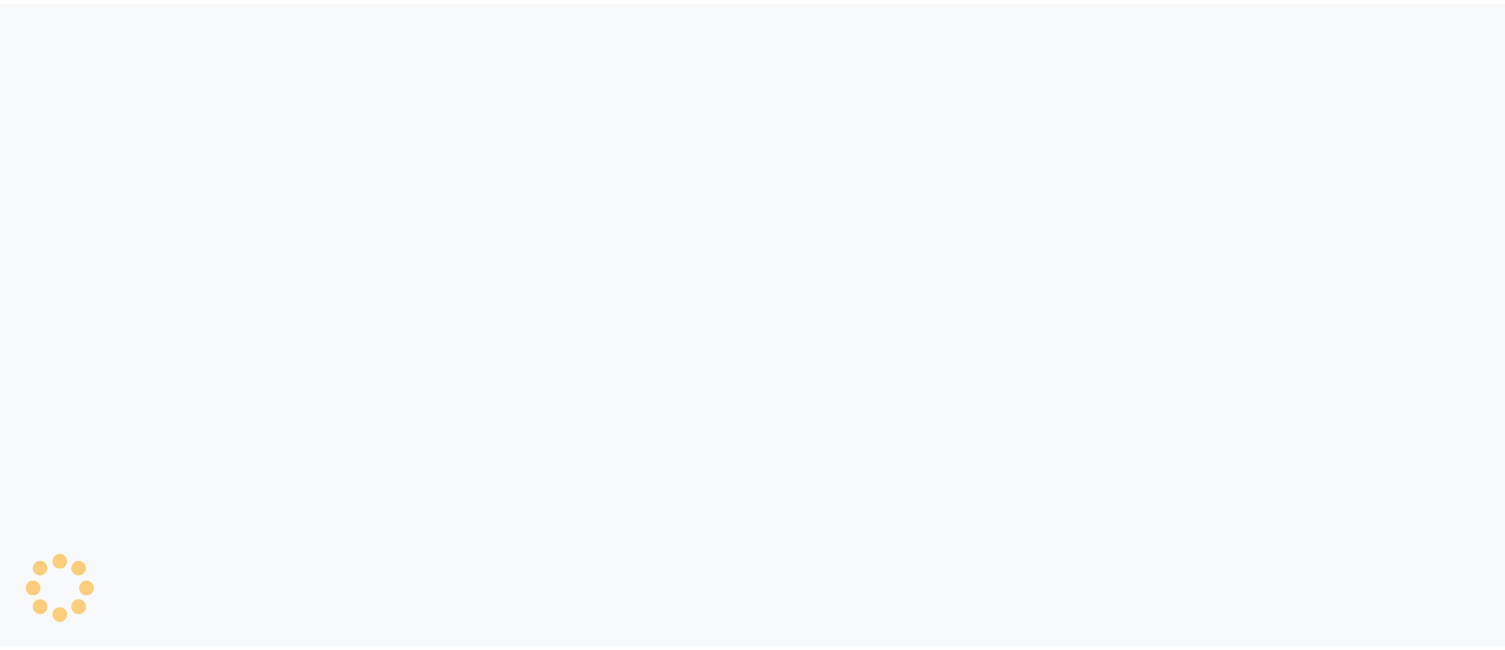 scroll, scrollTop: 0, scrollLeft: 0, axis: both 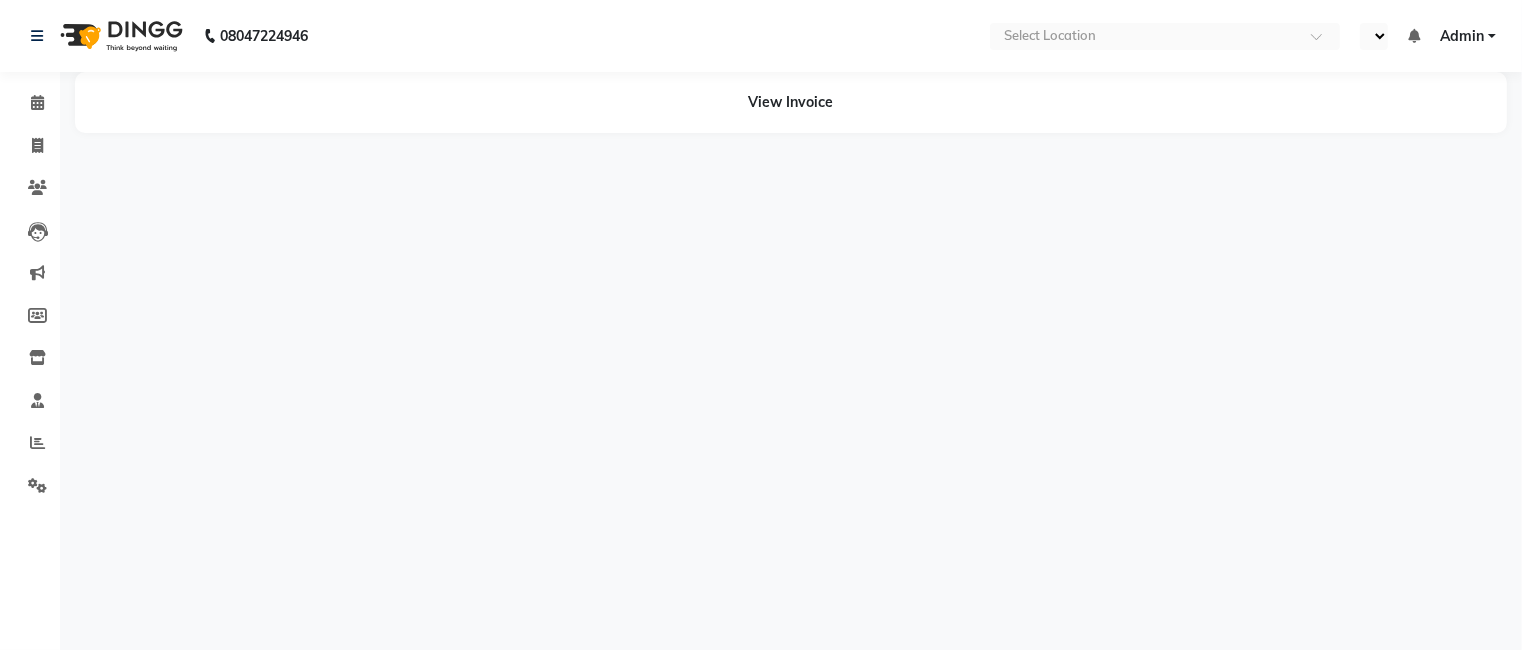 select on "en" 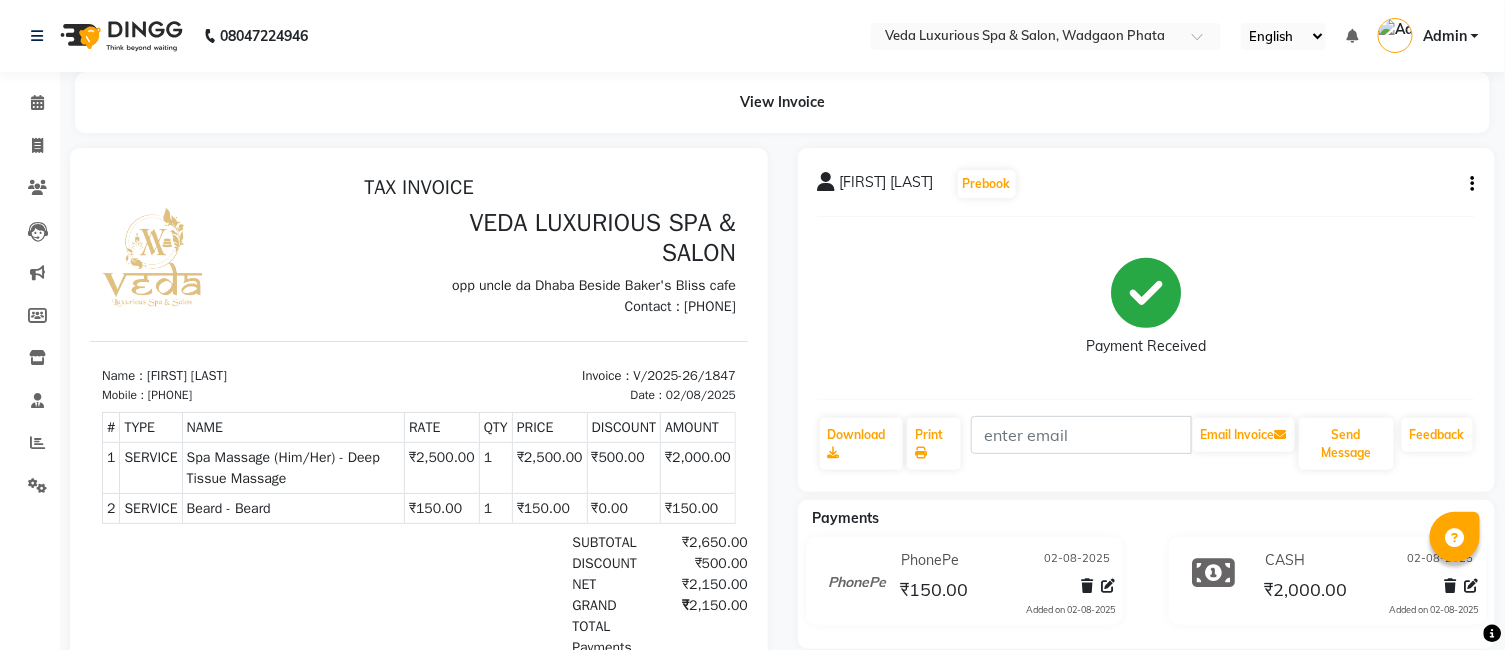 scroll, scrollTop: 0, scrollLeft: 0, axis: both 